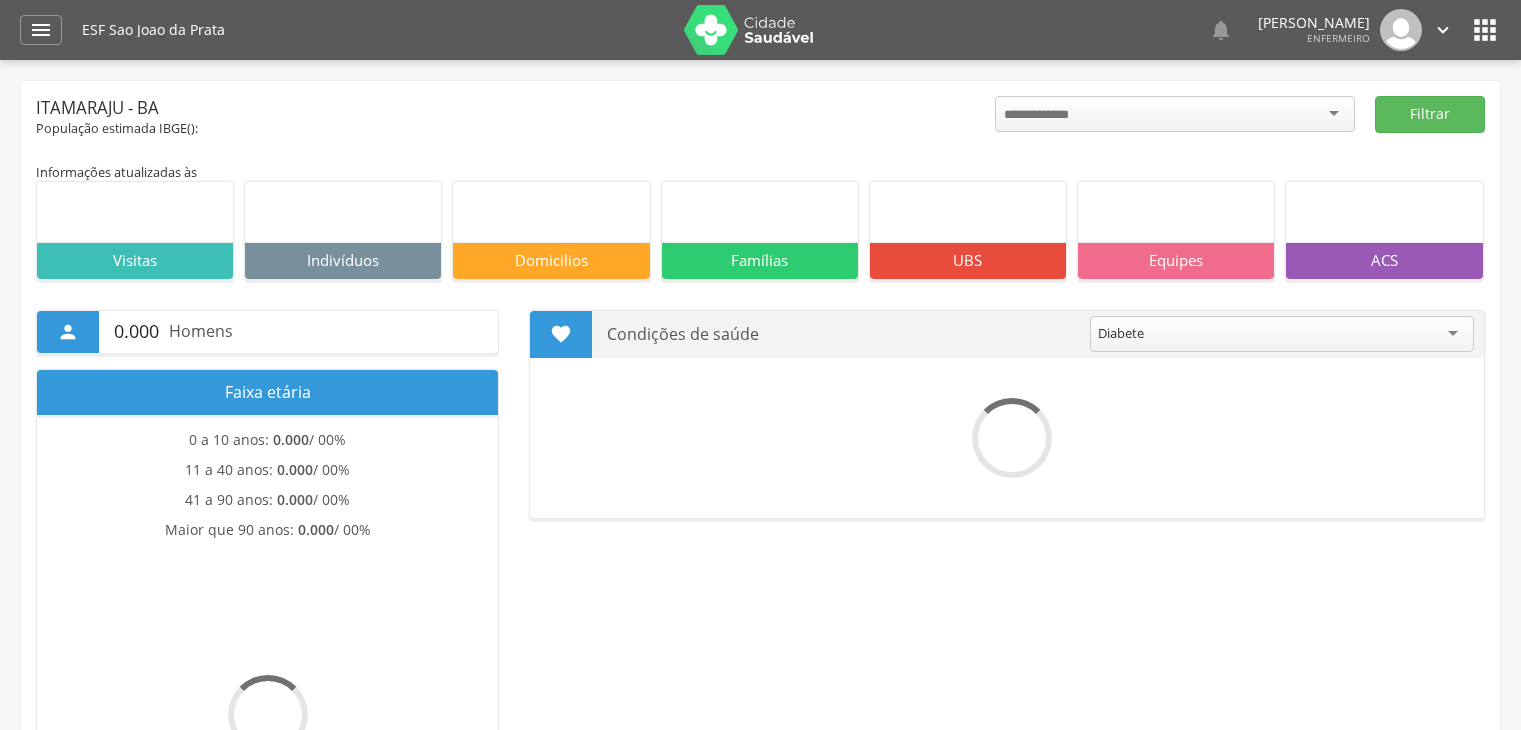 scroll, scrollTop: 0, scrollLeft: 0, axis: both 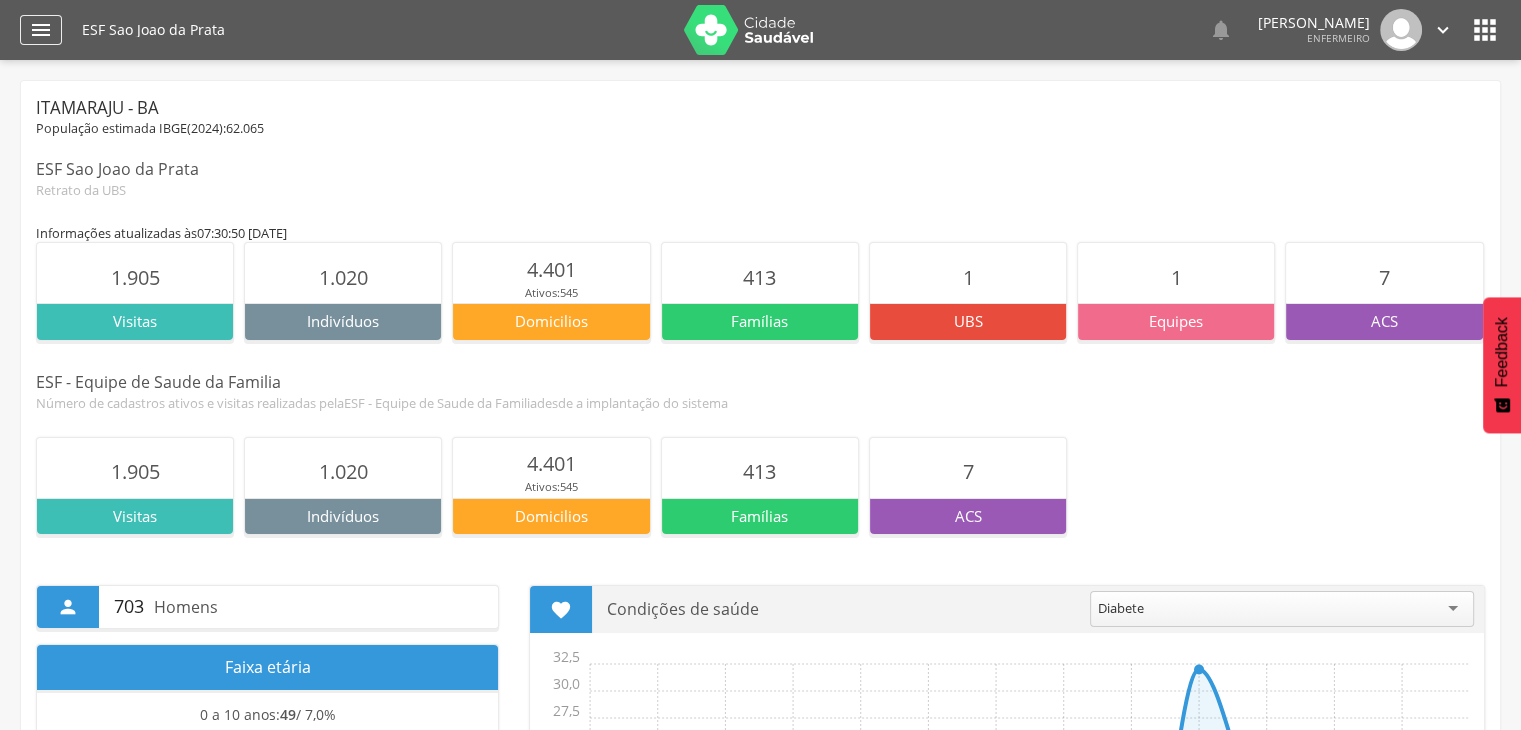 click on "" at bounding box center [41, 30] 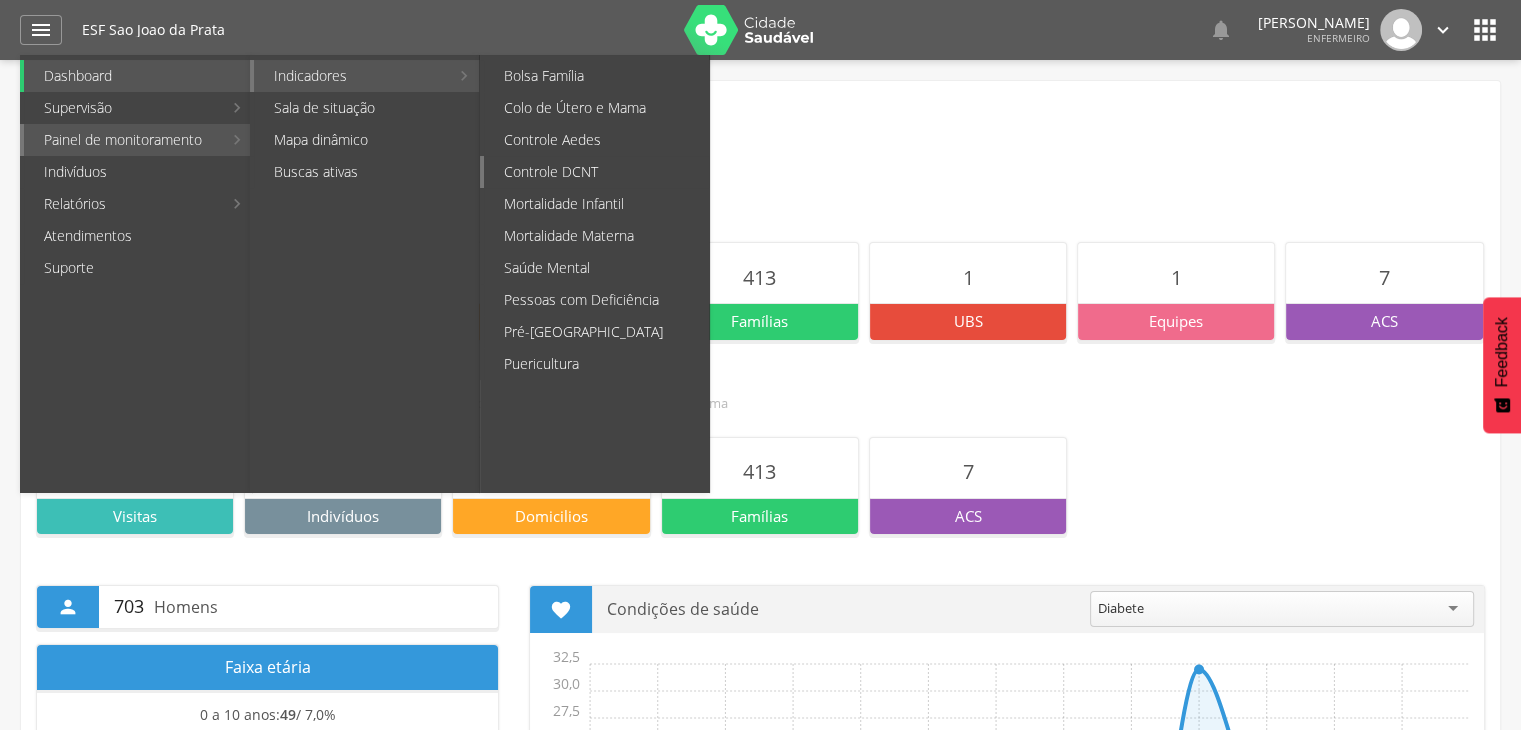 click on "Controle DCNT" at bounding box center [596, 172] 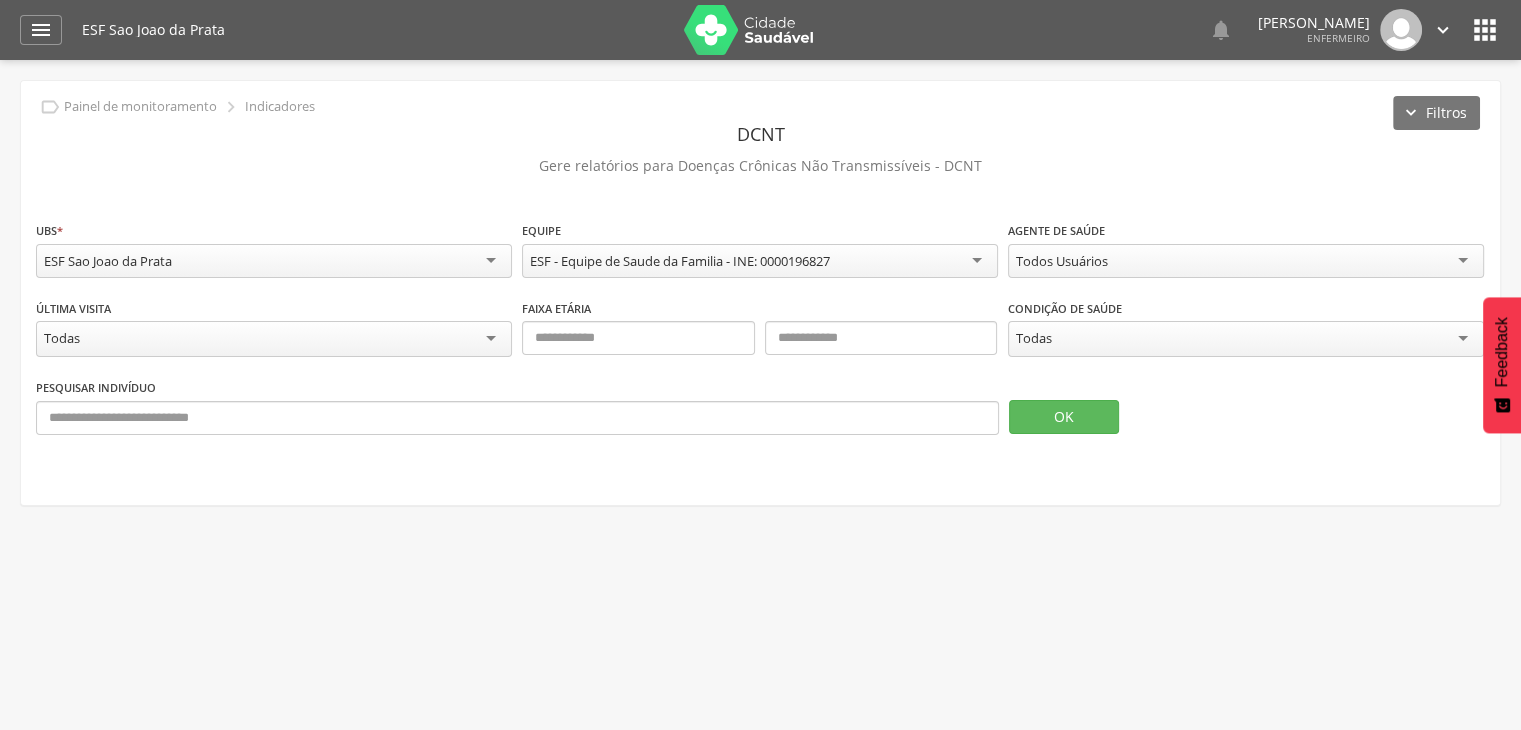 click on "Todos Usuários" at bounding box center [1246, 261] 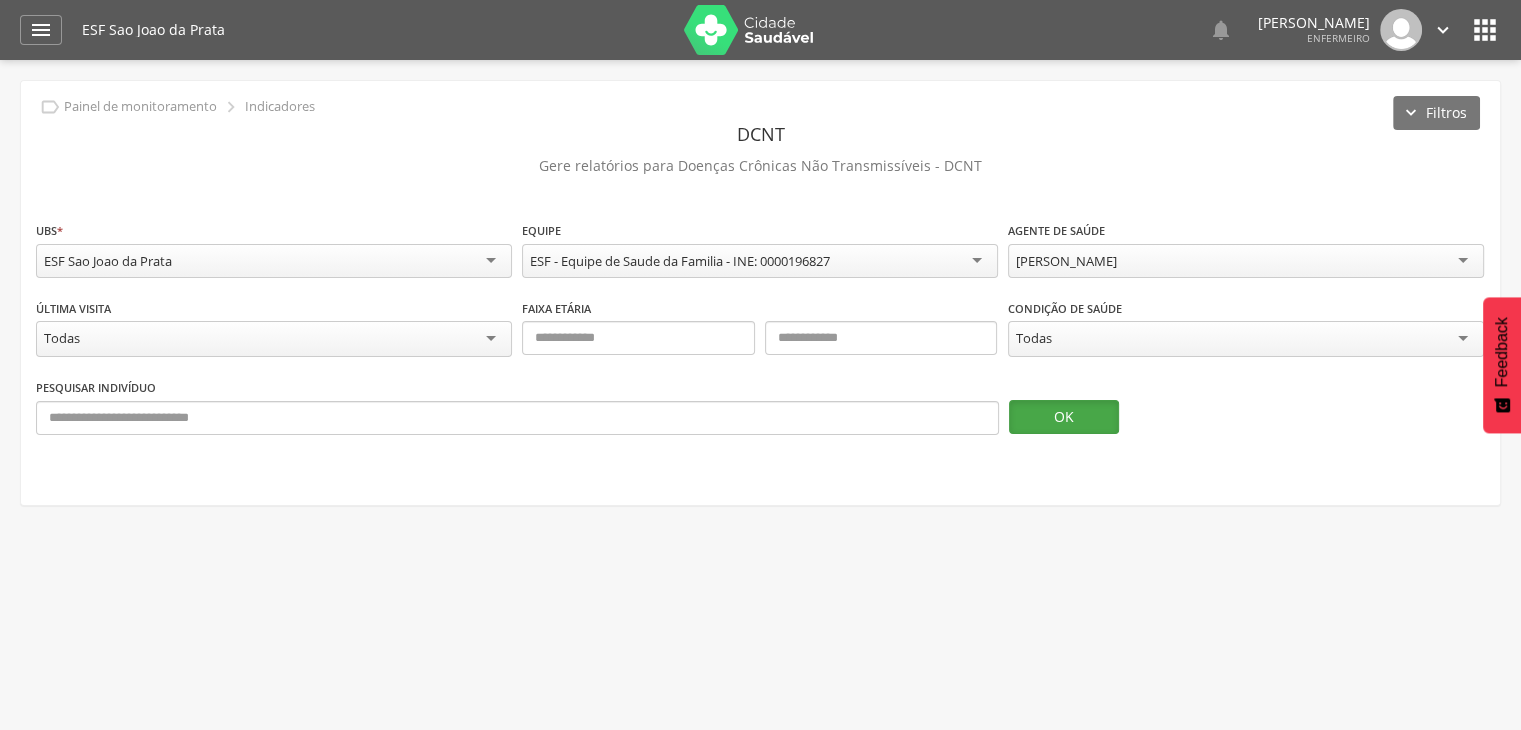 click on "OK" at bounding box center (1064, 417) 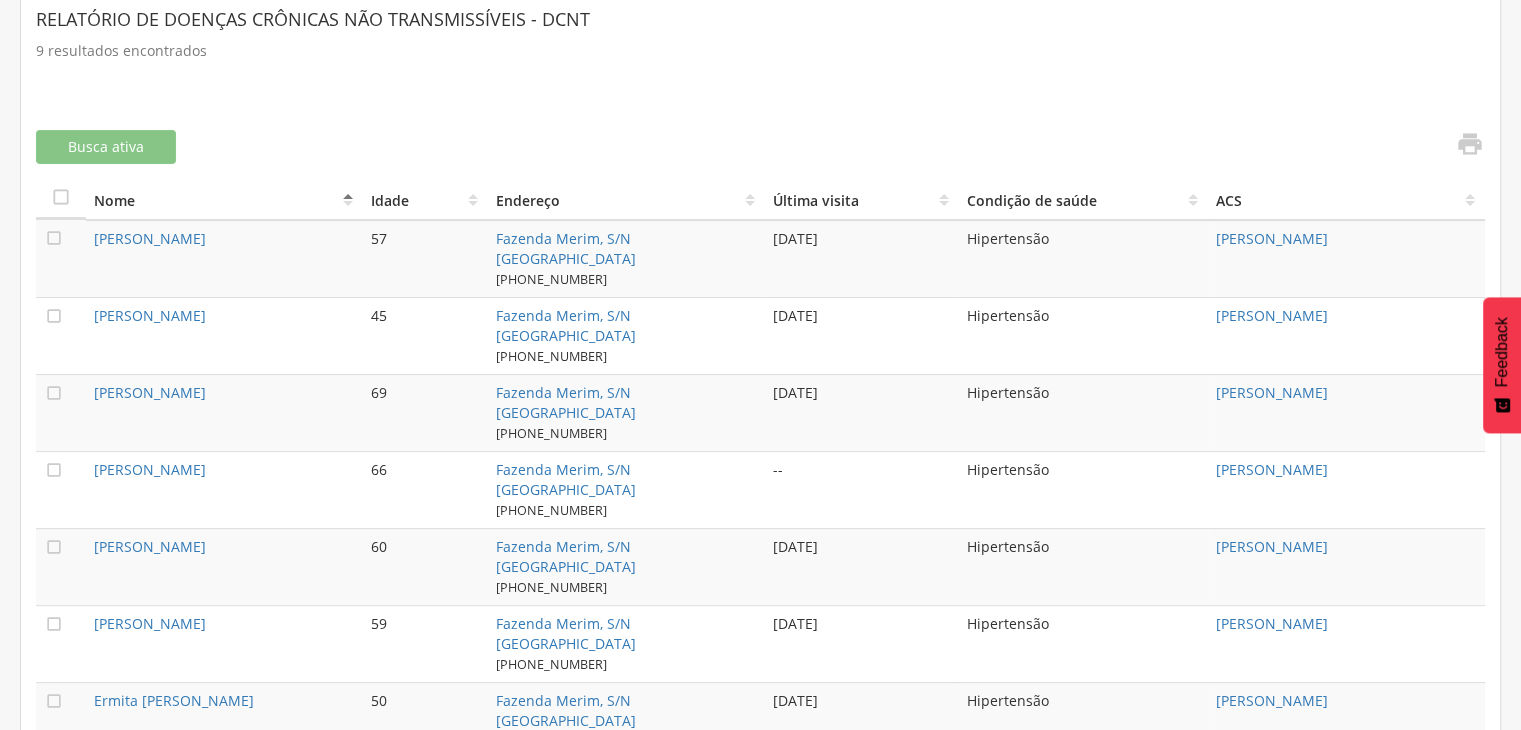 scroll, scrollTop: 553, scrollLeft: 0, axis: vertical 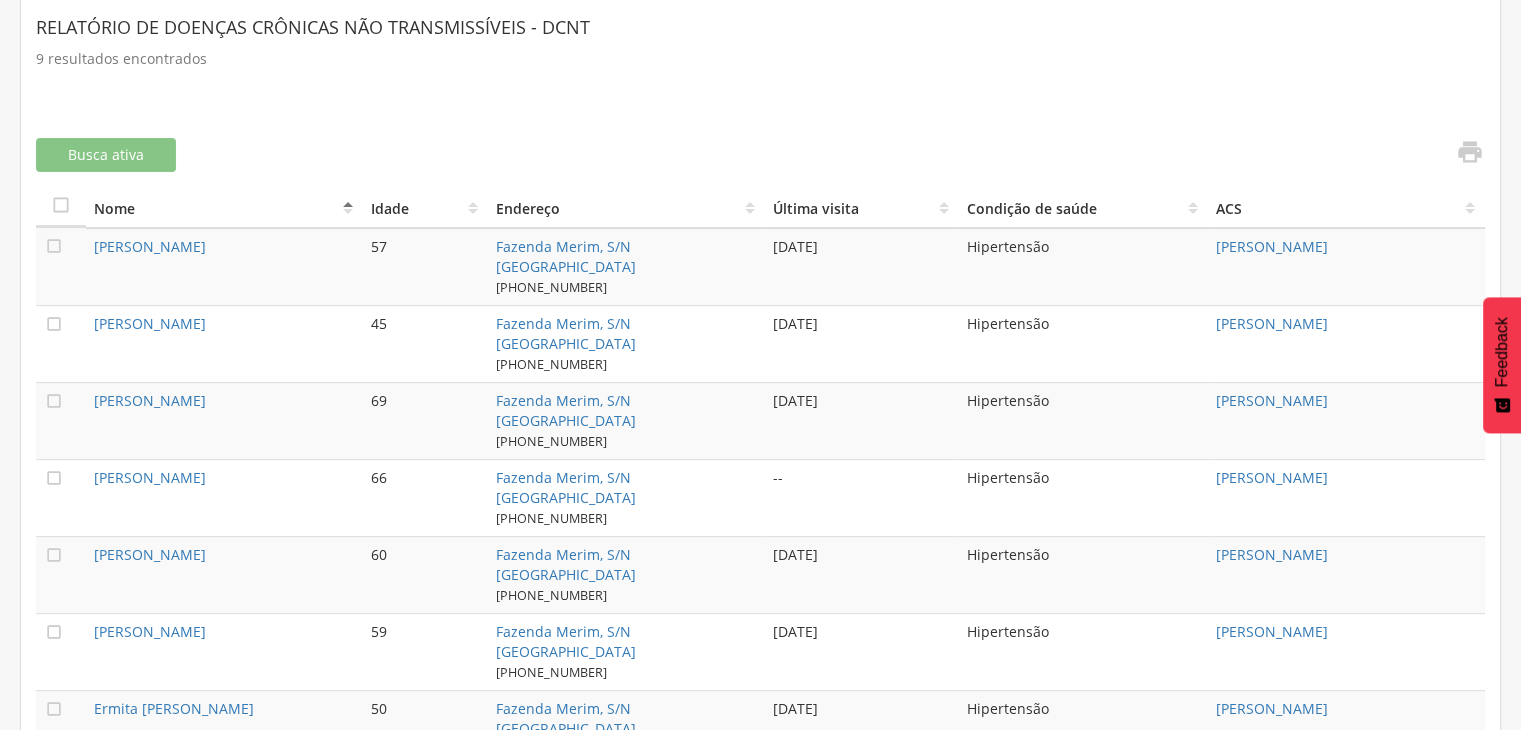 click on "[PERSON_NAME]" at bounding box center [224, 267] 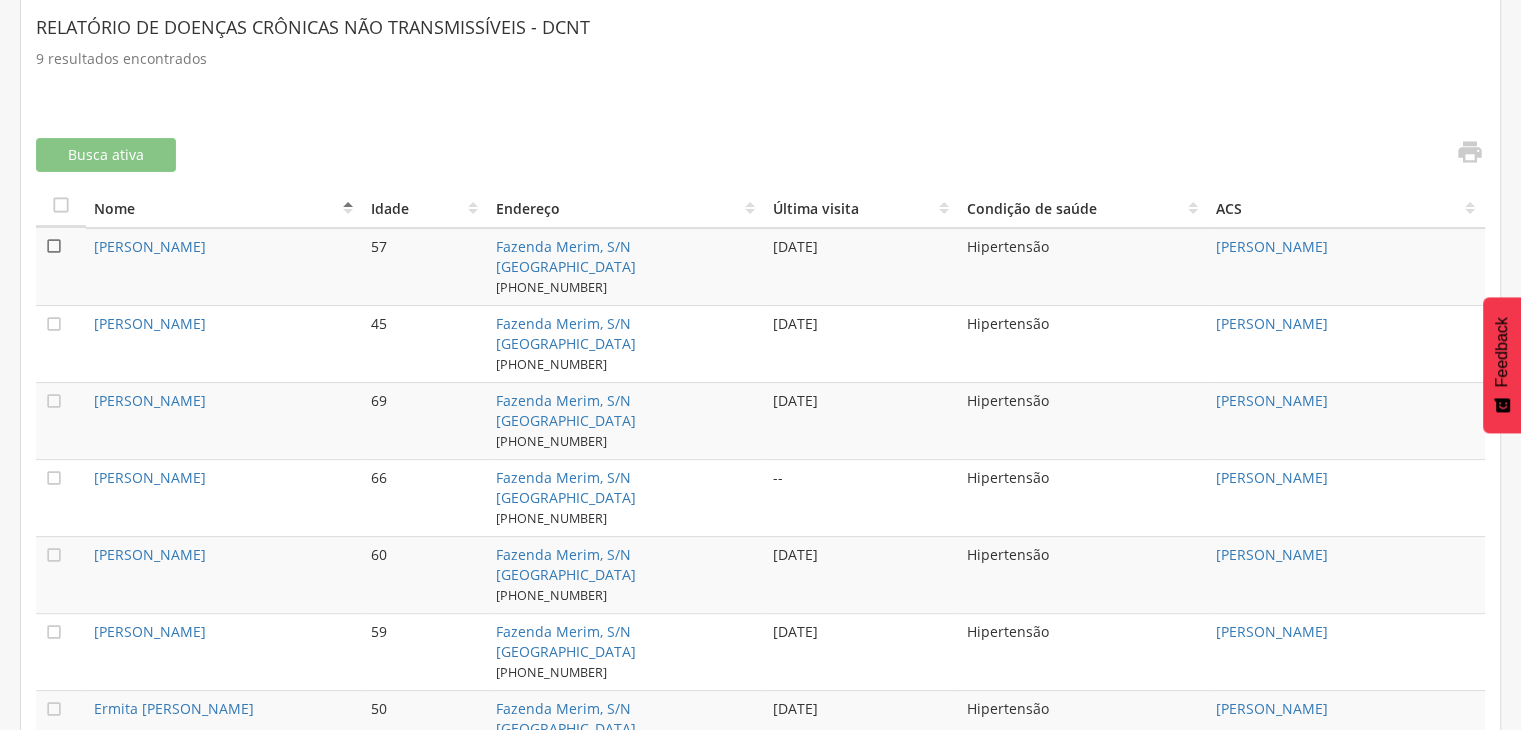 click on "" at bounding box center (54, 246) 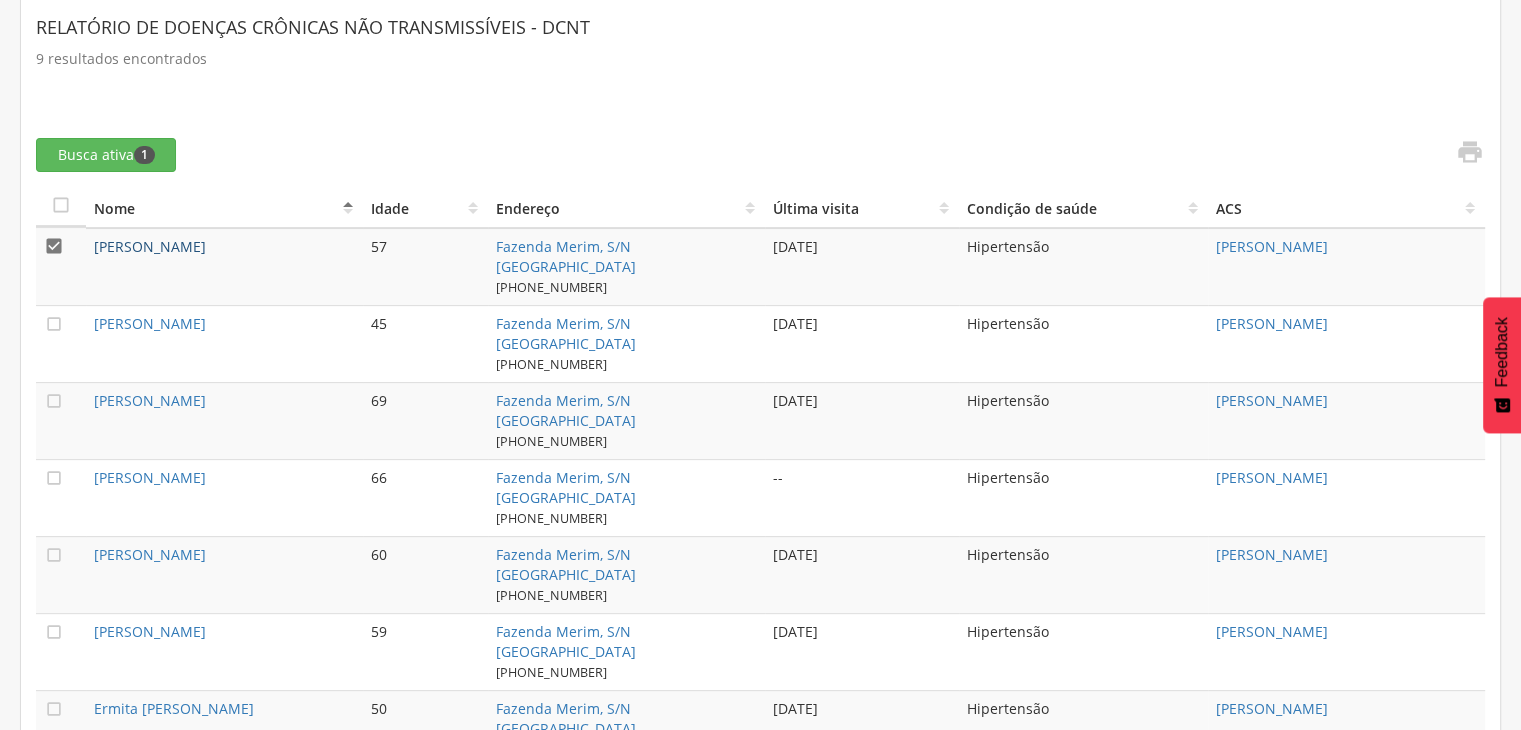 click on "[PERSON_NAME]" at bounding box center (150, 246) 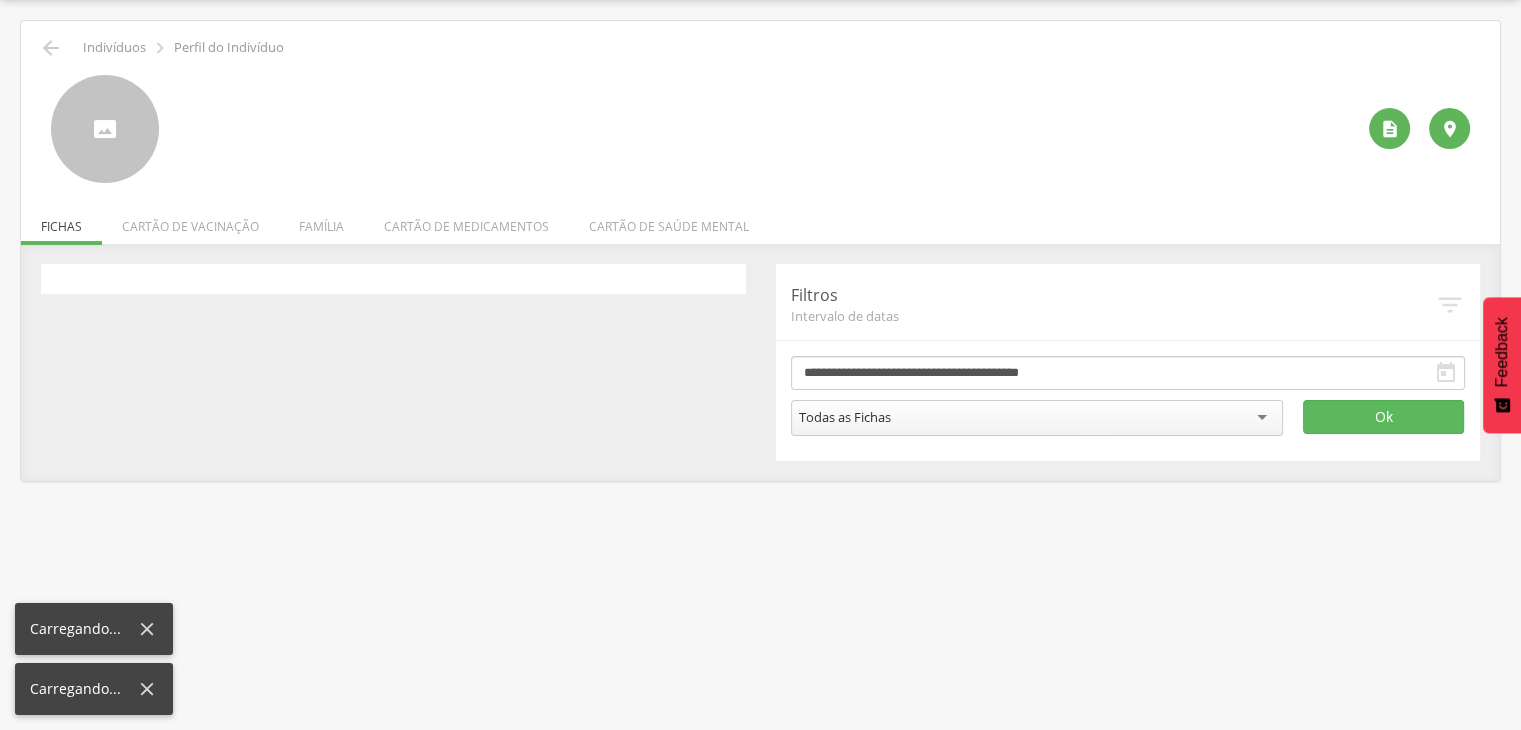 scroll, scrollTop: 60, scrollLeft: 0, axis: vertical 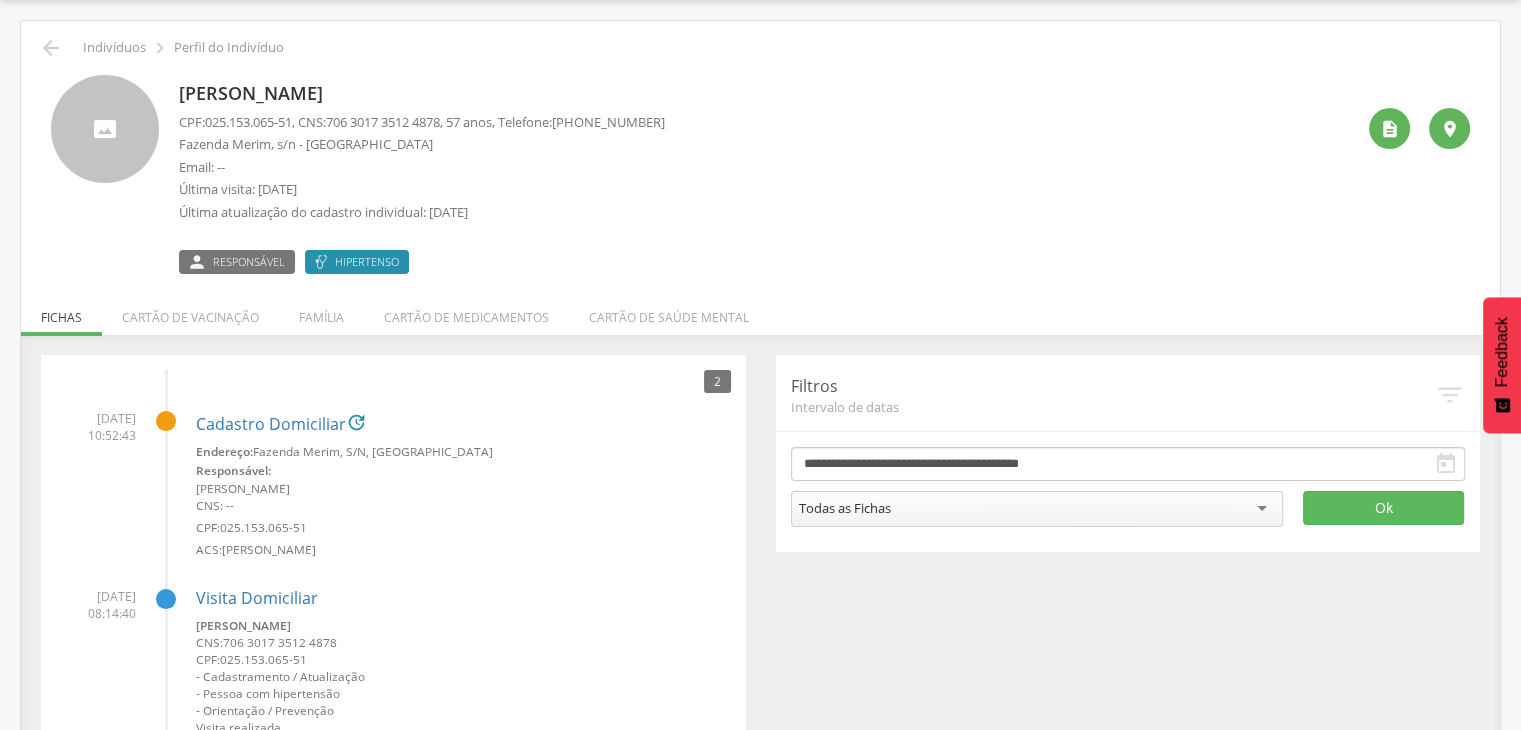 drag, startPoint x: 180, startPoint y: 93, endPoint x: 435, endPoint y: 80, distance: 255.33116 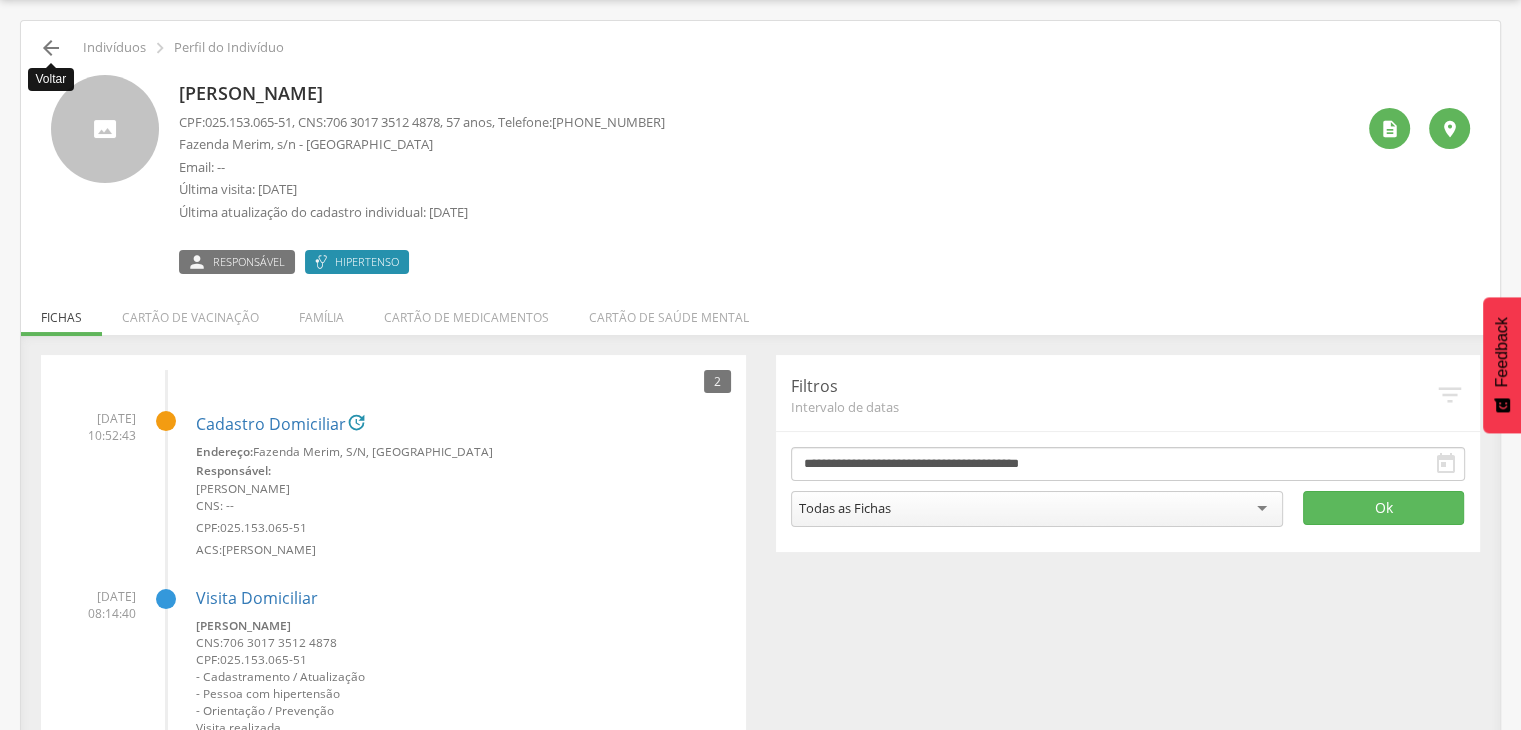 click on "" at bounding box center (51, 48) 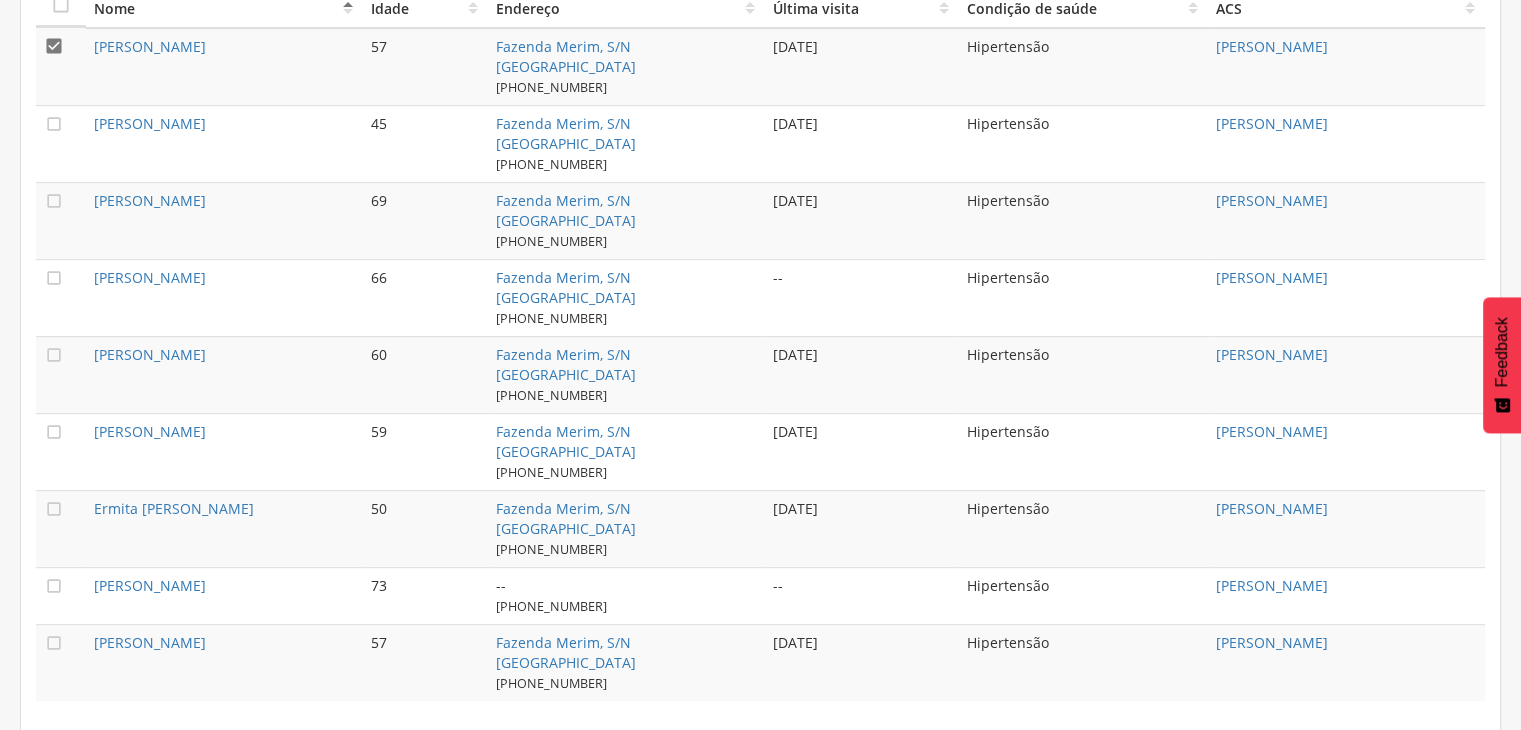 scroll, scrollTop: 754, scrollLeft: 0, axis: vertical 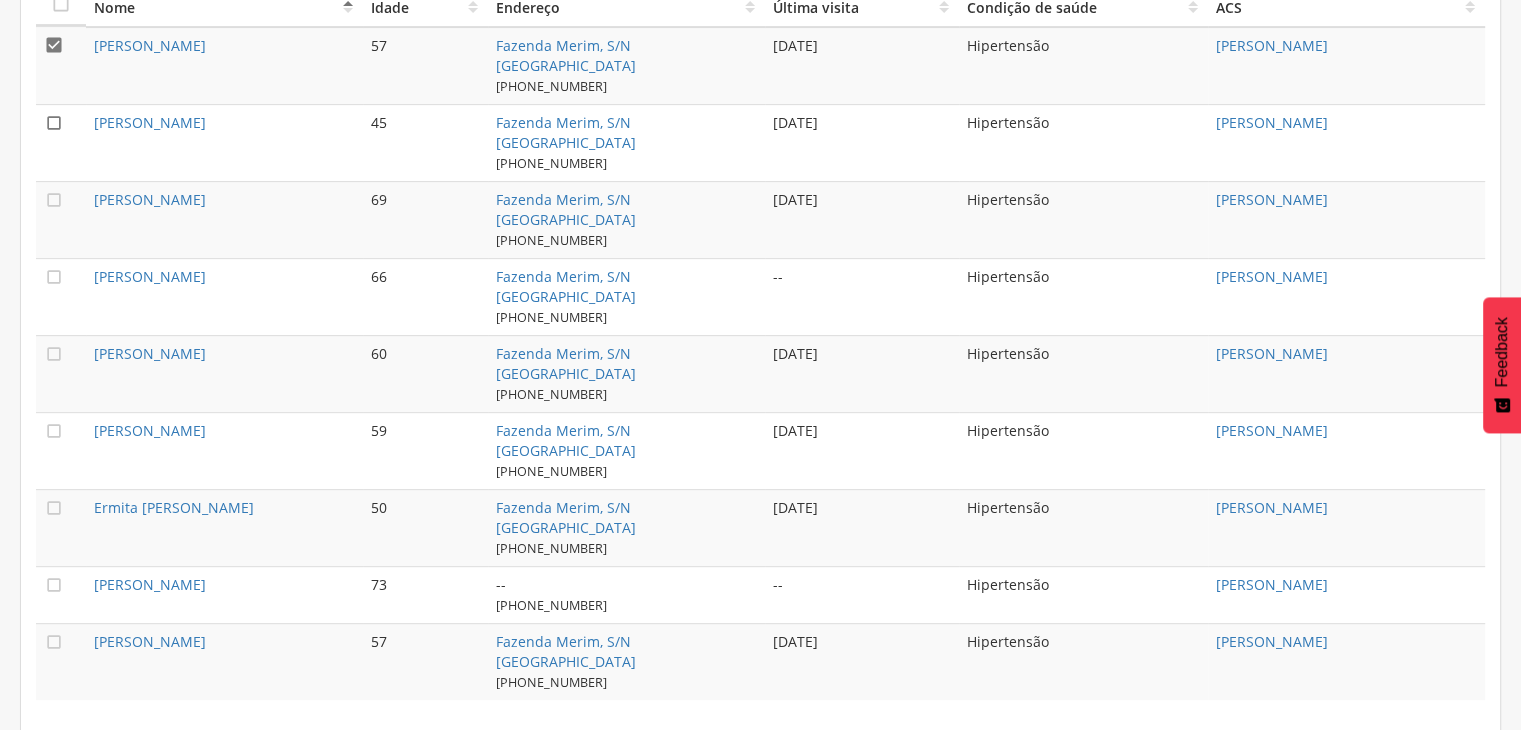 click on "" at bounding box center [54, 123] 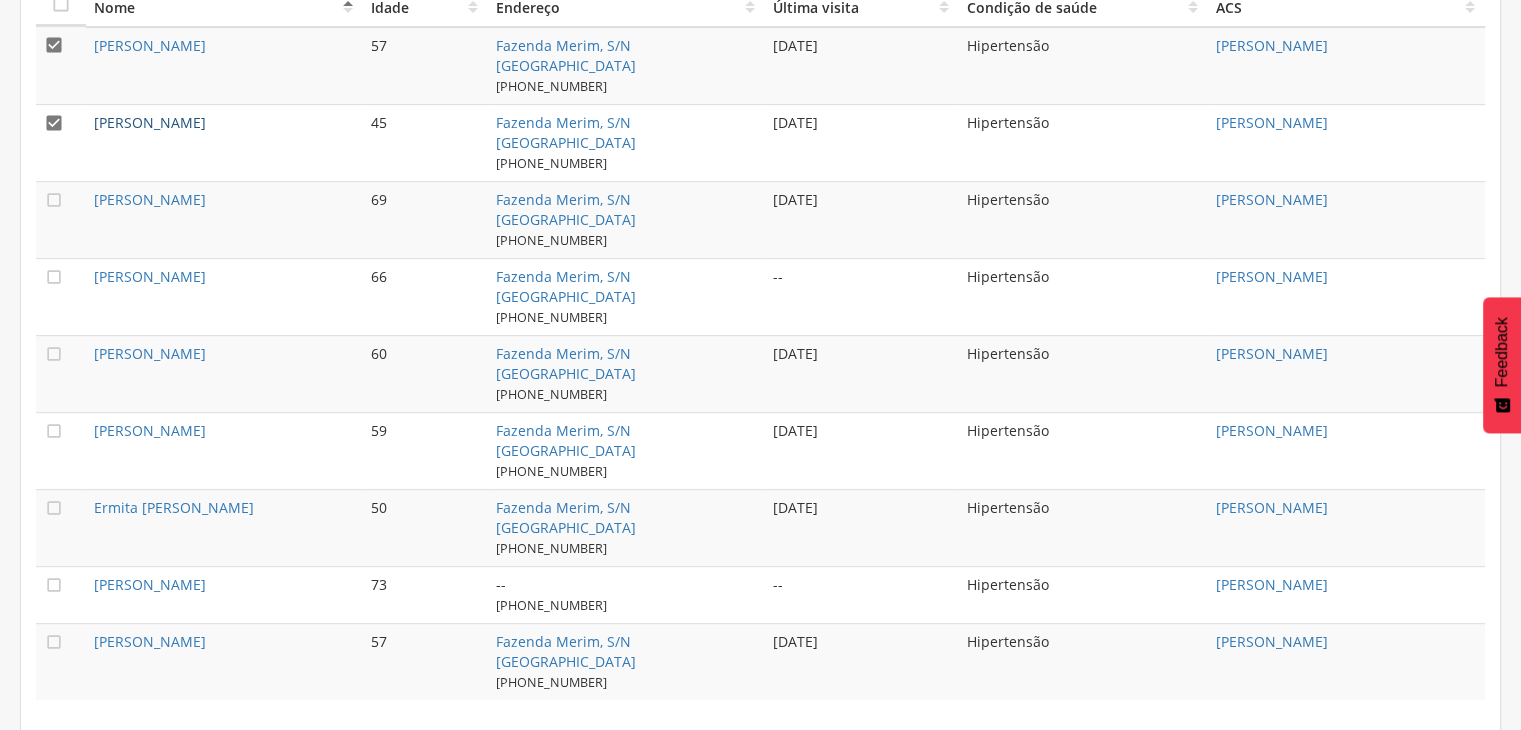 click on "[PERSON_NAME]" at bounding box center [150, 122] 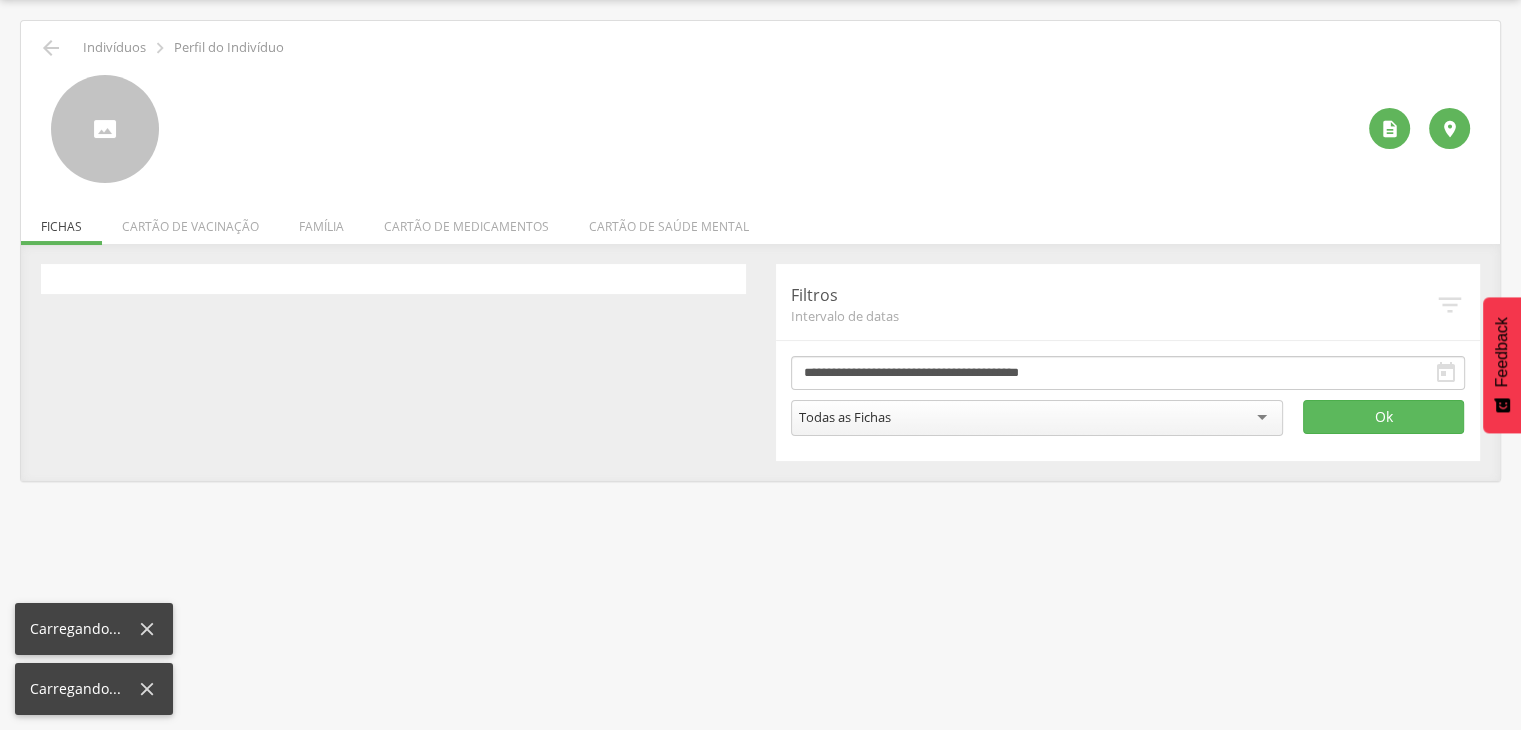 scroll, scrollTop: 60, scrollLeft: 0, axis: vertical 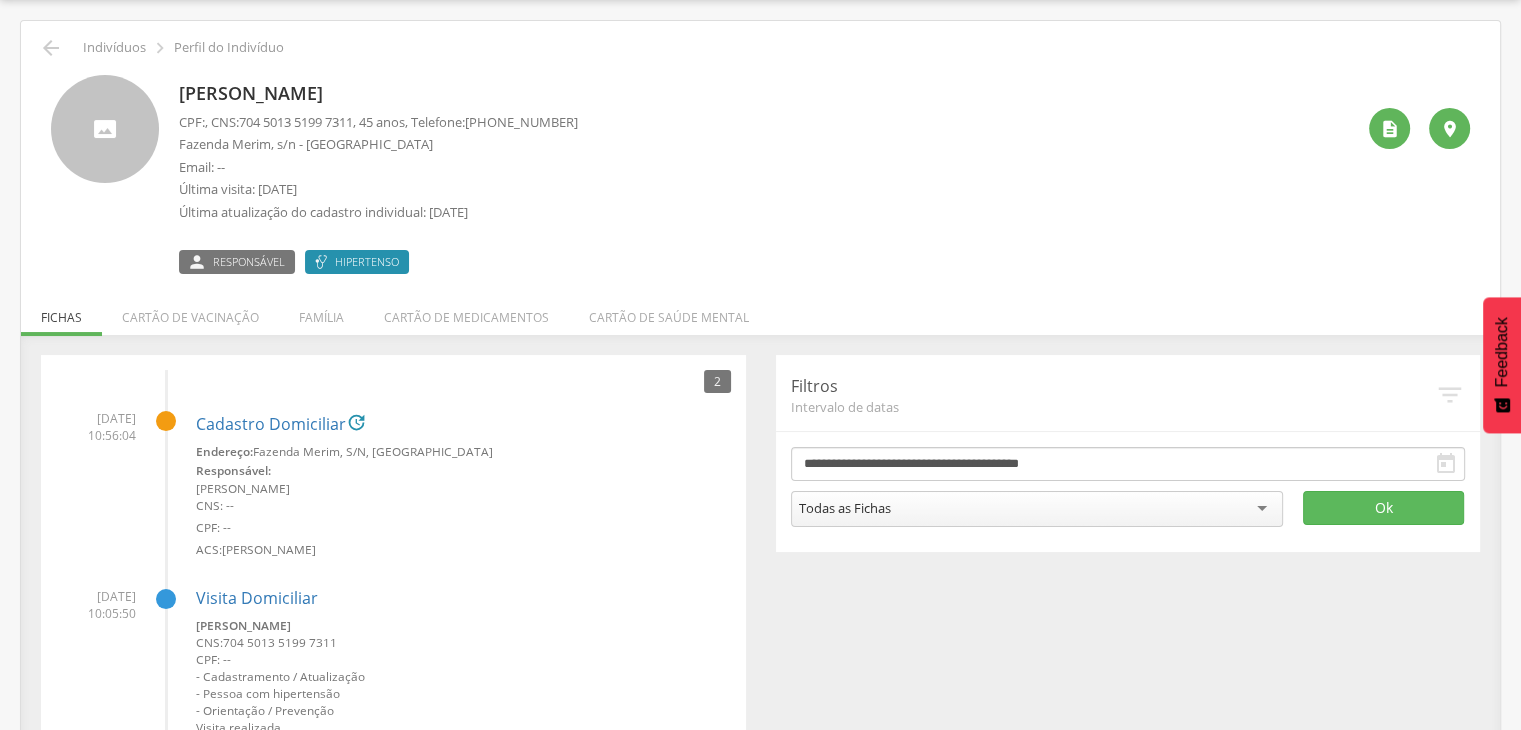drag, startPoint x: 178, startPoint y: 95, endPoint x: 424, endPoint y: 101, distance: 246.07317 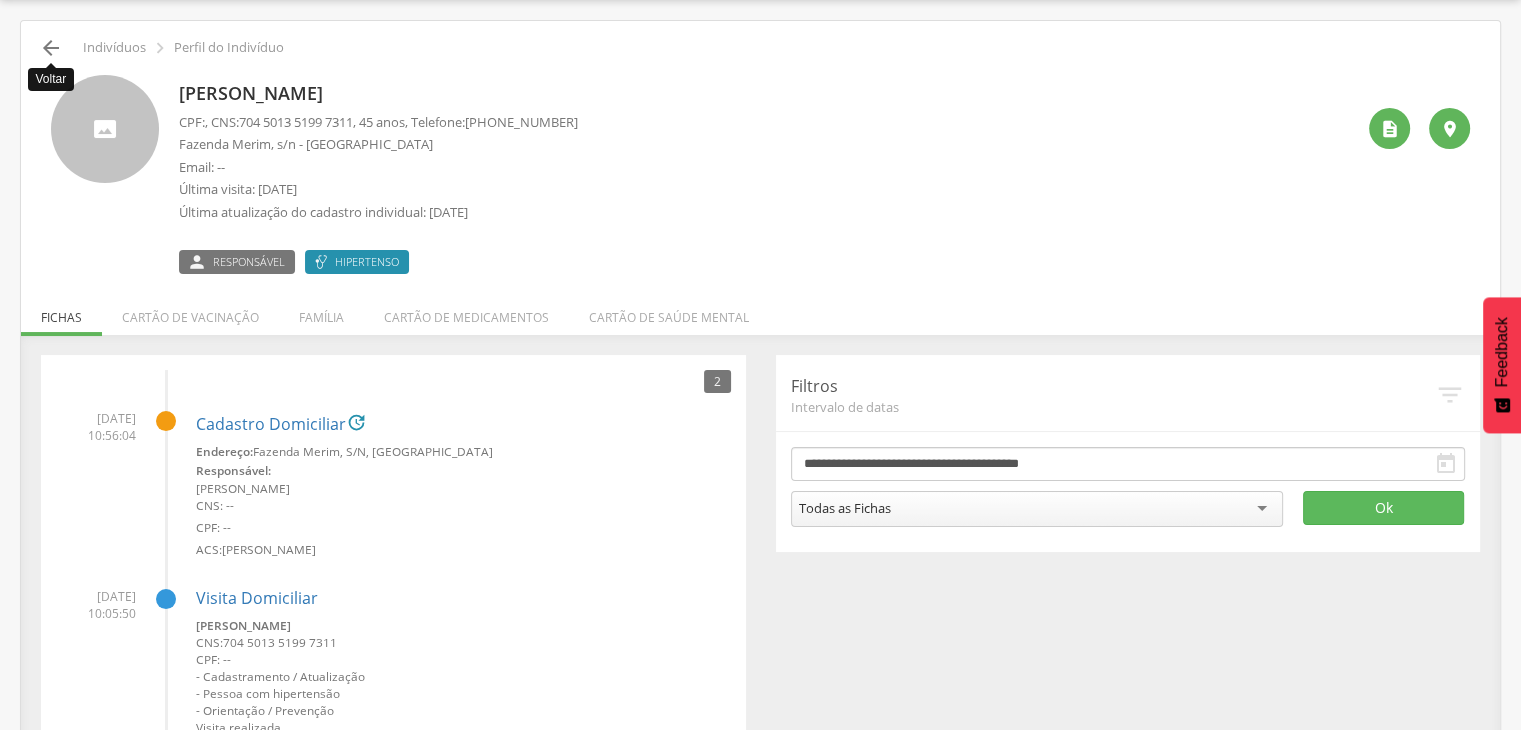 click on "" at bounding box center [51, 48] 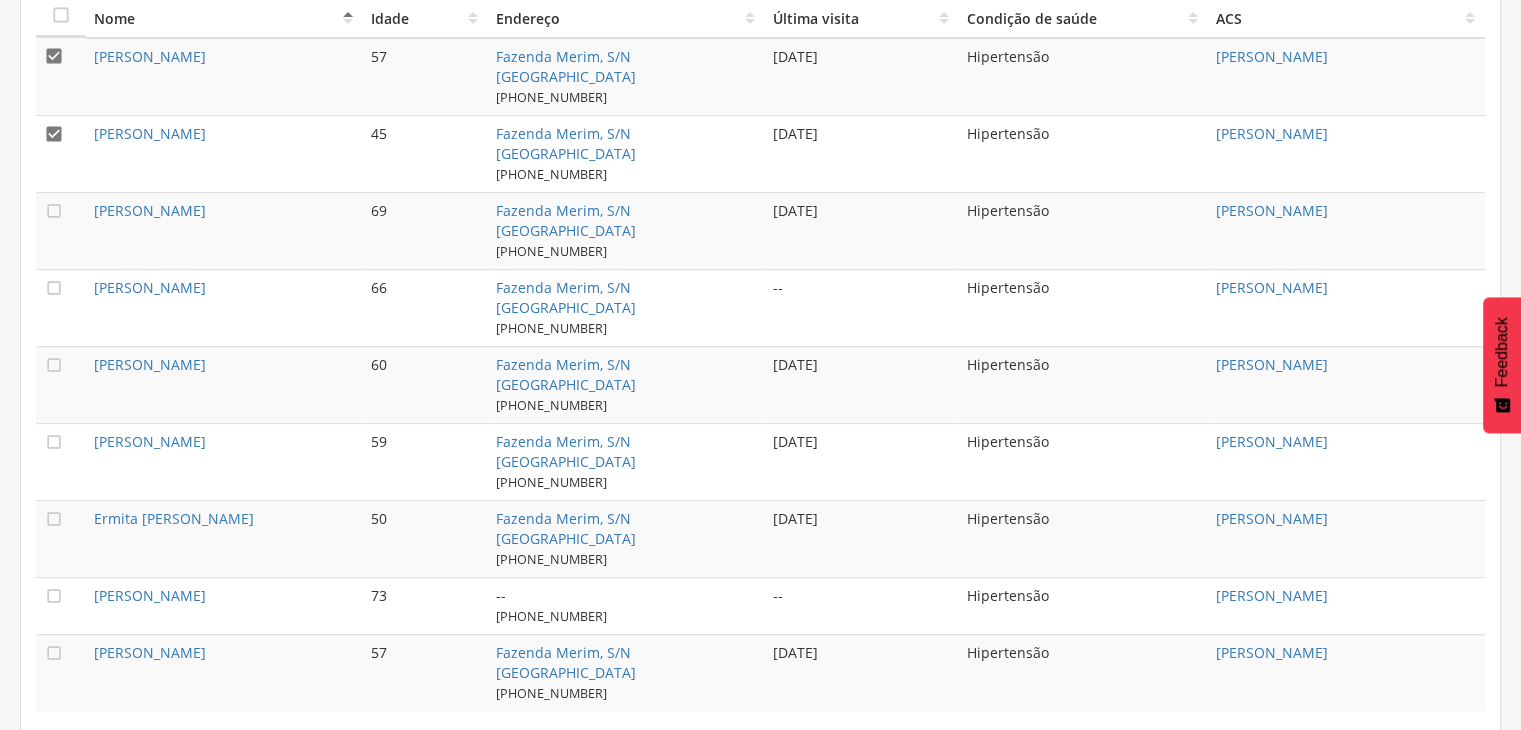 scroll, scrollTop: 754, scrollLeft: 0, axis: vertical 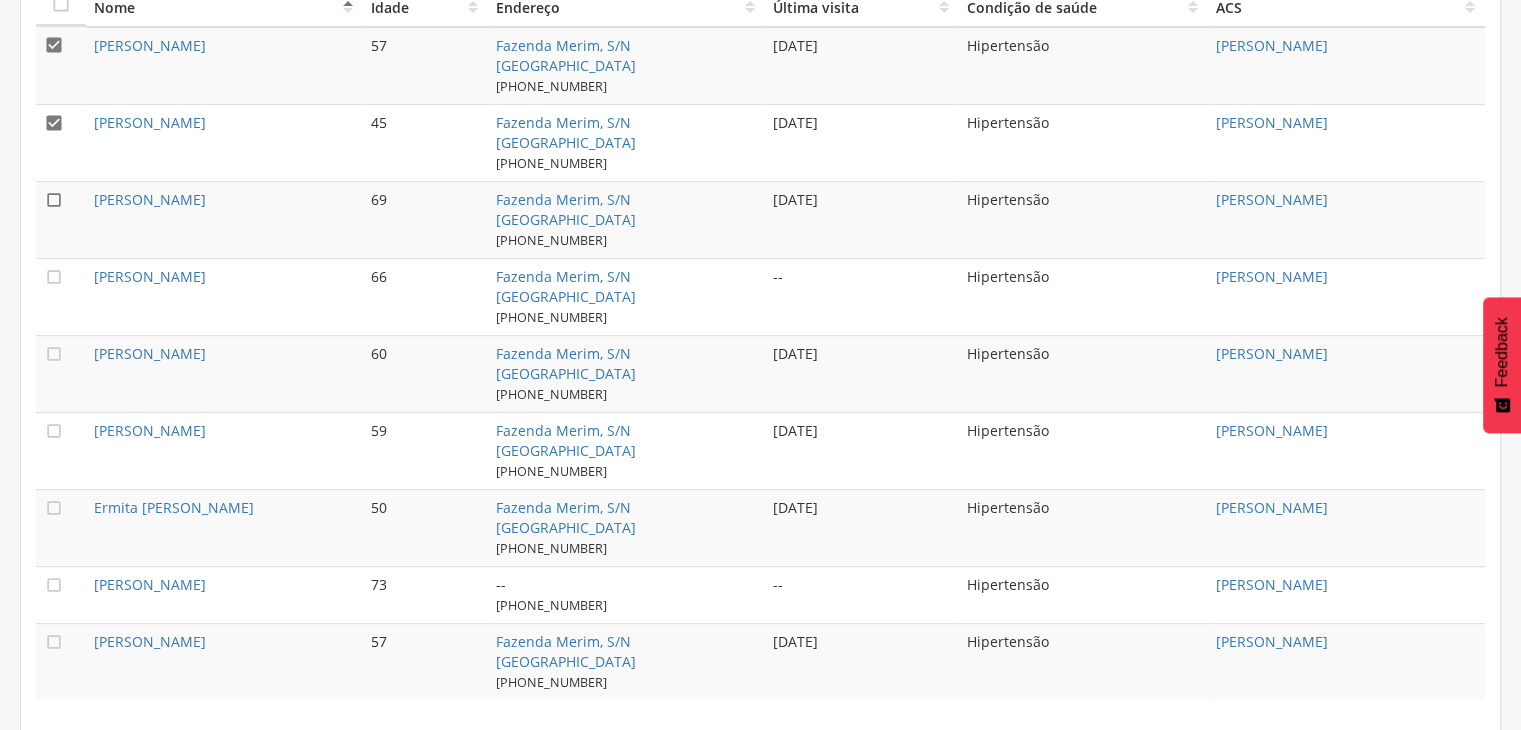 click on "" at bounding box center [54, 200] 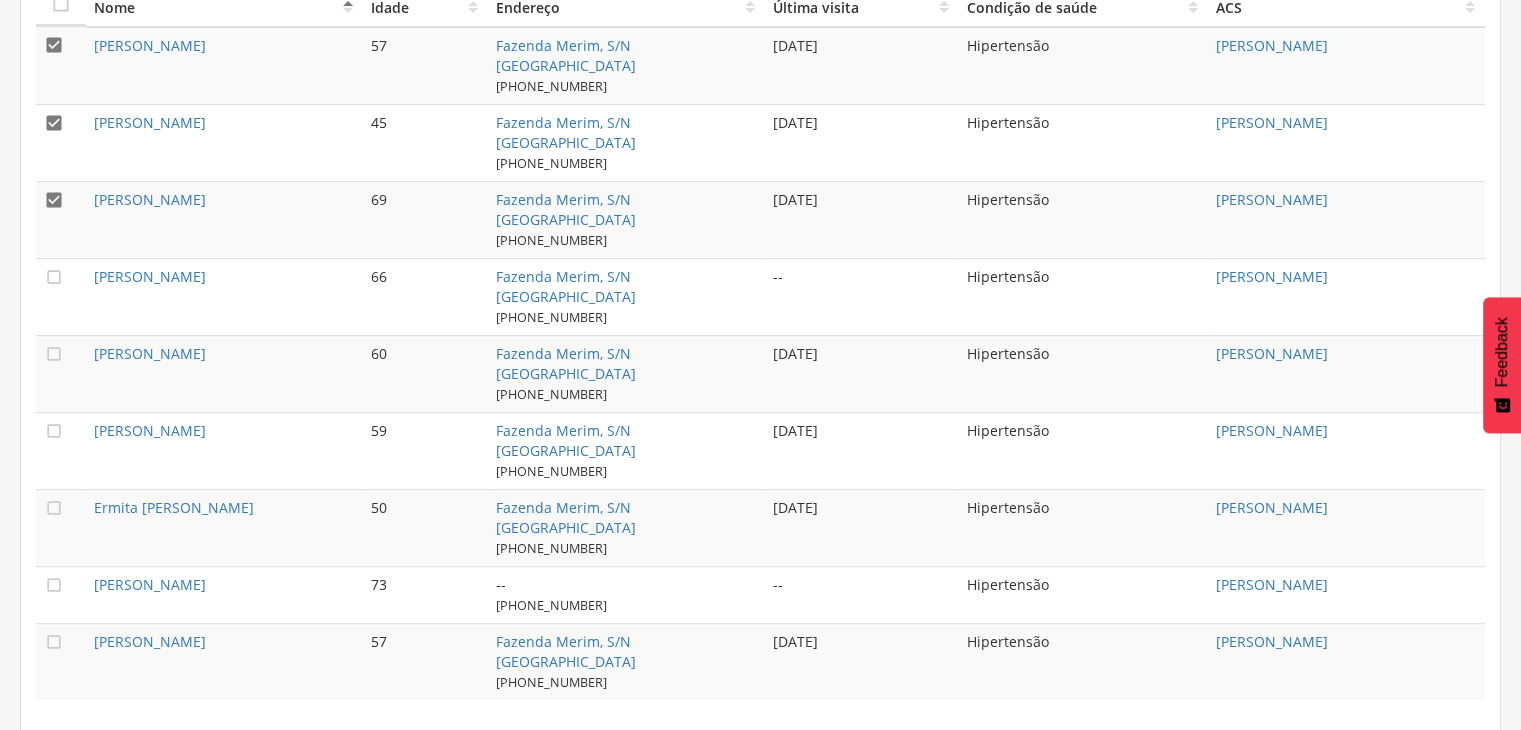 click on "" at bounding box center [54, 123] 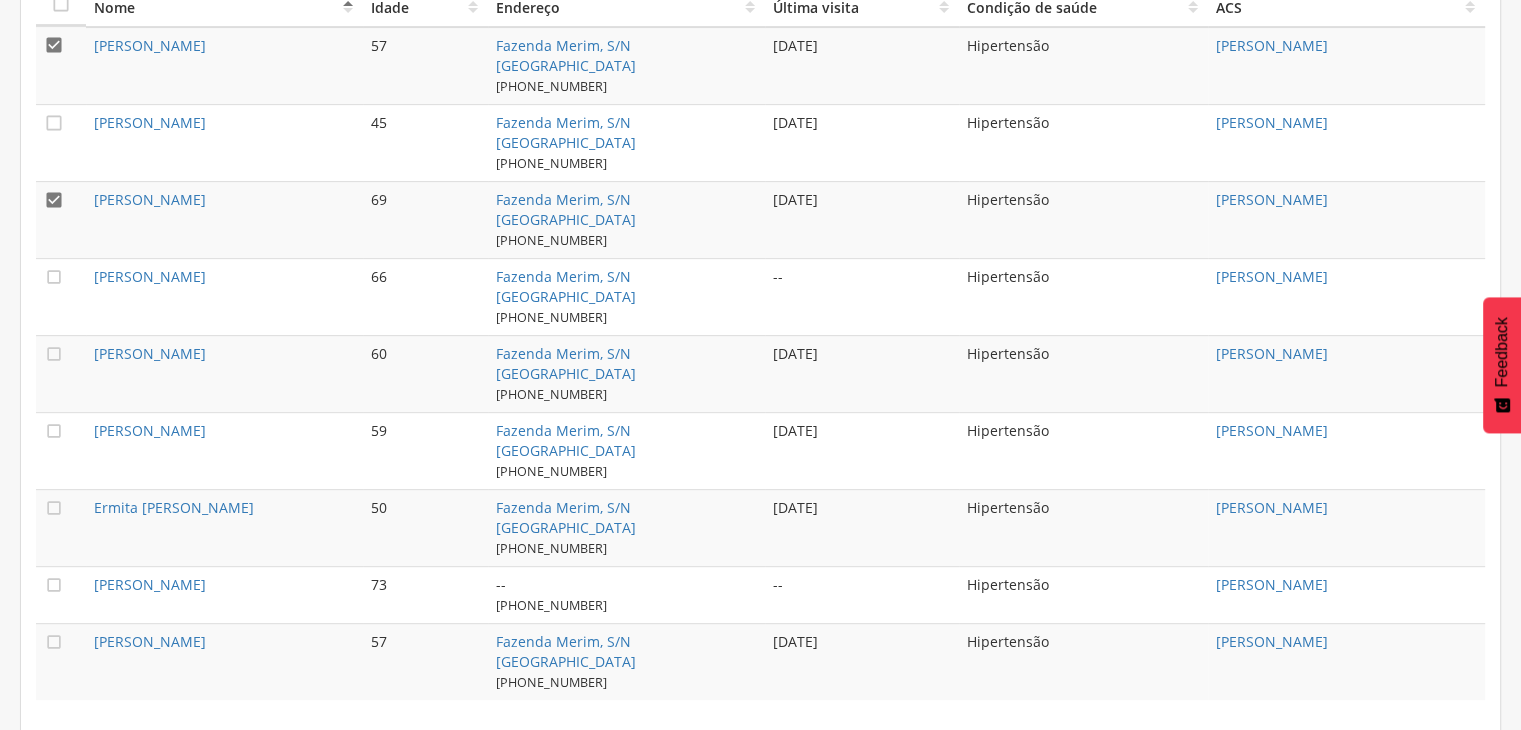 click on "" at bounding box center [54, 45] 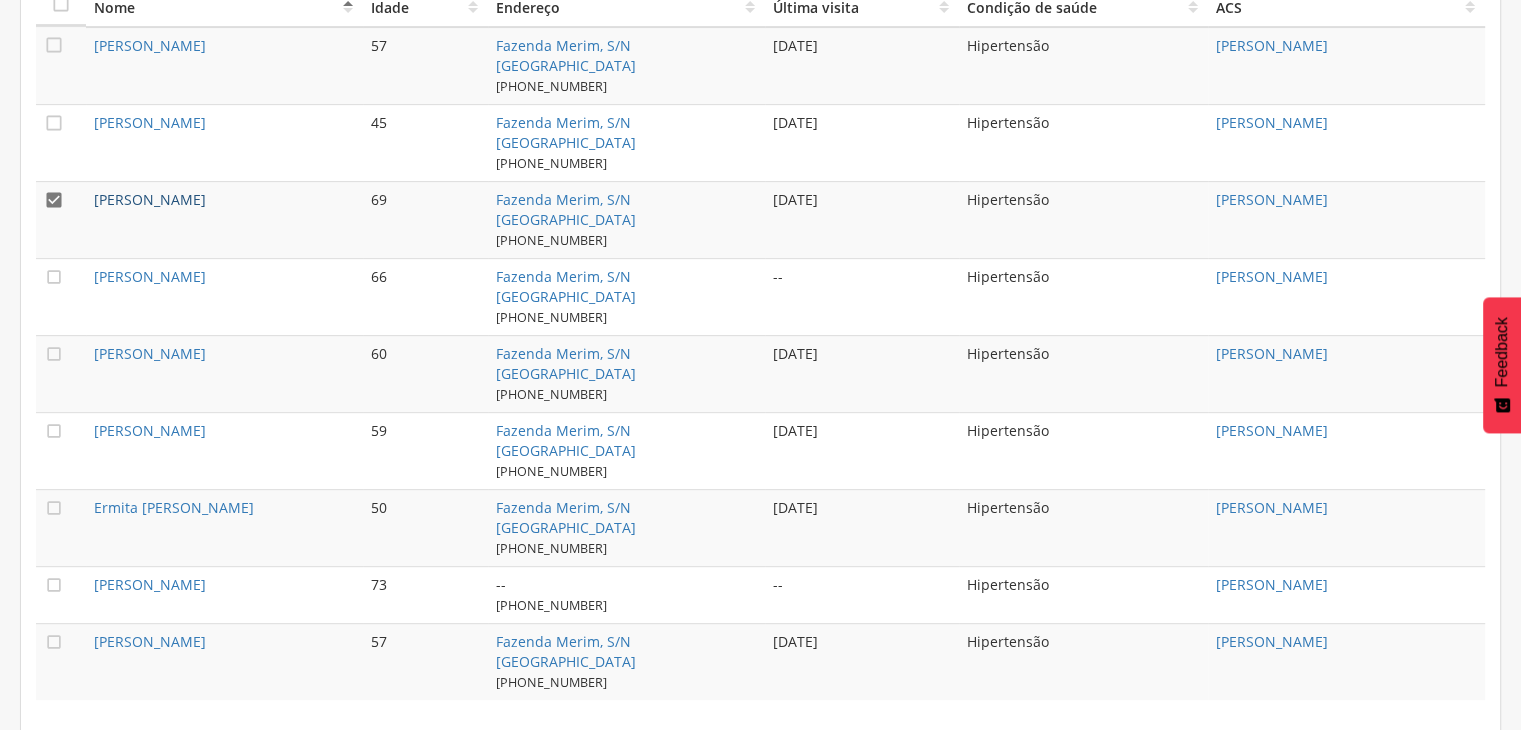 click on "[PERSON_NAME]" at bounding box center [150, 199] 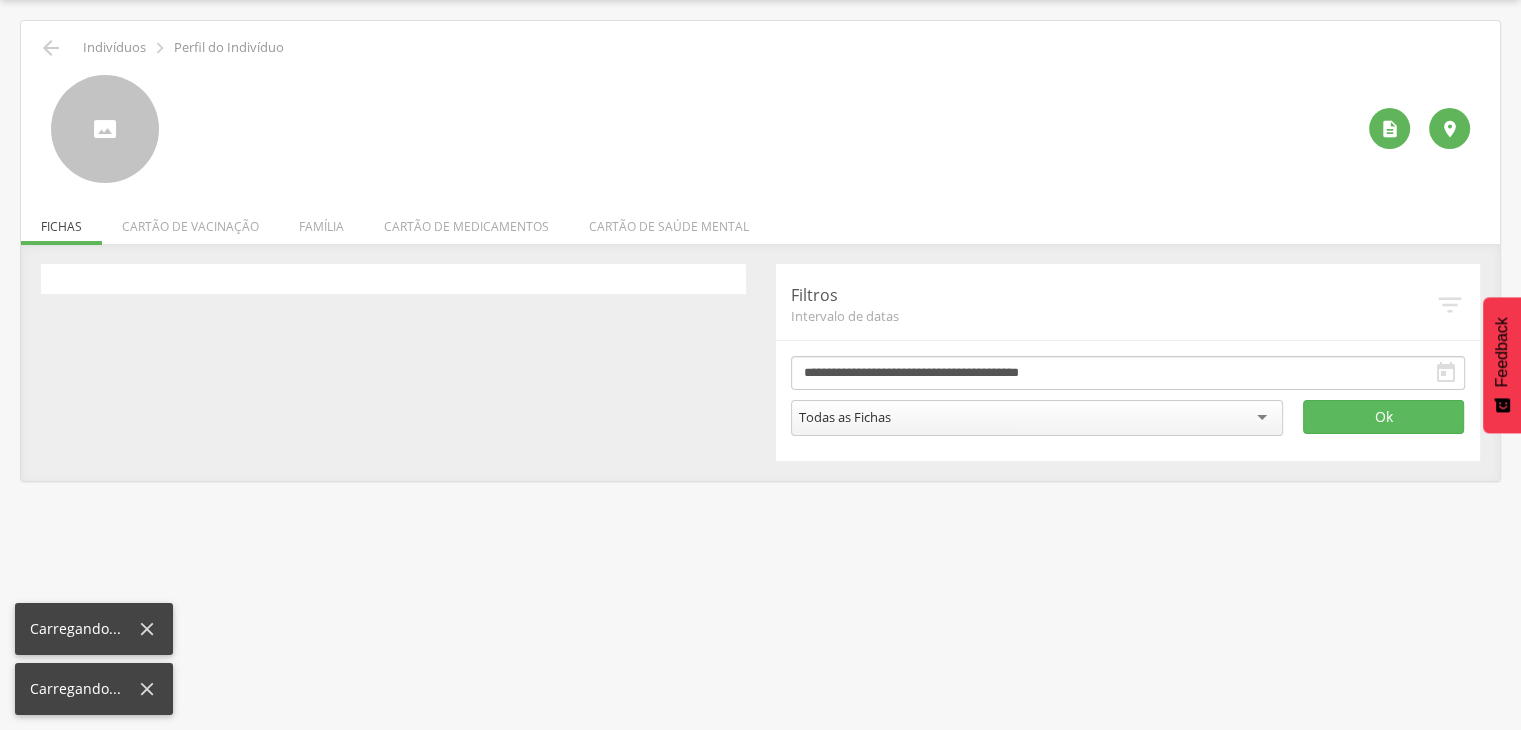 scroll, scrollTop: 60, scrollLeft: 0, axis: vertical 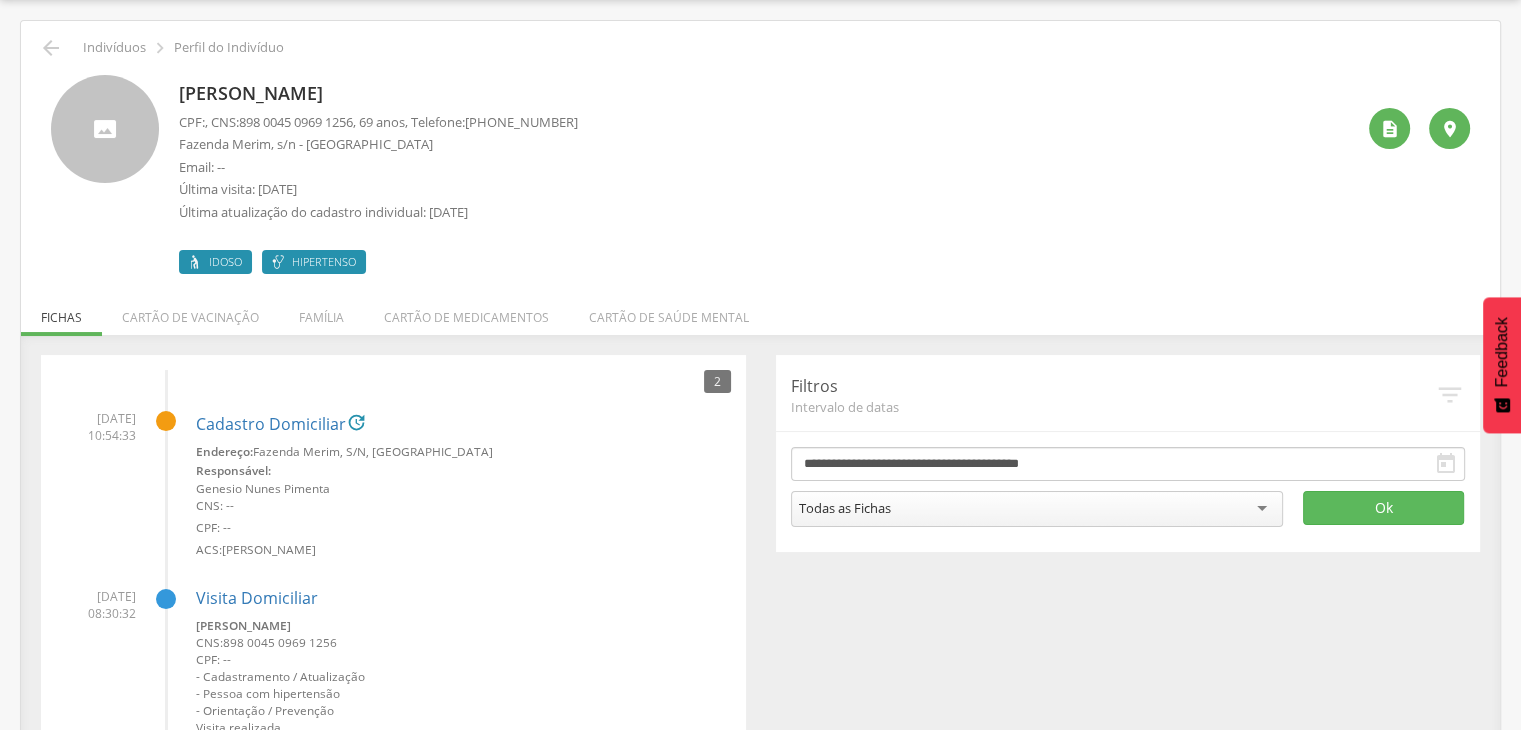 click on "[PERSON_NAME]" at bounding box center [378, 94] 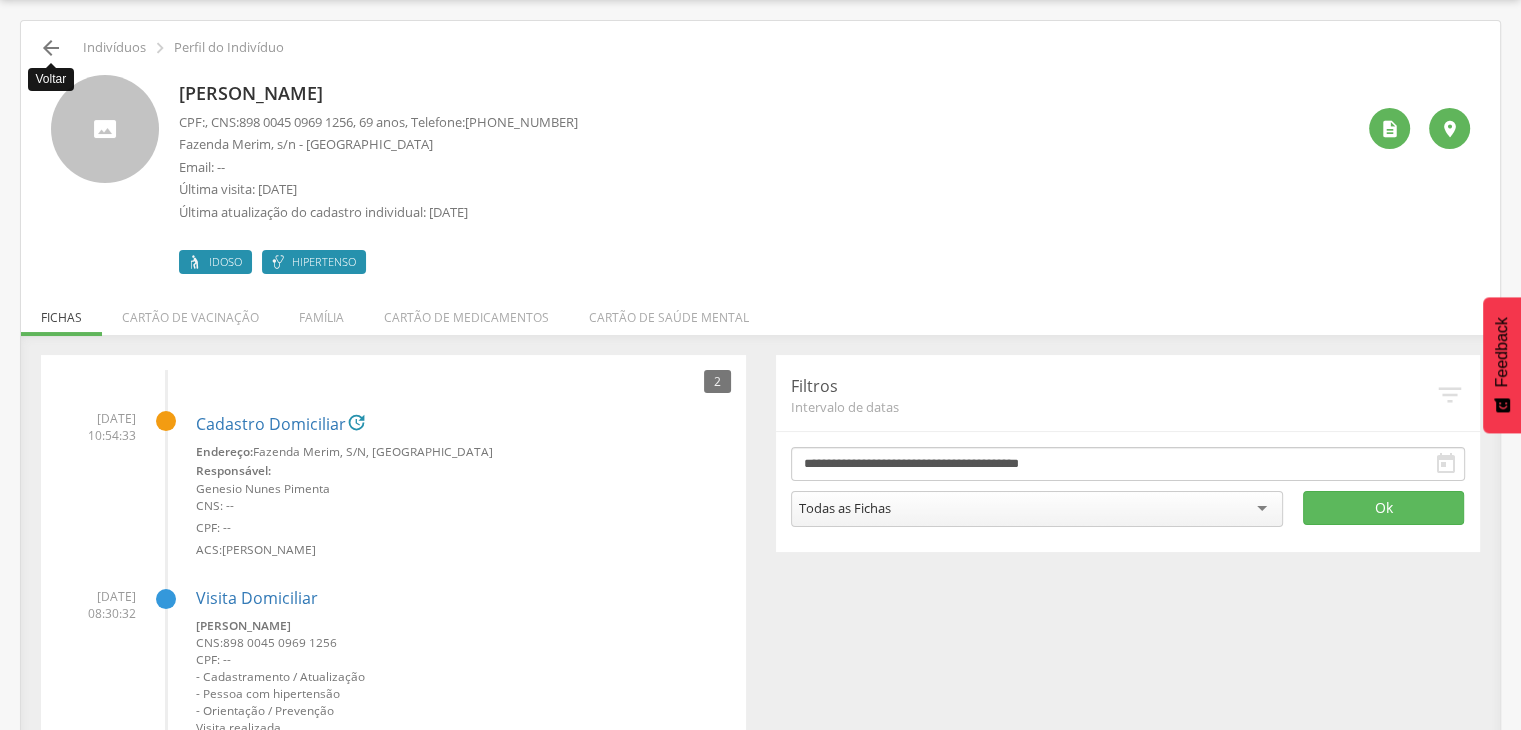 click on "" at bounding box center [51, 48] 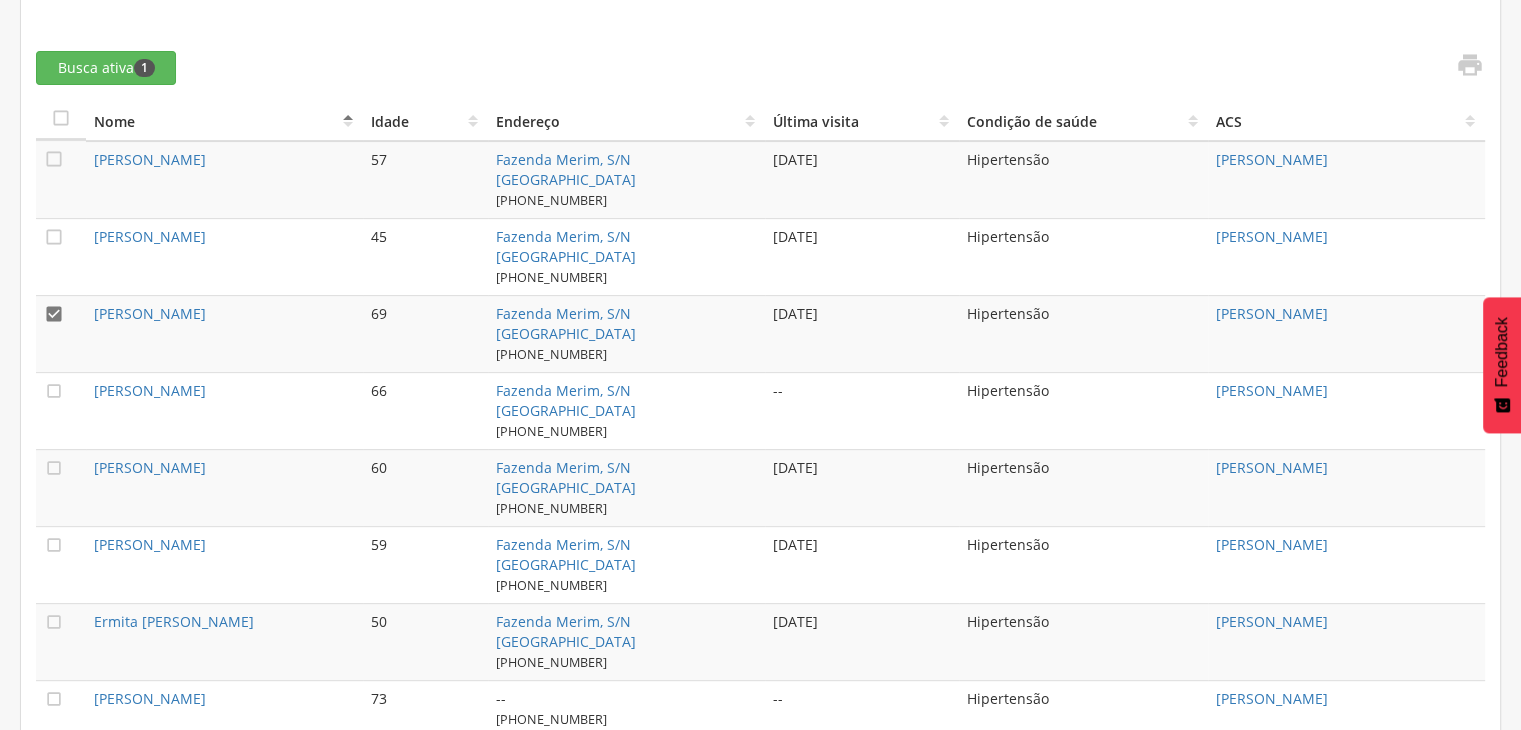 scroll, scrollTop: 754, scrollLeft: 0, axis: vertical 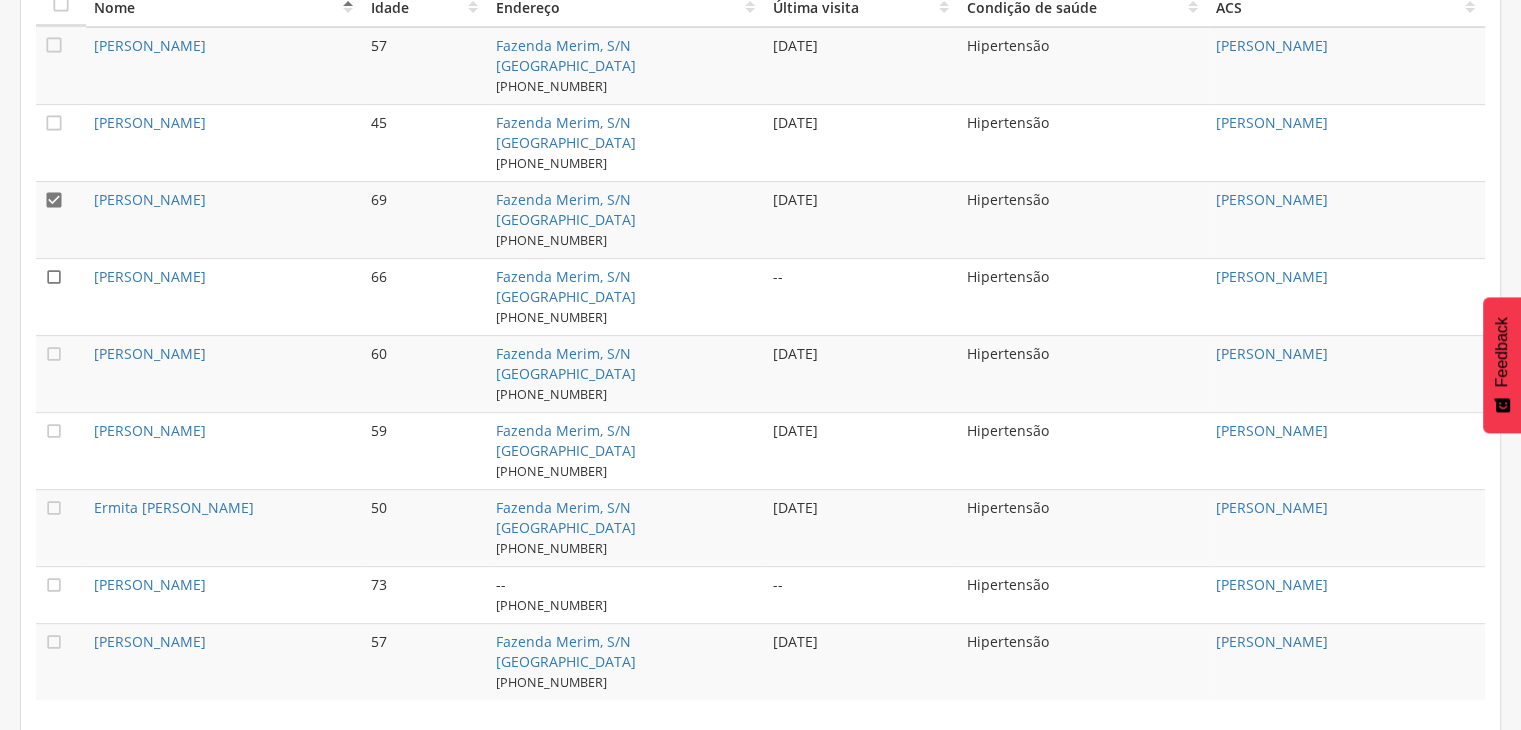 click on "" at bounding box center (54, 277) 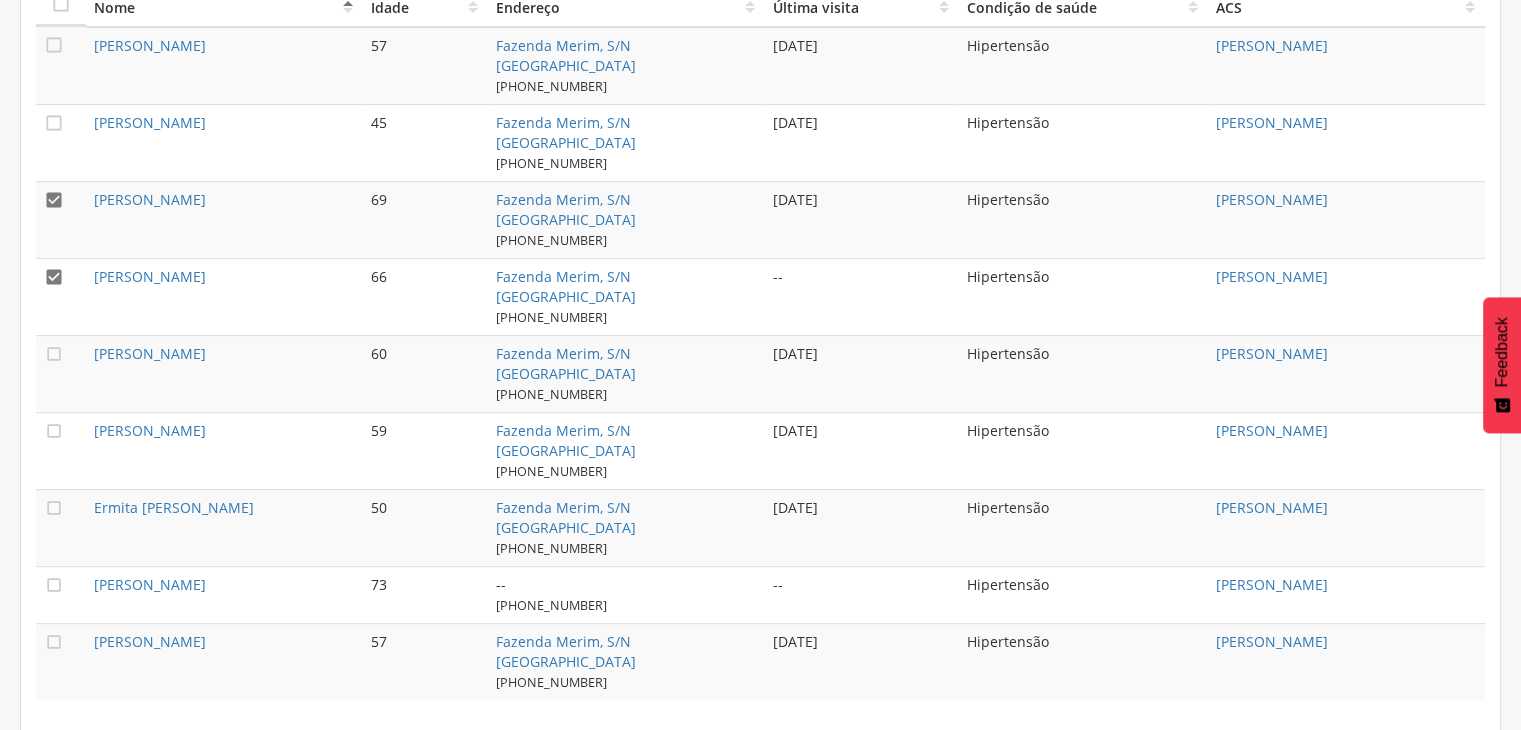 click on "" at bounding box center [54, 200] 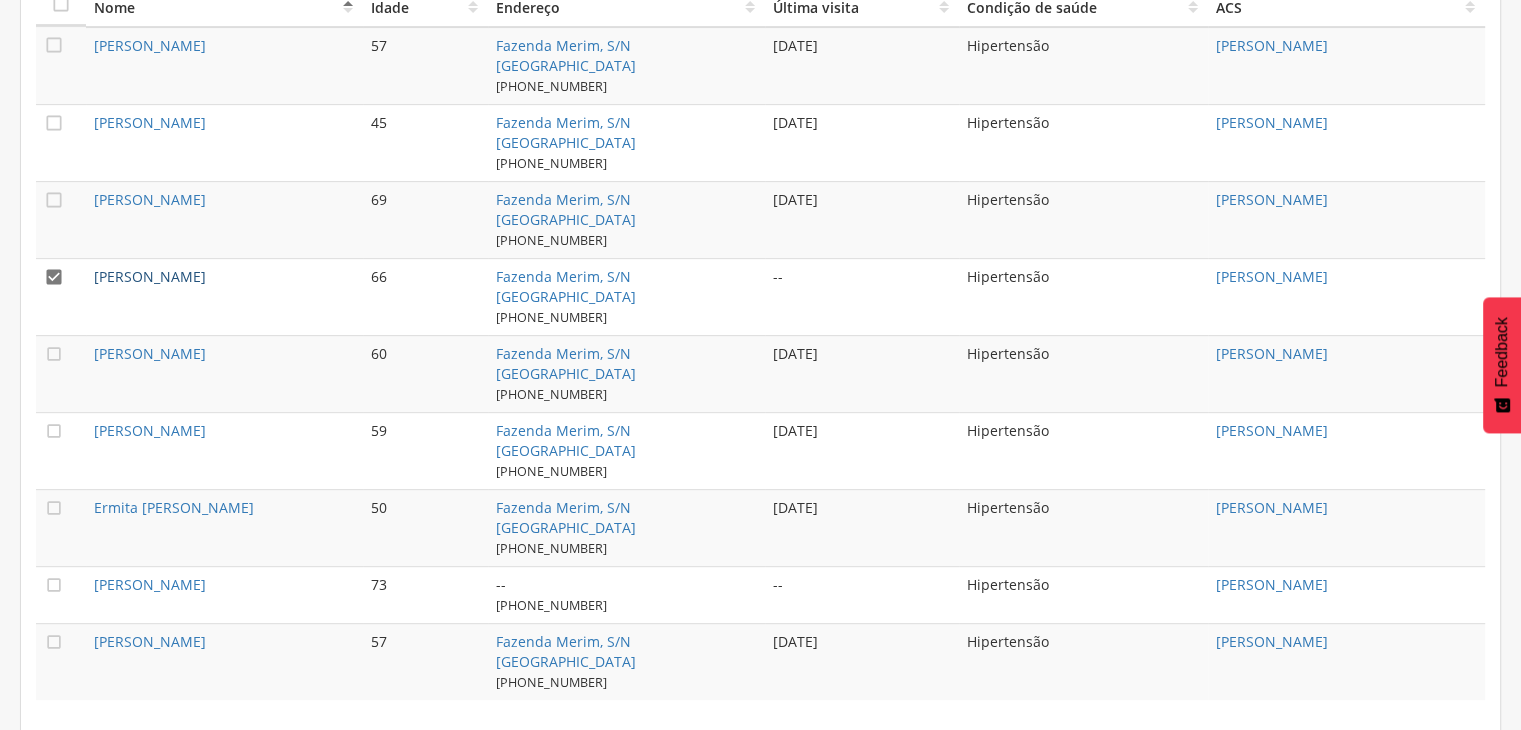 click on "[PERSON_NAME]" at bounding box center [150, 276] 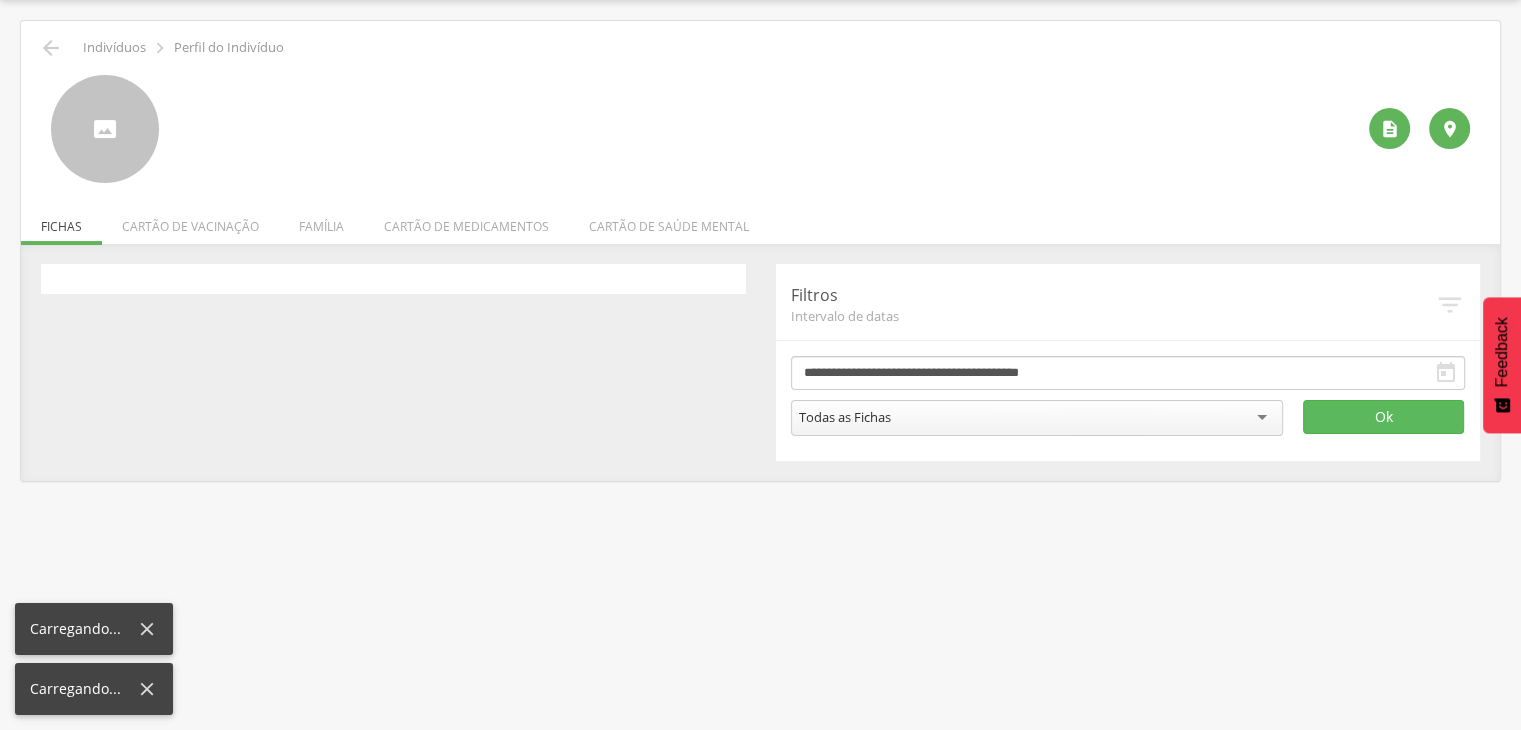 scroll, scrollTop: 60, scrollLeft: 0, axis: vertical 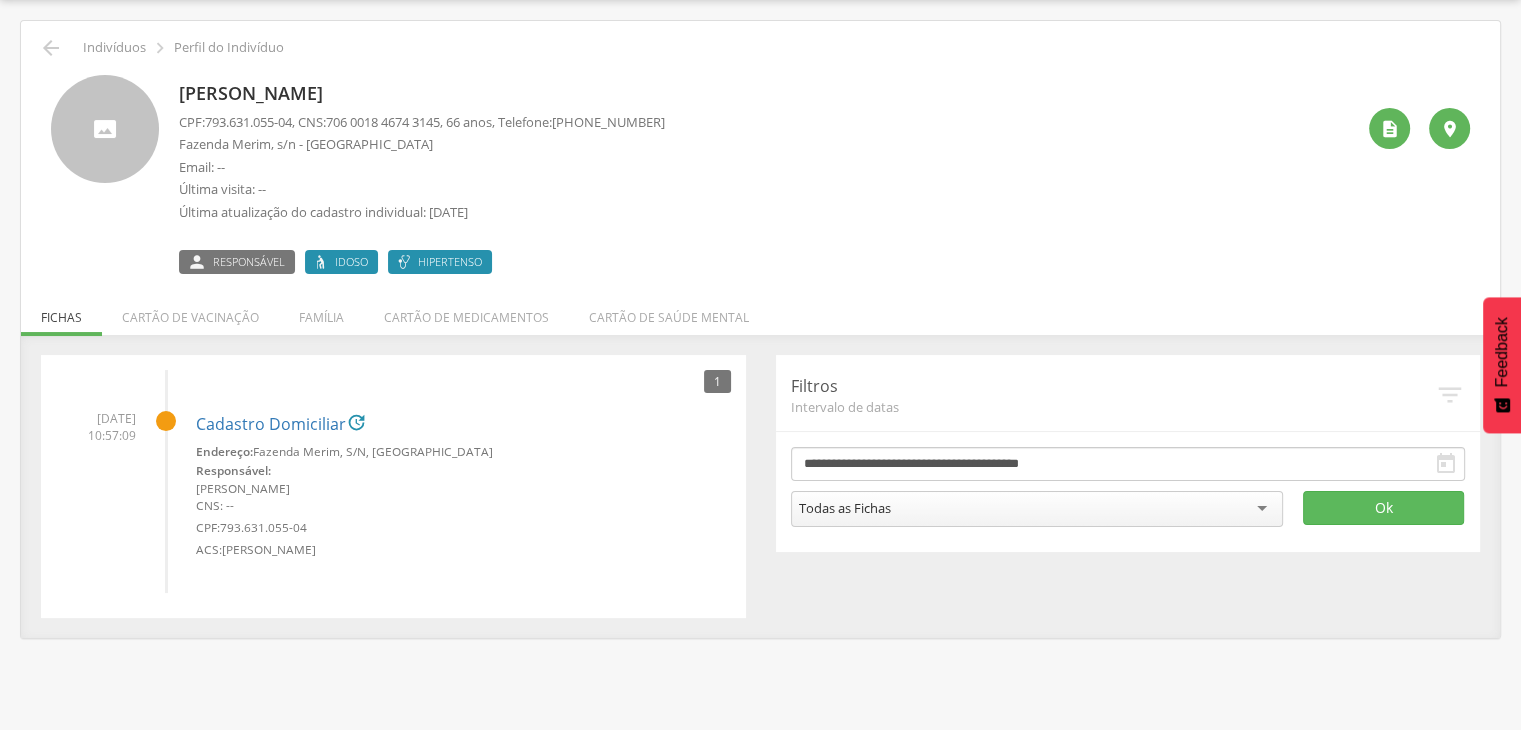 drag, startPoint x: 179, startPoint y: 81, endPoint x: 380, endPoint y: 89, distance: 201.15913 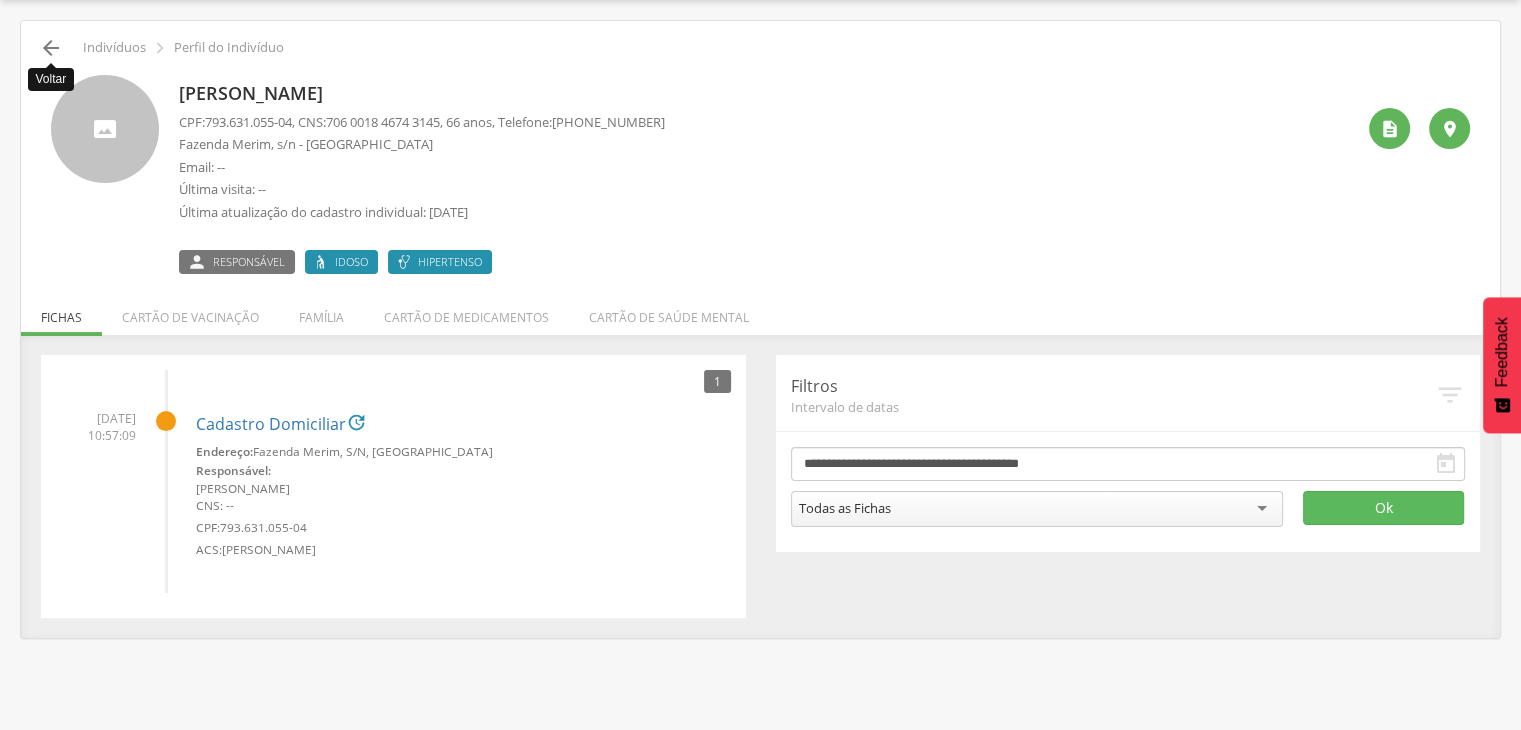 click on "" at bounding box center [51, 48] 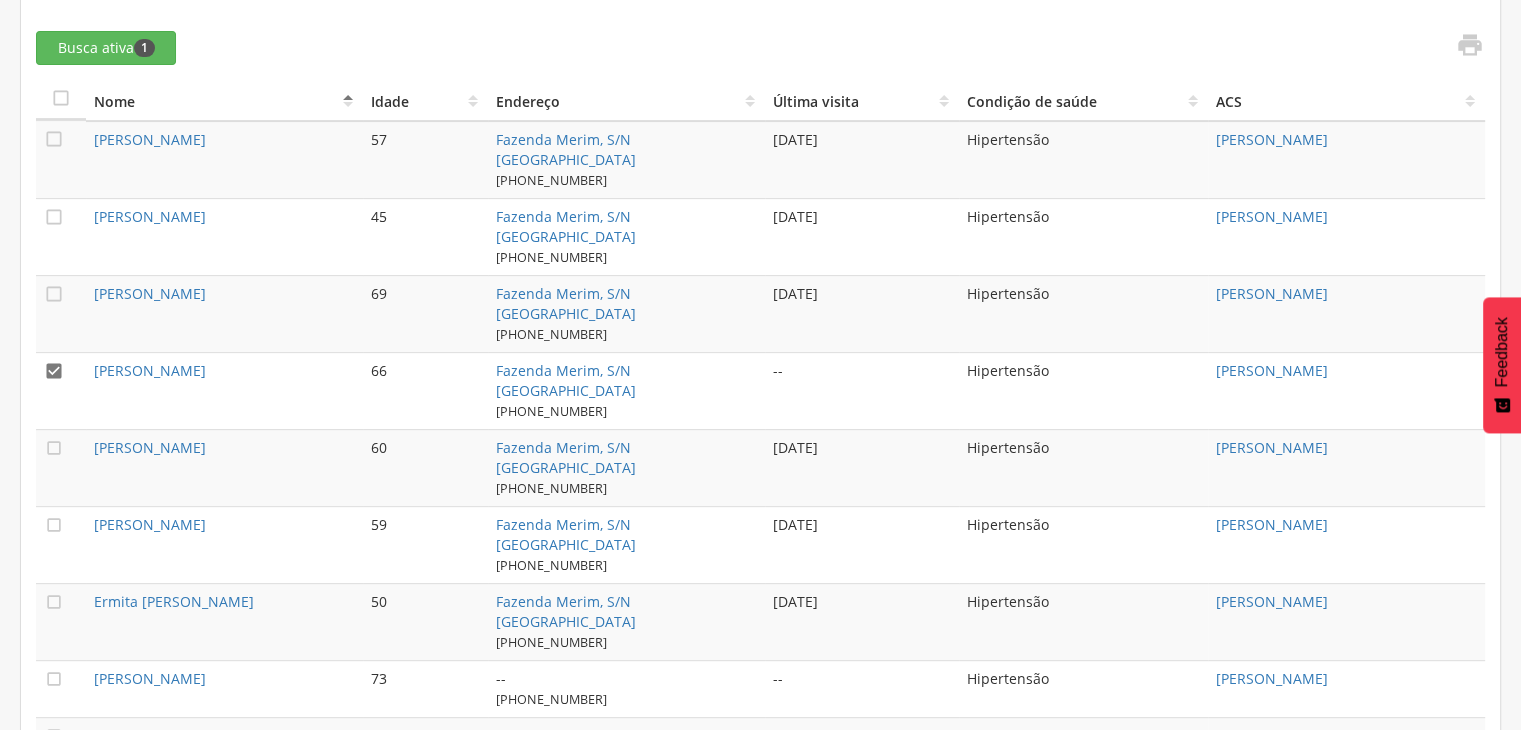 scroll, scrollTop: 754, scrollLeft: 0, axis: vertical 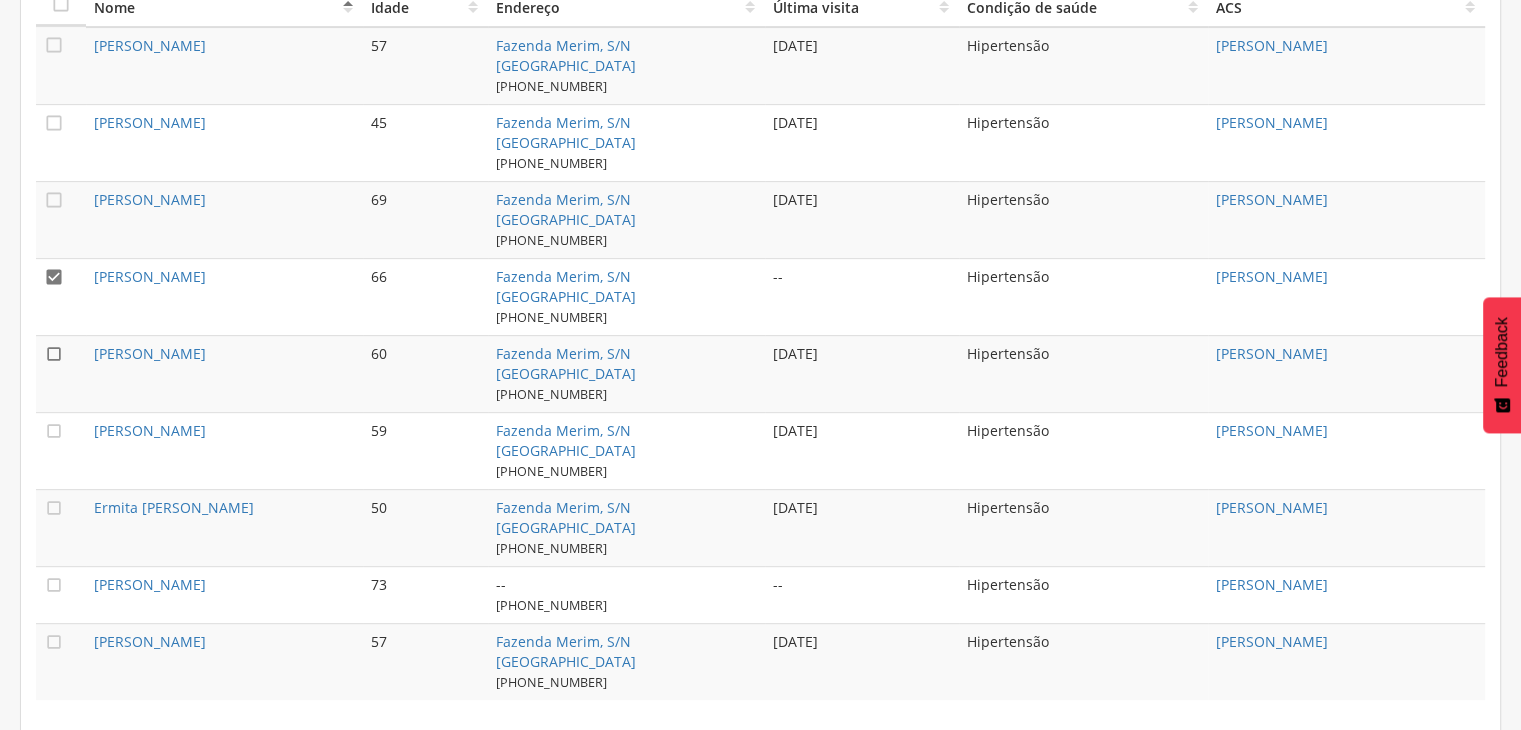 click on "" at bounding box center (54, 354) 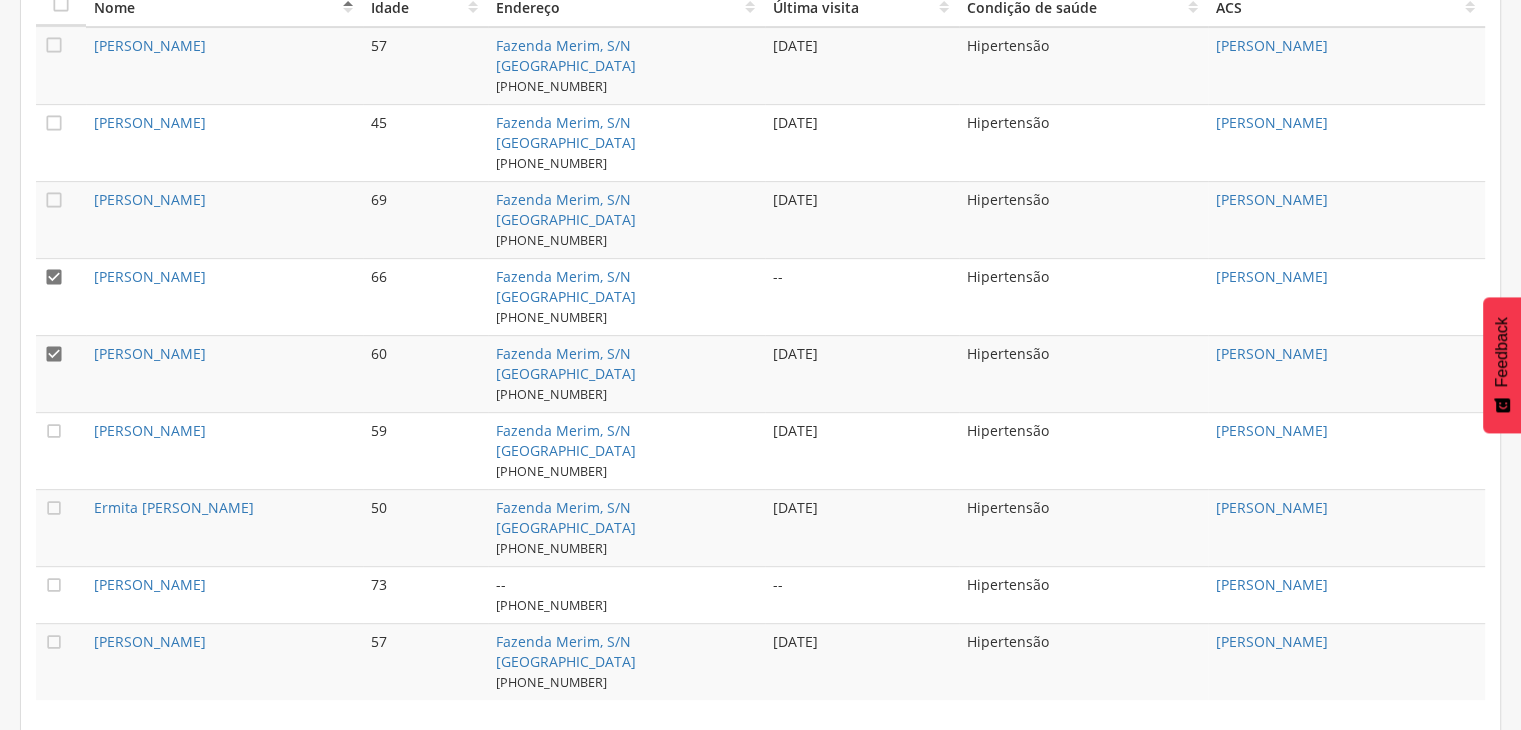 click on "" at bounding box center [54, 277] 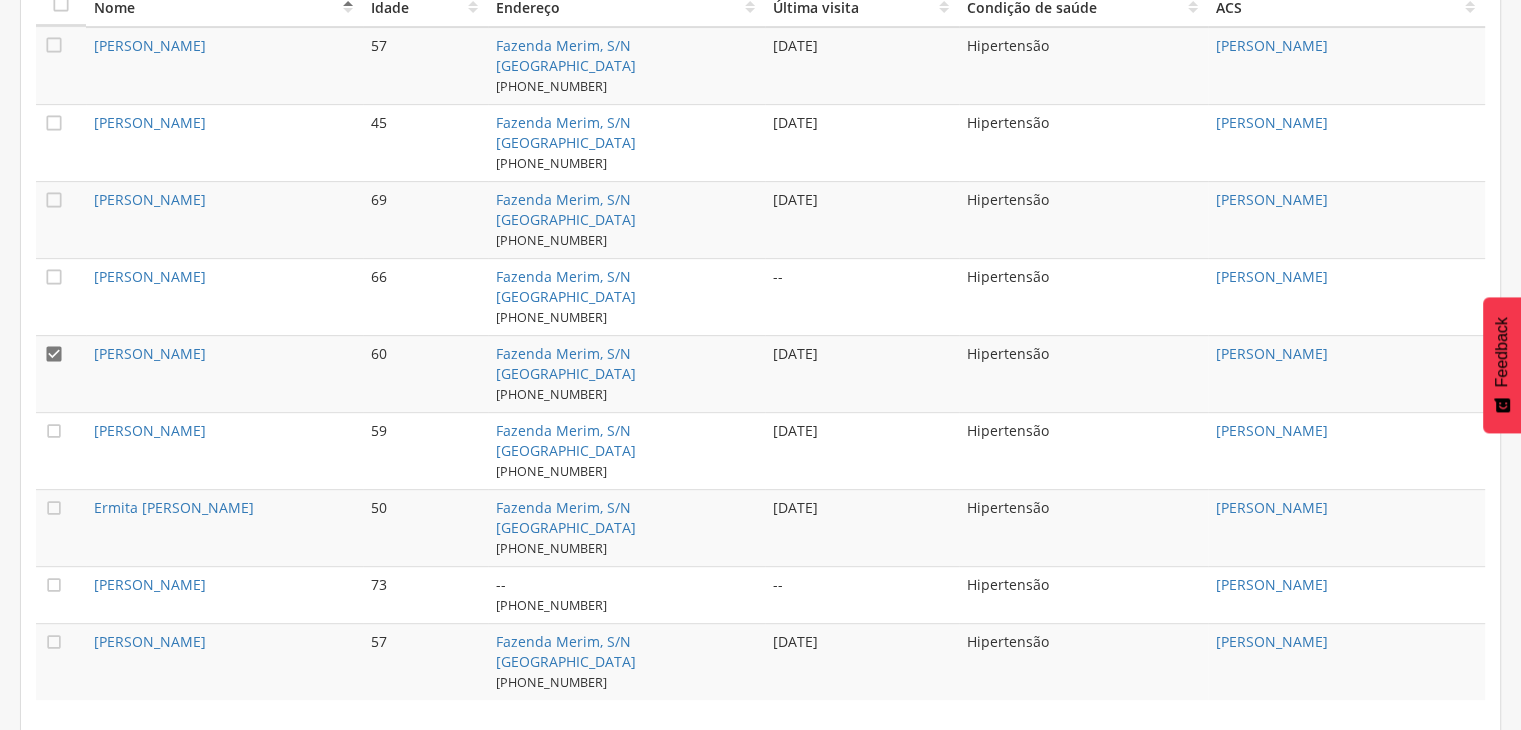 click on "[PERSON_NAME]" at bounding box center [224, 373] 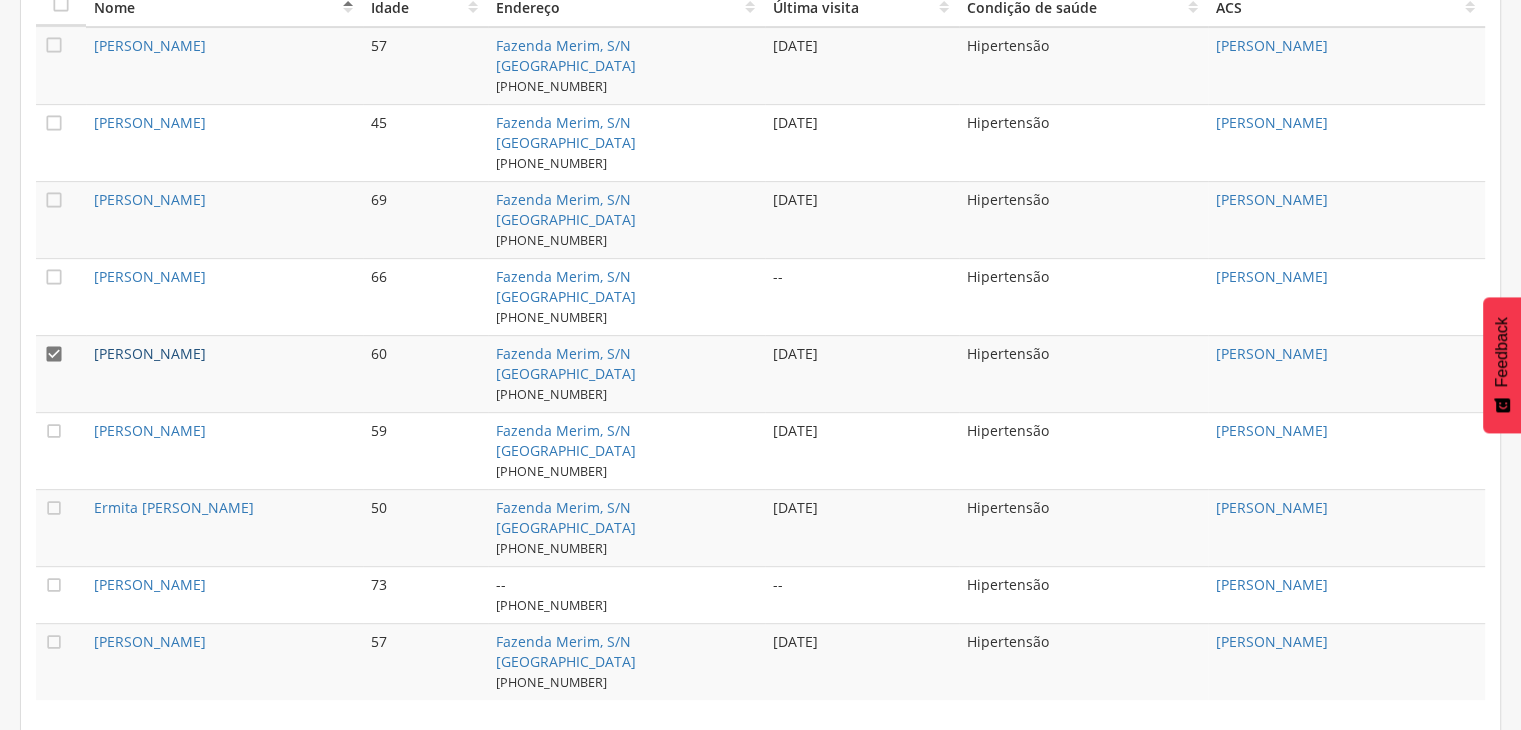click on "[PERSON_NAME]" at bounding box center (150, 353) 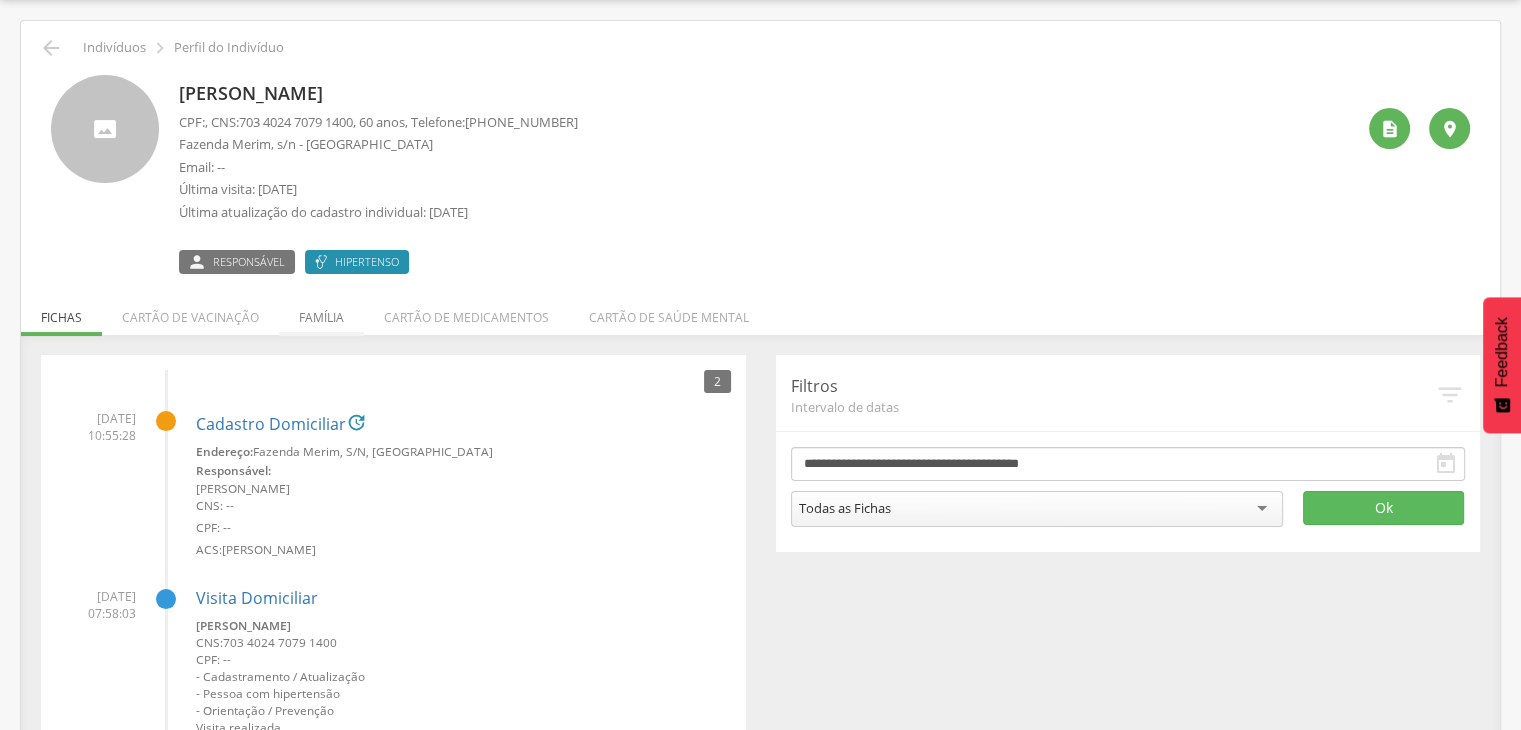 scroll, scrollTop: 0, scrollLeft: 0, axis: both 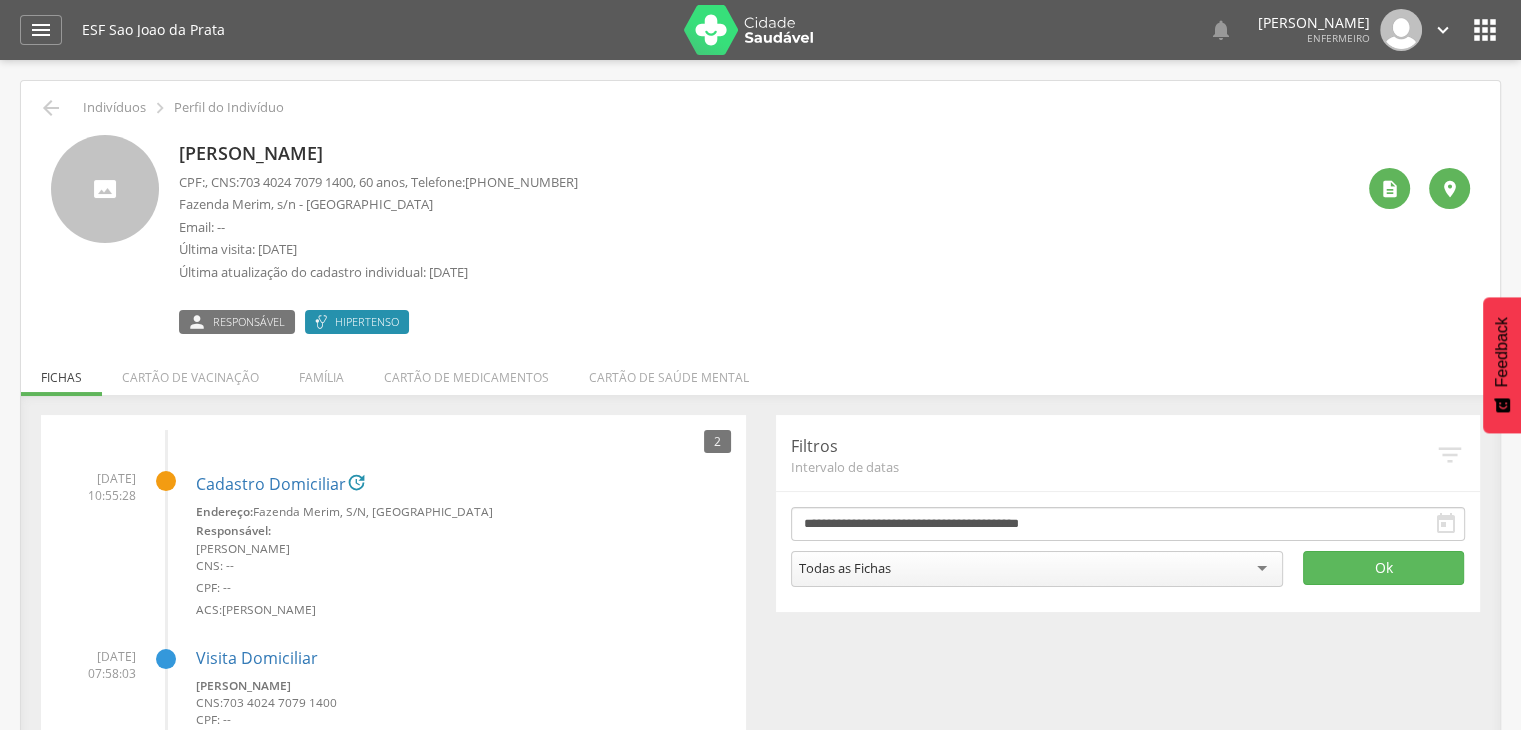 drag, startPoint x: 180, startPoint y: 147, endPoint x: 445, endPoint y: 153, distance: 265.0679 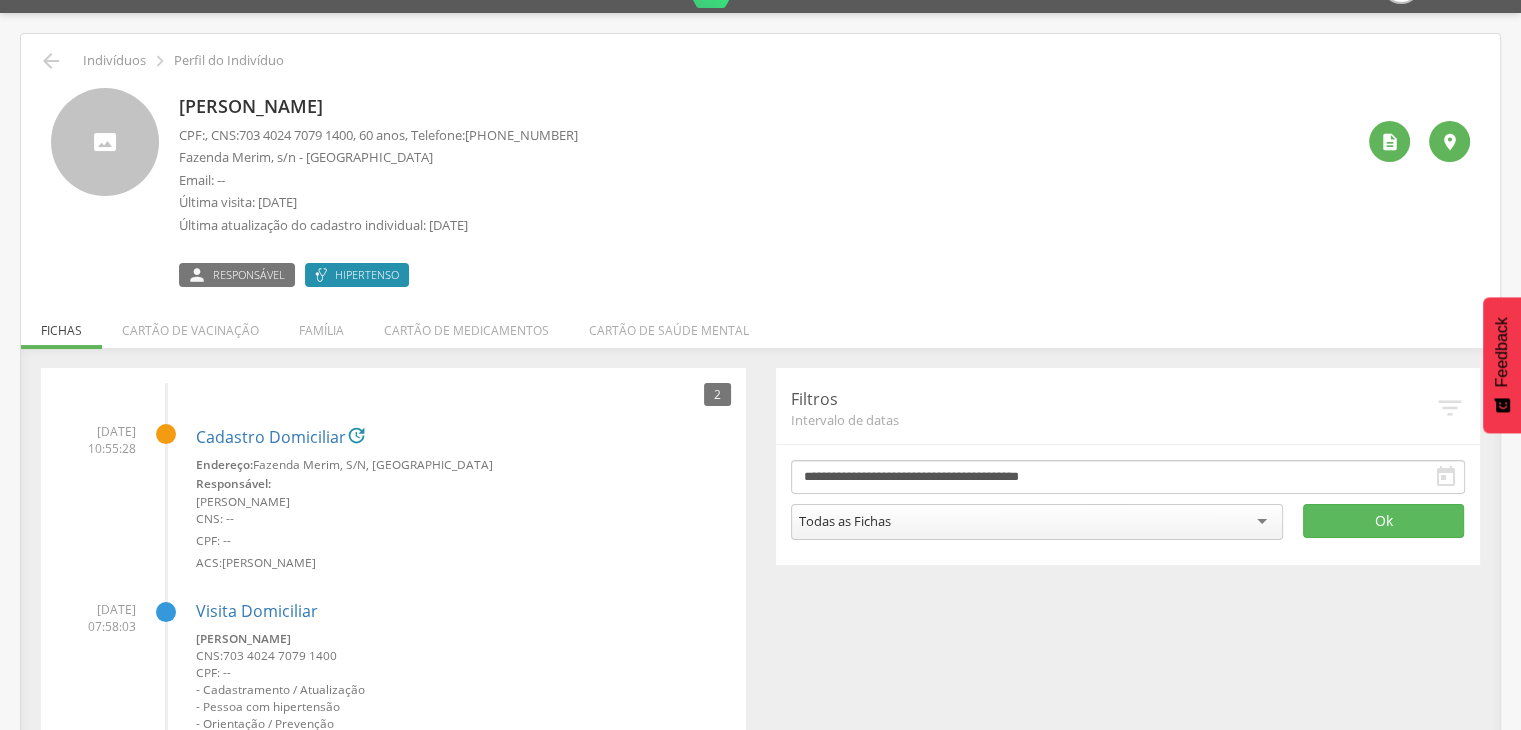 scroll, scrollTop: 0, scrollLeft: 0, axis: both 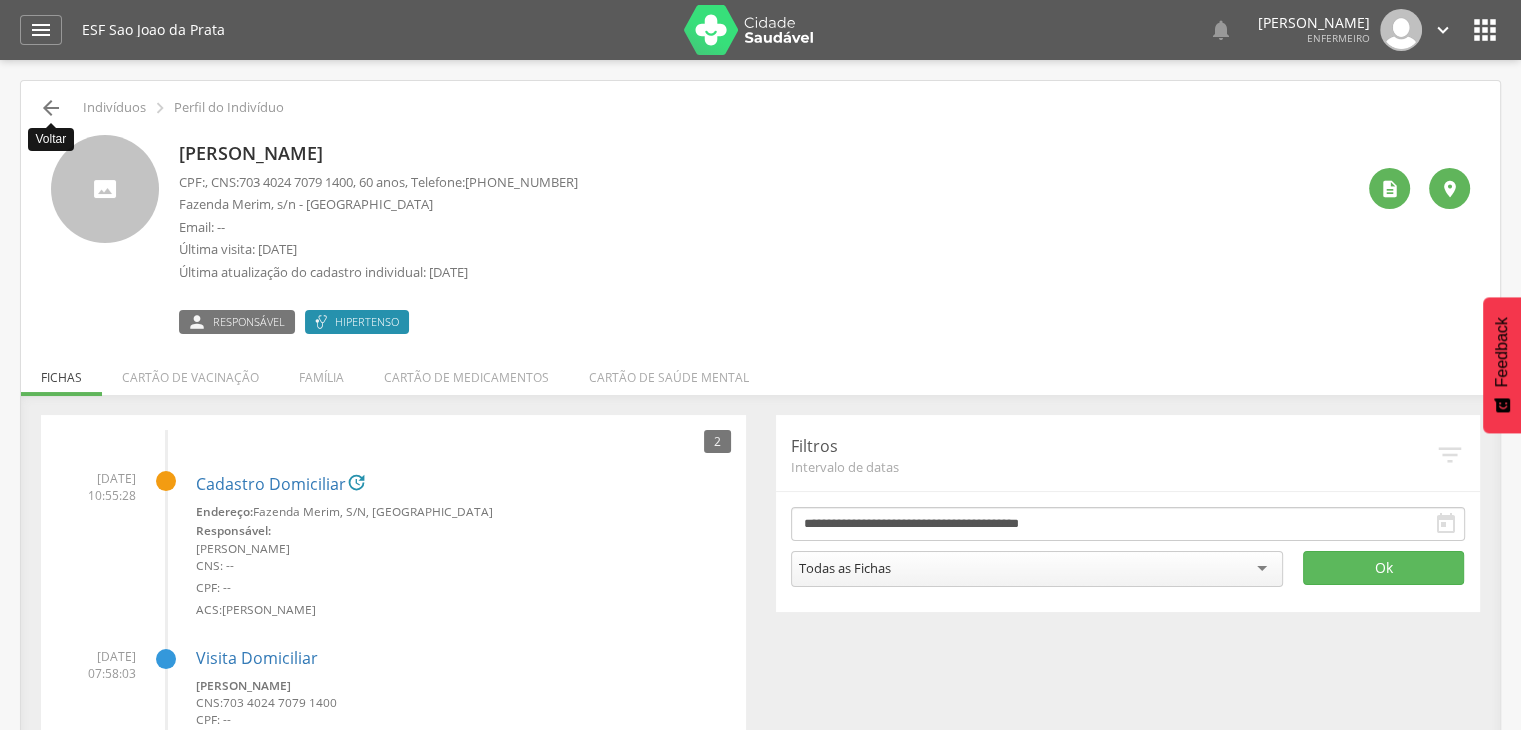 click on "" at bounding box center (51, 108) 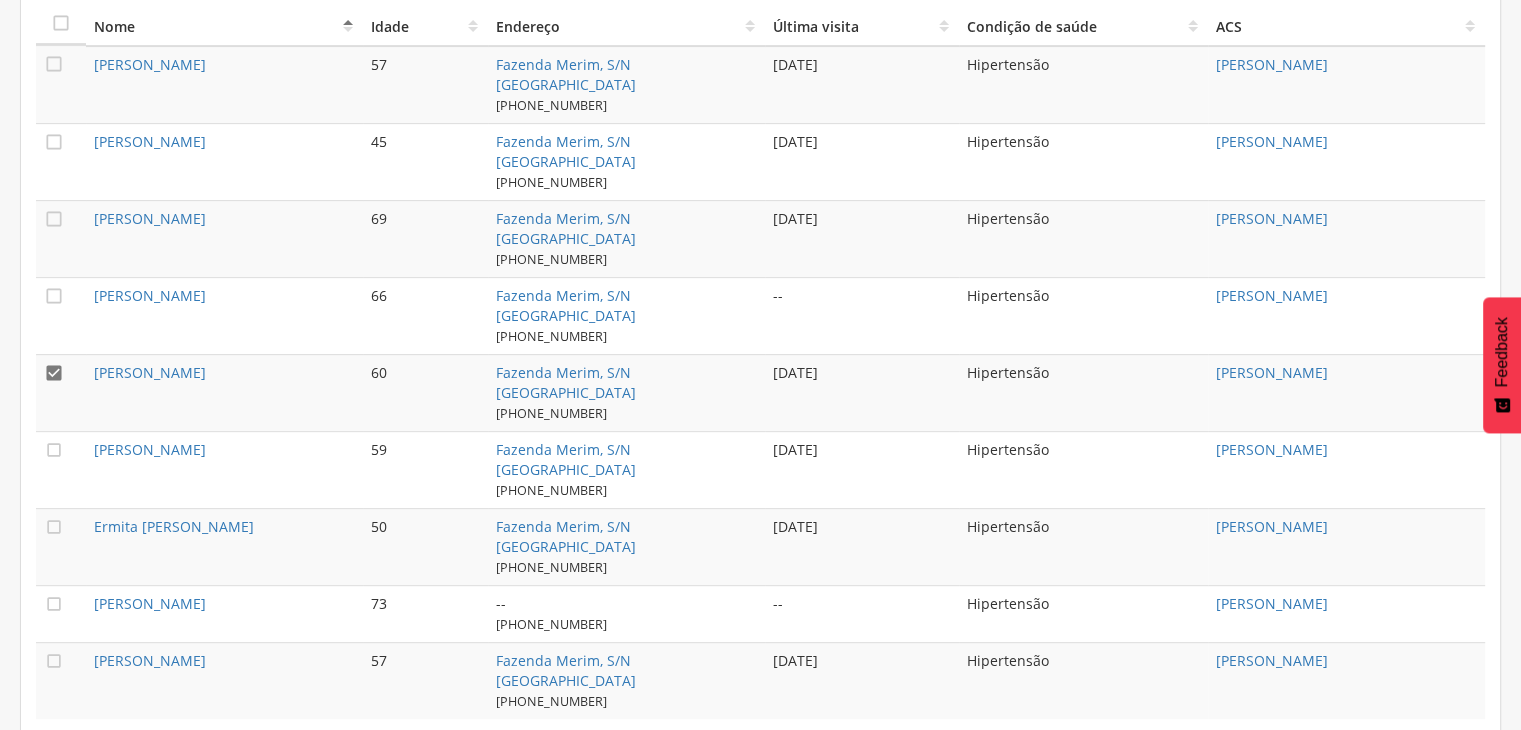 scroll, scrollTop: 754, scrollLeft: 0, axis: vertical 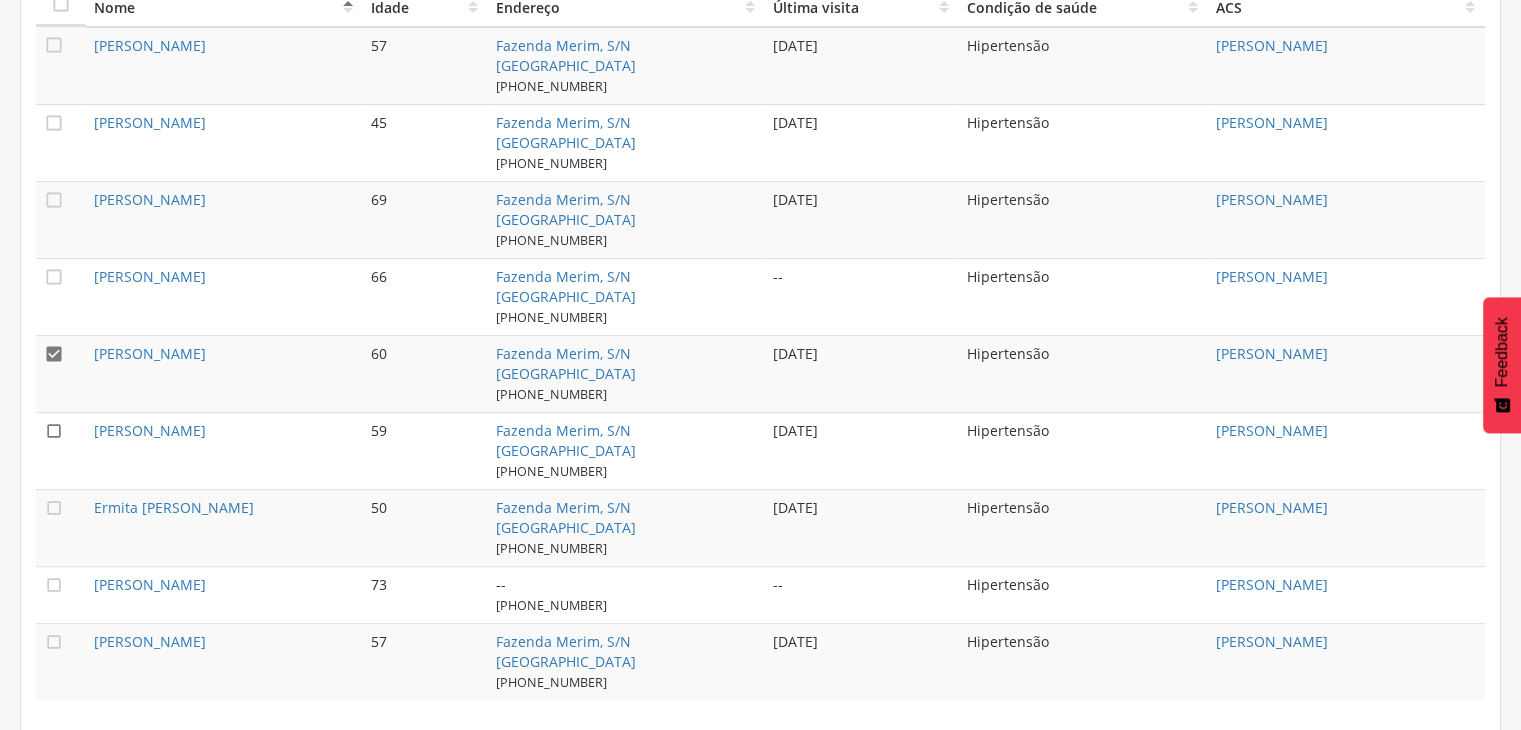 click on "" at bounding box center [54, 431] 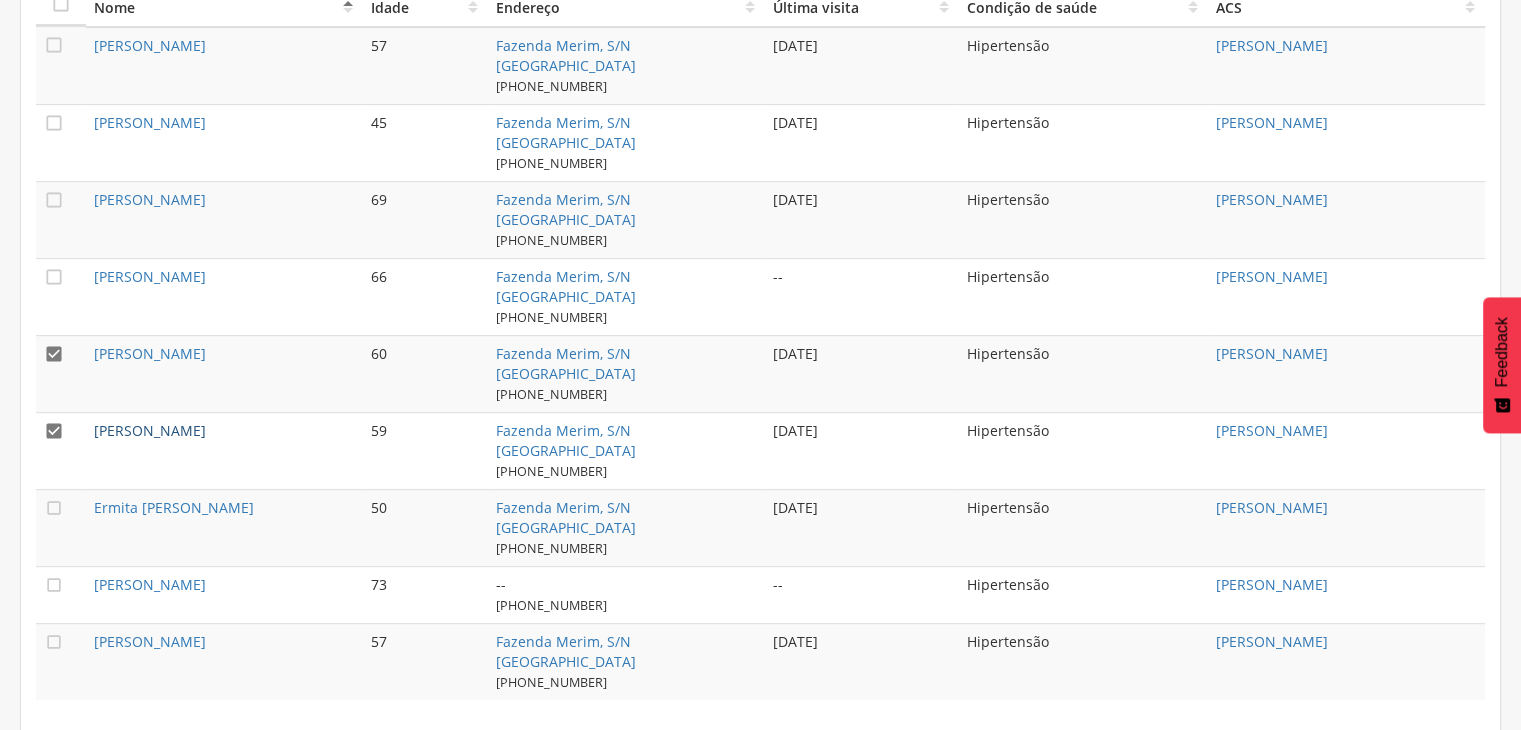 click on "[PERSON_NAME]" at bounding box center [150, 430] 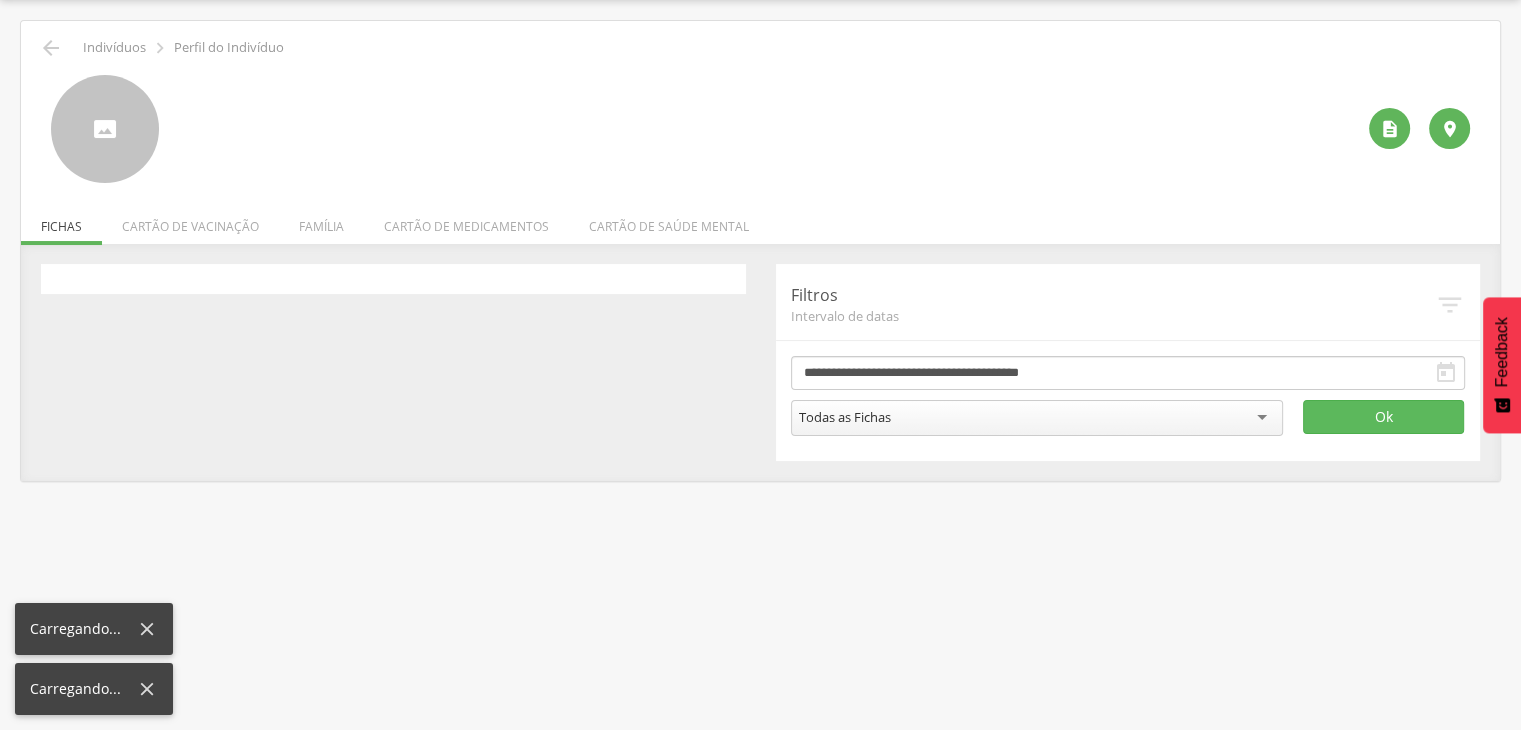 scroll, scrollTop: 60, scrollLeft: 0, axis: vertical 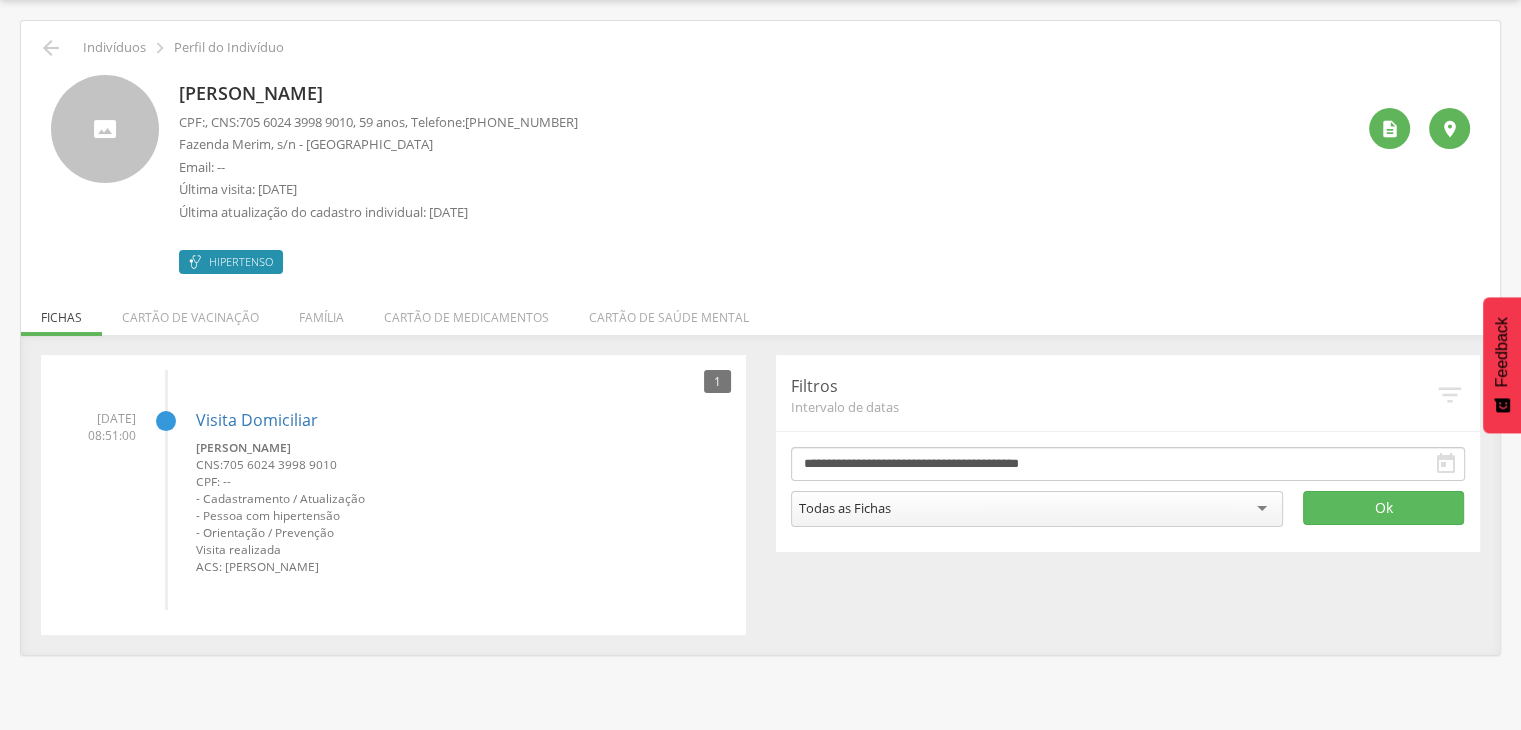 drag, startPoint x: 171, startPoint y: 80, endPoint x: 547, endPoint y: 103, distance: 376.7028 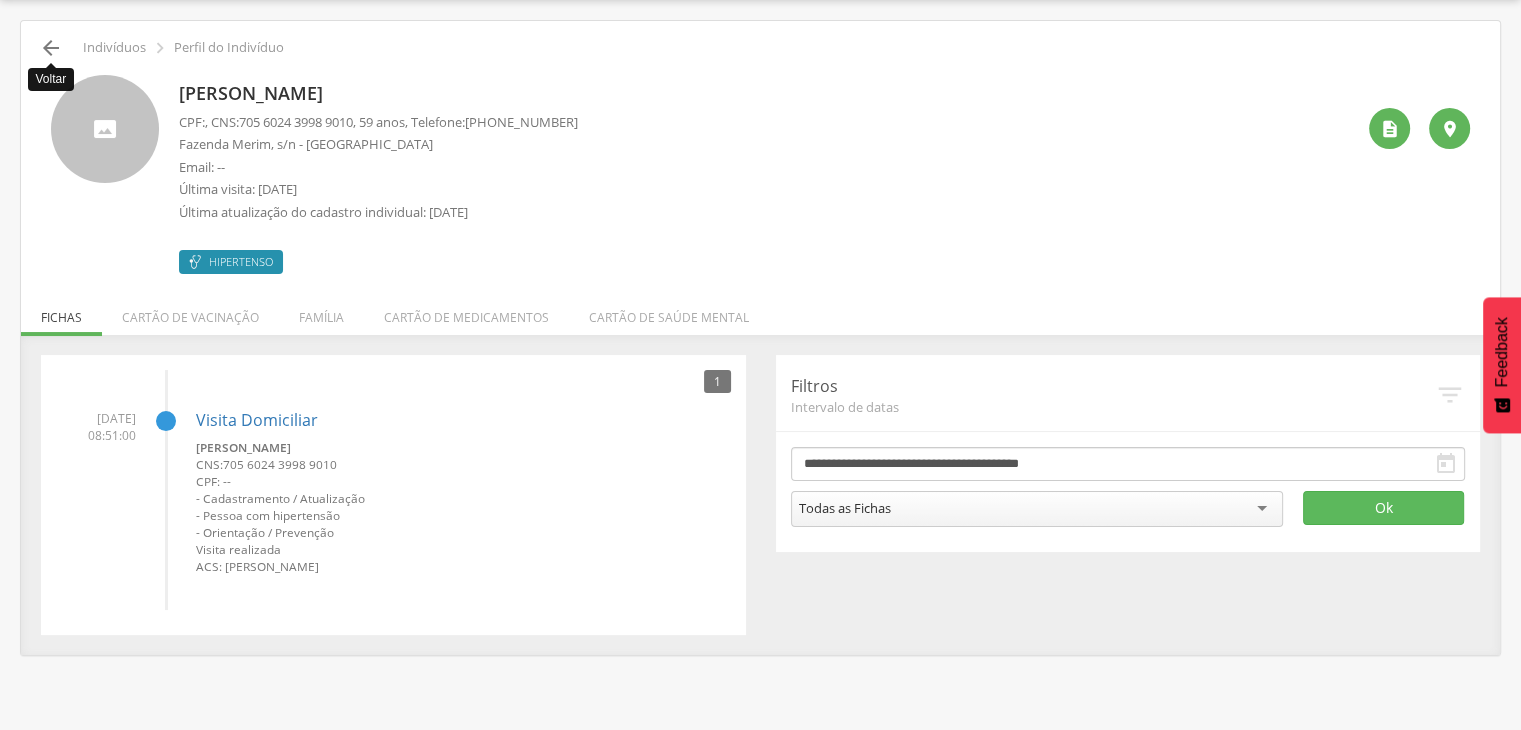 click on "" at bounding box center (51, 48) 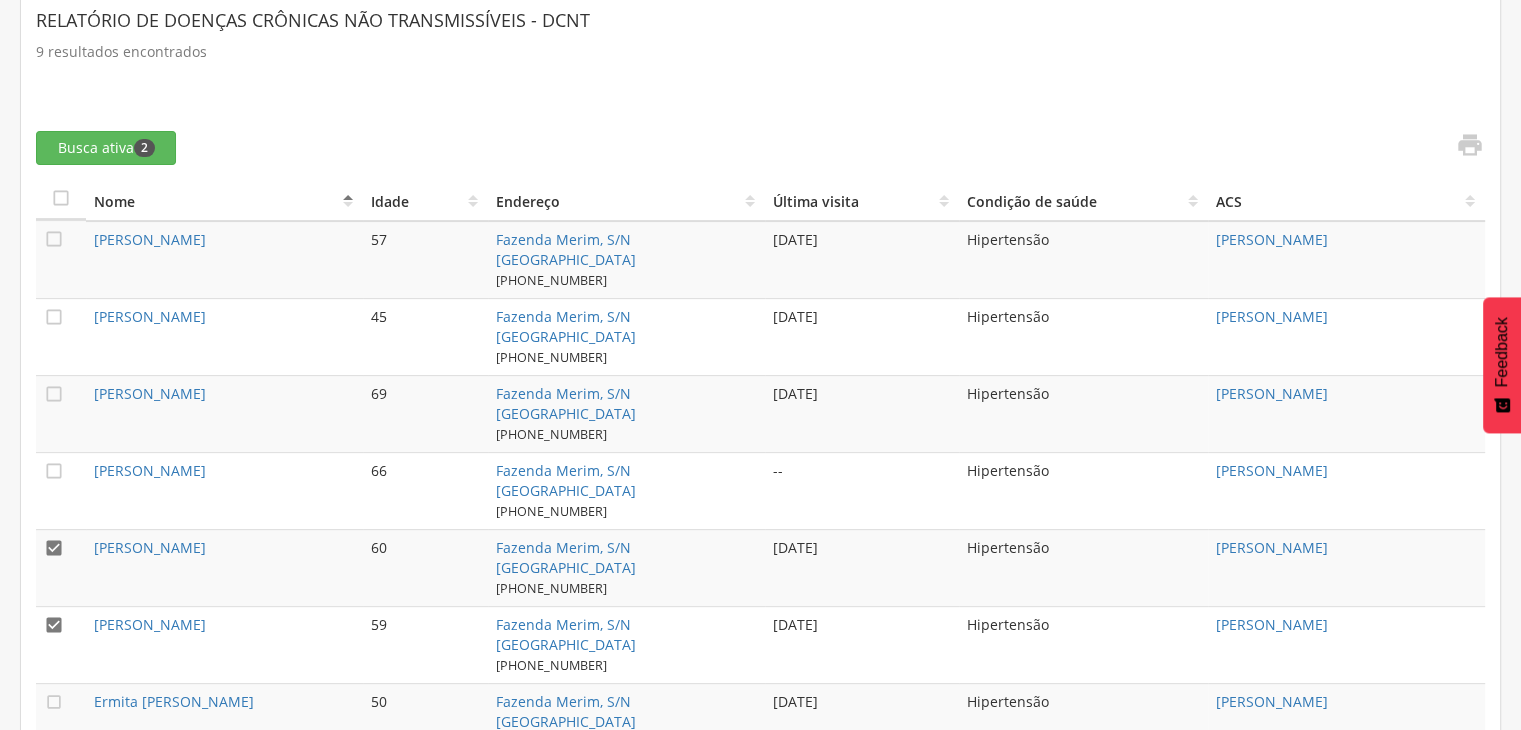 scroll, scrollTop: 754, scrollLeft: 0, axis: vertical 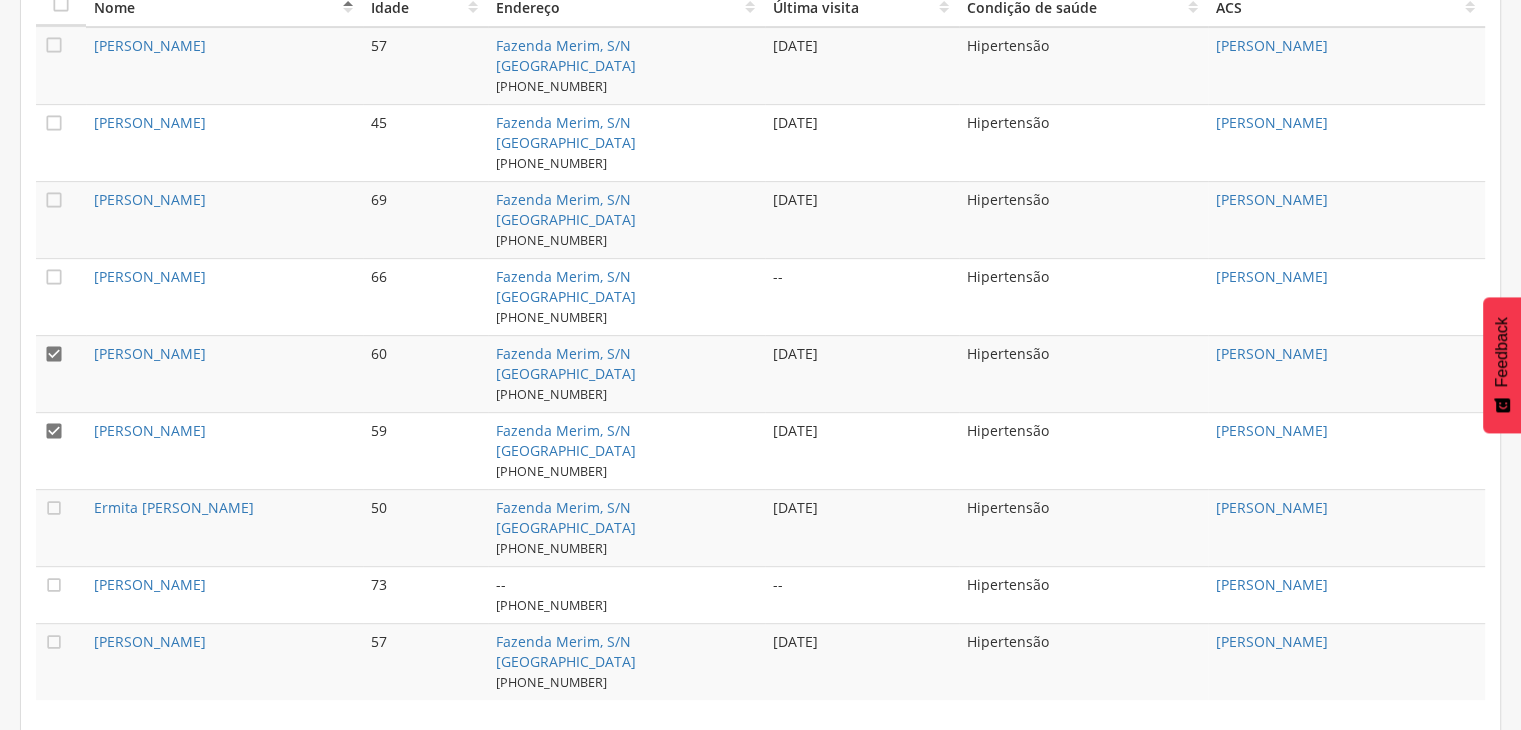 click on "" at bounding box center (54, 354) 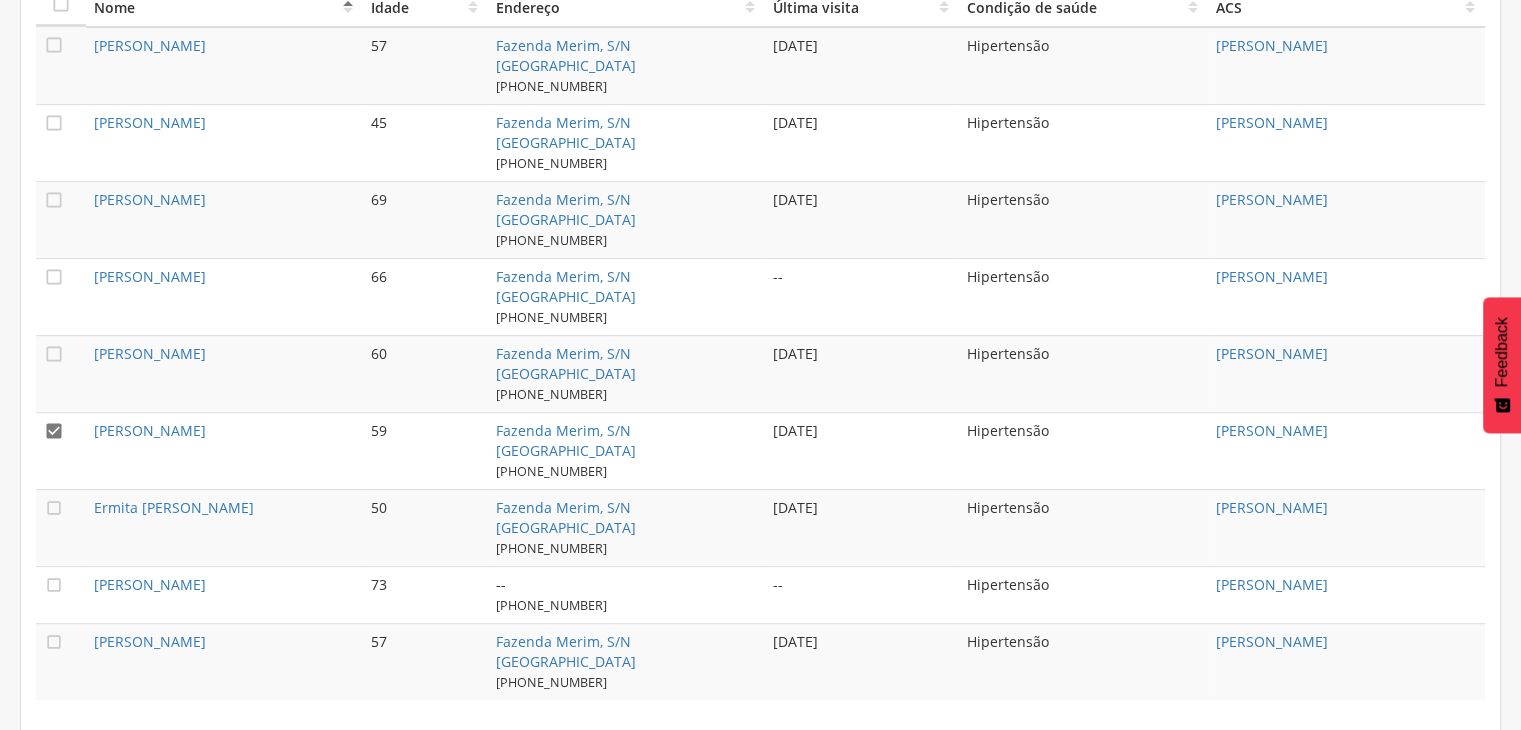 click on "" at bounding box center (54, 431) 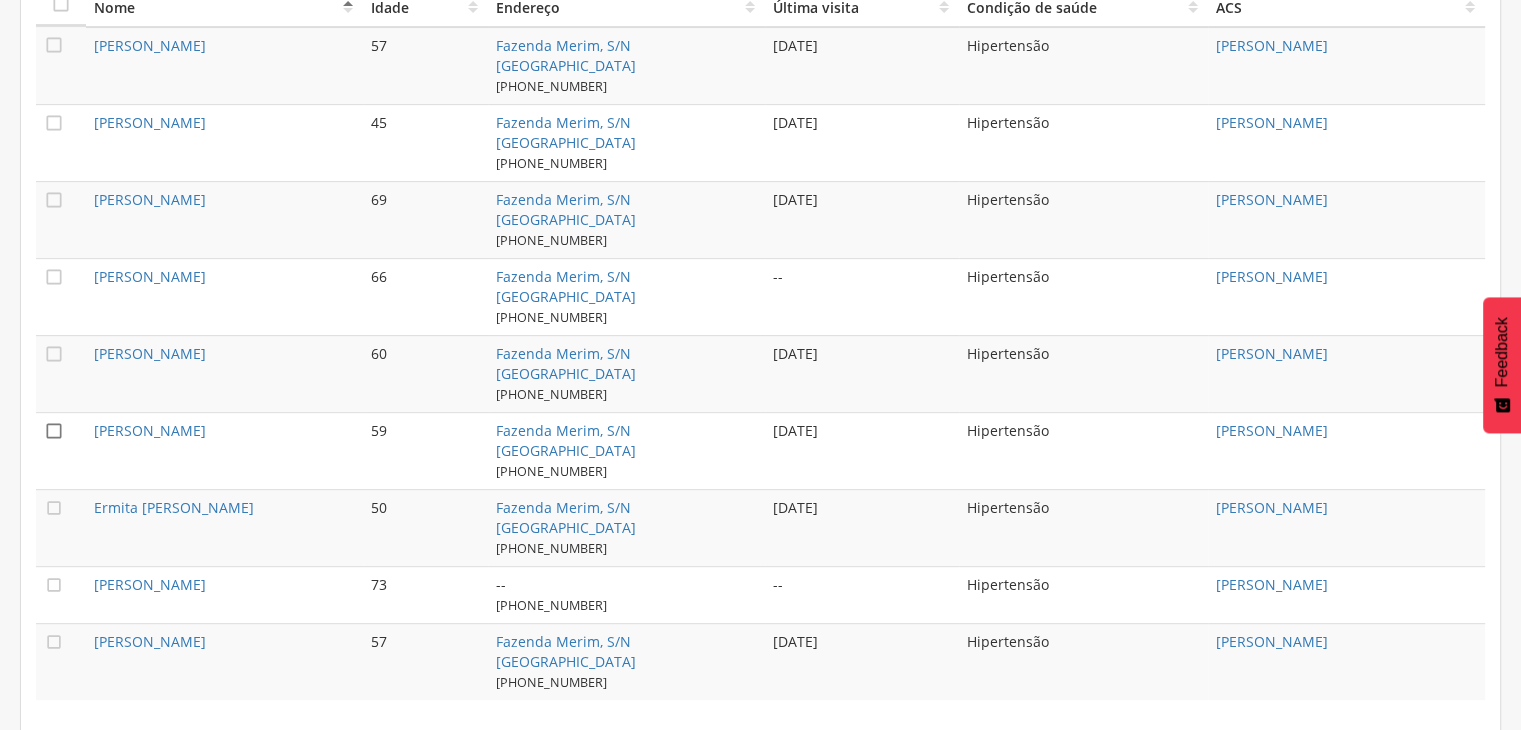 scroll, scrollTop: 753, scrollLeft: 0, axis: vertical 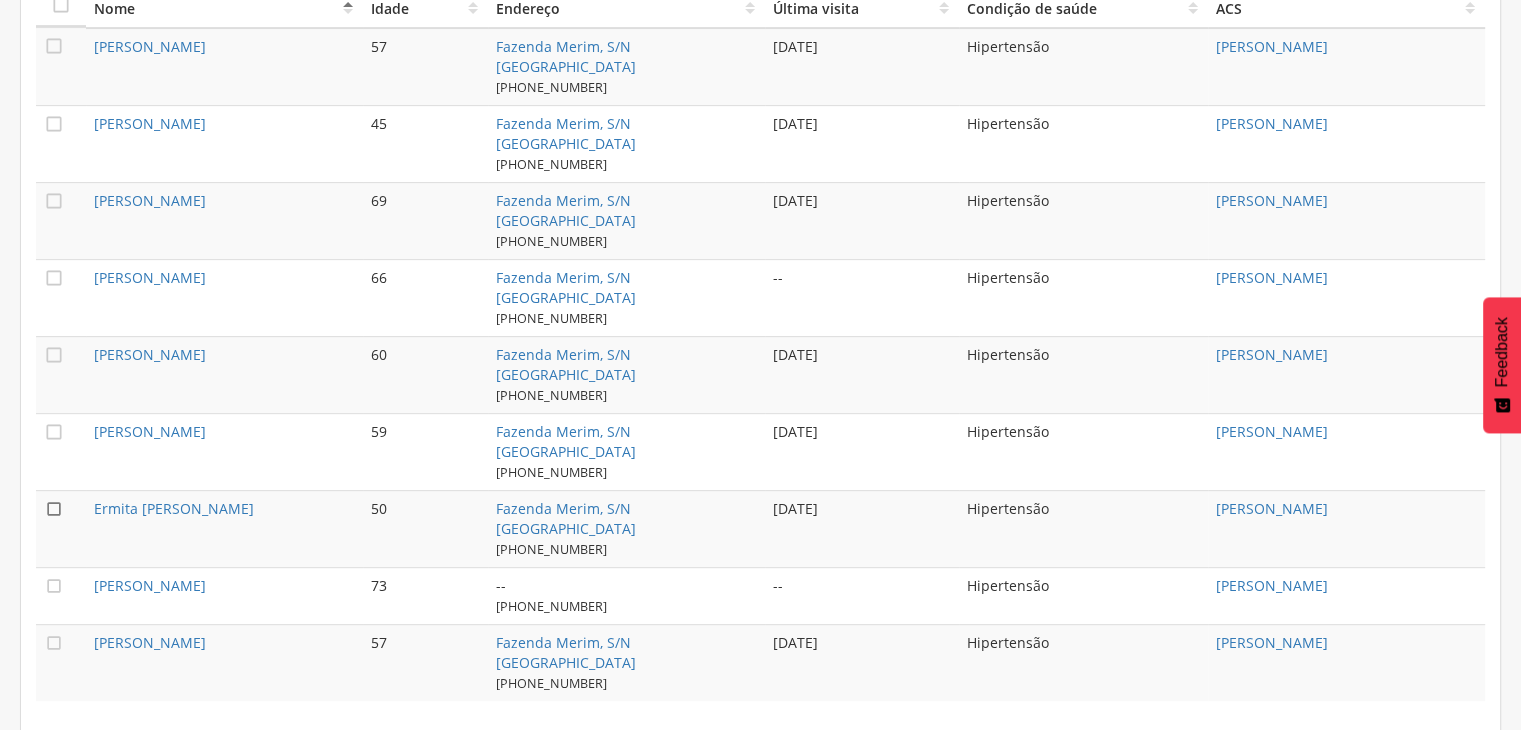 click on "" at bounding box center (54, 509) 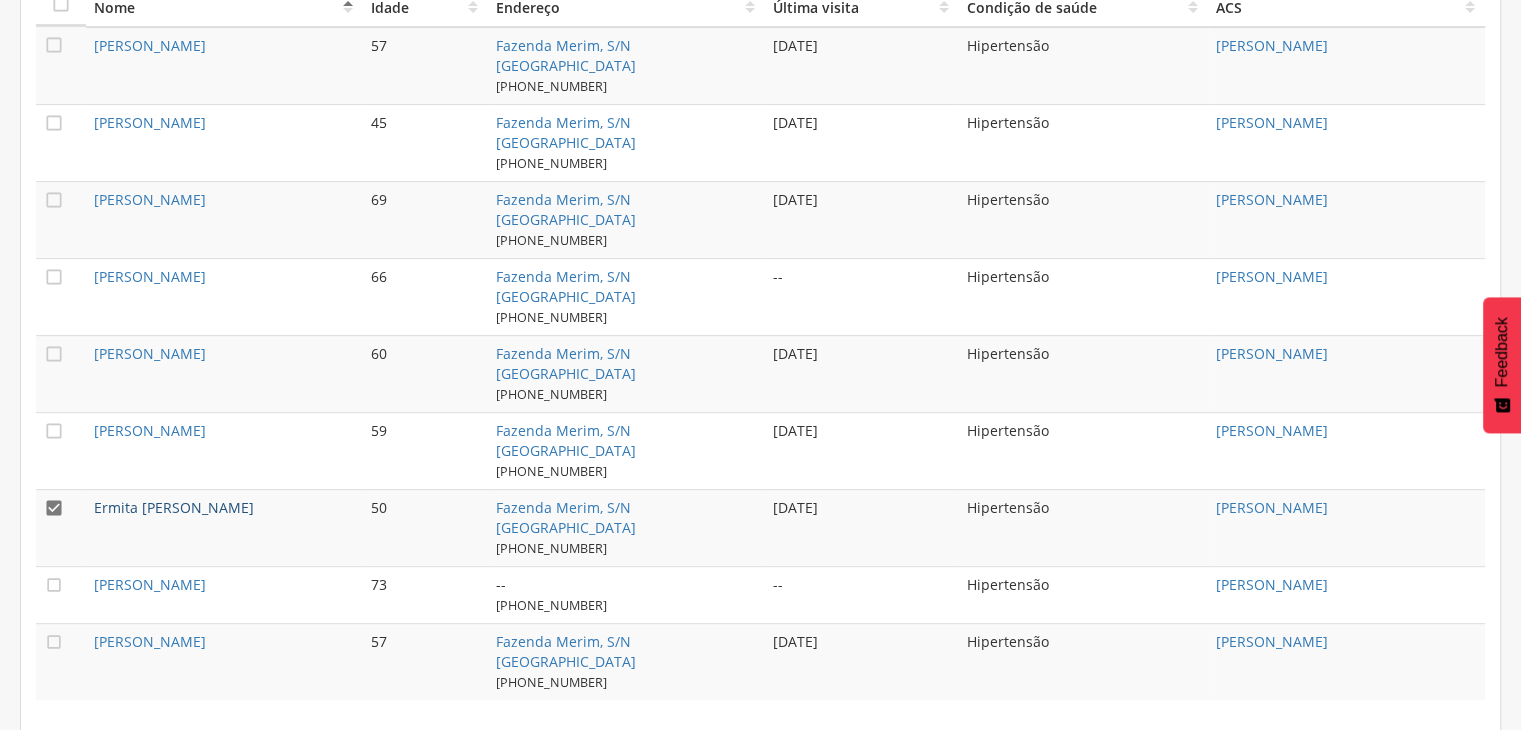 click on "Ermita [PERSON_NAME]" at bounding box center (174, 507) 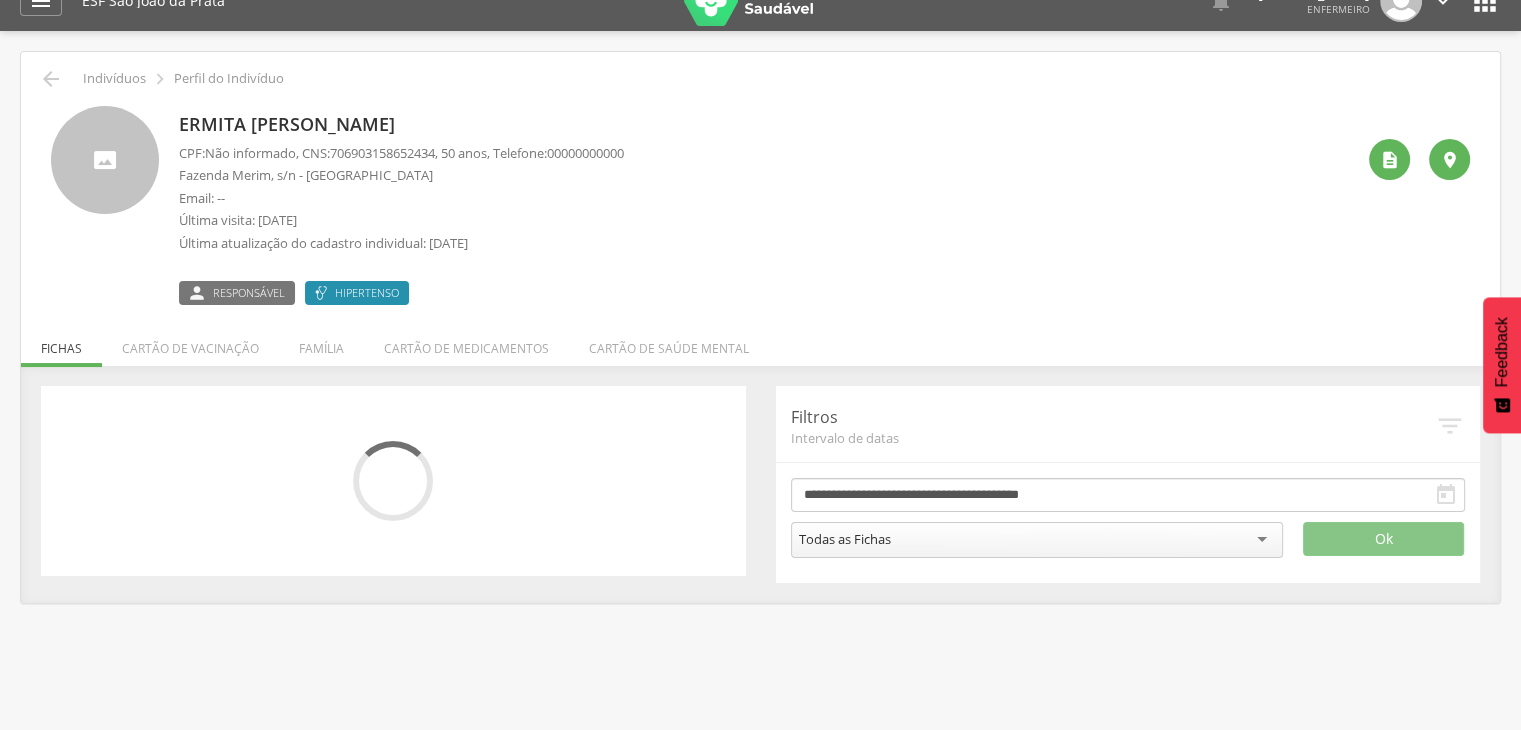 scroll, scrollTop: 0, scrollLeft: 0, axis: both 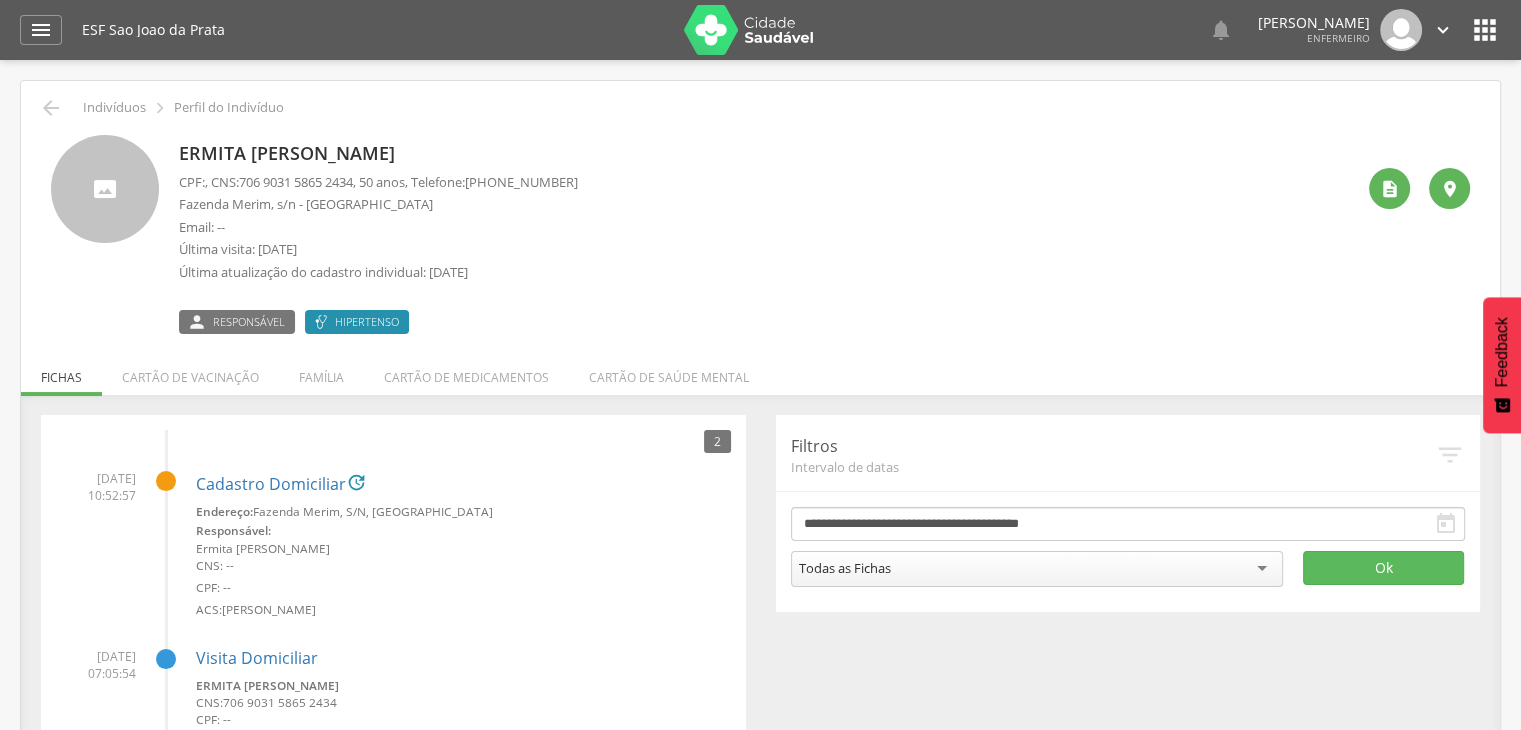 drag, startPoint x: 164, startPoint y: 139, endPoint x: 470, endPoint y: 153, distance: 306.3201 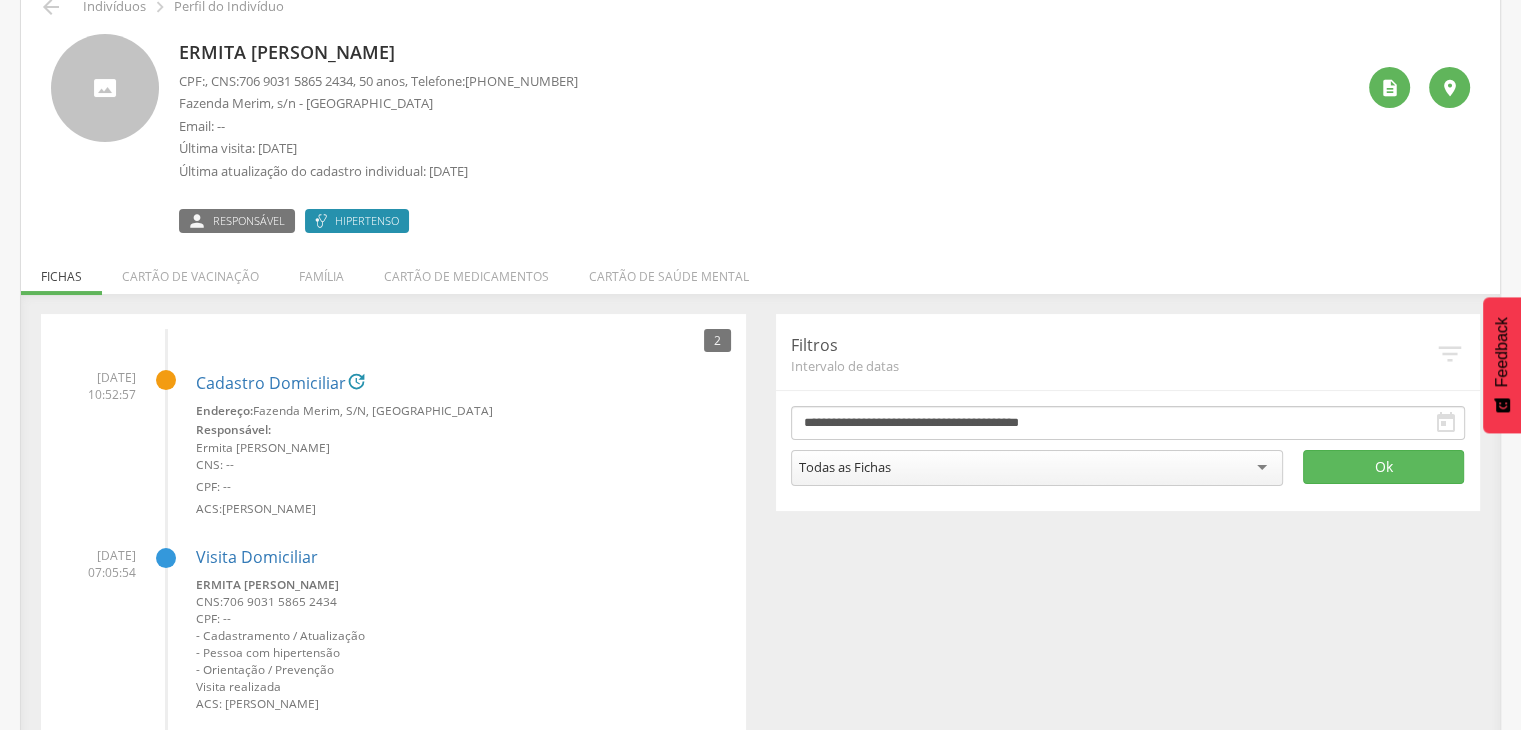 scroll, scrollTop: 0, scrollLeft: 0, axis: both 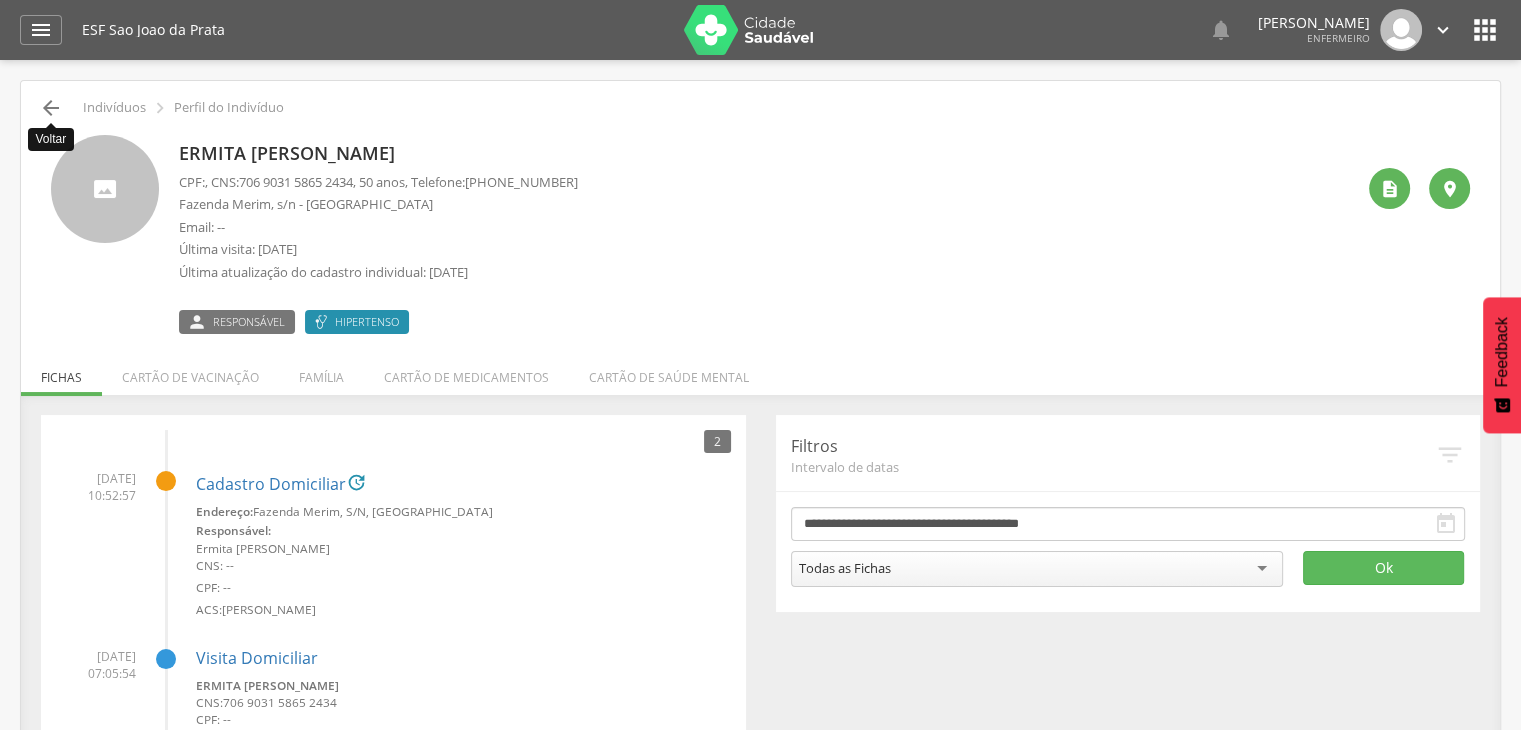 click on "" at bounding box center (51, 108) 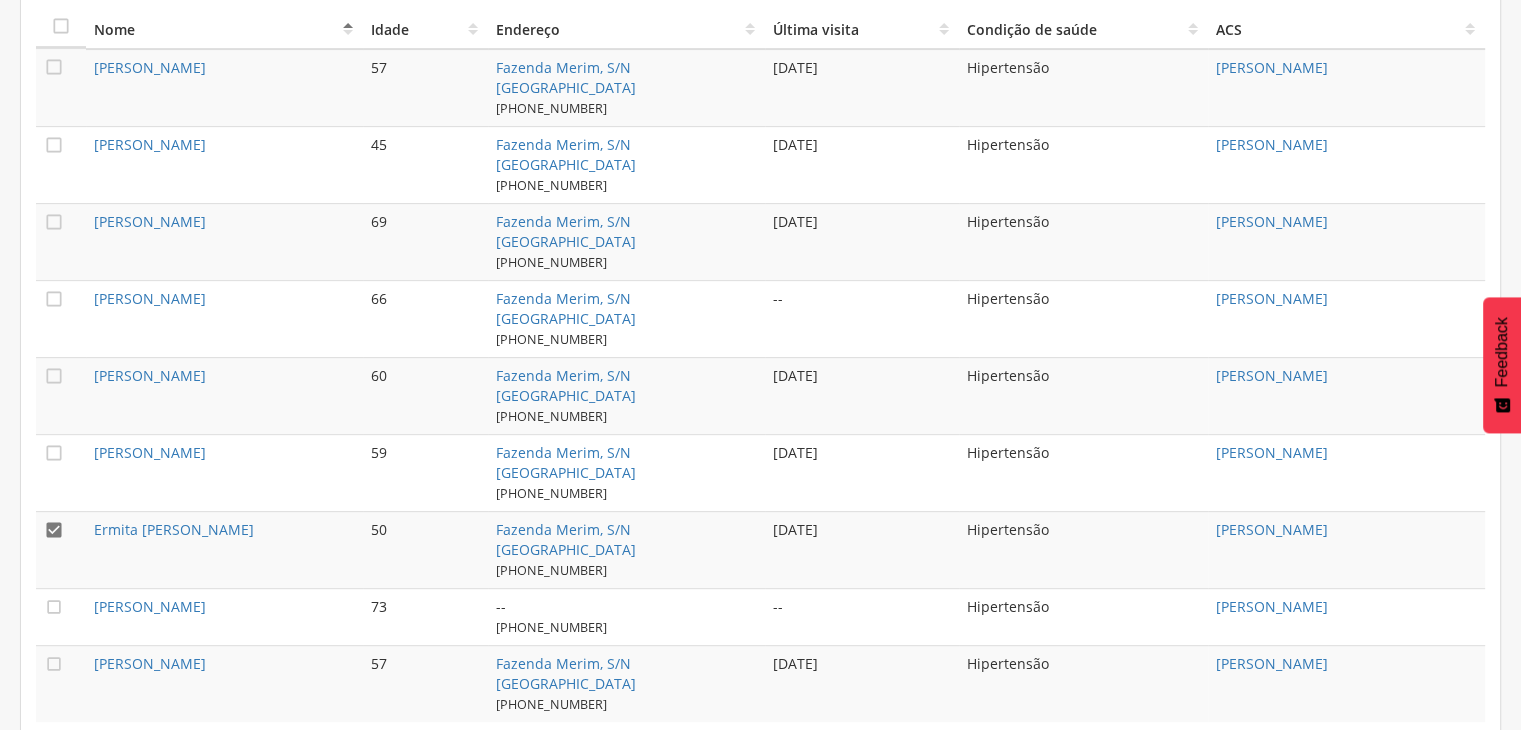 scroll, scrollTop: 754, scrollLeft: 0, axis: vertical 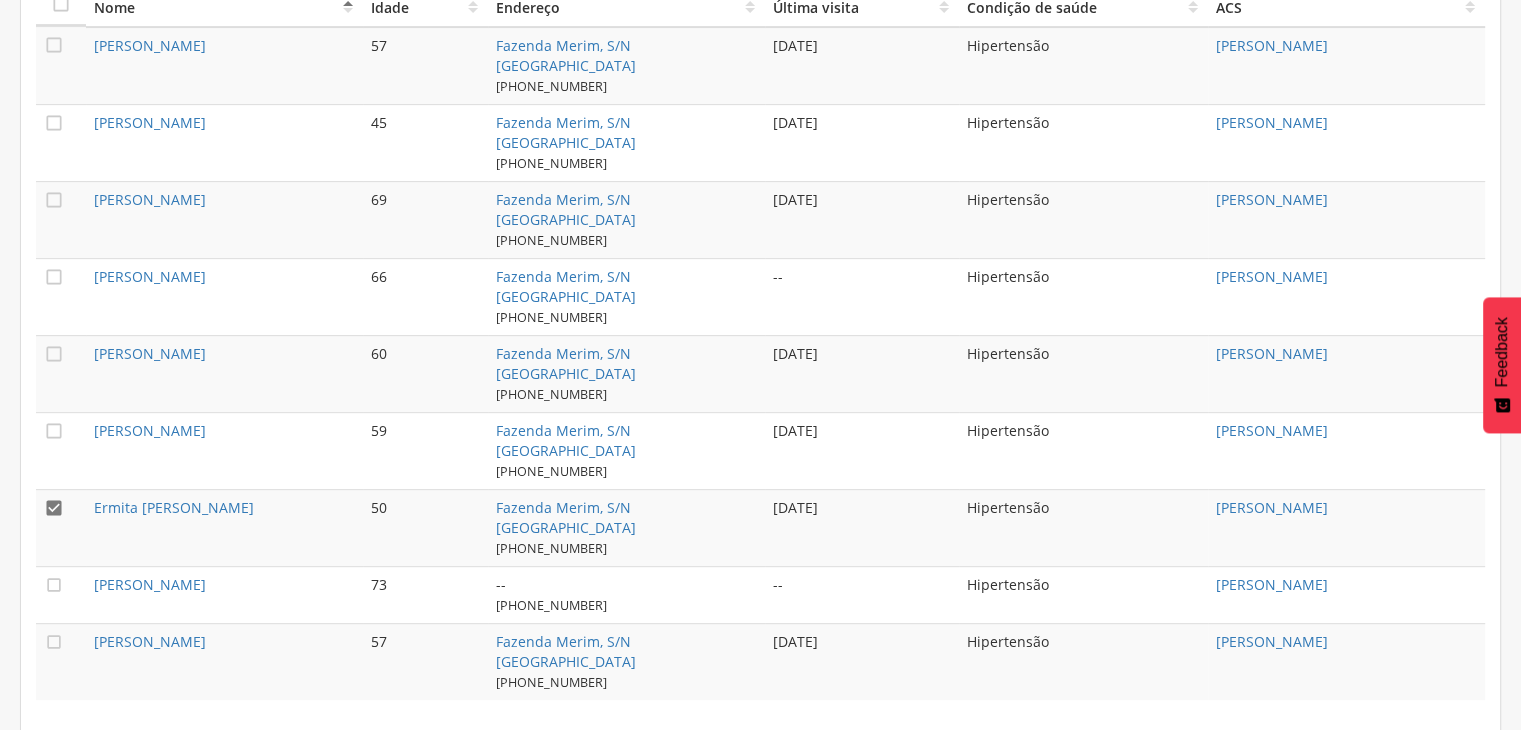 click on "" at bounding box center [61, 594] 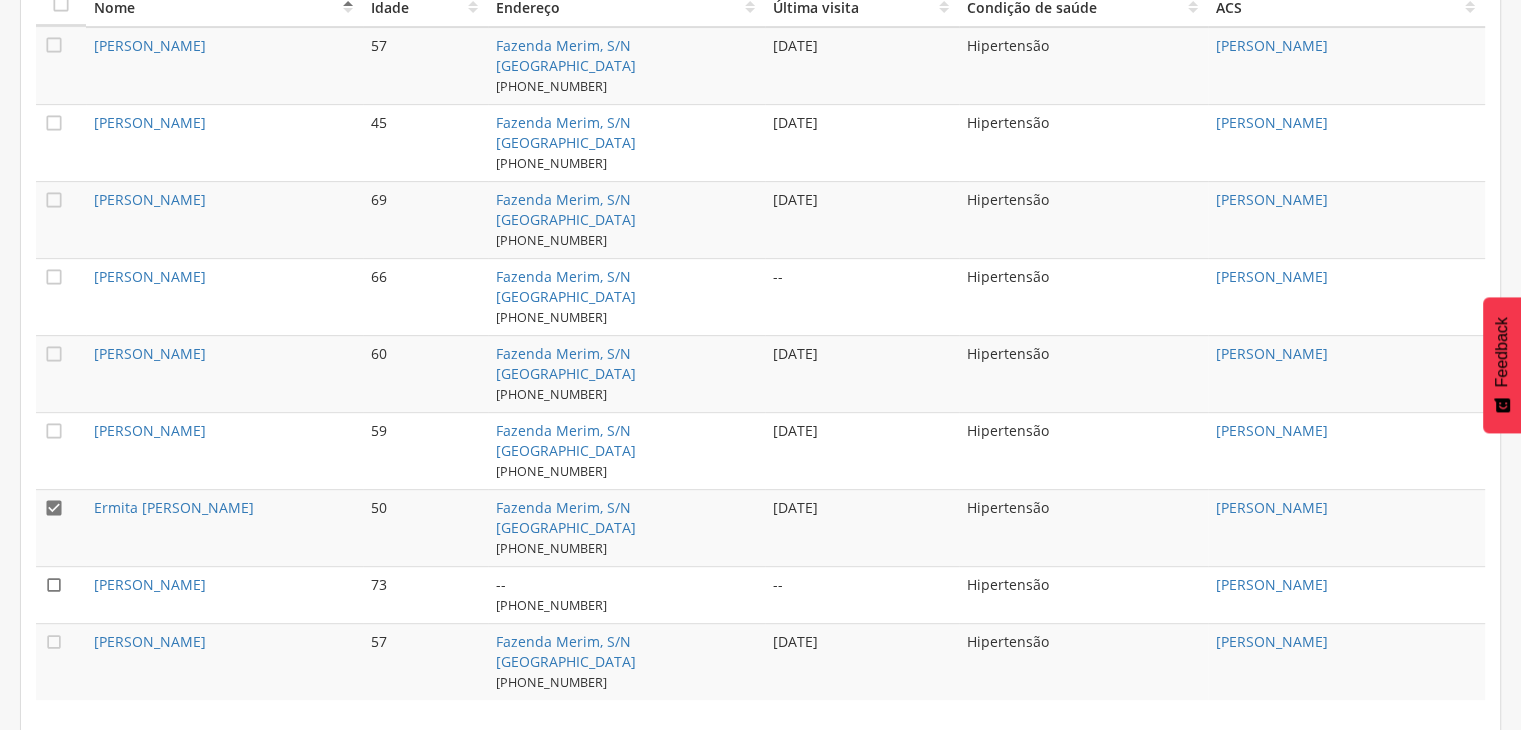 click on "" at bounding box center (54, 585) 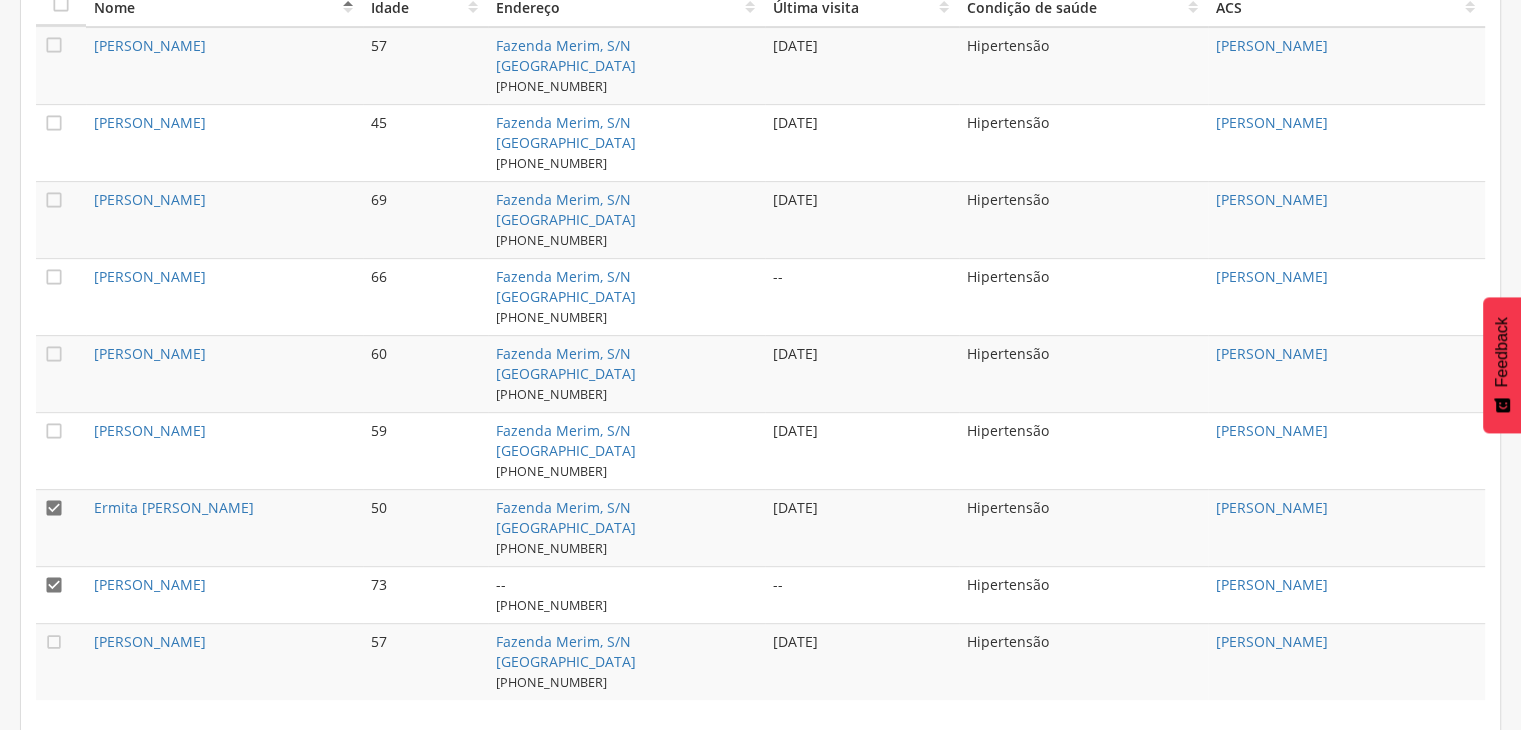 click on "" at bounding box center (54, 508) 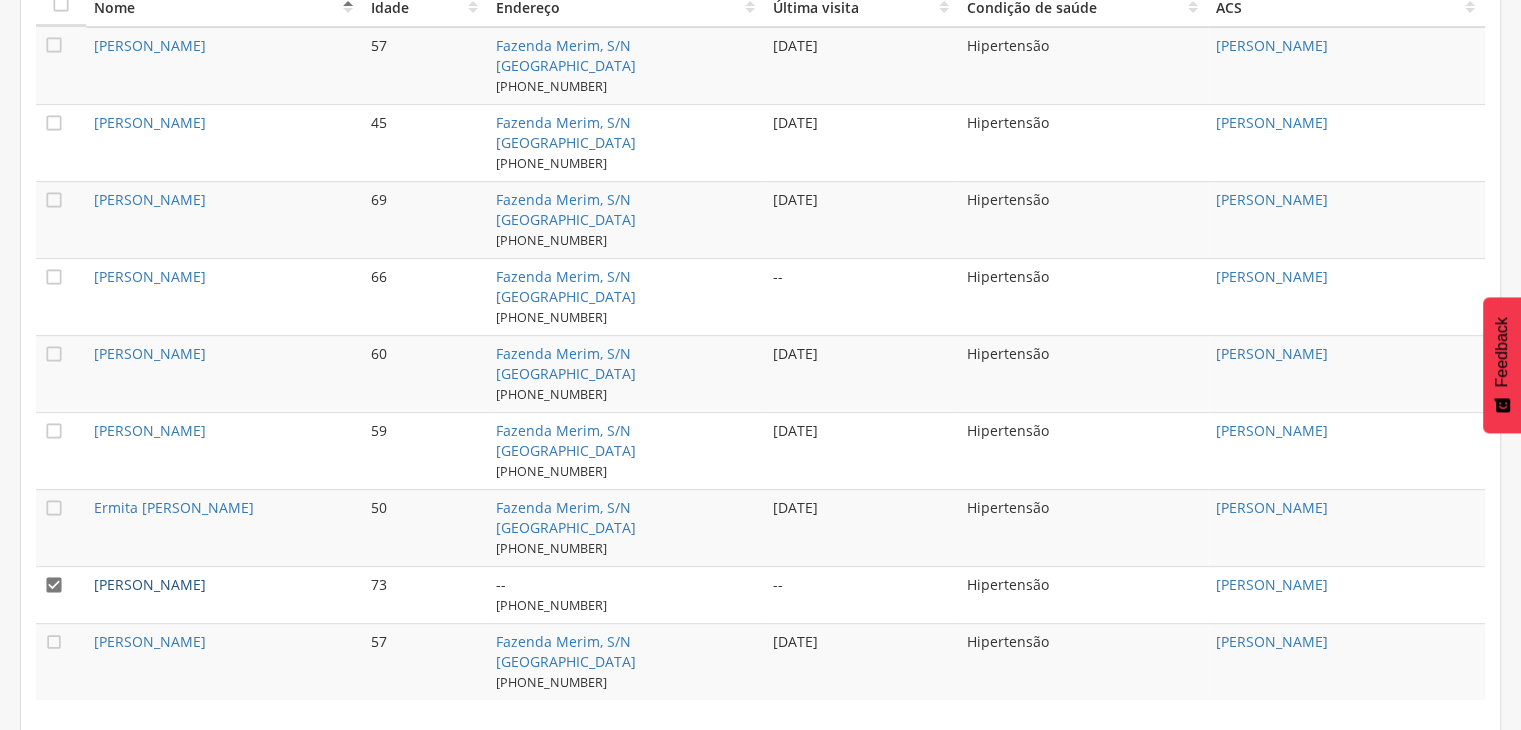 click on "[PERSON_NAME]" at bounding box center (150, 584) 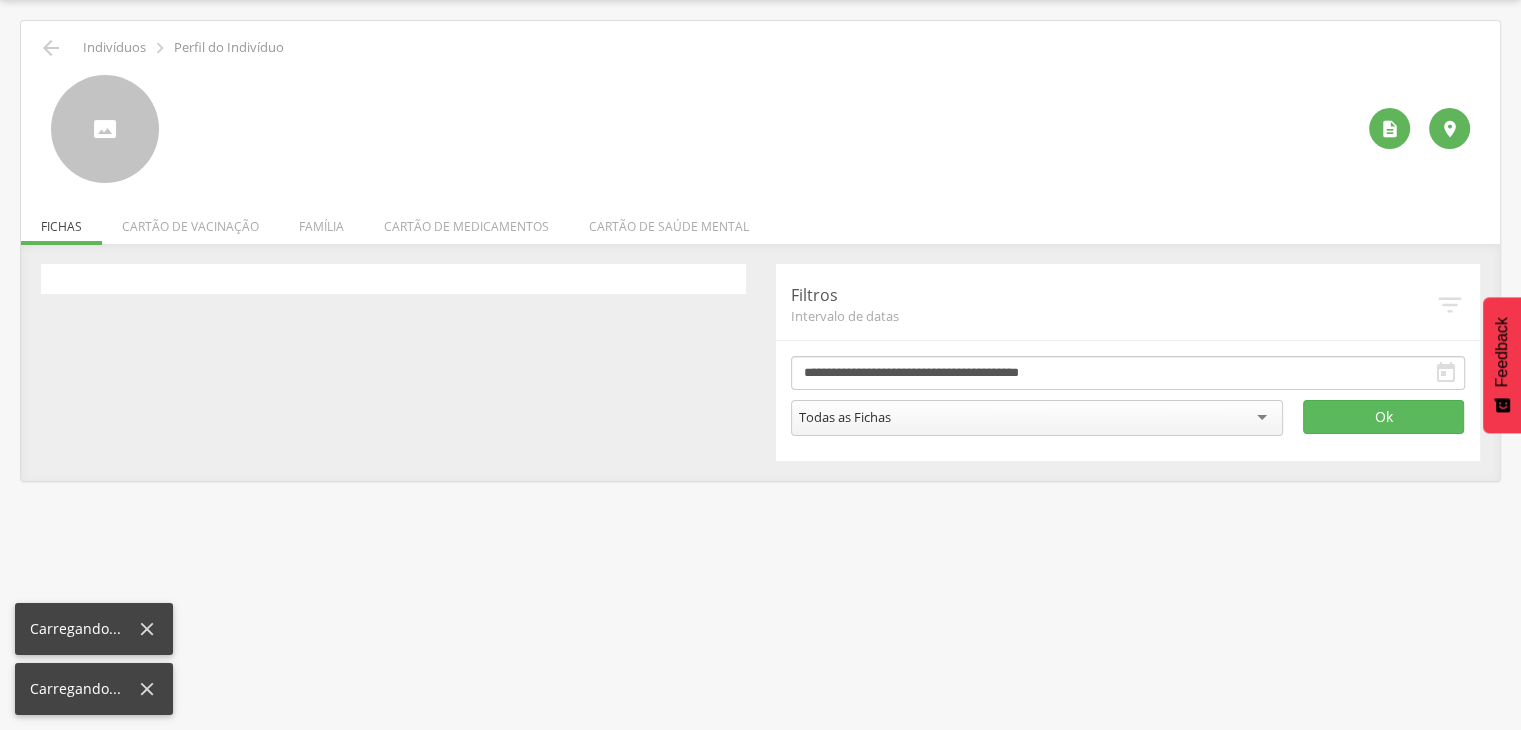 scroll, scrollTop: 60, scrollLeft: 0, axis: vertical 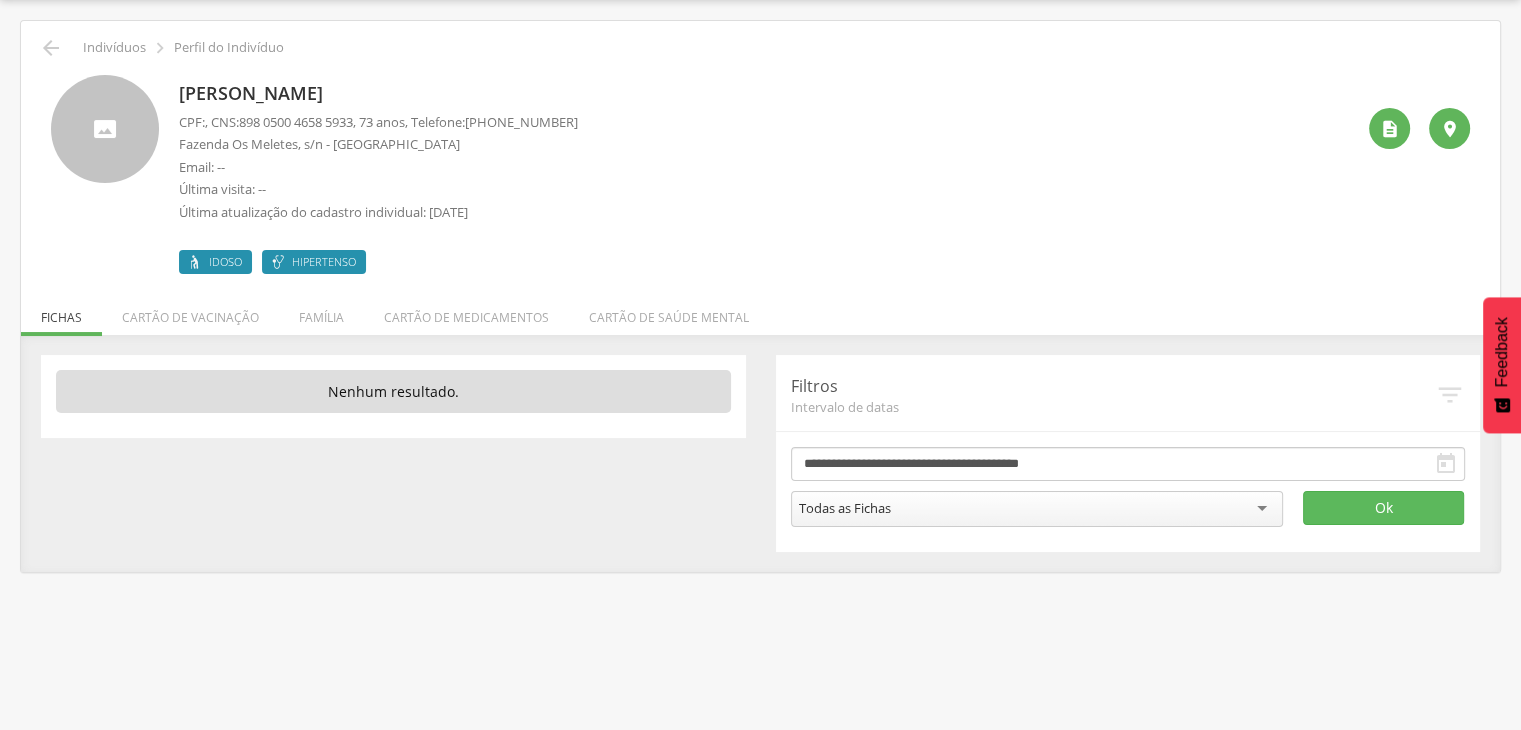 drag, startPoint x: 175, startPoint y: 90, endPoint x: 404, endPoint y: 101, distance: 229.26404 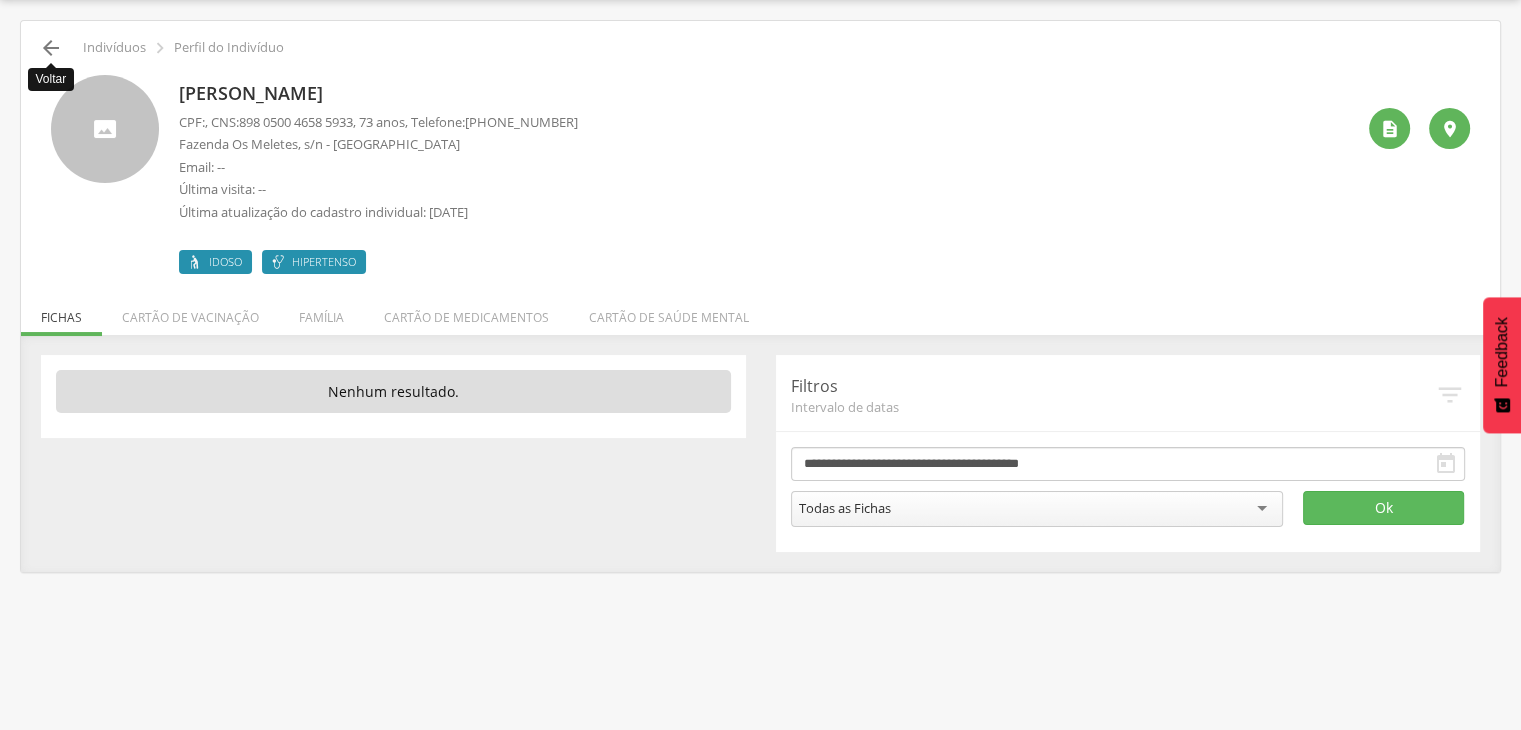 click on "" at bounding box center [51, 48] 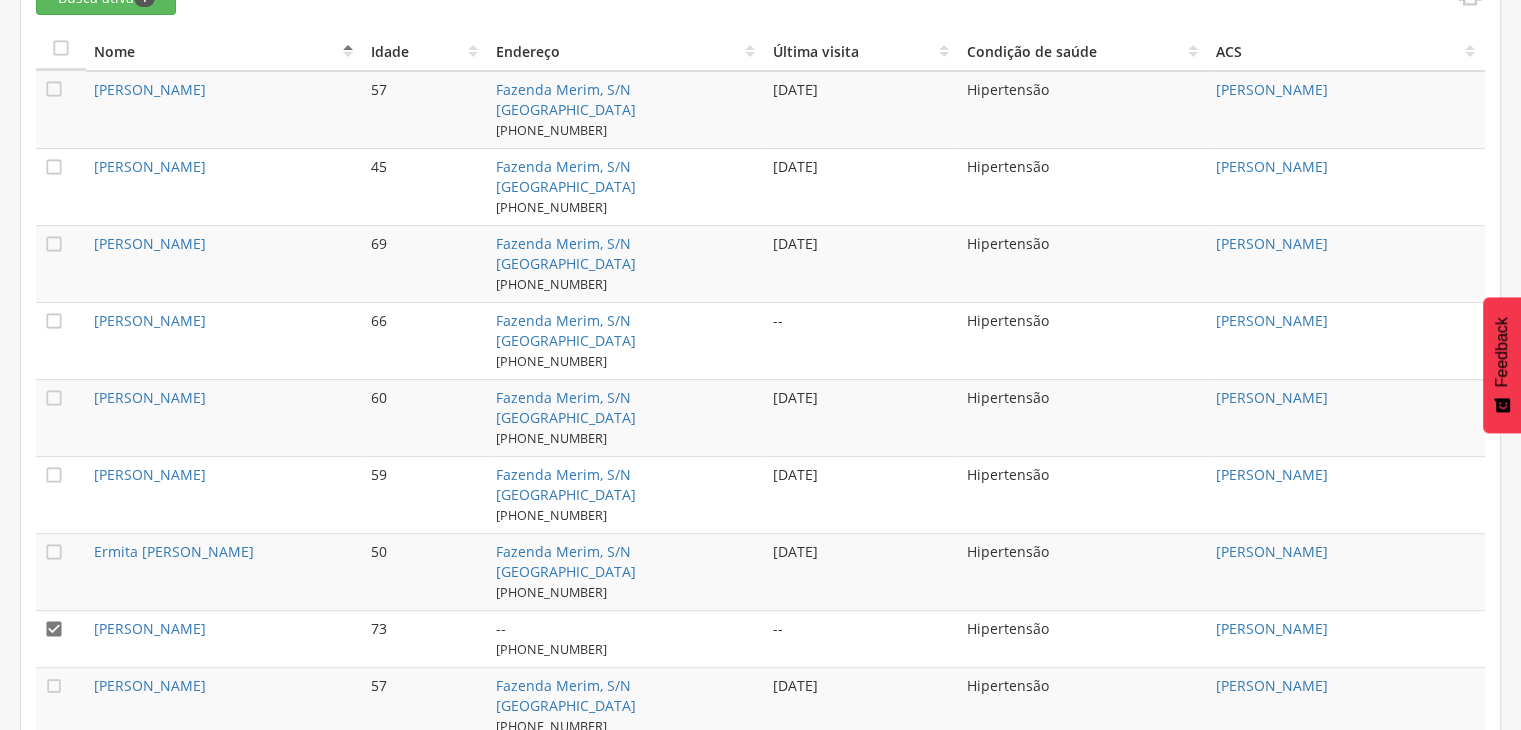 scroll, scrollTop: 754, scrollLeft: 0, axis: vertical 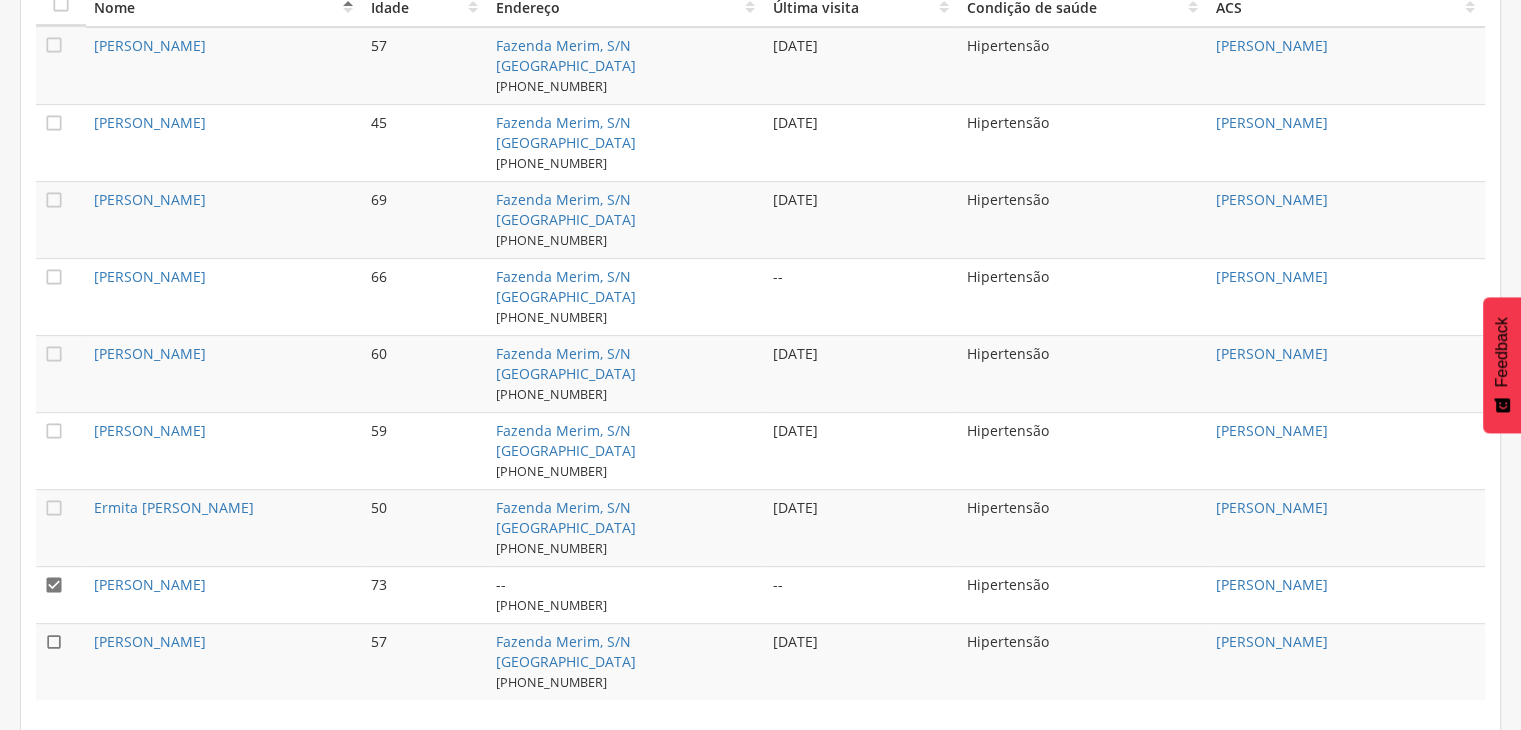 click on "" at bounding box center [54, 642] 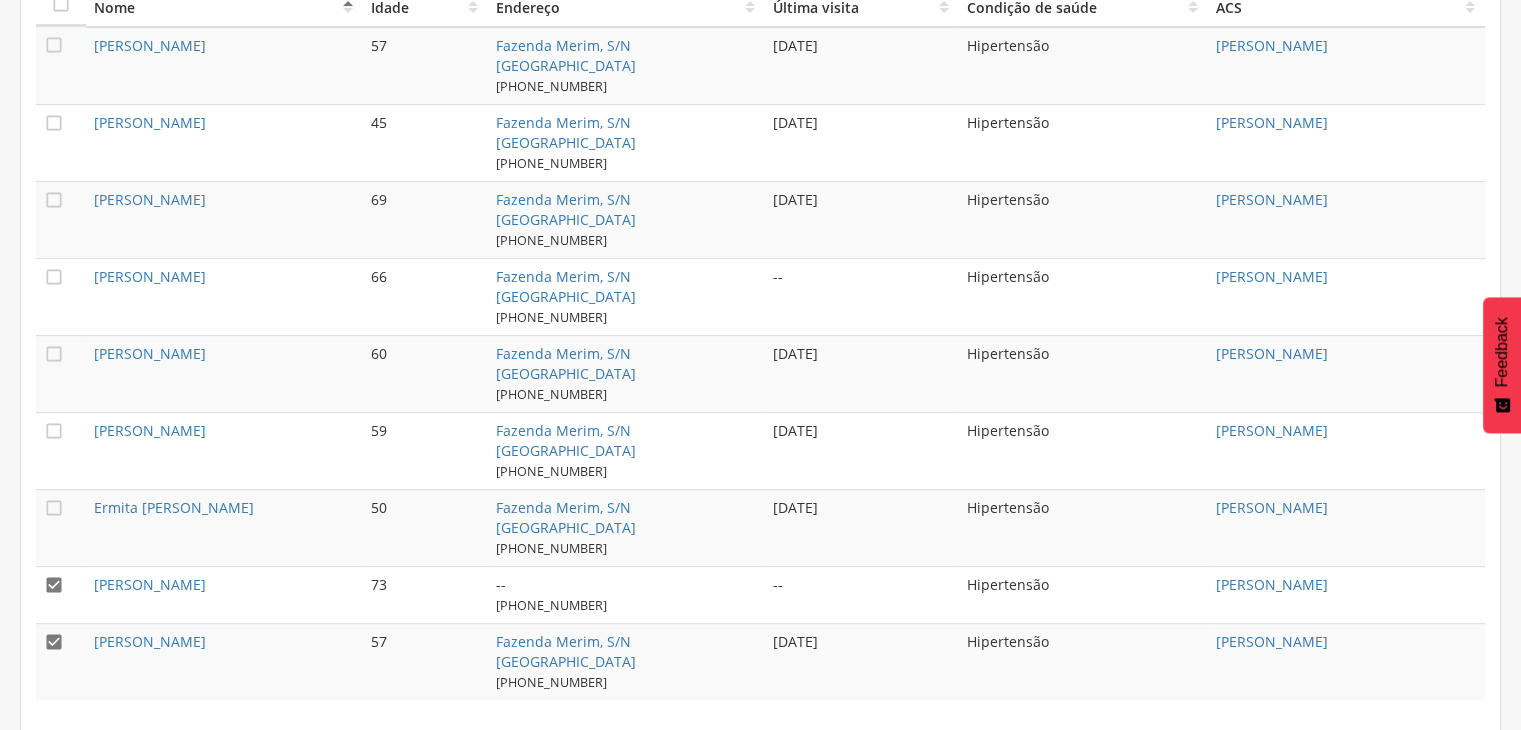 click on "" at bounding box center (61, 594) 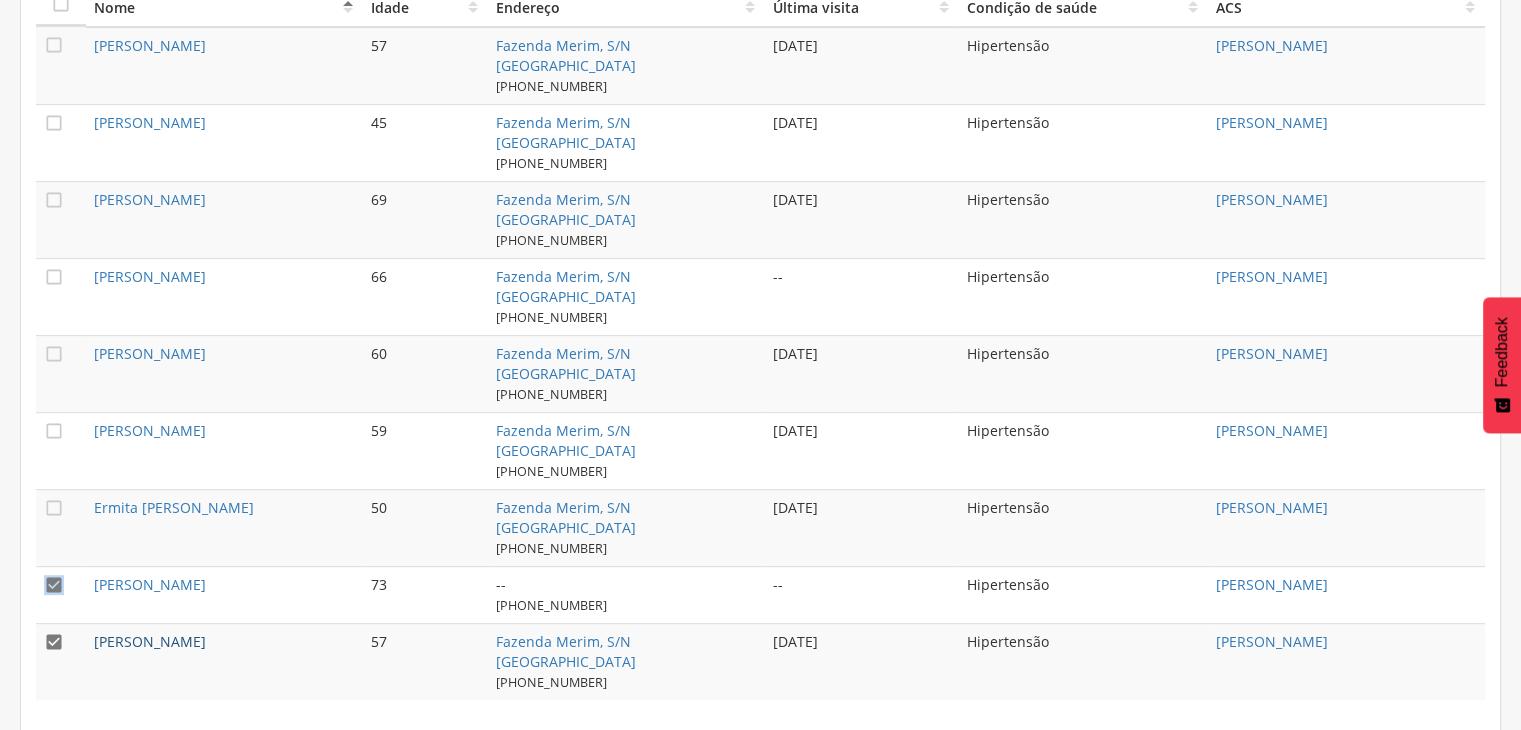 click on "[PERSON_NAME]" at bounding box center (150, 641) 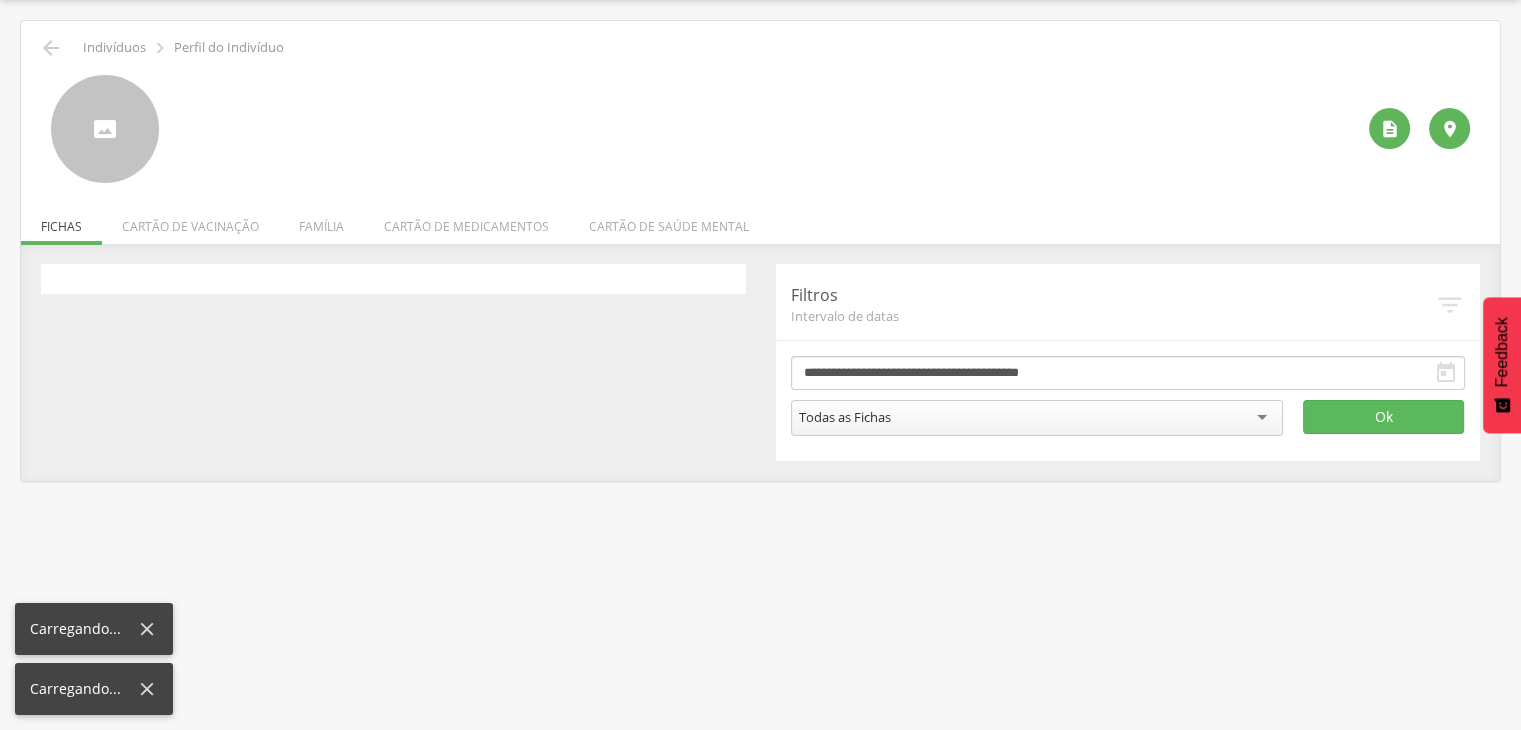 scroll, scrollTop: 60, scrollLeft: 0, axis: vertical 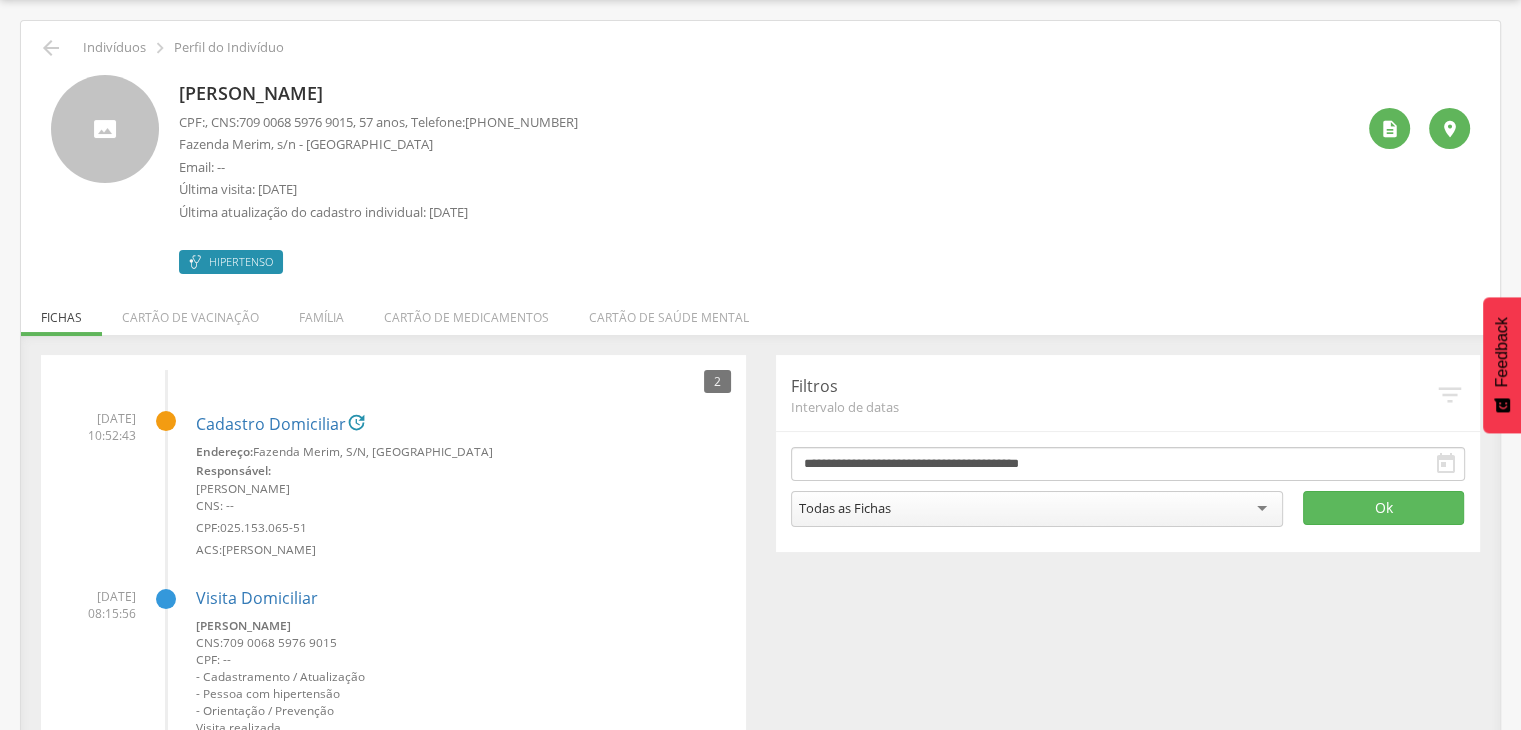 drag, startPoint x: 184, startPoint y: 89, endPoint x: 486, endPoint y: 99, distance: 302.16553 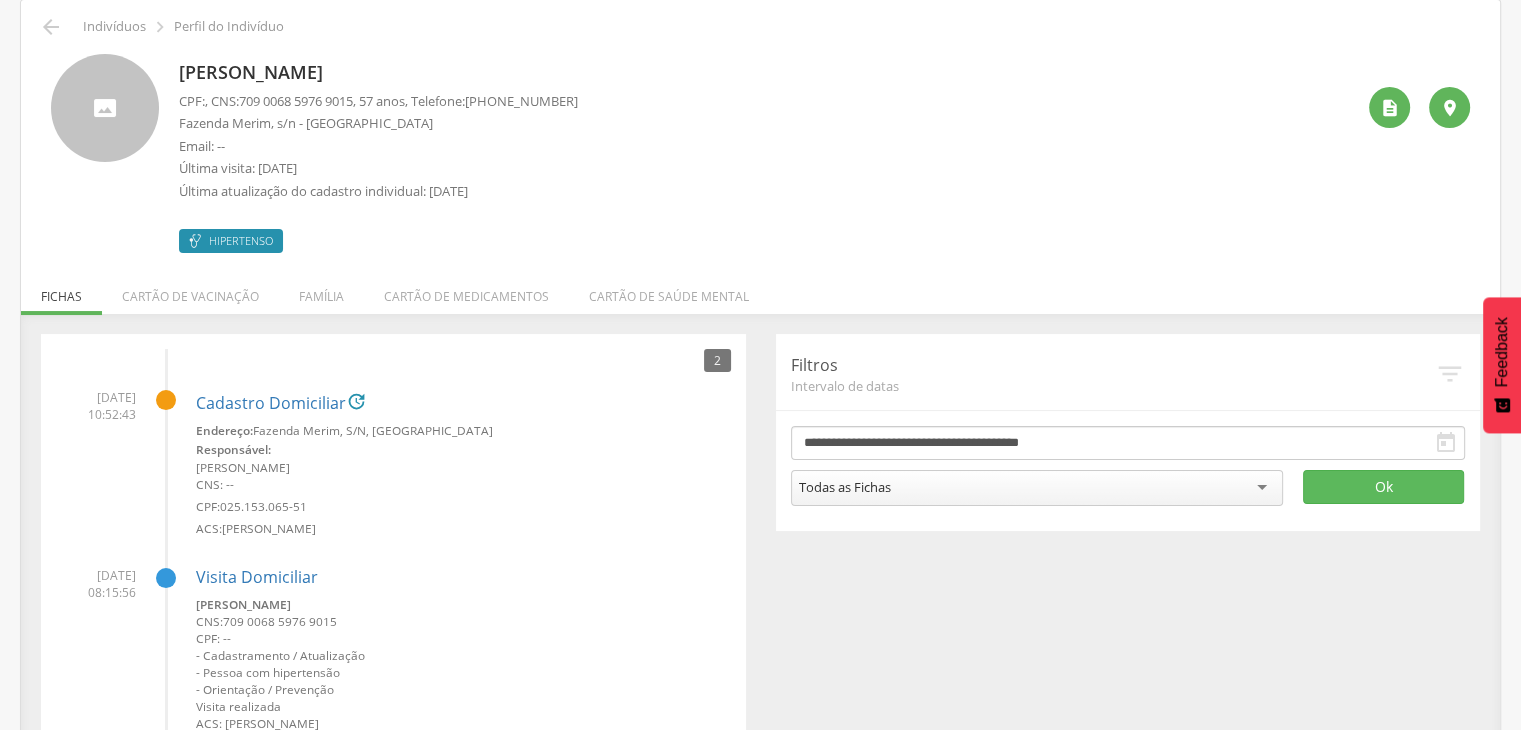 scroll, scrollTop: 0, scrollLeft: 0, axis: both 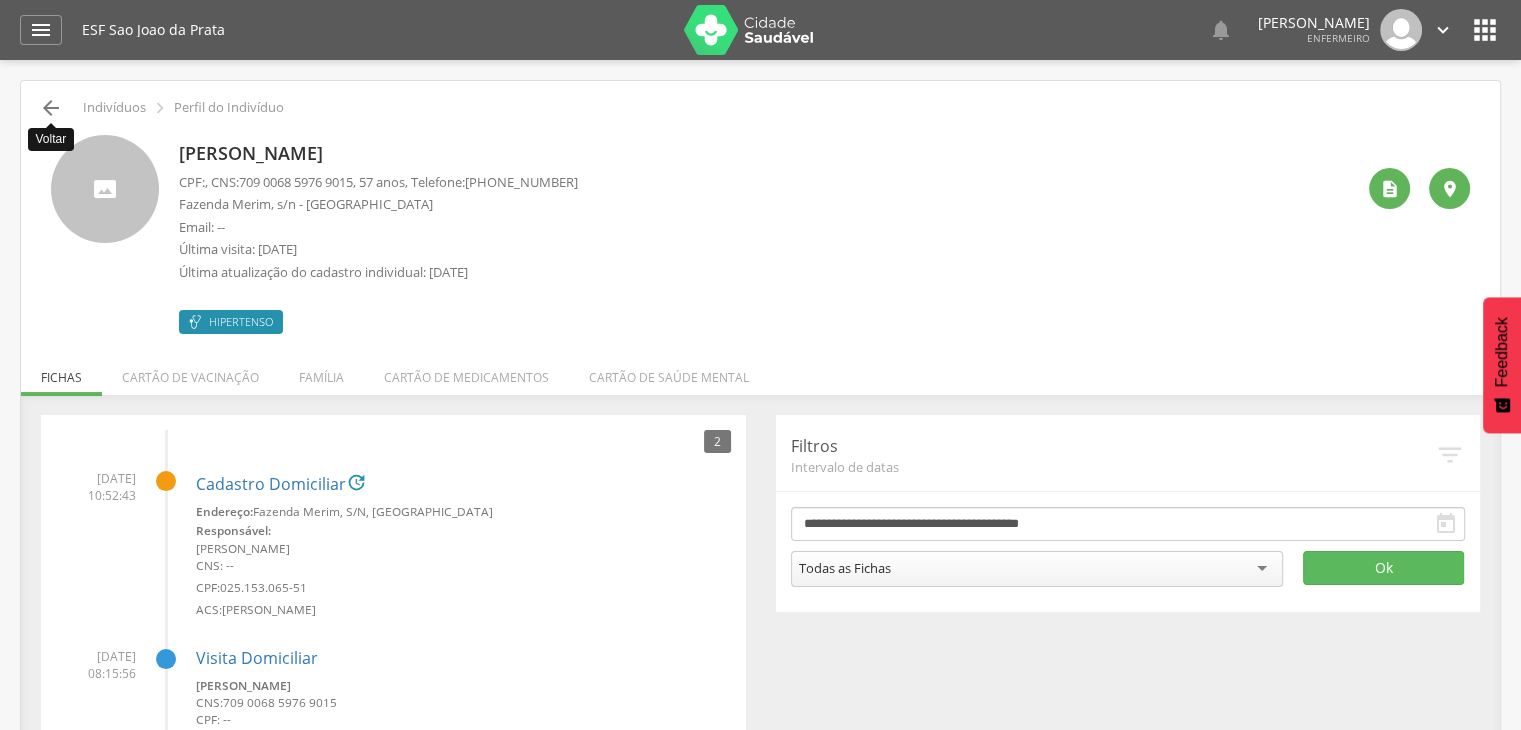 click on "" at bounding box center (51, 108) 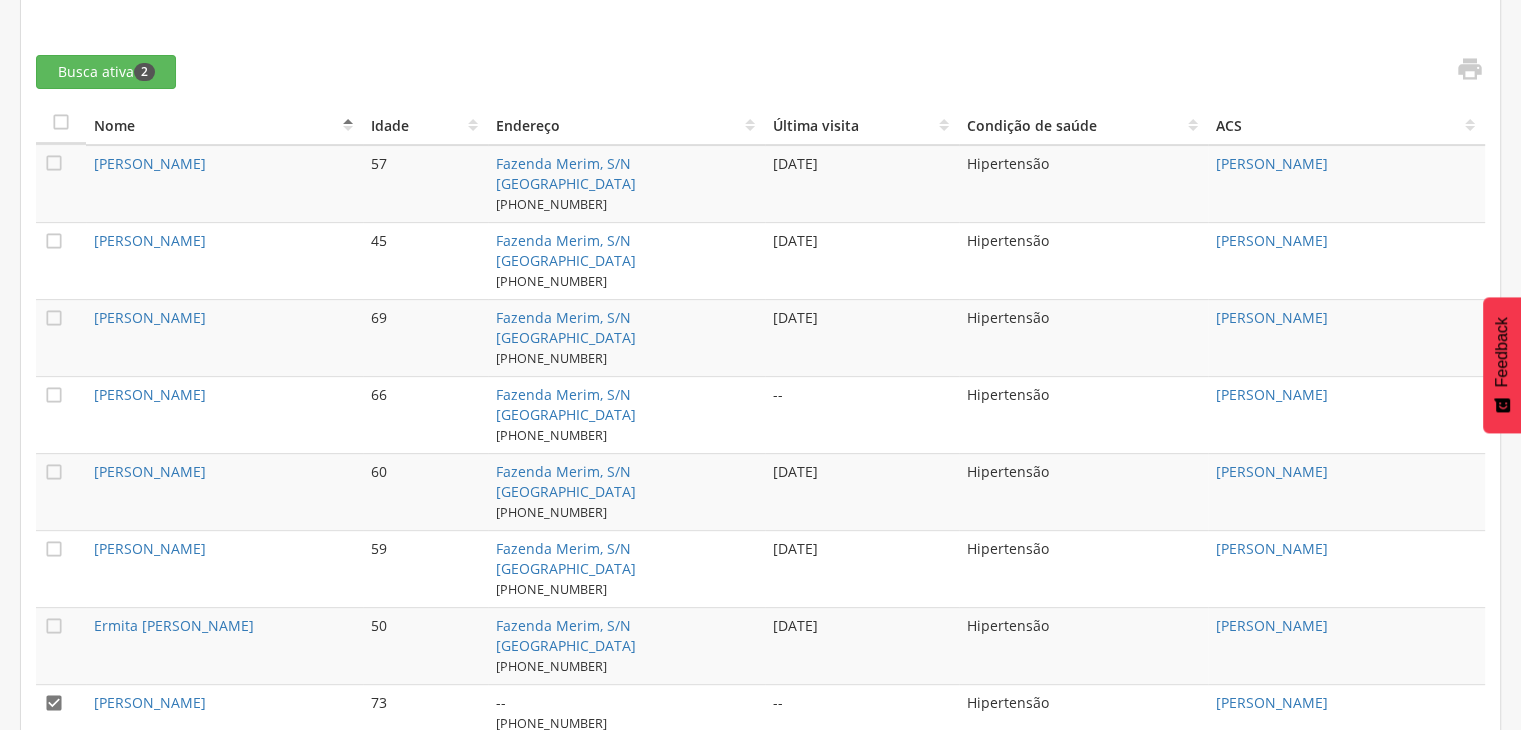 scroll, scrollTop: 754, scrollLeft: 0, axis: vertical 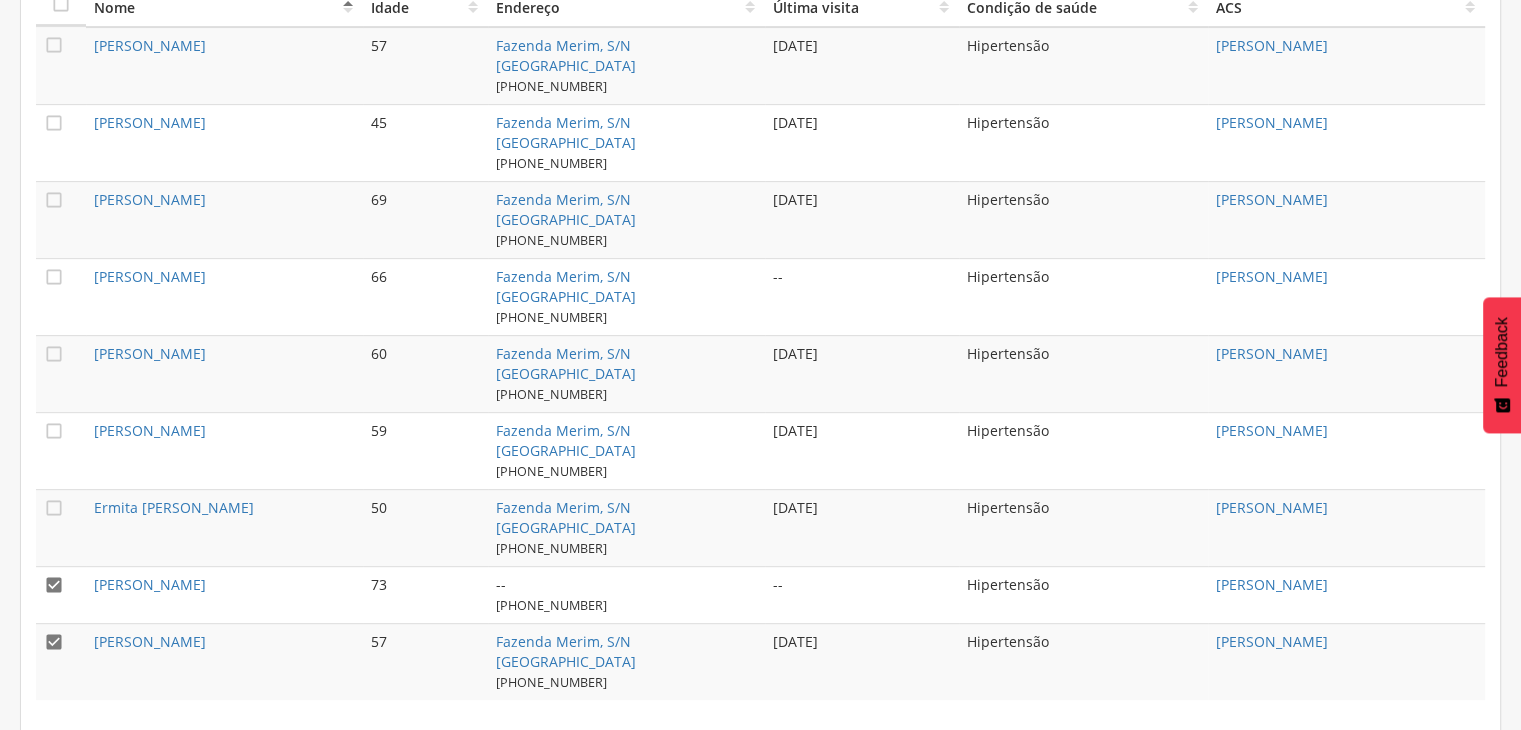 click on "" at bounding box center [61, 594] 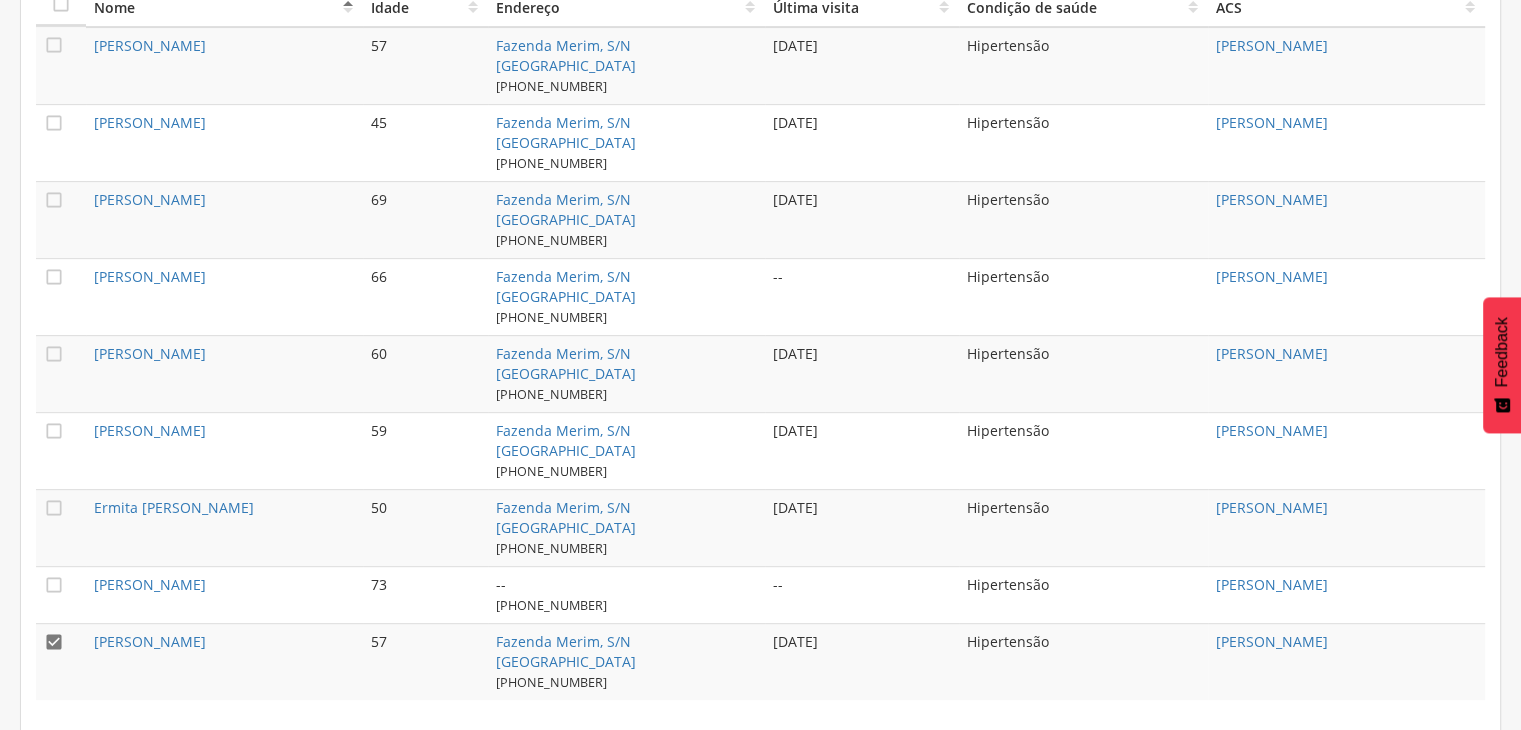 click on "" at bounding box center [54, 642] 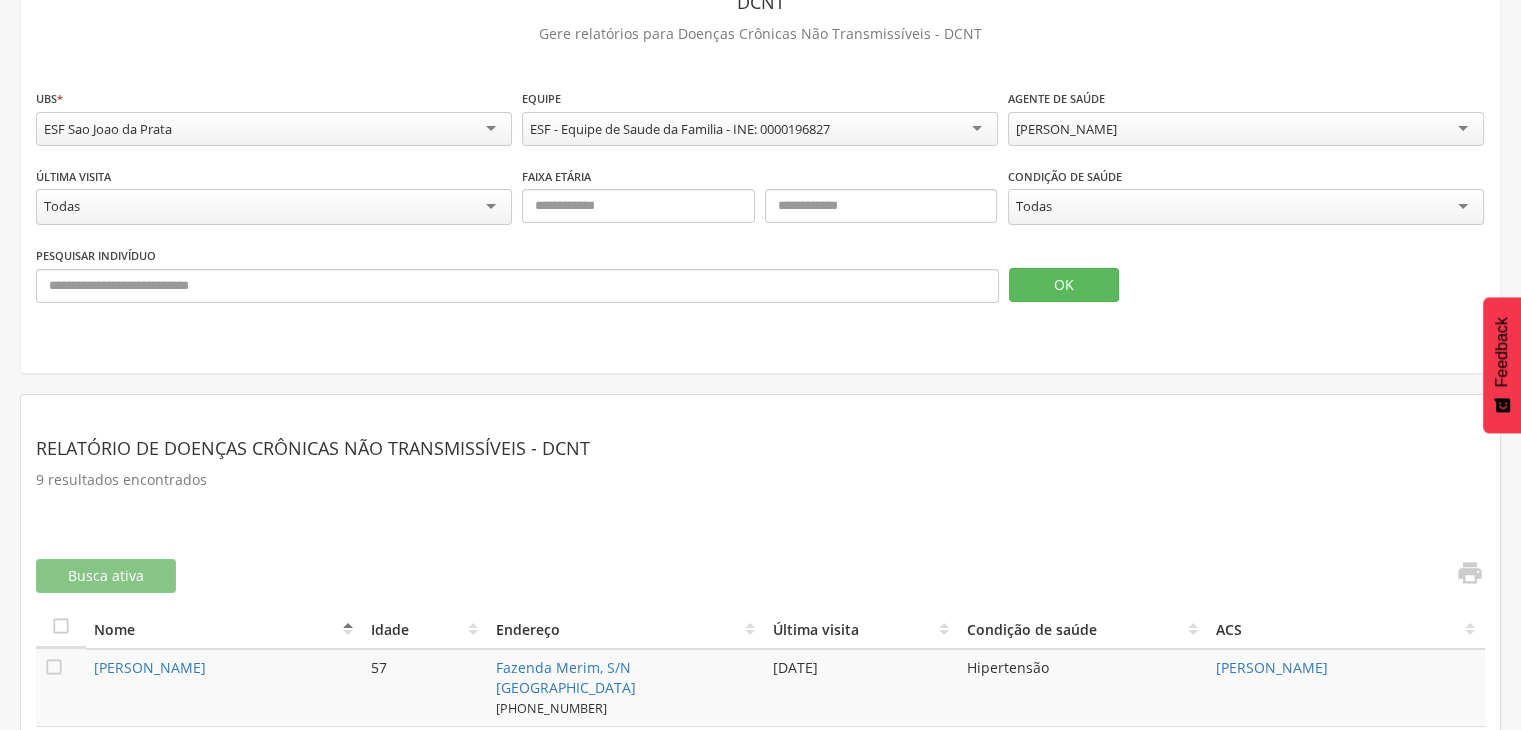 scroll, scrollTop: 0, scrollLeft: 0, axis: both 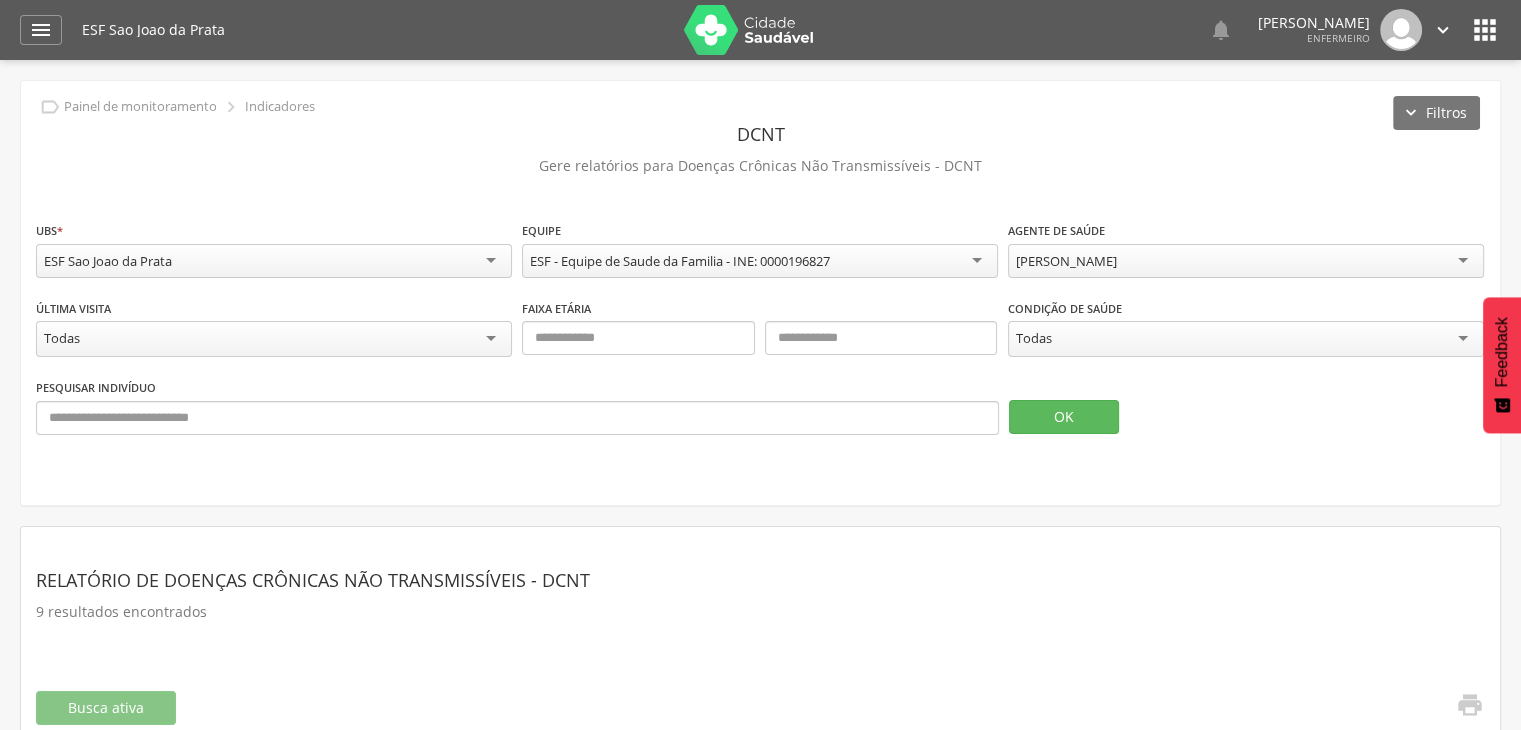 click on "[PERSON_NAME]" at bounding box center (1066, 261) 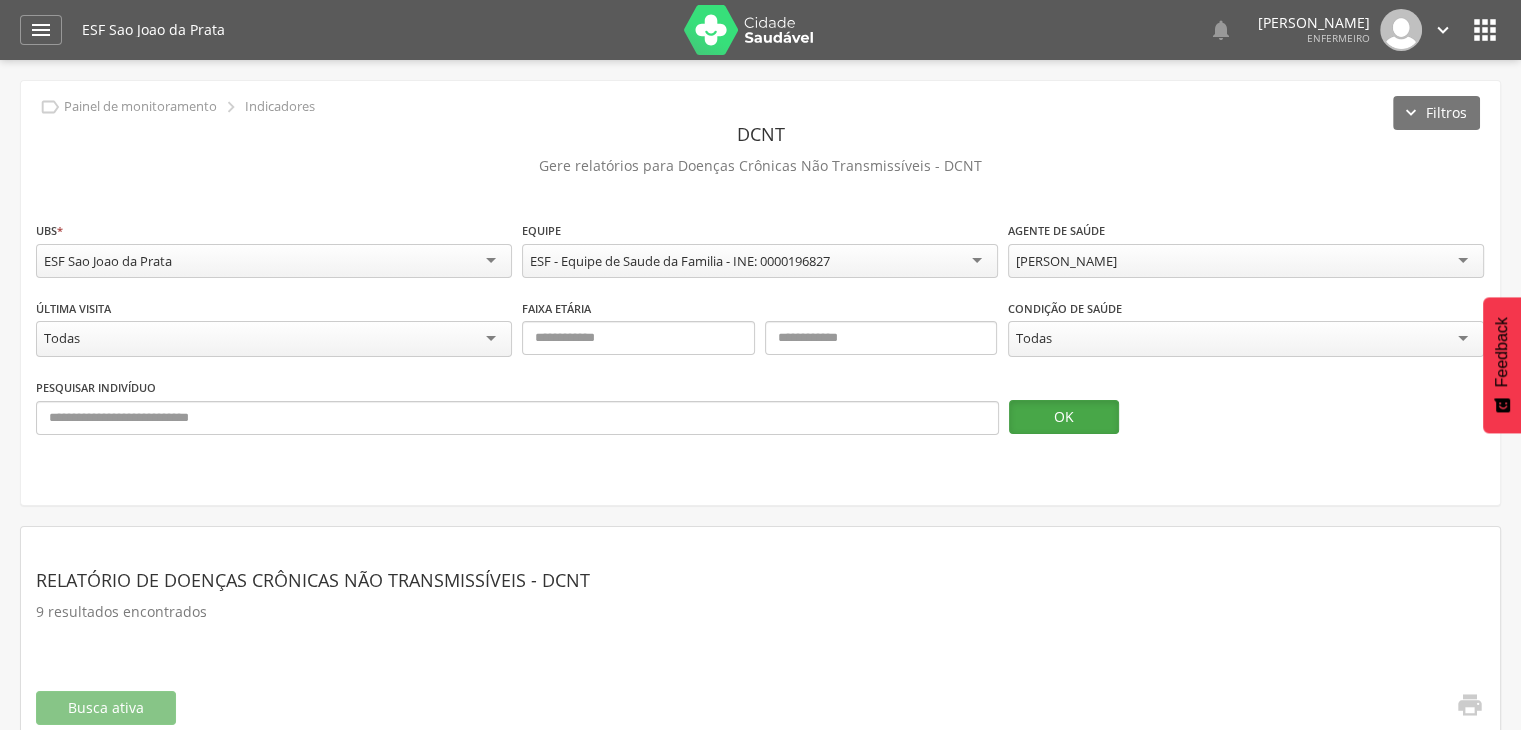click on "OK" at bounding box center [1064, 417] 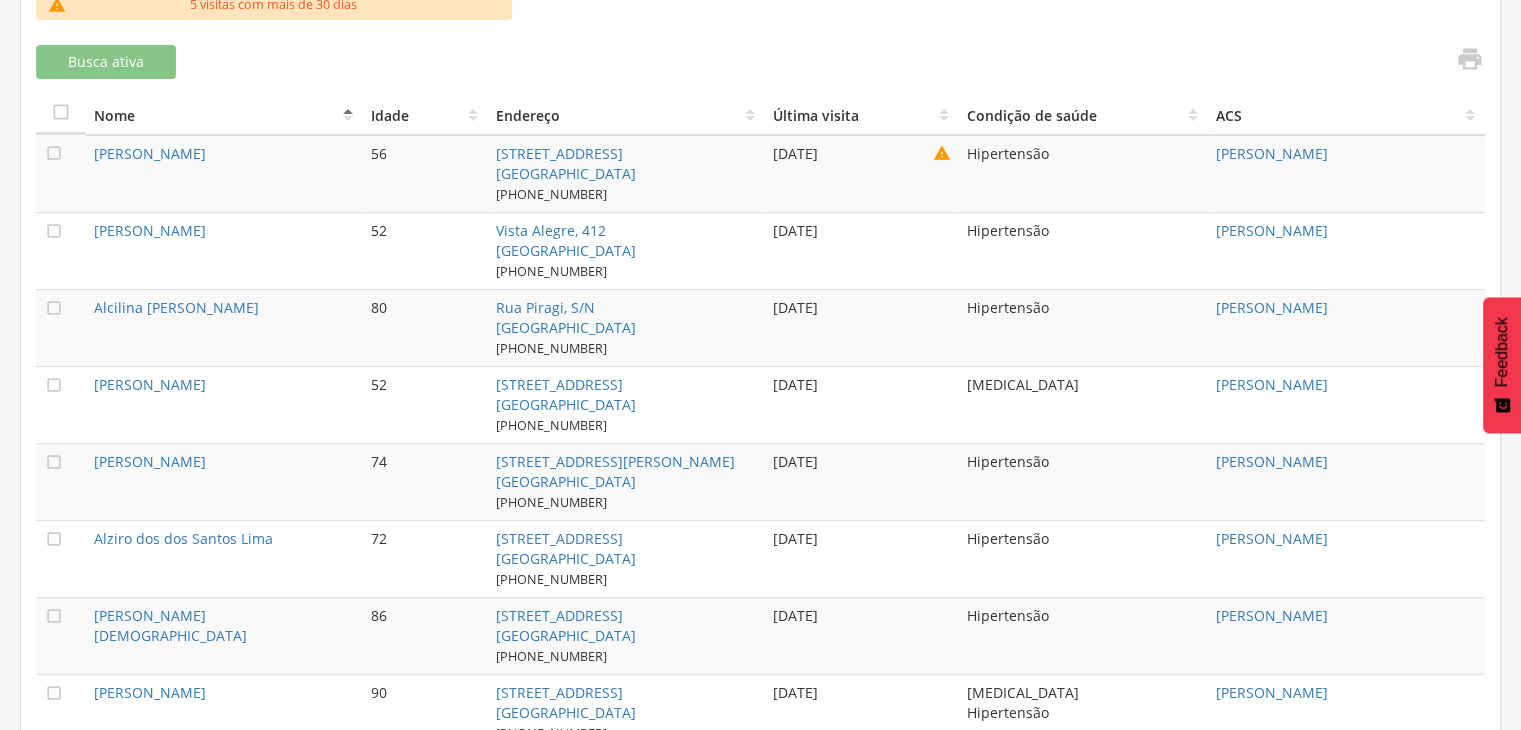 scroll, scrollTop: 700, scrollLeft: 0, axis: vertical 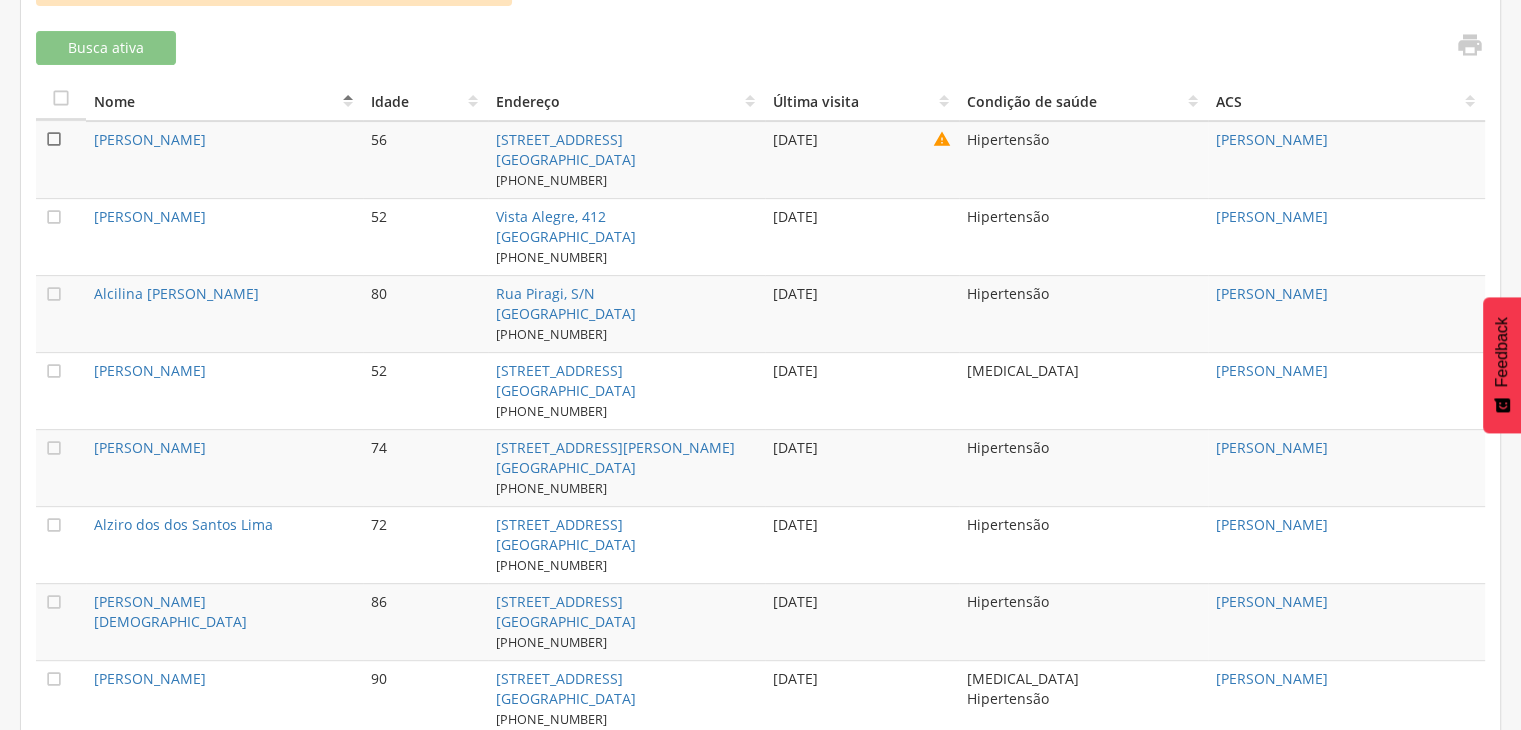 click on "" at bounding box center [54, 139] 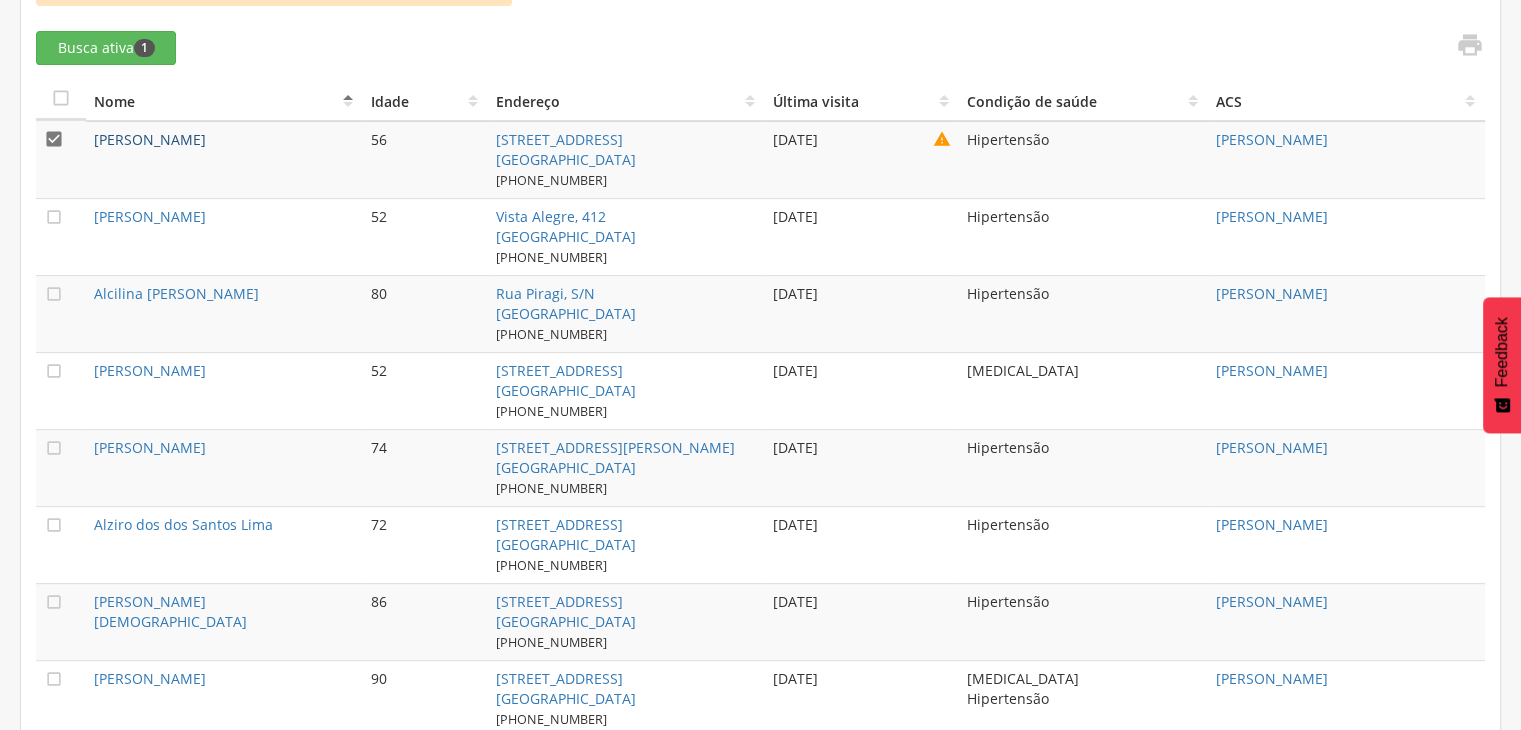 click on "[PERSON_NAME]" at bounding box center (150, 139) 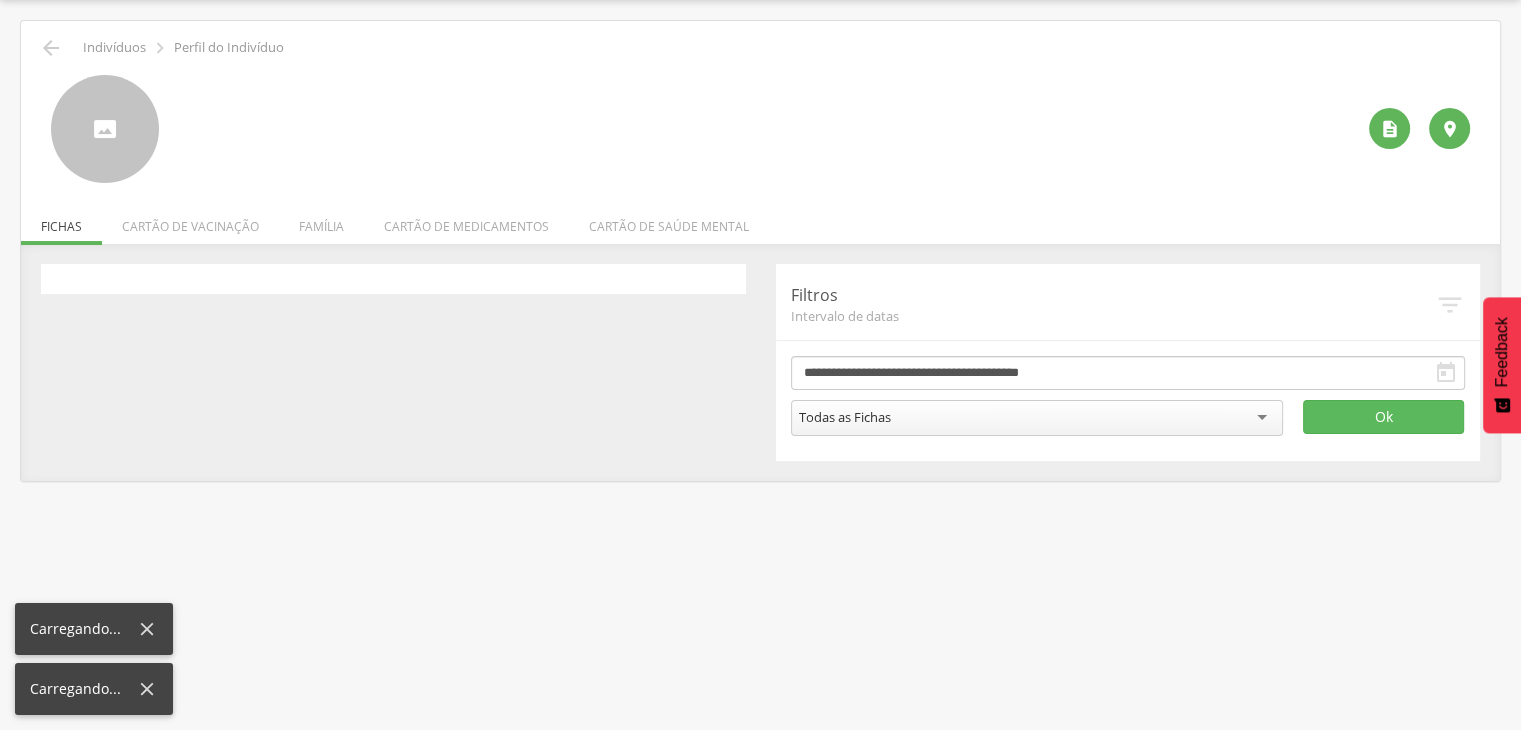 scroll, scrollTop: 60, scrollLeft: 0, axis: vertical 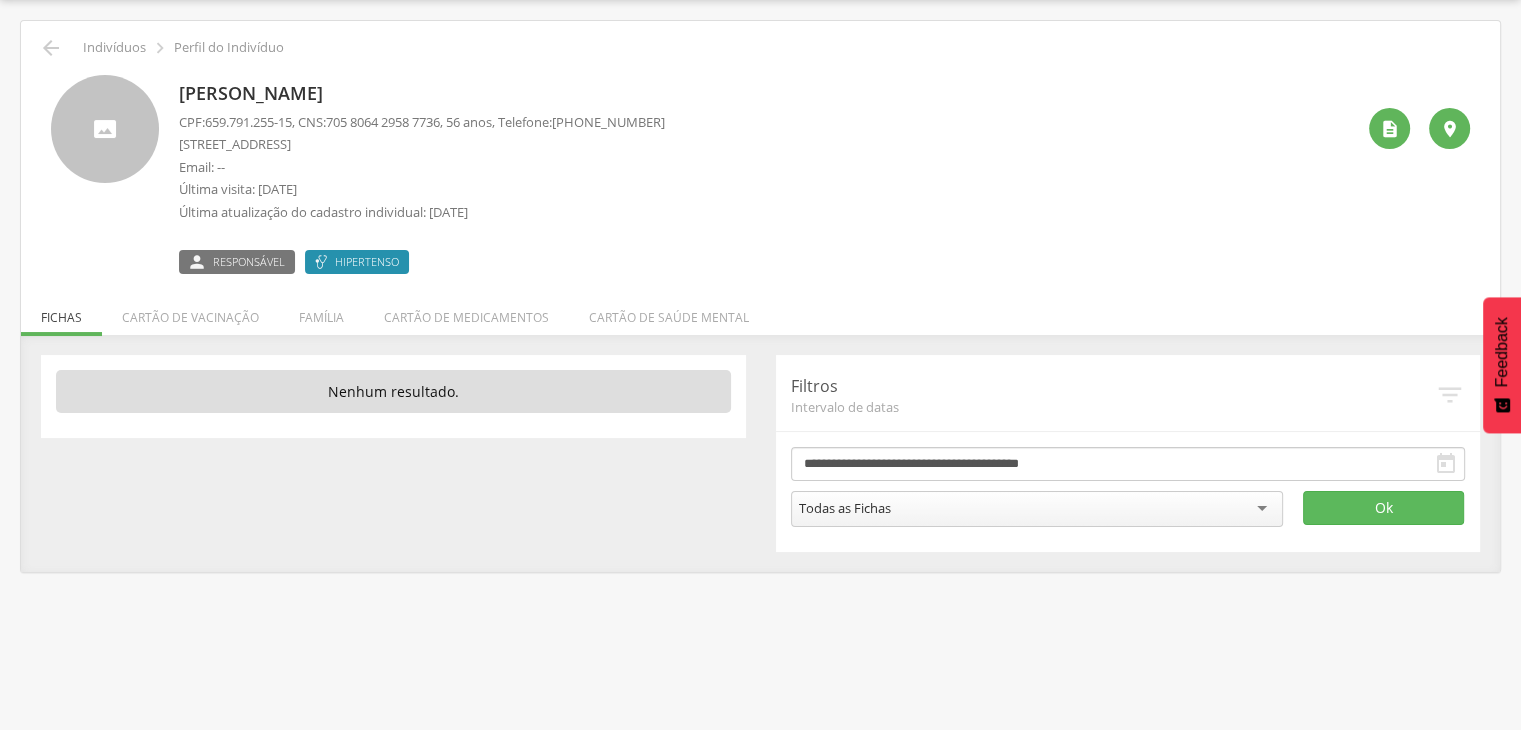 drag, startPoint x: 180, startPoint y: 89, endPoint x: 408, endPoint y: 91, distance: 228.00877 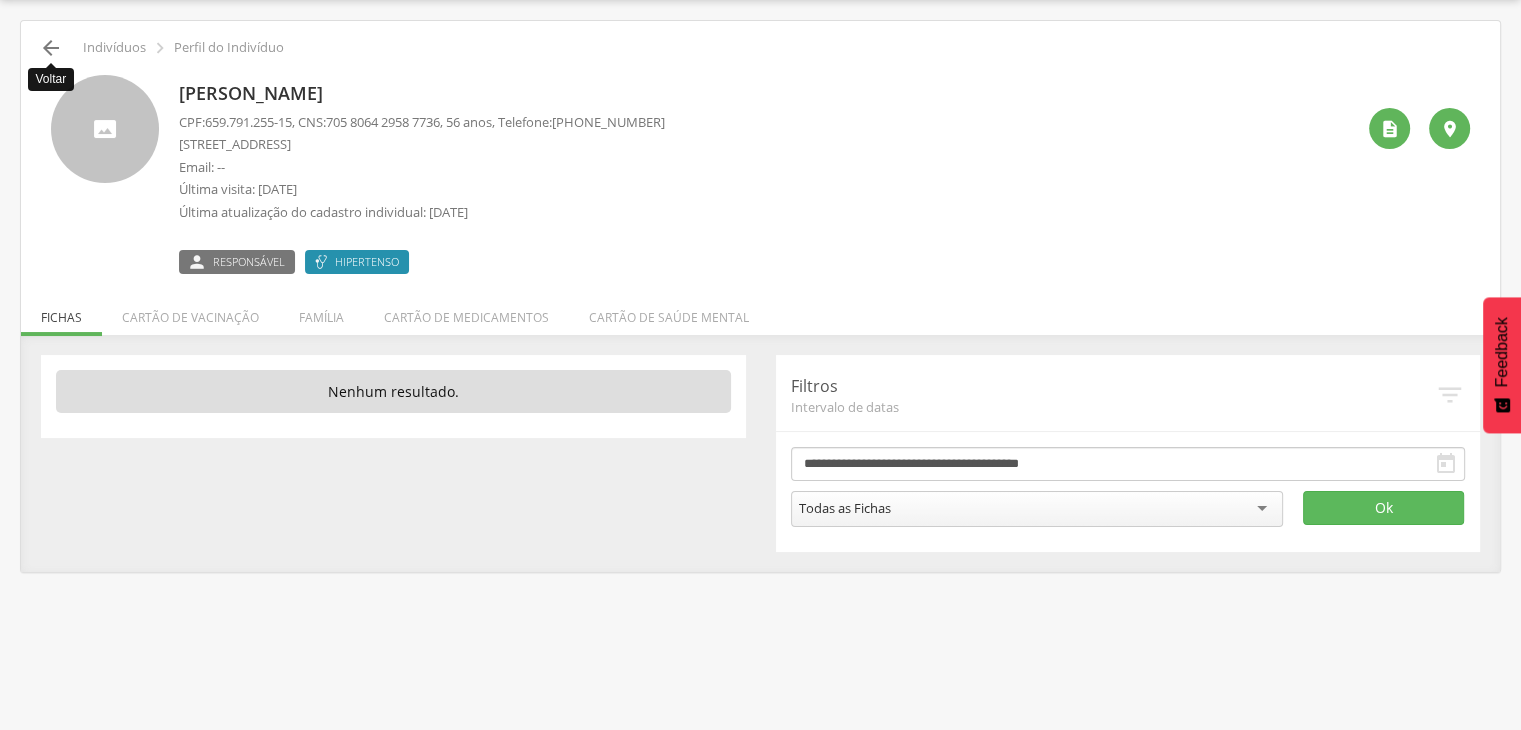 click on "" at bounding box center (51, 48) 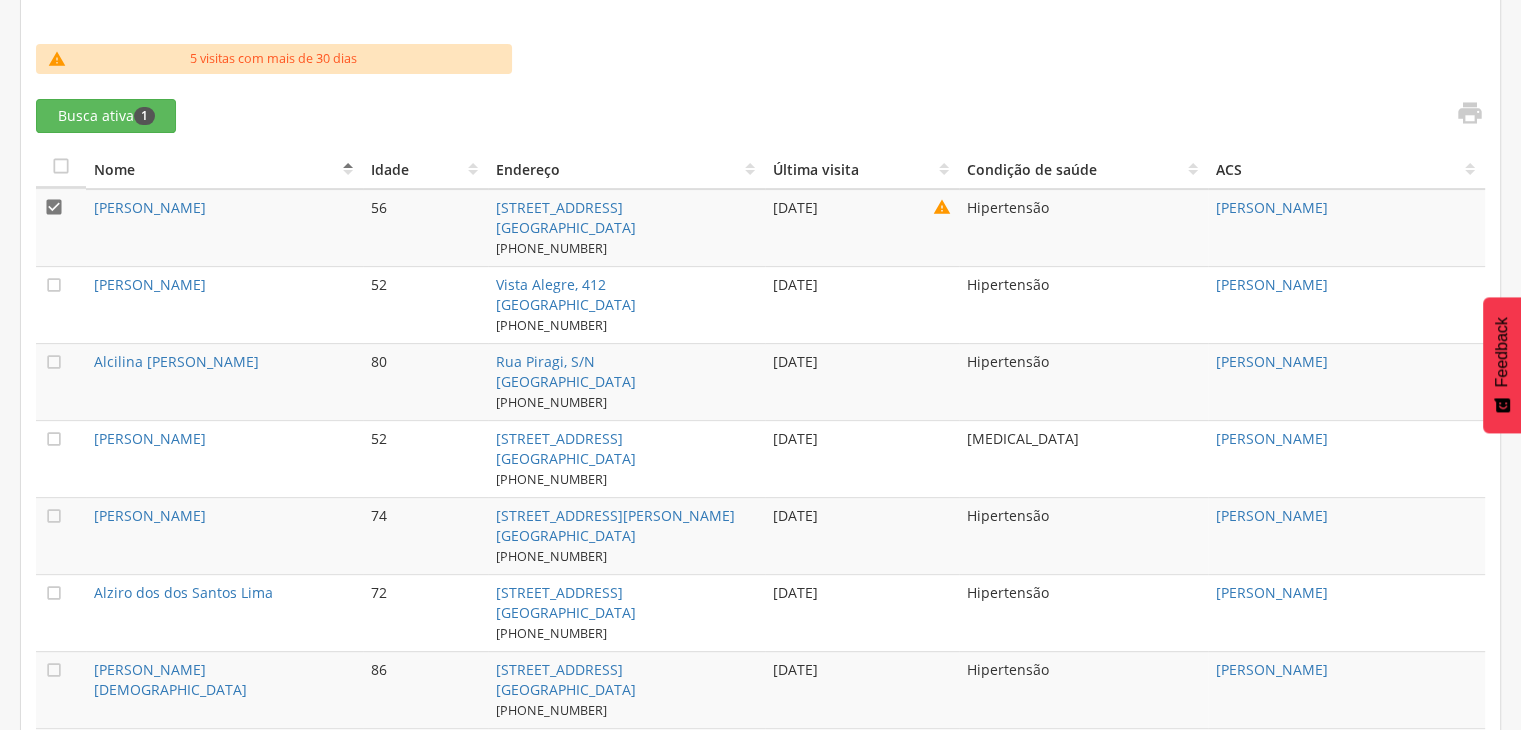 scroll, scrollTop: 660, scrollLeft: 0, axis: vertical 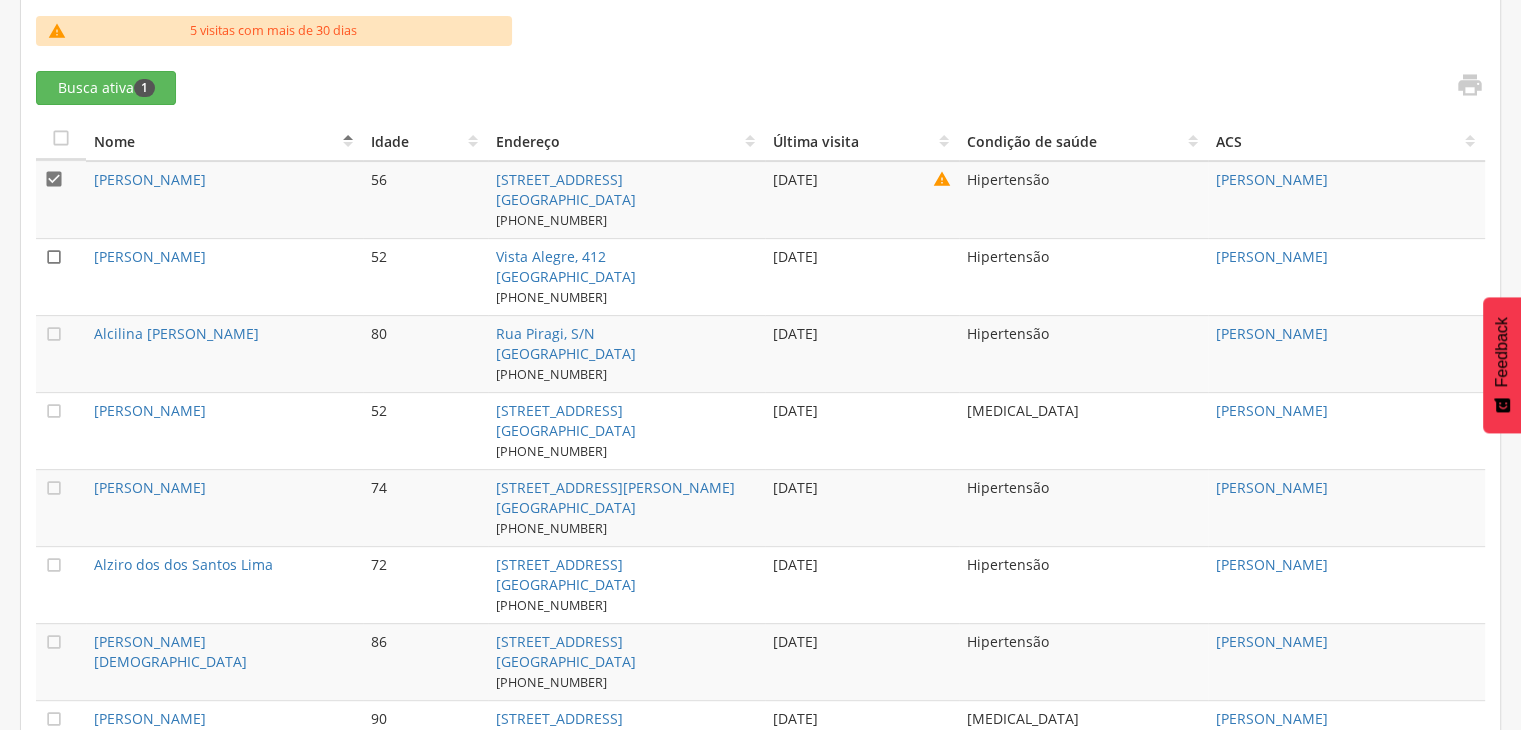 click on "" at bounding box center (54, 257) 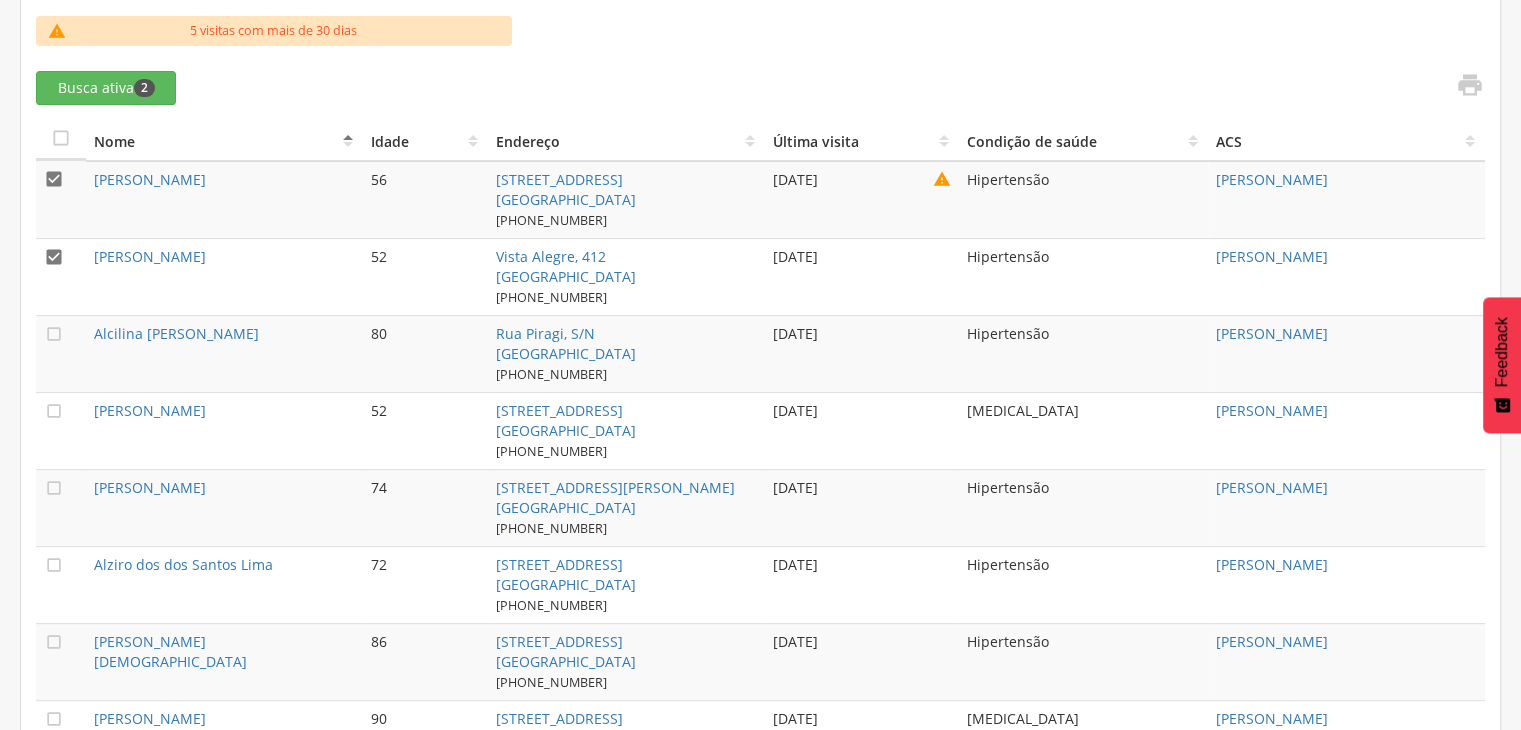 click on "" at bounding box center [54, 179] 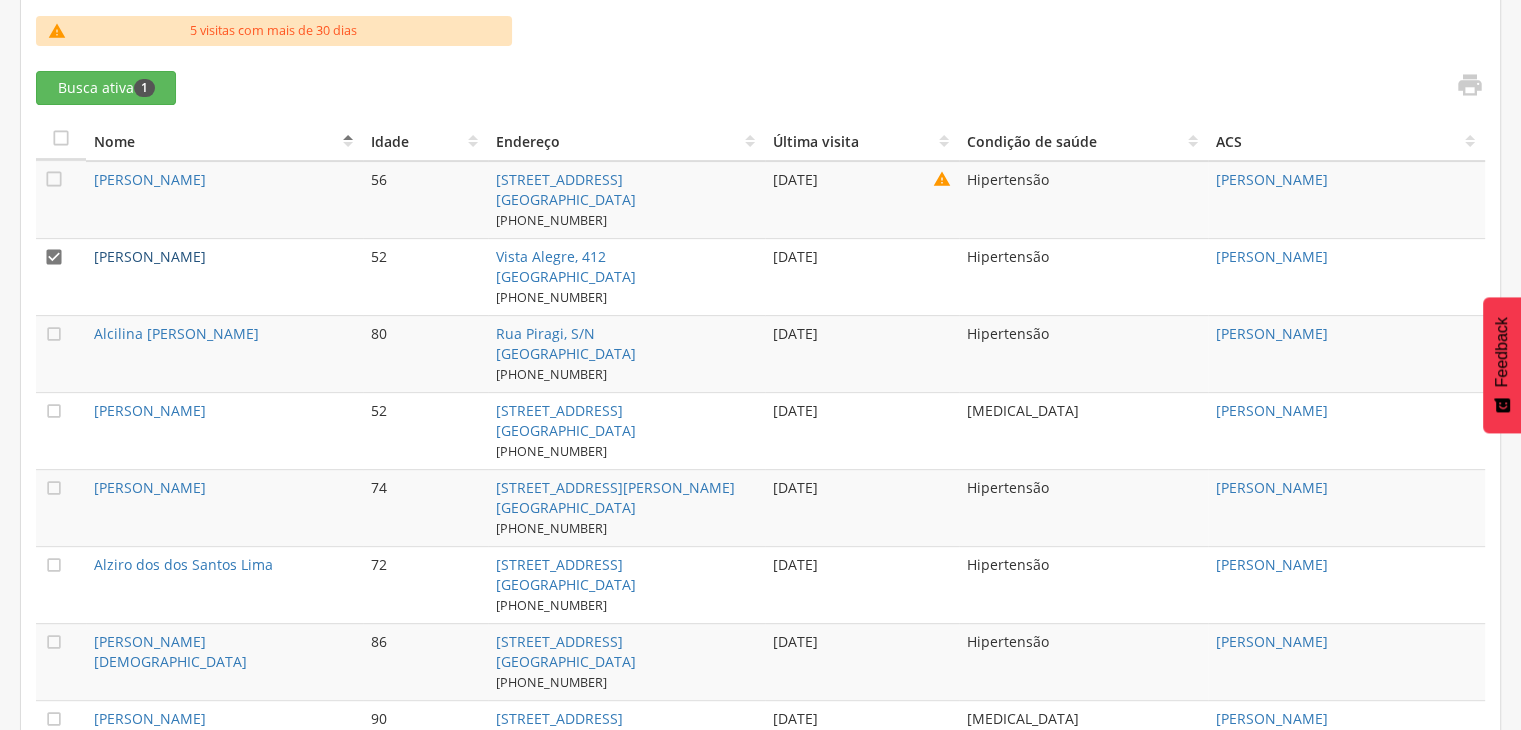 click on "[PERSON_NAME]" at bounding box center (150, 256) 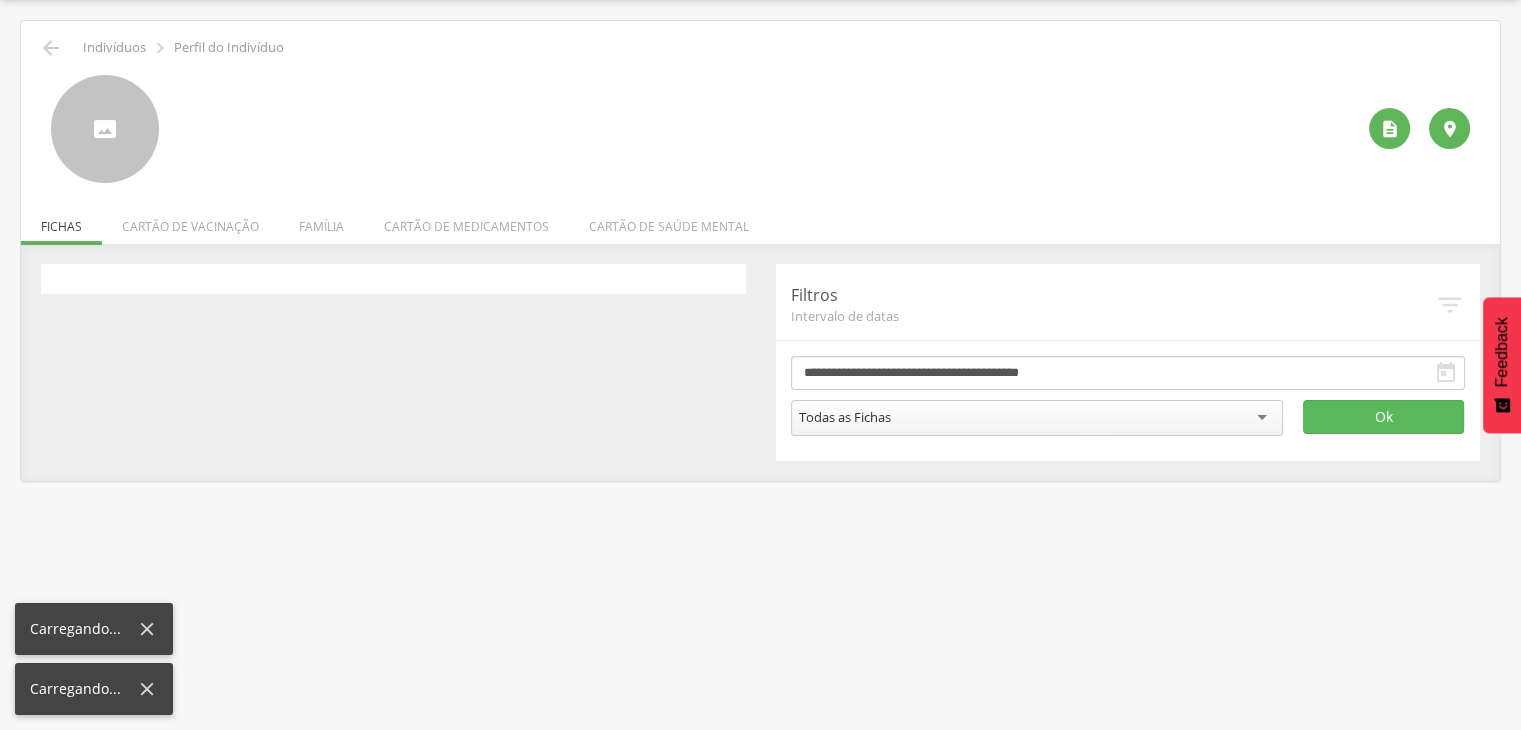 scroll, scrollTop: 60, scrollLeft: 0, axis: vertical 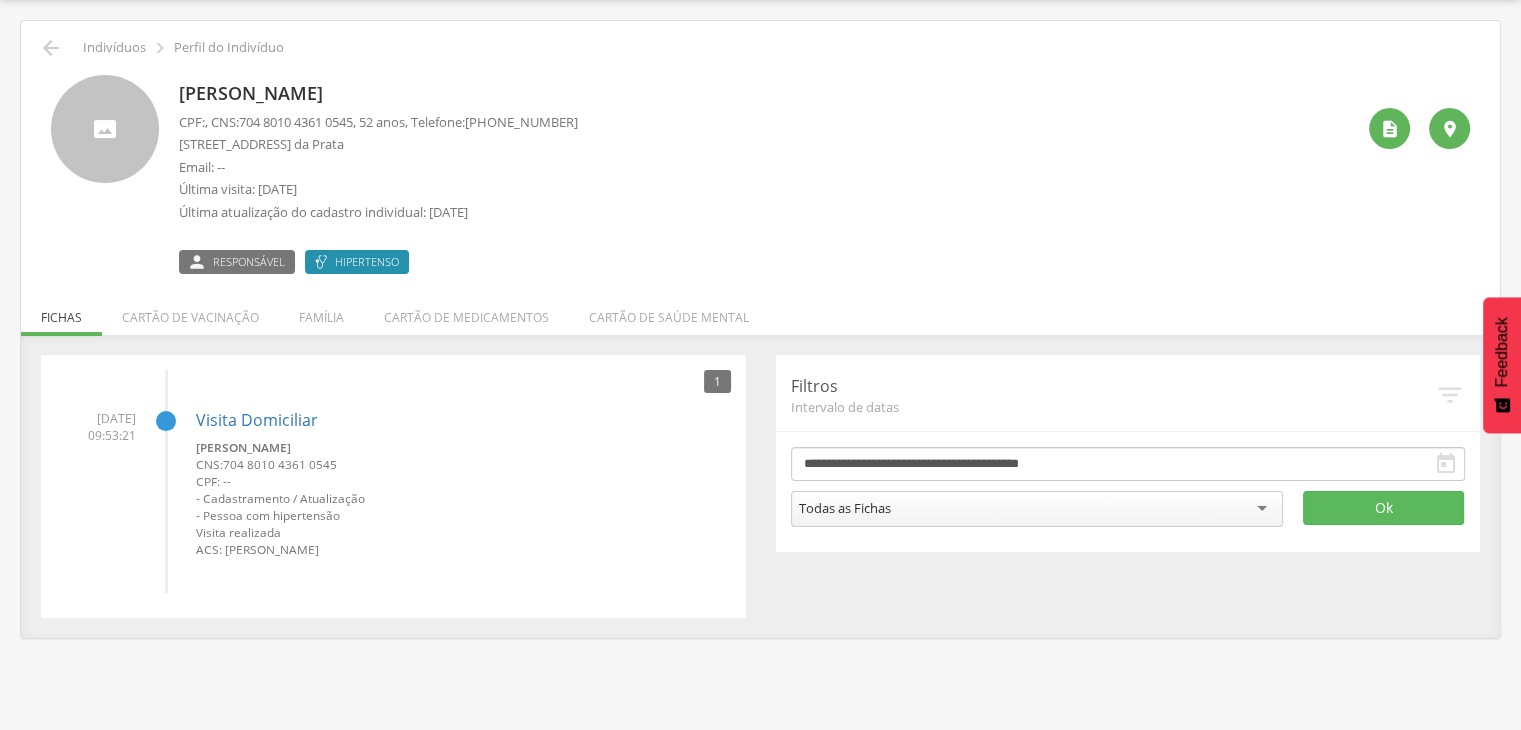 drag, startPoint x: 174, startPoint y: 87, endPoint x: 552, endPoint y: 98, distance: 378.16003 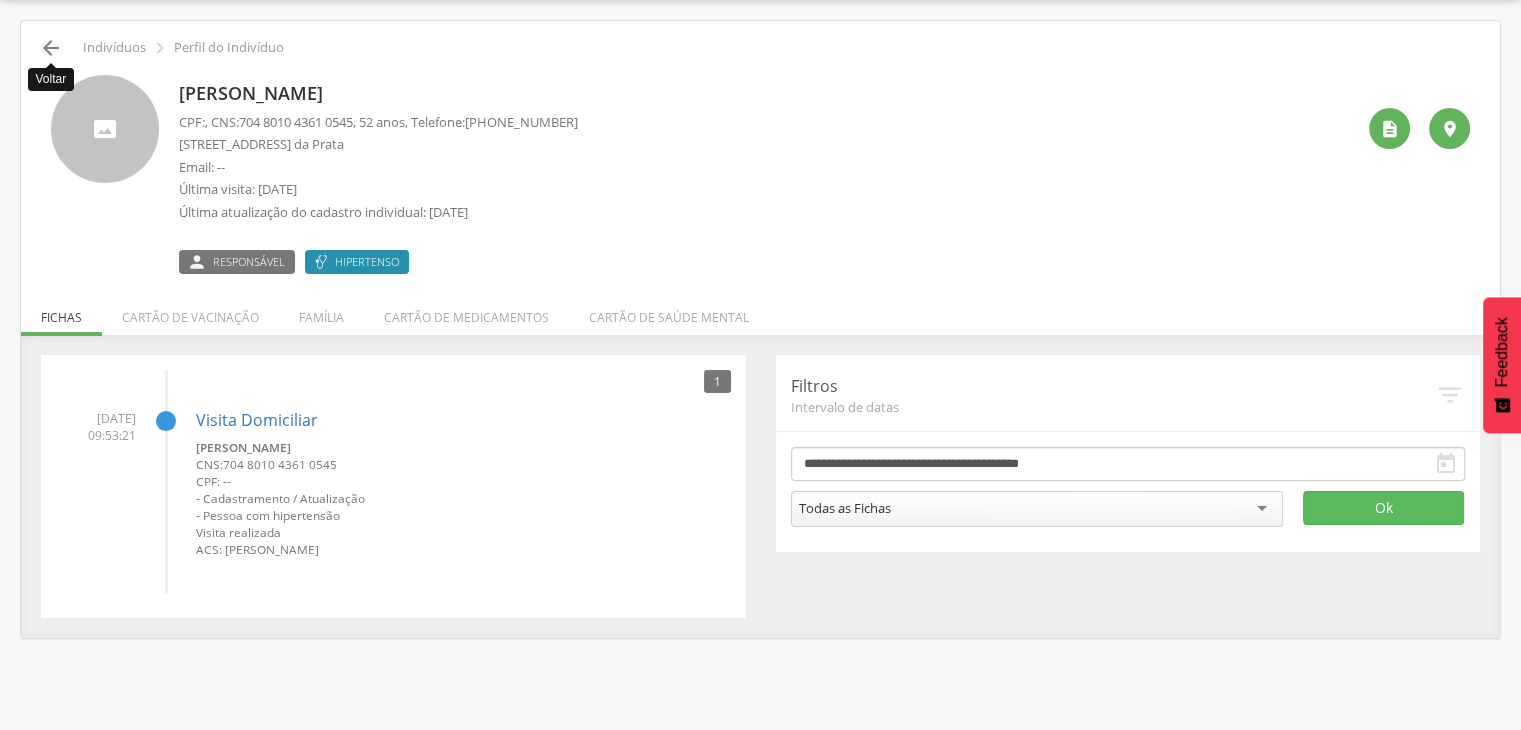 click on "" at bounding box center (51, 48) 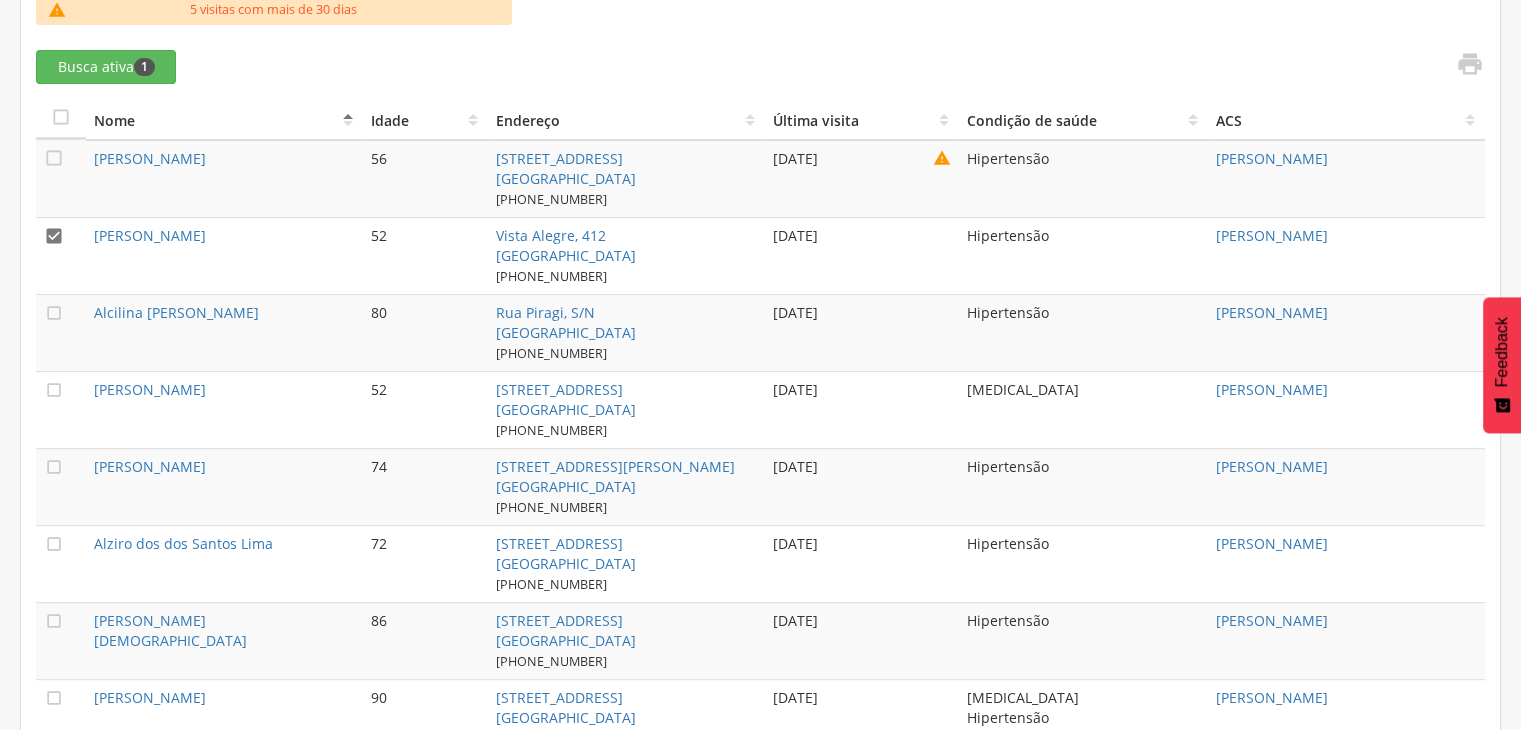 scroll, scrollTop: 760, scrollLeft: 0, axis: vertical 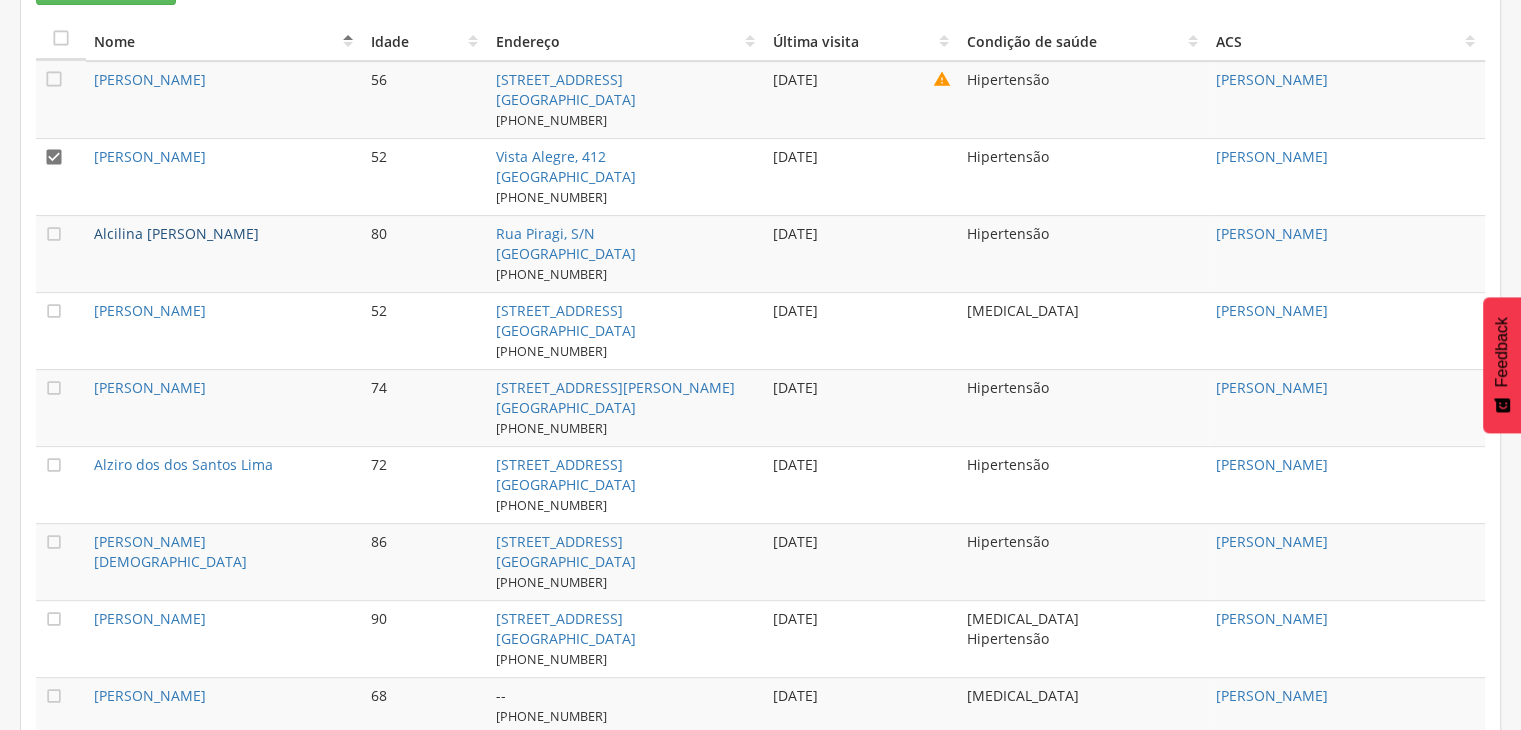 click on "Alcilina [PERSON_NAME]" at bounding box center (176, 233) 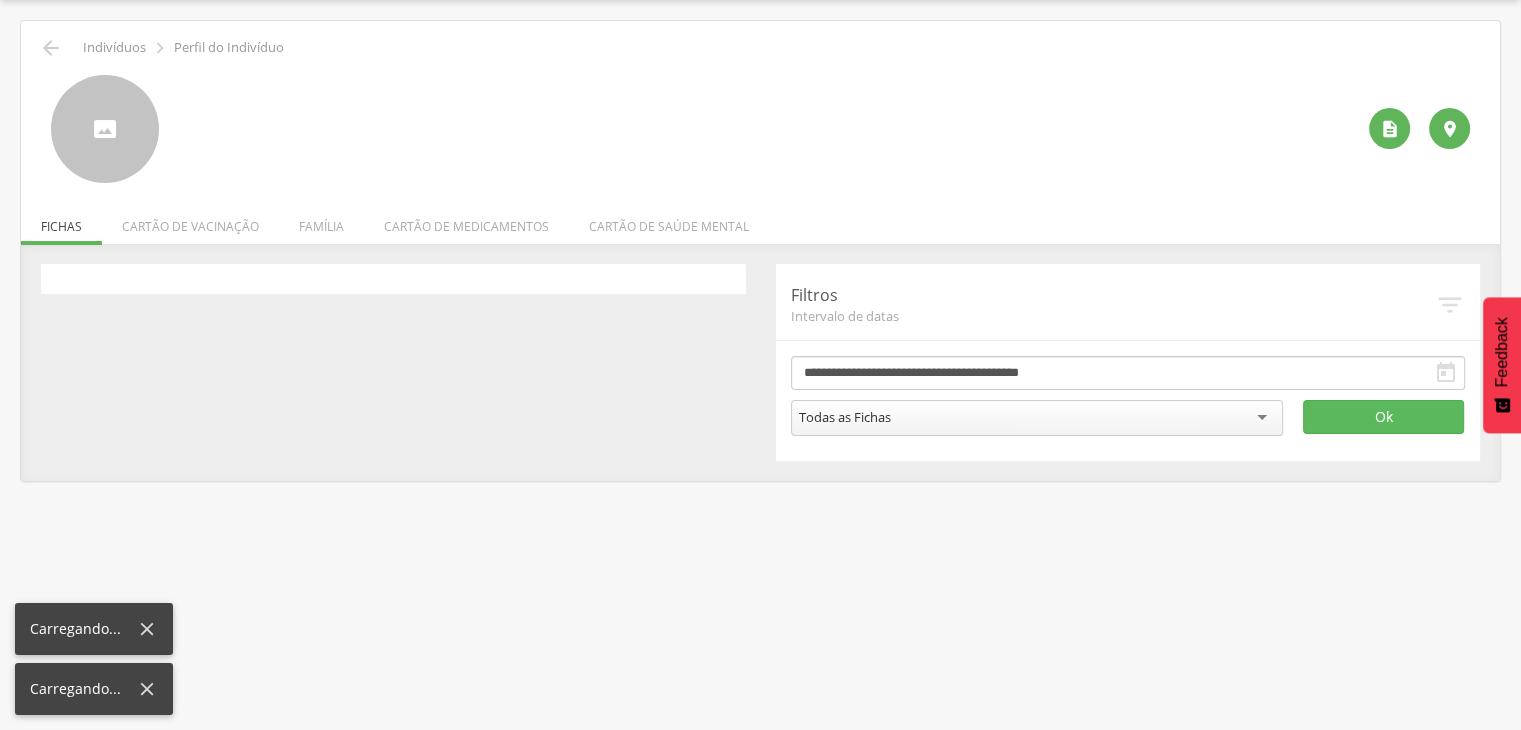 scroll, scrollTop: 60, scrollLeft: 0, axis: vertical 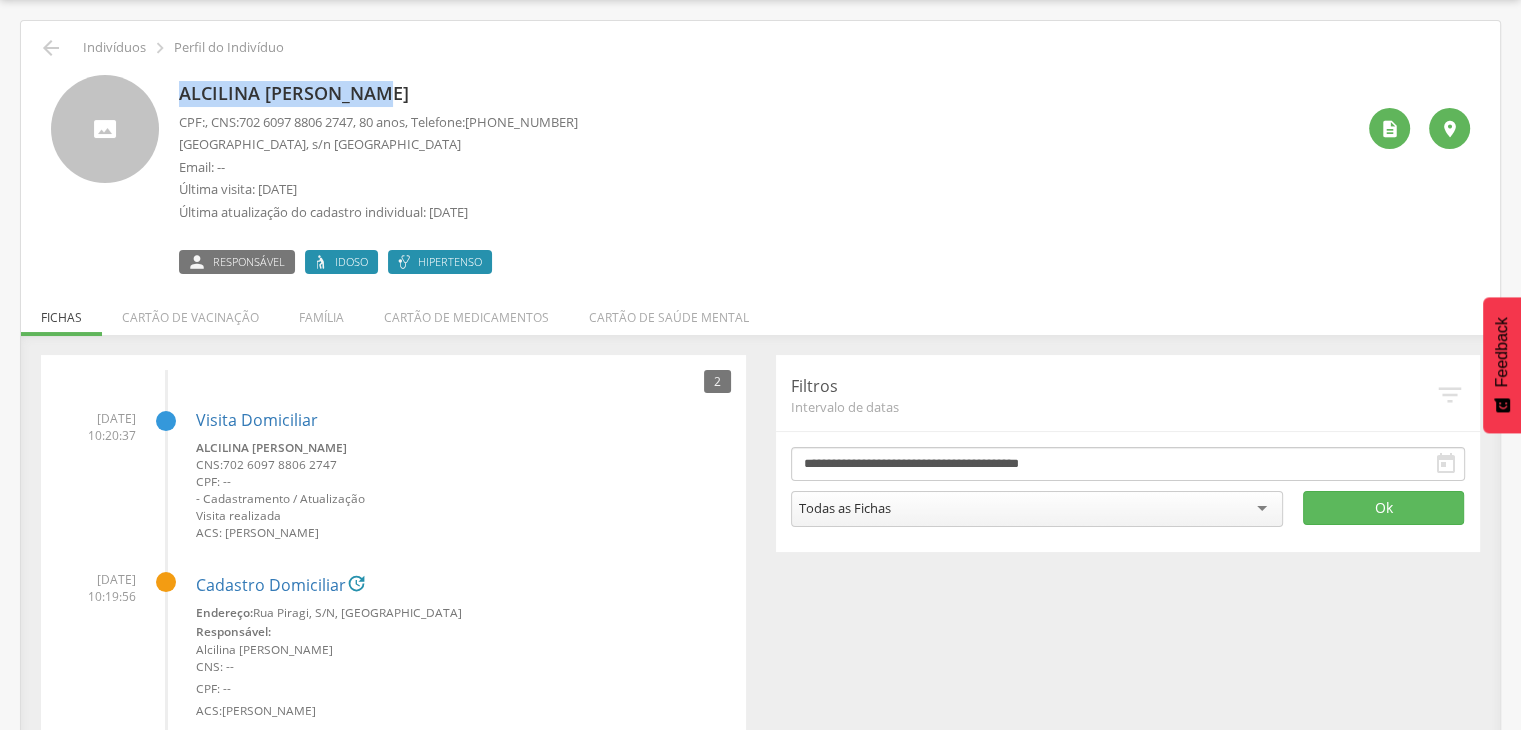 drag, startPoint x: 179, startPoint y: 90, endPoint x: 393, endPoint y: 93, distance: 214.02103 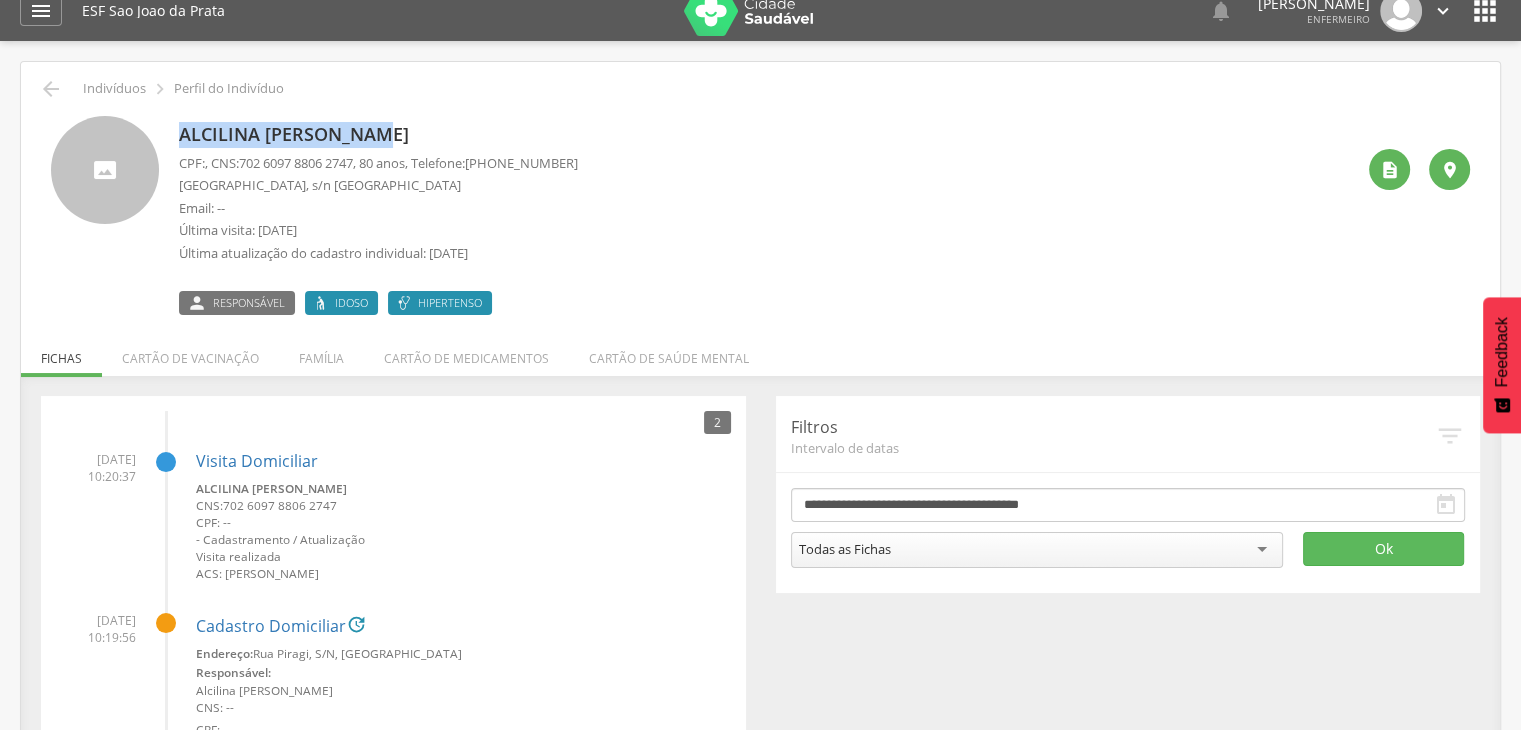 scroll, scrollTop: 0, scrollLeft: 0, axis: both 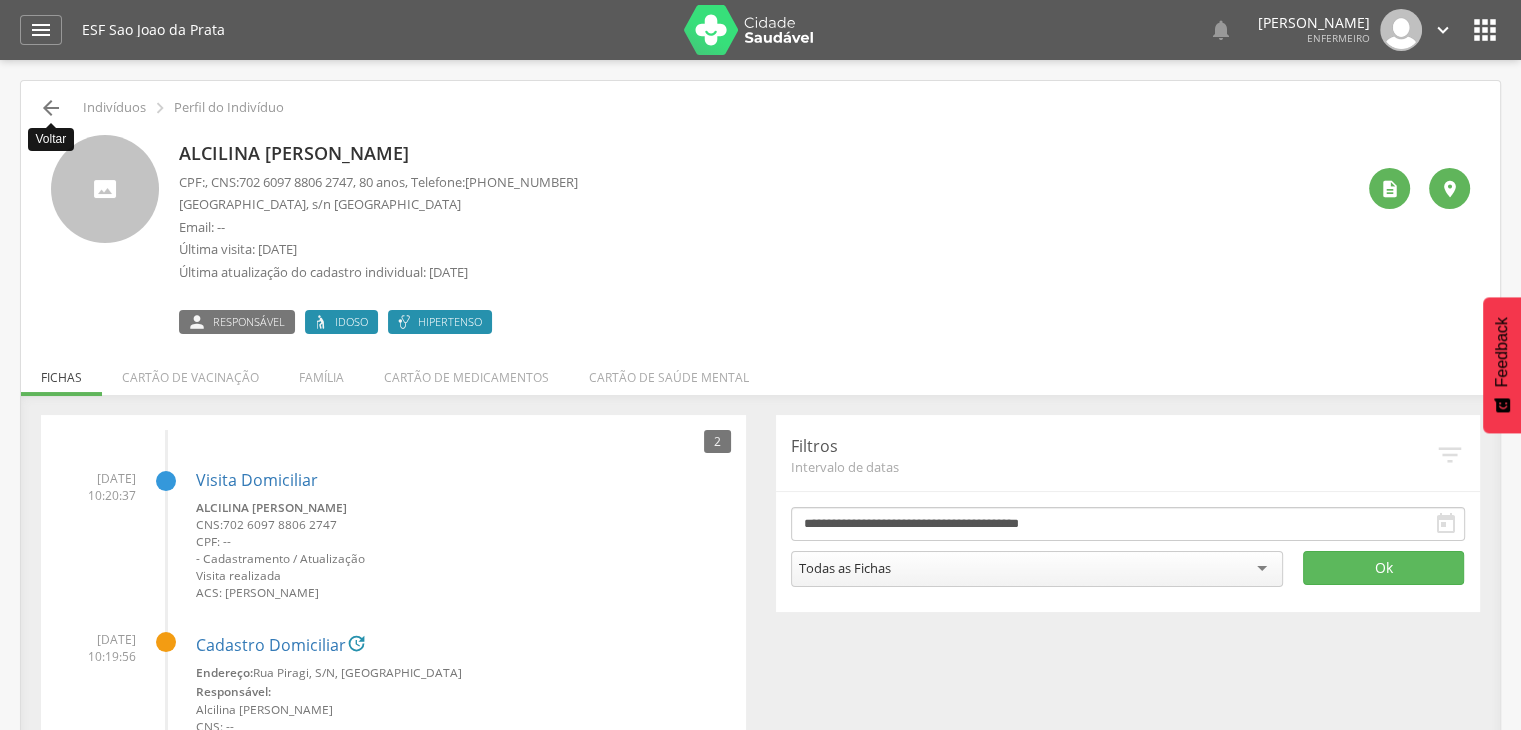 click on "" at bounding box center [51, 108] 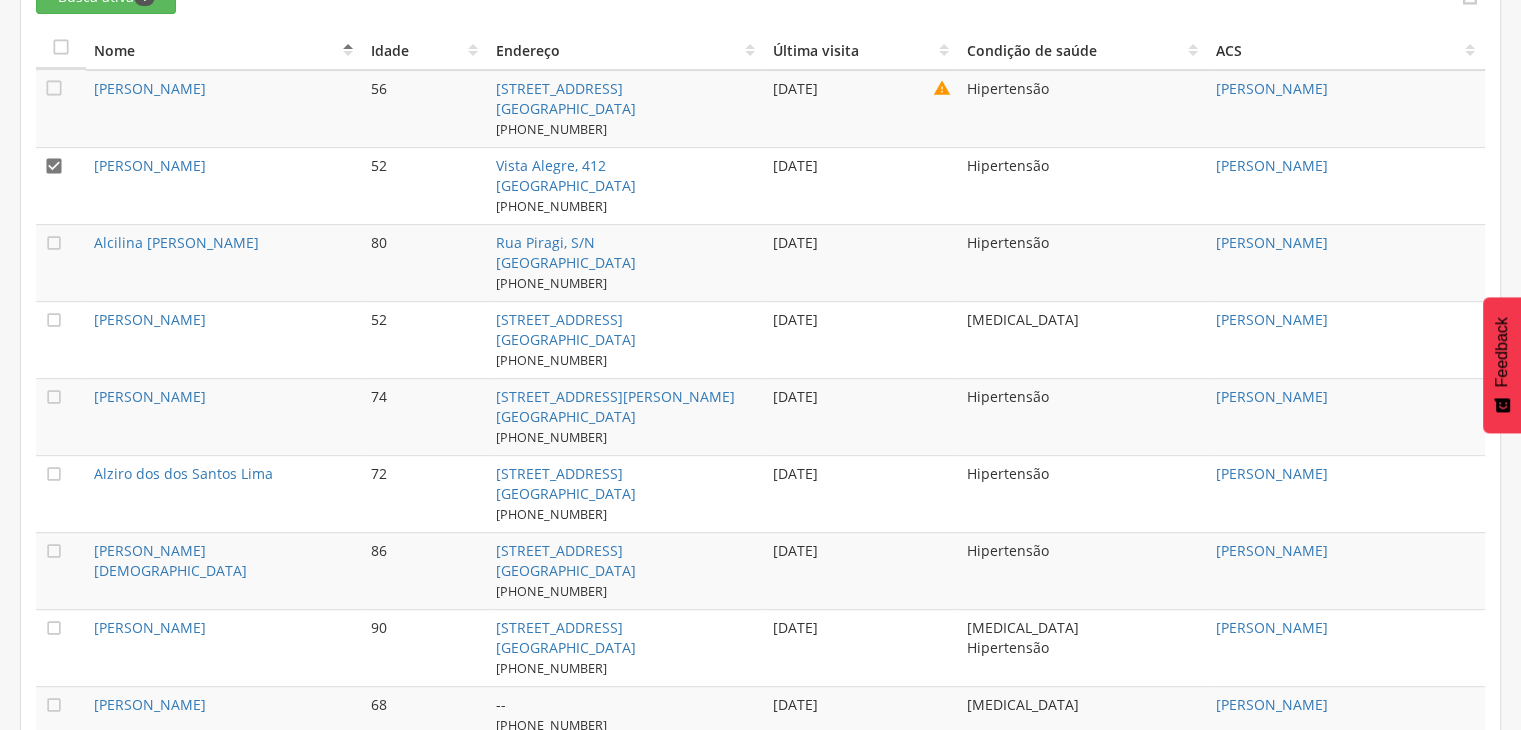 scroll, scrollTop: 860, scrollLeft: 0, axis: vertical 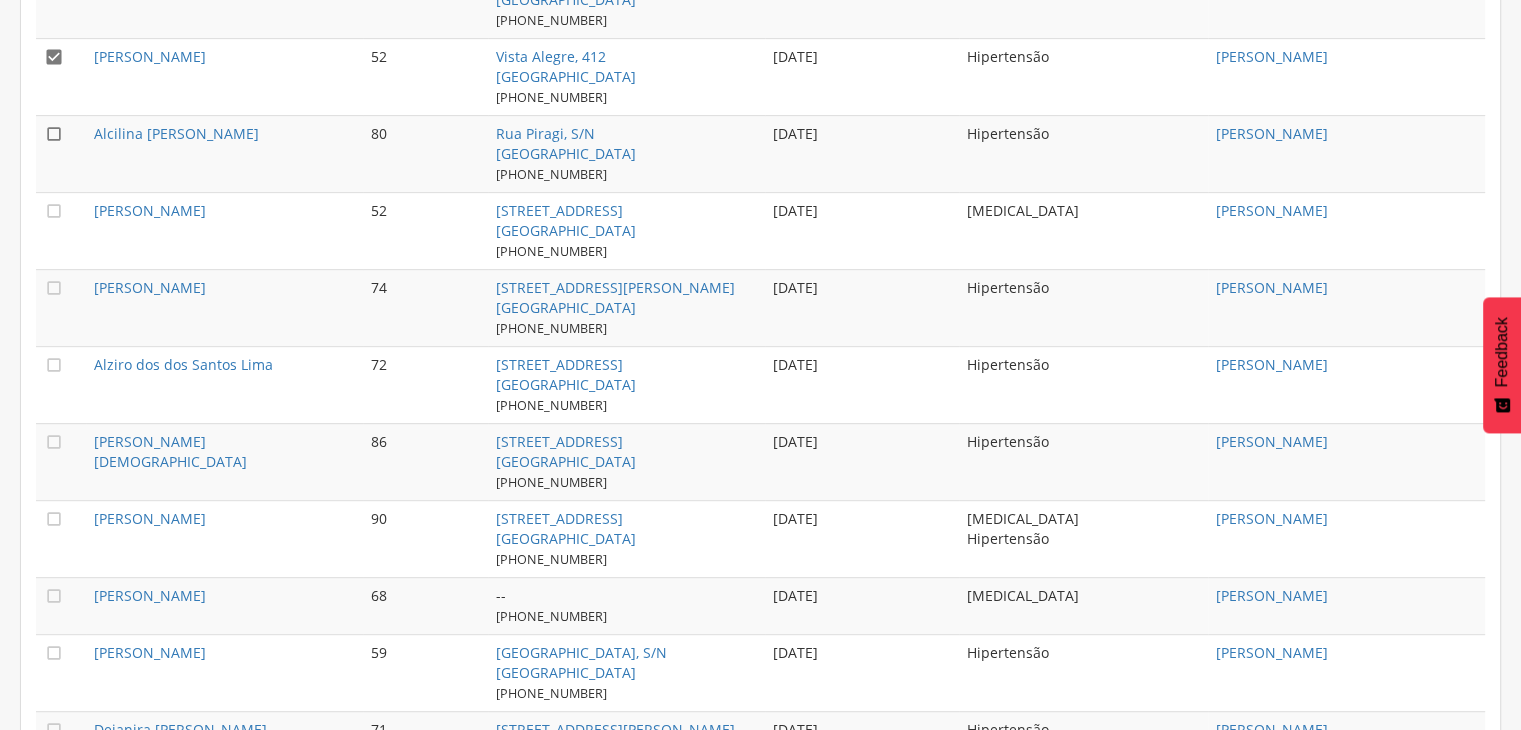 click on "" at bounding box center [54, 134] 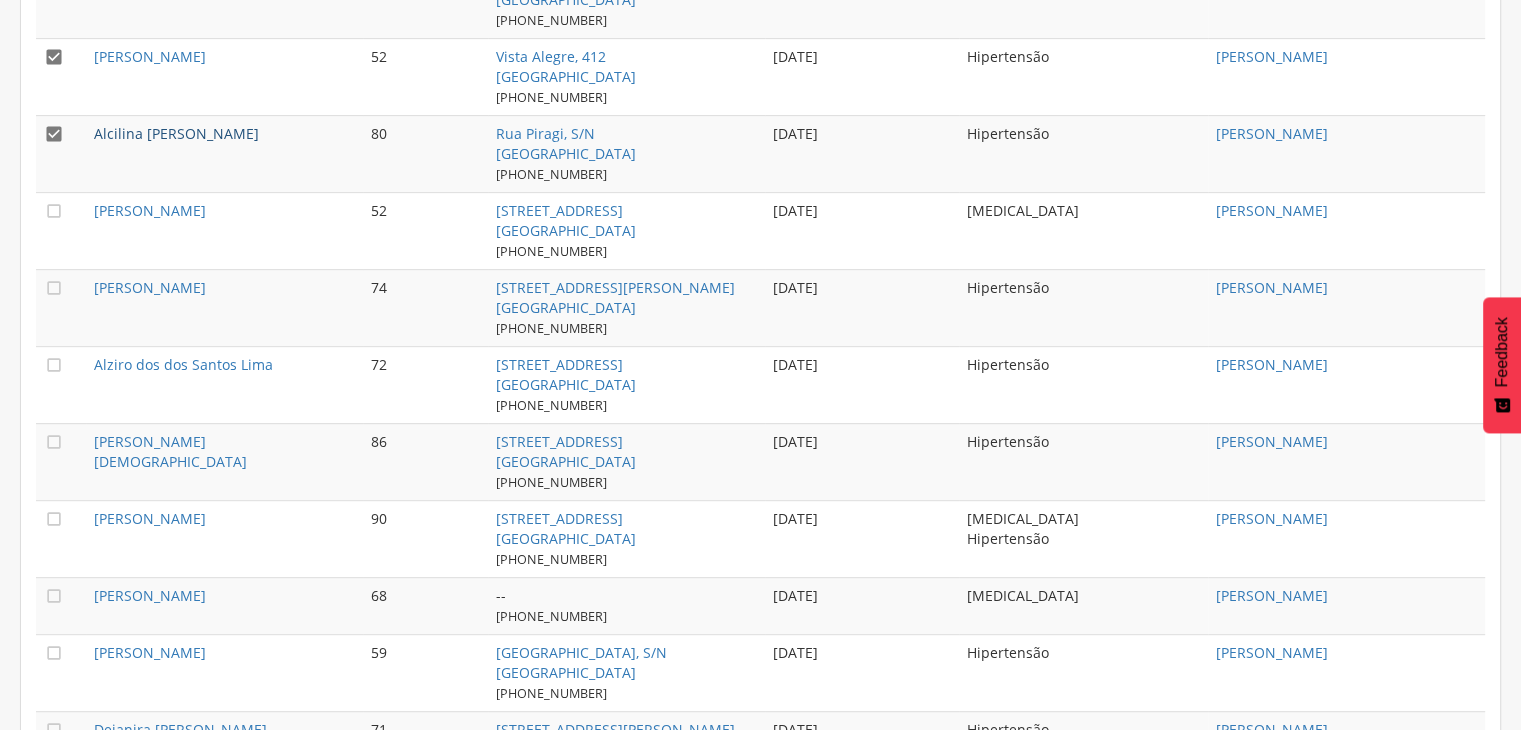 click on "Alcilina [PERSON_NAME]" at bounding box center (176, 133) 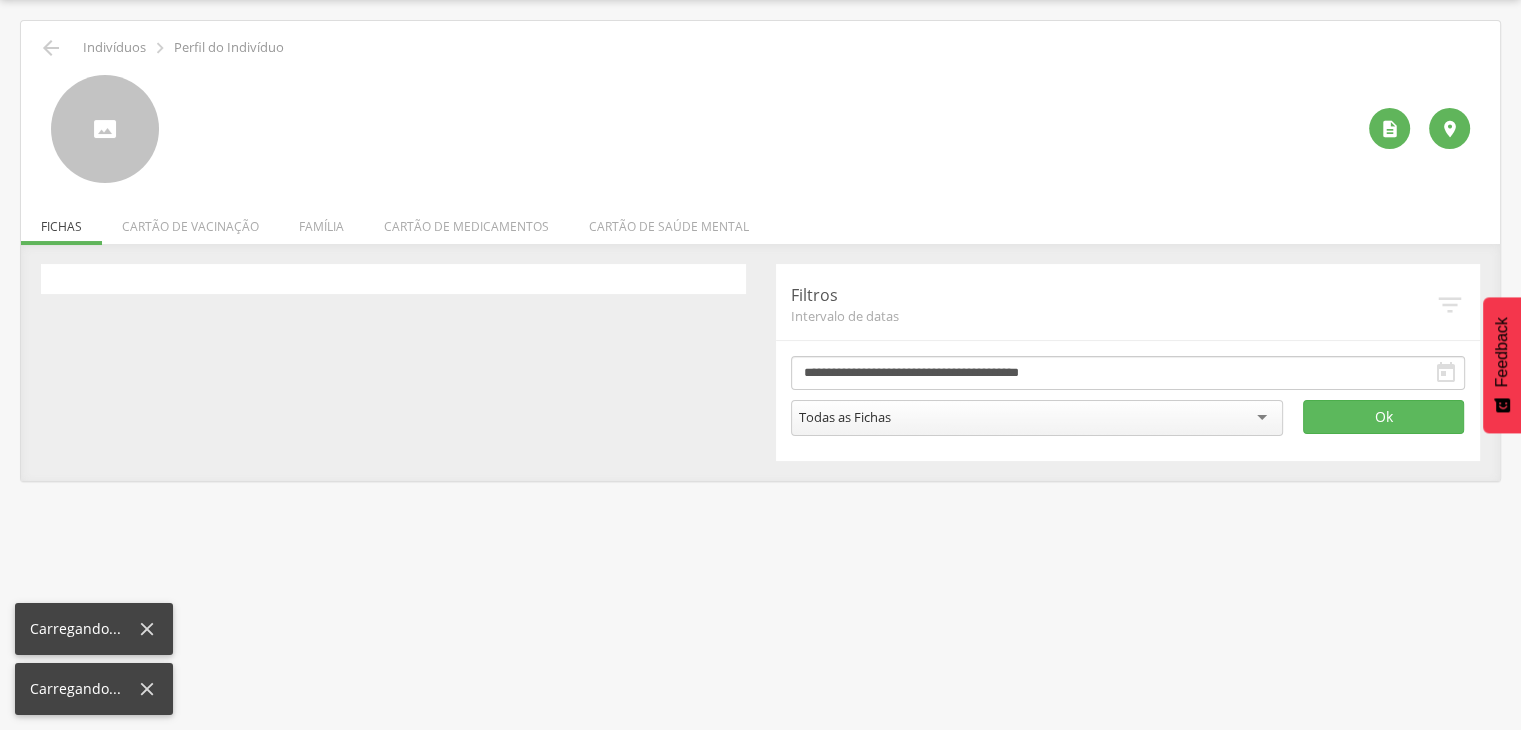 scroll, scrollTop: 60, scrollLeft: 0, axis: vertical 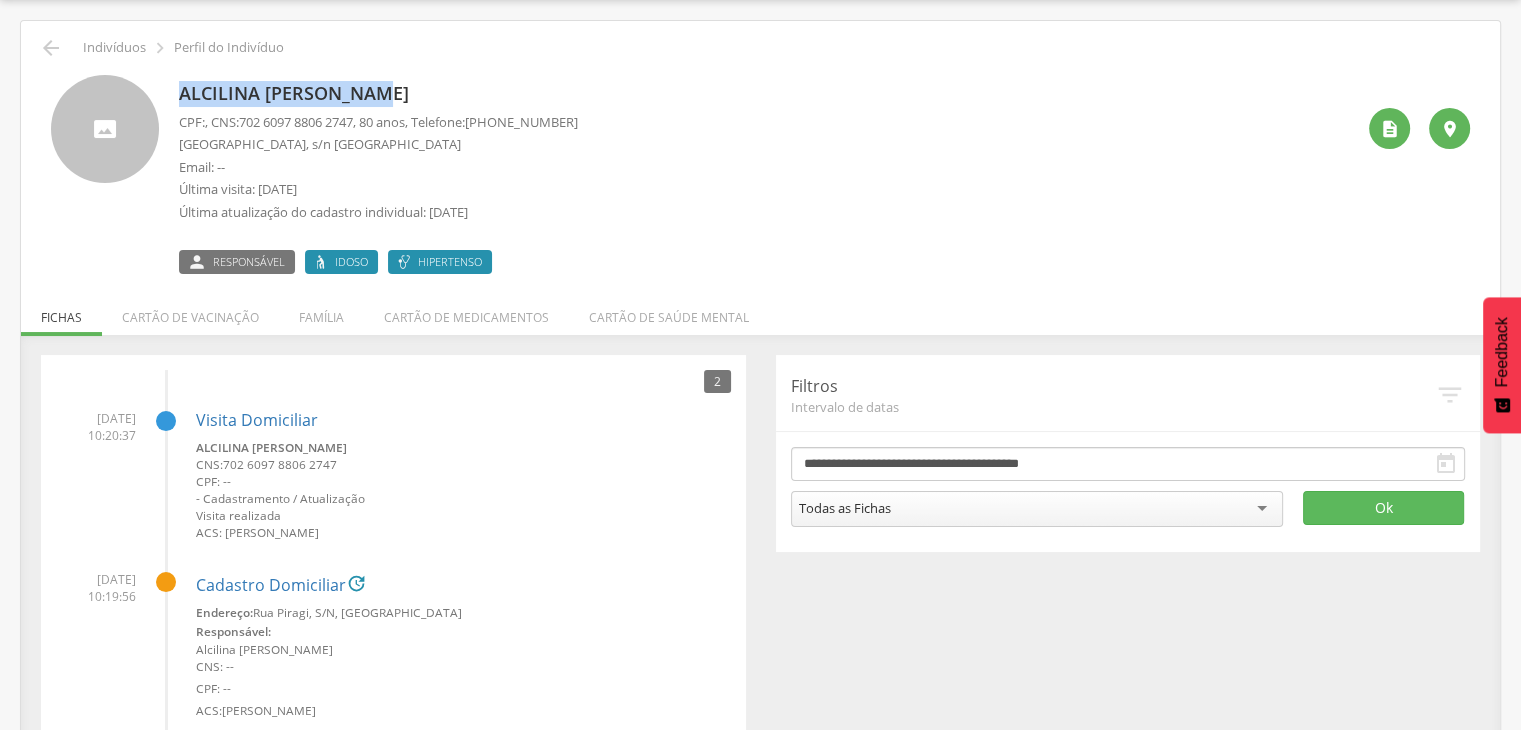 drag, startPoint x: 181, startPoint y: 93, endPoint x: 393, endPoint y: 89, distance: 212.03773 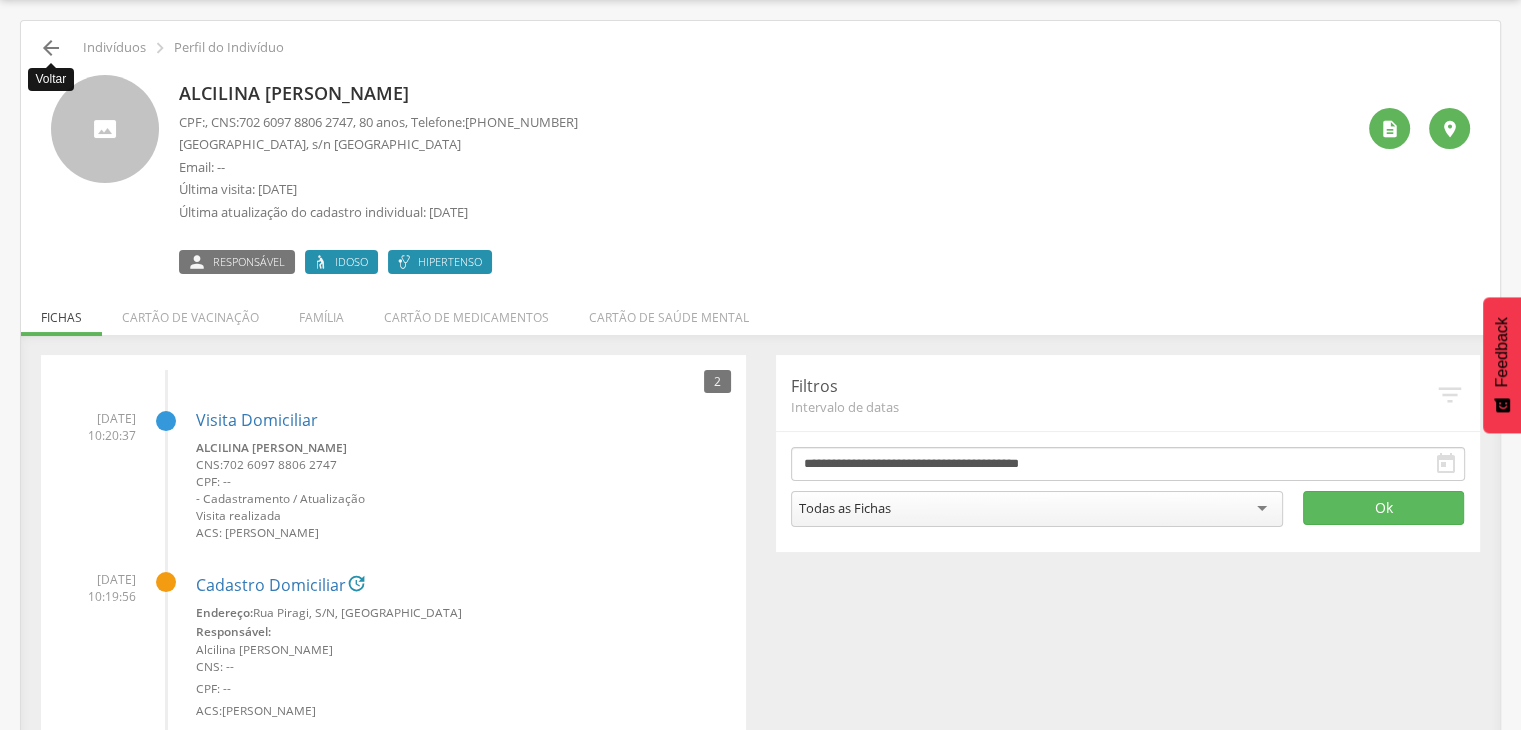 click on "" at bounding box center (51, 48) 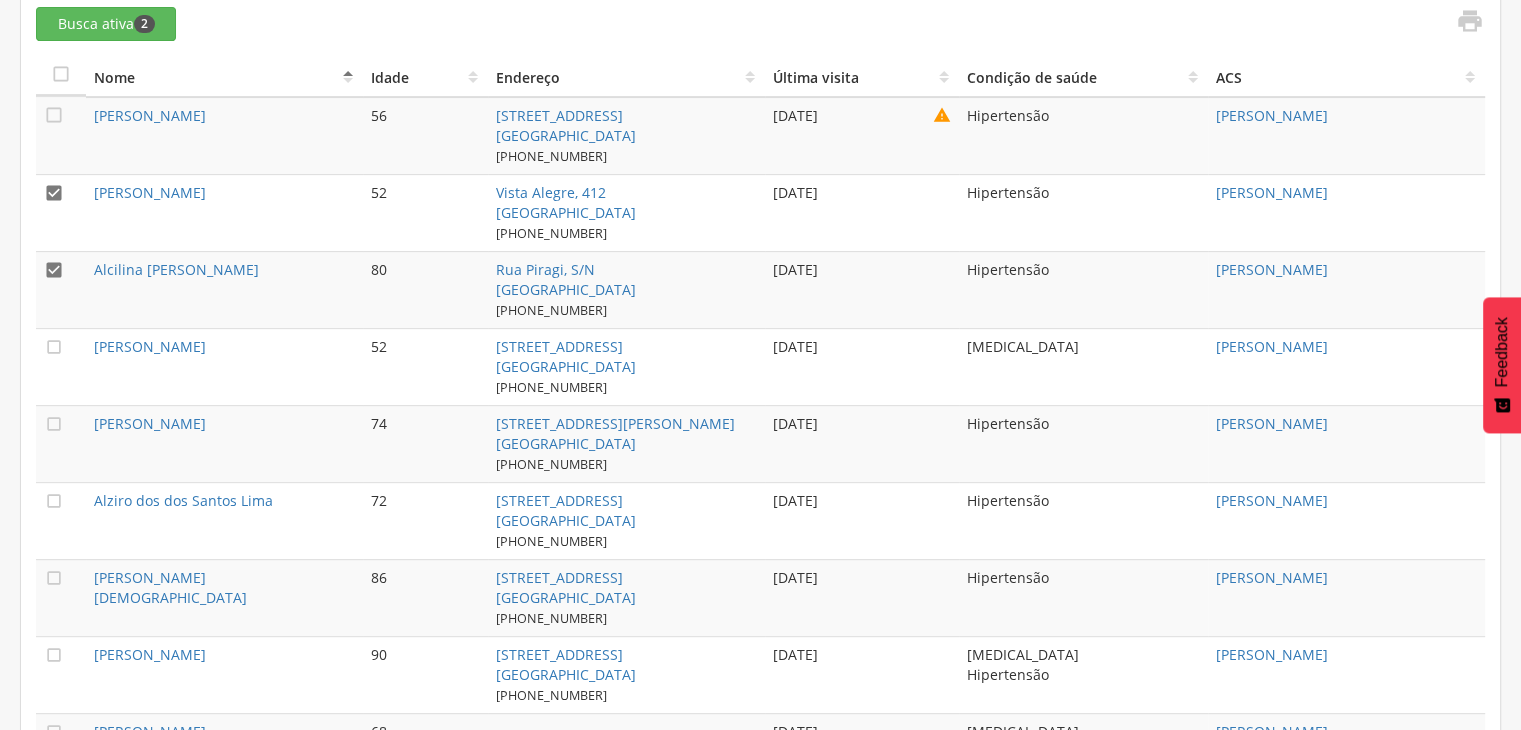 scroll, scrollTop: 760, scrollLeft: 0, axis: vertical 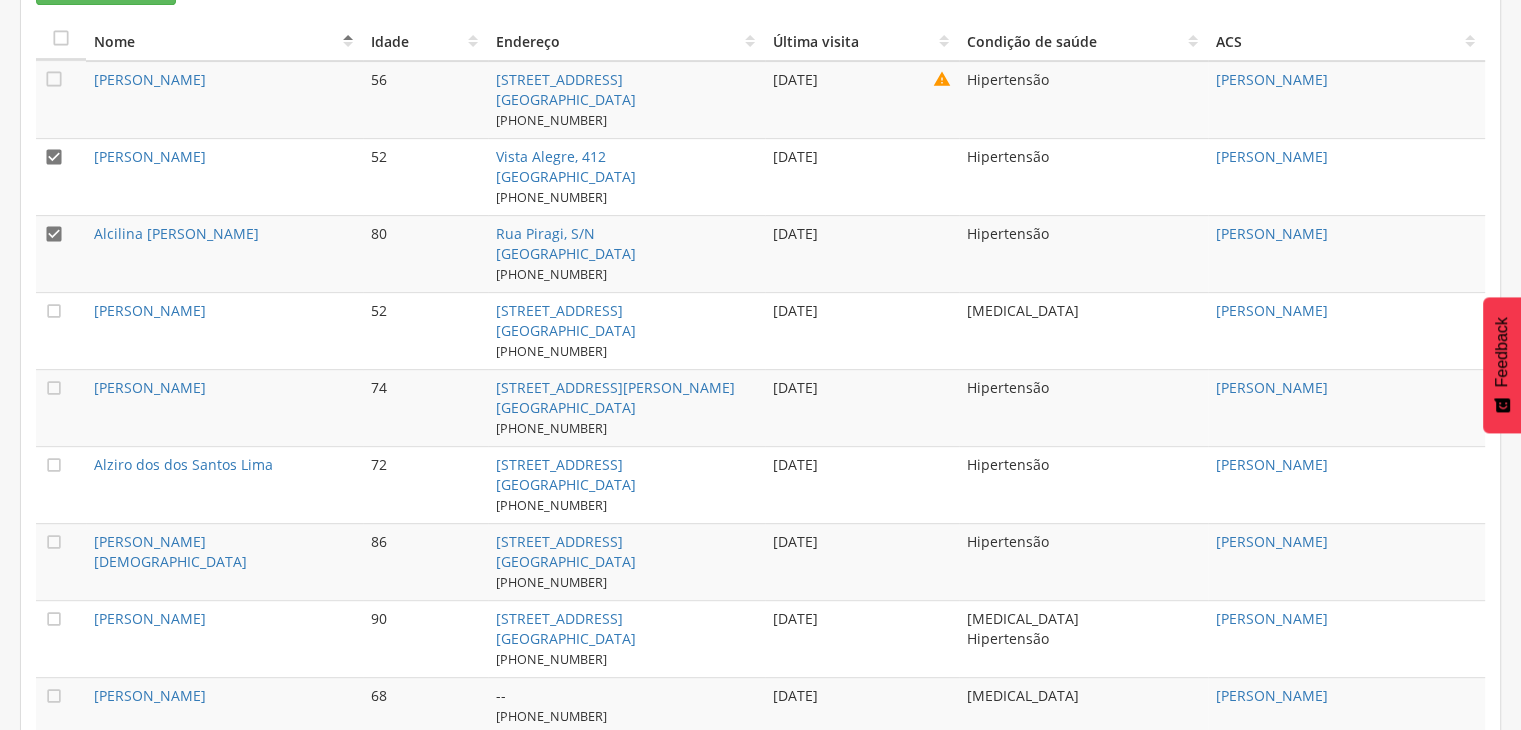 click on "" at bounding box center [61, 330] 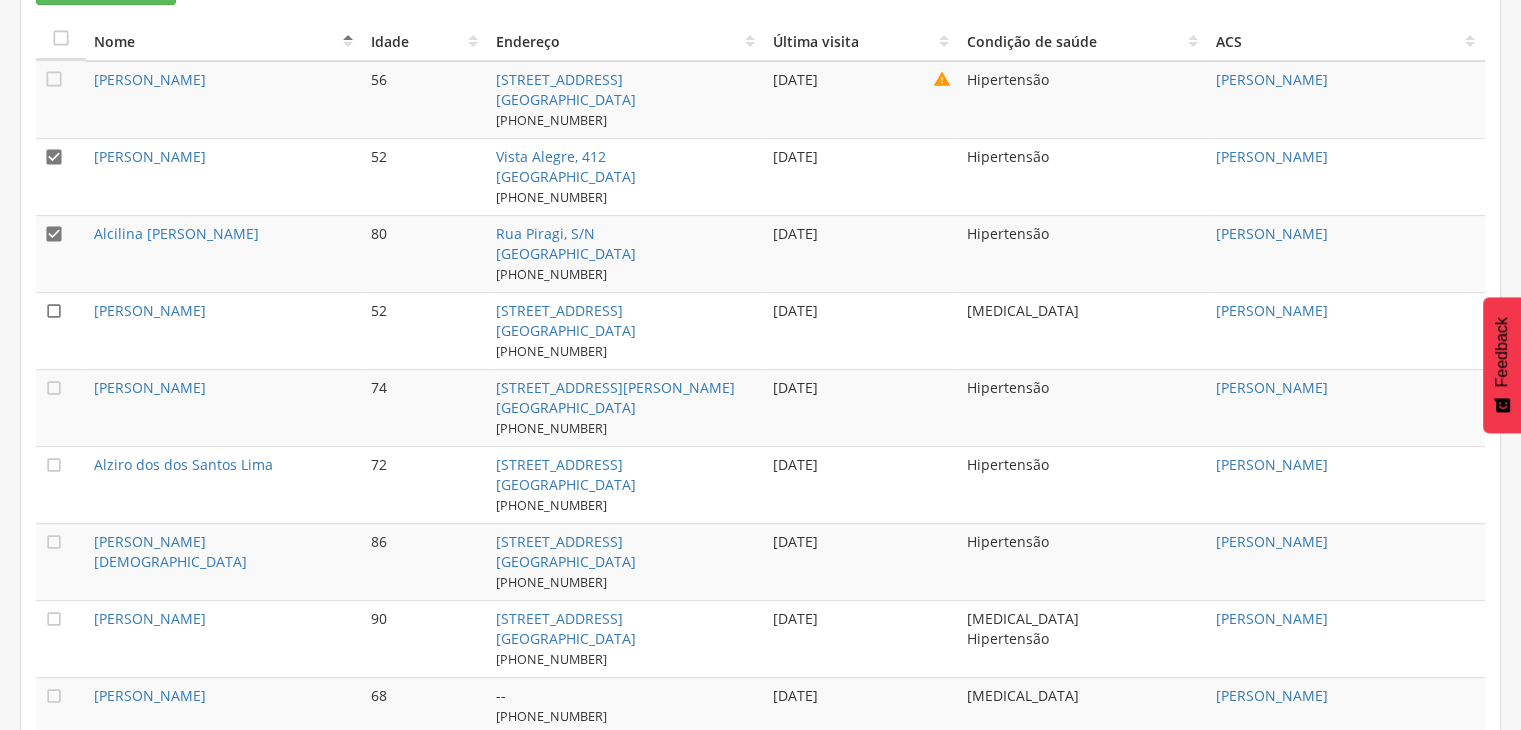 click on "" at bounding box center [54, 311] 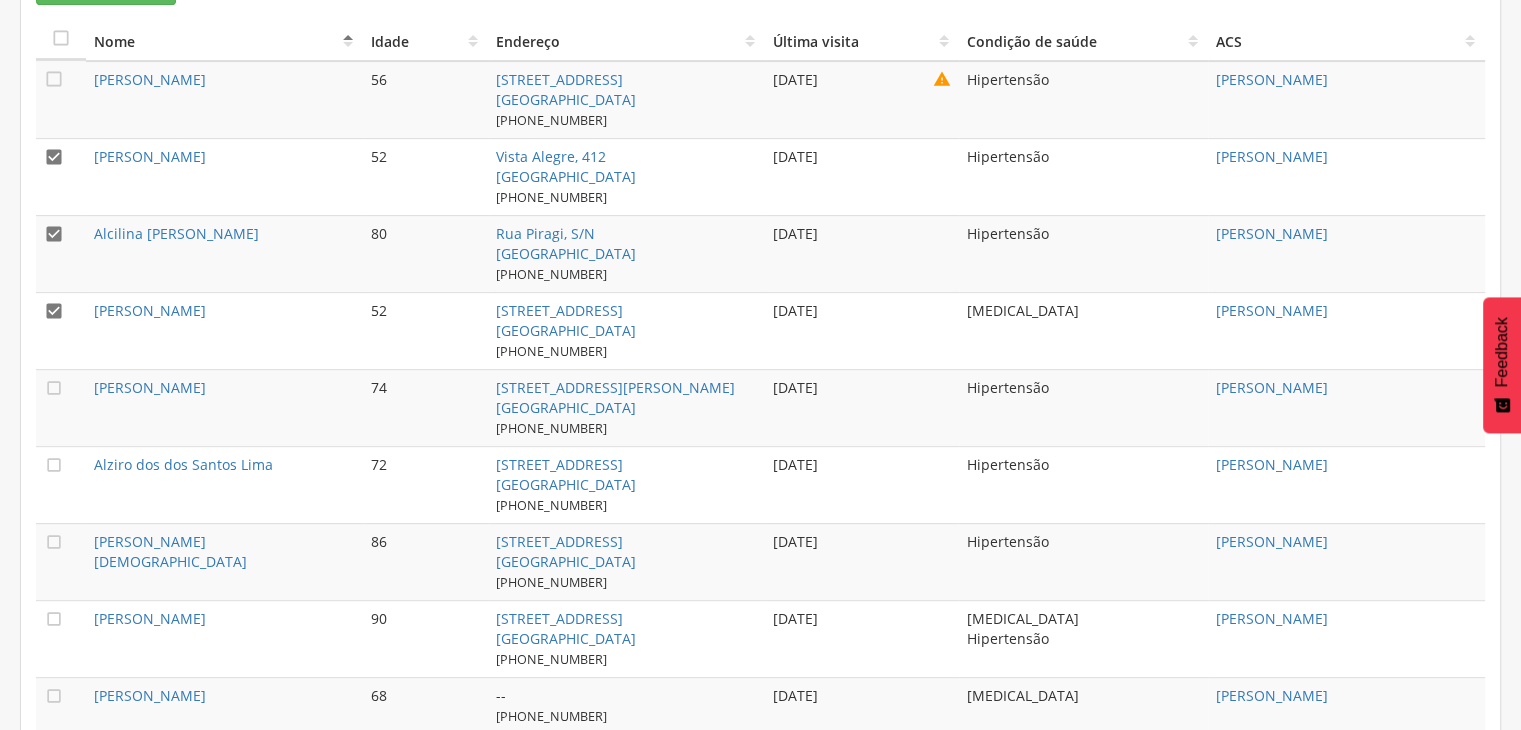 click on "" at bounding box center [54, 234] 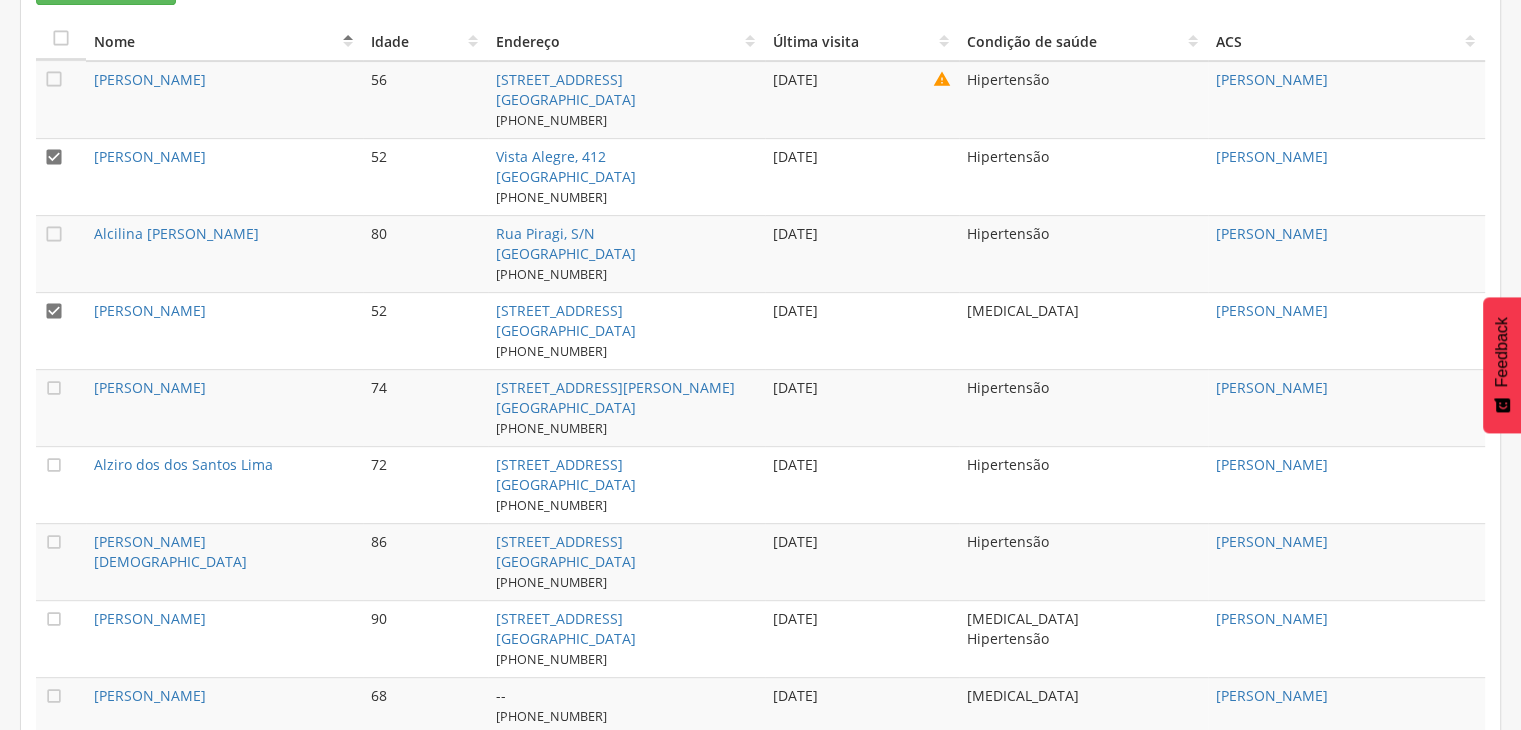 click on "" at bounding box center [54, 157] 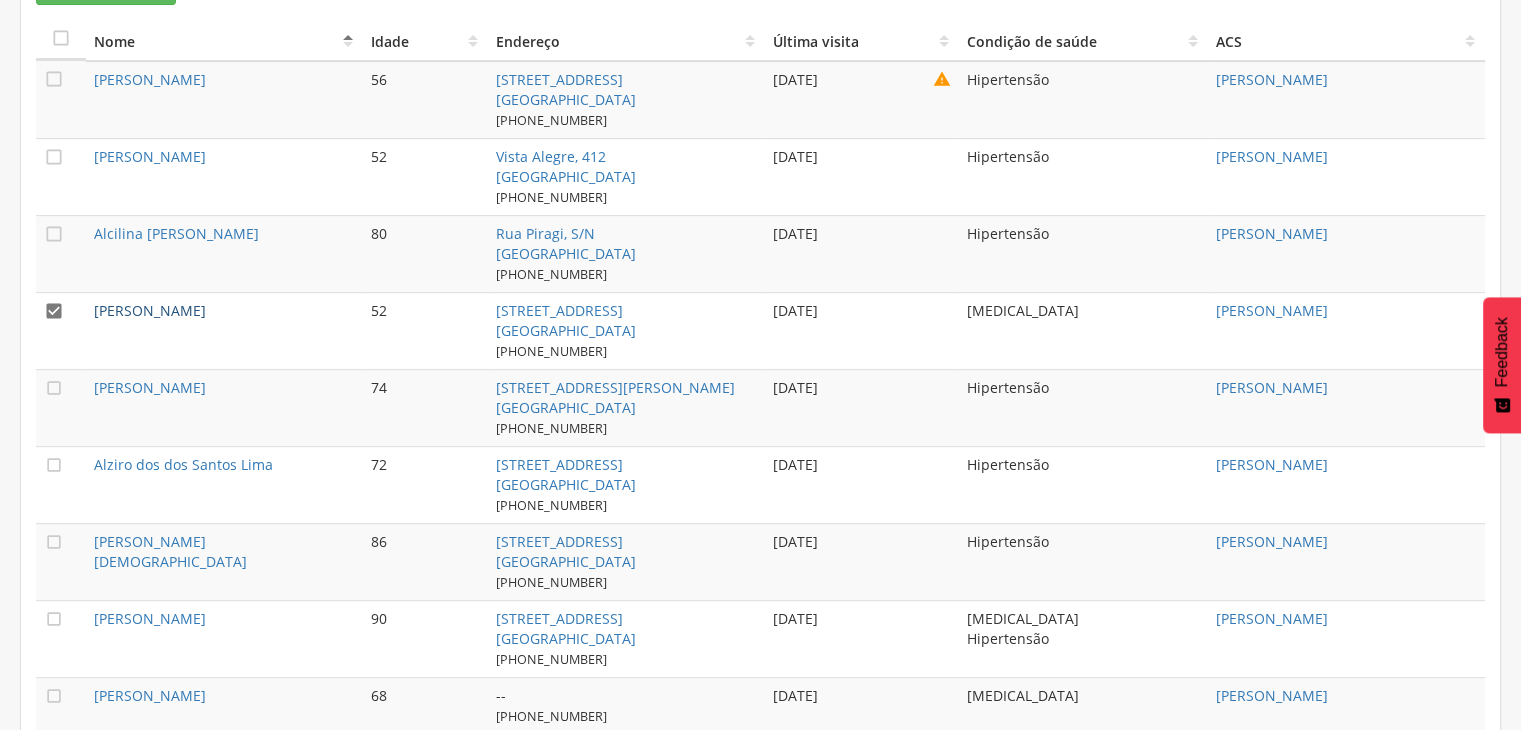 click on "[PERSON_NAME]" at bounding box center (150, 310) 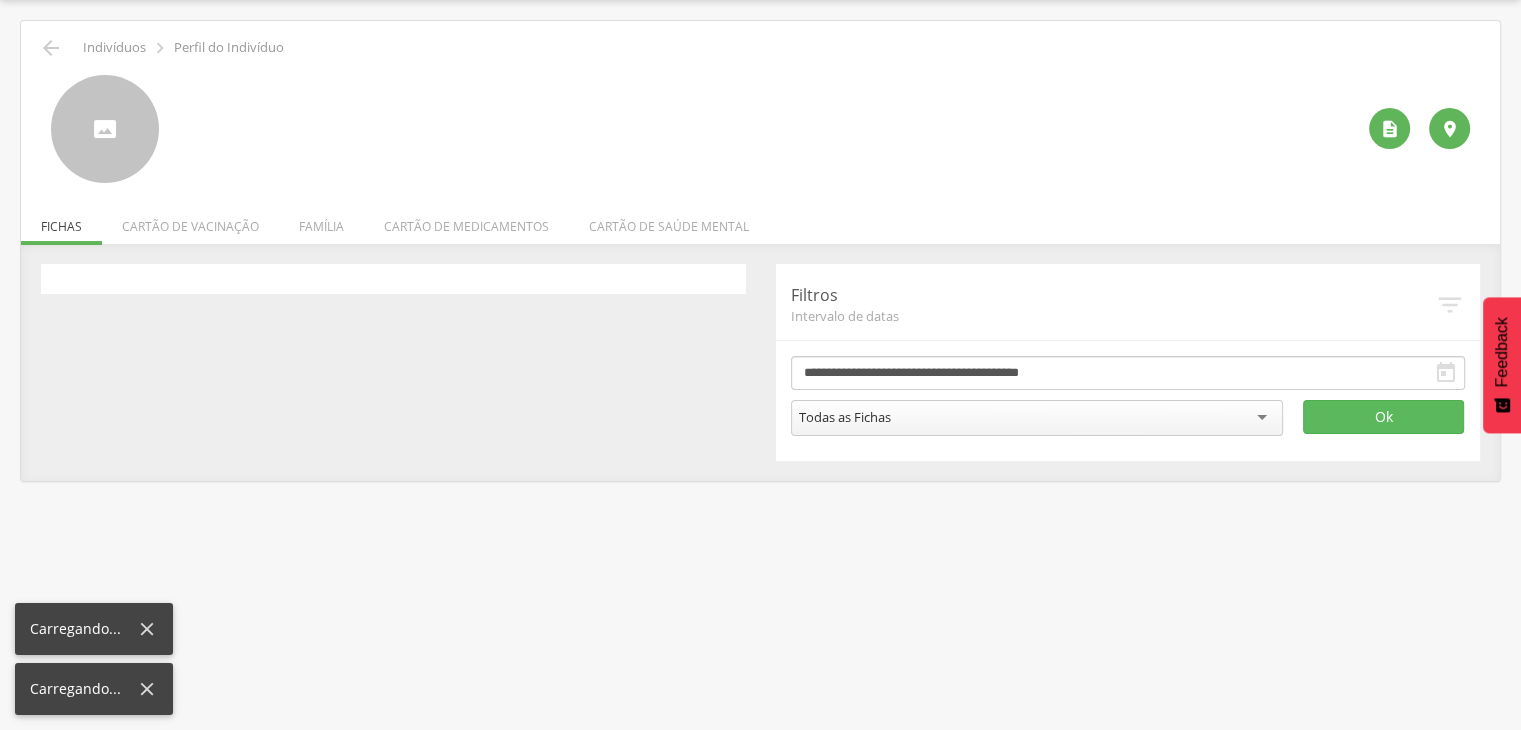 scroll, scrollTop: 60, scrollLeft: 0, axis: vertical 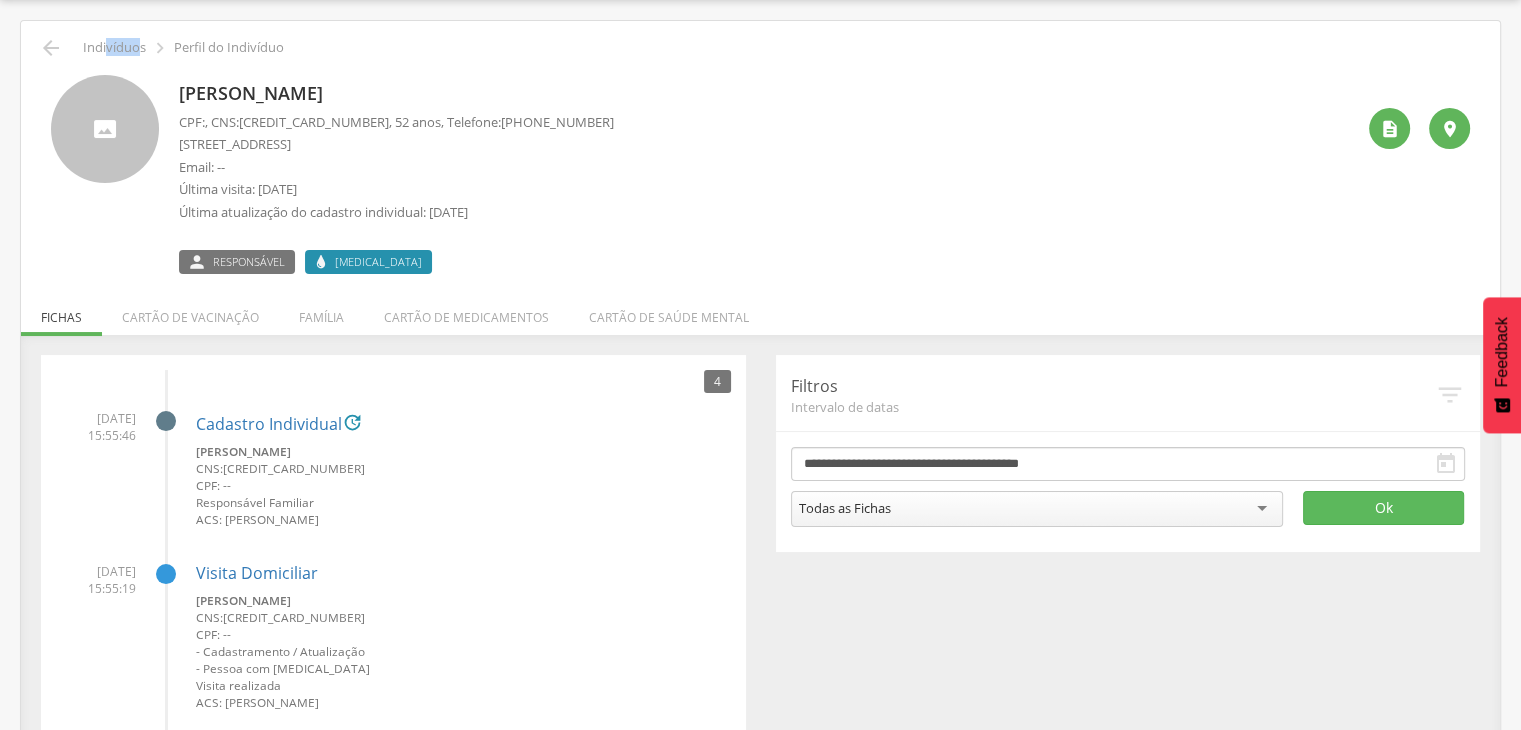 drag, startPoint x: 107, startPoint y: 53, endPoint x: 138, endPoint y: 53, distance: 31 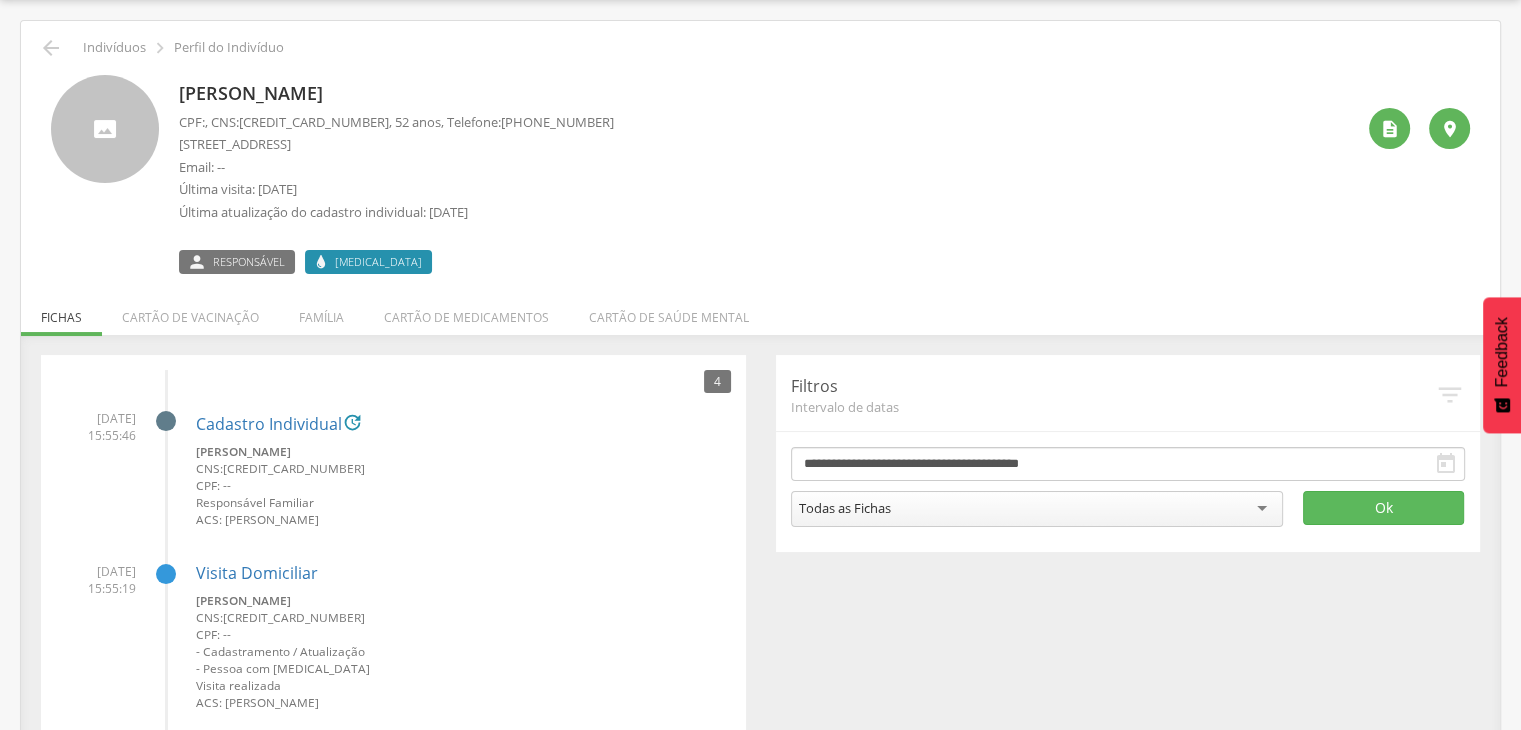 drag, startPoint x: 182, startPoint y: 93, endPoint x: 415, endPoint y: 106, distance: 233.36238 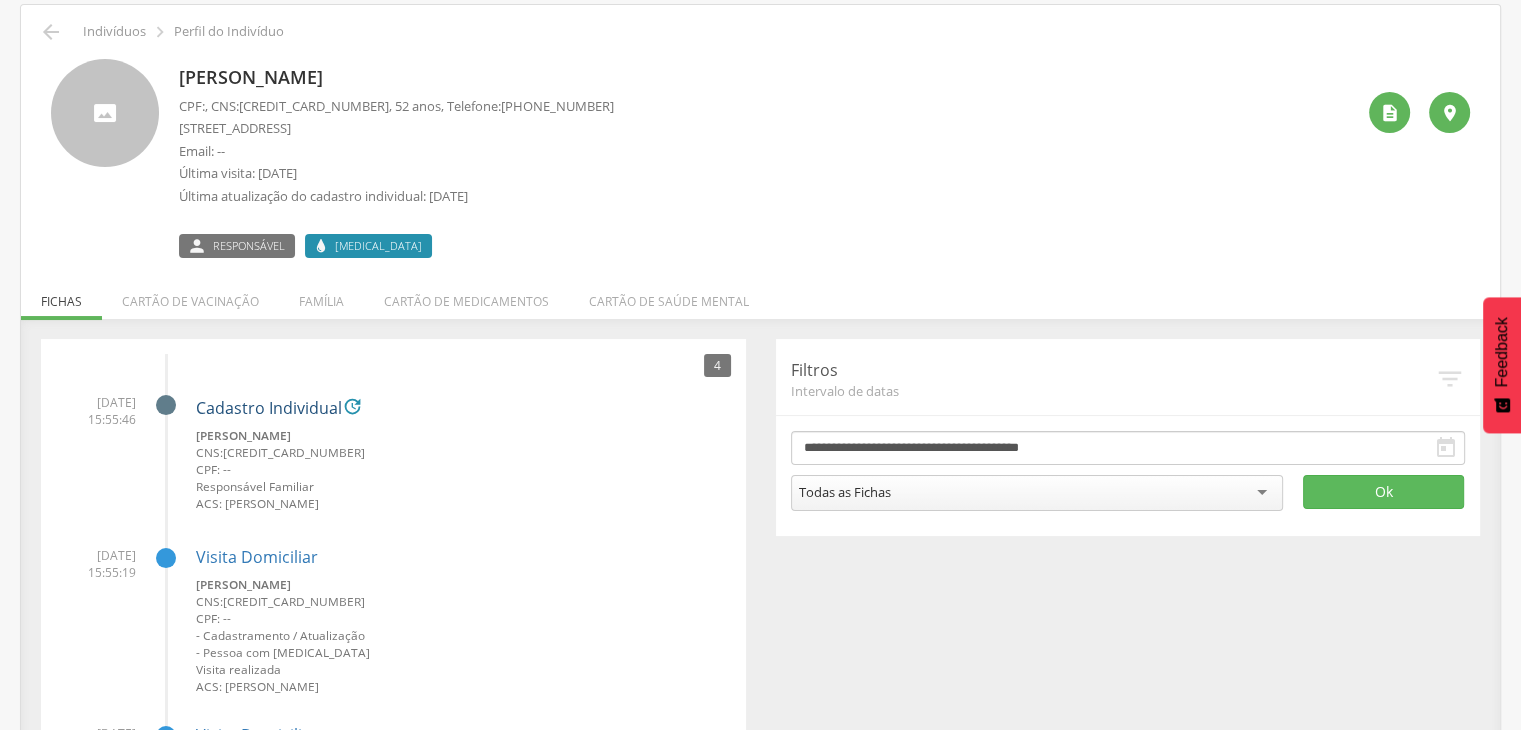 scroll, scrollTop: 60, scrollLeft: 0, axis: vertical 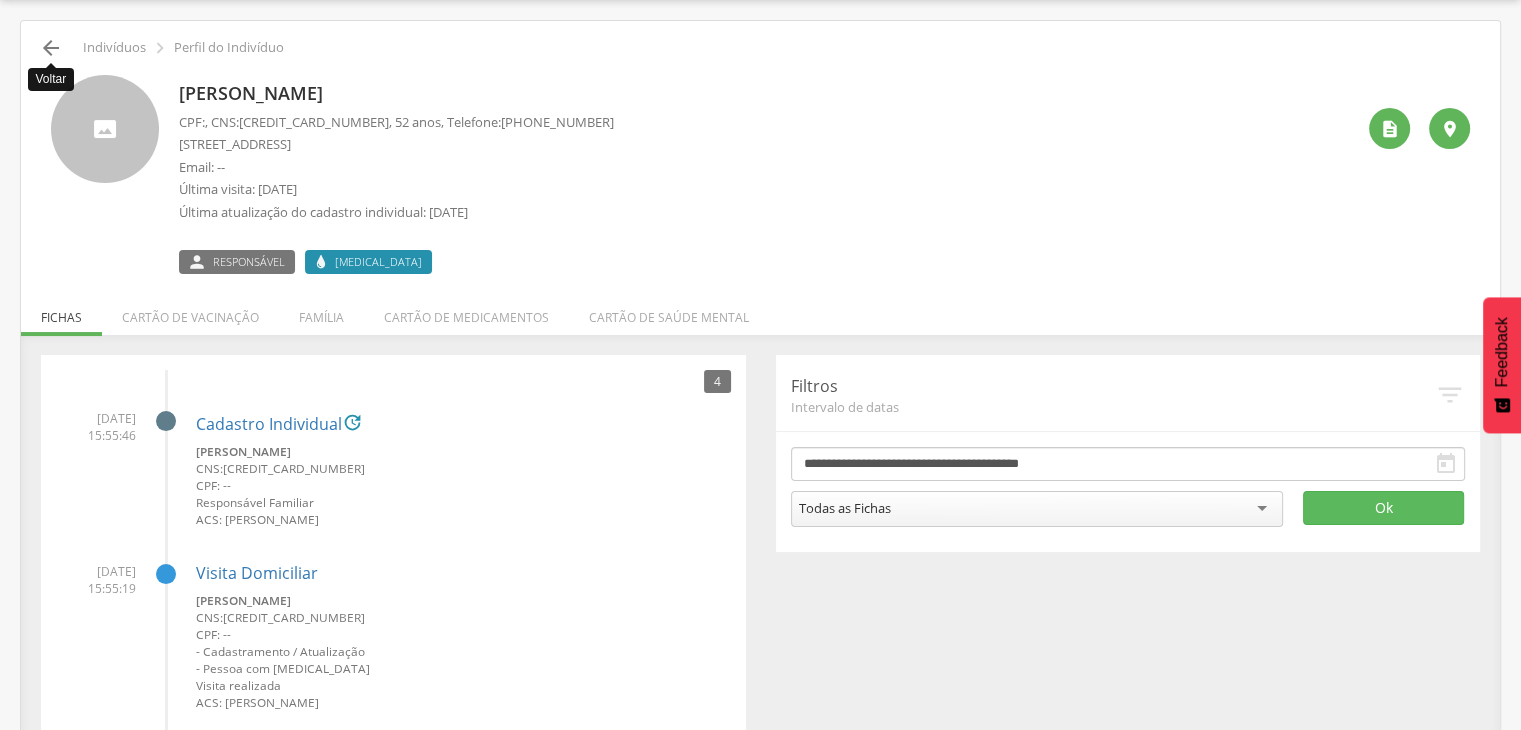 click on "" at bounding box center (51, 48) 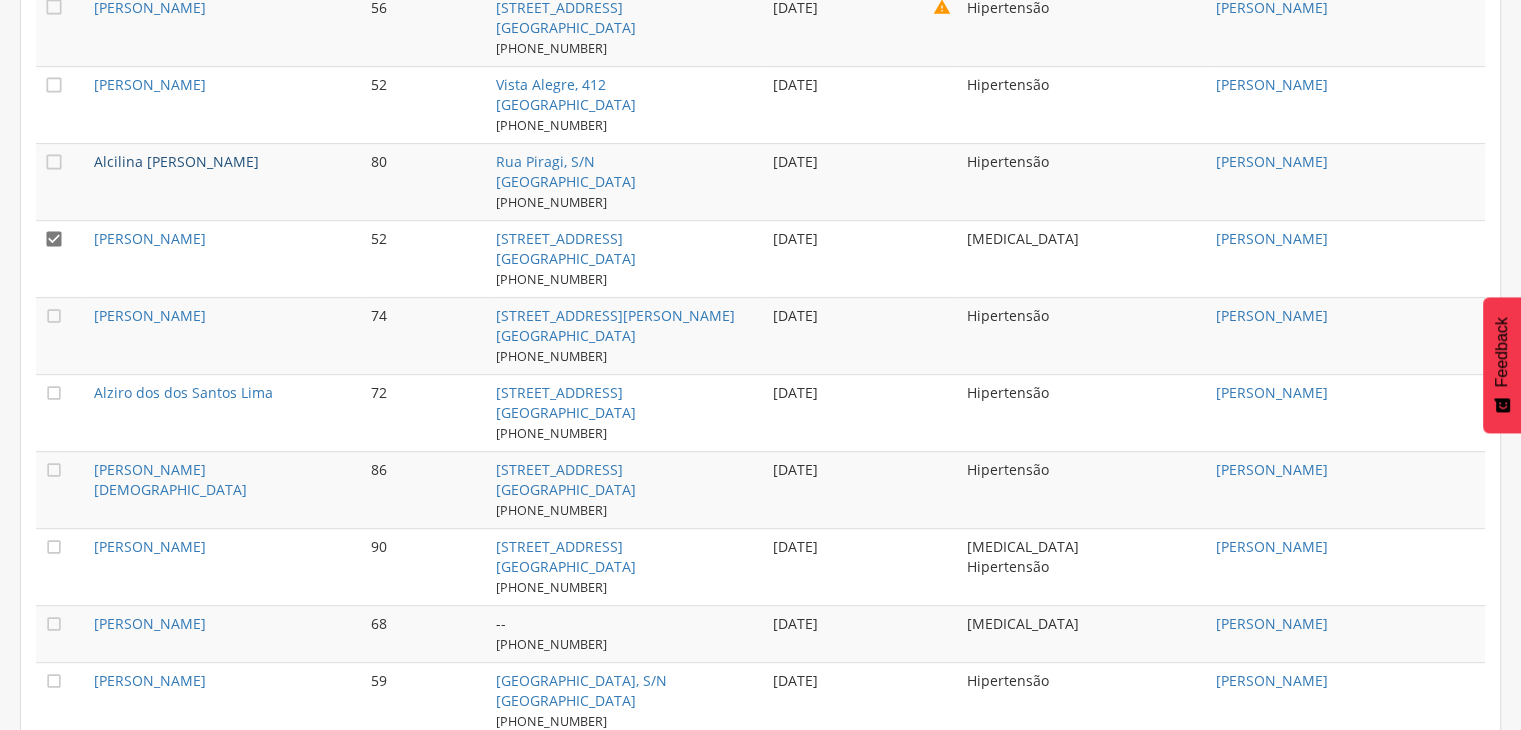 scroll, scrollTop: 860, scrollLeft: 0, axis: vertical 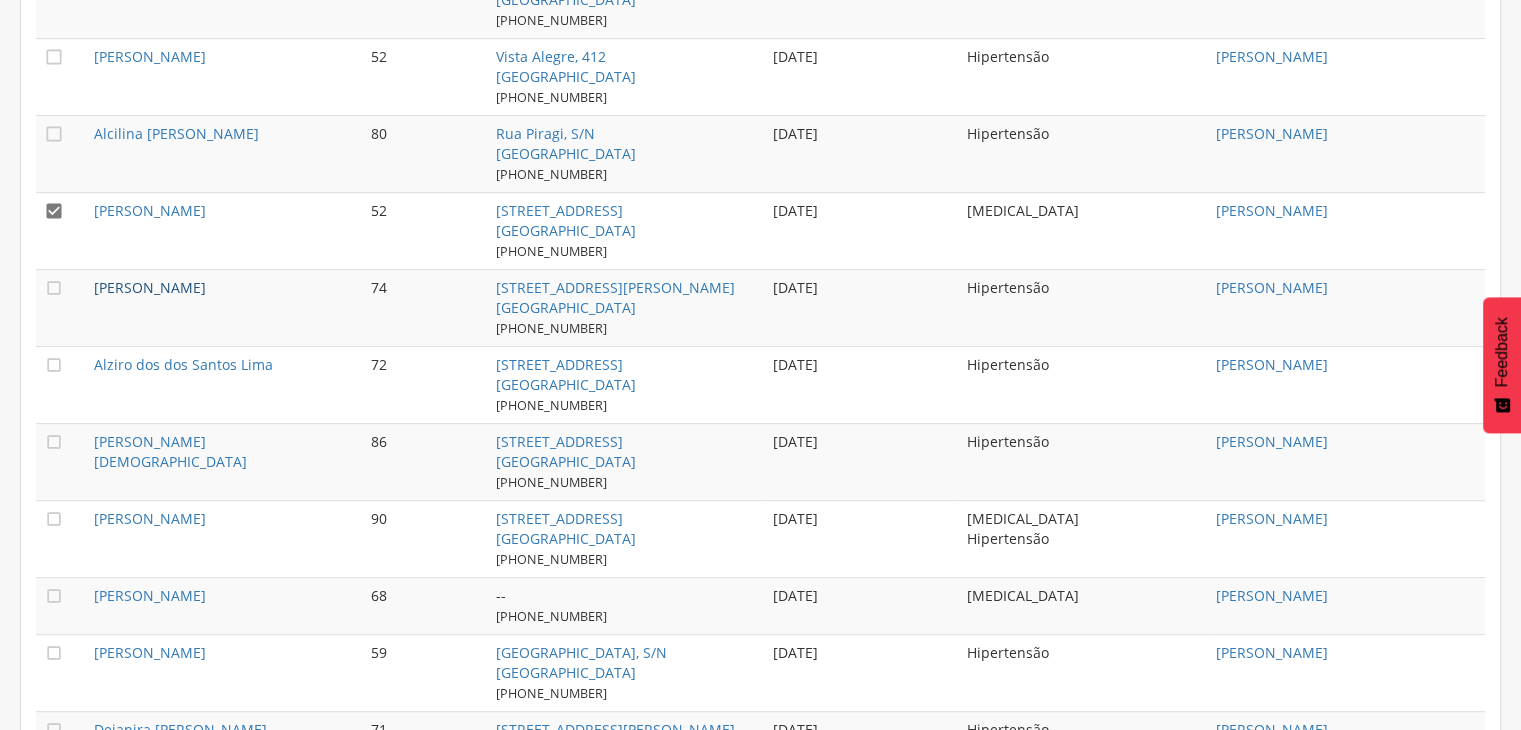 click on "[PERSON_NAME]" at bounding box center [150, 287] 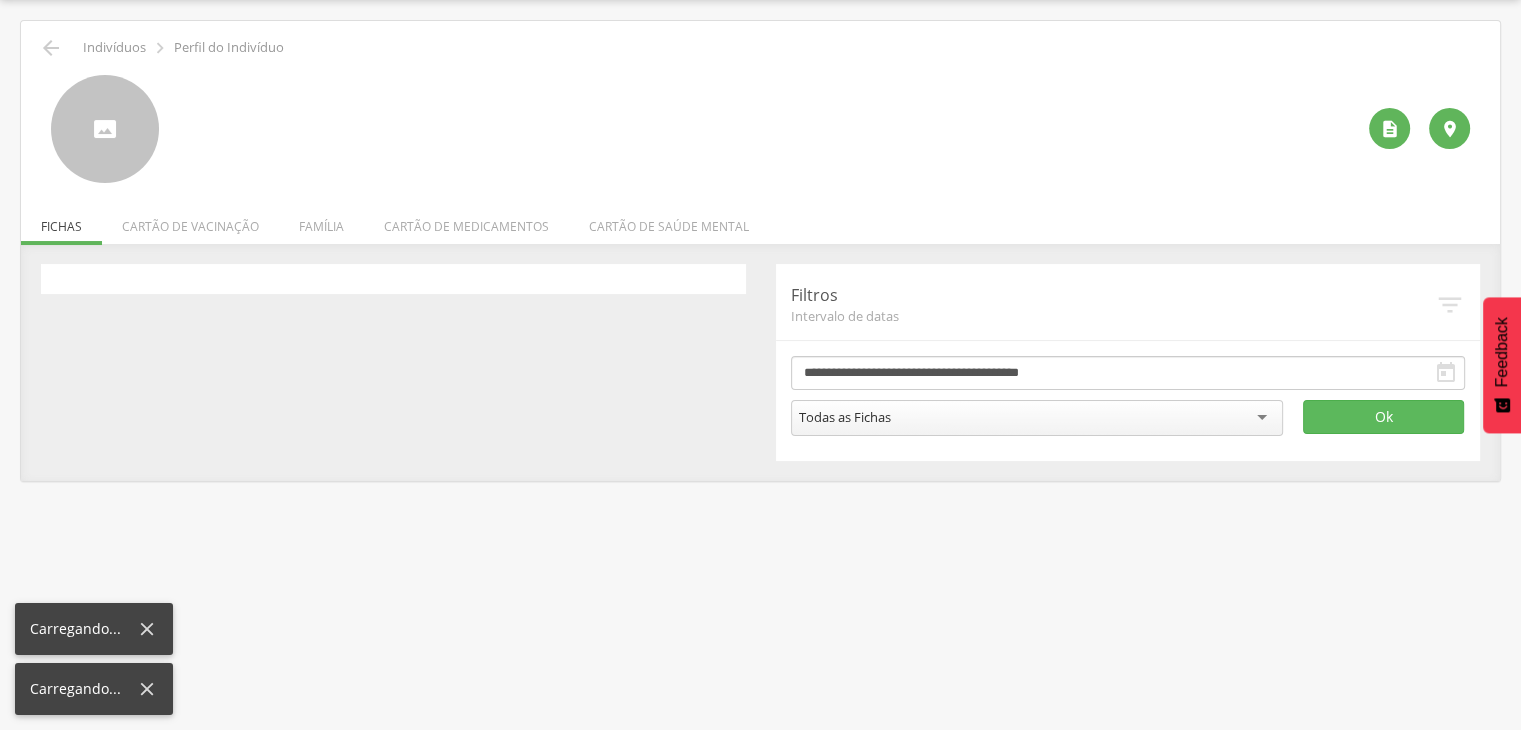 scroll, scrollTop: 60, scrollLeft: 0, axis: vertical 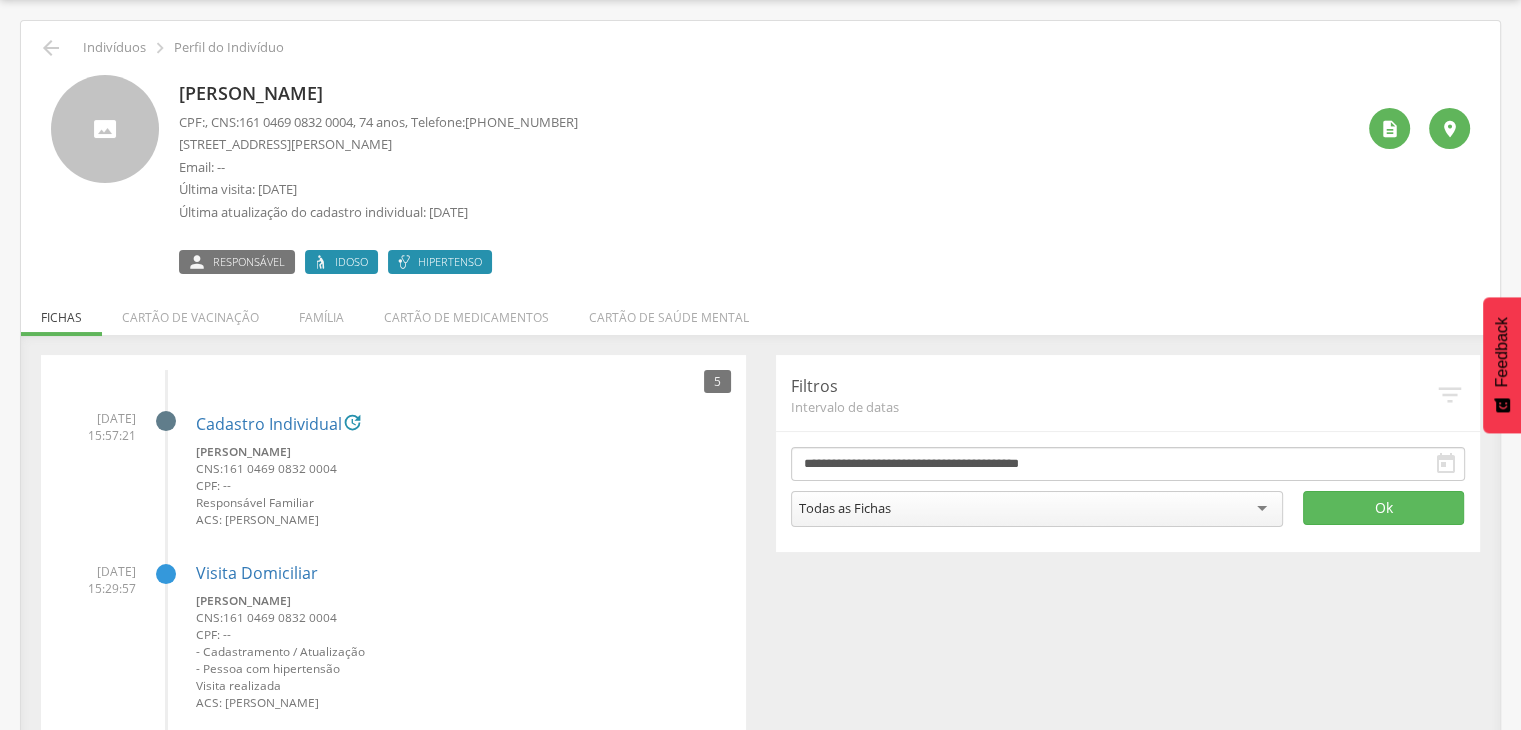 drag, startPoint x: 180, startPoint y: 98, endPoint x: 393, endPoint y: 93, distance: 213.05867 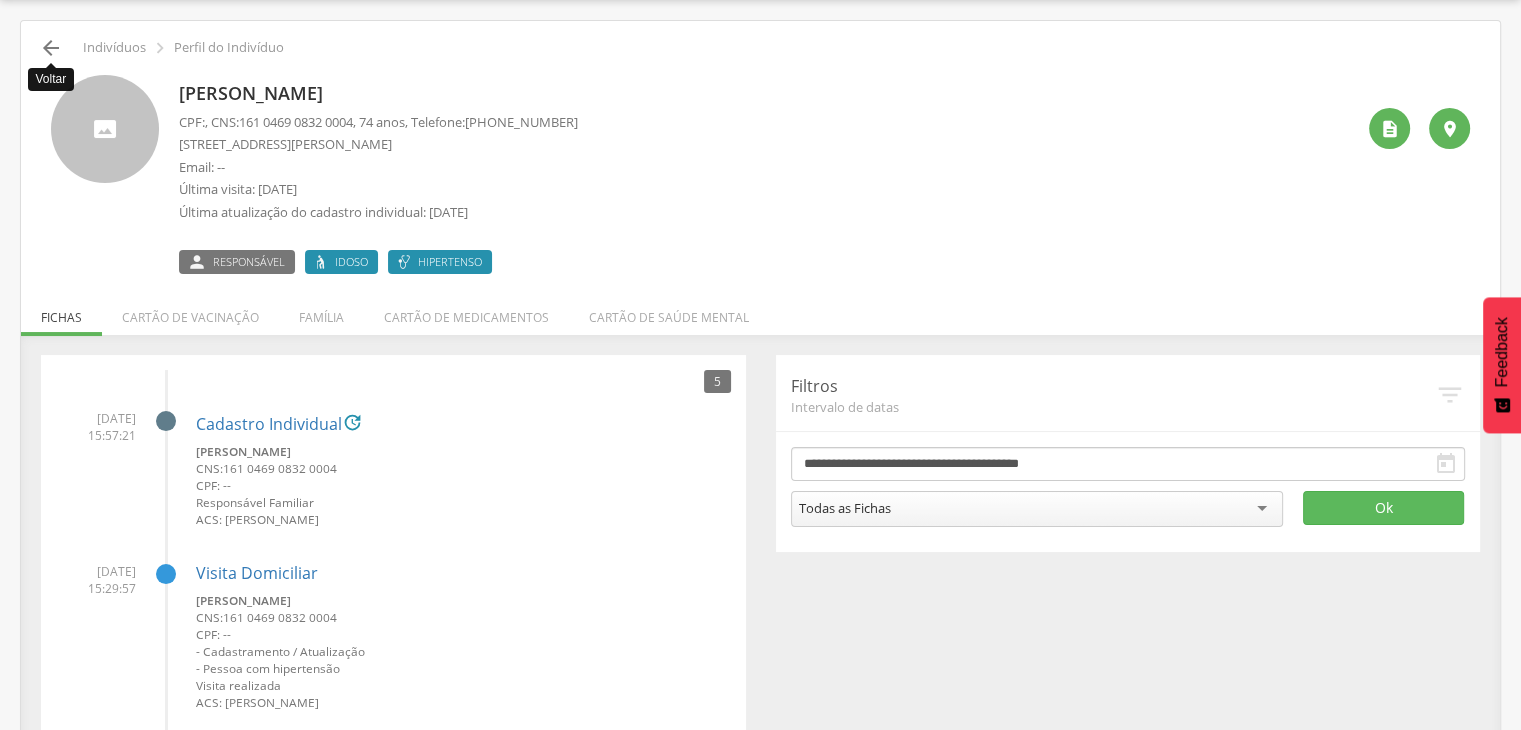 click on "" at bounding box center (51, 48) 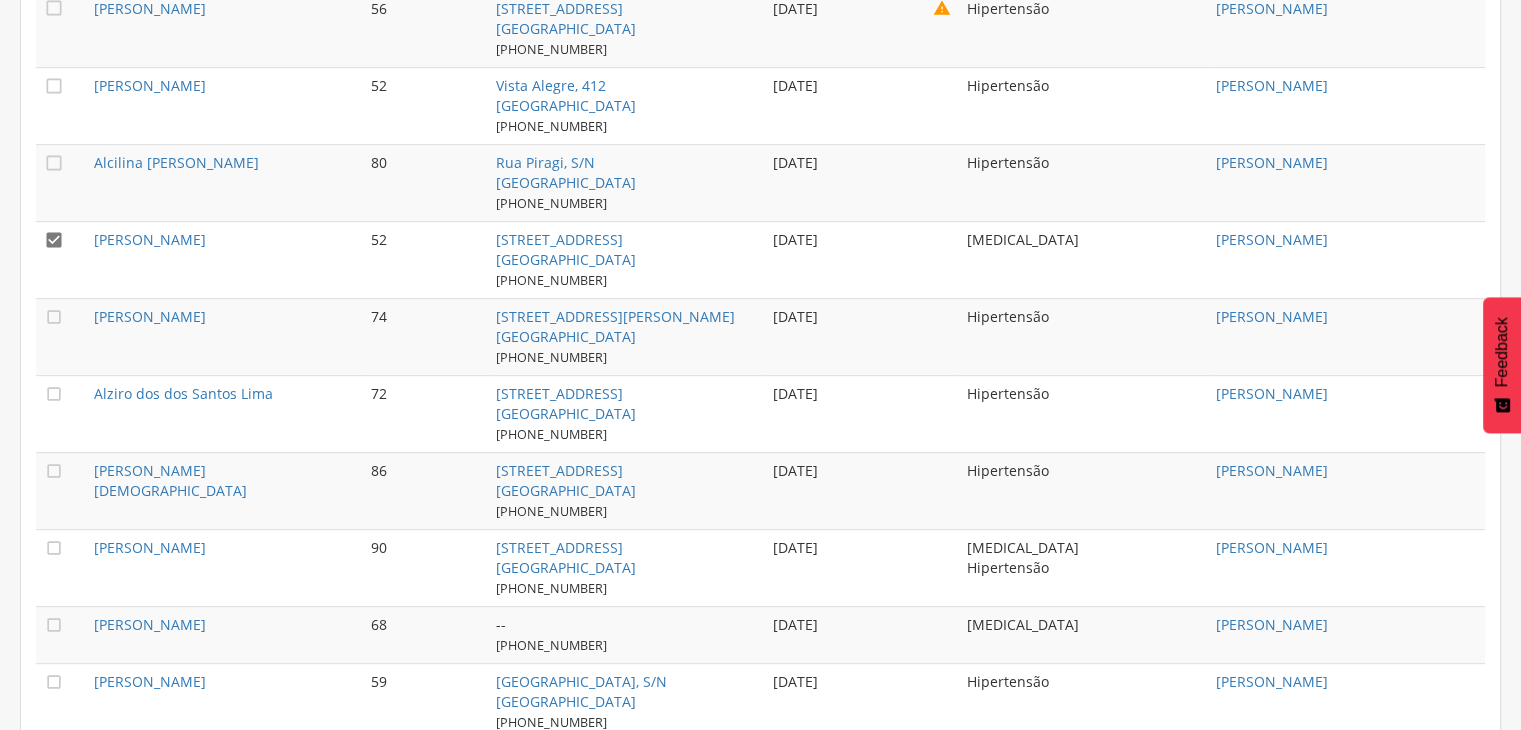 scroll, scrollTop: 860, scrollLeft: 0, axis: vertical 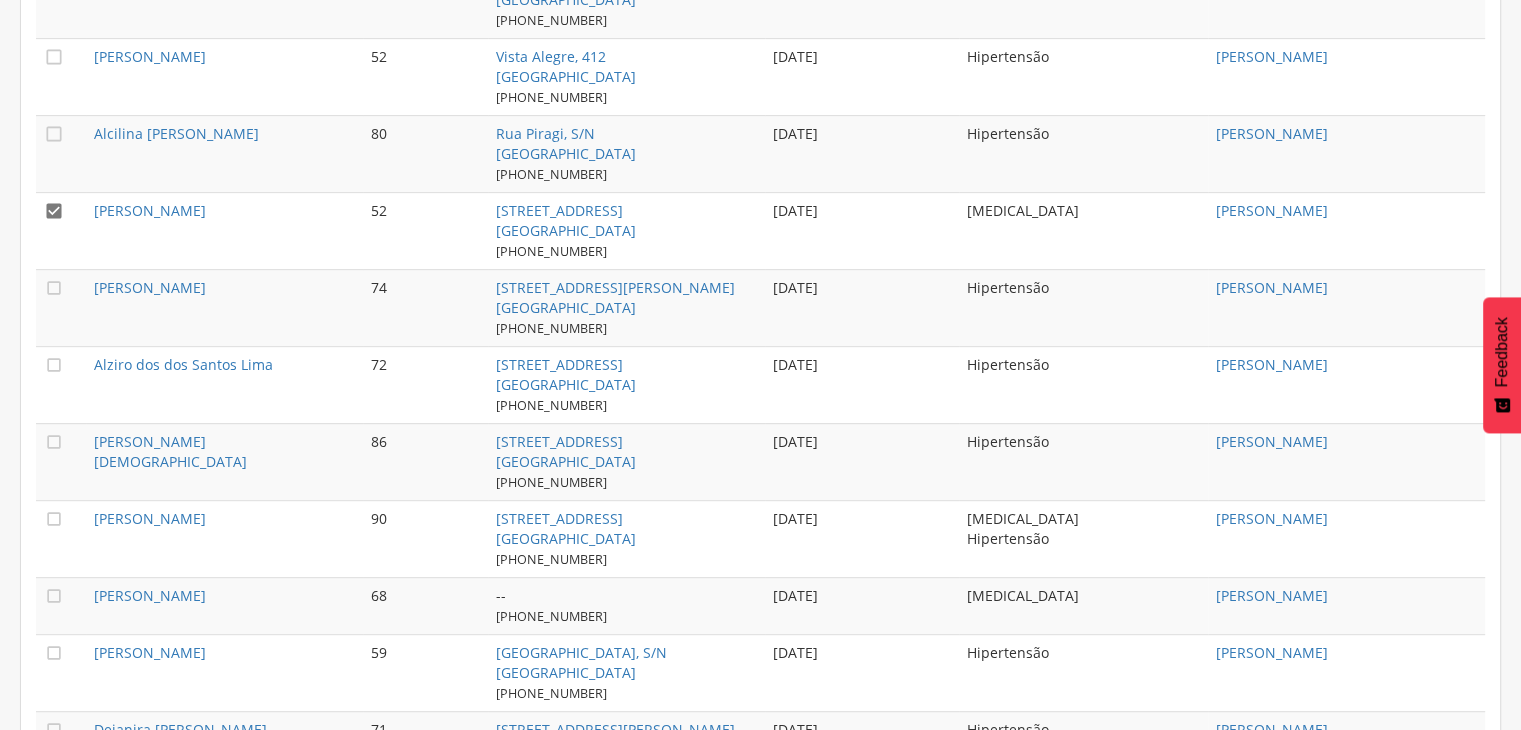 click on "[PERSON_NAME]" at bounding box center (224, 307) 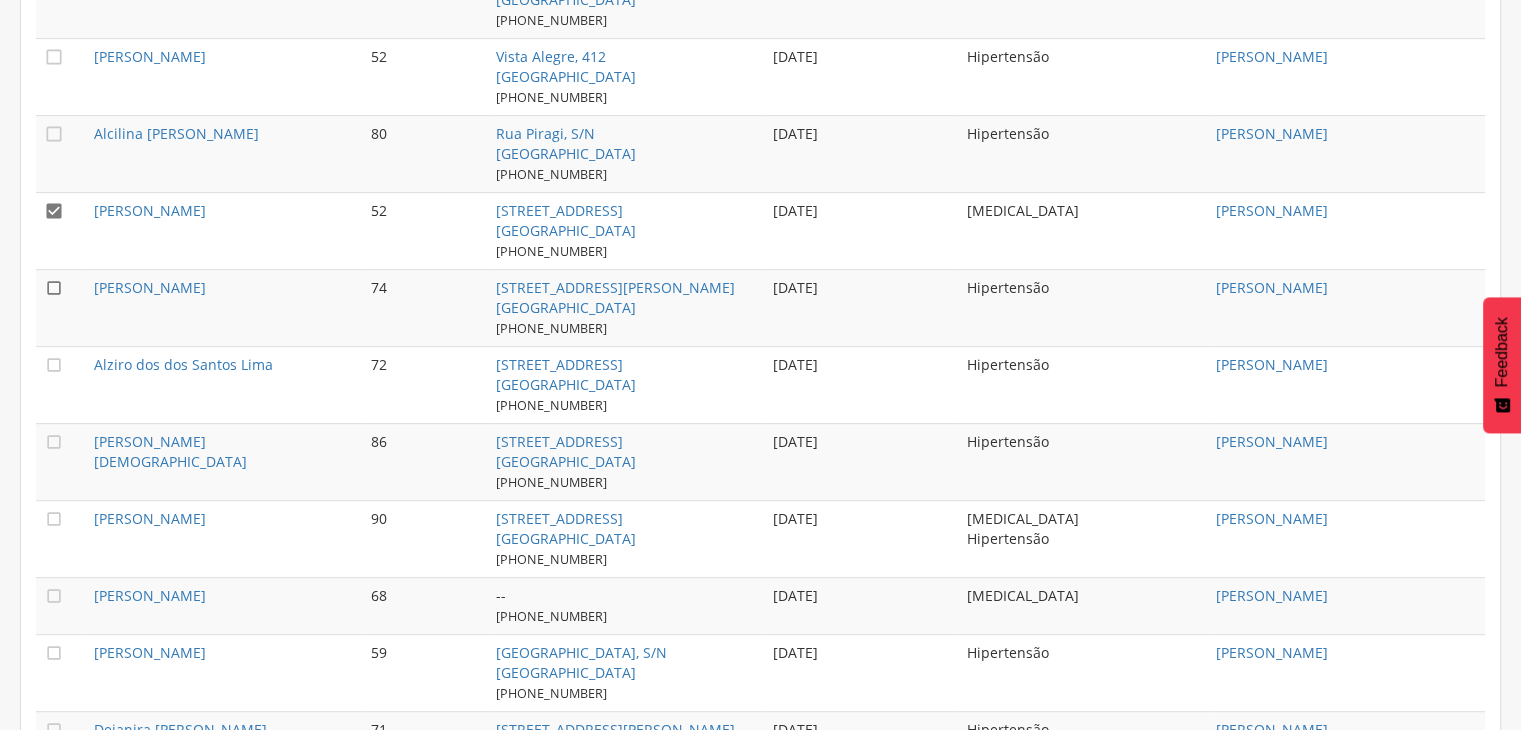 click on "" at bounding box center [54, 288] 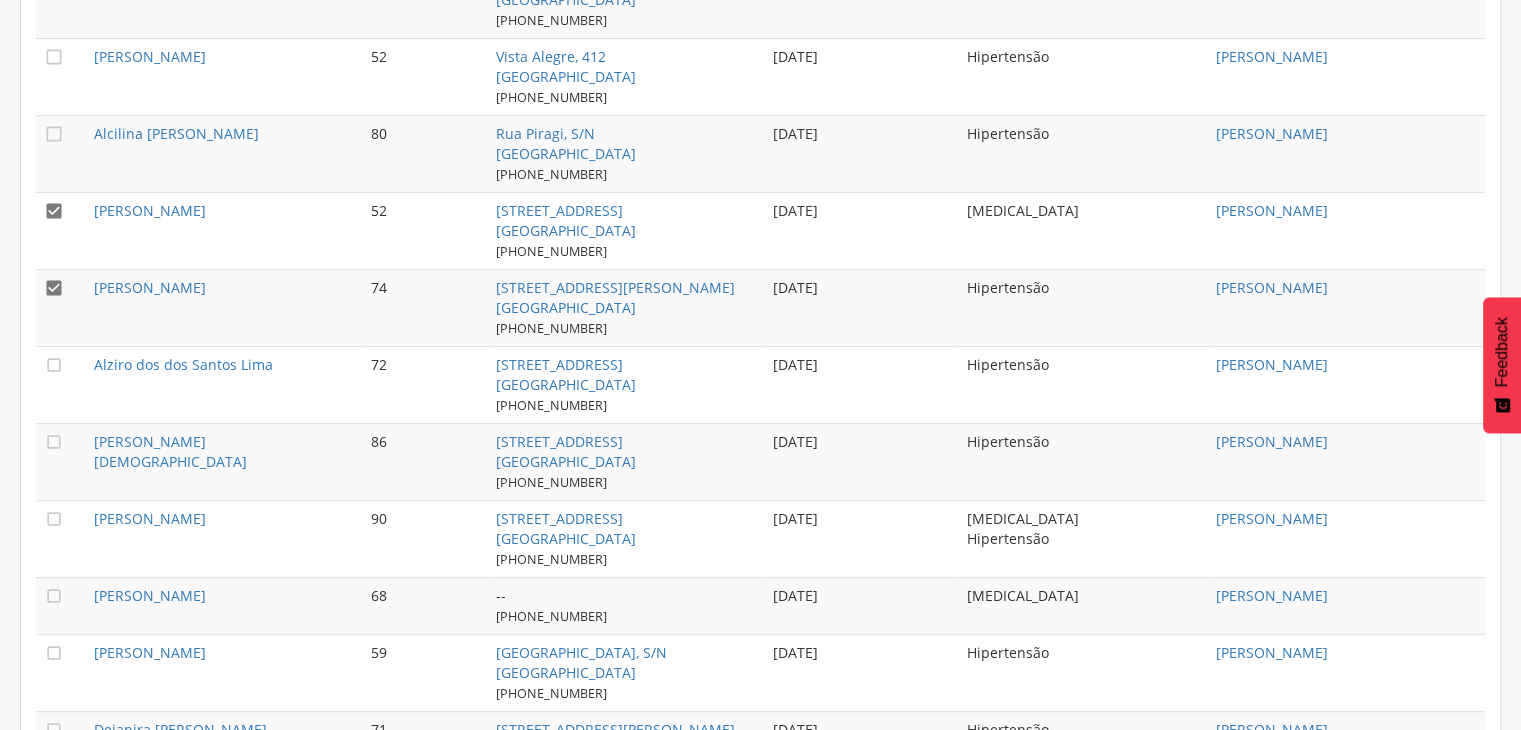 click on "" at bounding box center [61, 230] 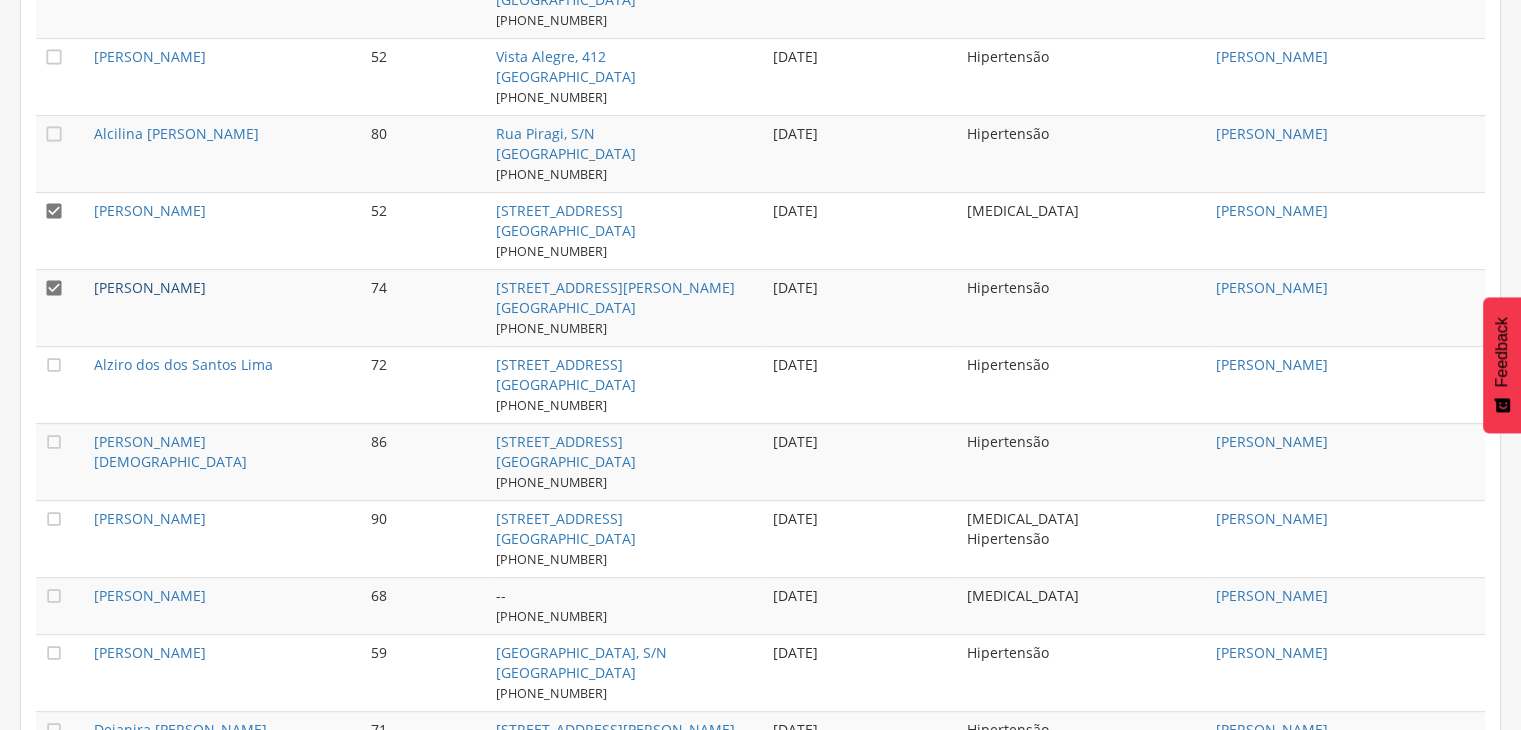 click on "[PERSON_NAME]" at bounding box center [150, 287] 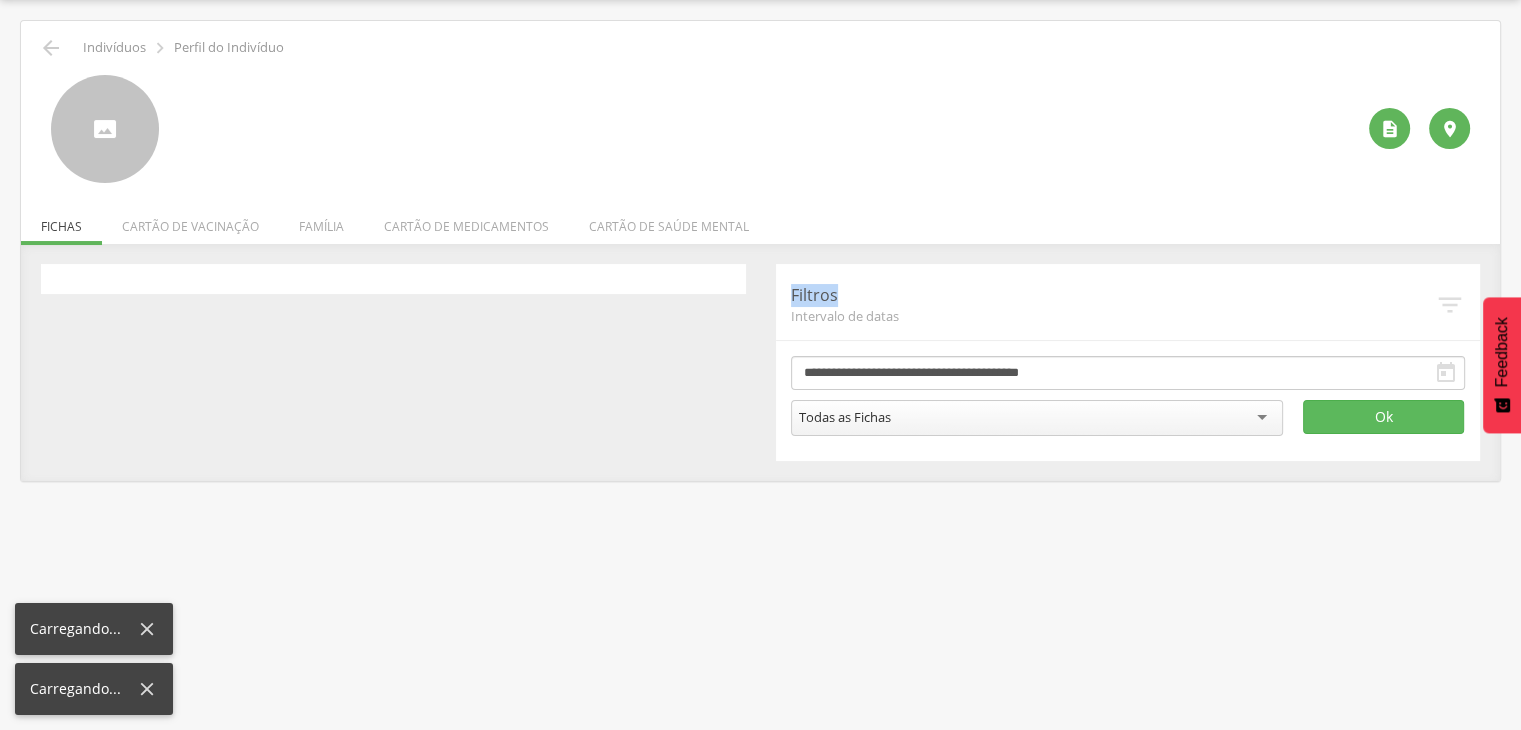 click on "5" at bounding box center [393, 279] 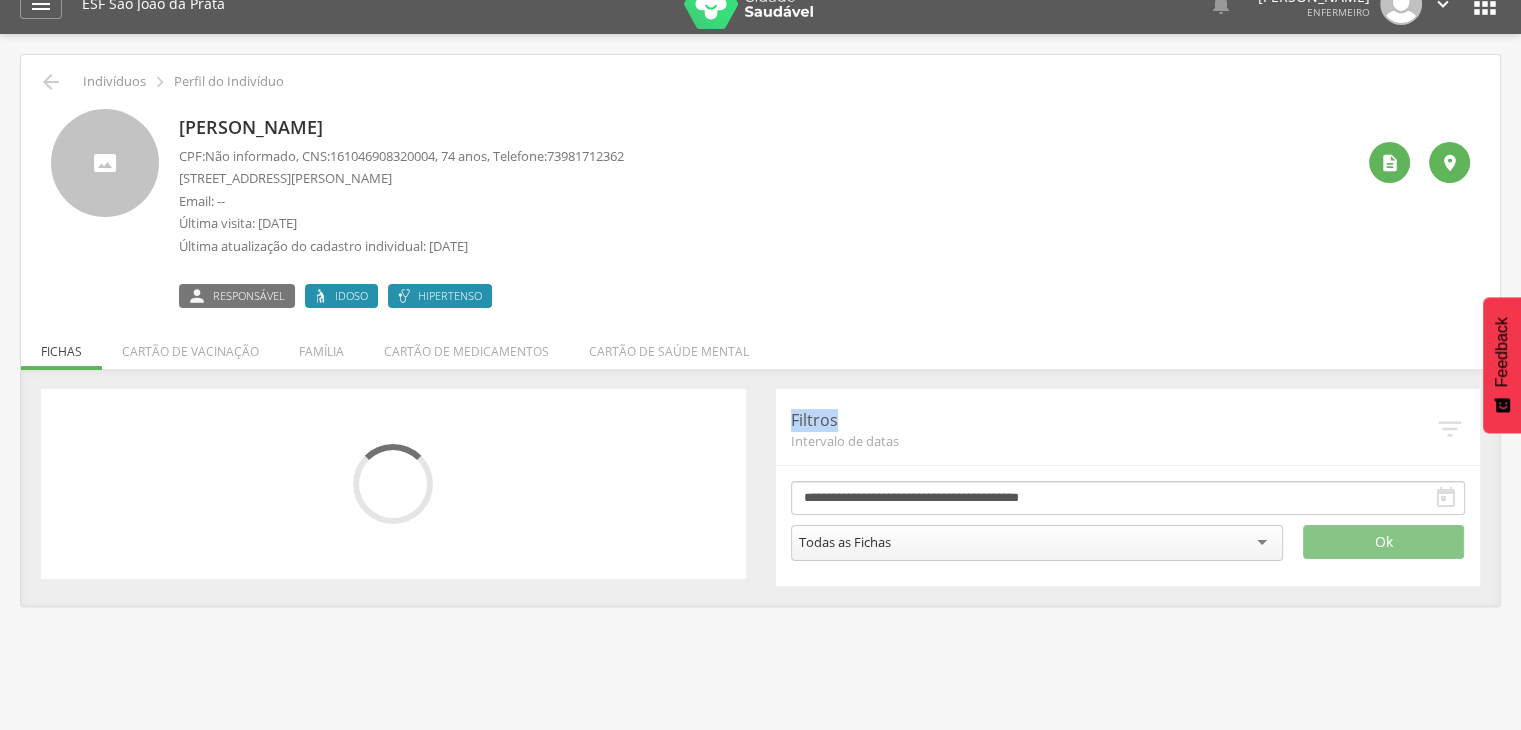 scroll, scrollTop: 0, scrollLeft: 0, axis: both 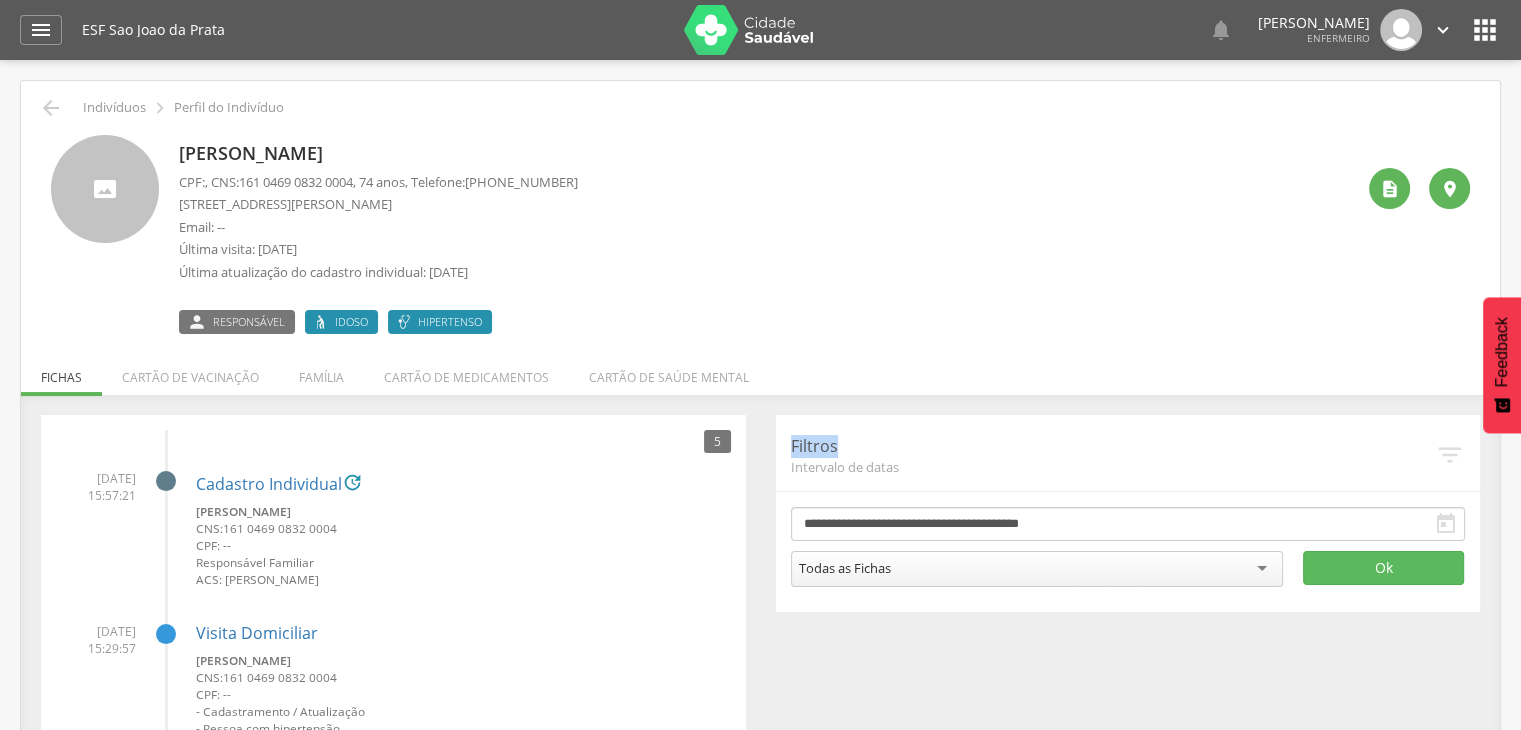drag, startPoint x: 181, startPoint y: 146, endPoint x: 392, endPoint y: 160, distance: 211.46394 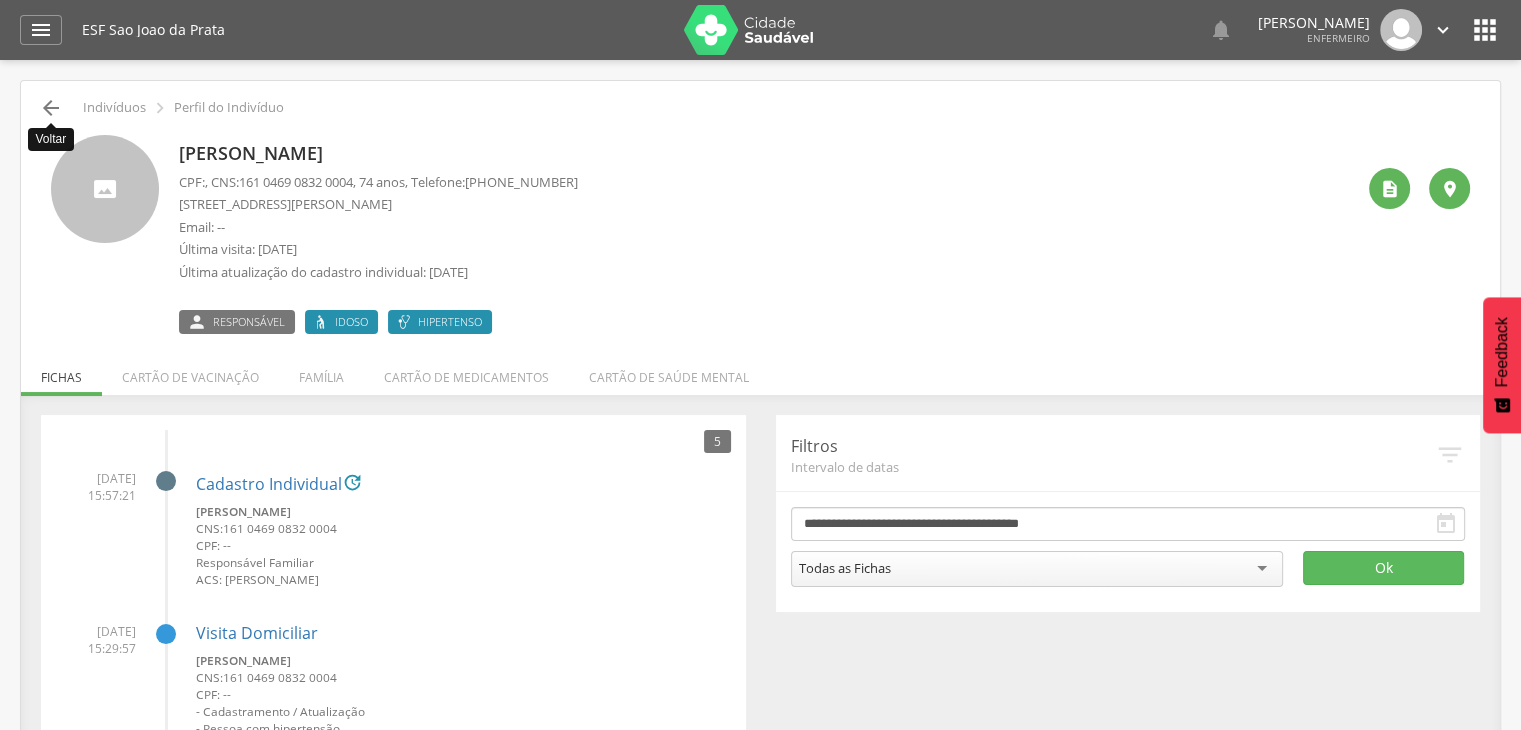 click on "" at bounding box center [51, 108] 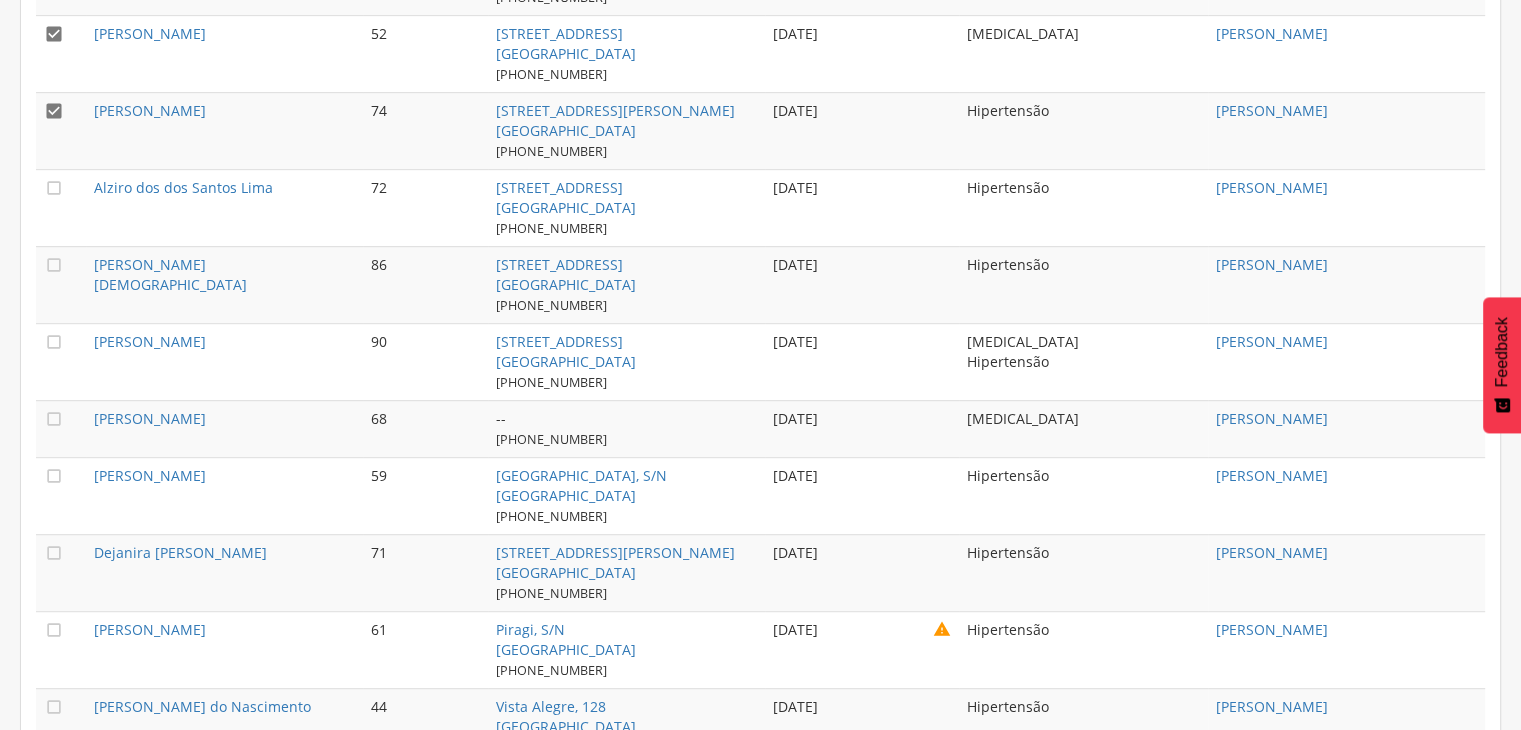 scroll, scrollTop: 1060, scrollLeft: 0, axis: vertical 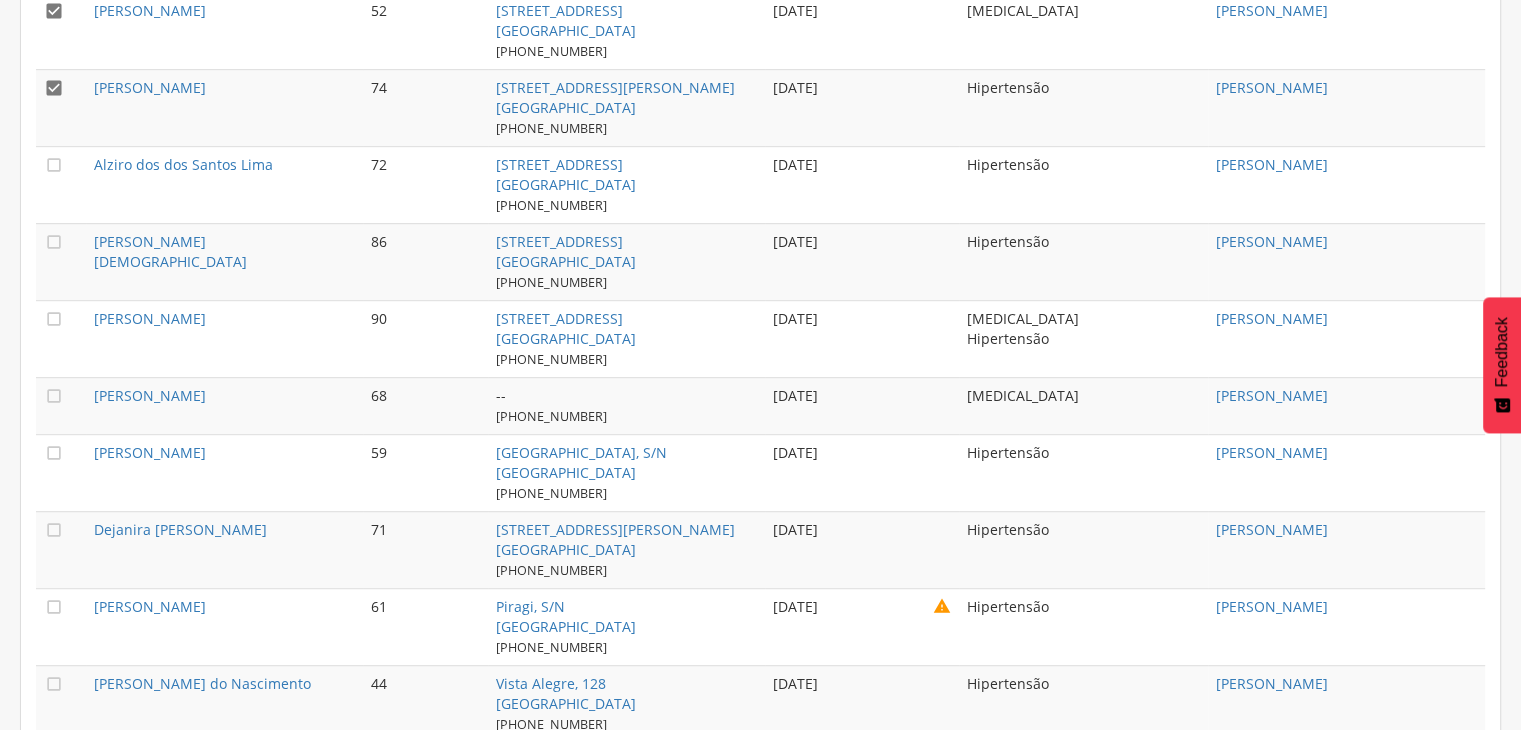 click on "Alziro dos dos Santos Lima" at bounding box center [224, 184] 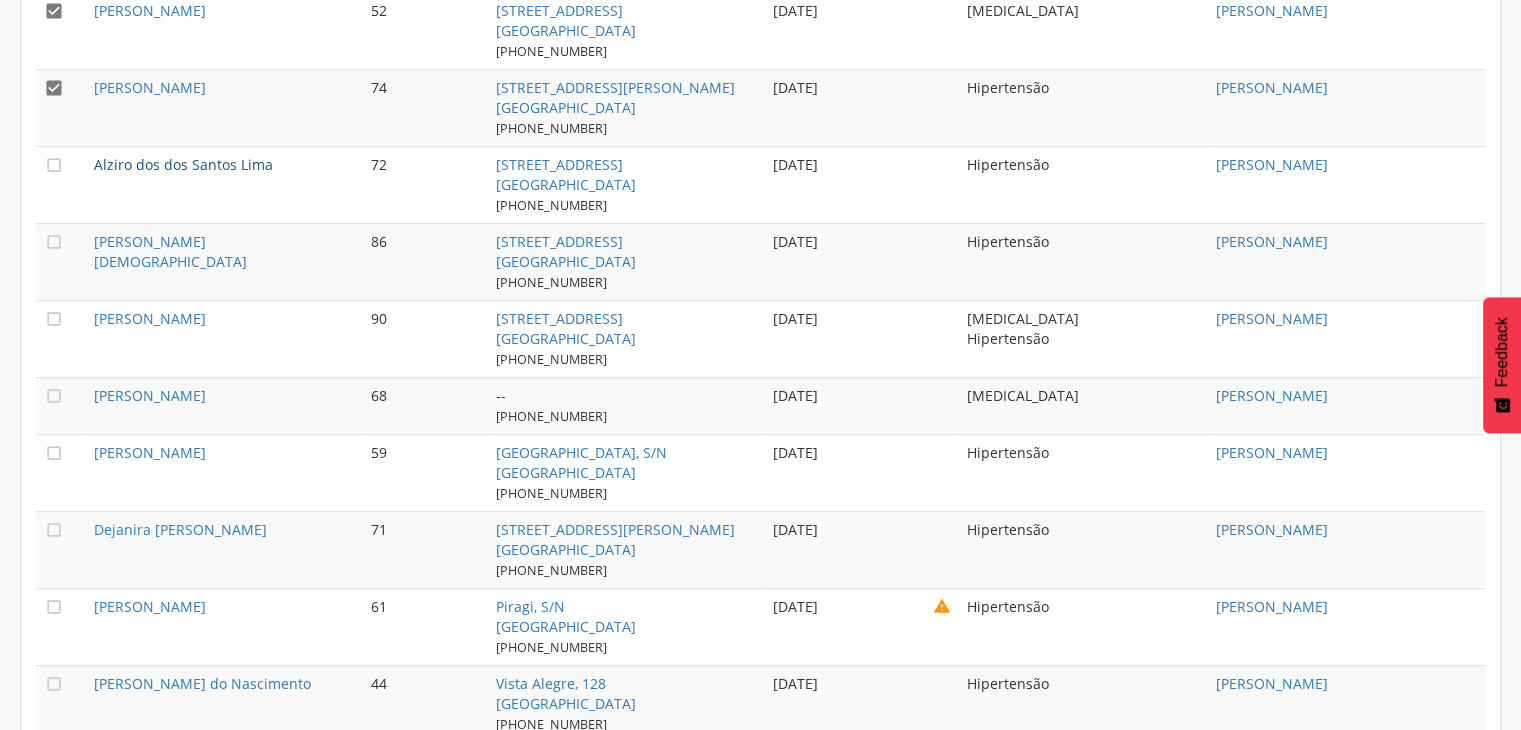 click on "Alziro dos dos Santos Lima" at bounding box center (183, 164) 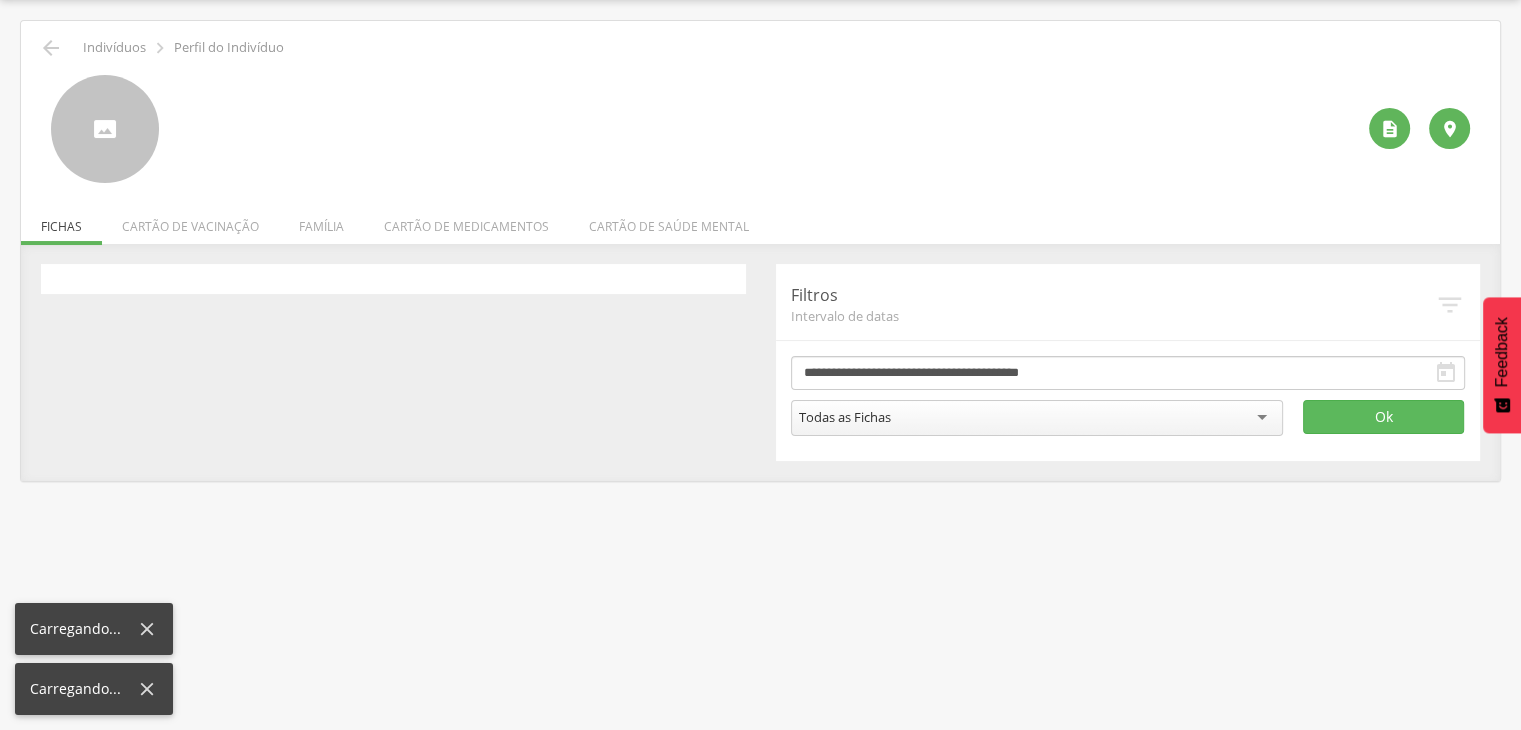 scroll, scrollTop: 60, scrollLeft: 0, axis: vertical 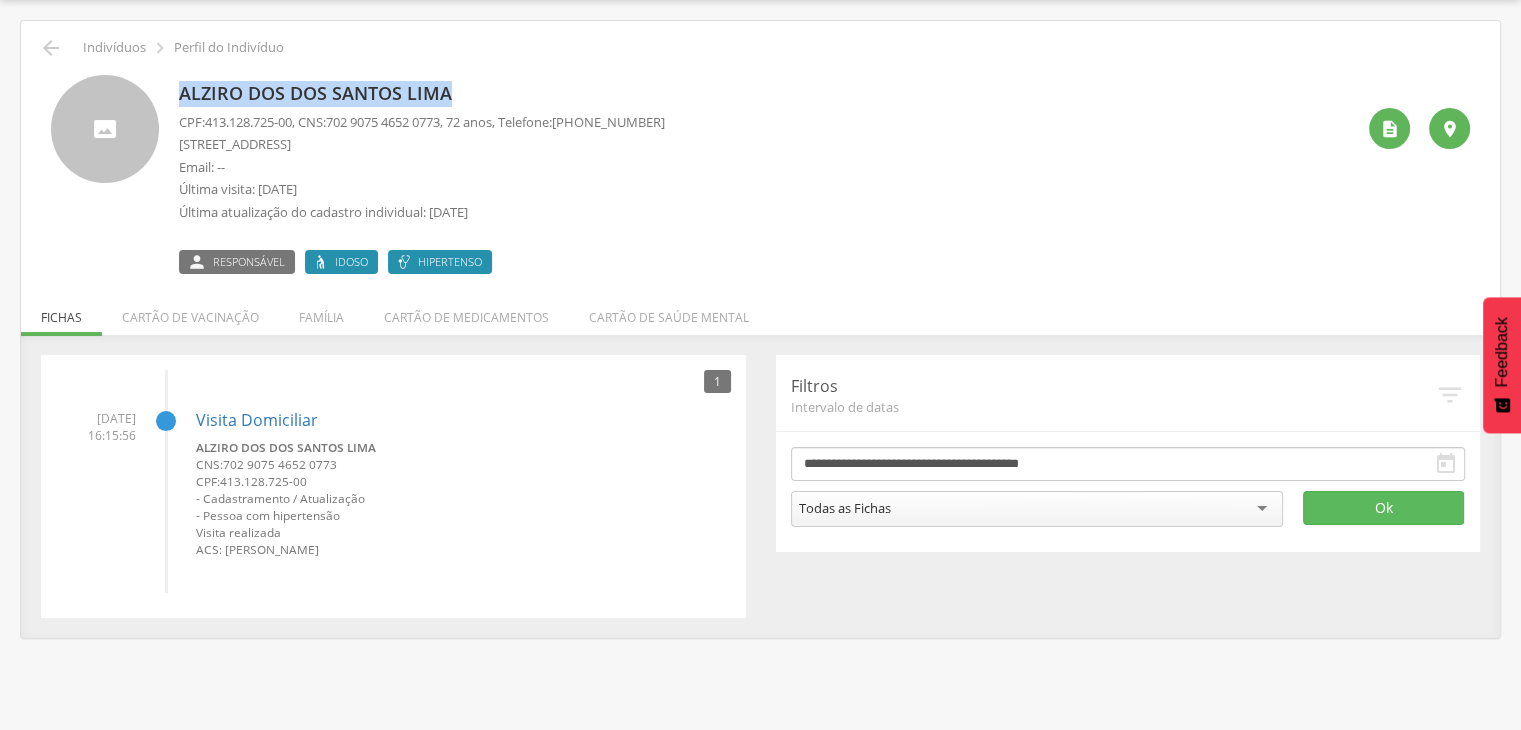 drag, startPoint x: 161, startPoint y: 85, endPoint x: 448, endPoint y: 81, distance: 287.02786 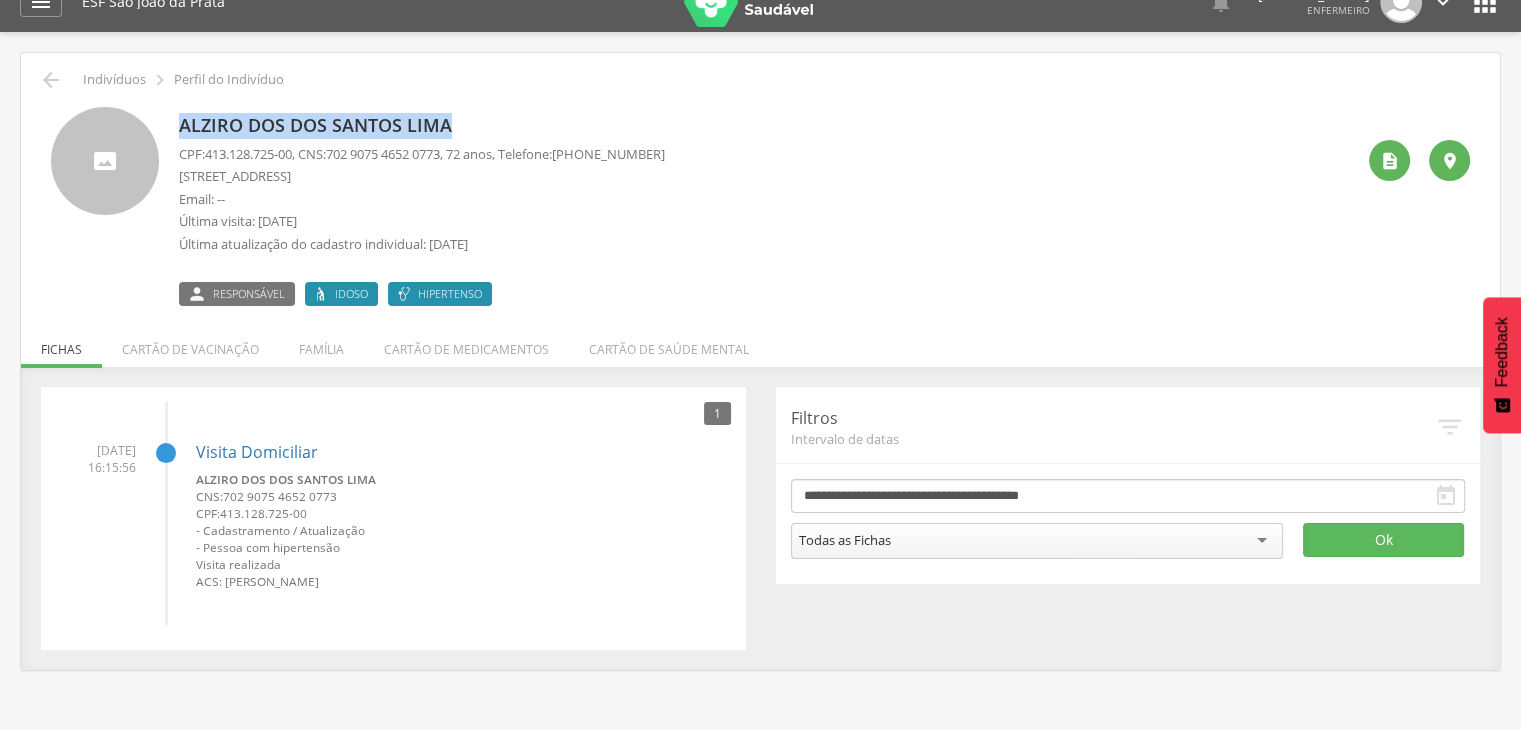 scroll, scrollTop: 0, scrollLeft: 0, axis: both 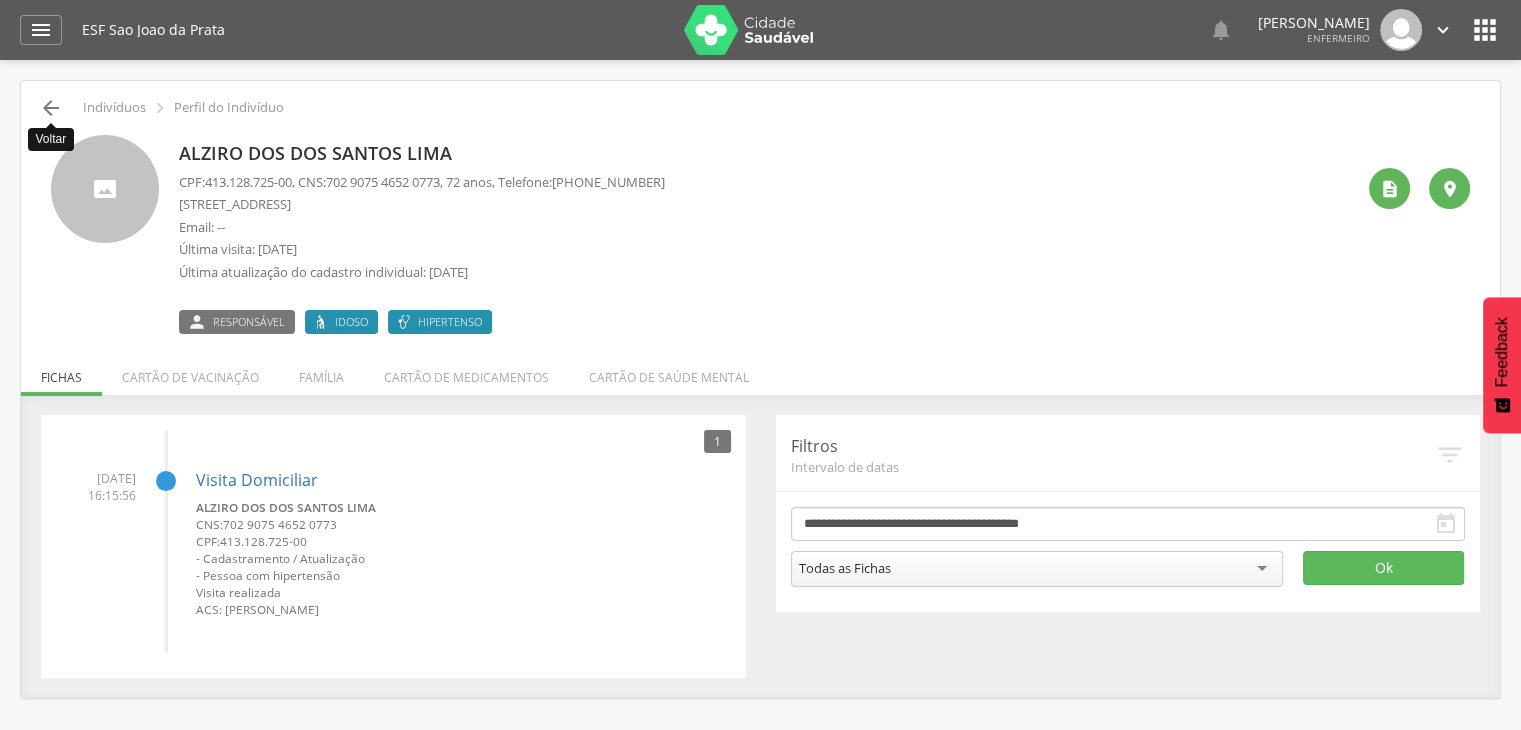 click on "" at bounding box center [51, 108] 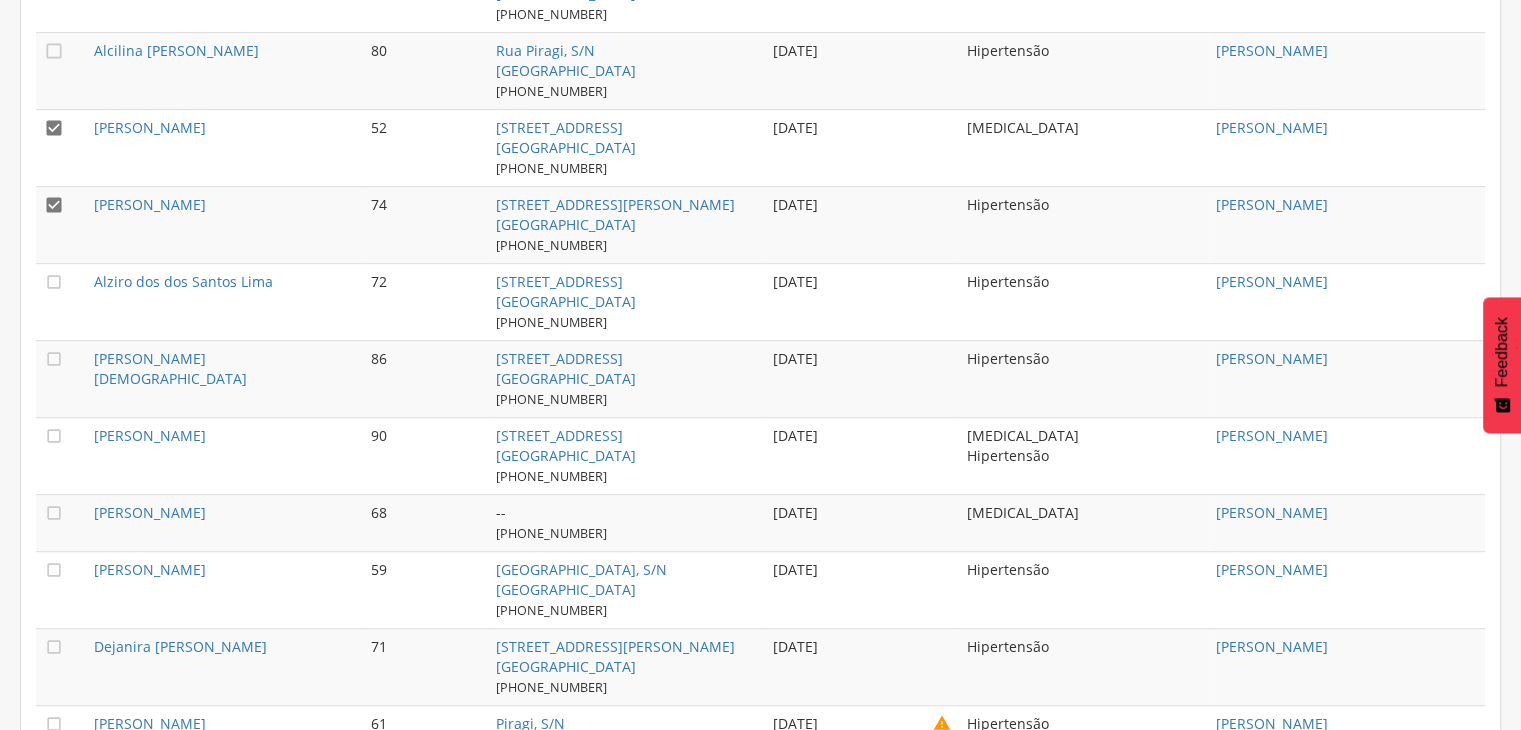 scroll, scrollTop: 960, scrollLeft: 0, axis: vertical 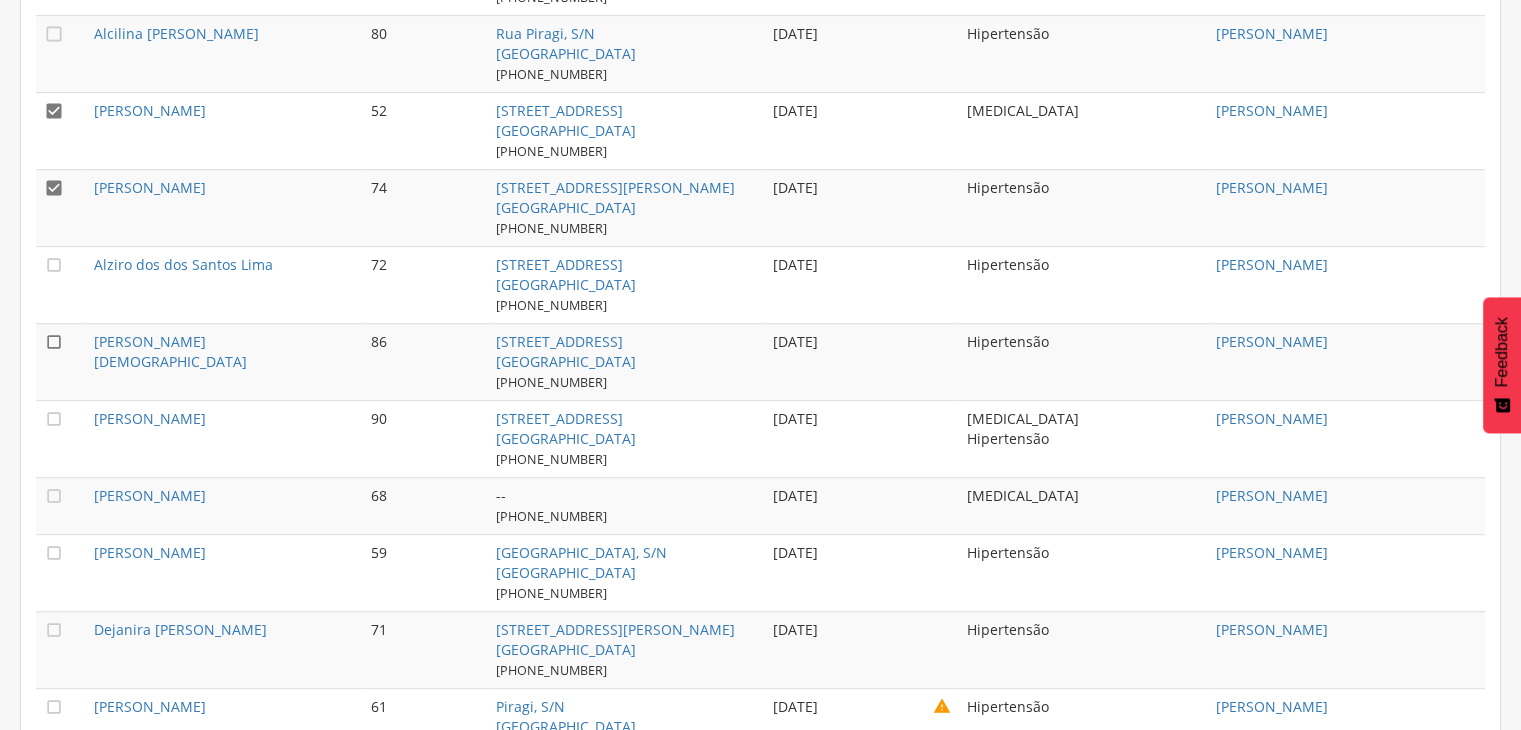 click on "" at bounding box center [54, 342] 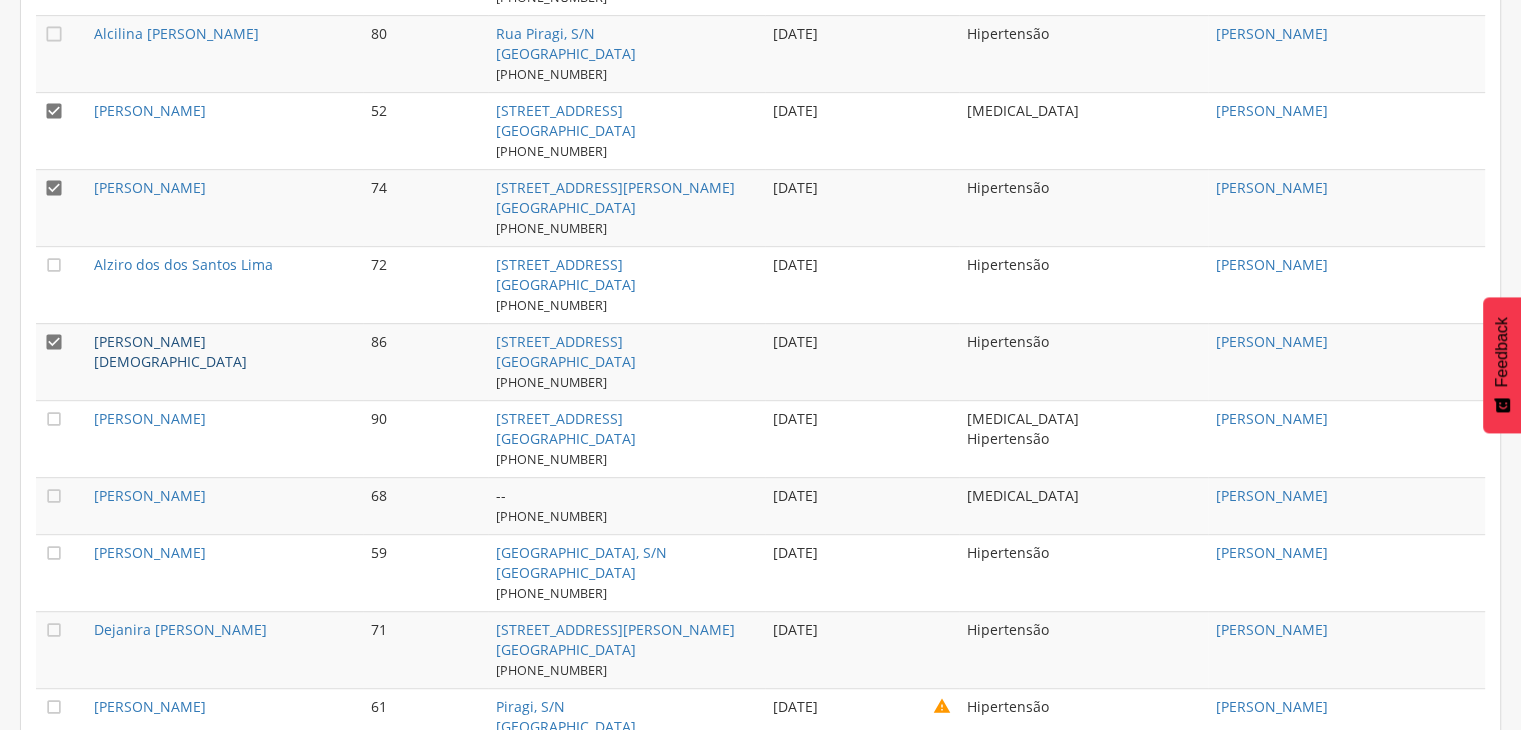 click on "[PERSON_NAME][DEMOGRAPHIC_DATA]" at bounding box center [170, 351] 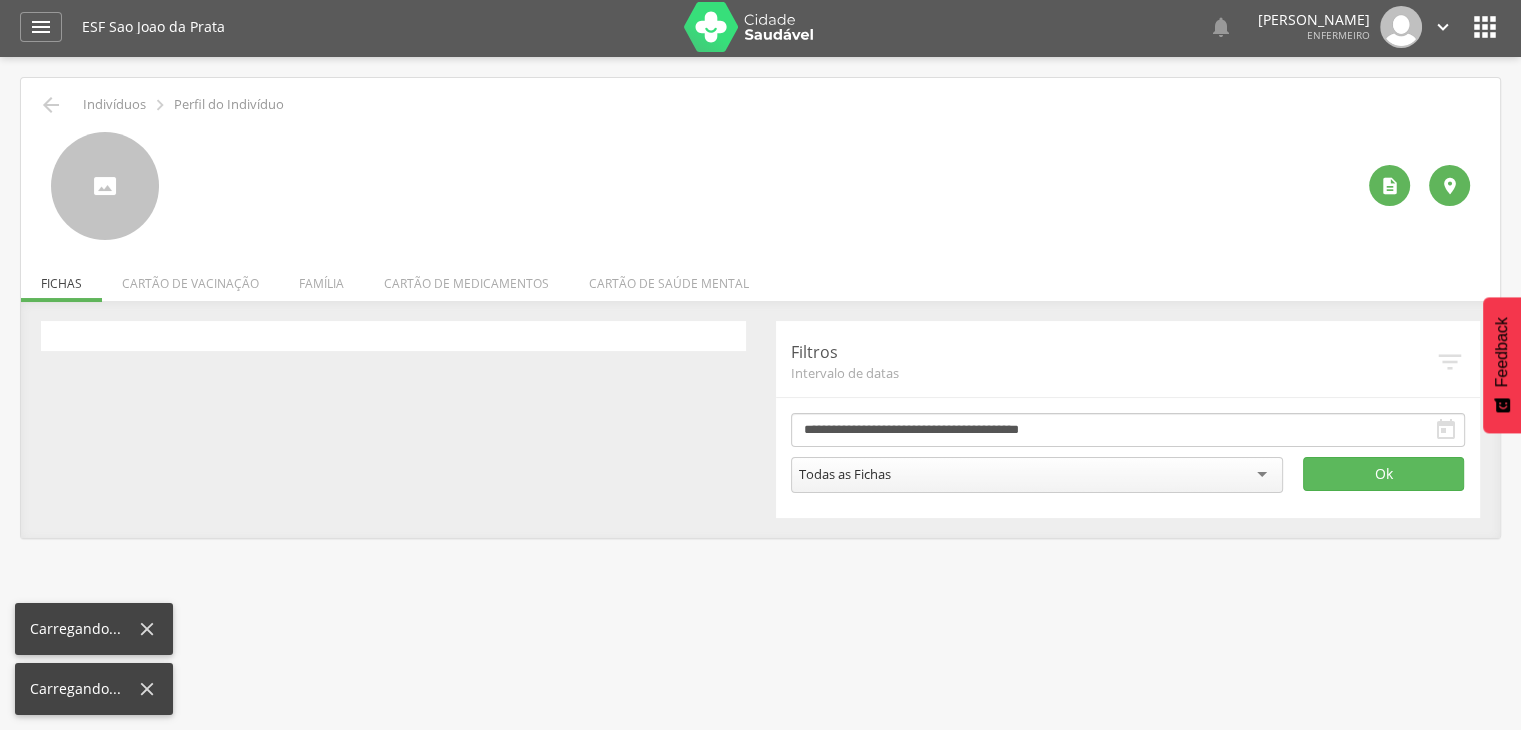 scroll, scrollTop: 0, scrollLeft: 0, axis: both 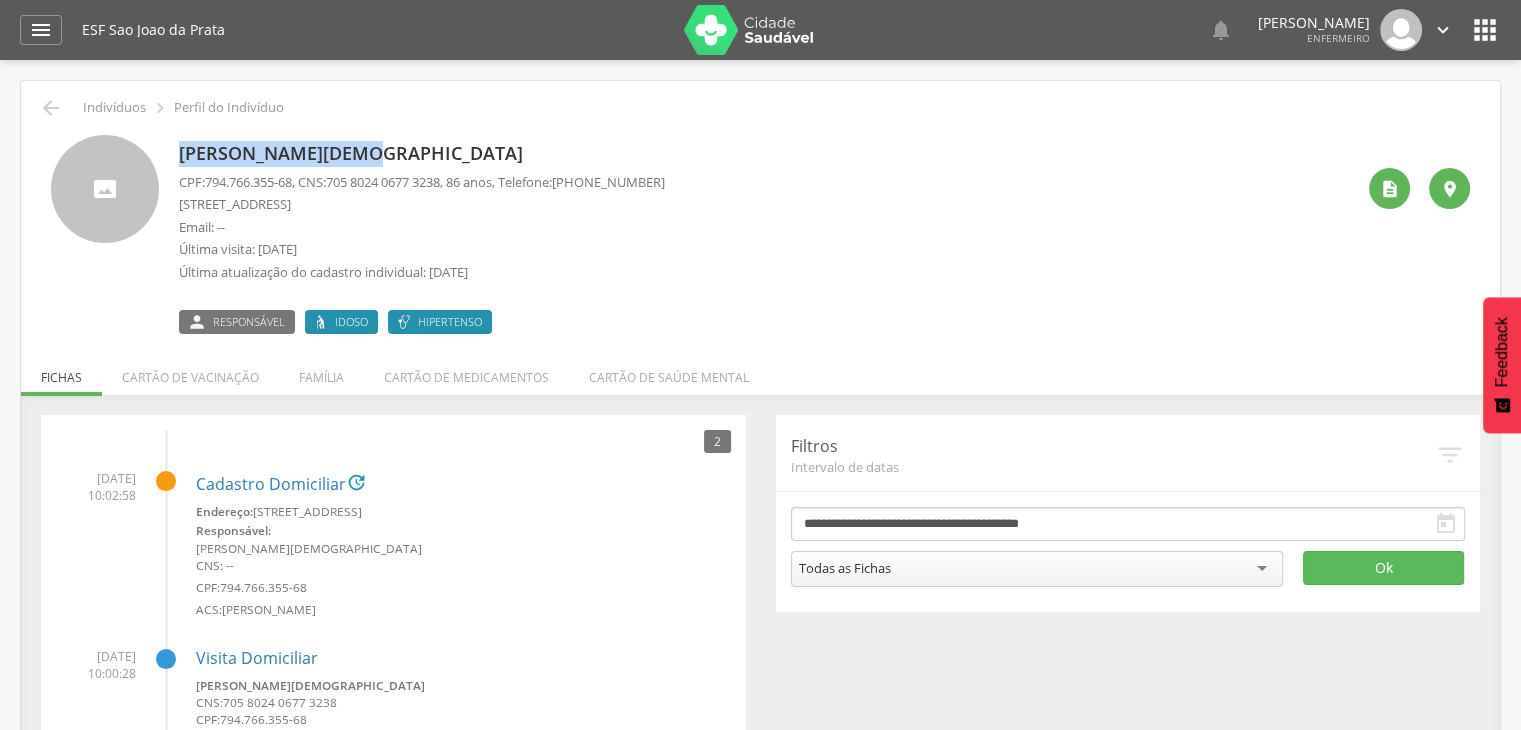 drag, startPoint x: 180, startPoint y: 146, endPoint x: 366, endPoint y: 144, distance: 186.01076 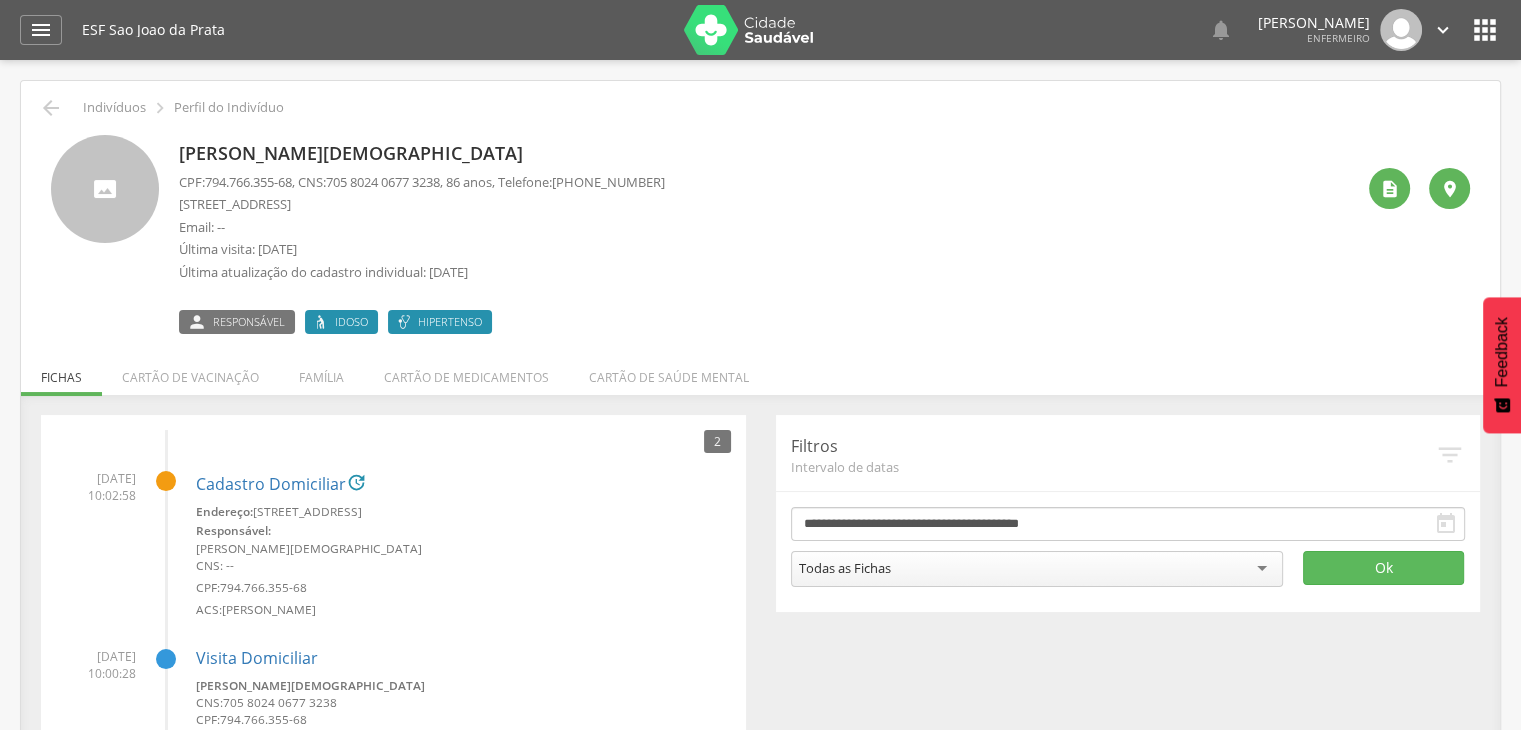 click on "CPF:  794.766.355-68 , CNS:  [PHONE_NUMBER] , 86 anos, Telefone:  [PHONE_NUMBER] [STREET_ADDRESS][GEOGRAPHIC_DATA] Email: -- Última visita: [DATE] Última atualização do cadastro individual: [DATE]" at bounding box center (422, 232) 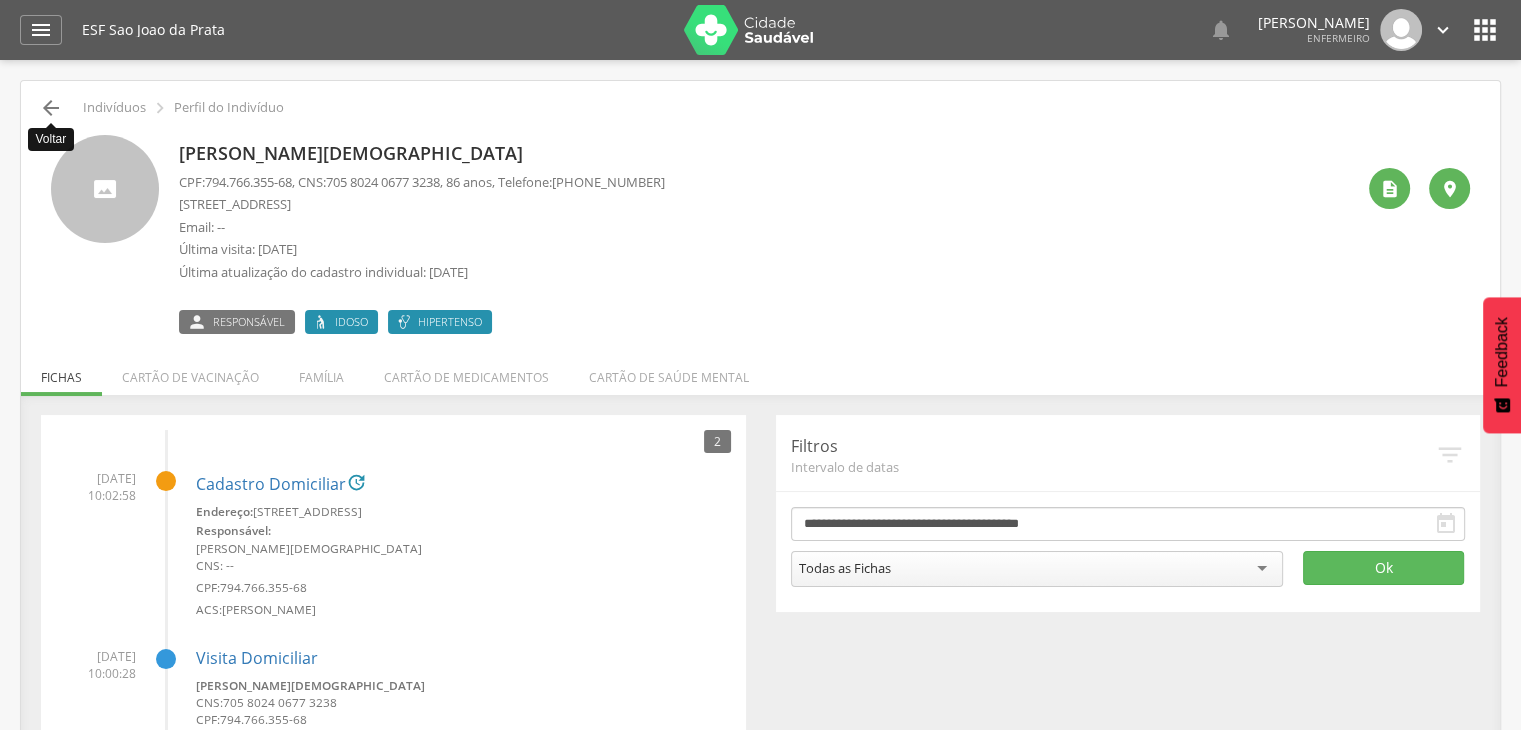 click on "" at bounding box center [51, 108] 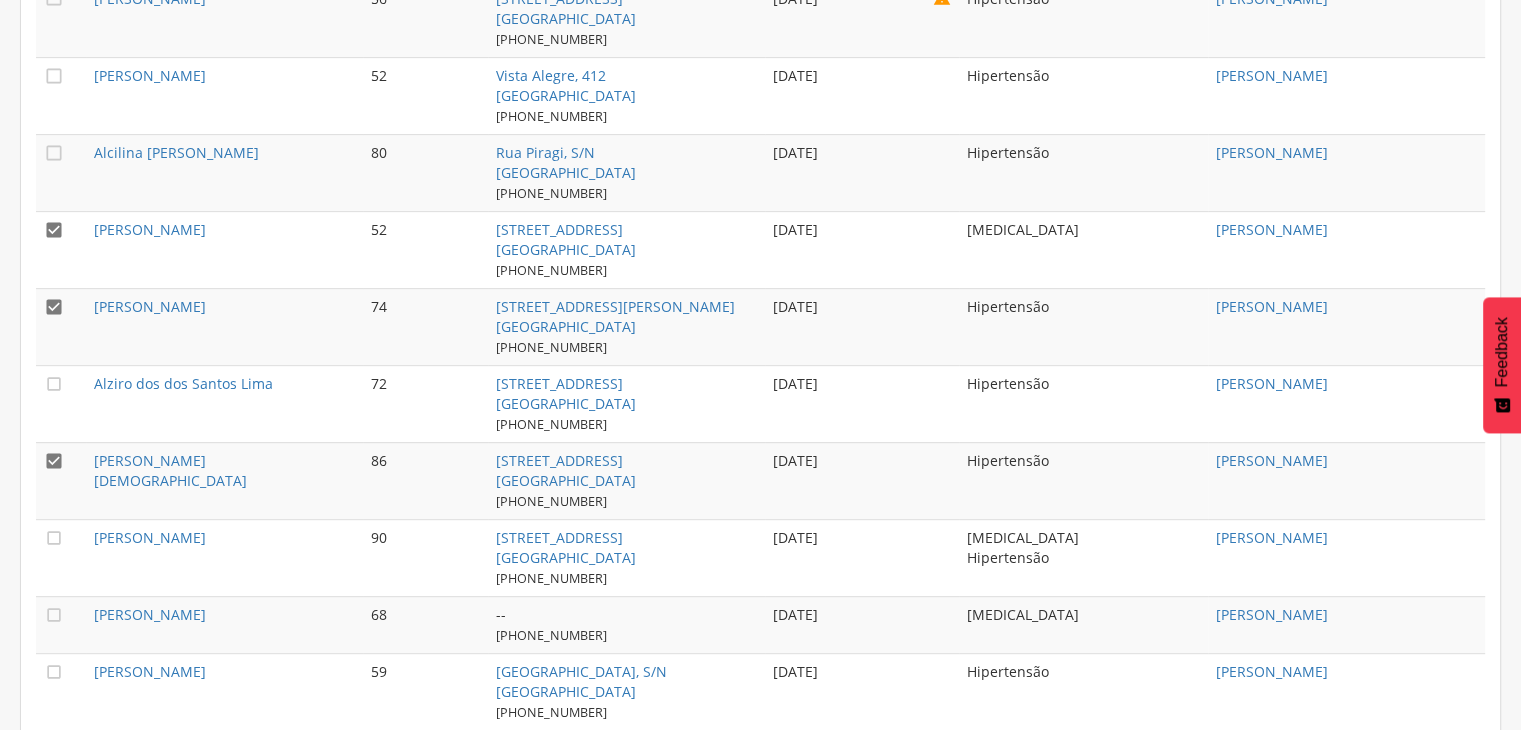 scroll, scrollTop: 960, scrollLeft: 0, axis: vertical 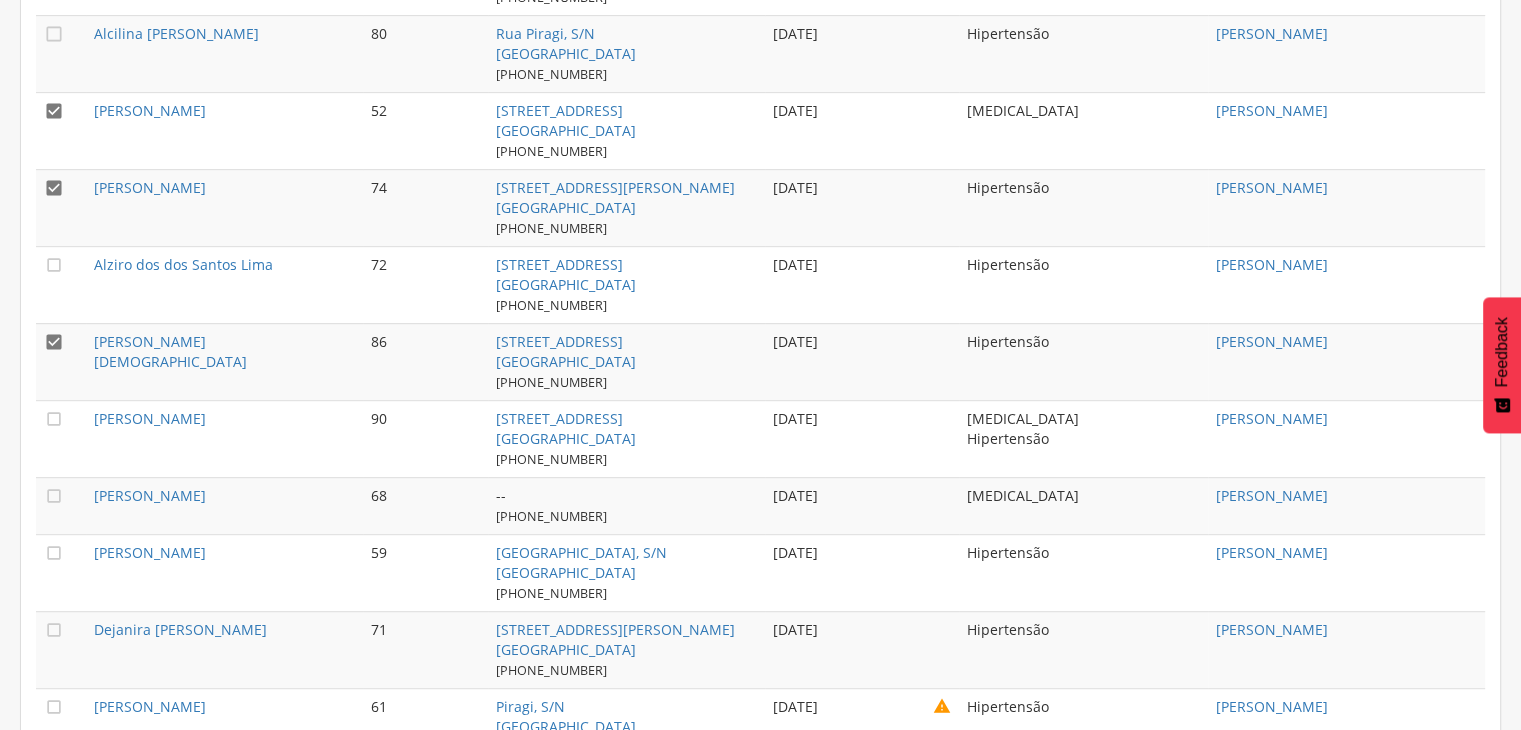 click on "" at bounding box center [54, 111] 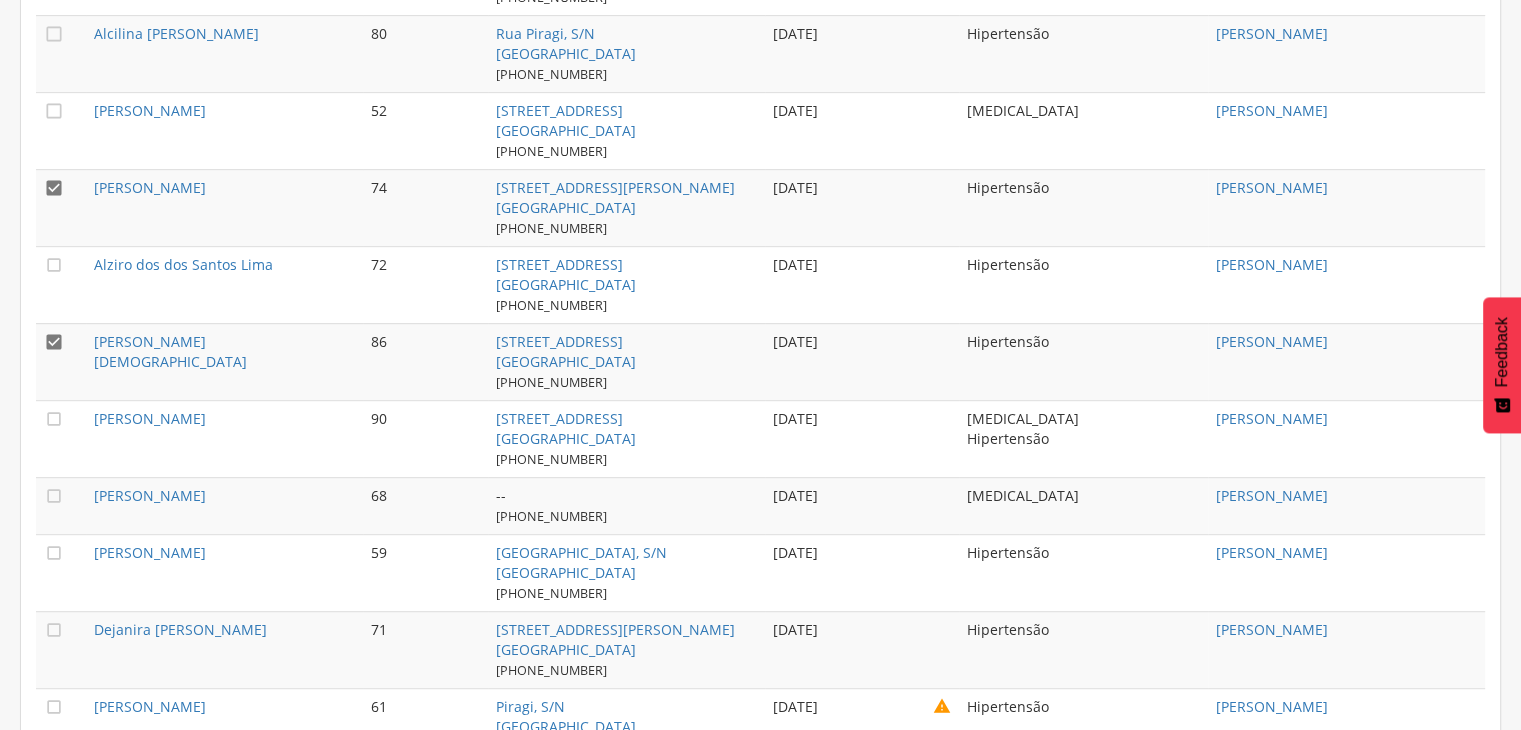 click on "" at bounding box center [54, 188] 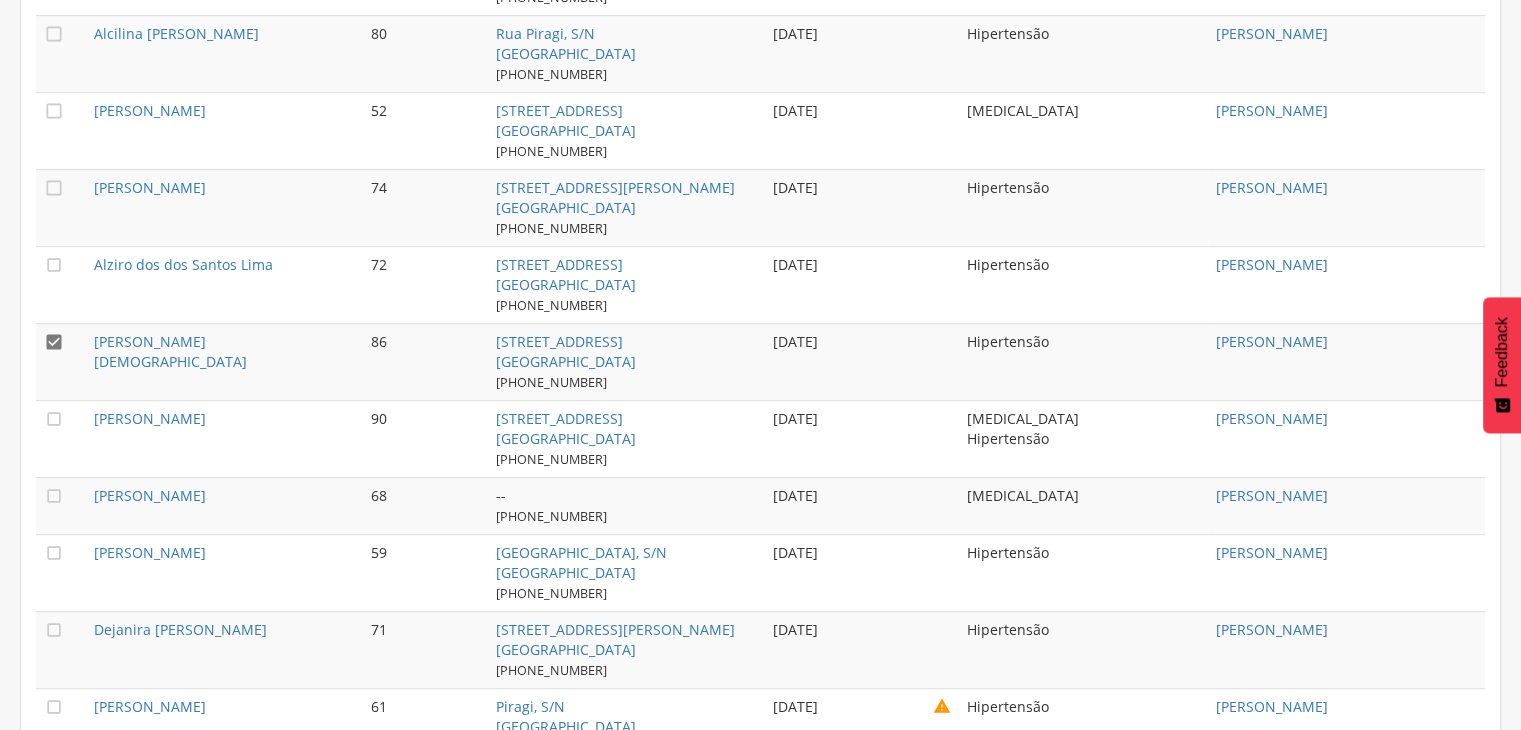 click on "" at bounding box center (54, 342) 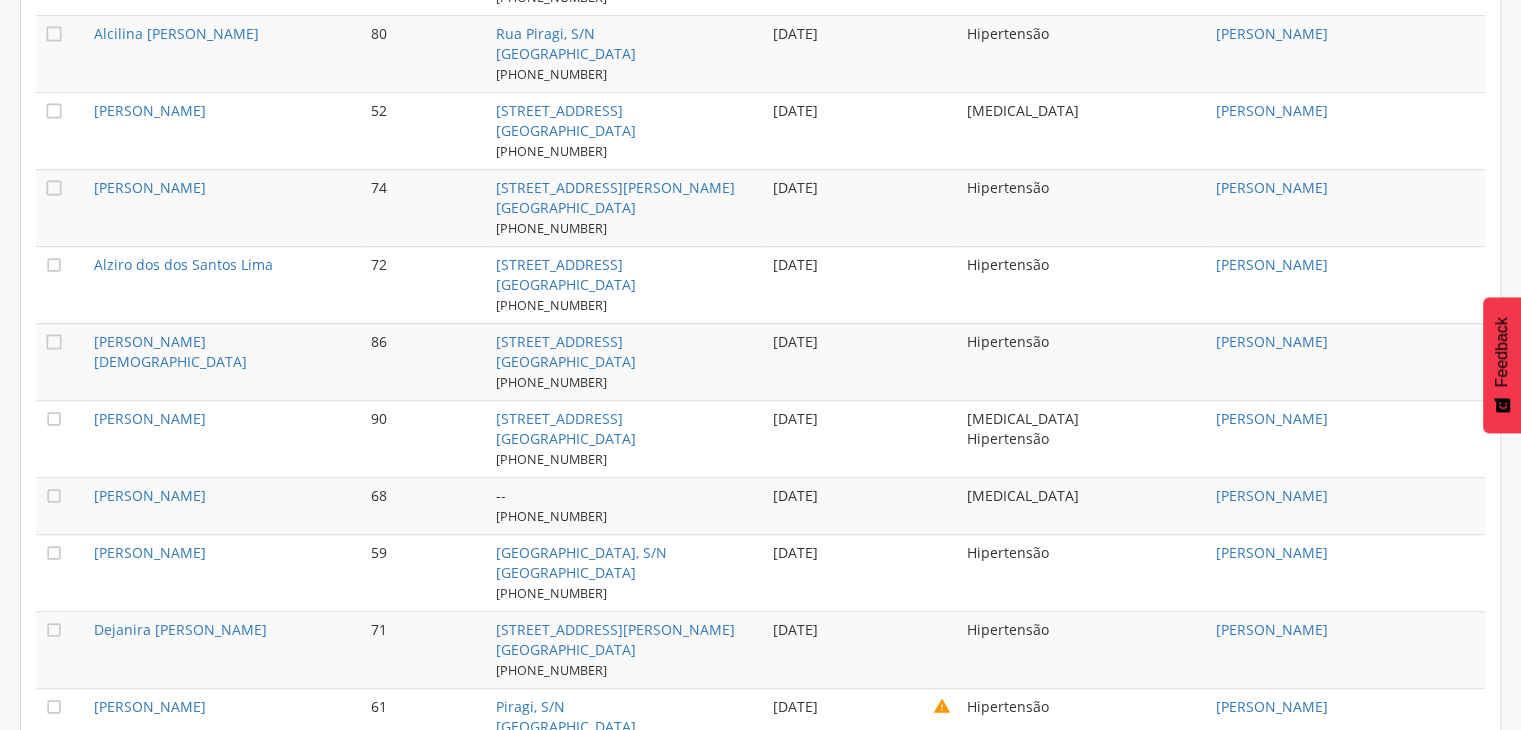 click on "[PERSON_NAME]" at bounding box center (224, 438) 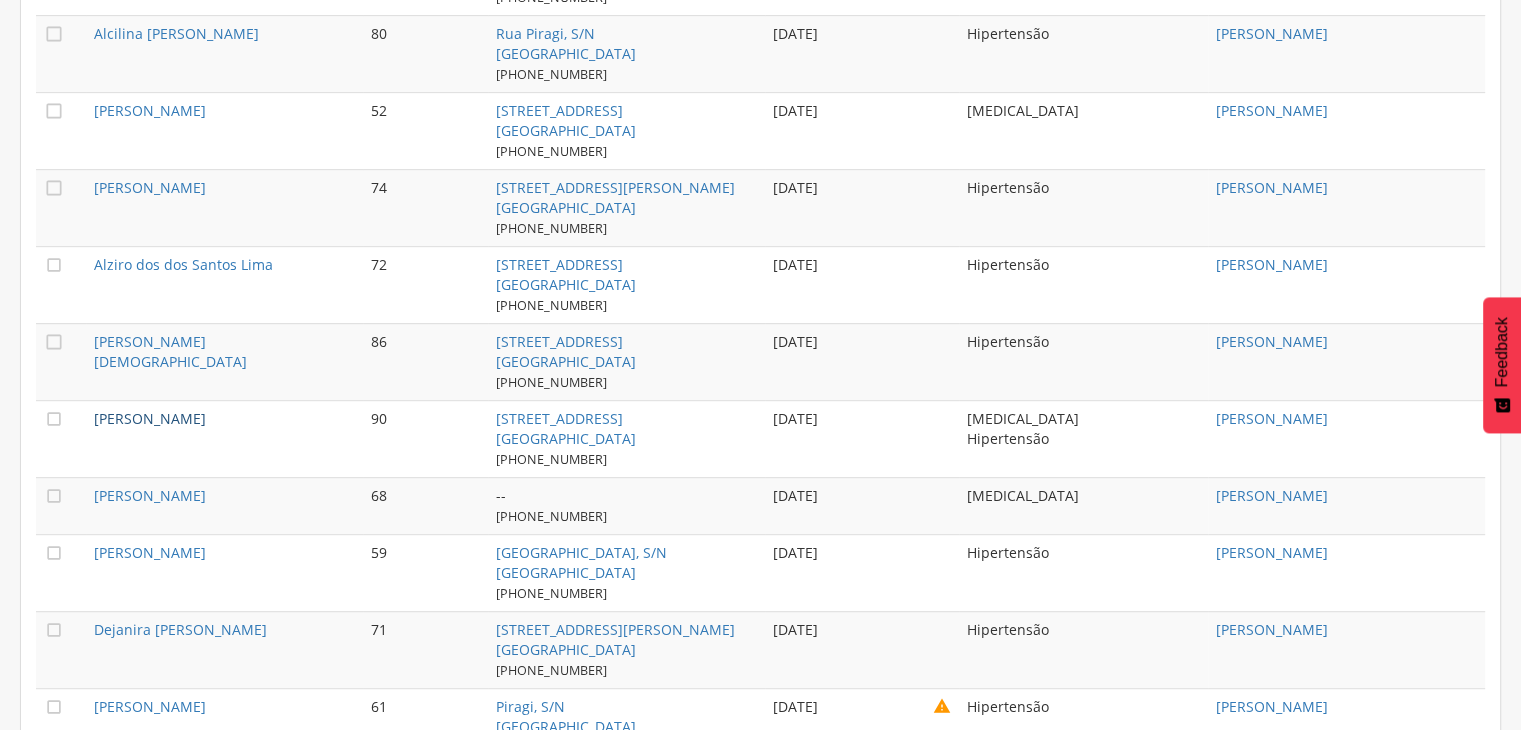 click on "[PERSON_NAME]" at bounding box center (150, 418) 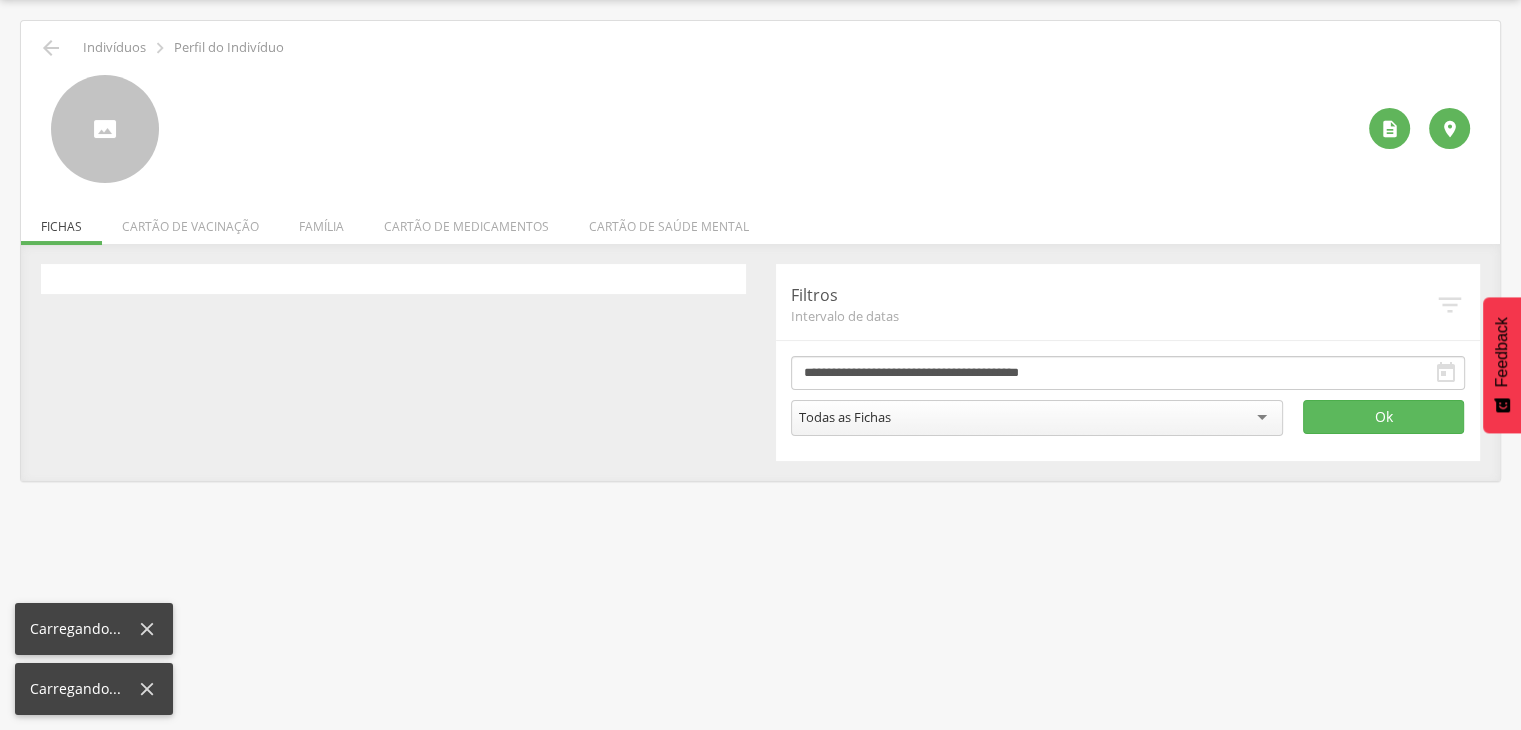 scroll, scrollTop: 60, scrollLeft: 0, axis: vertical 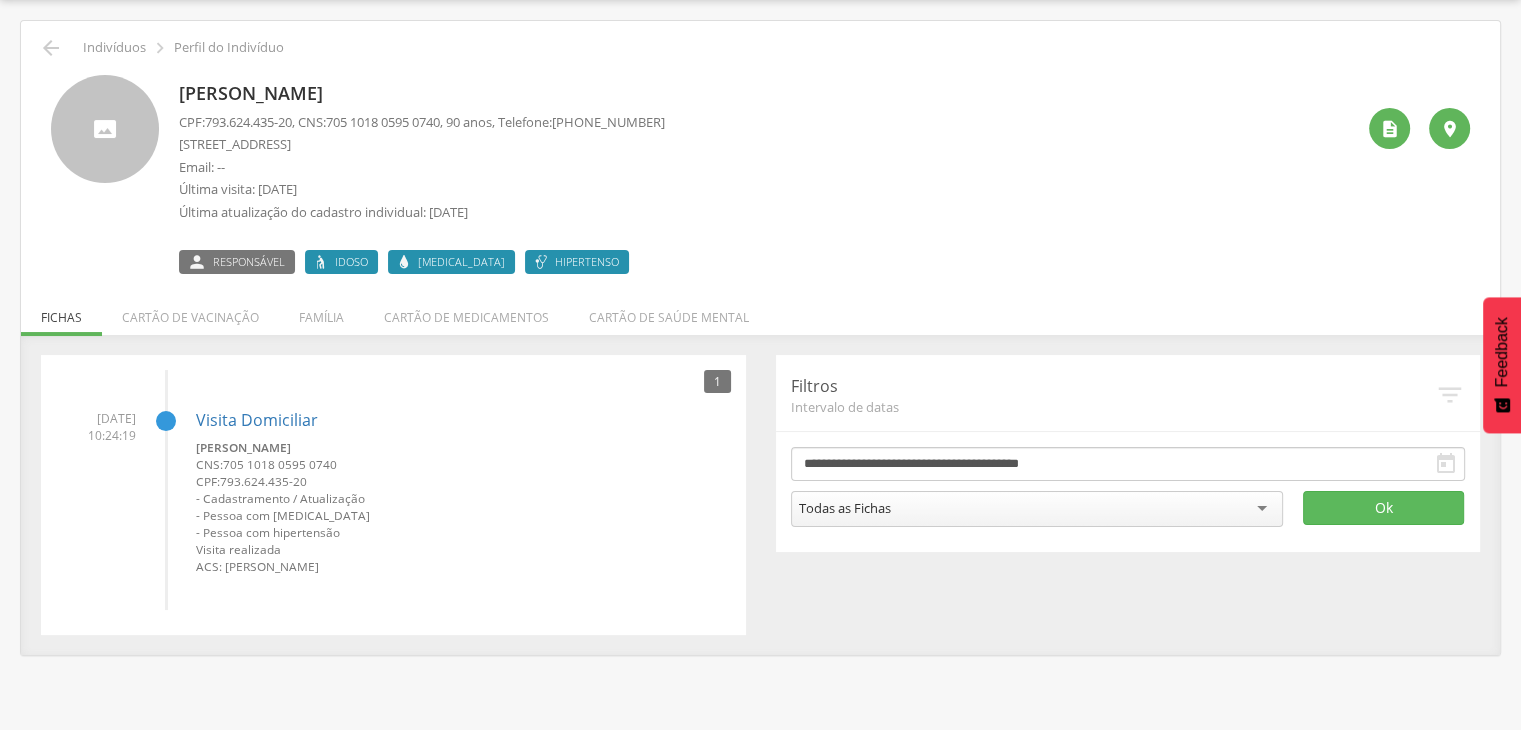 drag, startPoint x: 182, startPoint y: 90, endPoint x: 362, endPoint y: 101, distance: 180.3358 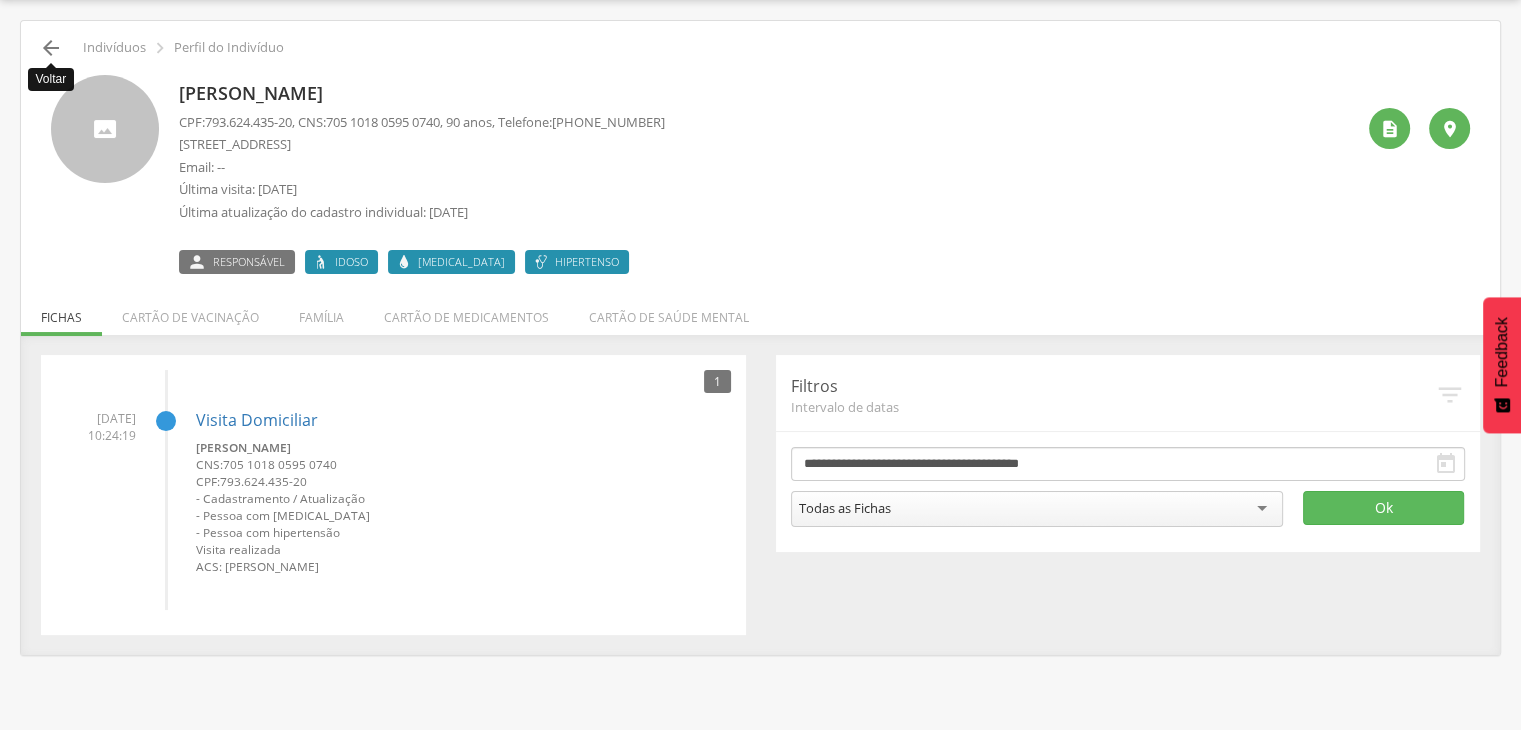click on "" at bounding box center [51, 48] 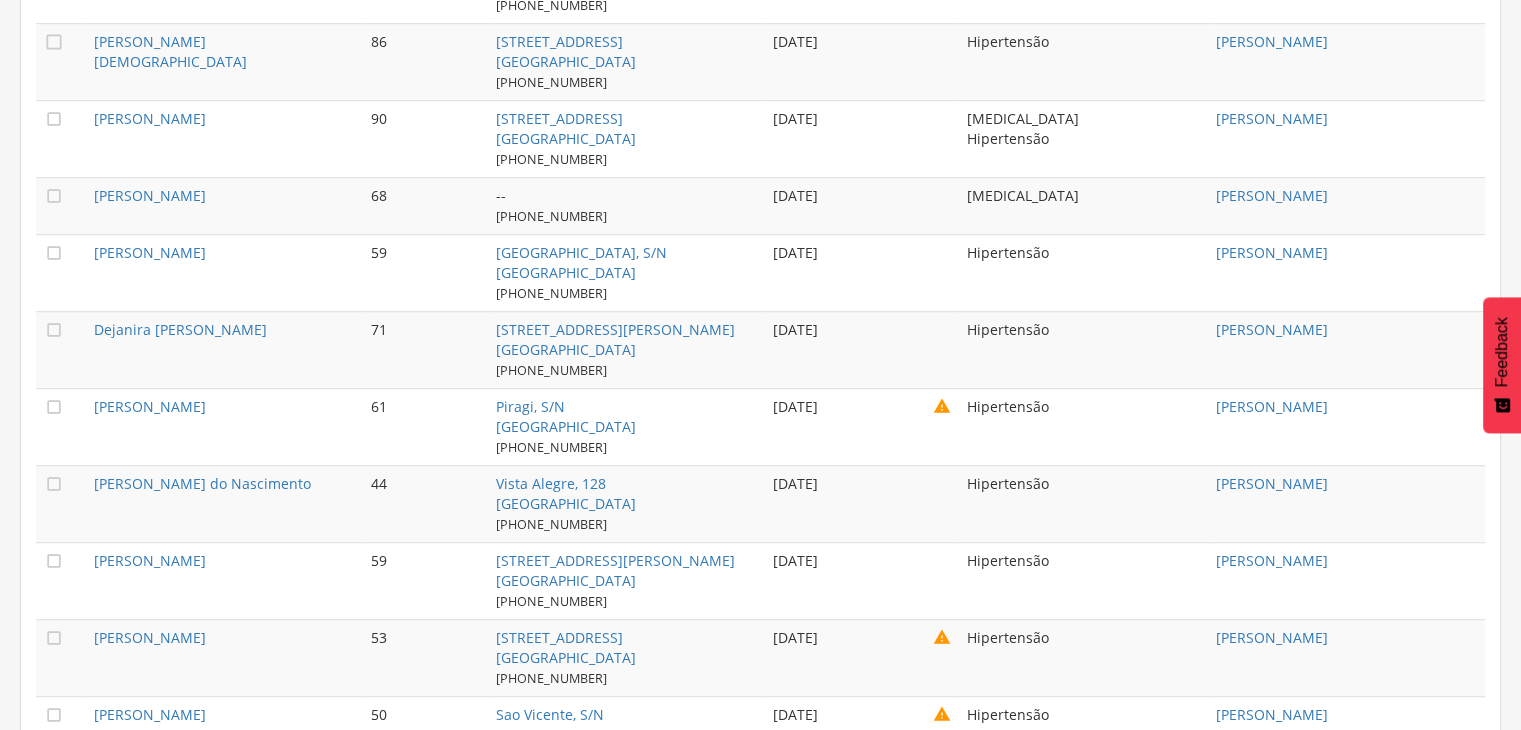 scroll, scrollTop: 1160, scrollLeft: 0, axis: vertical 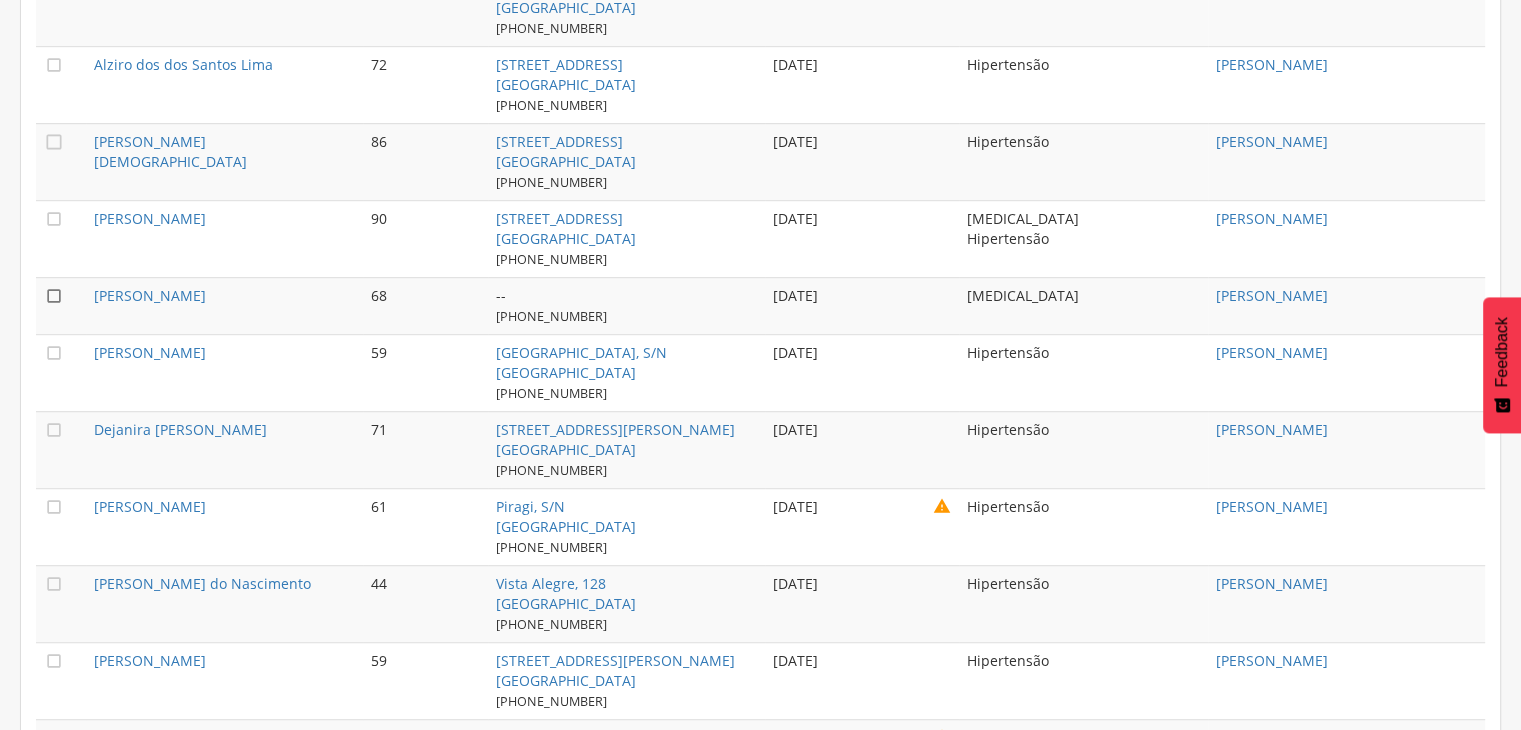 click on "" at bounding box center [54, 296] 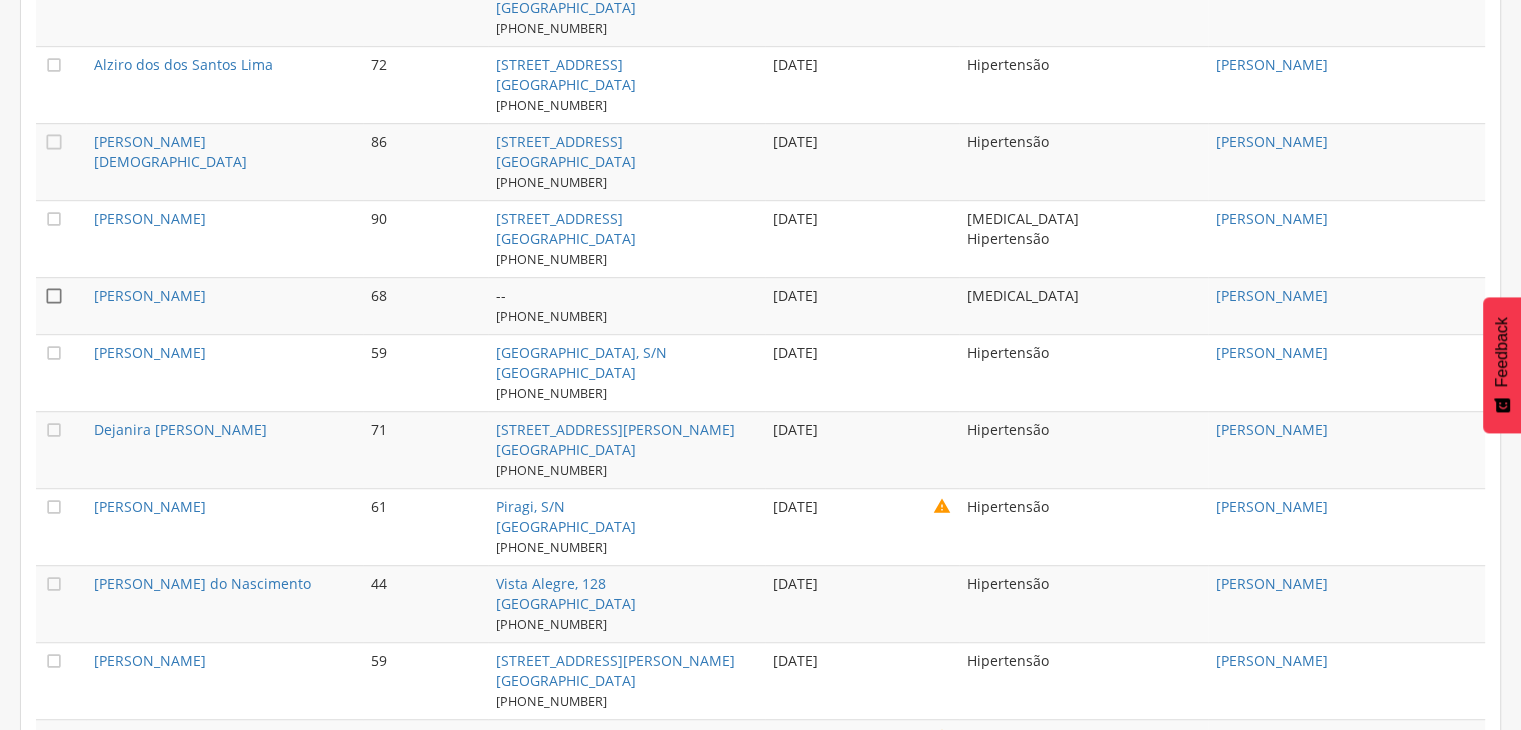 click on "" at bounding box center (54, 296) 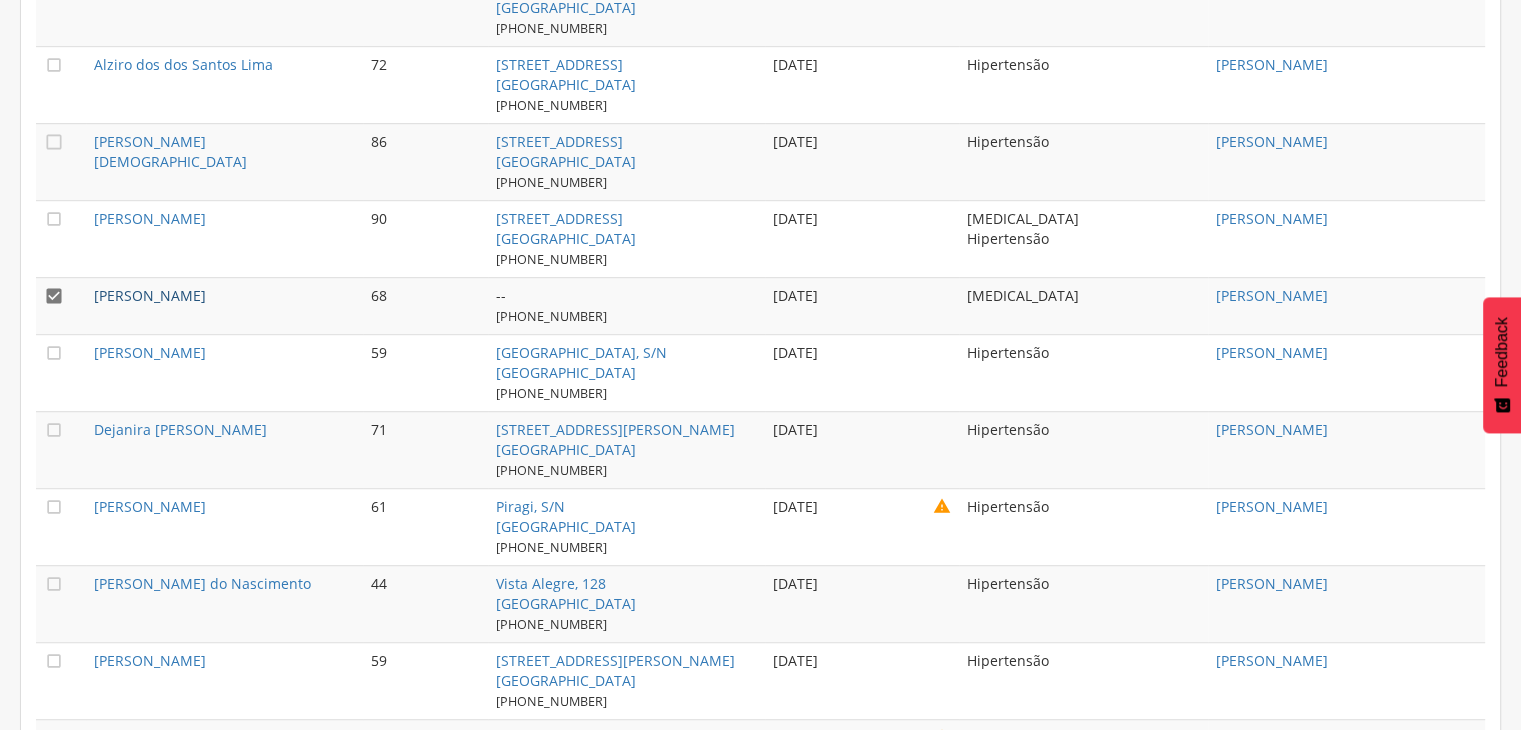 click on "[PERSON_NAME]" at bounding box center [150, 295] 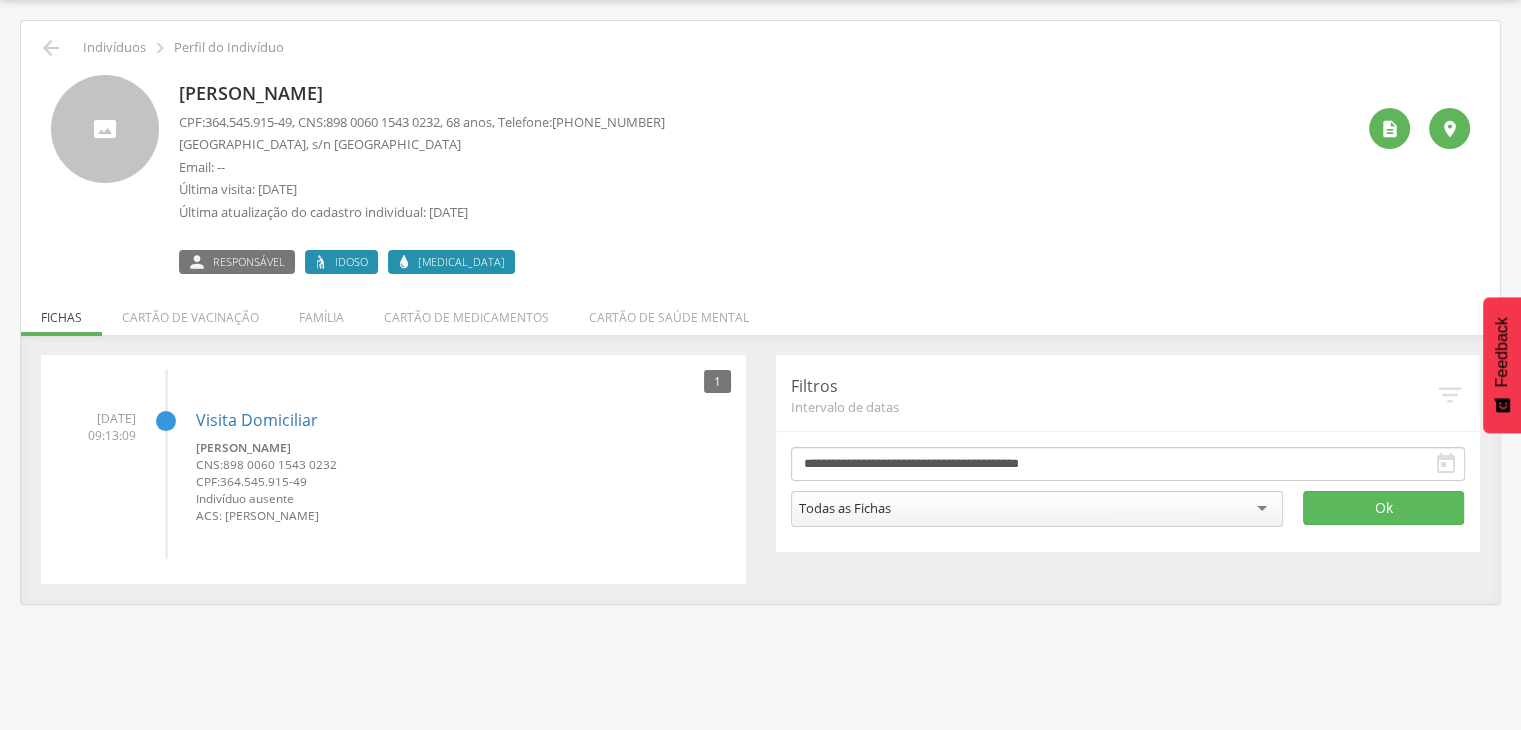 drag, startPoint x: 176, startPoint y: 95, endPoint x: 388, endPoint y: 103, distance: 212.1509 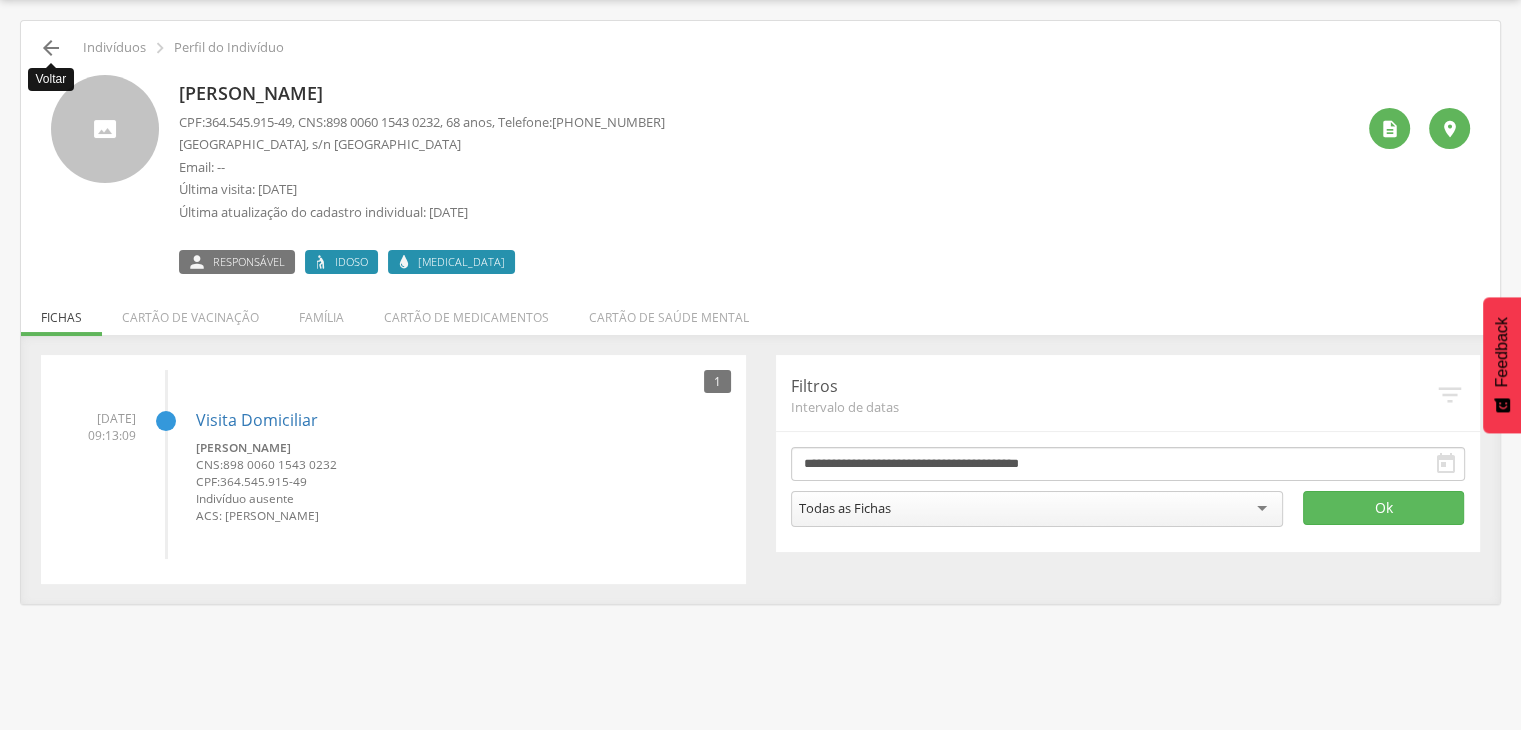 click on "" at bounding box center [51, 48] 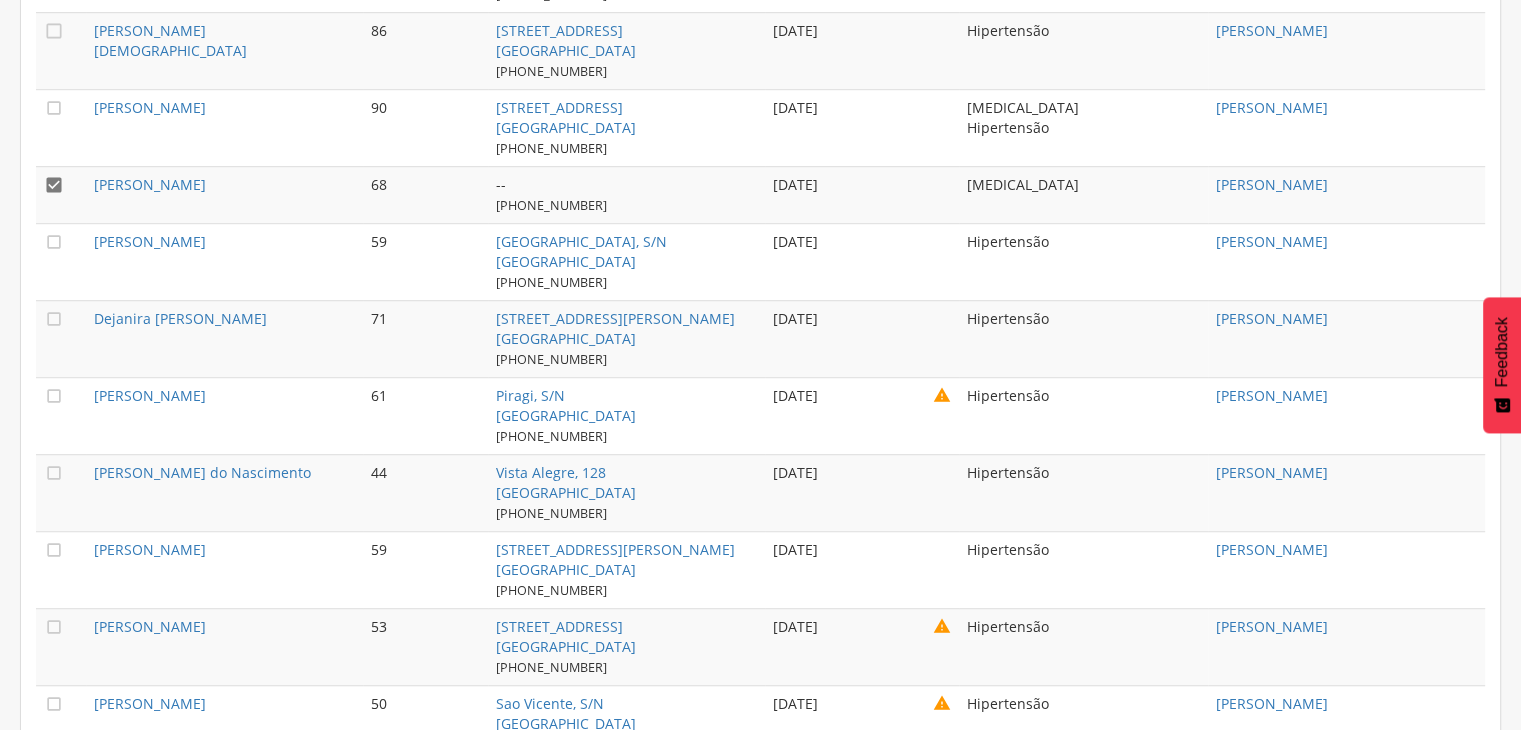 scroll, scrollTop: 1360, scrollLeft: 0, axis: vertical 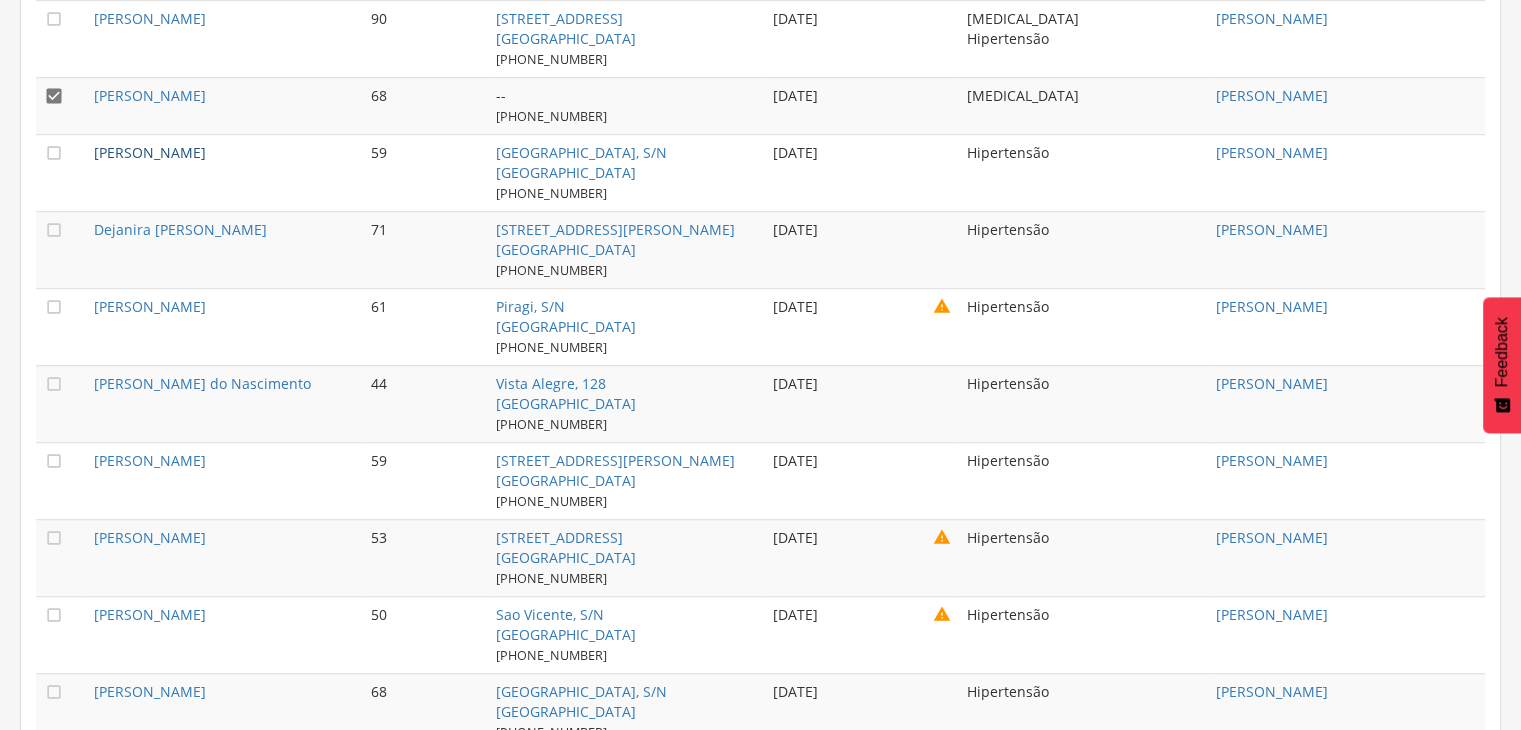 click on "[PERSON_NAME]" at bounding box center [150, 152] 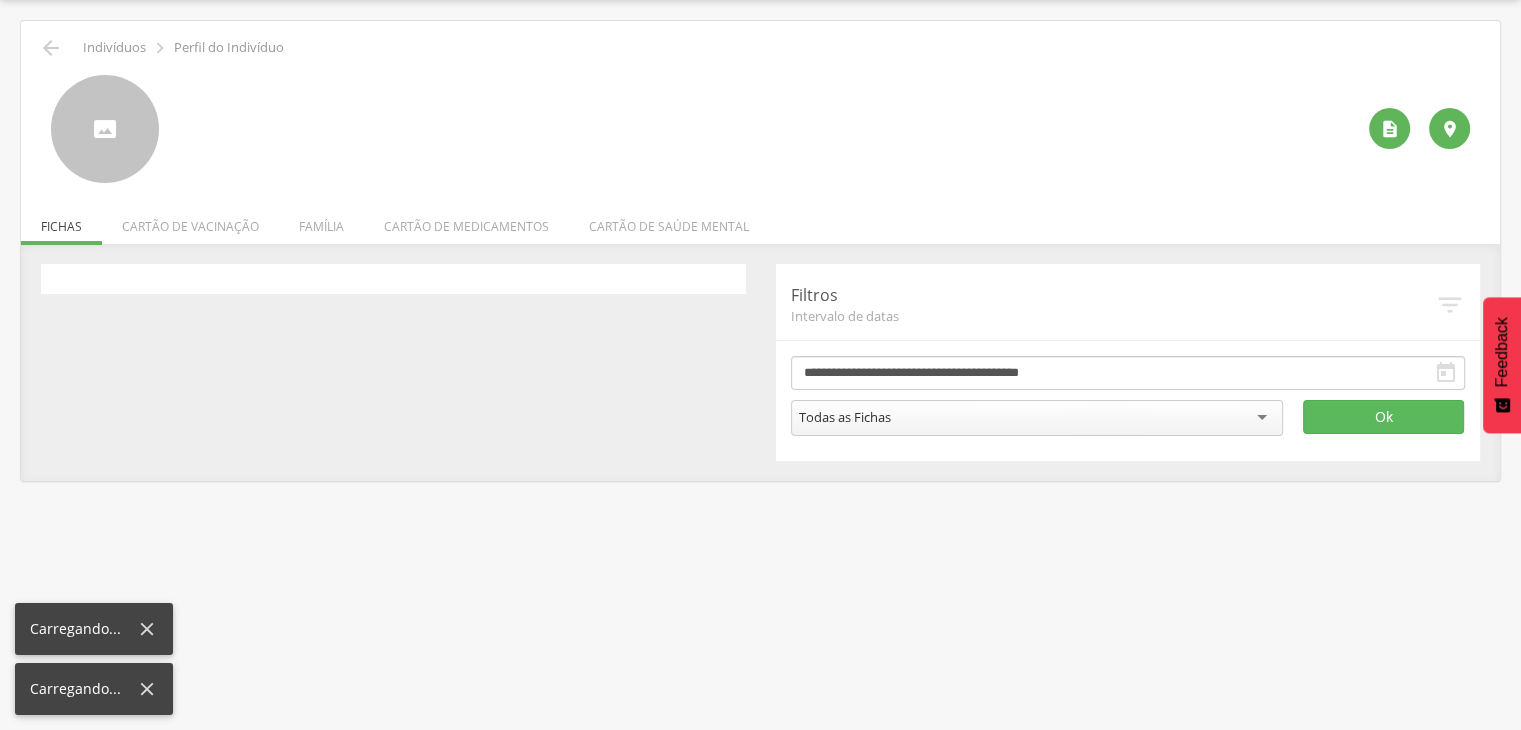 scroll, scrollTop: 60, scrollLeft: 0, axis: vertical 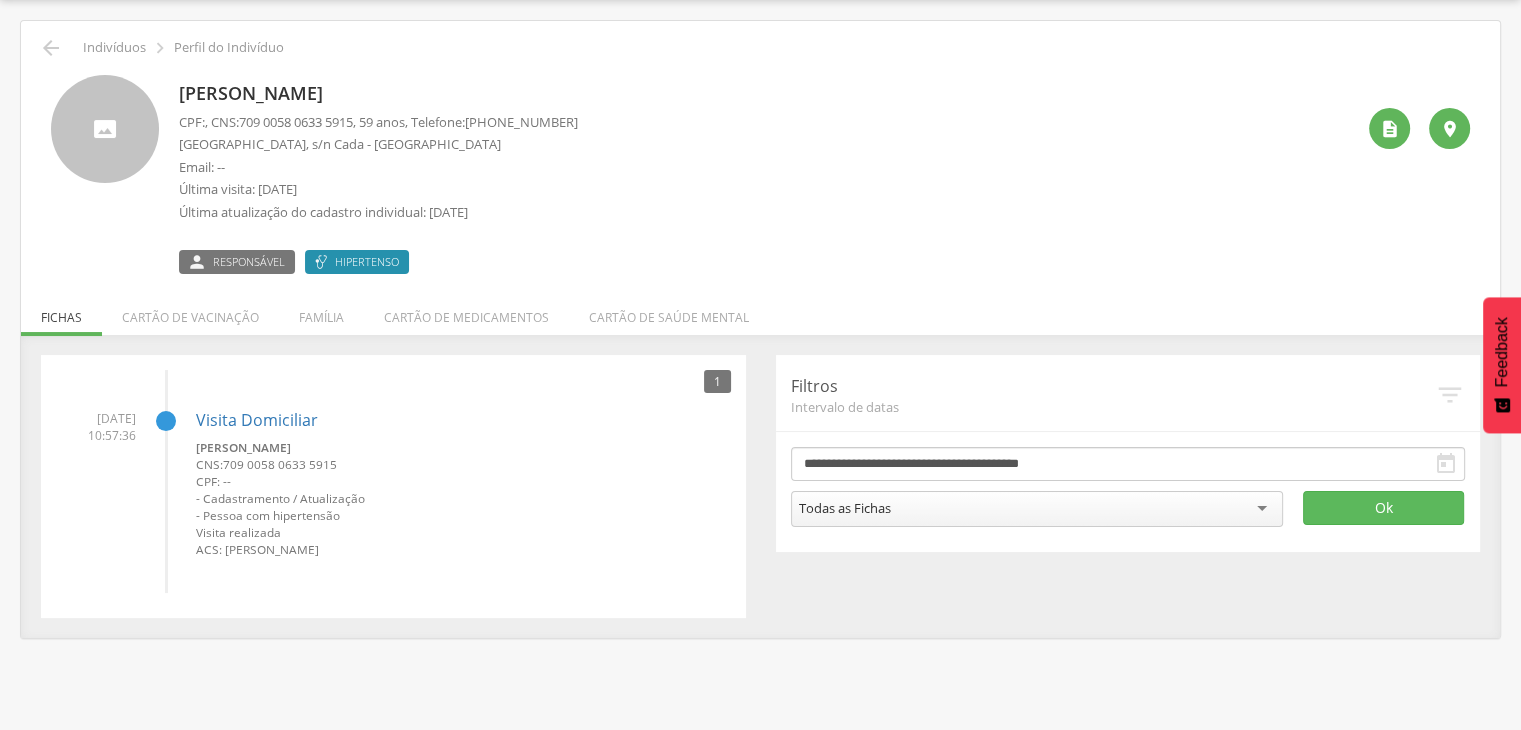 drag, startPoint x: 181, startPoint y: 86, endPoint x: 421, endPoint y: 93, distance: 240.10207 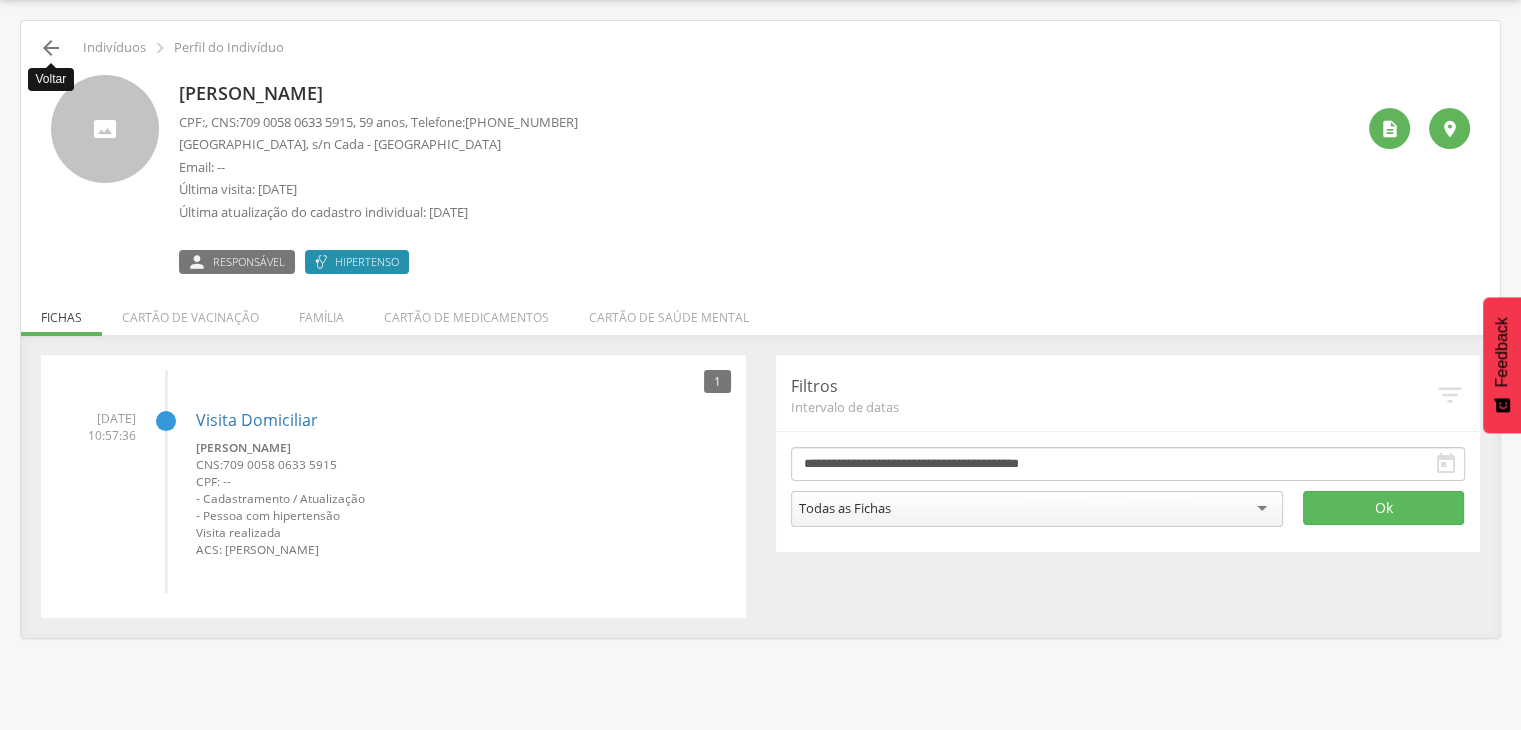 click on "" at bounding box center [51, 48] 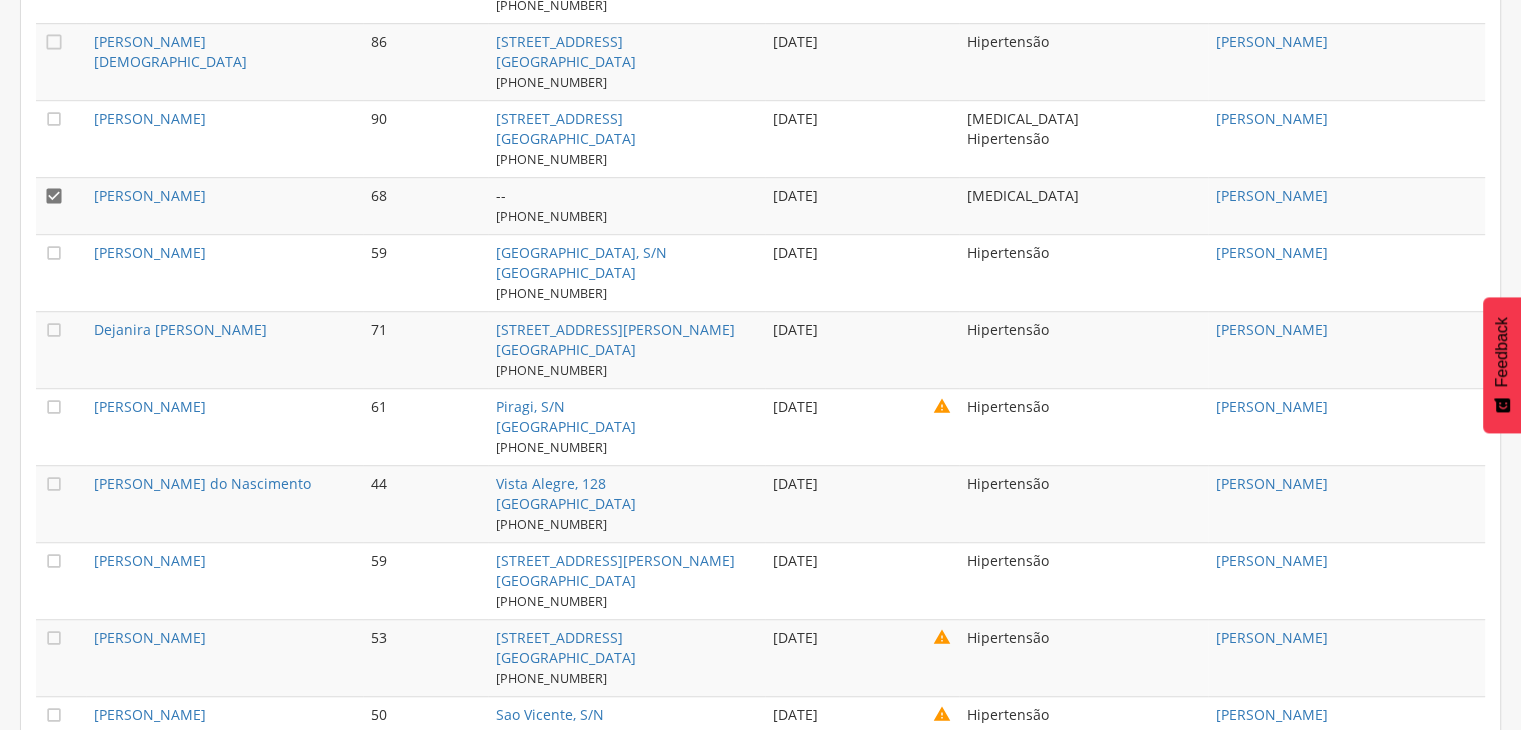 scroll, scrollTop: 1360, scrollLeft: 0, axis: vertical 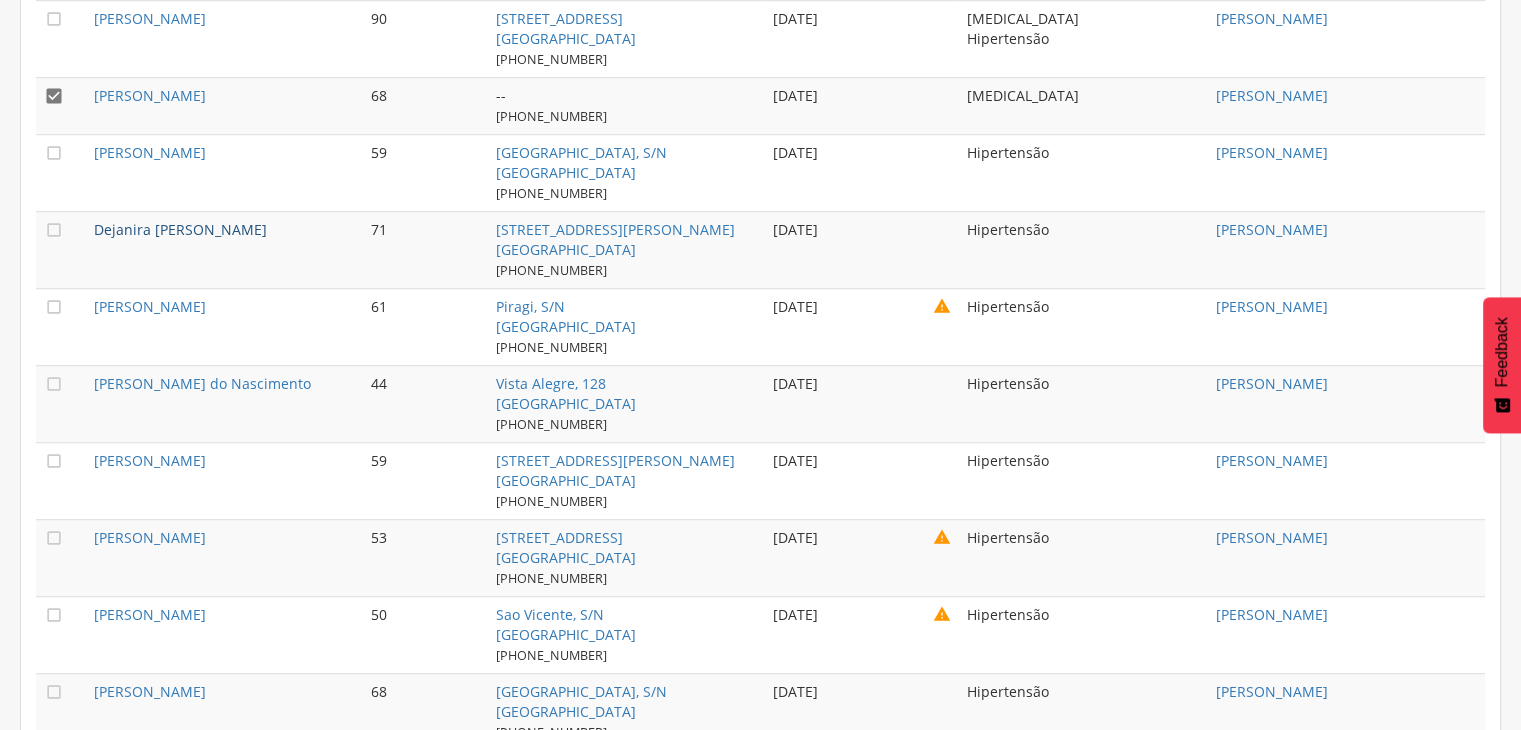 click on "Dejanira [PERSON_NAME]" at bounding box center [180, 229] 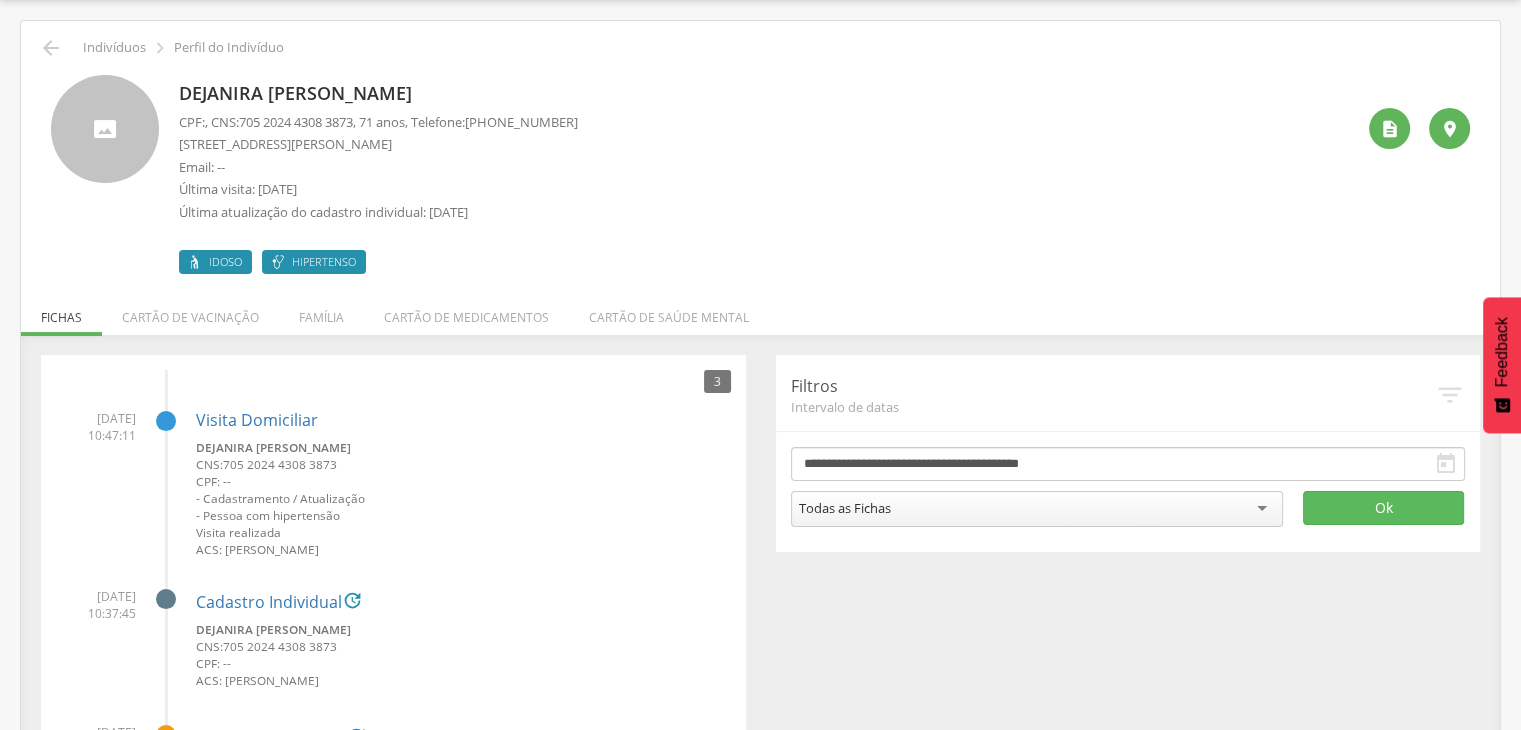 drag, startPoint x: 184, startPoint y: 90, endPoint x: 510, endPoint y: 104, distance: 326.30048 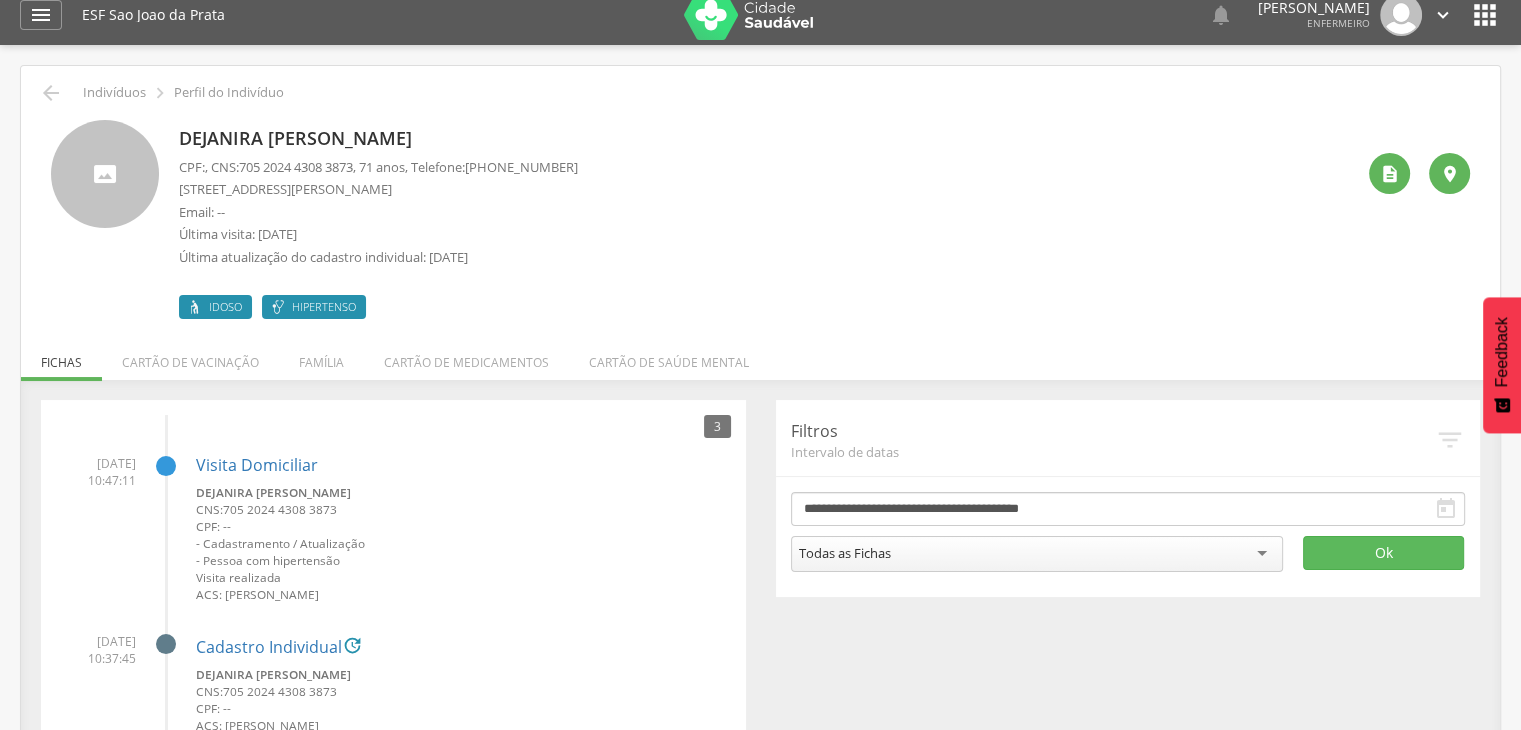 scroll, scrollTop: 0, scrollLeft: 0, axis: both 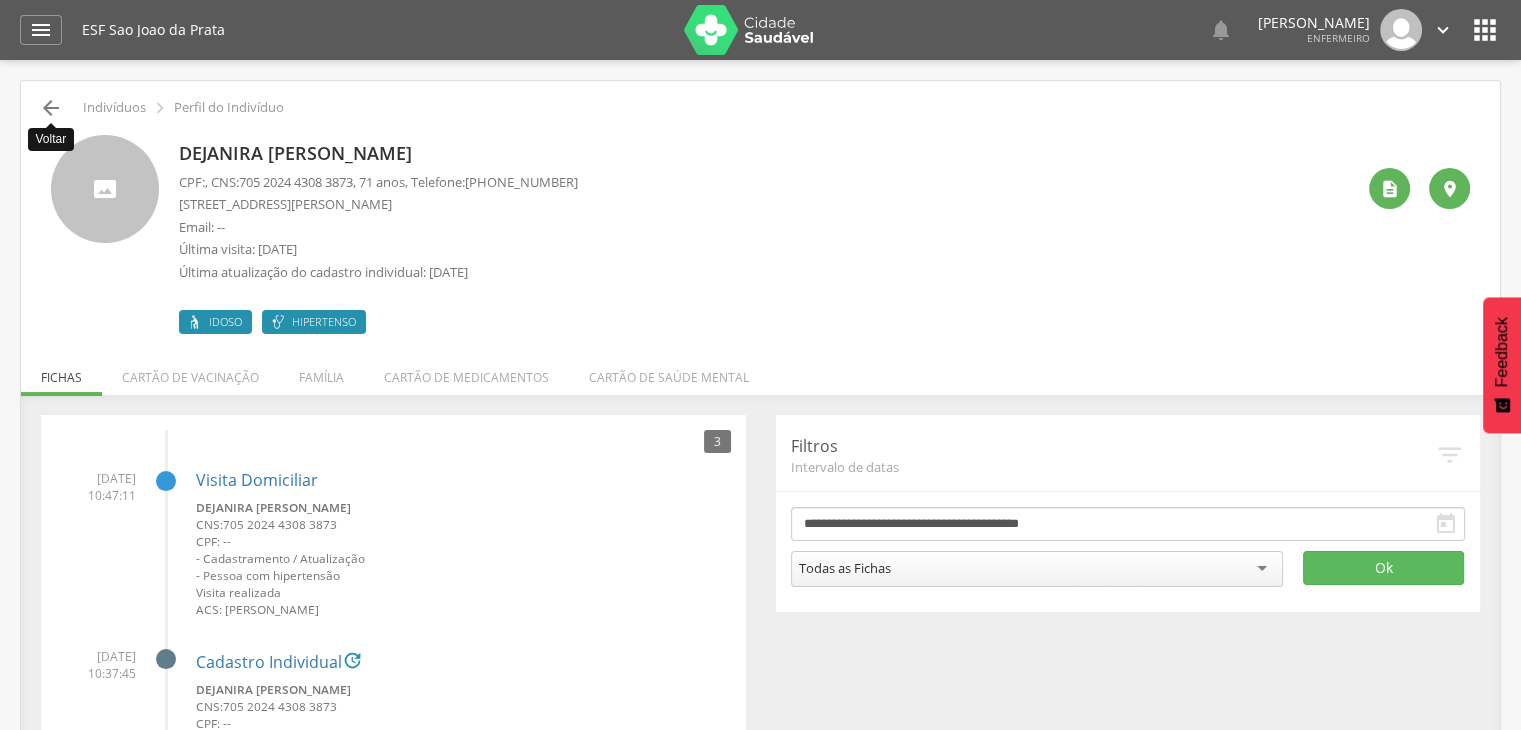 click on "" at bounding box center (51, 108) 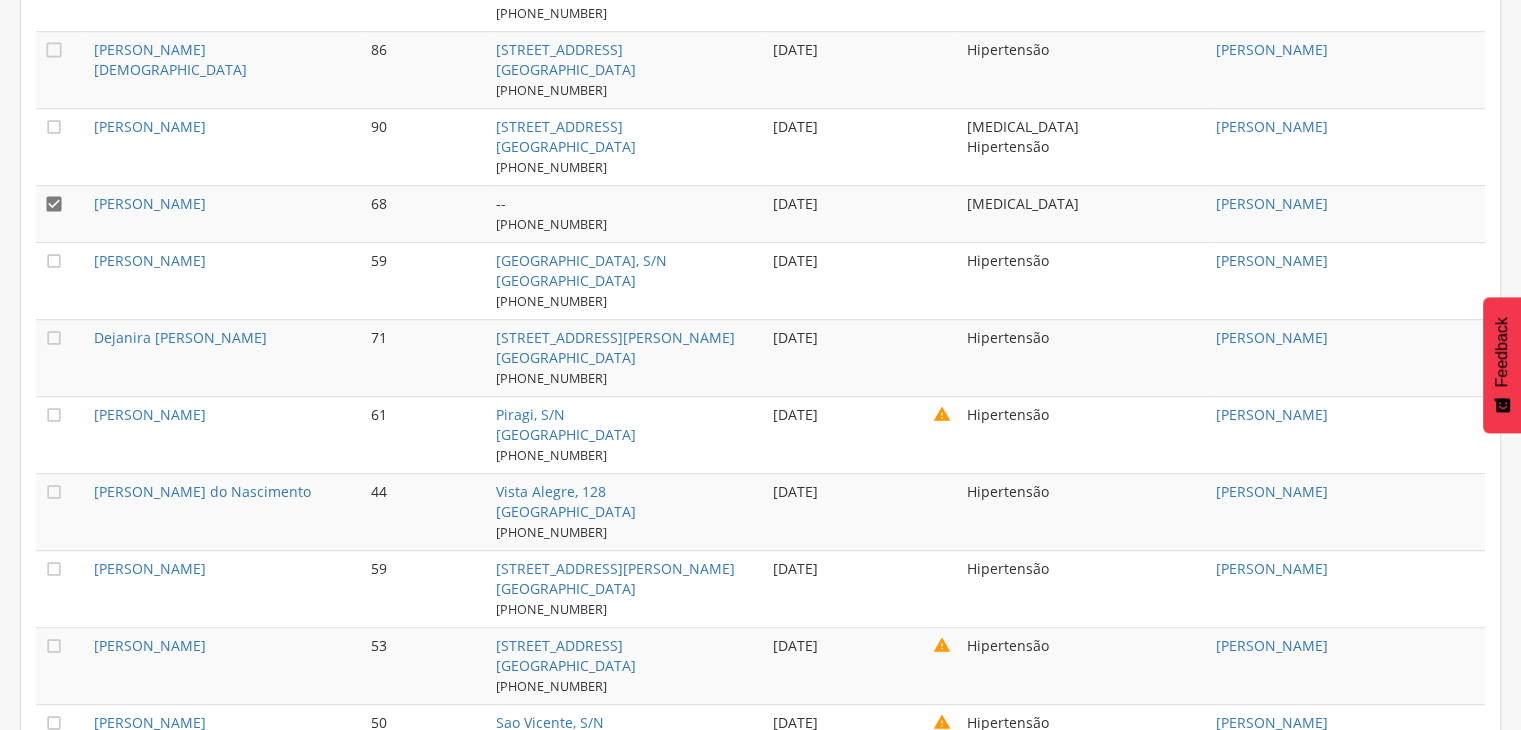scroll, scrollTop: 1383, scrollLeft: 0, axis: vertical 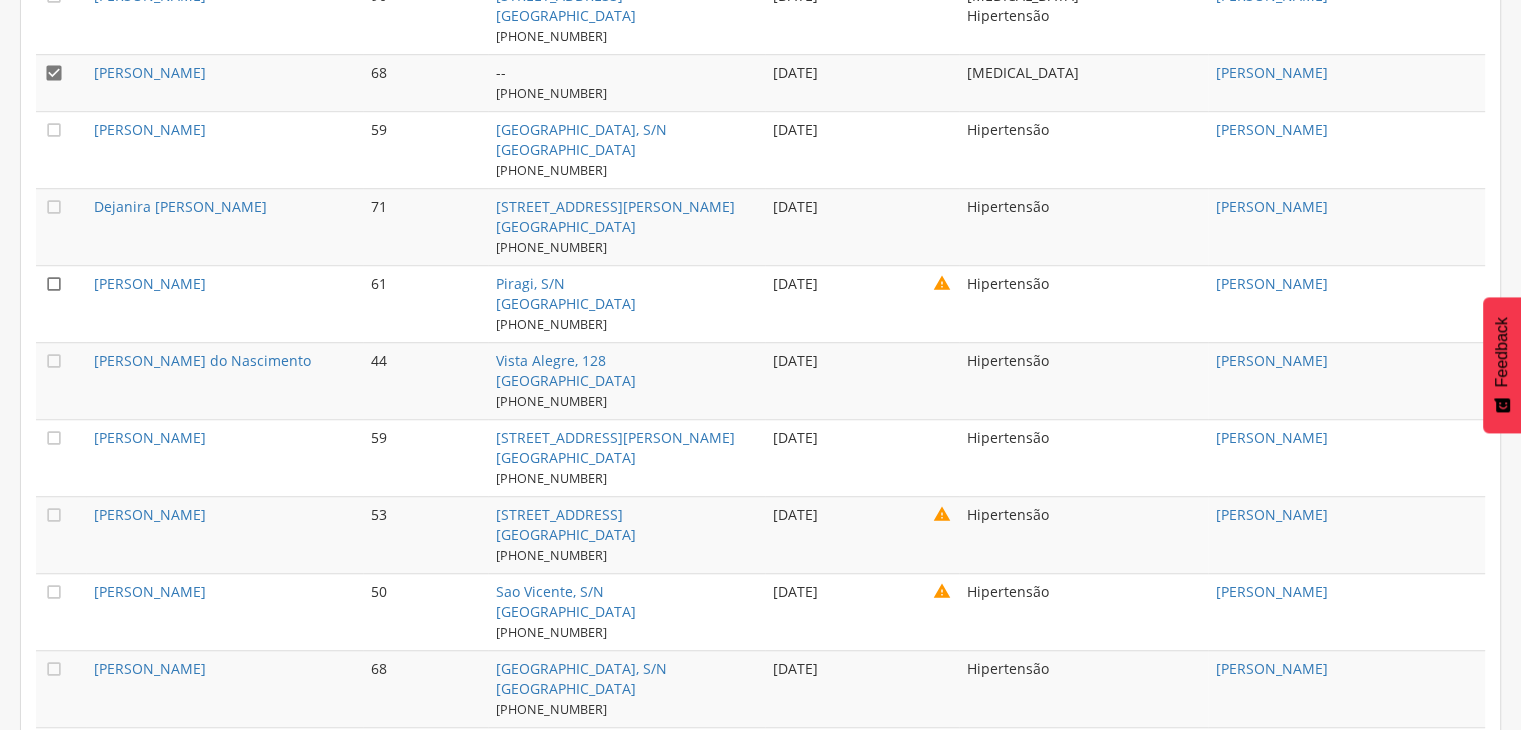 click on "" at bounding box center [54, 284] 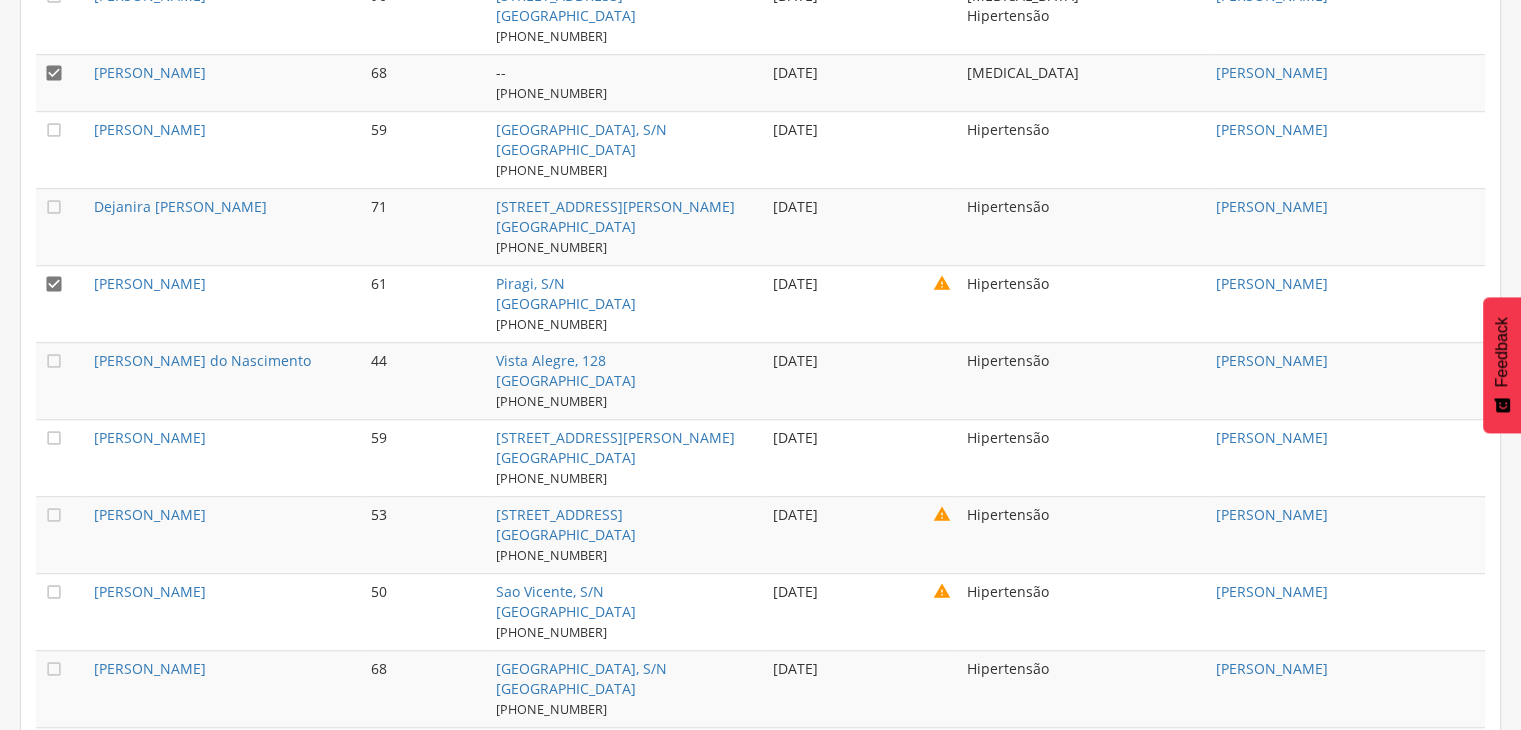 click on "" at bounding box center [54, 73] 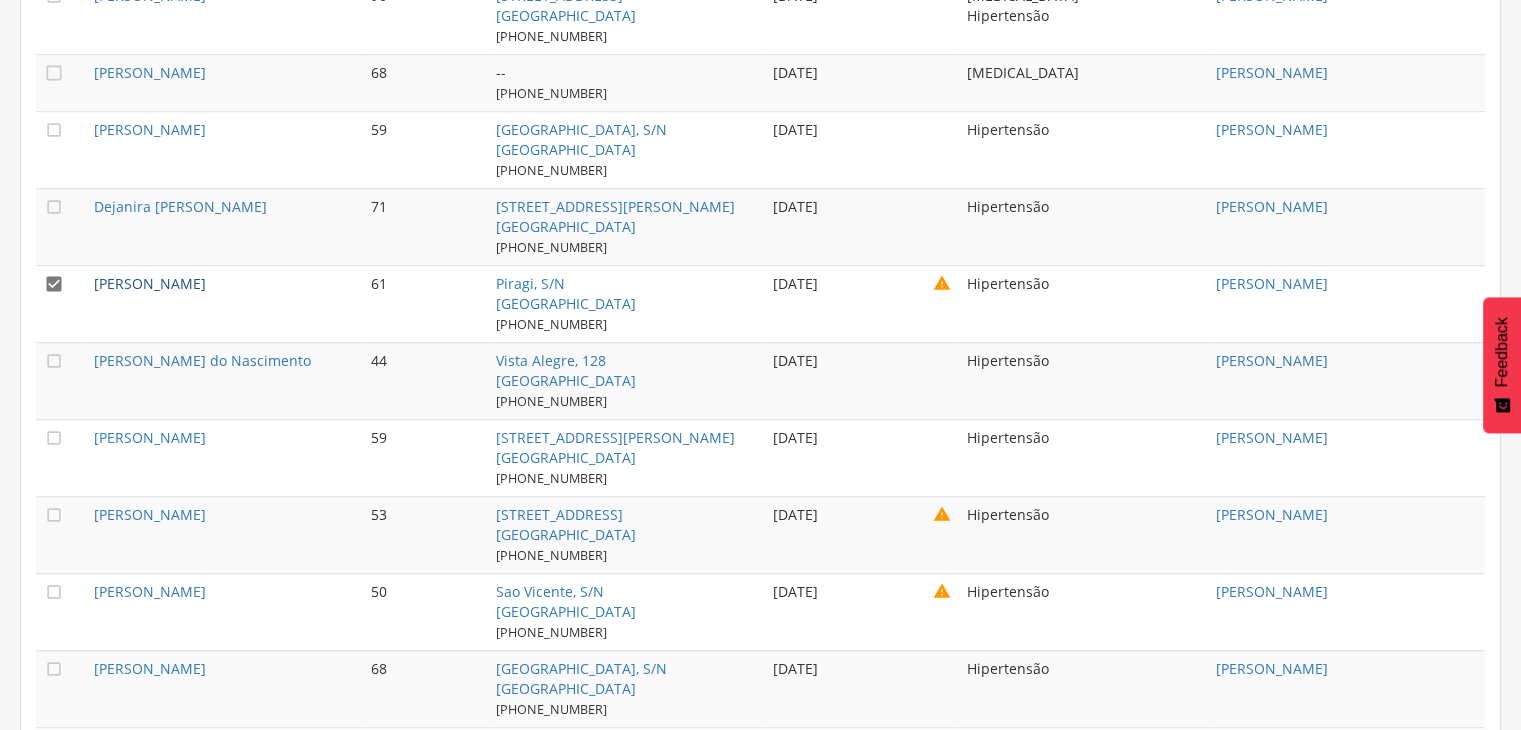 click on "[PERSON_NAME]" at bounding box center [150, 283] 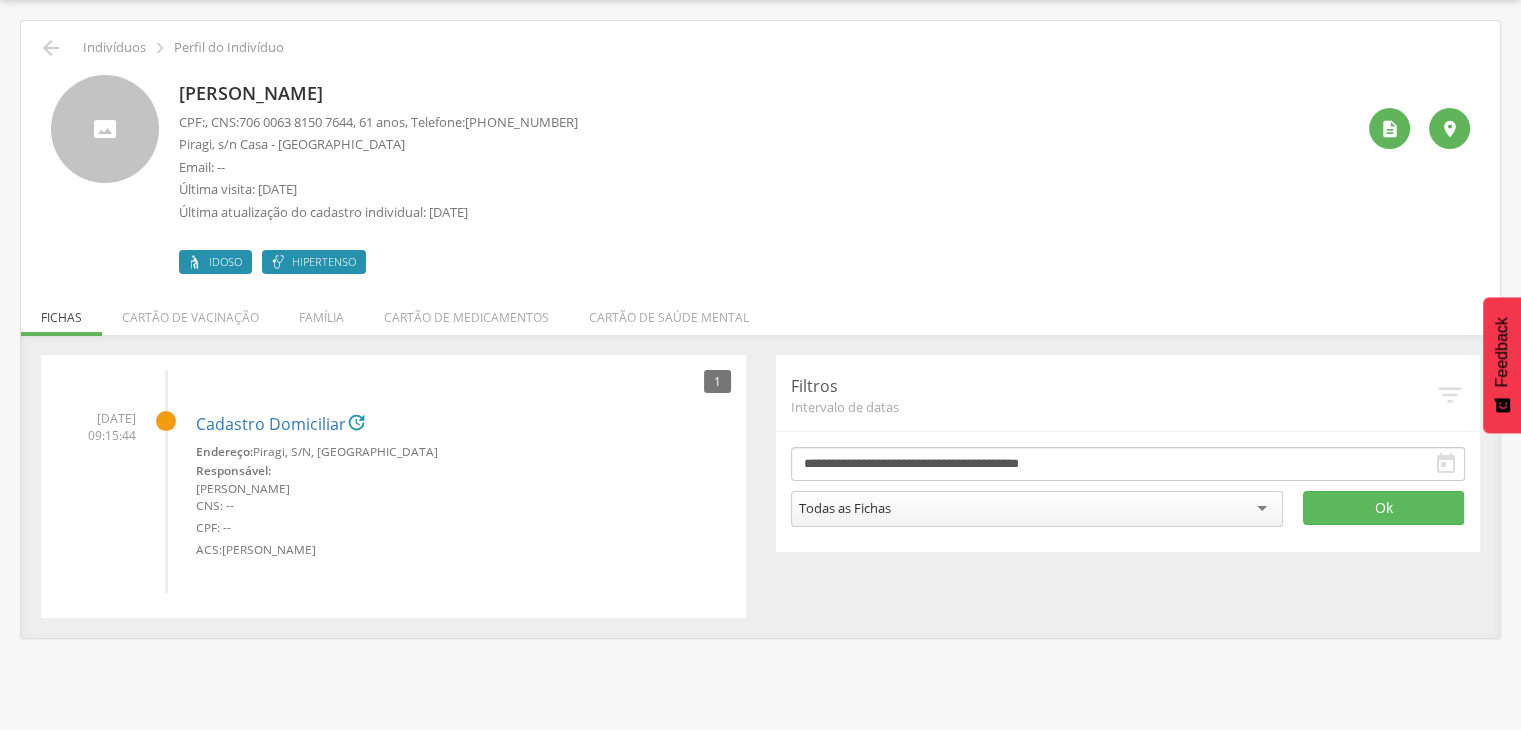 drag, startPoint x: 176, startPoint y: 86, endPoint x: 420, endPoint y: 97, distance: 244.24782 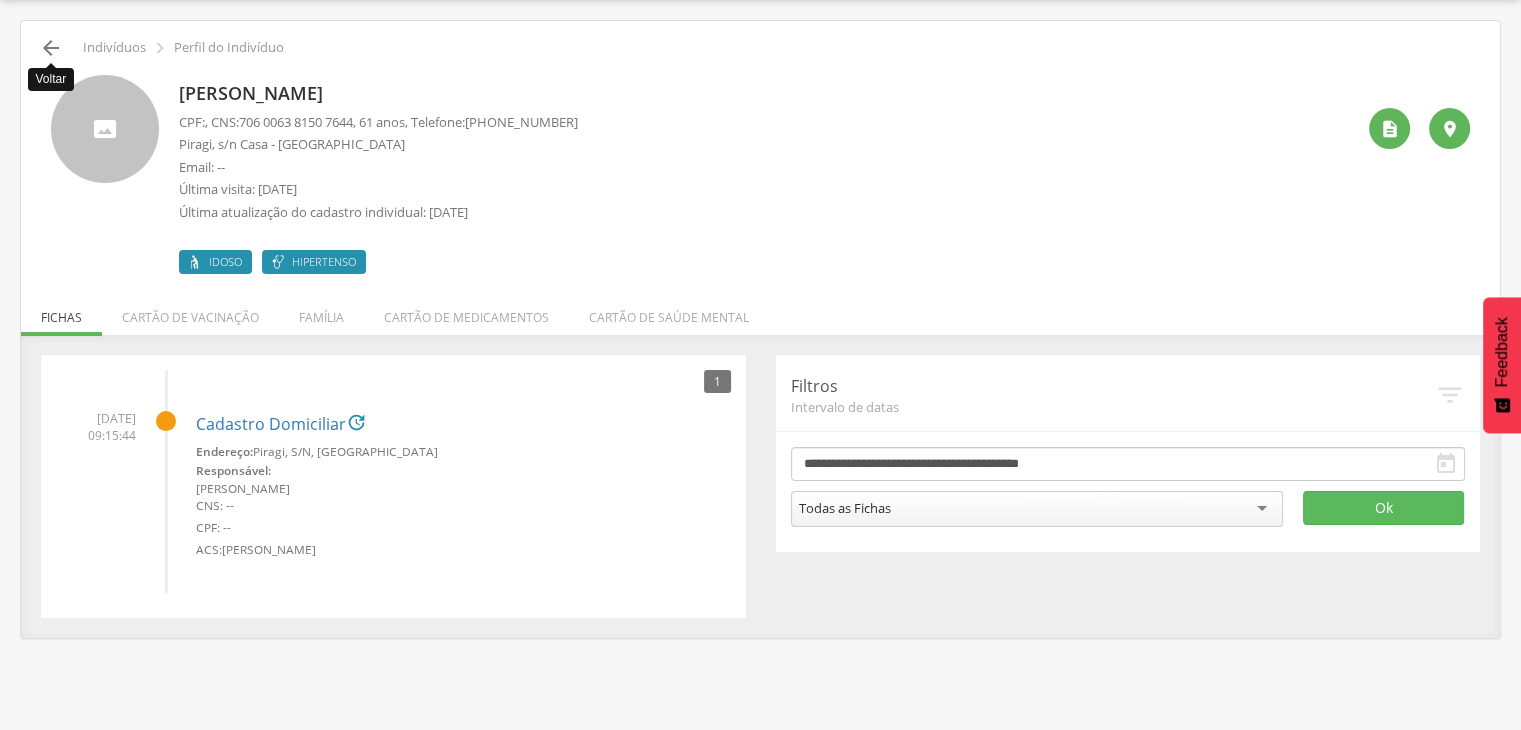 click on "" at bounding box center [51, 48] 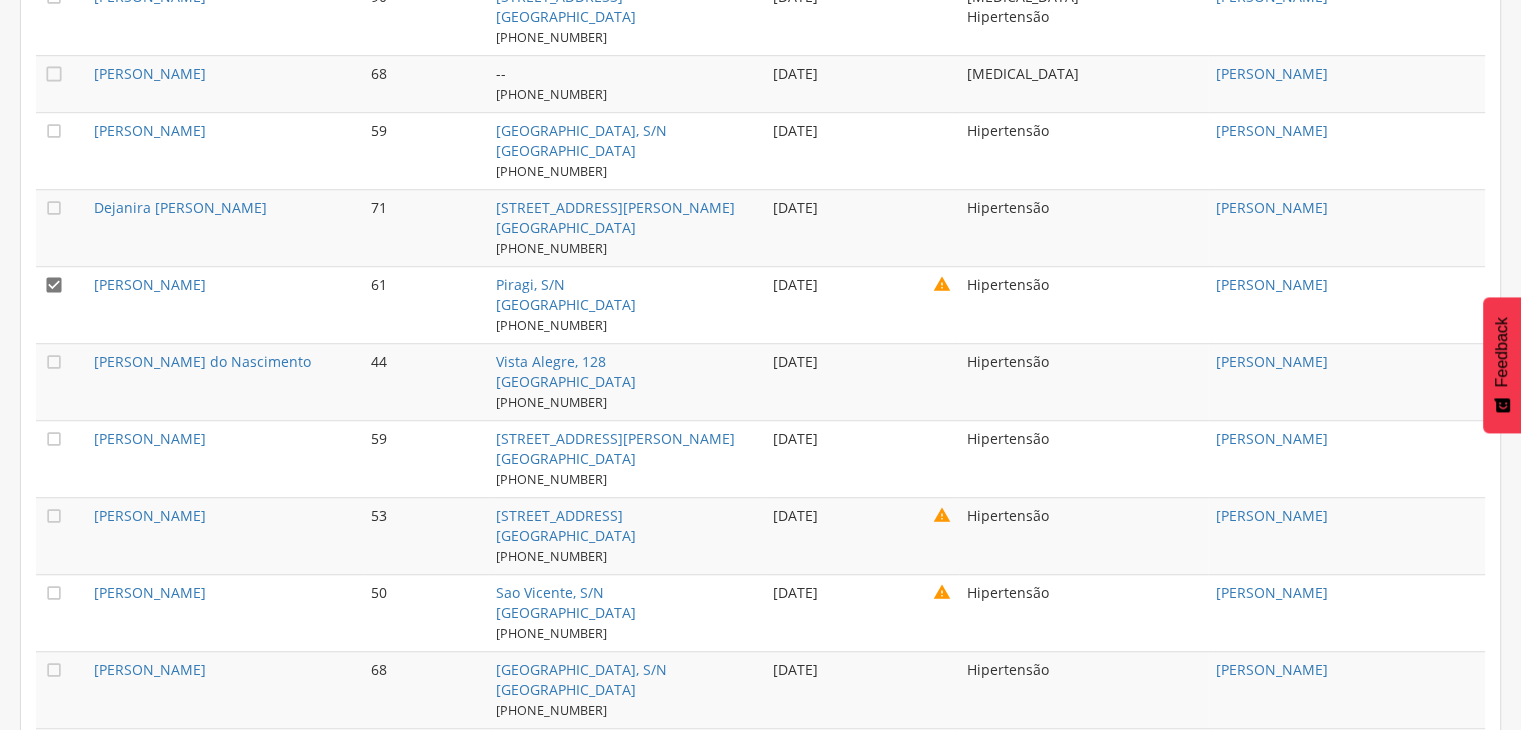 scroll, scrollTop: 1460, scrollLeft: 0, axis: vertical 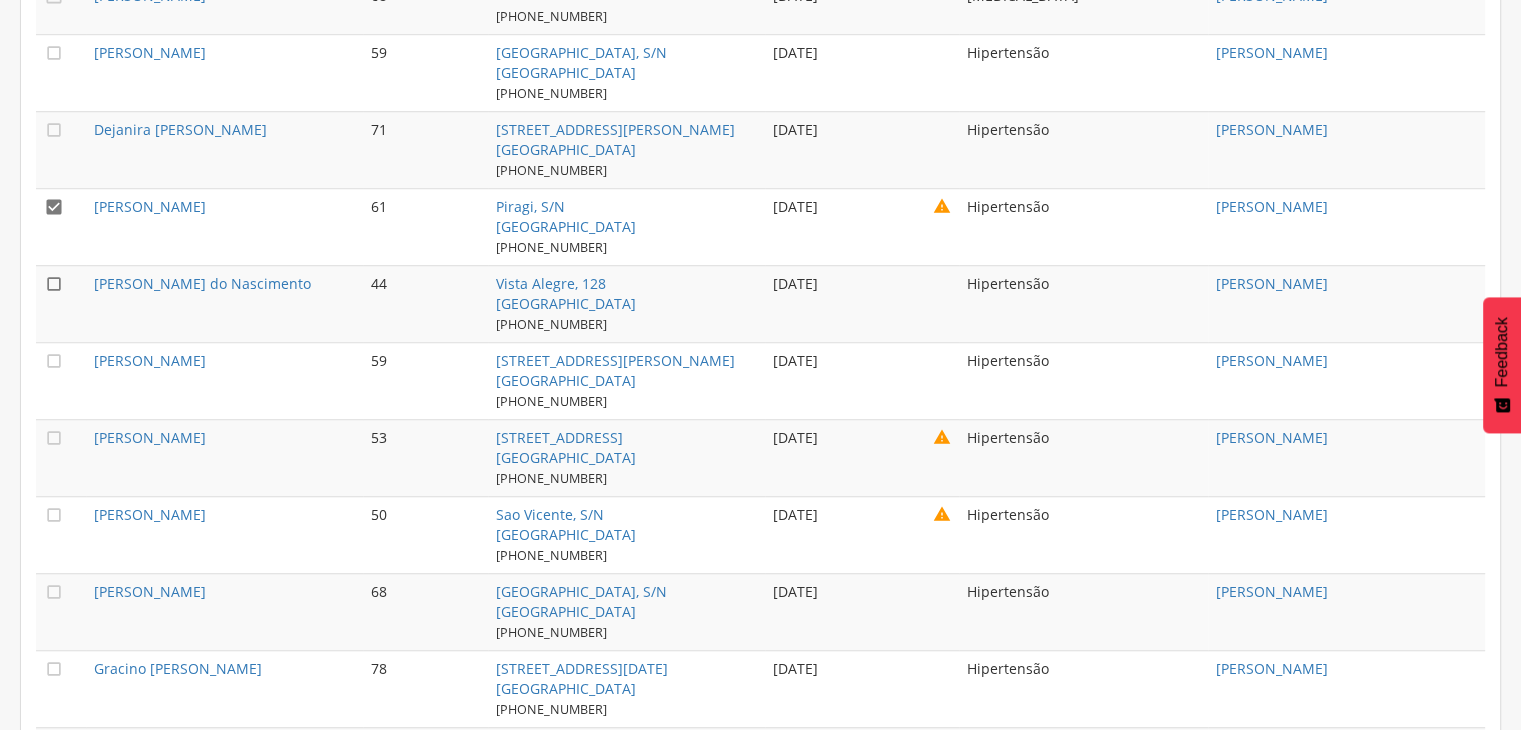 click on "" at bounding box center (54, 284) 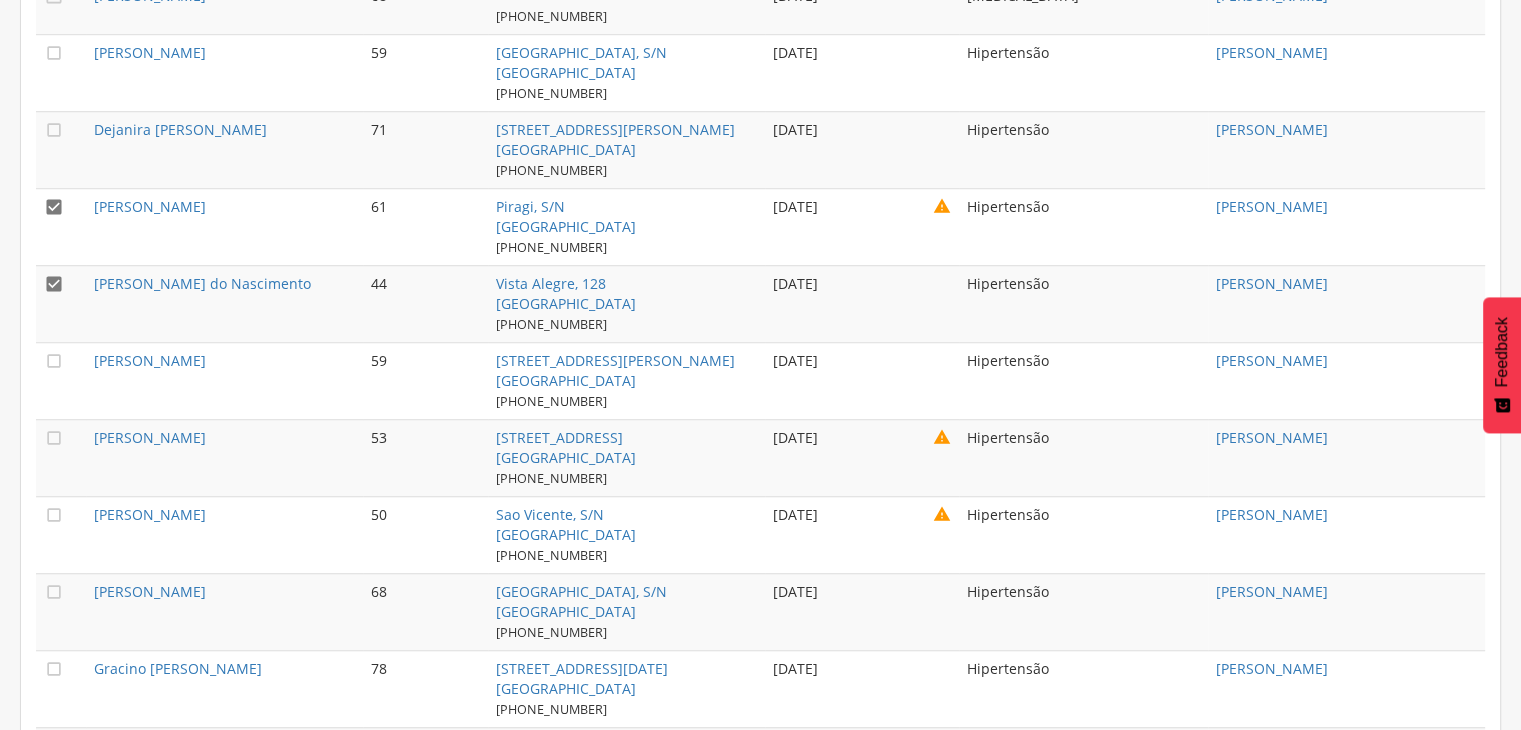 click on "" at bounding box center [61, 226] 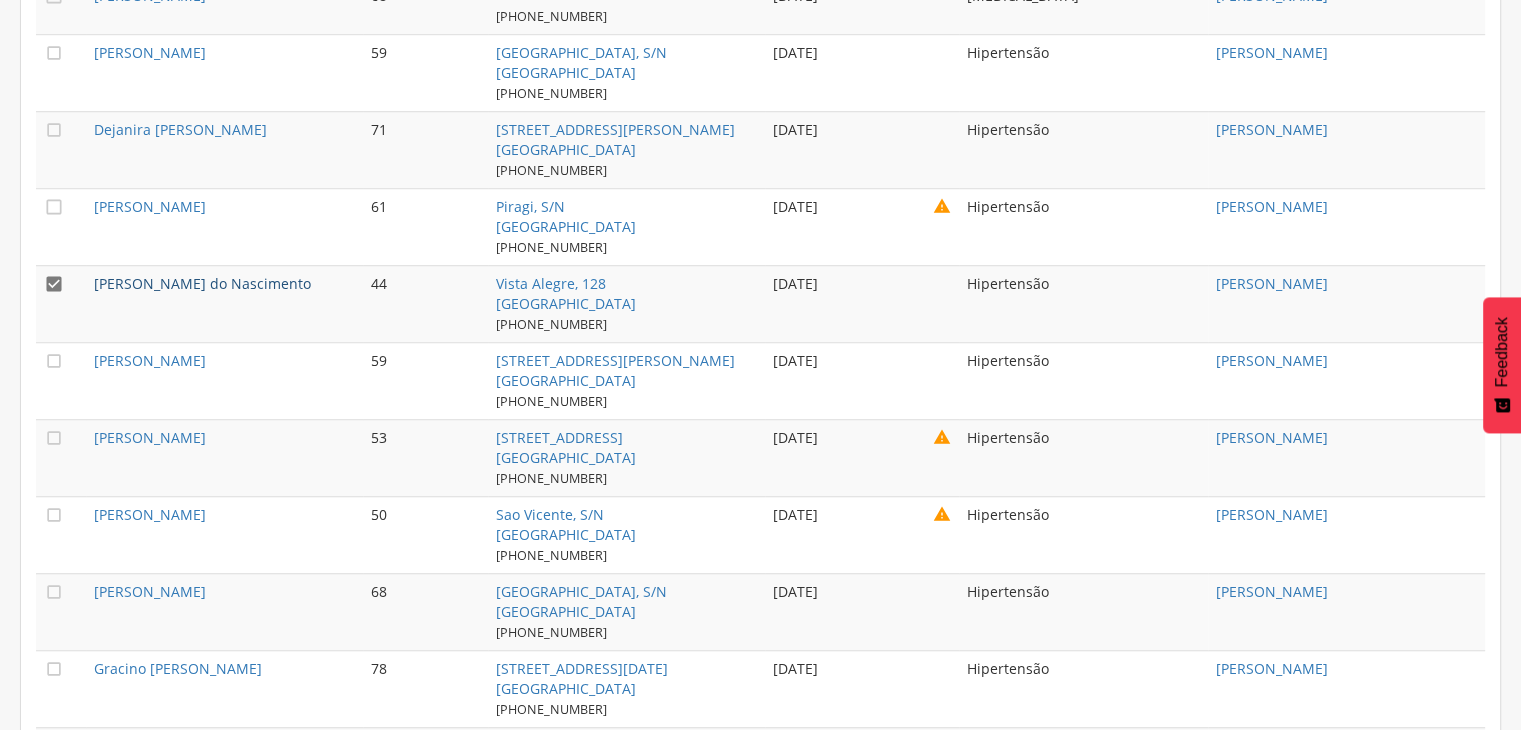click on "[PERSON_NAME] do Nascimento" at bounding box center (202, 283) 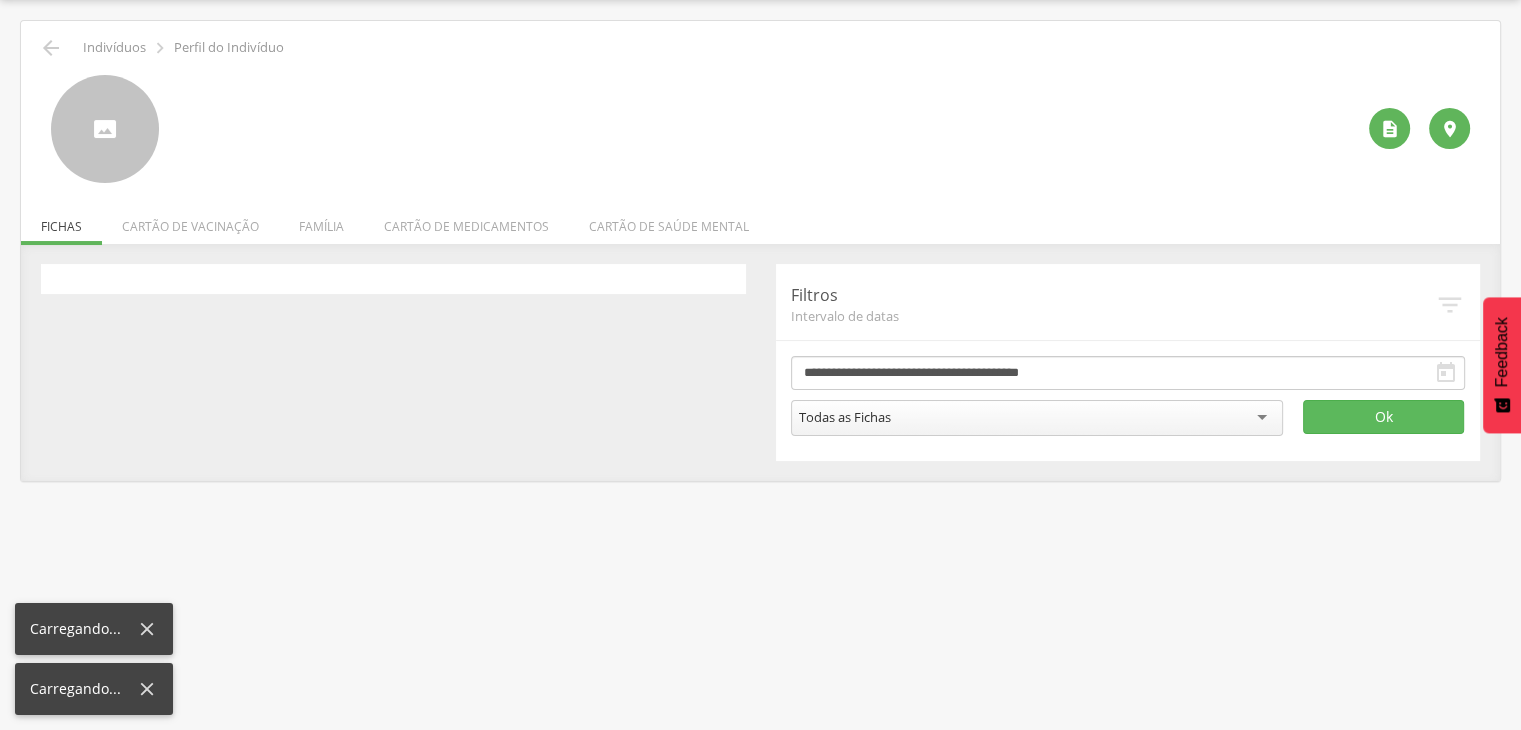scroll, scrollTop: 60, scrollLeft: 0, axis: vertical 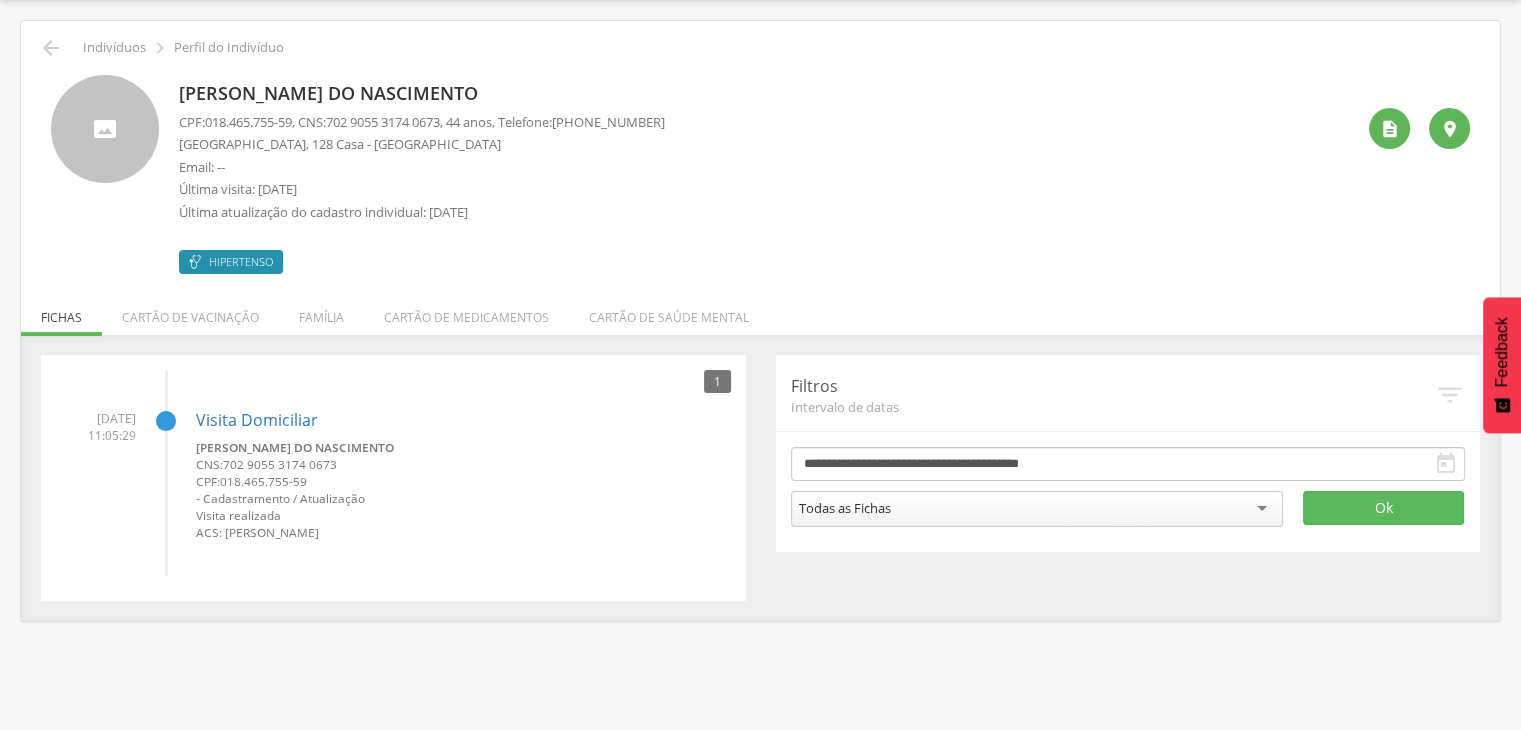 drag, startPoint x: 172, startPoint y: 88, endPoint x: 499, endPoint y: 96, distance: 327.09784 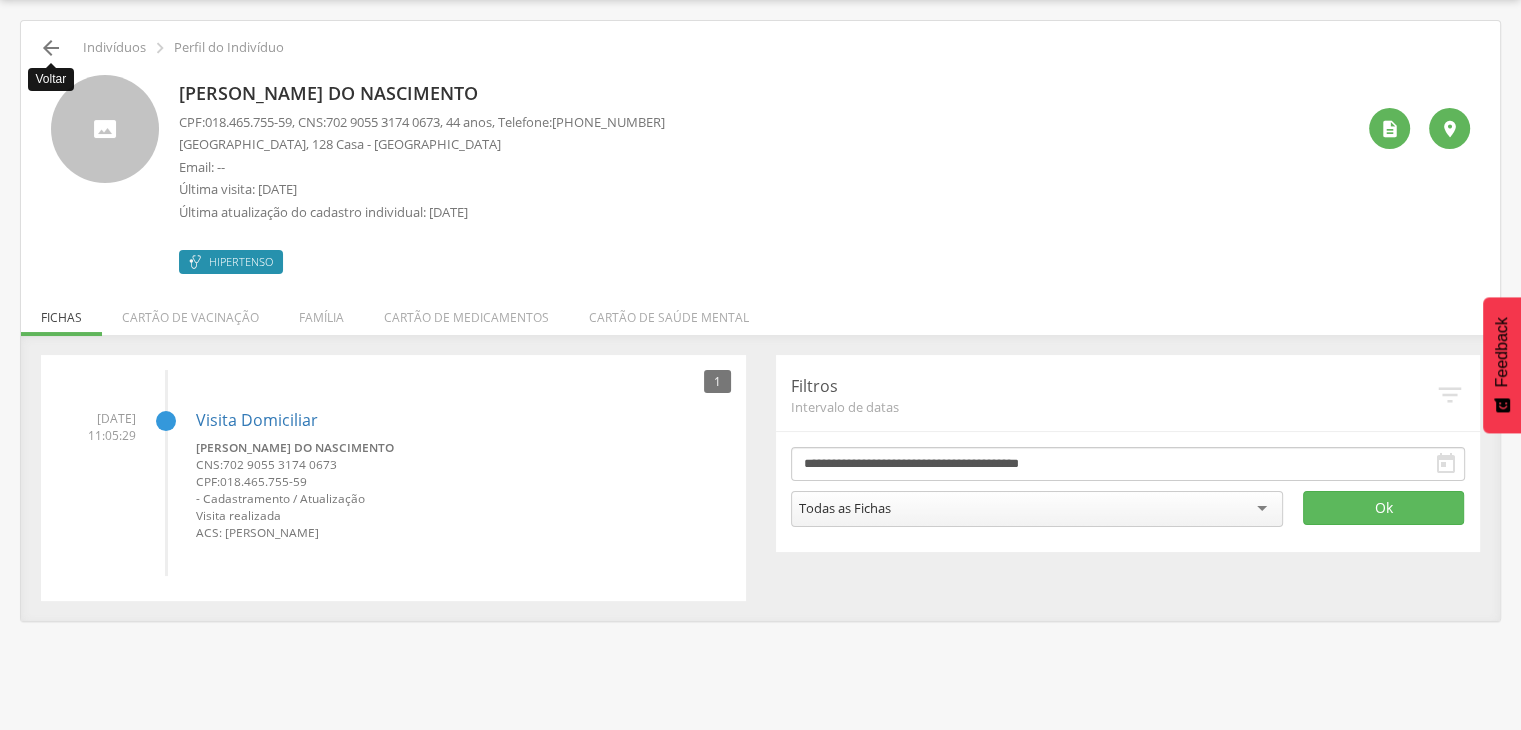 click on "" at bounding box center [51, 48] 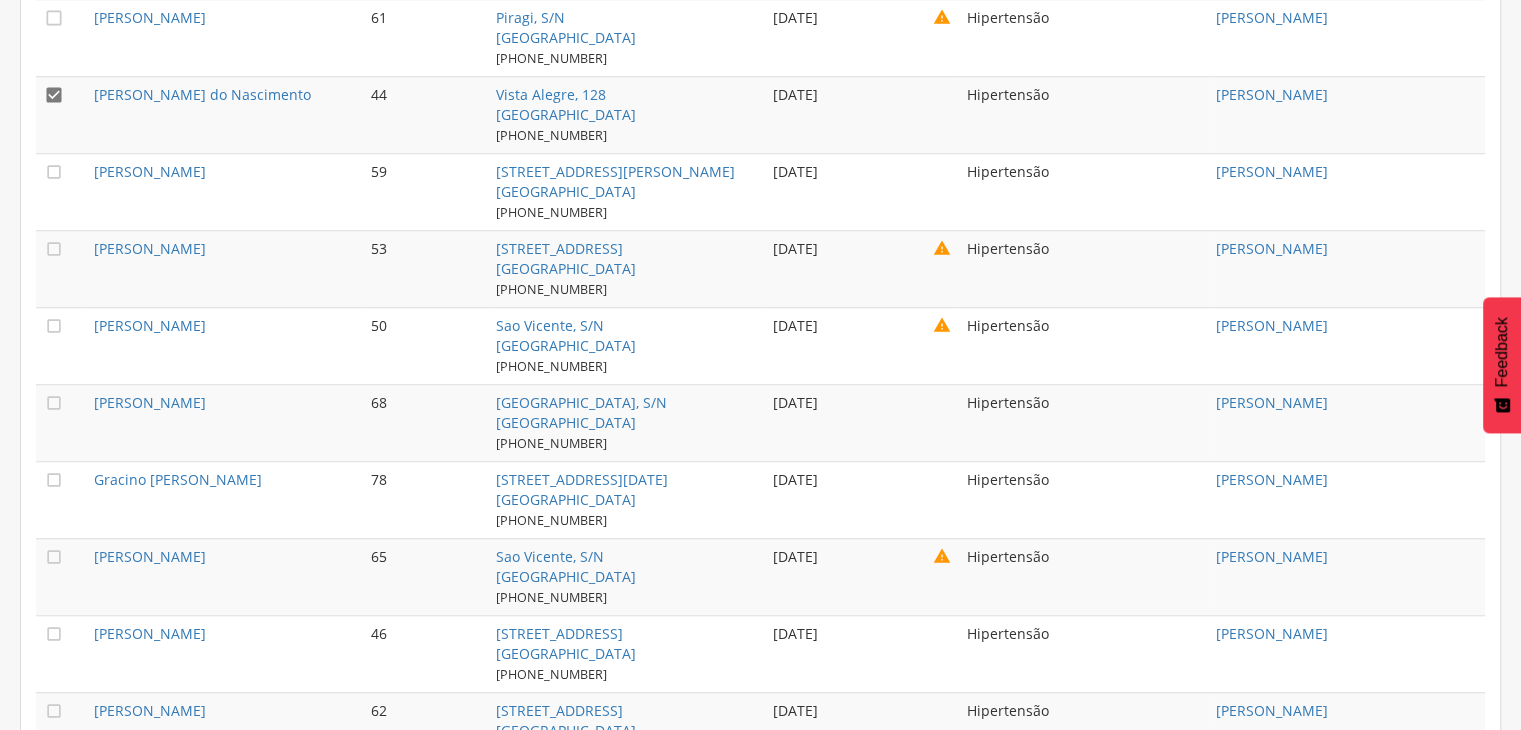 scroll, scrollTop: 1660, scrollLeft: 0, axis: vertical 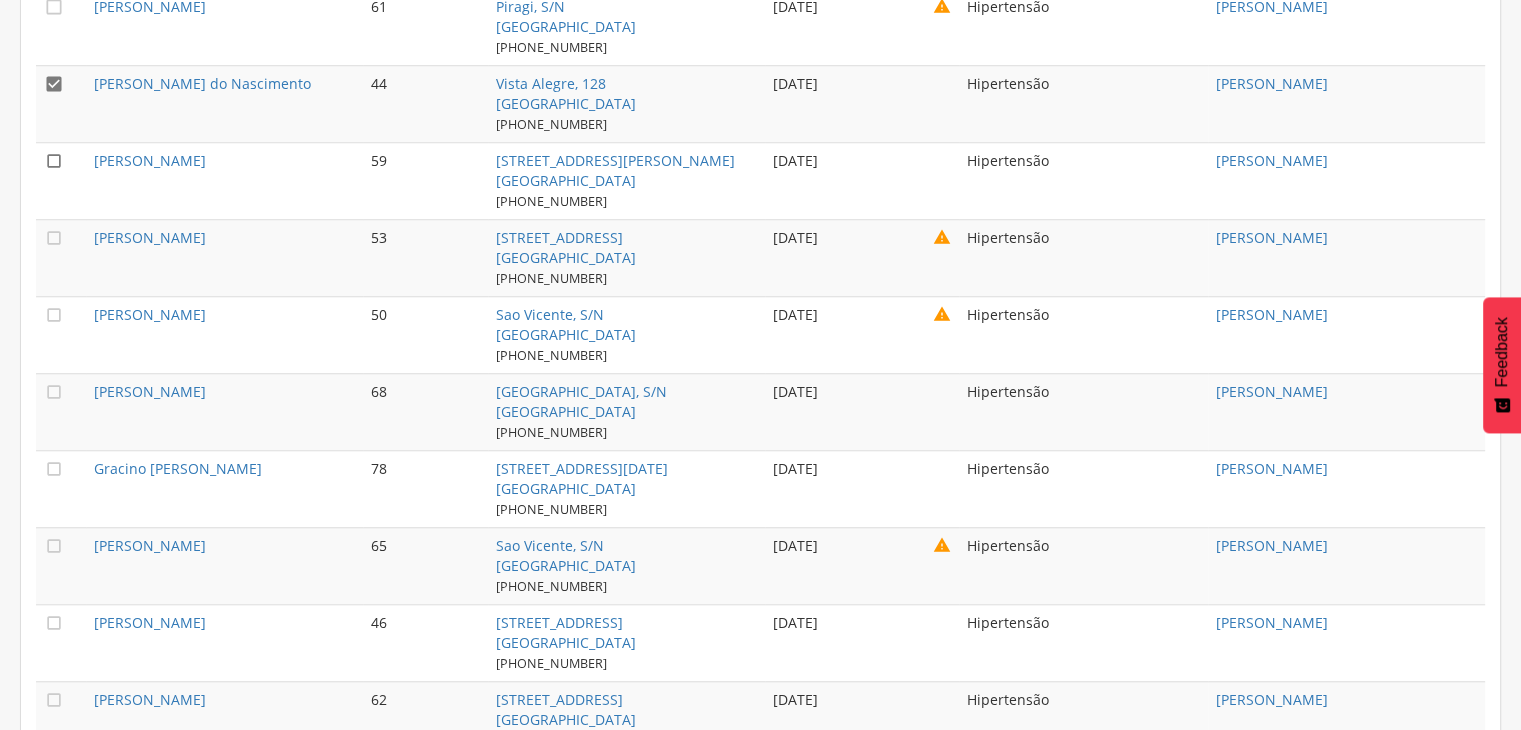 click on "" at bounding box center (54, 161) 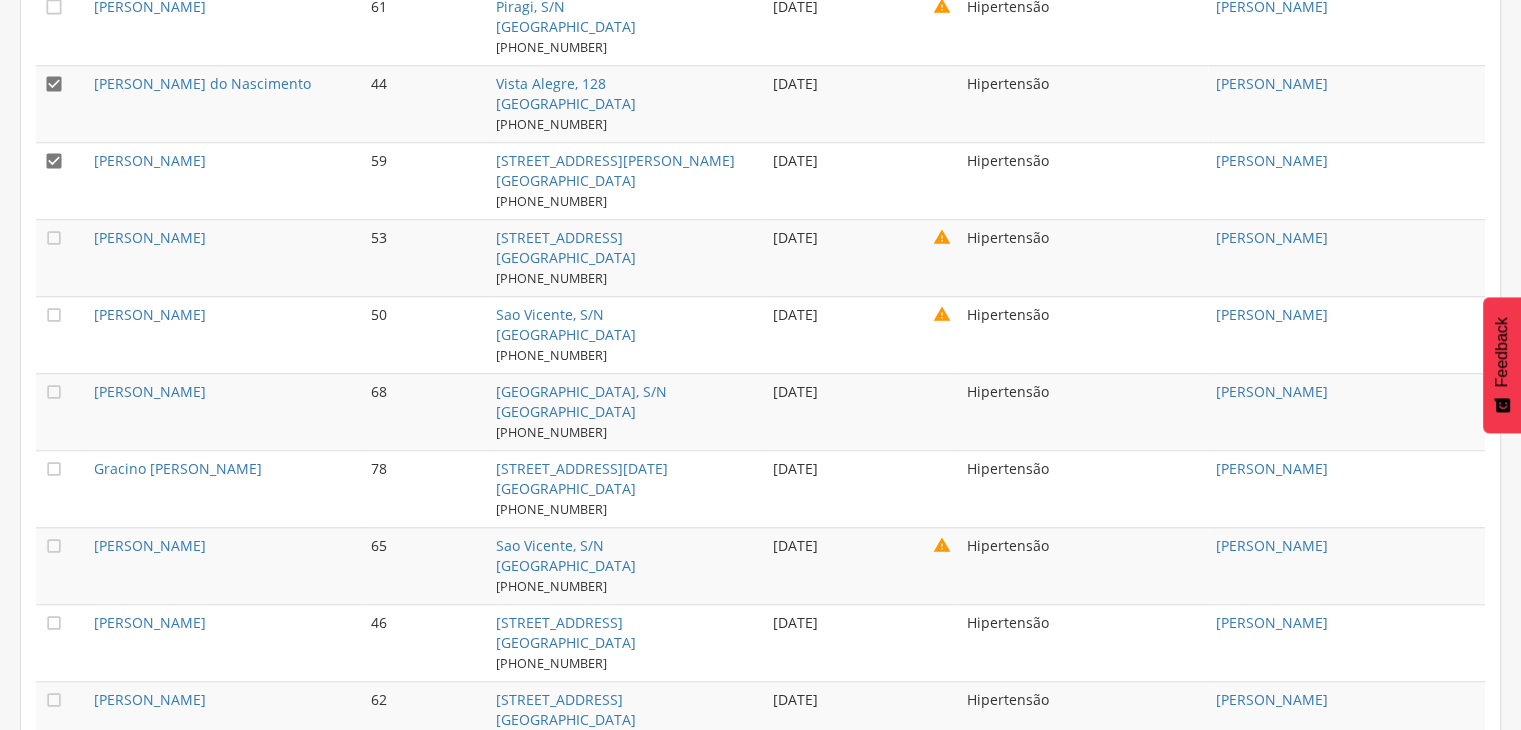 click on "" at bounding box center [54, 84] 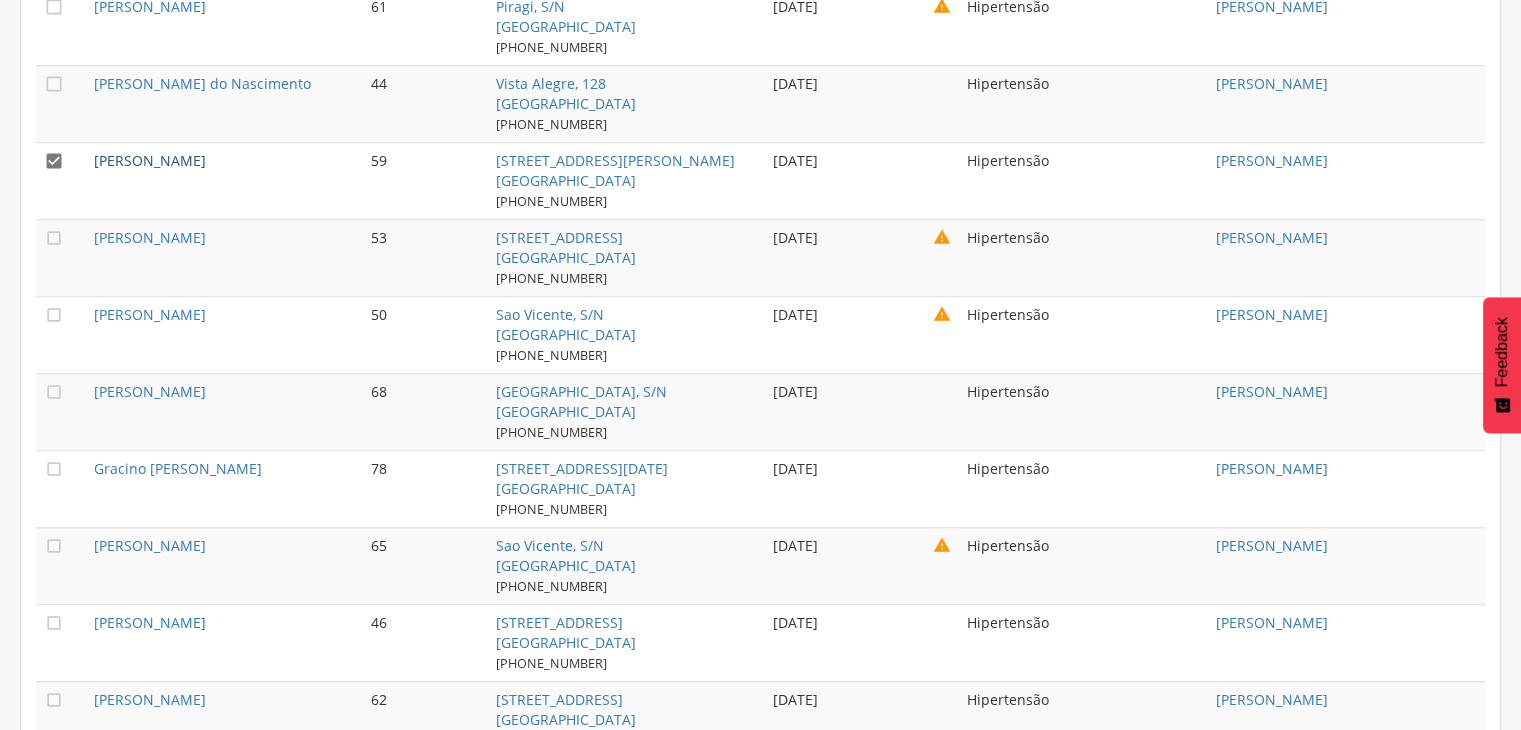 click on "[PERSON_NAME]" at bounding box center (150, 160) 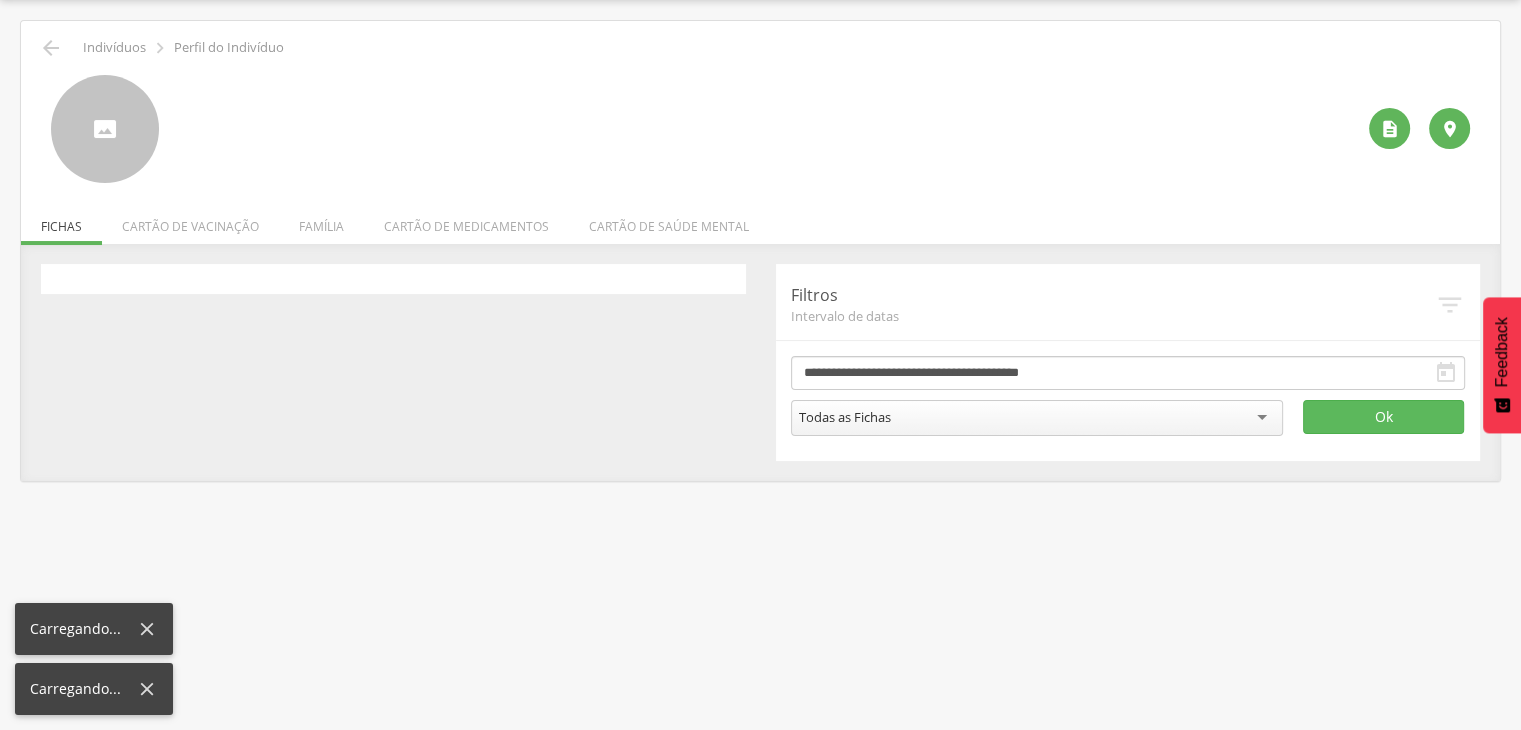 scroll, scrollTop: 60, scrollLeft: 0, axis: vertical 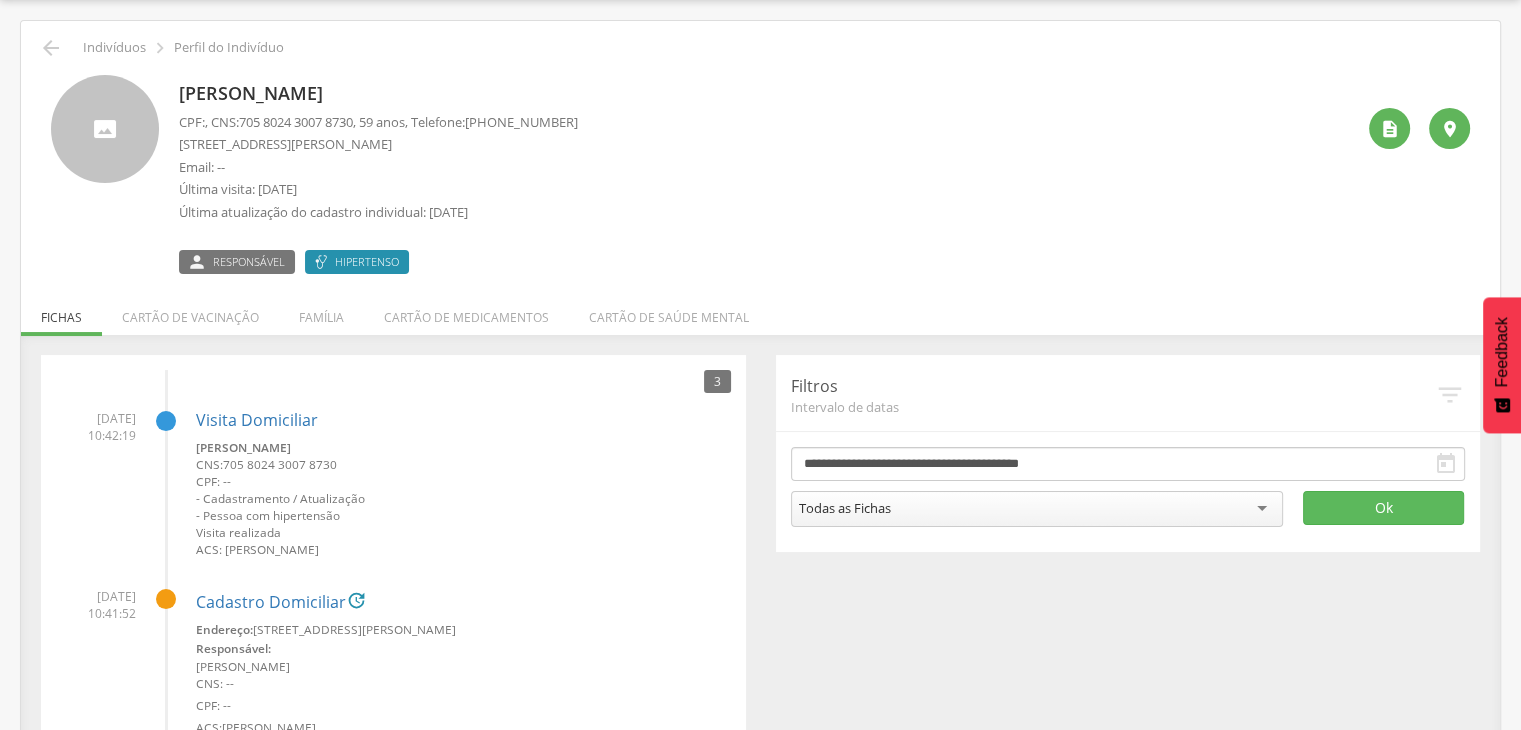 drag, startPoint x: 184, startPoint y: 91, endPoint x: 455, endPoint y: 95, distance: 271.0295 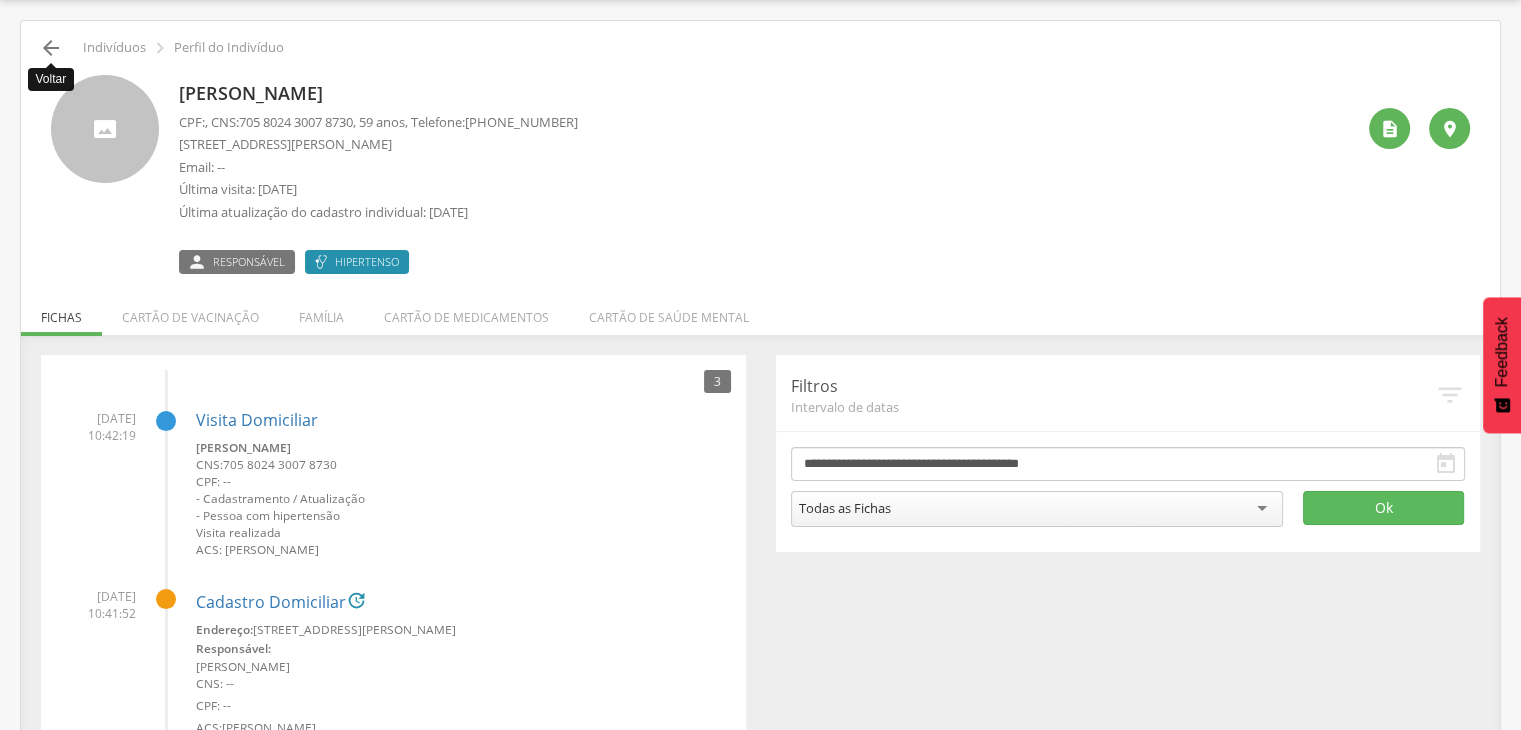 click on "" at bounding box center (51, 48) 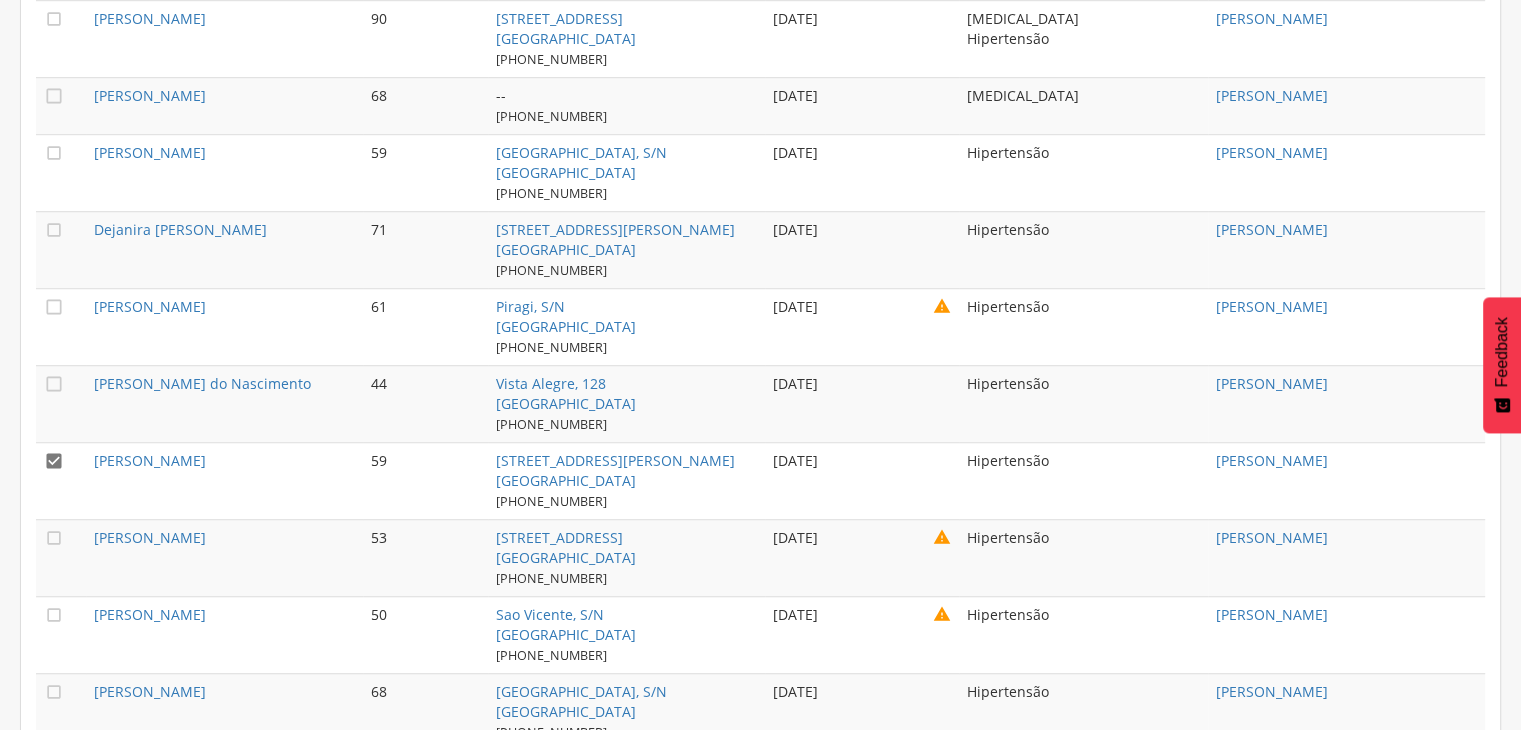 scroll, scrollTop: 1560, scrollLeft: 0, axis: vertical 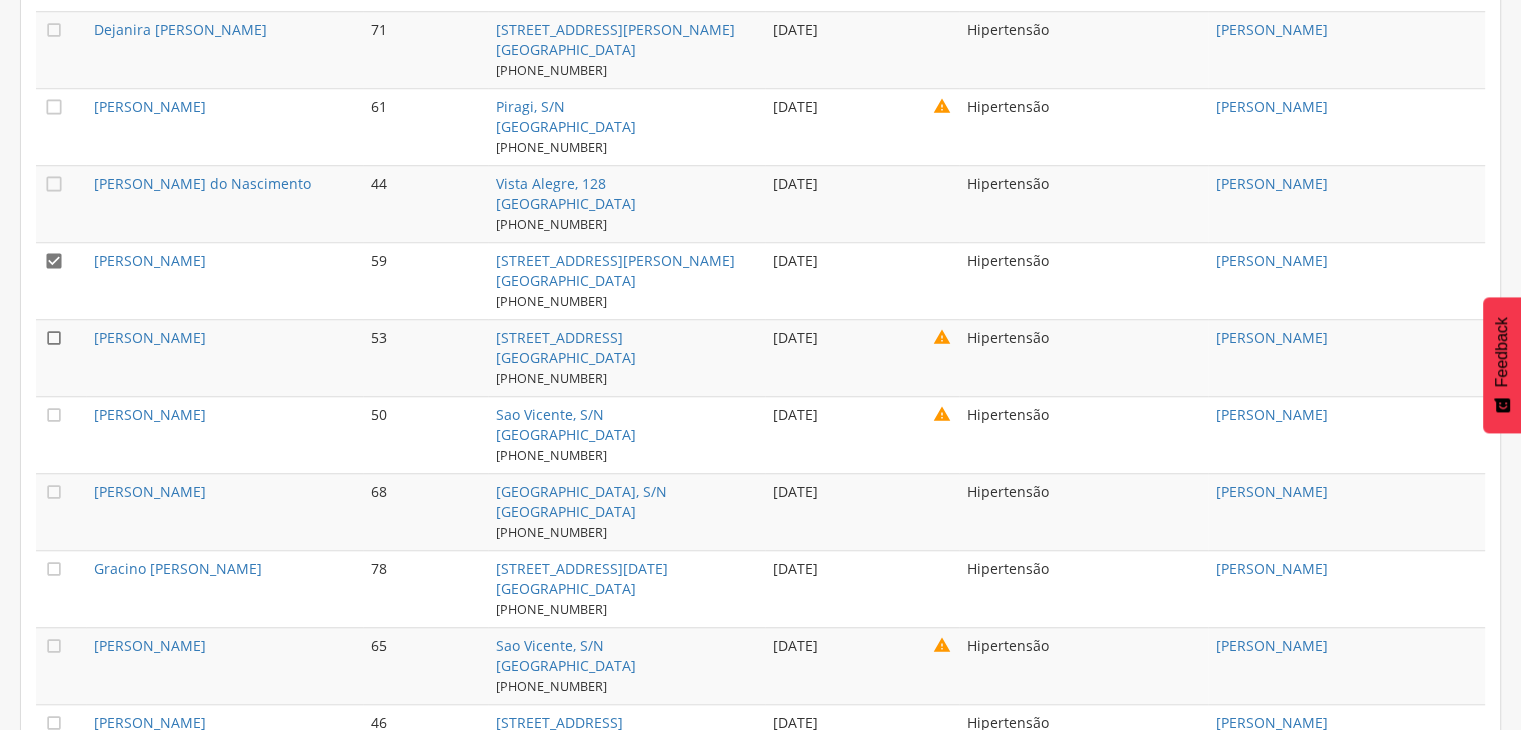 click on "" at bounding box center [54, 338] 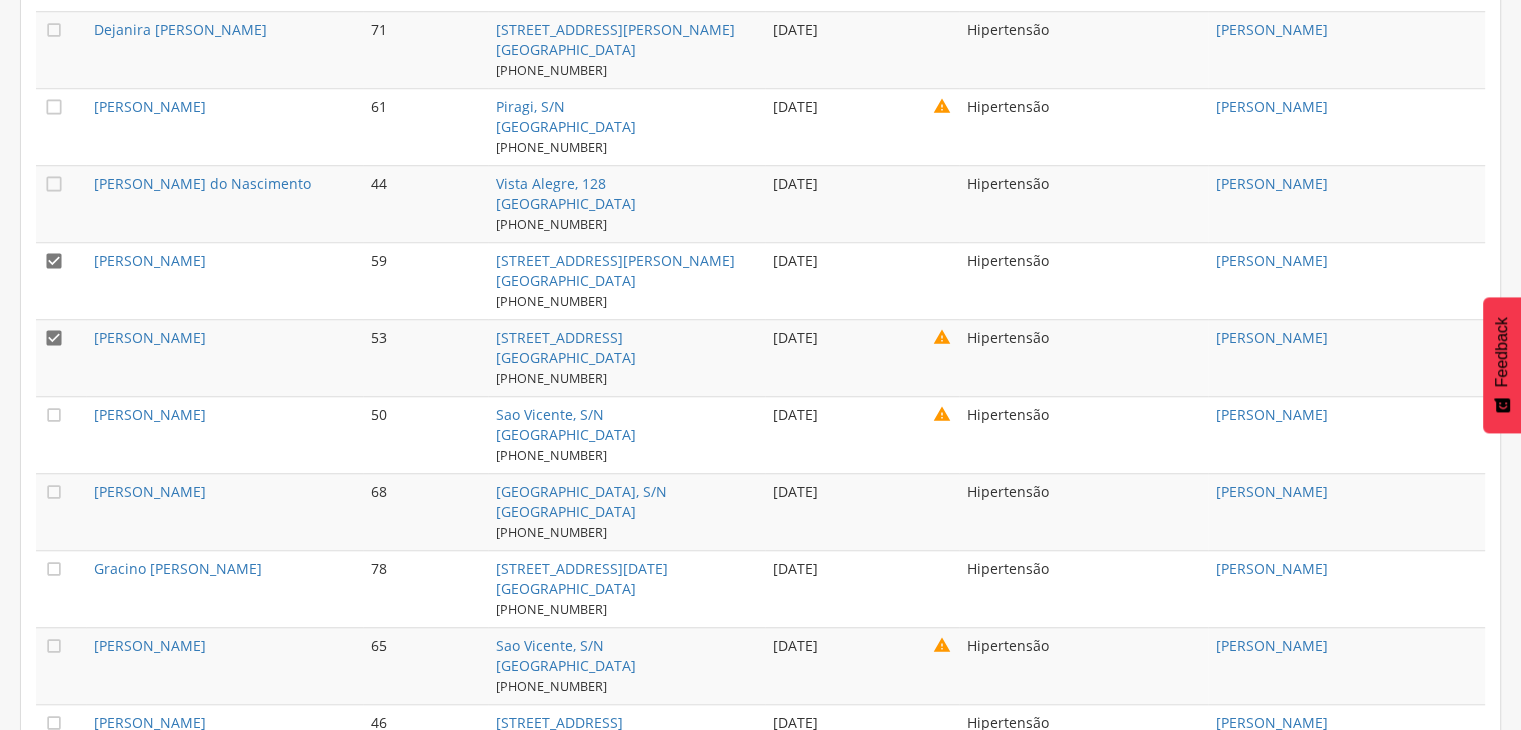 click on "" at bounding box center [54, 261] 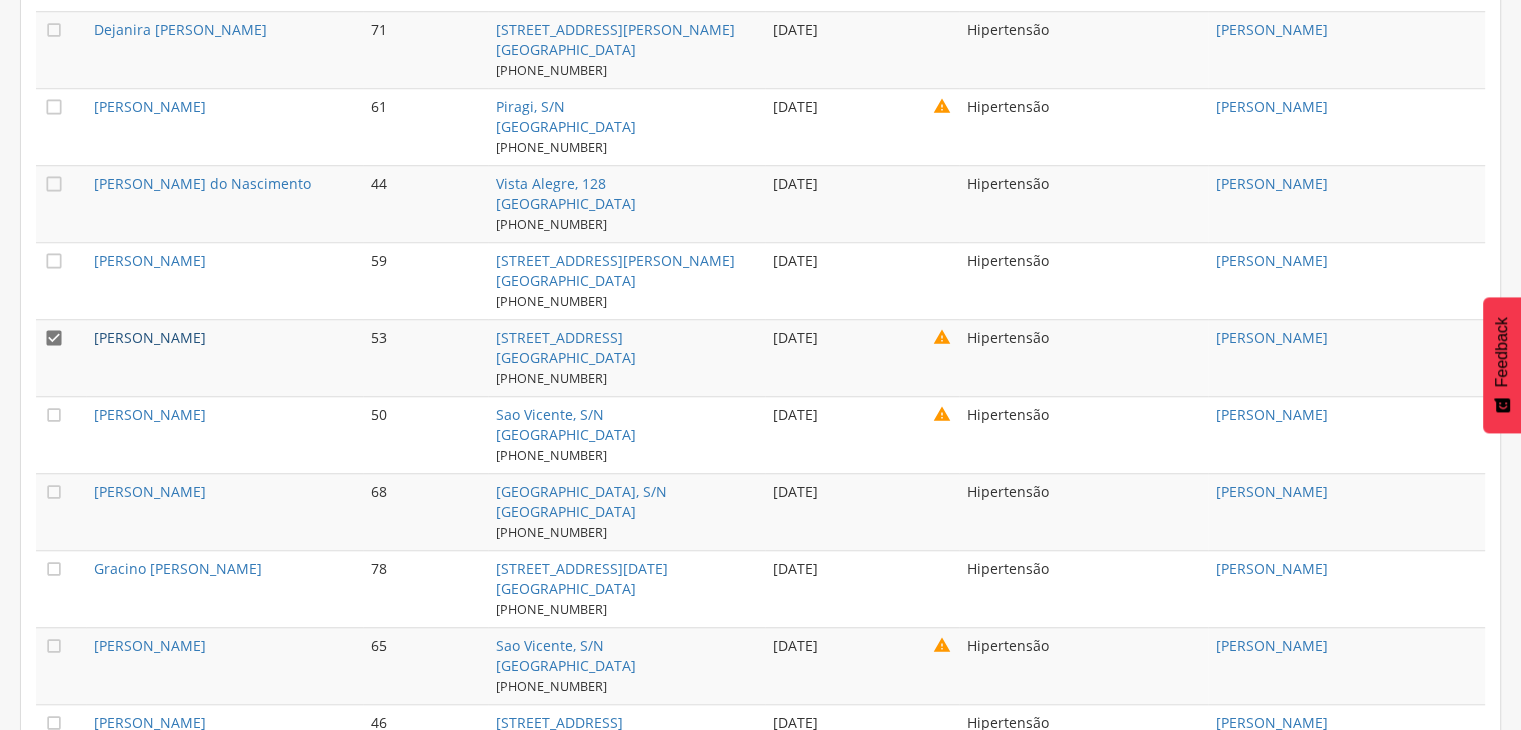 click on "[PERSON_NAME]" at bounding box center [150, 337] 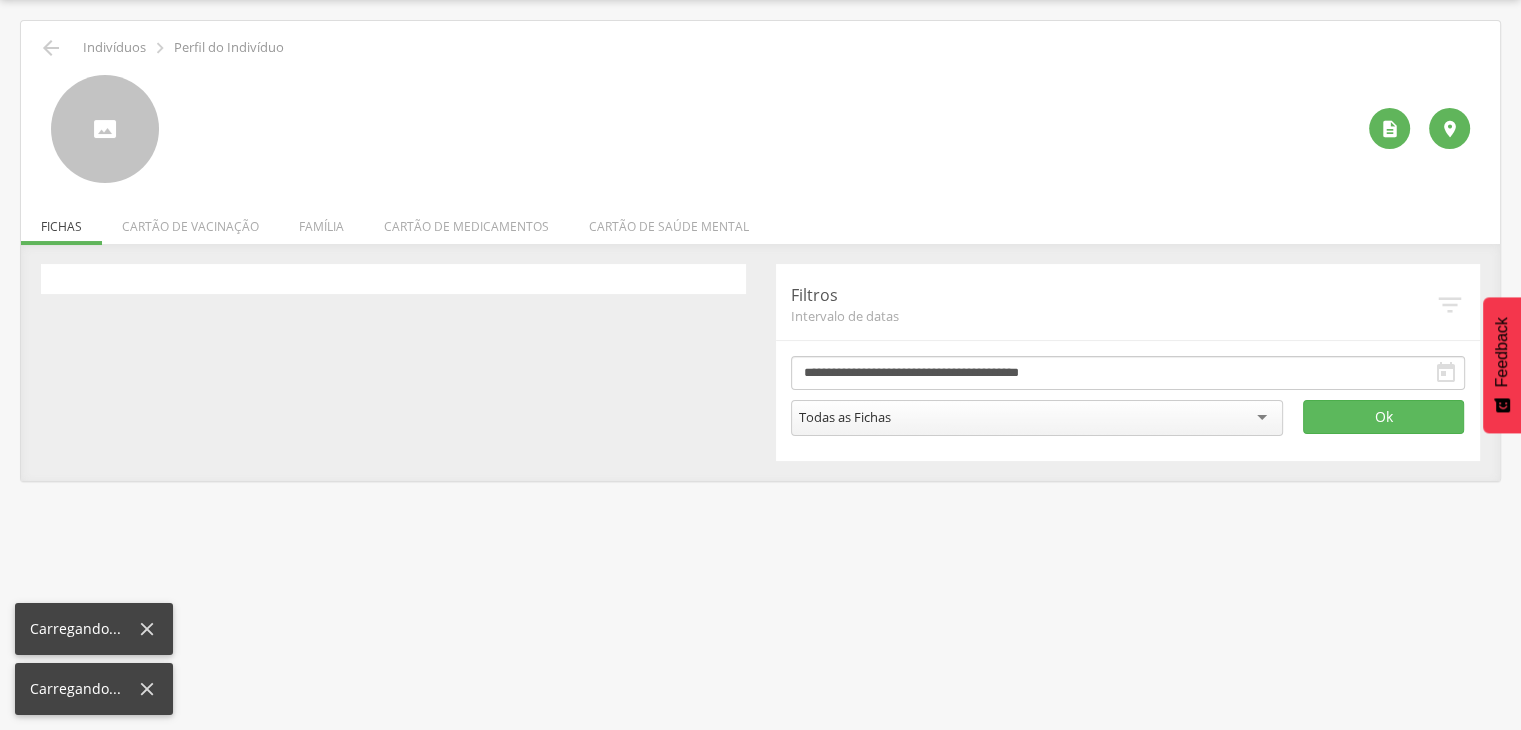 scroll, scrollTop: 60, scrollLeft: 0, axis: vertical 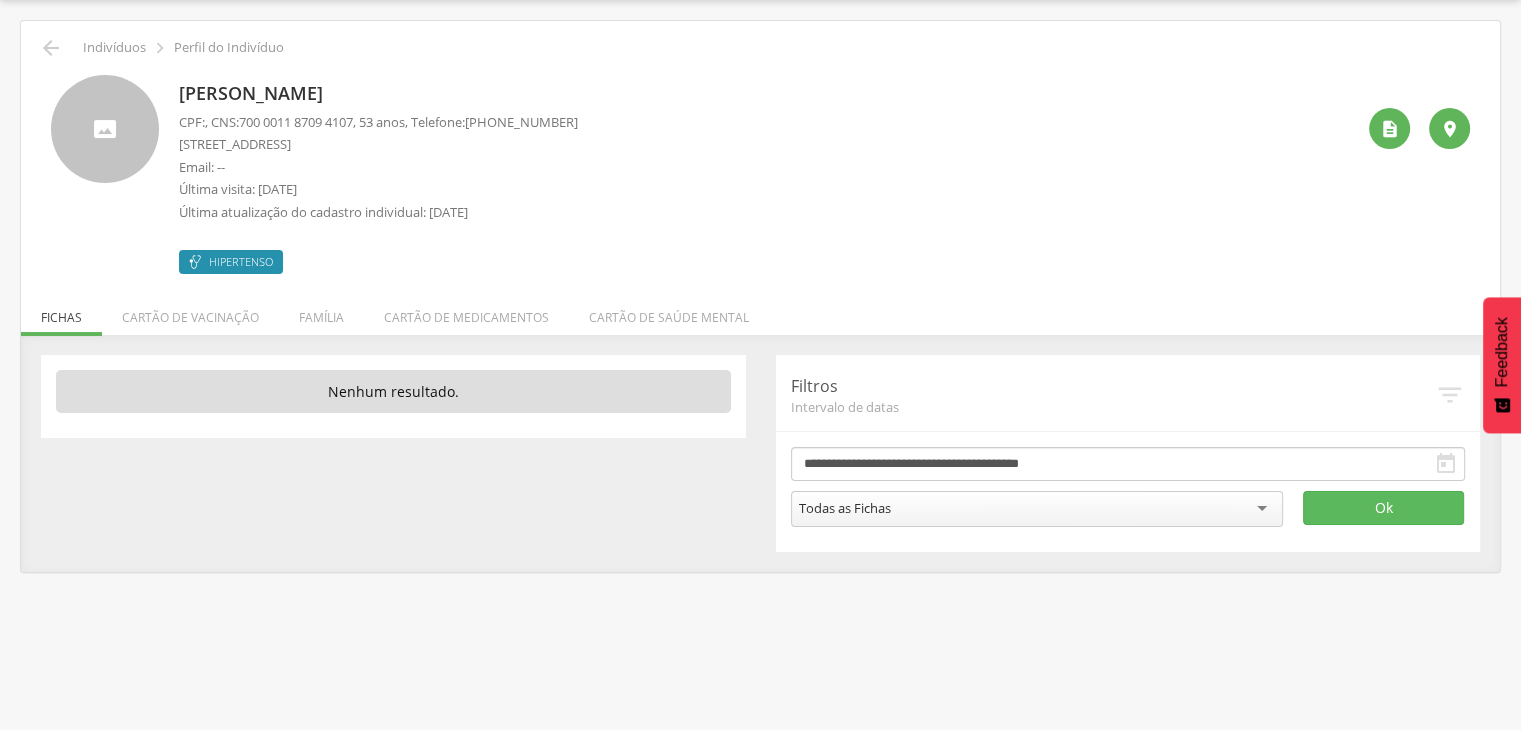 drag, startPoint x: 180, startPoint y: 93, endPoint x: 499, endPoint y: 95, distance: 319.00626 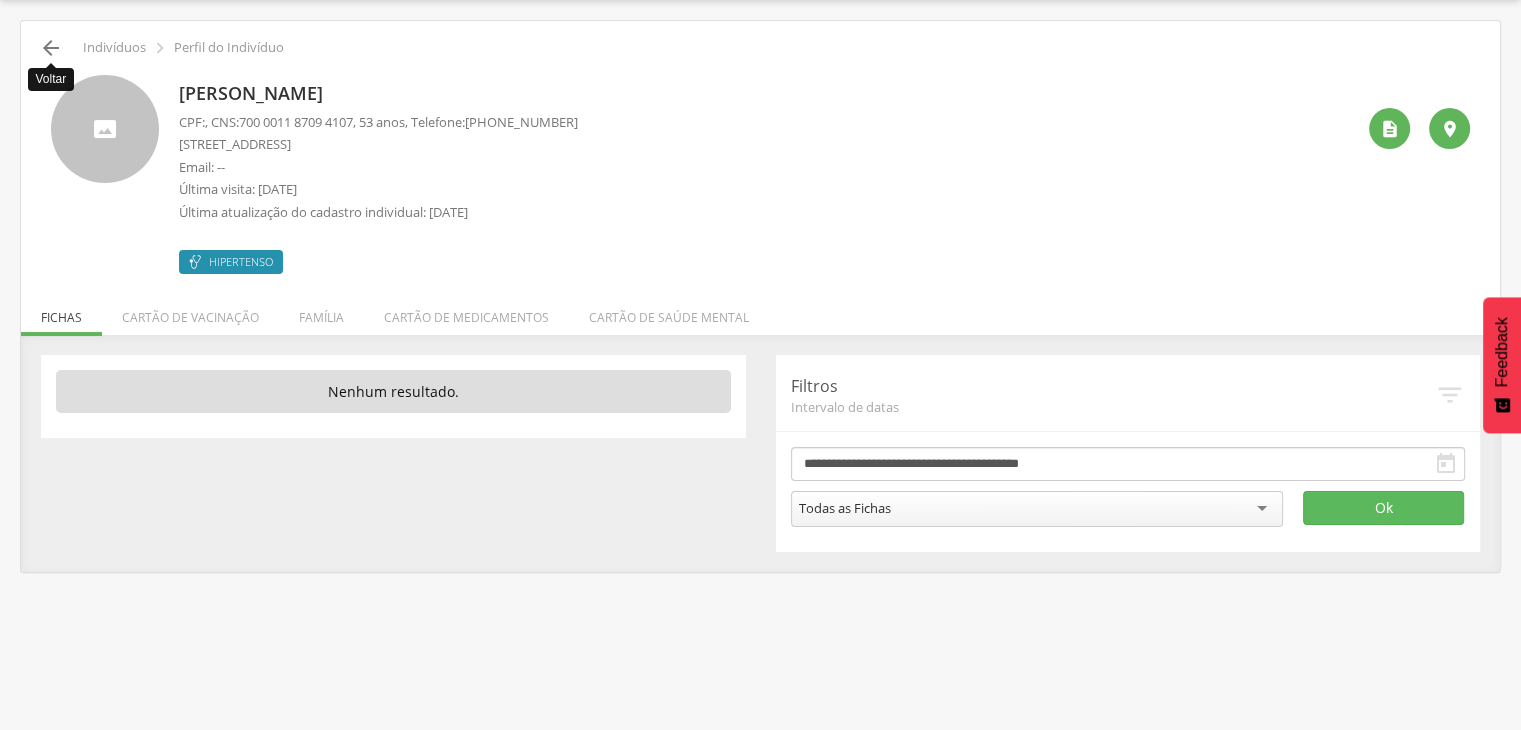 click on "" at bounding box center [51, 48] 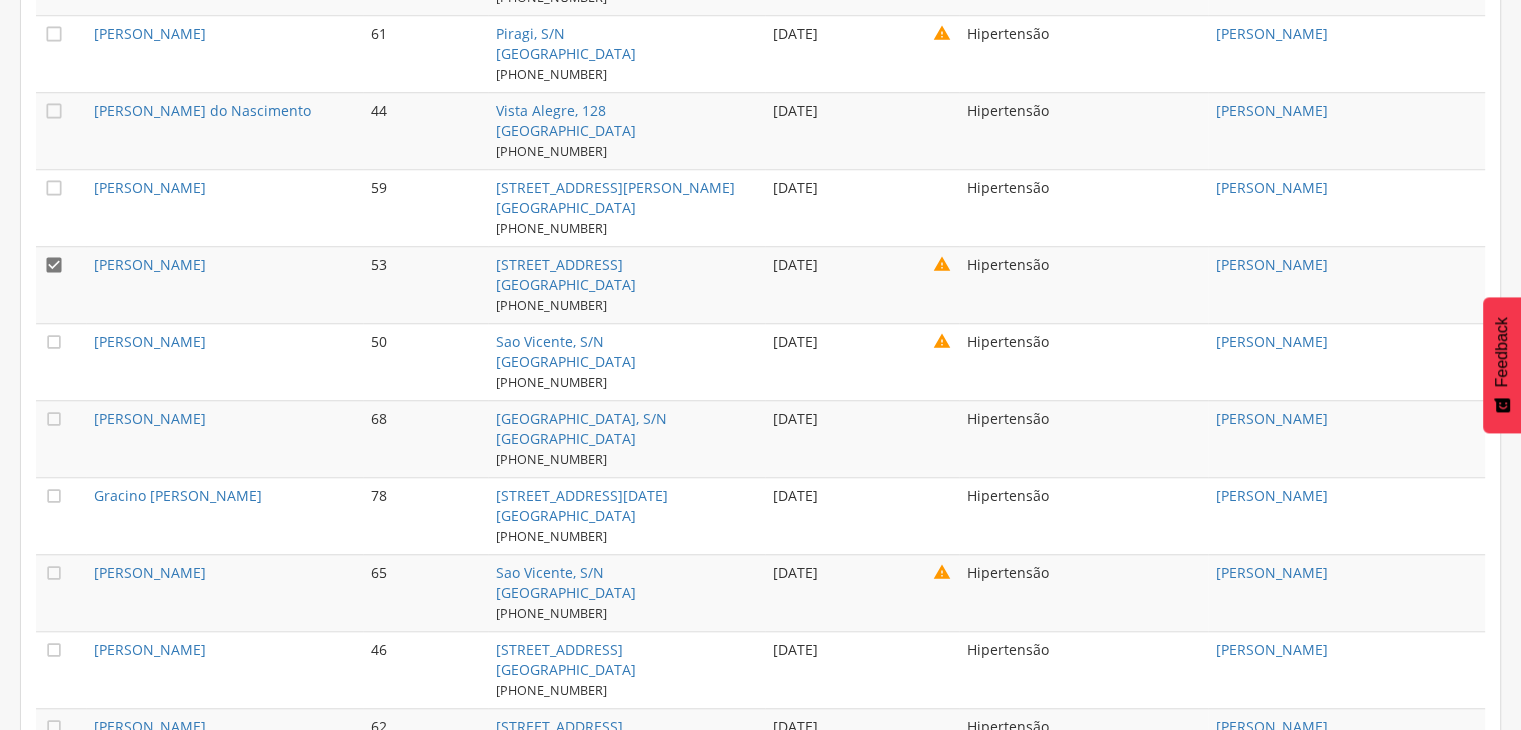 scroll, scrollTop: 1660, scrollLeft: 0, axis: vertical 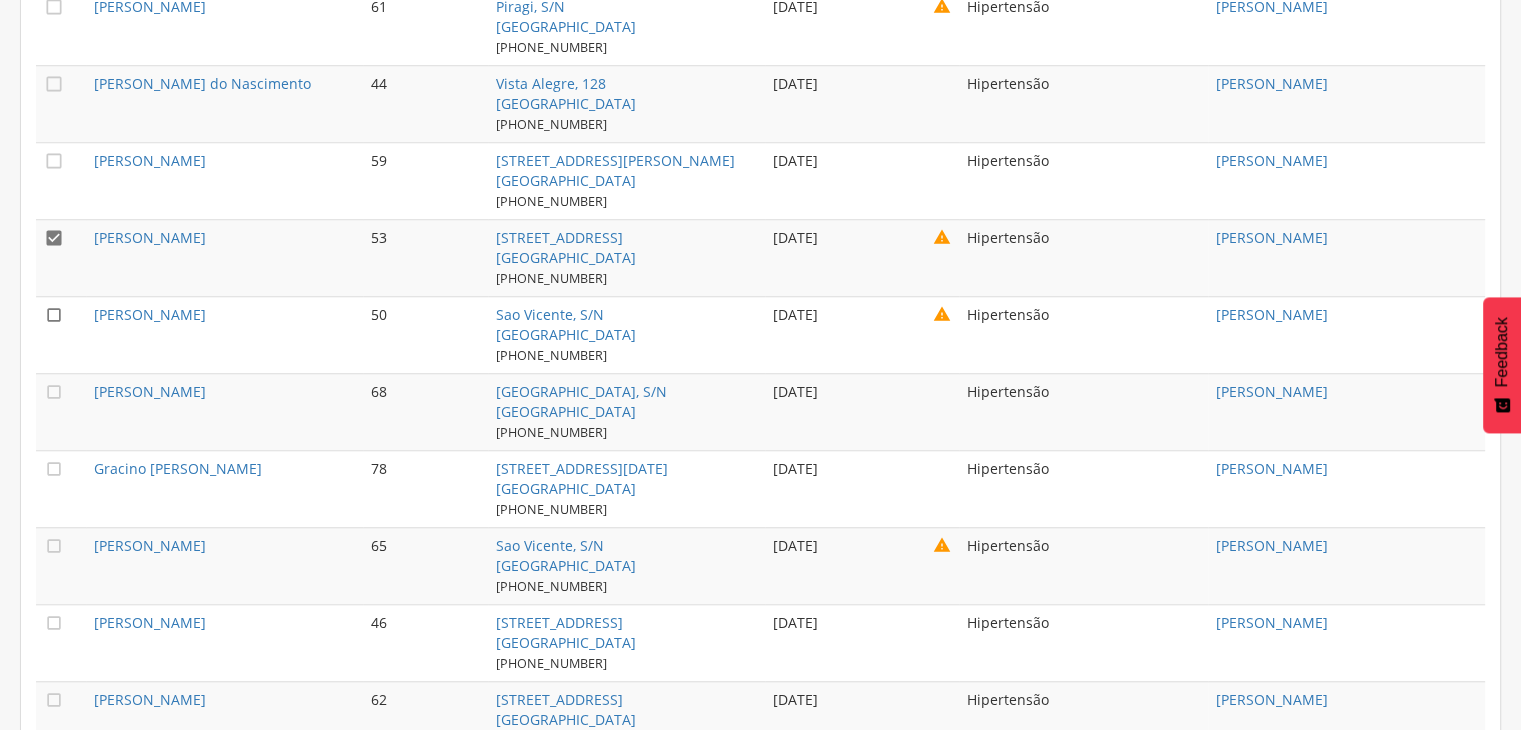 click on "" at bounding box center (54, 315) 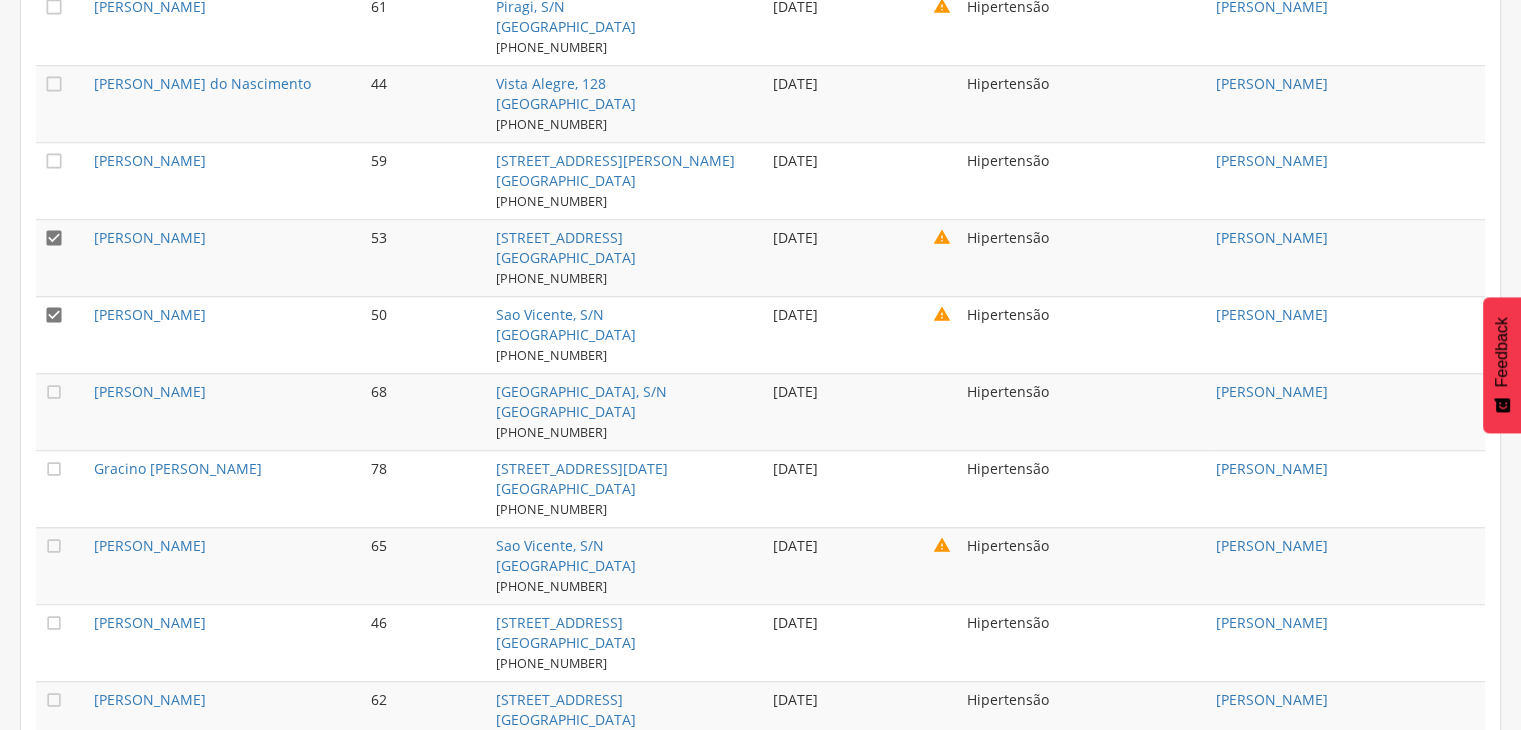 click on "" at bounding box center (54, 238) 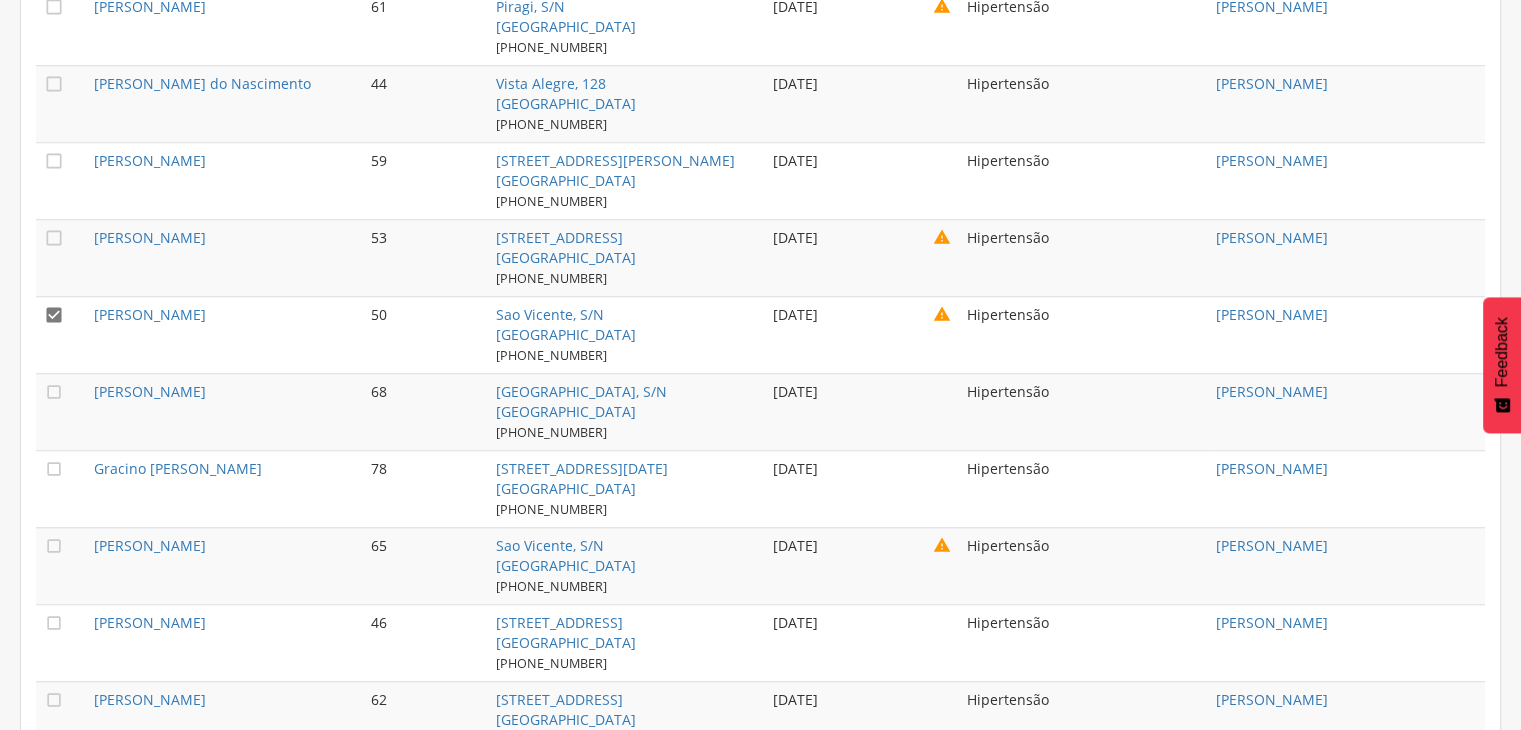 click on "[PERSON_NAME]" at bounding box center [224, 334] 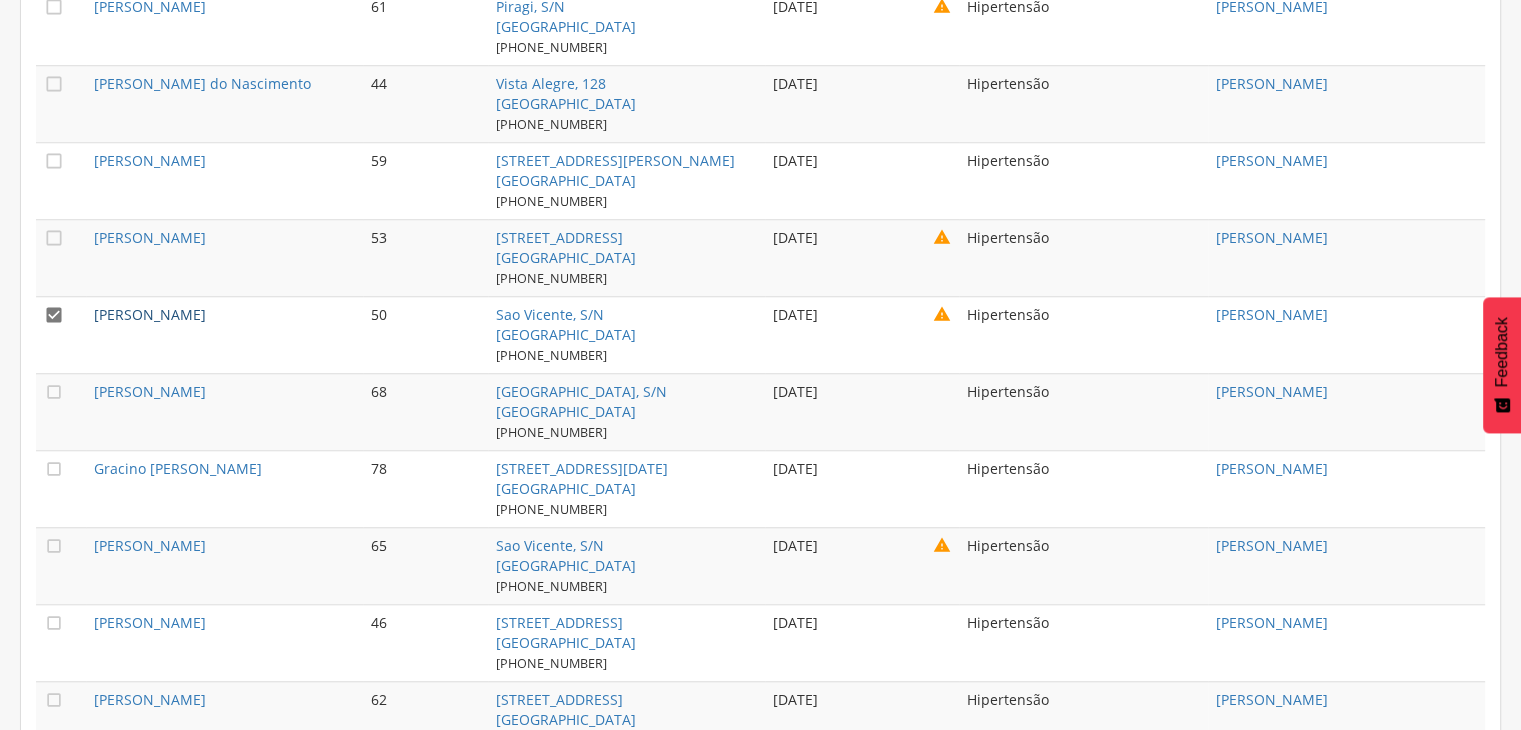 click on "[PERSON_NAME]" at bounding box center (150, 314) 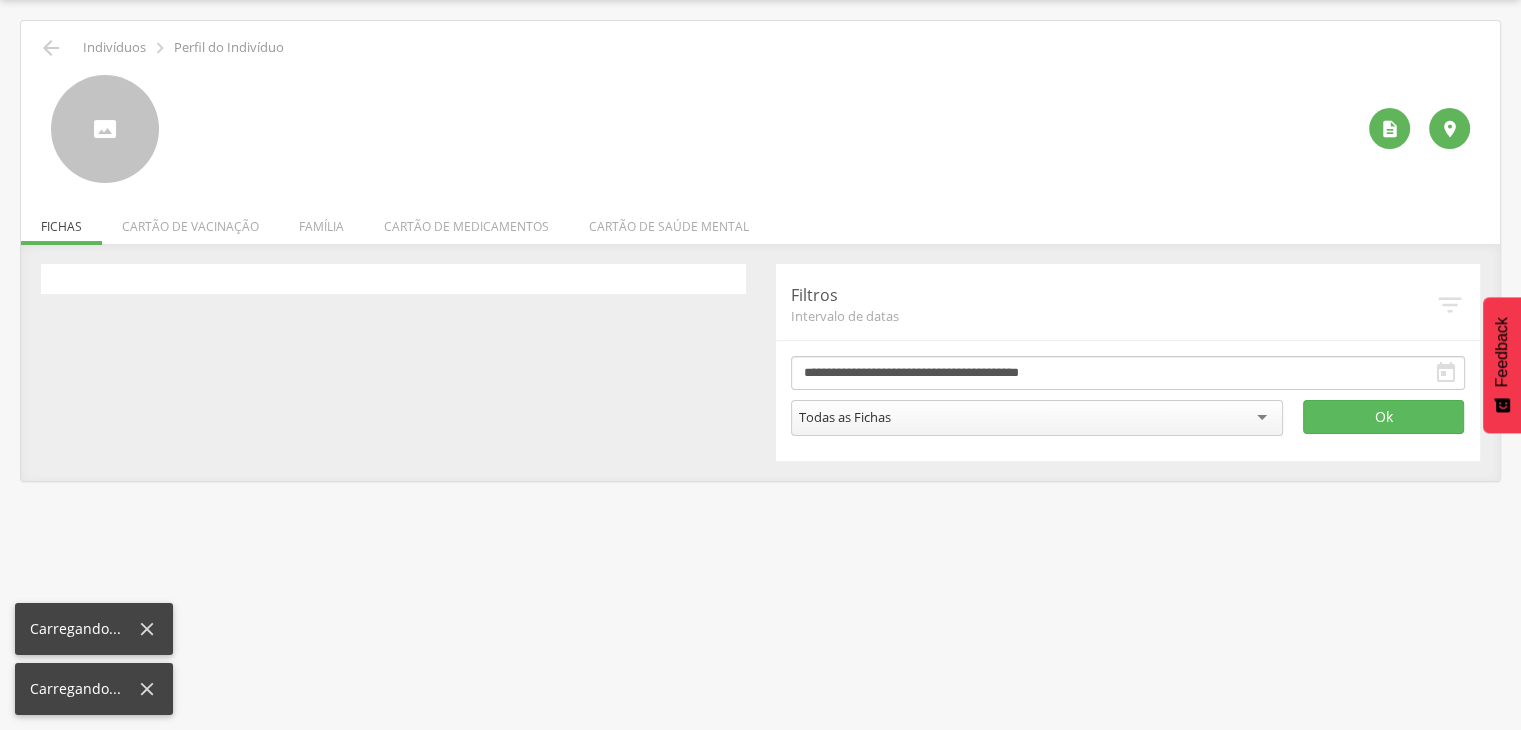 scroll, scrollTop: 60, scrollLeft: 0, axis: vertical 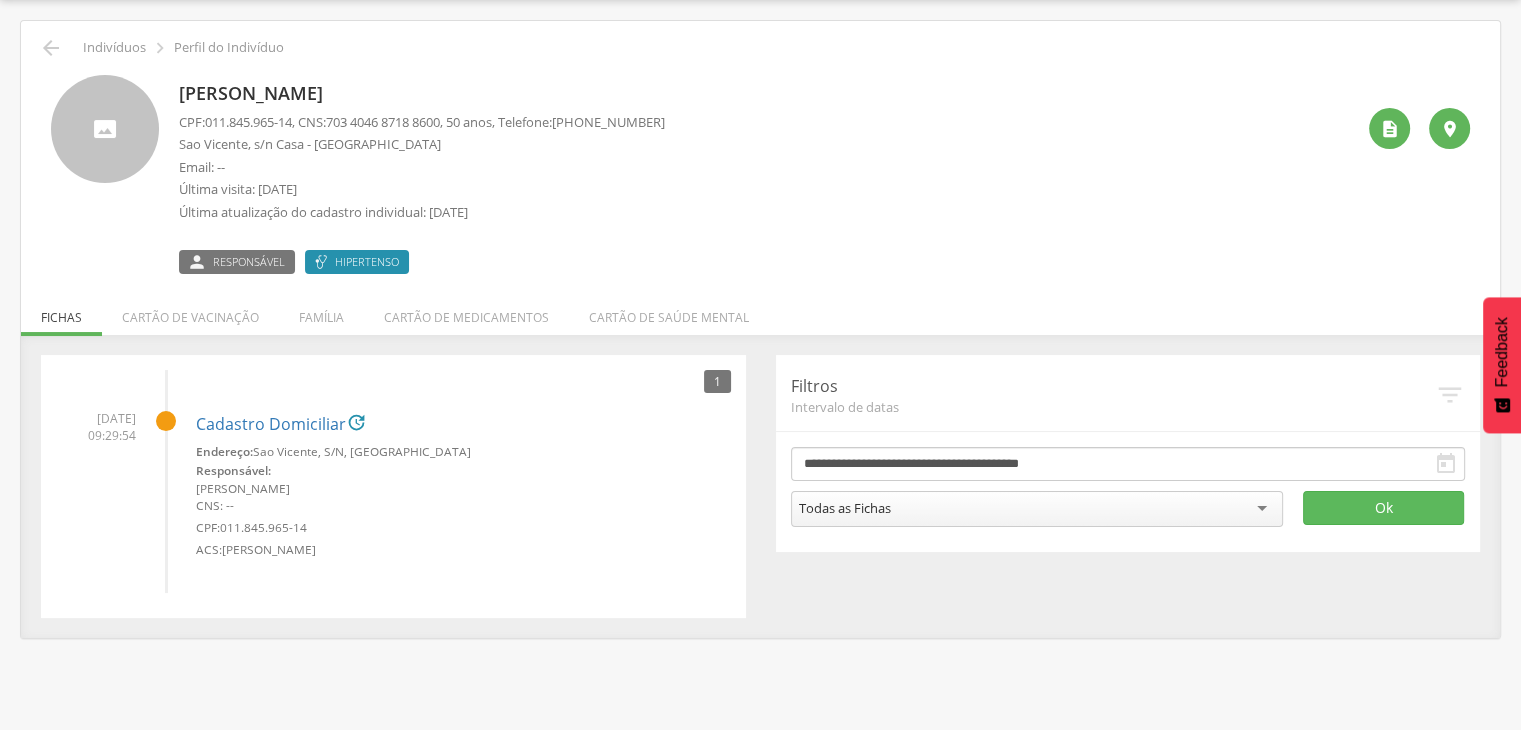 drag, startPoint x: 180, startPoint y: 91, endPoint x: 415, endPoint y: 92, distance: 235.00212 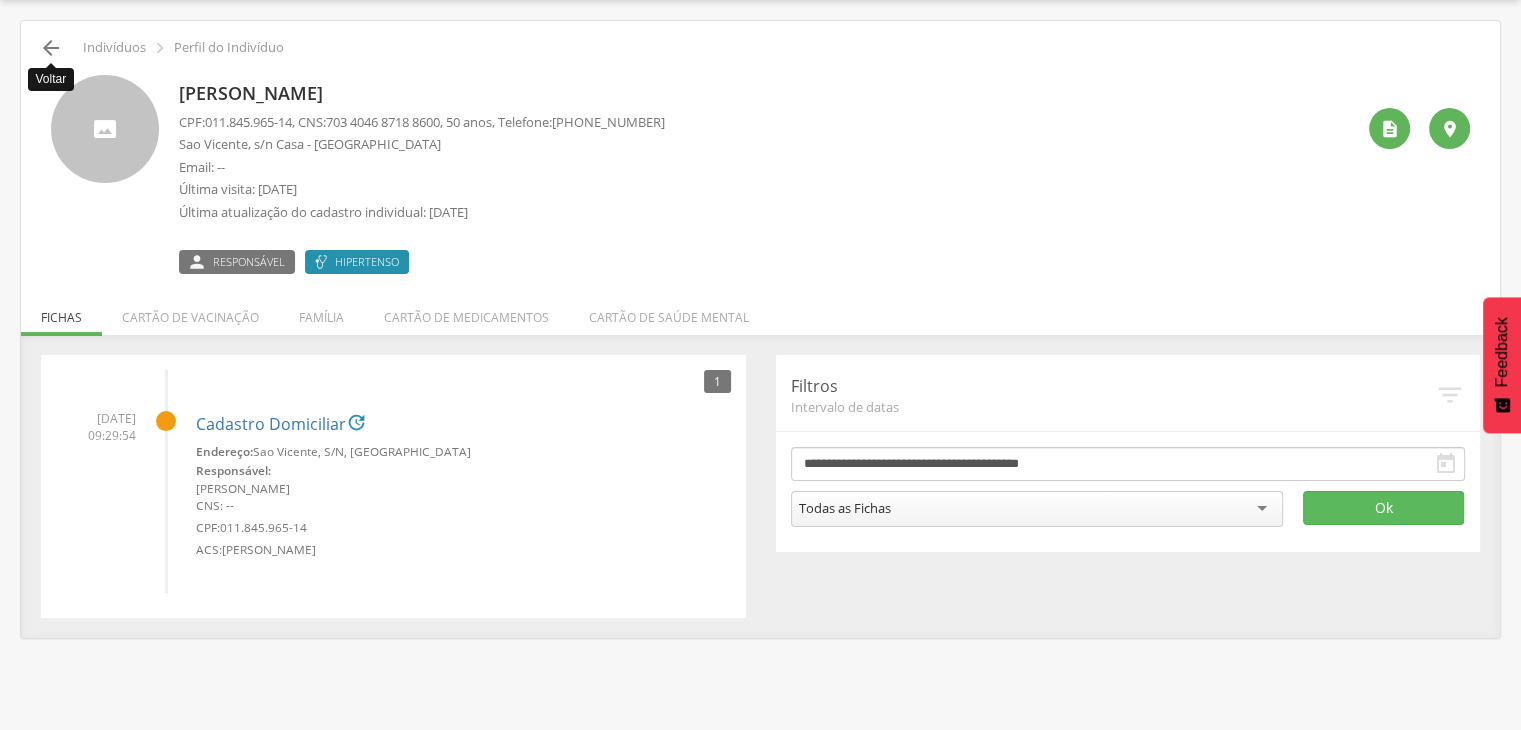 click on "" at bounding box center [51, 48] 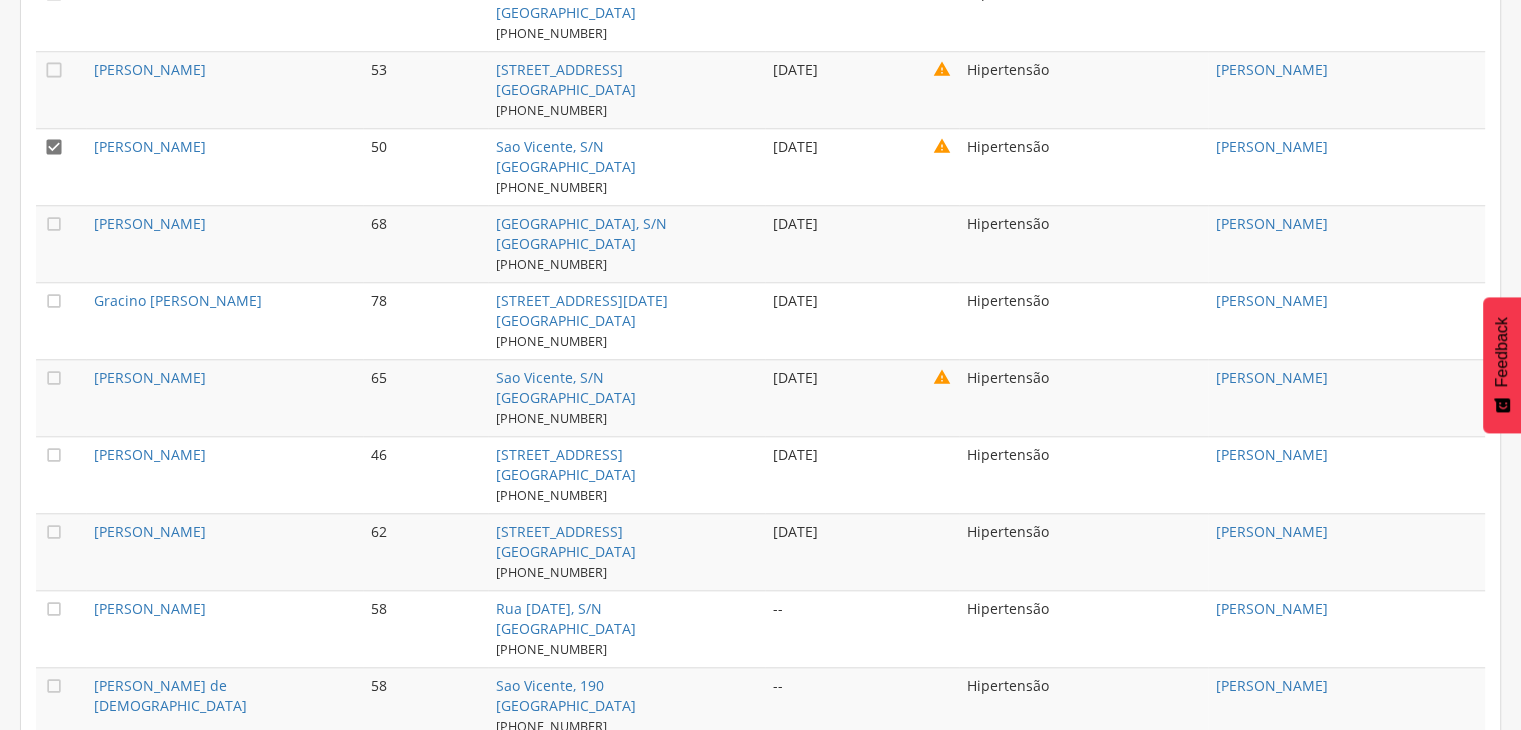 scroll, scrollTop: 1860, scrollLeft: 0, axis: vertical 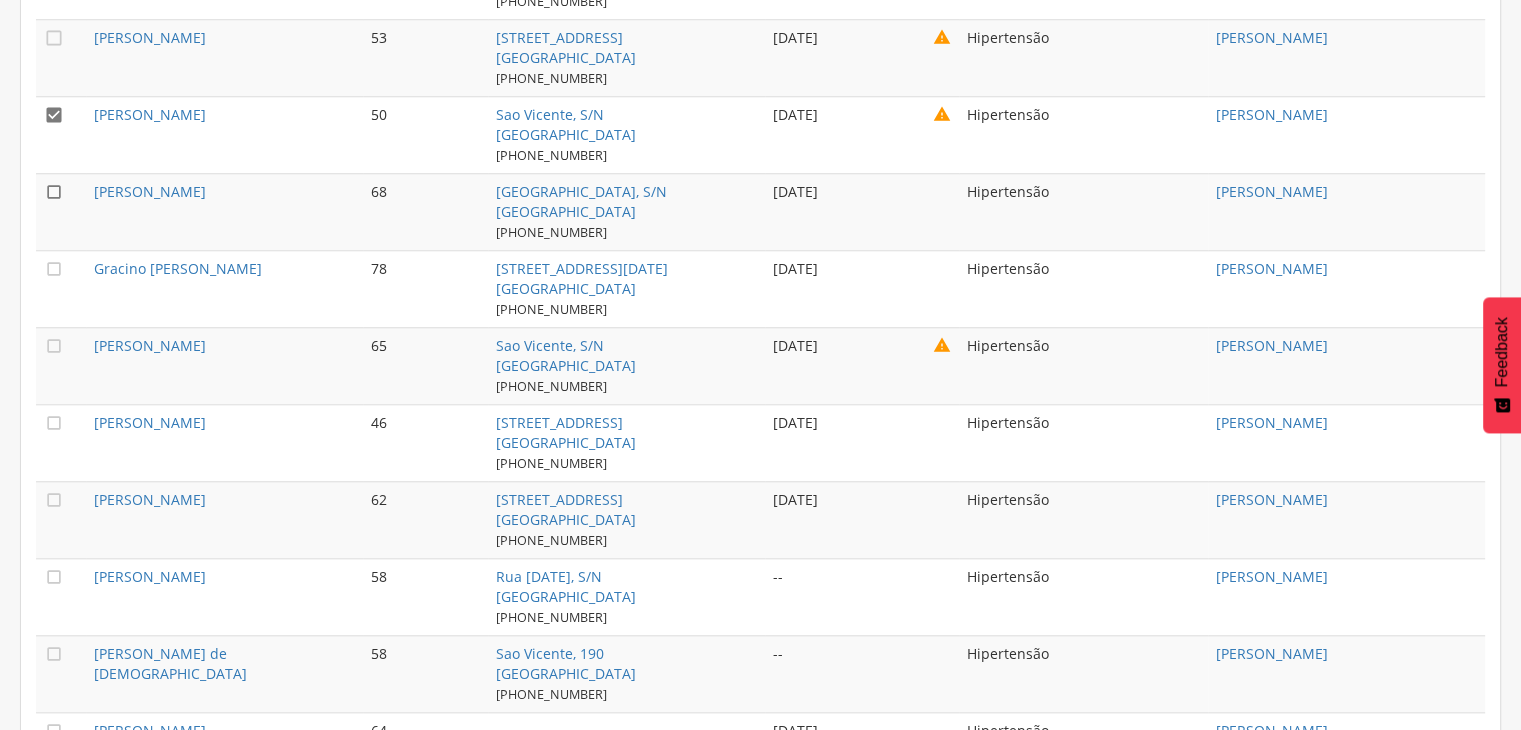 click on "" at bounding box center [54, 192] 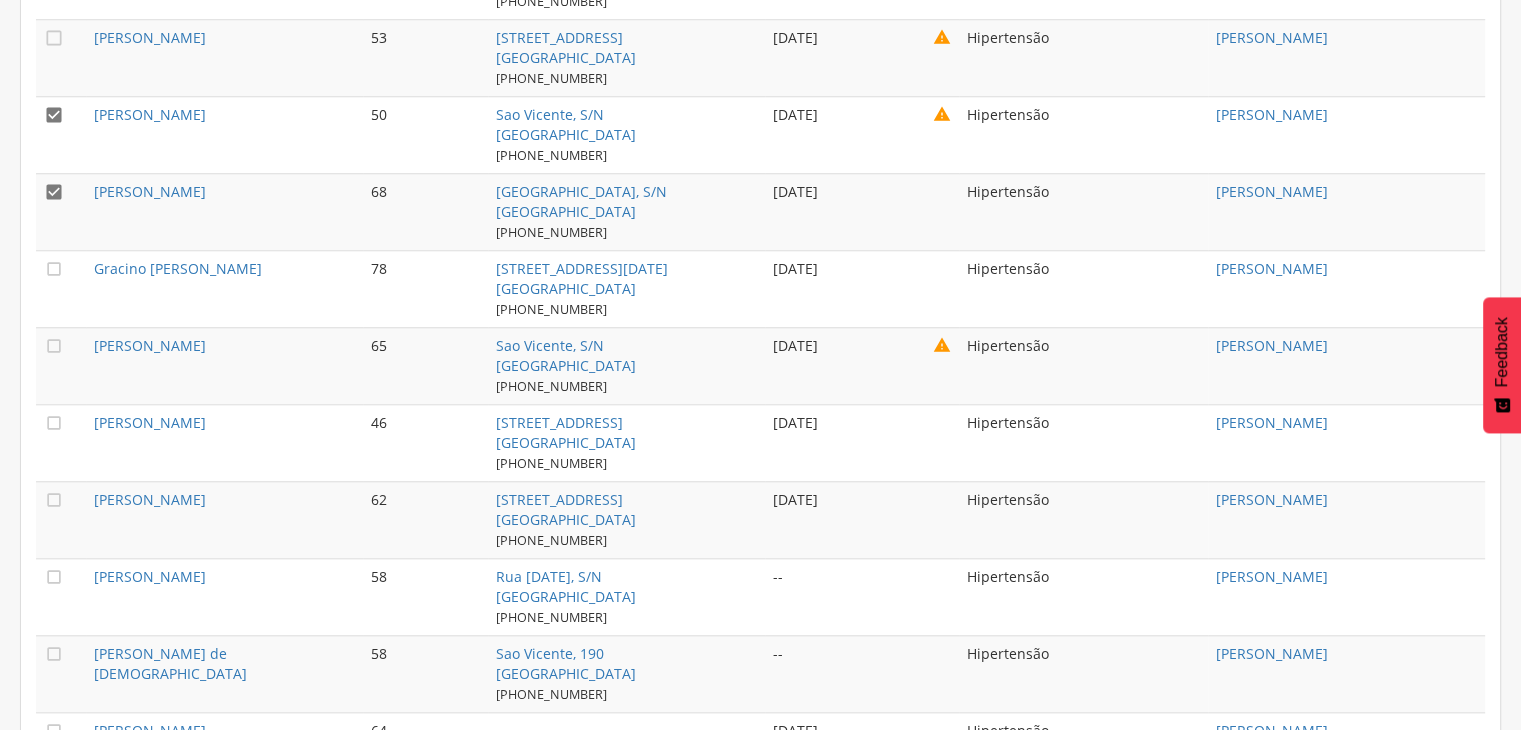 click on "" at bounding box center (54, 115) 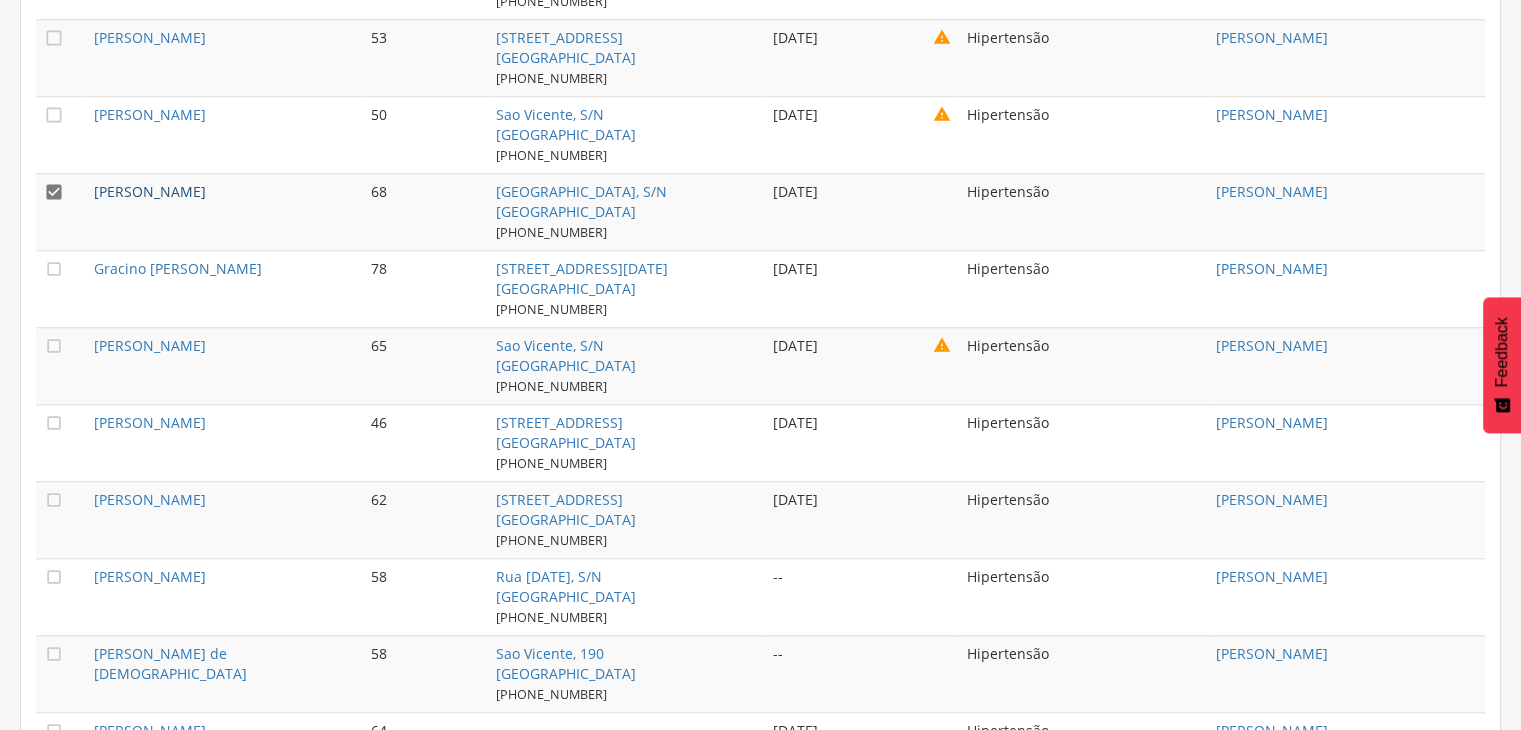 click on "[PERSON_NAME]" at bounding box center [150, 191] 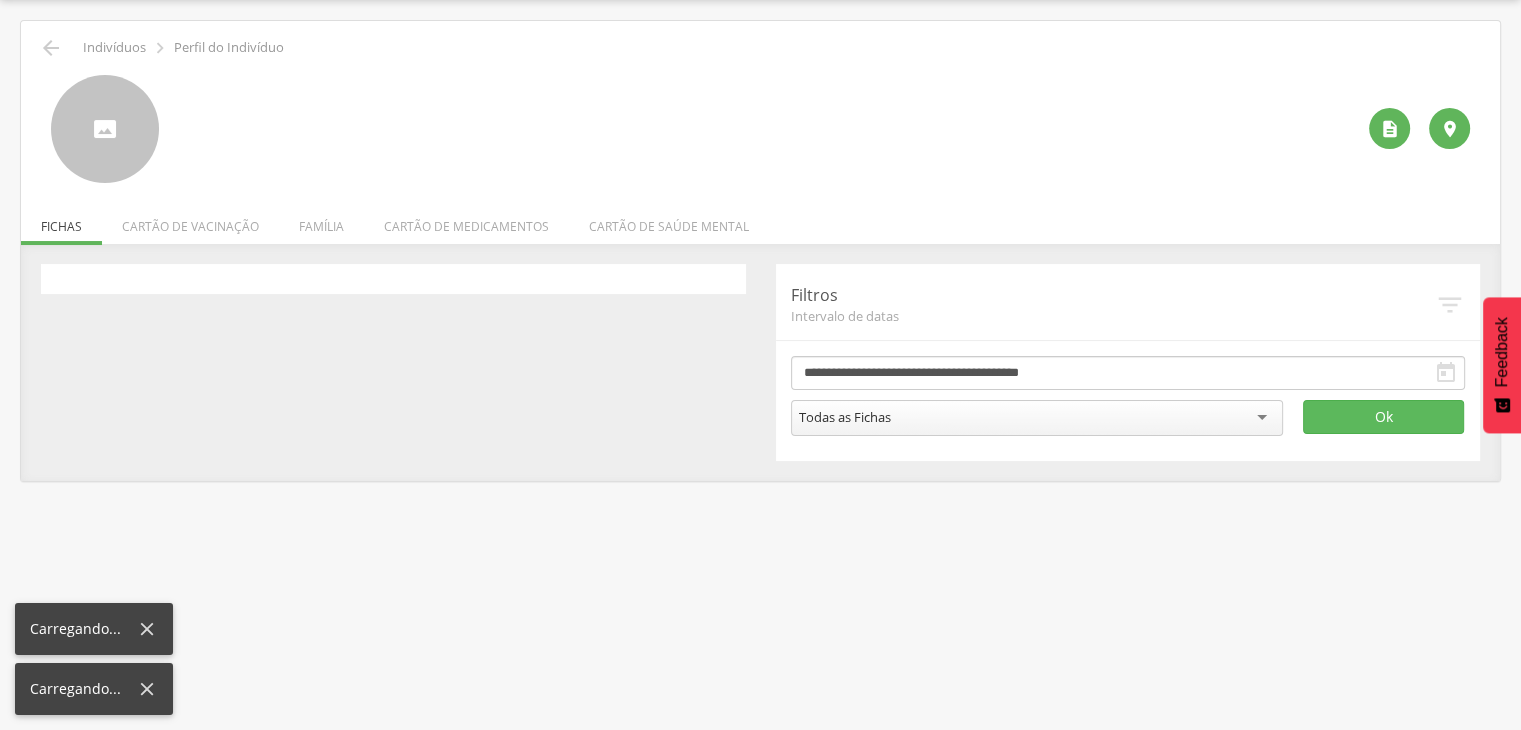 scroll, scrollTop: 60, scrollLeft: 0, axis: vertical 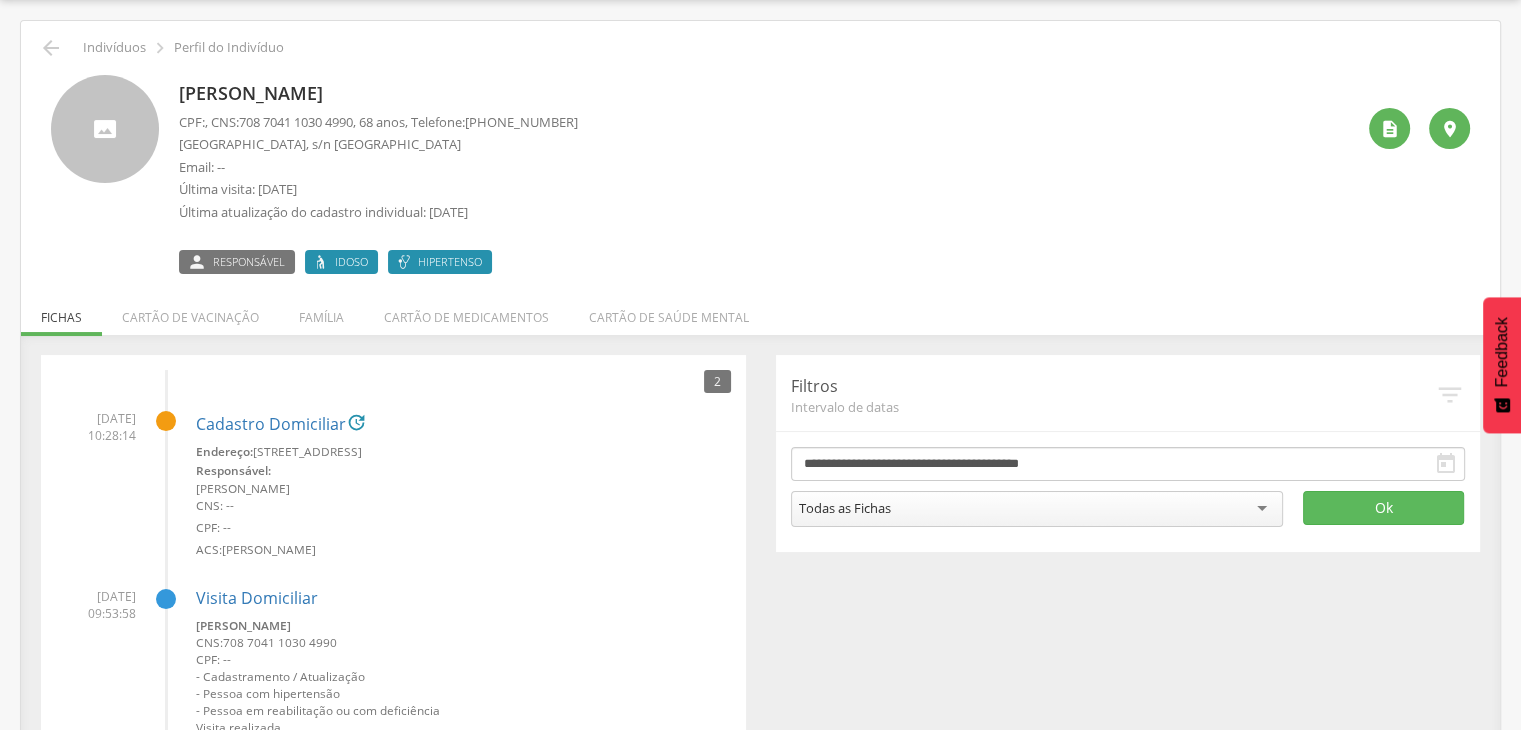 drag, startPoint x: 173, startPoint y: 89, endPoint x: 516, endPoint y: 101, distance: 343.20984 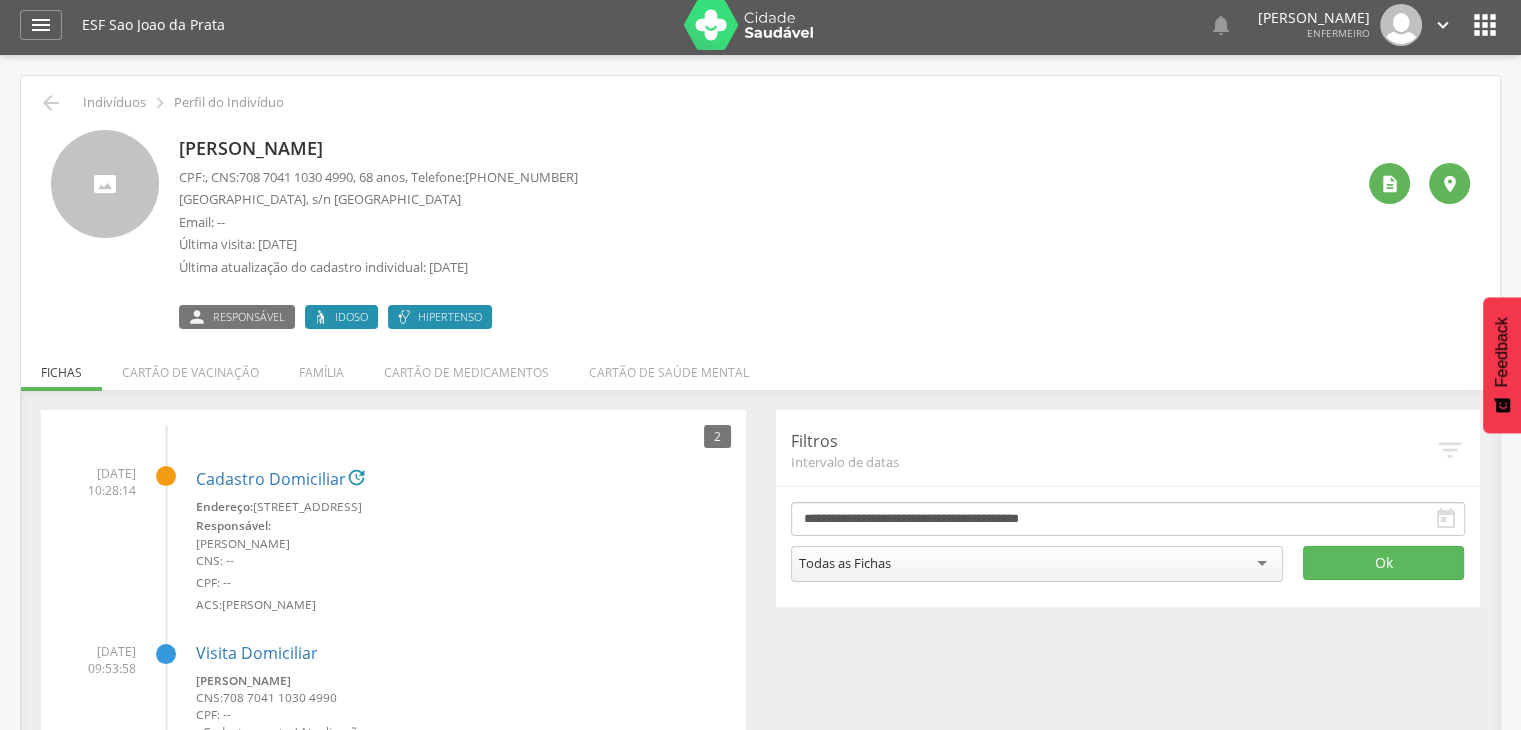 scroll, scrollTop: 0, scrollLeft: 0, axis: both 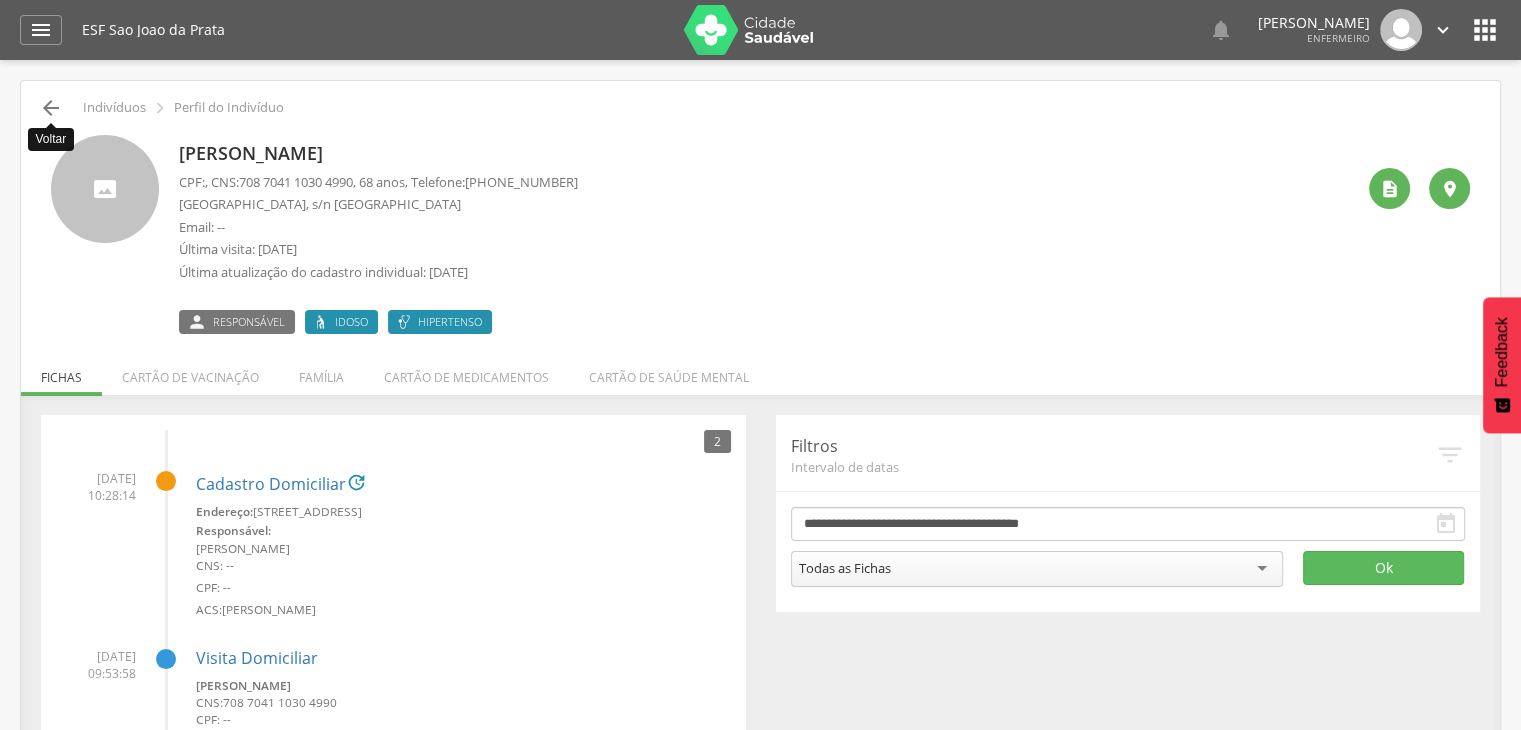 click on "" at bounding box center [51, 108] 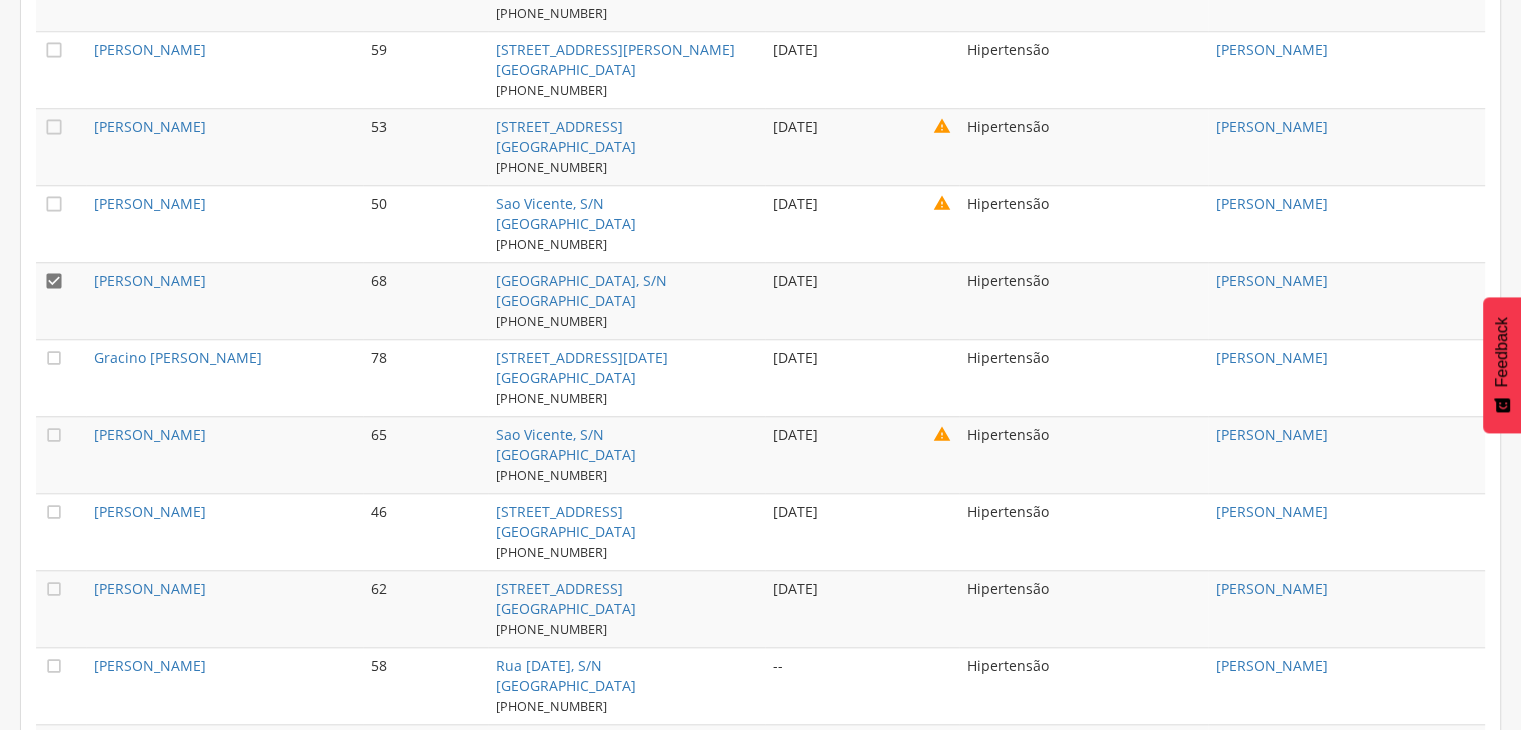 scroll, scrollTop: 1864, scrollLeft: 0, axis: vertical 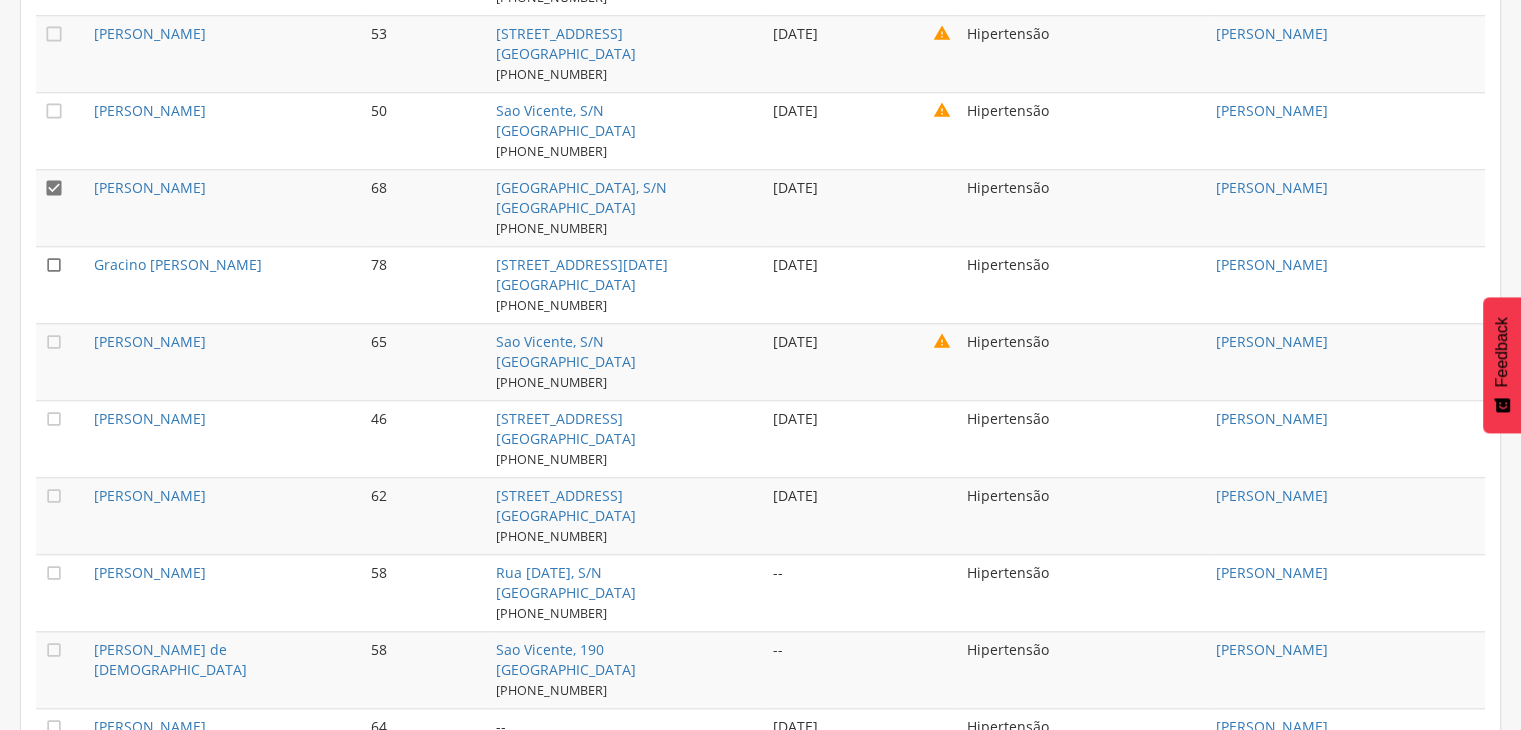 click on "" at bounding box center [54, 265] 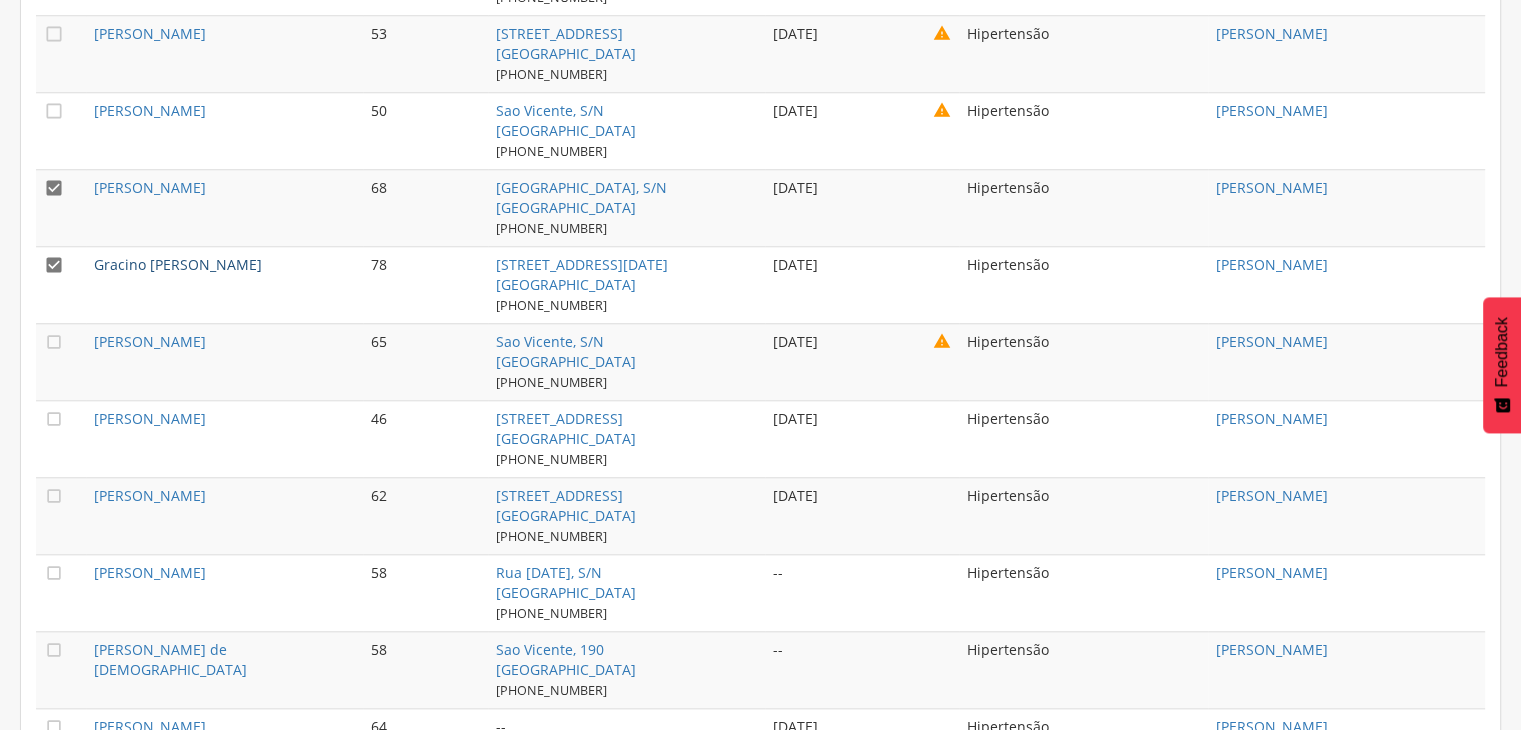 click on "Gracino [PERSON_NAME]" at bounding box center [178, 264] 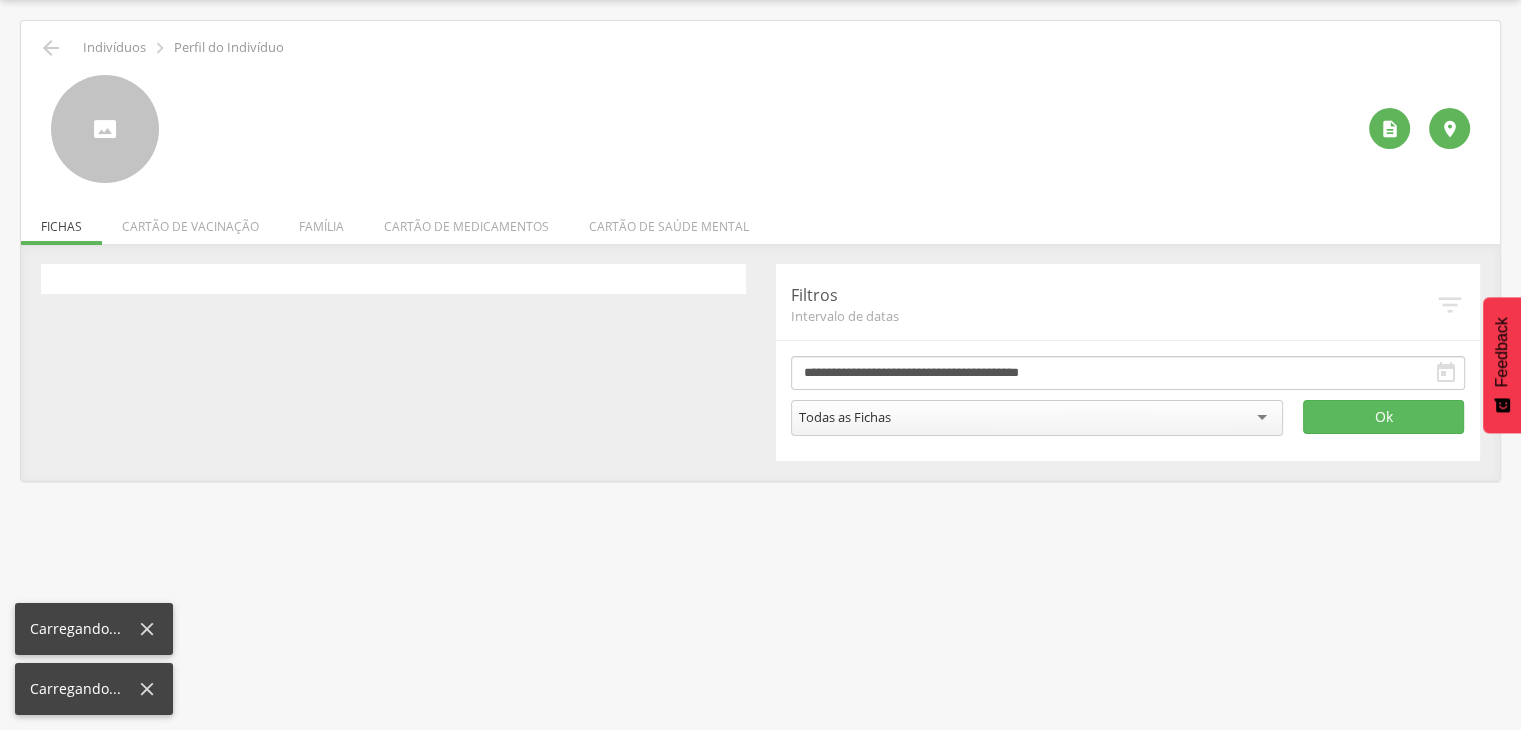 scroll, scrollTop: 60, scrollLeft: 0, axis: vertical 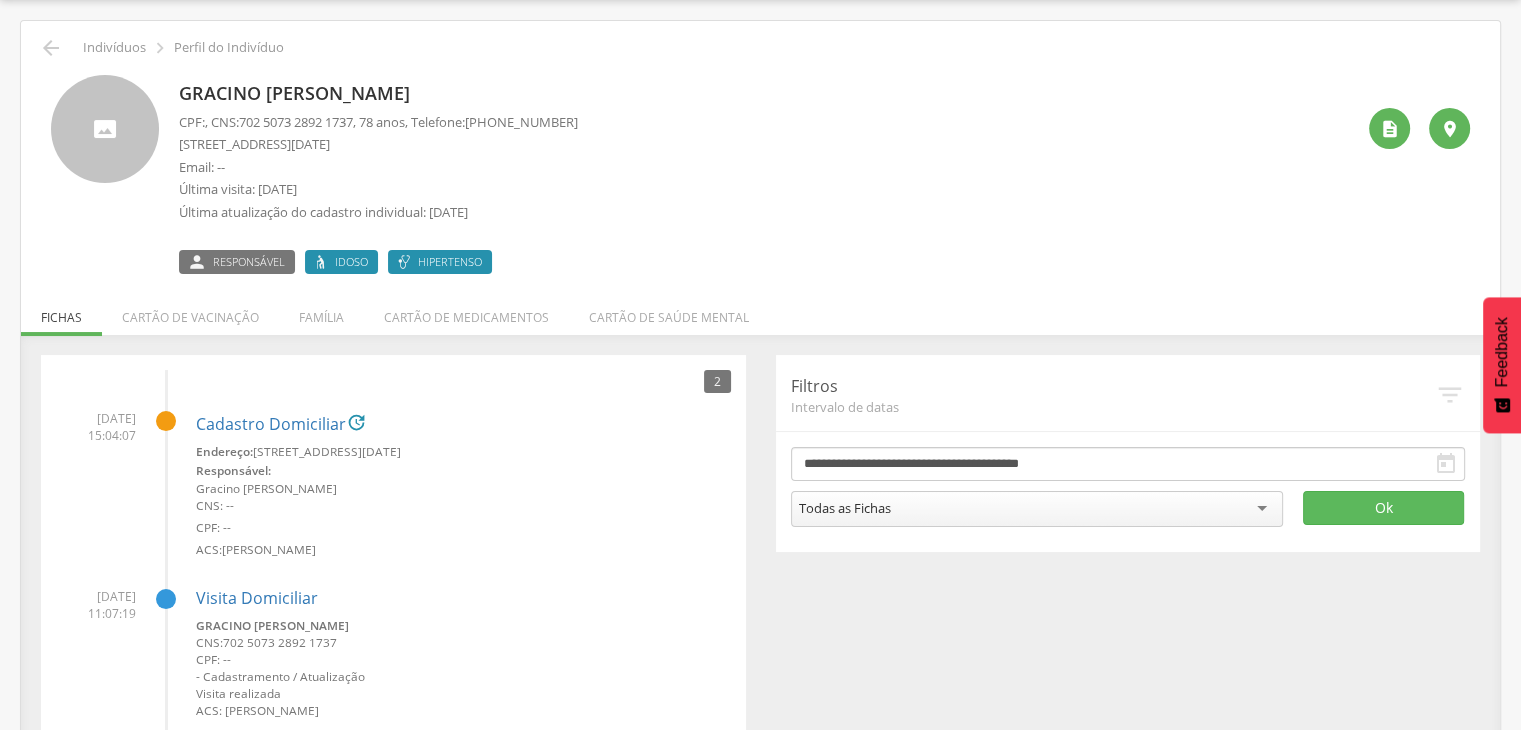 drag, startPoint x: 182, startPoint y: 90, endPoint x: 398, endPoint y: 93, distance: 216.02083 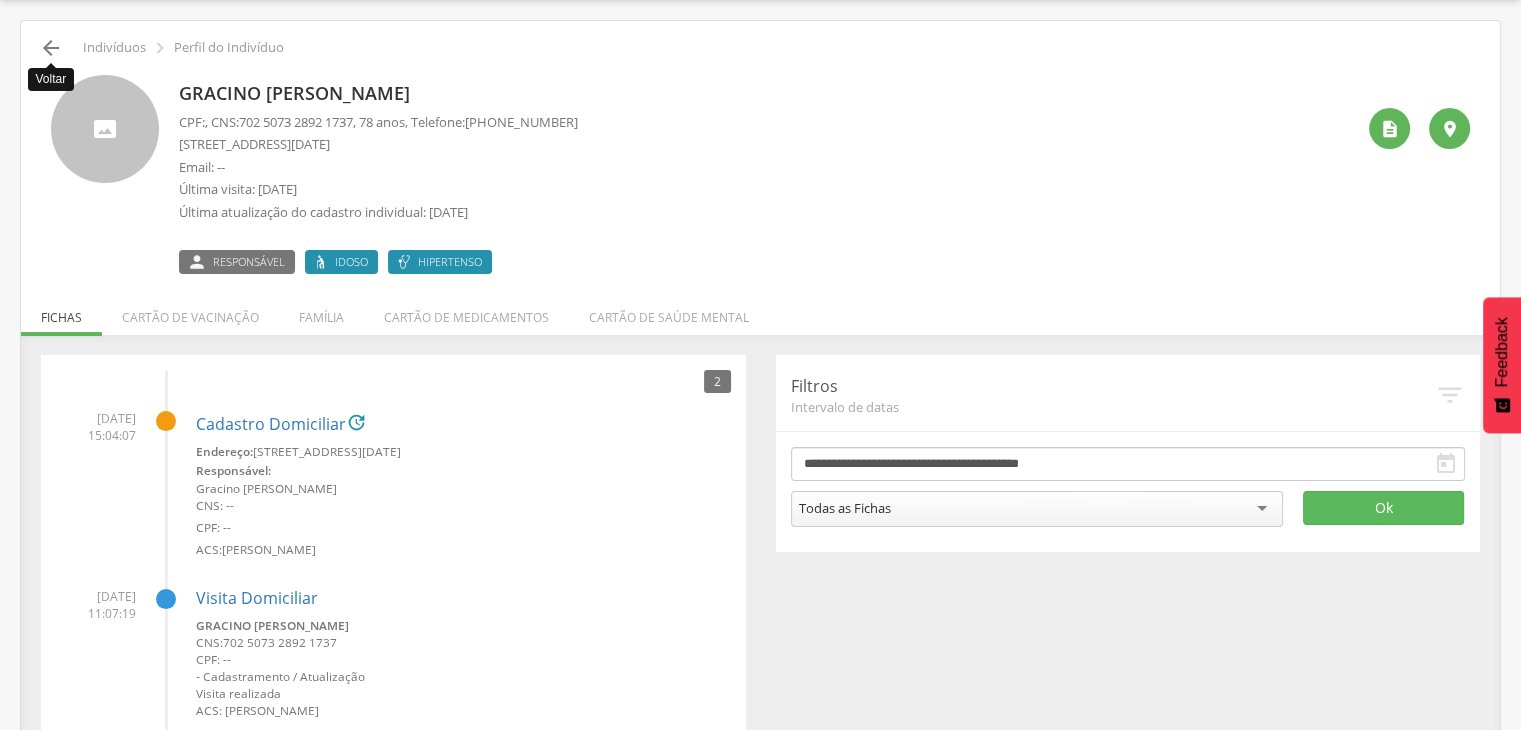 click on "" at bounding box center (51, 48) 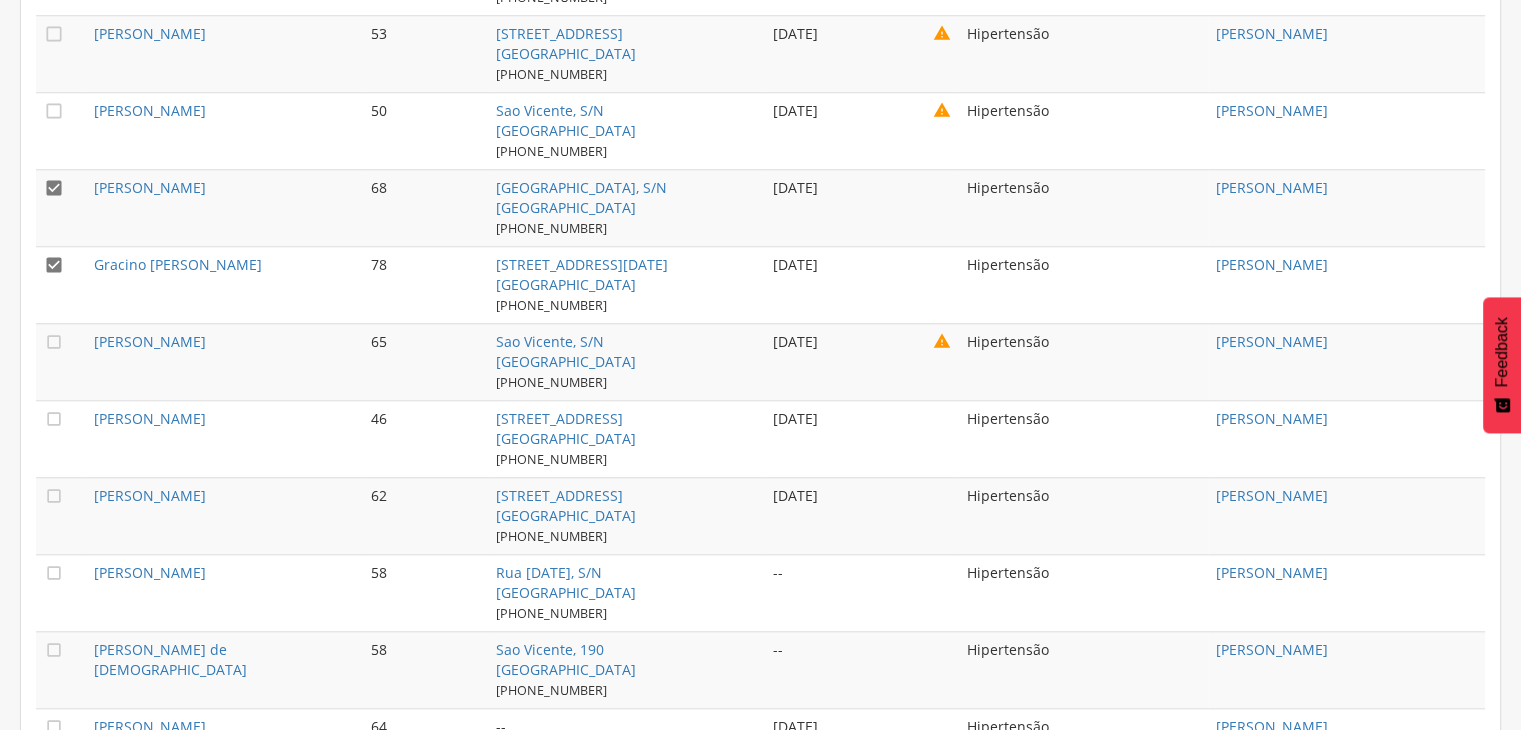 scroll, scrollTop: 1960, scrollLeft: 0, axis: vertical 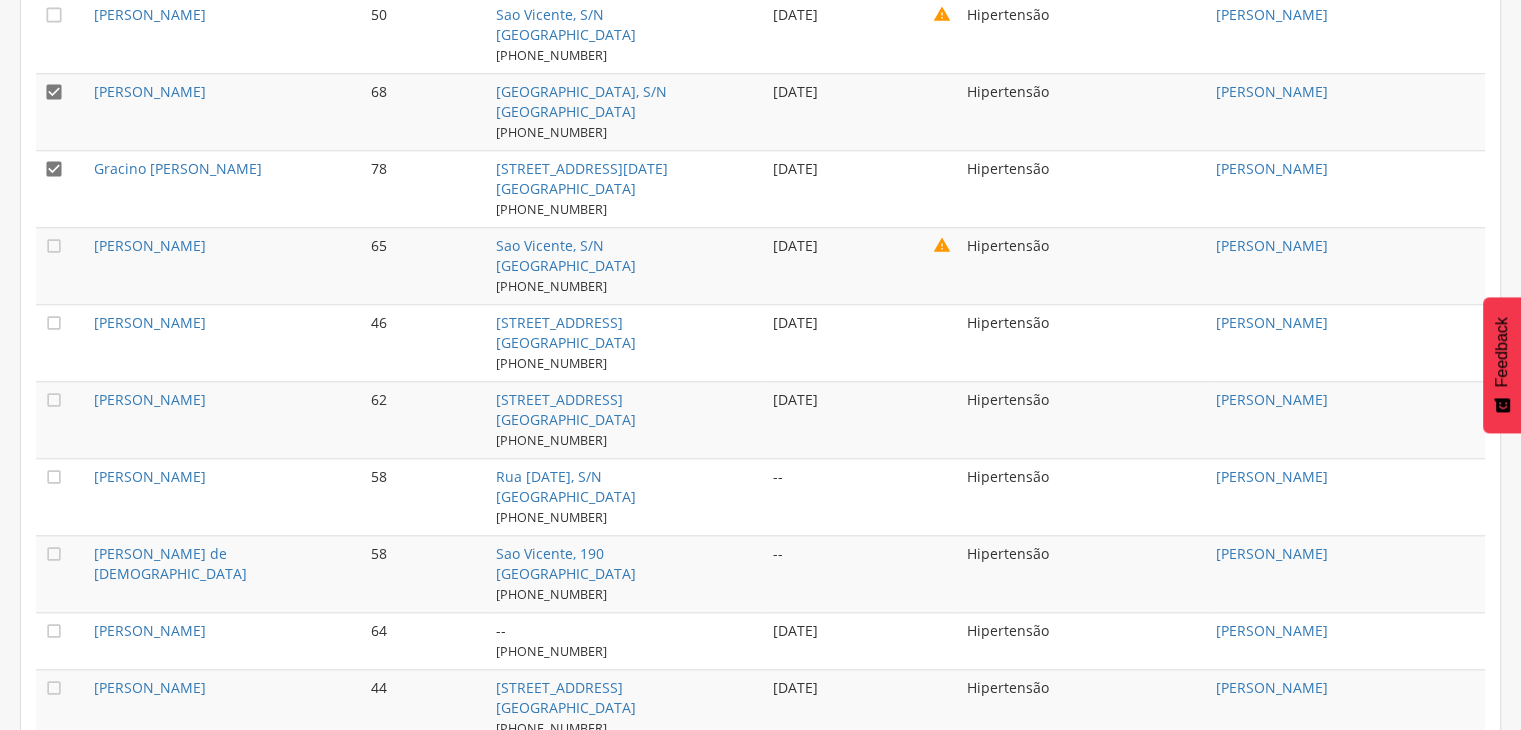 click on "" at bounding box center (61, 111) 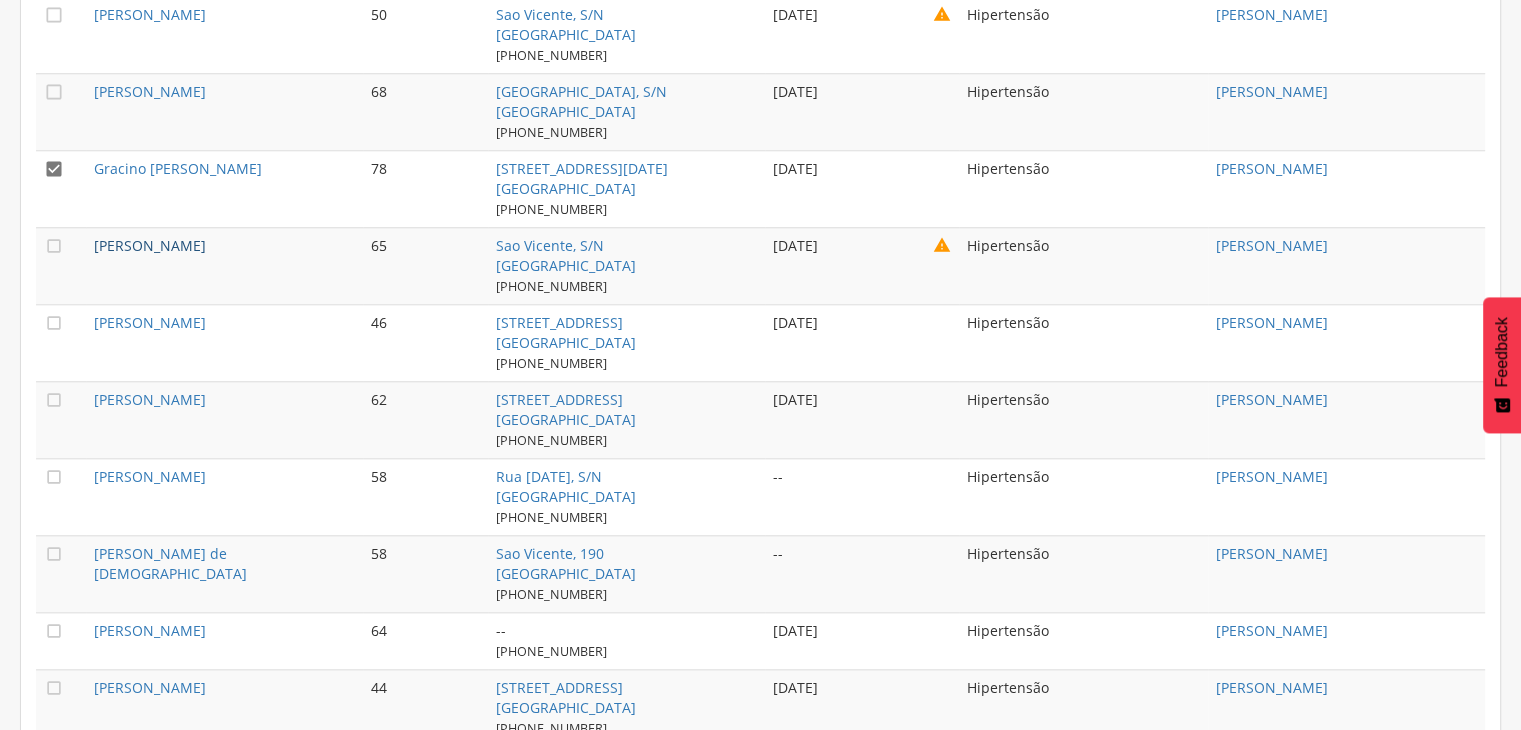 click on "[PERSON_NAME]" at bounding box center (150, 245) 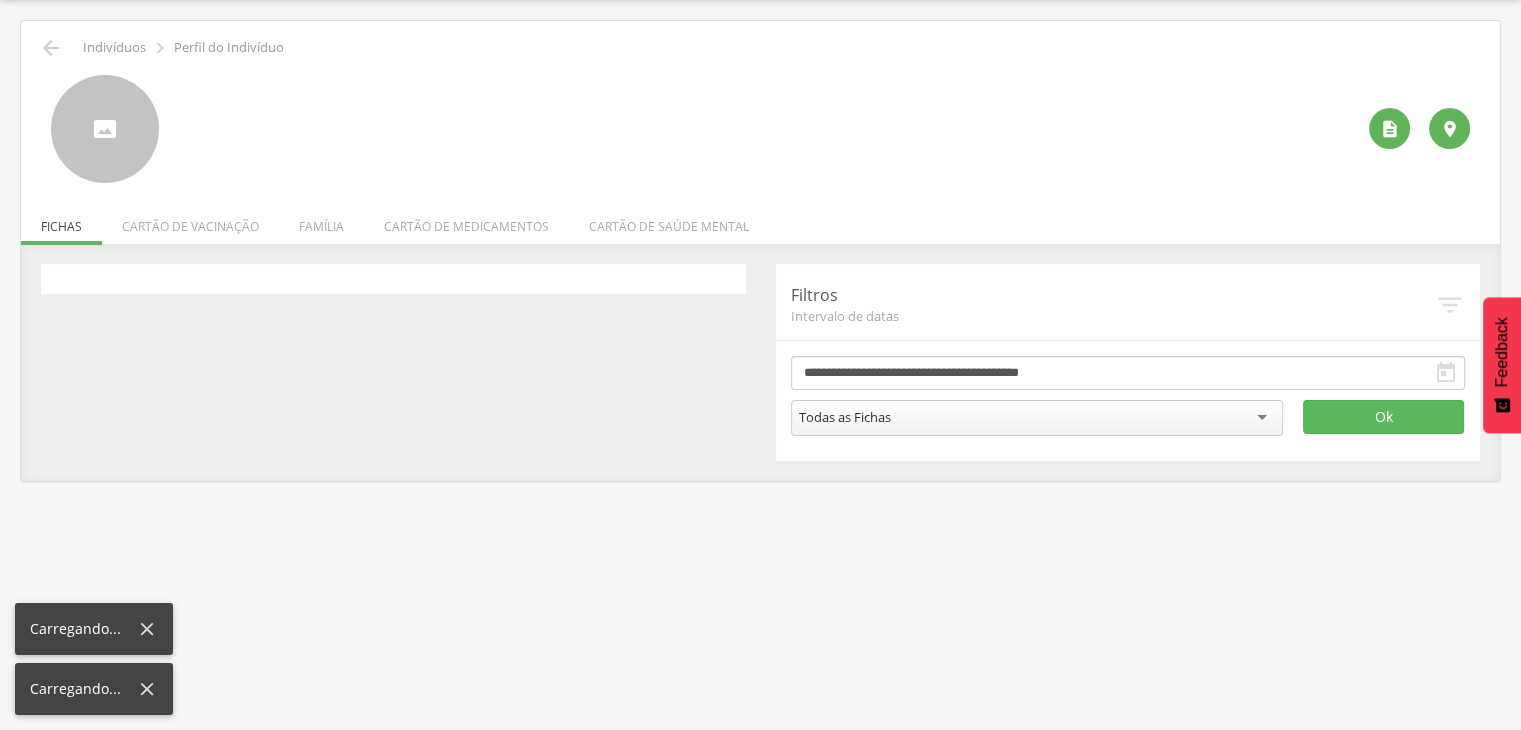 scroll, scrollTop: 60, scrollLeft: 0, axis: vertical 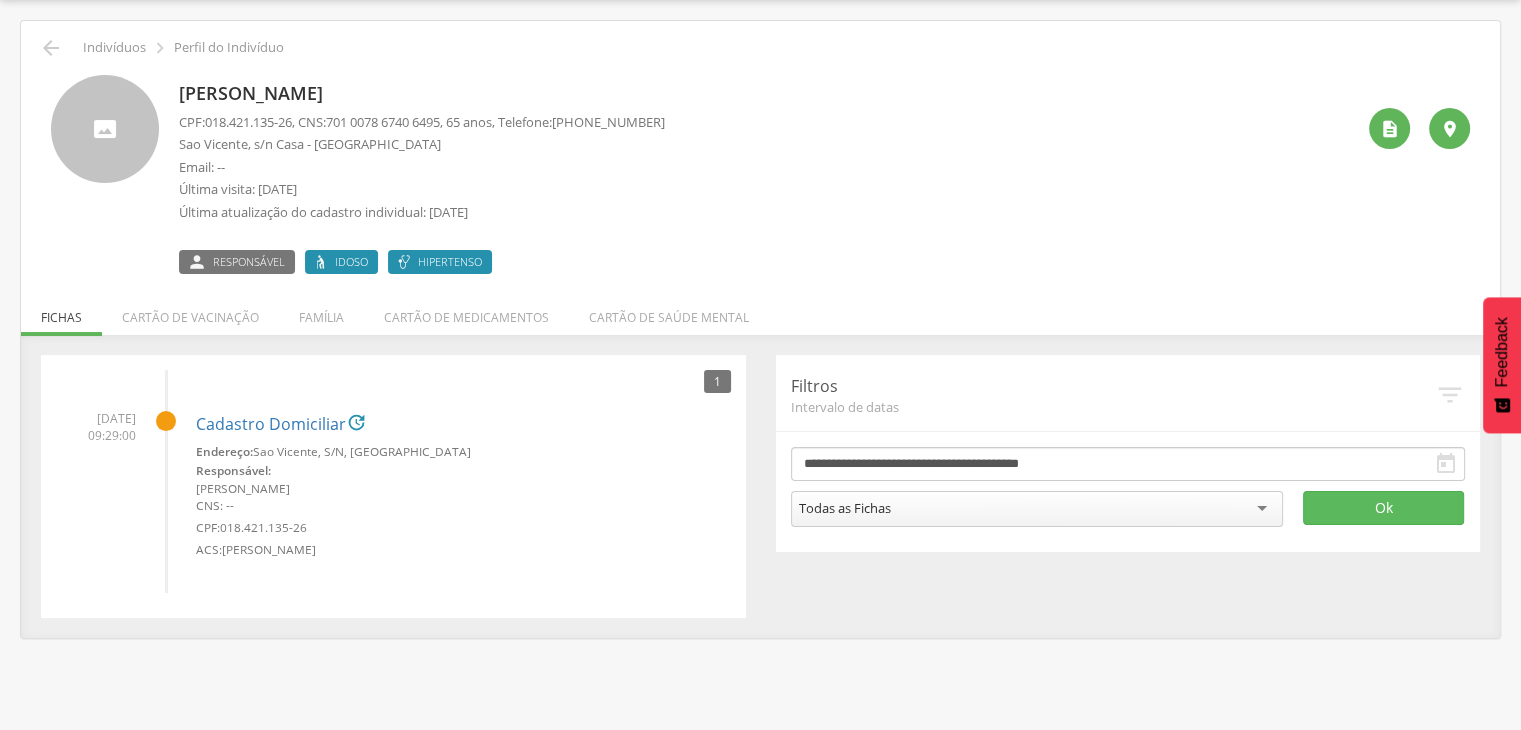 drag, startPoint x: 179, startPoint y: 93, endPoint x: 437, endPoint y: 94, distance: 258.00195 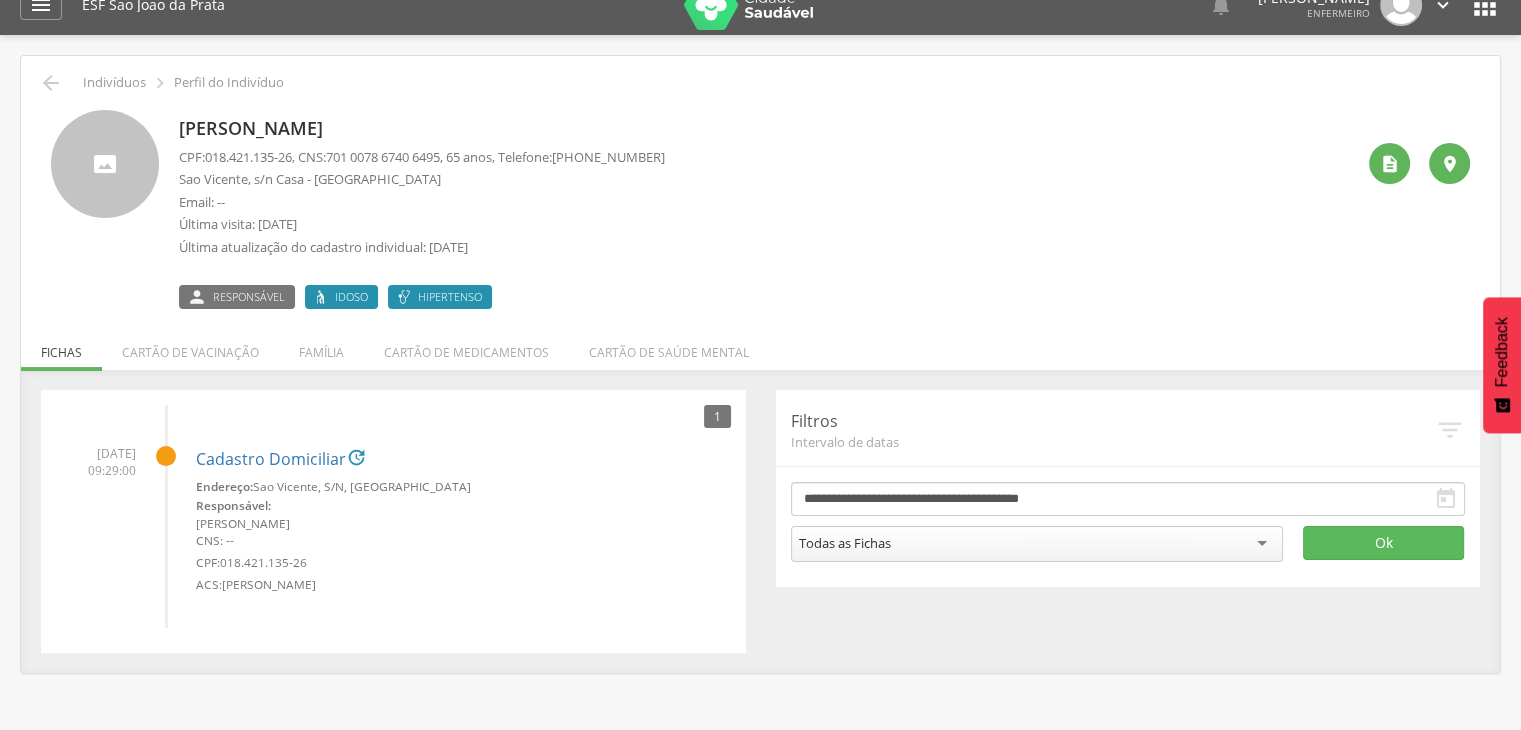 scroll, scrollTop: 0, scrollLeft: 0, axis: both 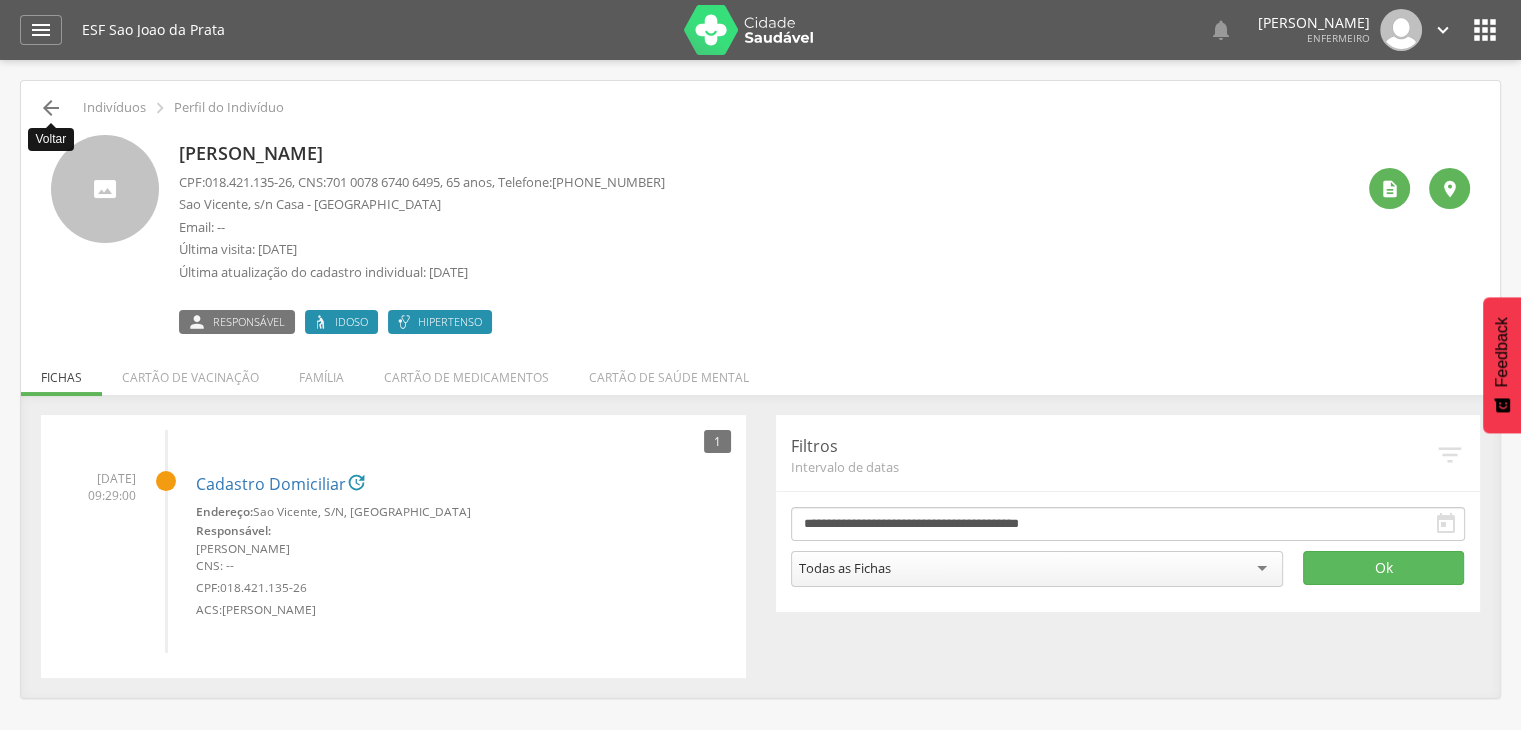 click on "" at bounding box center (51, 108) 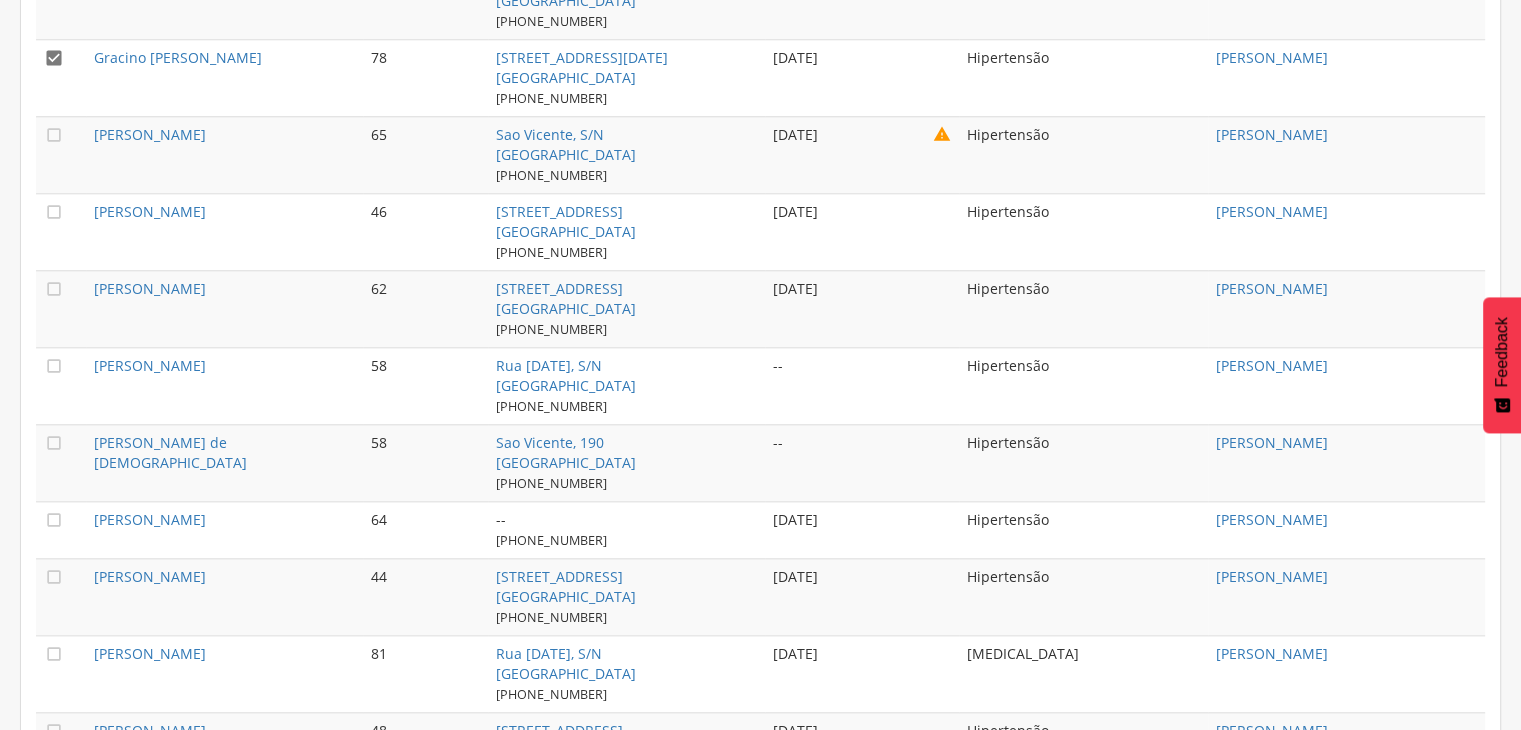 scroll, scrollTop: 2060, scrollLeft: 0, axis: vertical 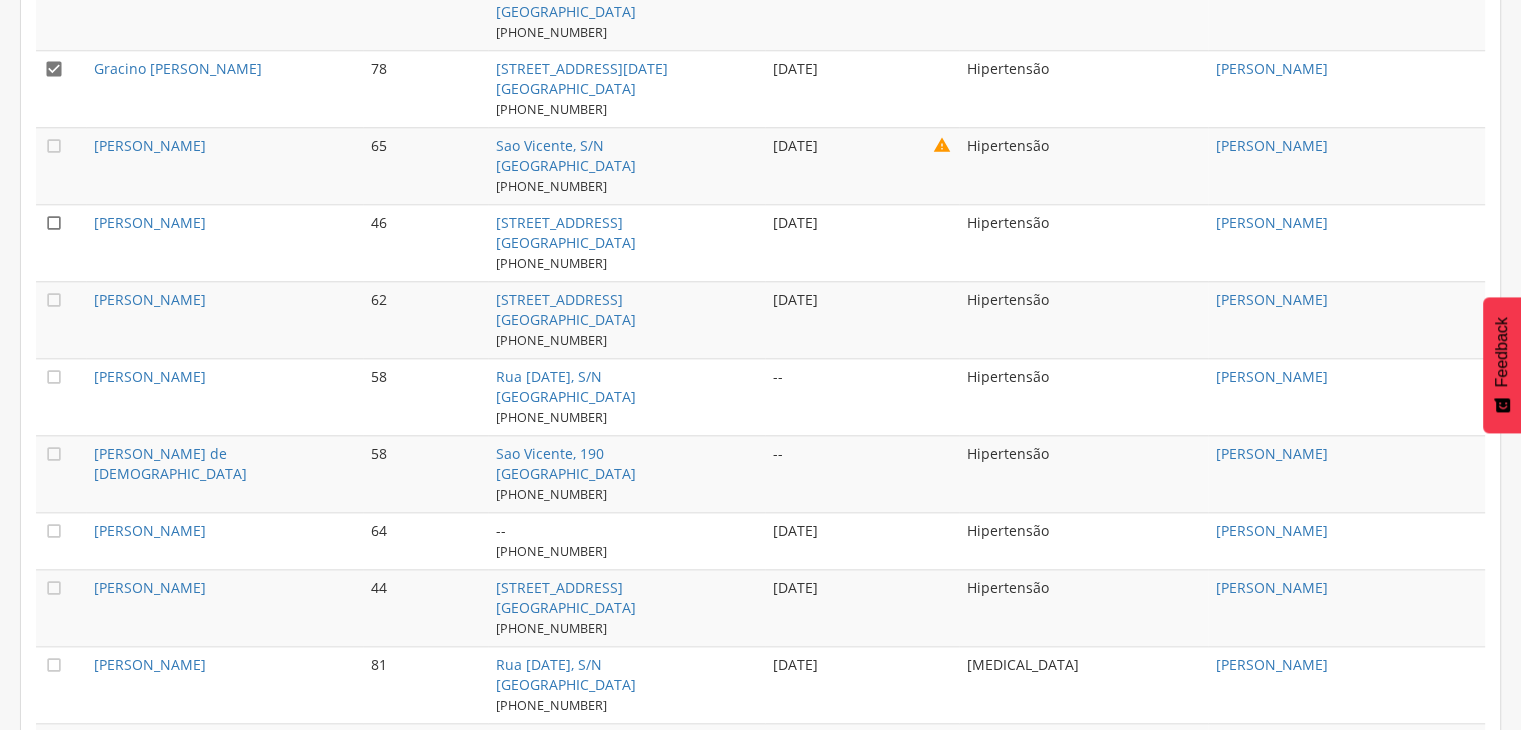 click on "" at bounding box center (54, 223) 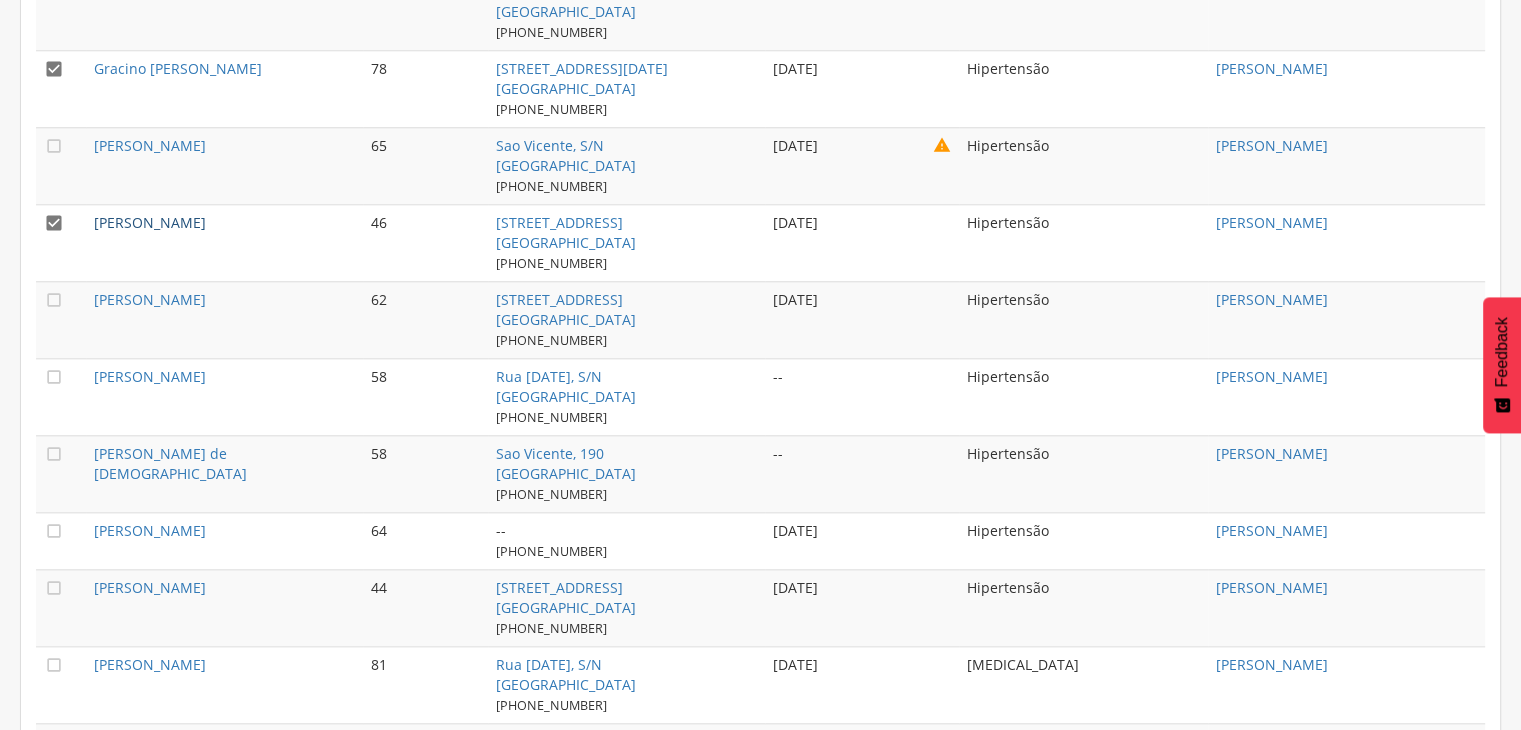 click on "[PERSON_NAME]" at bounding box center (150, 222) 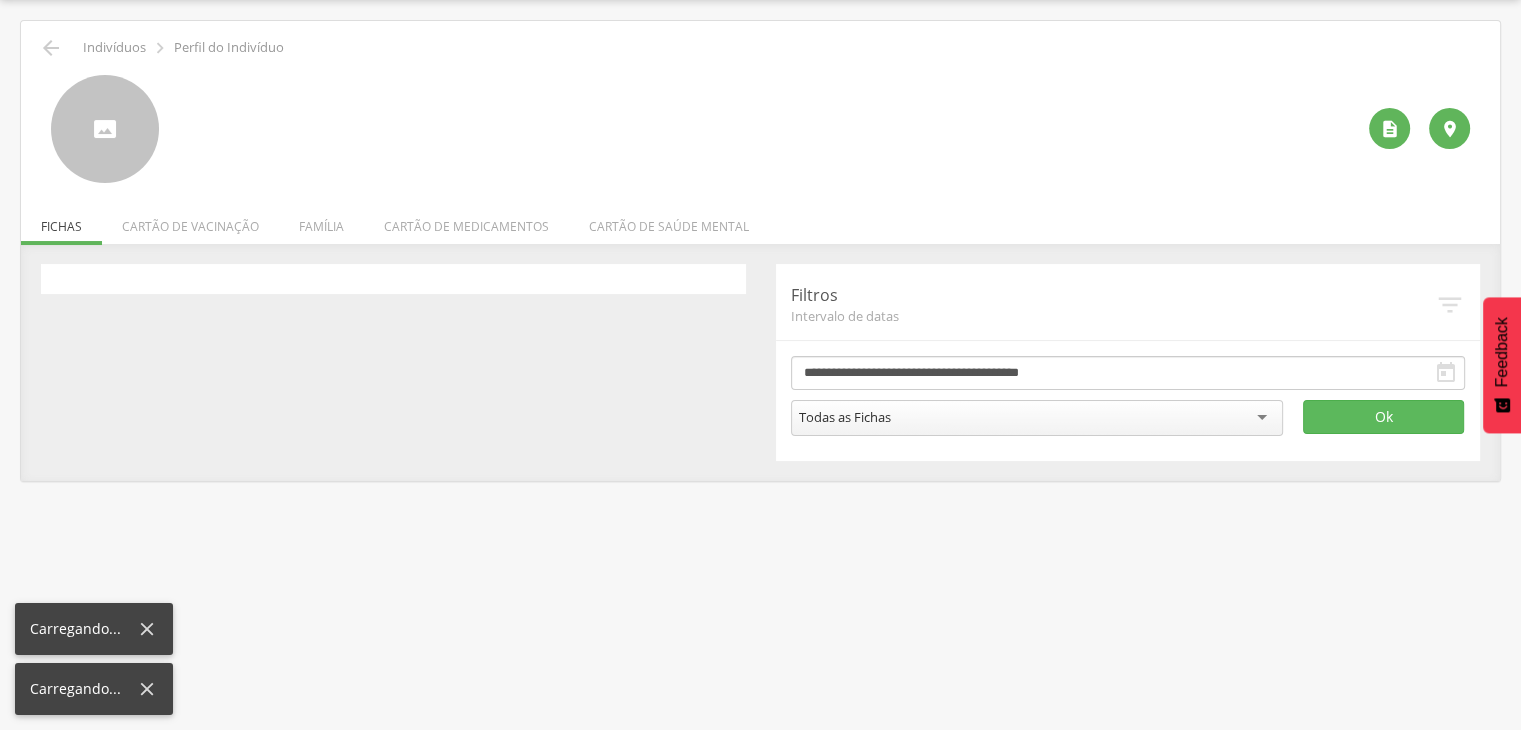 scroll, scrollTop: 60, scrollLeft: 0, axis: vertical 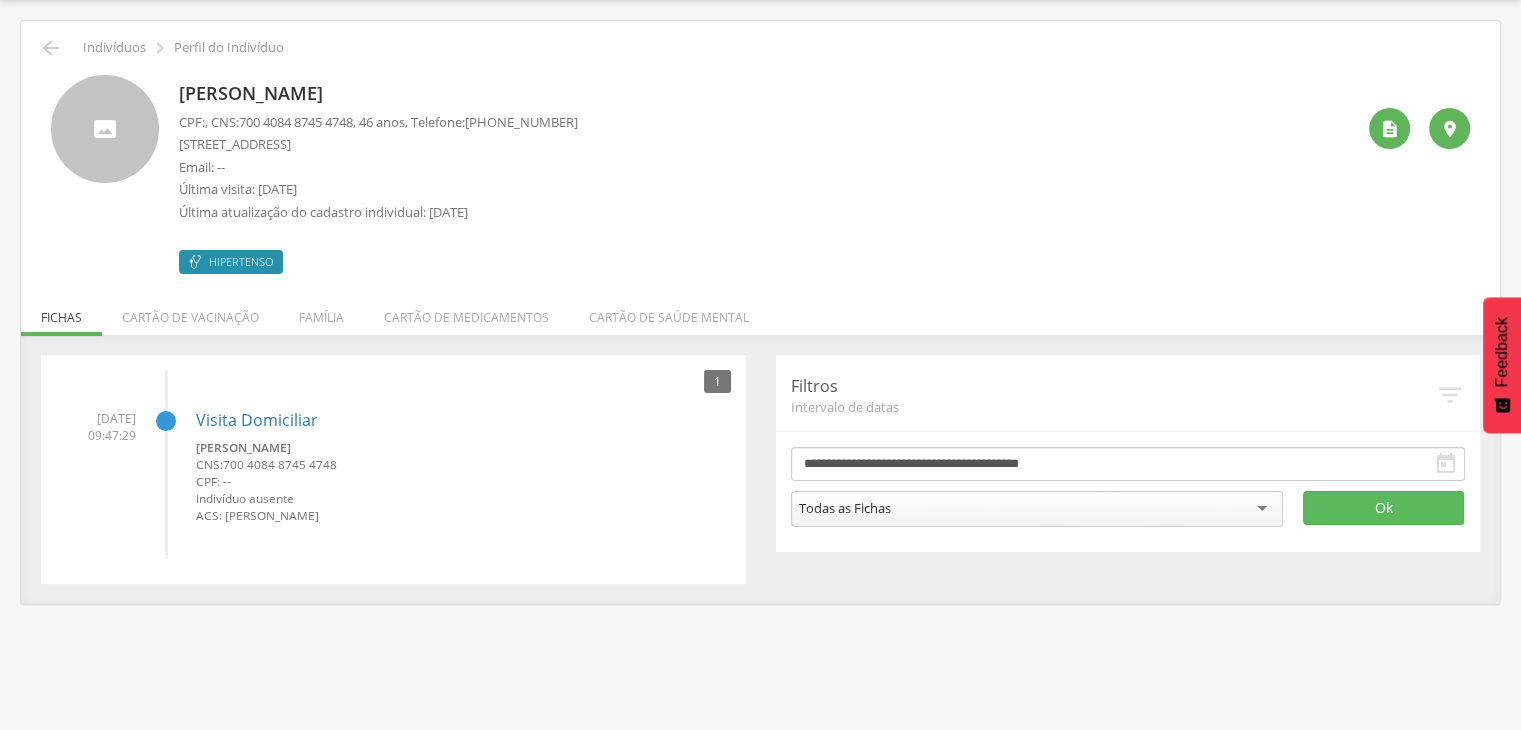 drag, startPoint x: 179, startPoint y: 93, endPoint x: 391, endPoint y: 105, distance: 212.33936 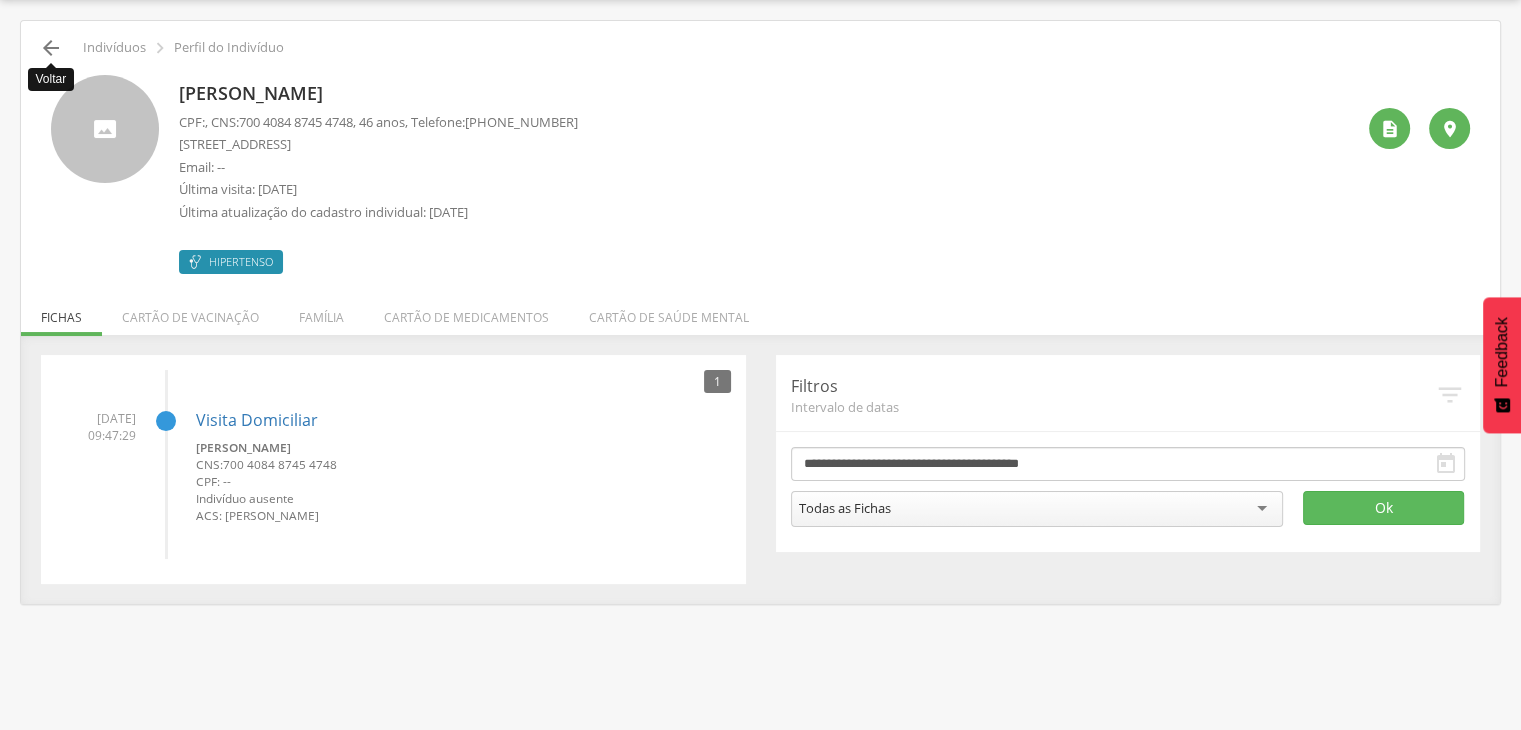click on "" at bounding box center [51, 48] 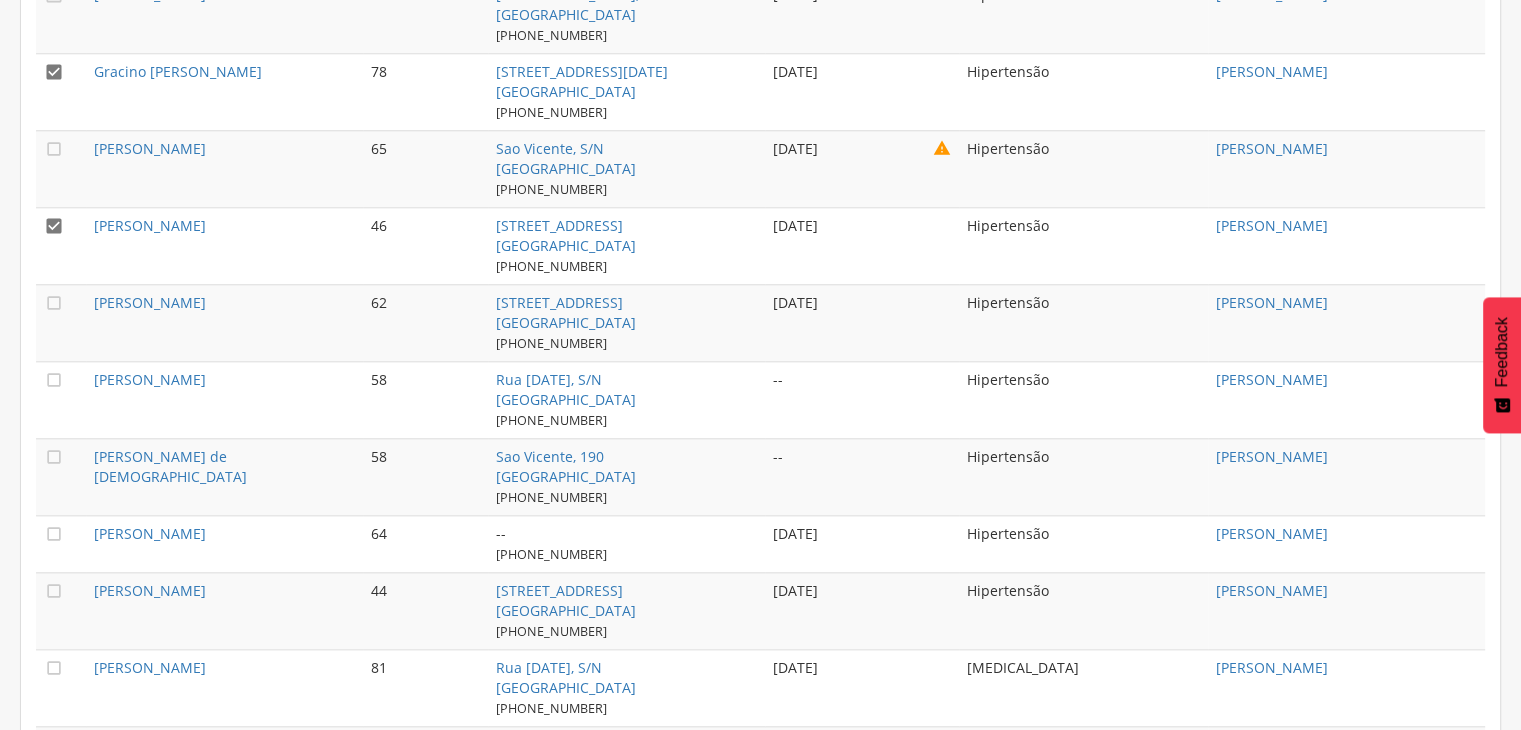 scroll, scrollTop: 2060, scrollLeft: 0, axis: vertical 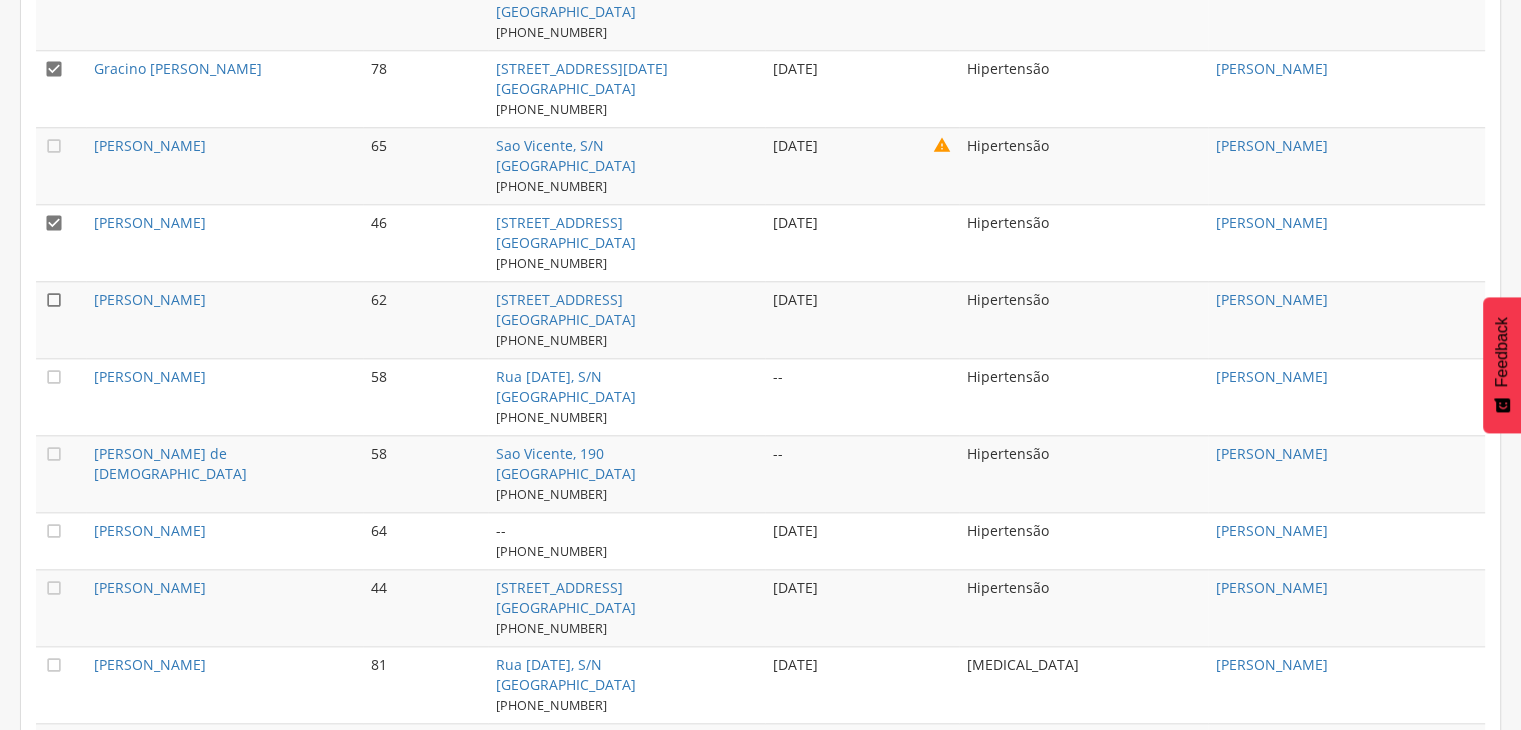 click on "" at bounding box center [54, 300] 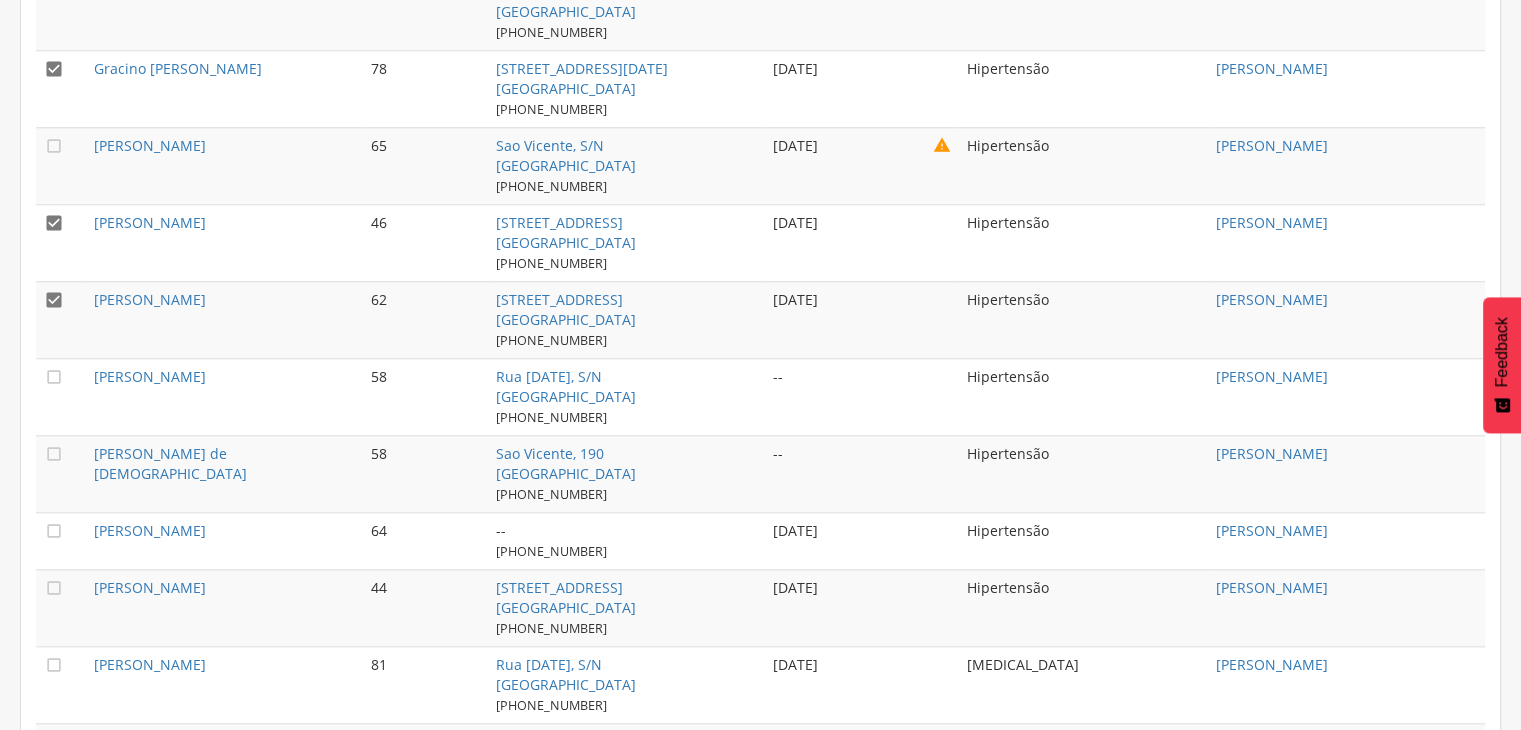 click on "" at bounding box center [61, 242] 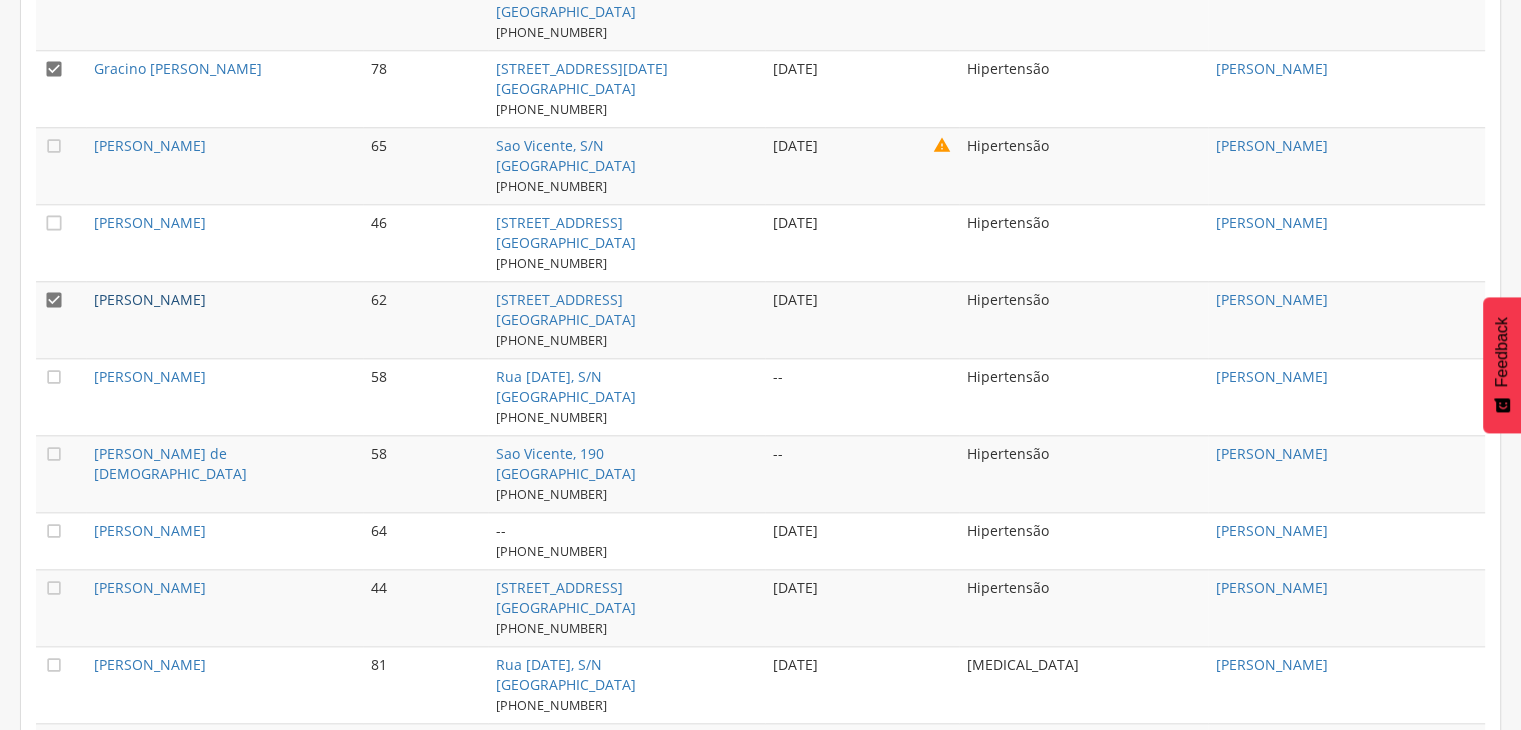 click on "[PERSON_NAME]" at bounding box center (150, 299) 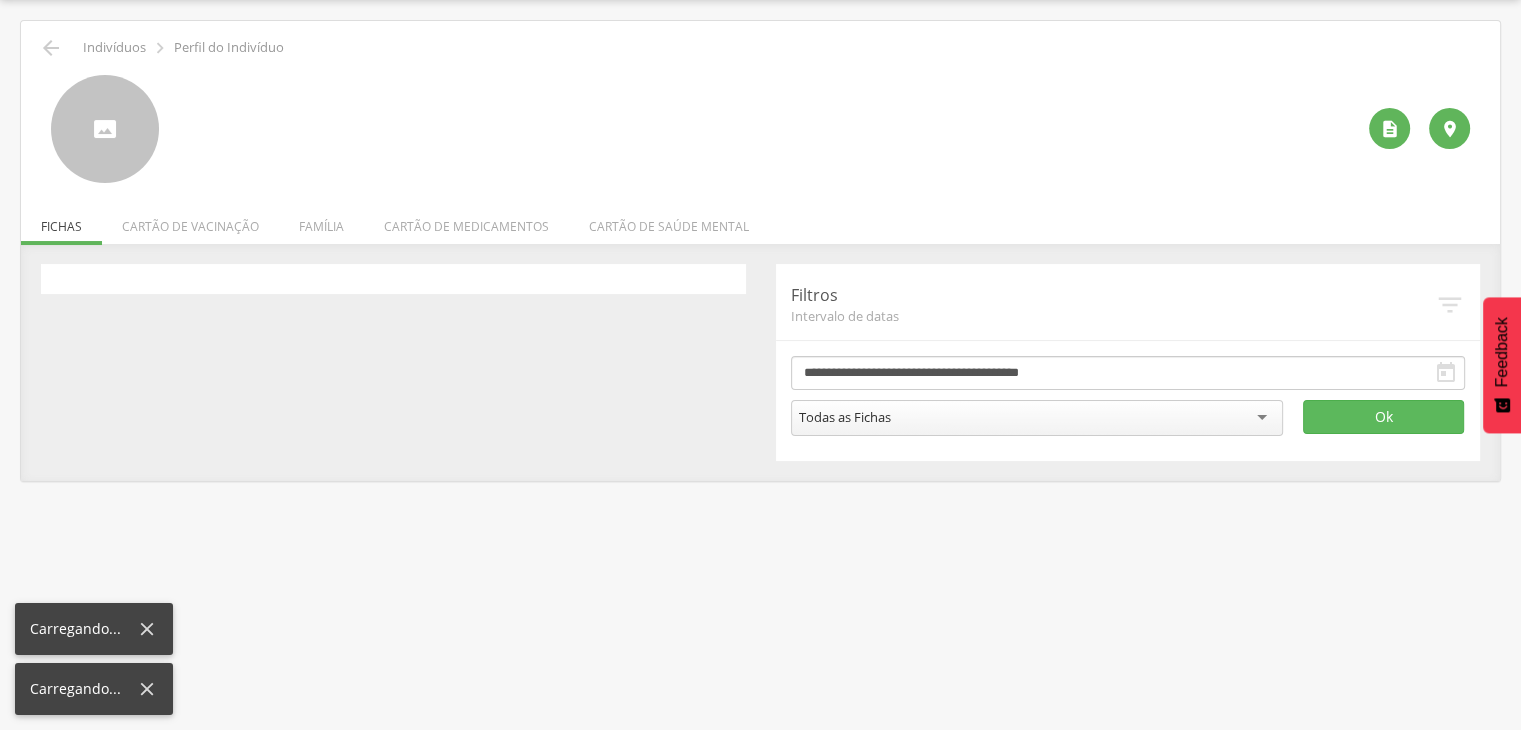 scroll, scrollTop: 60, scrollLeft: 0, axis: vertical 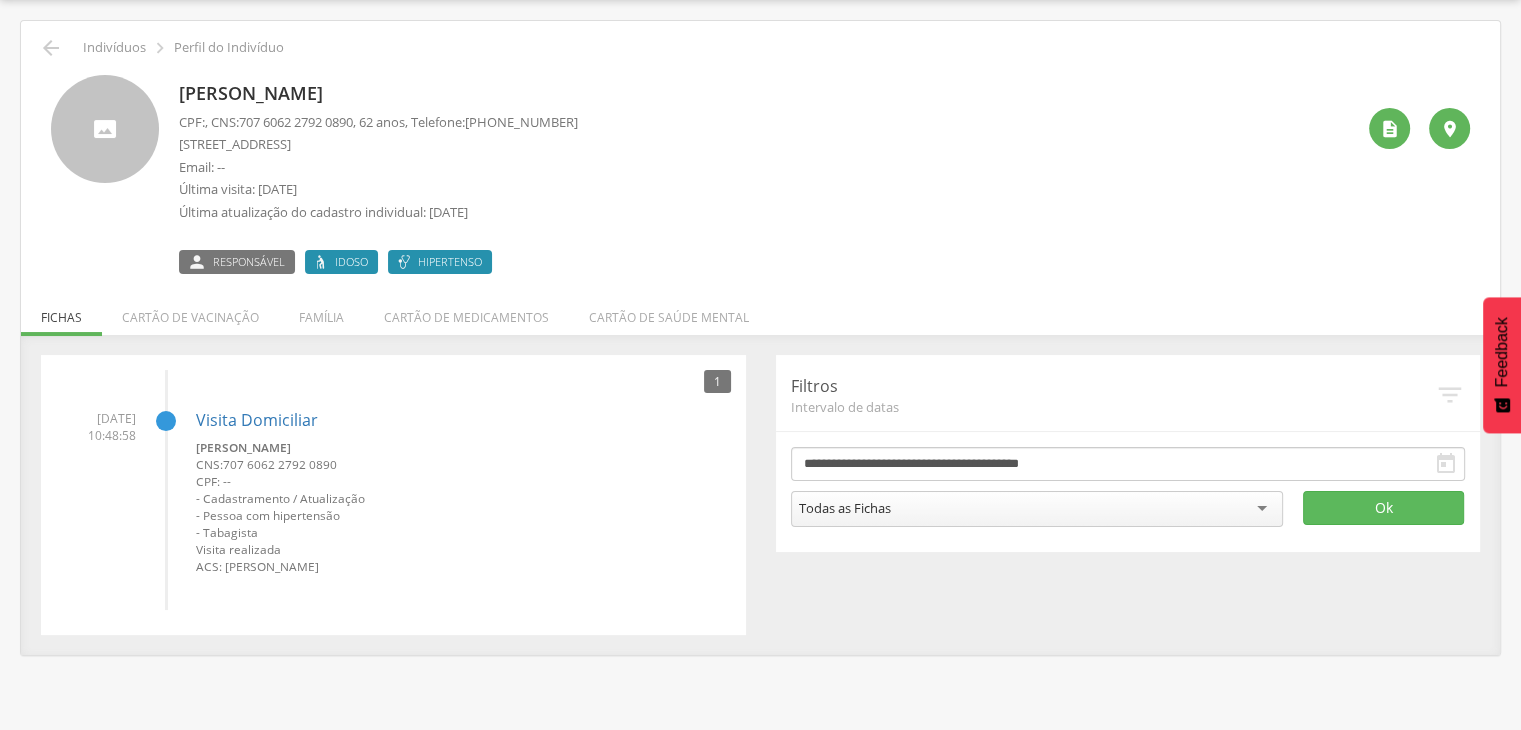 drag, startPoint x: 179, startPoint y: 93, endPoint x: 475, endPoint y: 84, distance: 296.13678 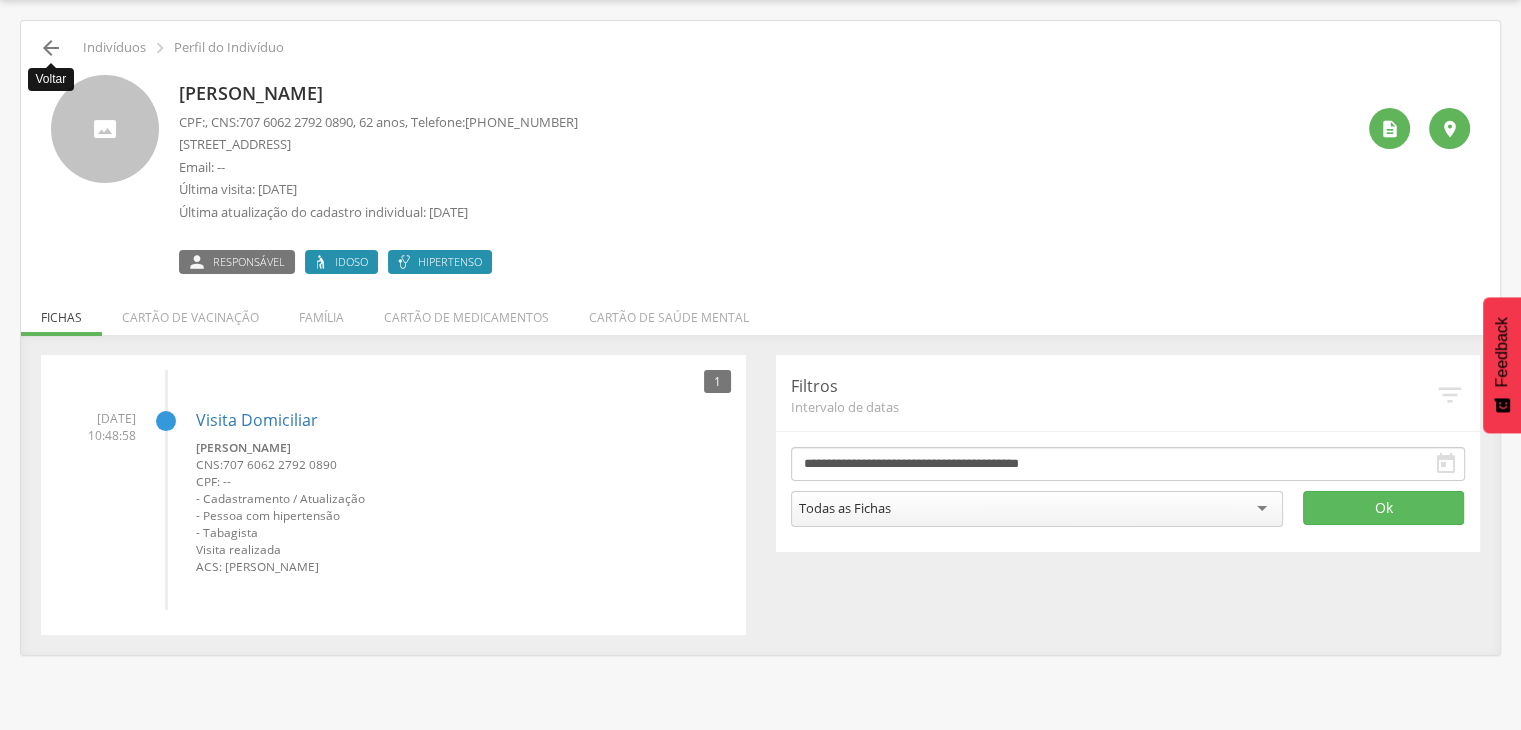 click on "" at bounding box center (51, 48) 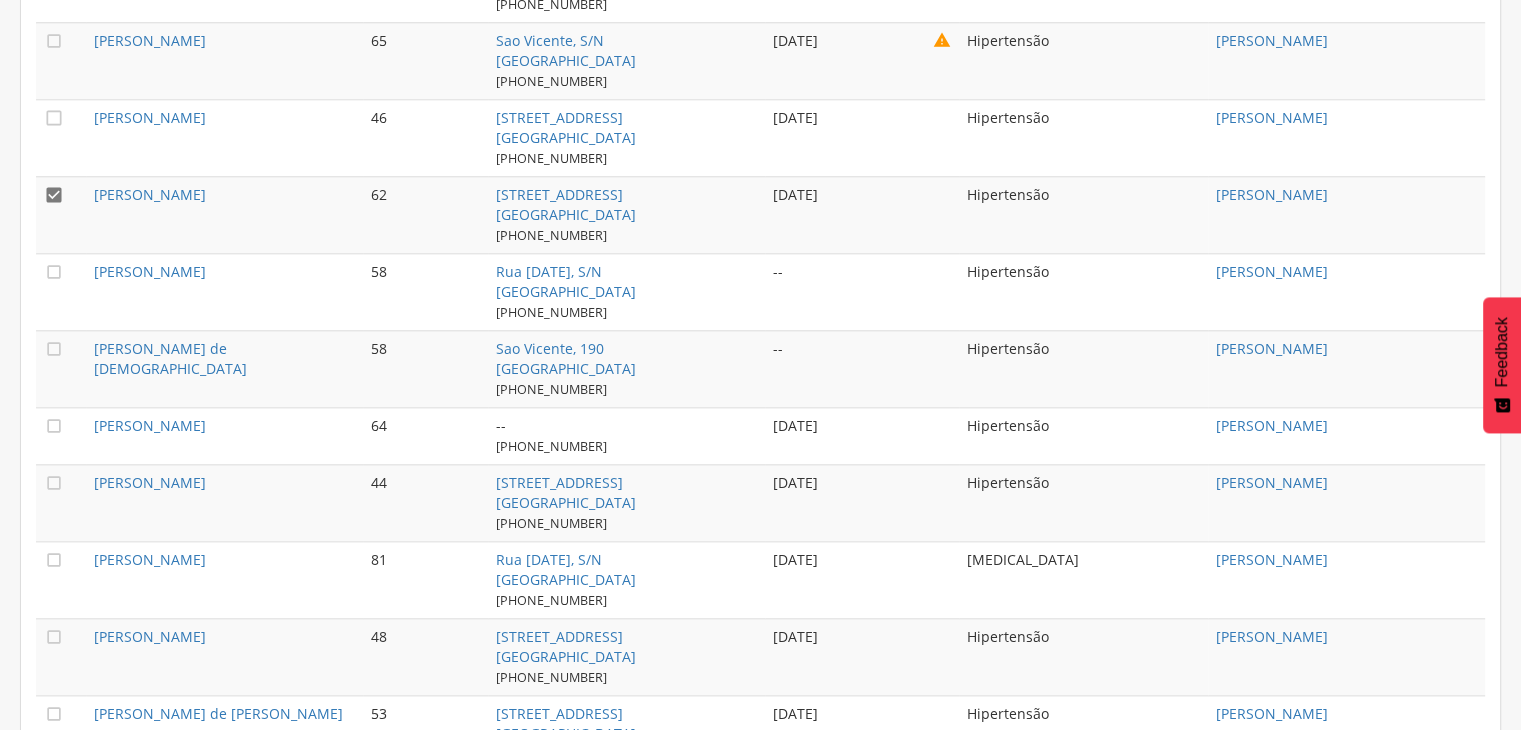 scroll, scrollTop: 2260, scrollLeft: 0, axis: vertical 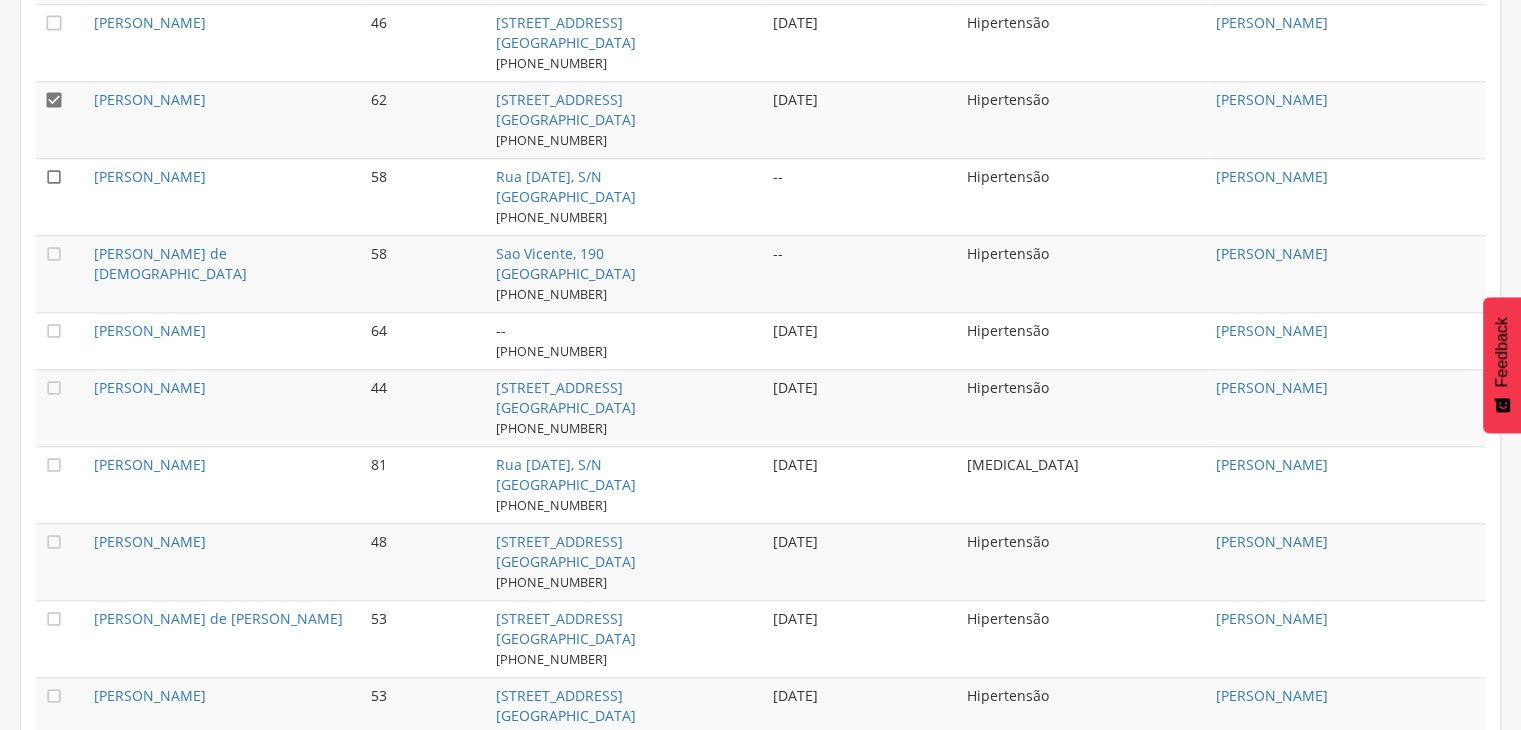 click on "" at bounding box center (54, 177) 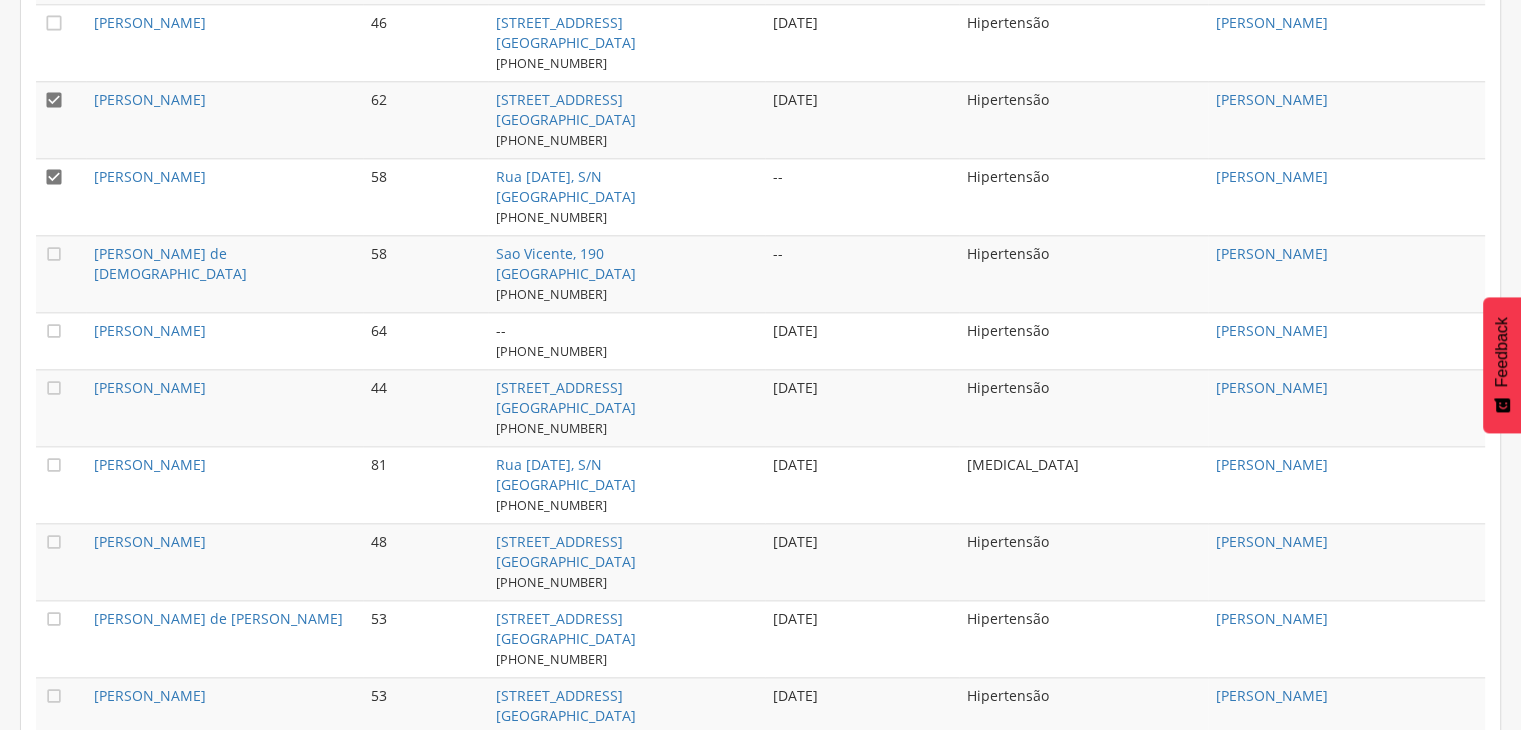 click on "" at bounding box center (54, 100) 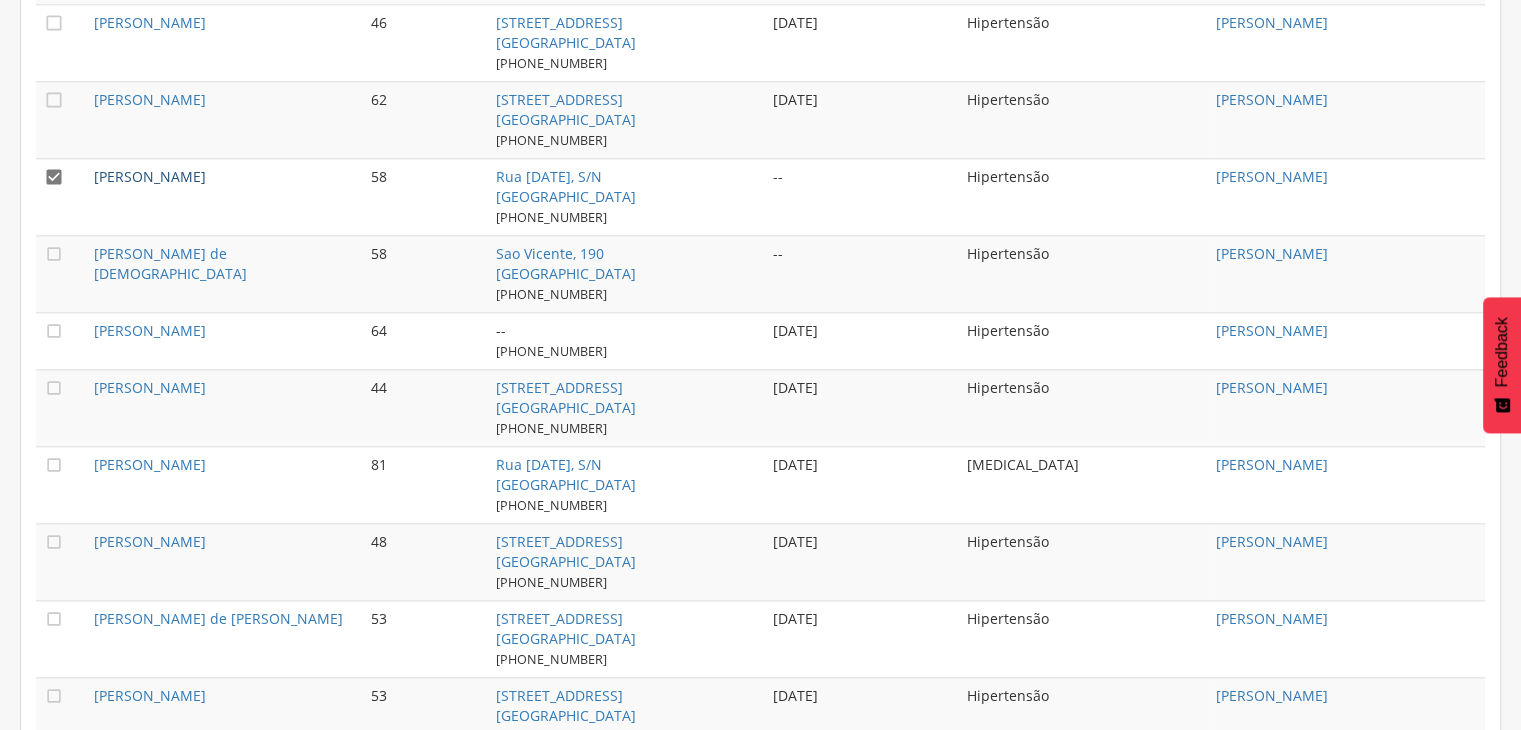 click on "[PERSON_NAME]" at bounding box center [150, 176] 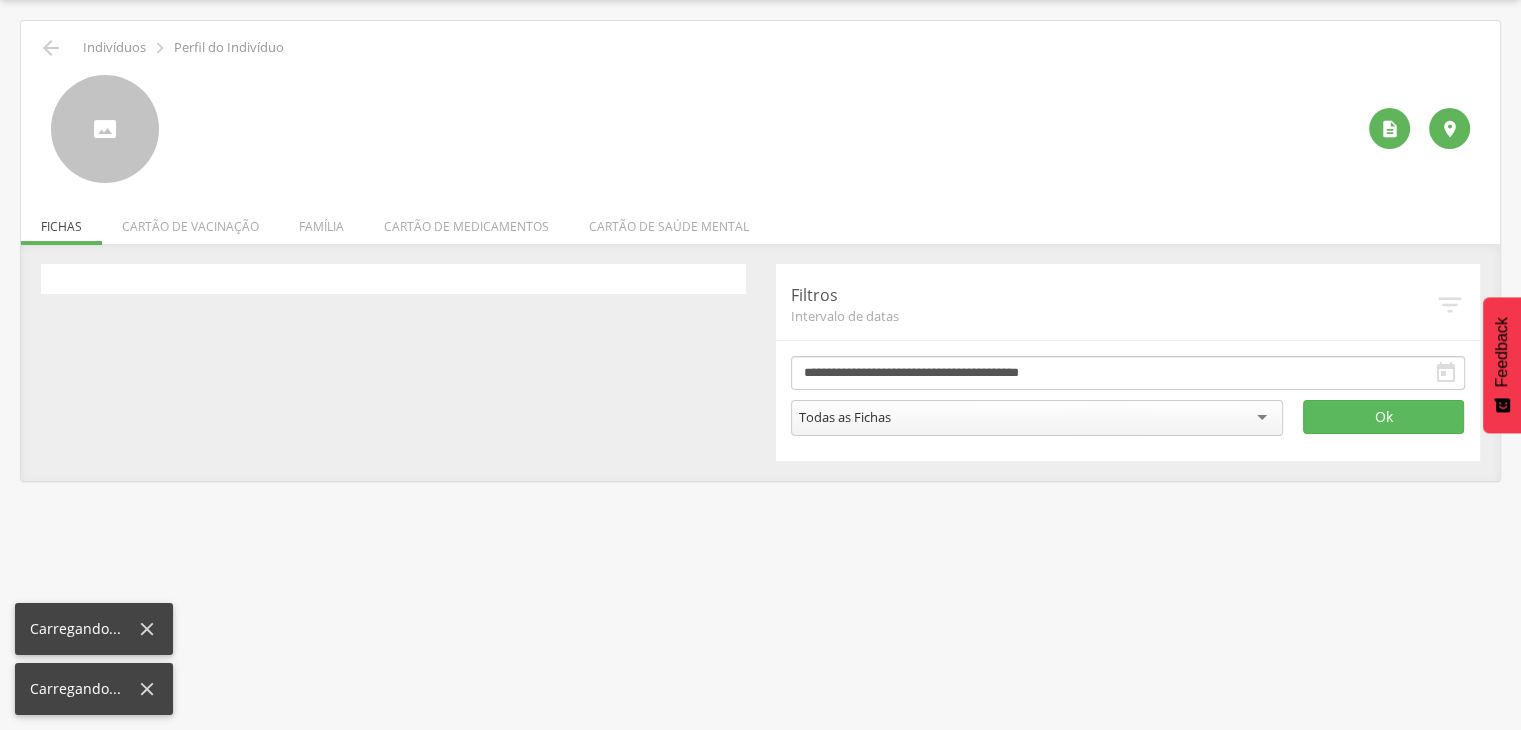 scroll, scrollTop: 60, scrollLeft: 0, axis: vertical 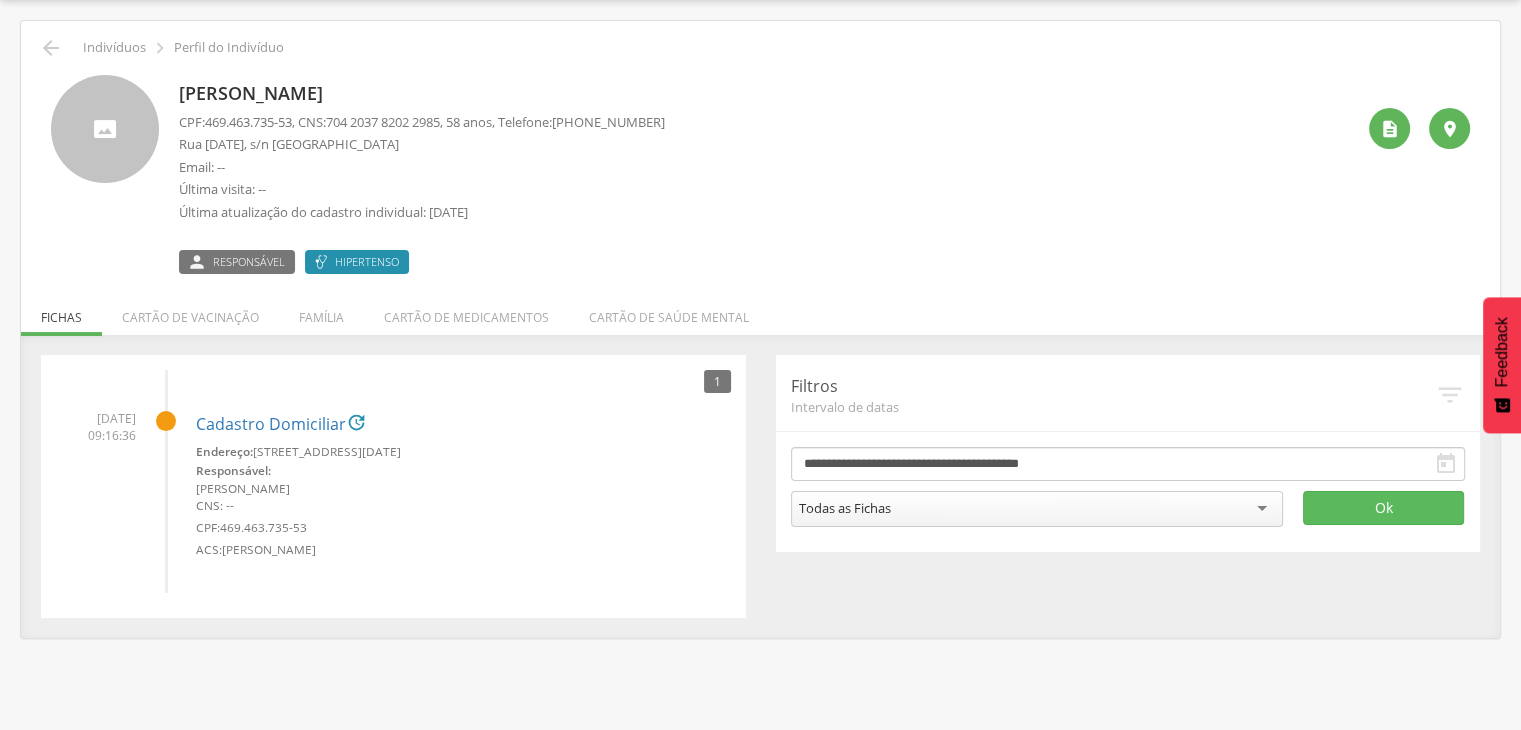 drag, startPoint x: 178, startPoint y: 88, endPoint x: 487, endPoint y: 97, distance: 309.13104 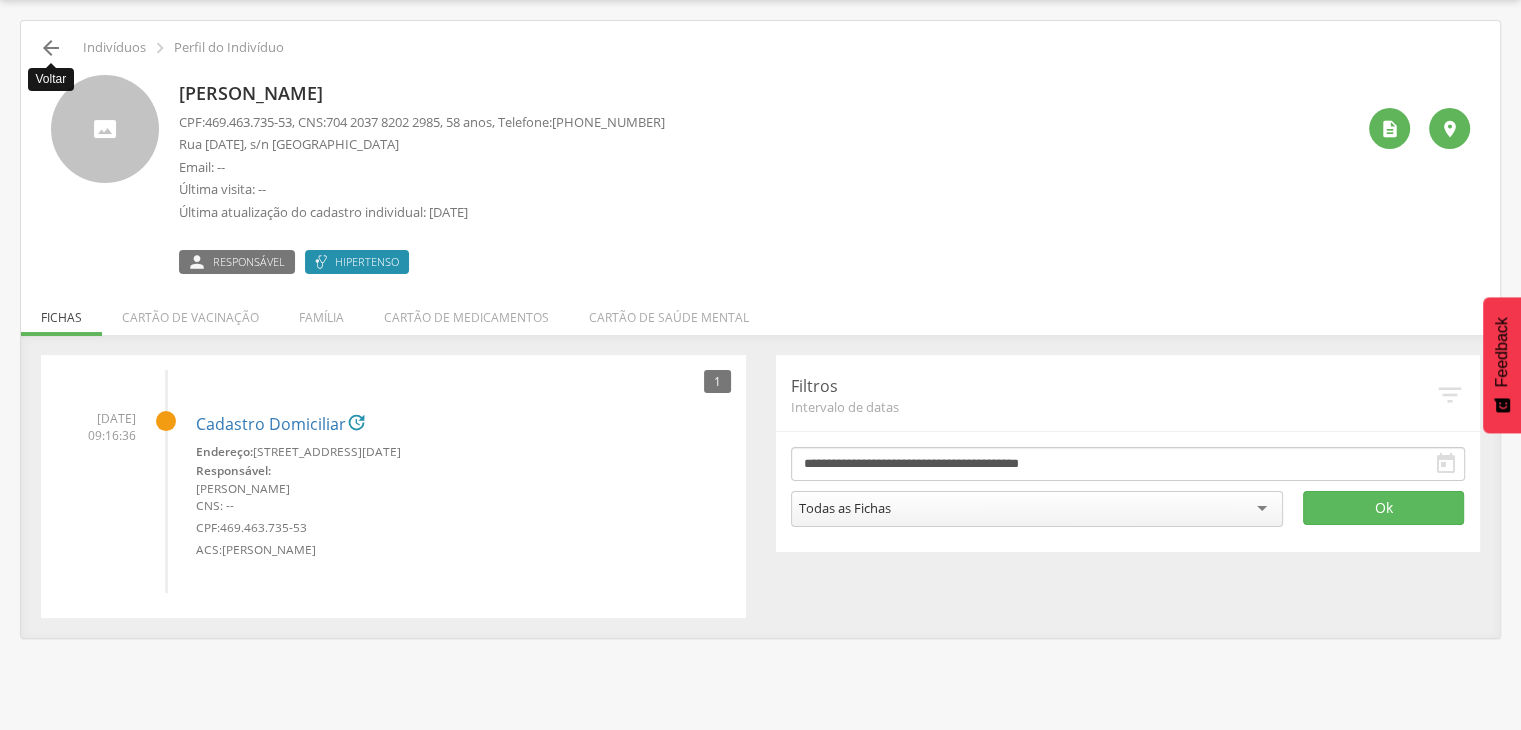 click on "" at bounding box center [51, 48] 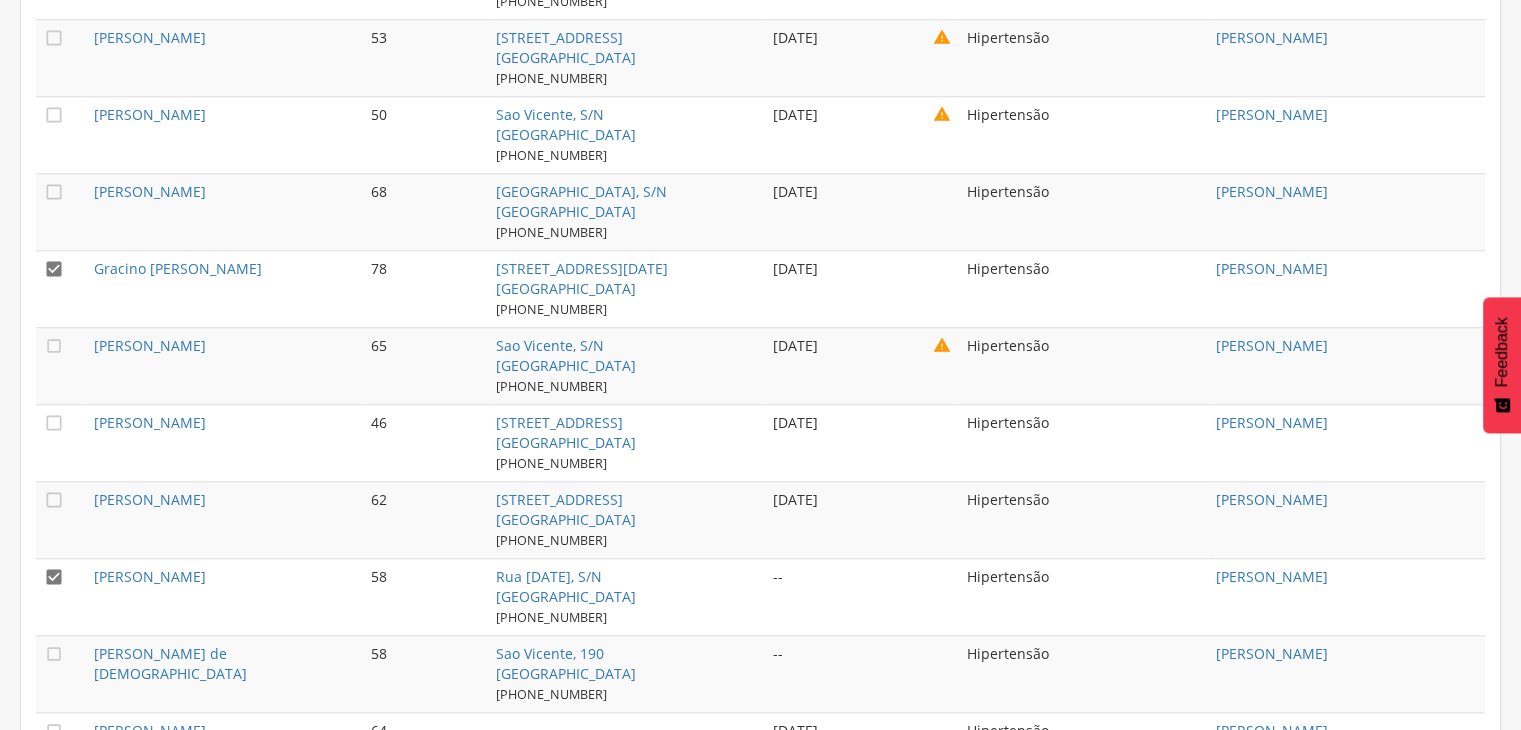 scroll, scrollTop: 2060, scrollLeft: 0, axis: vertical 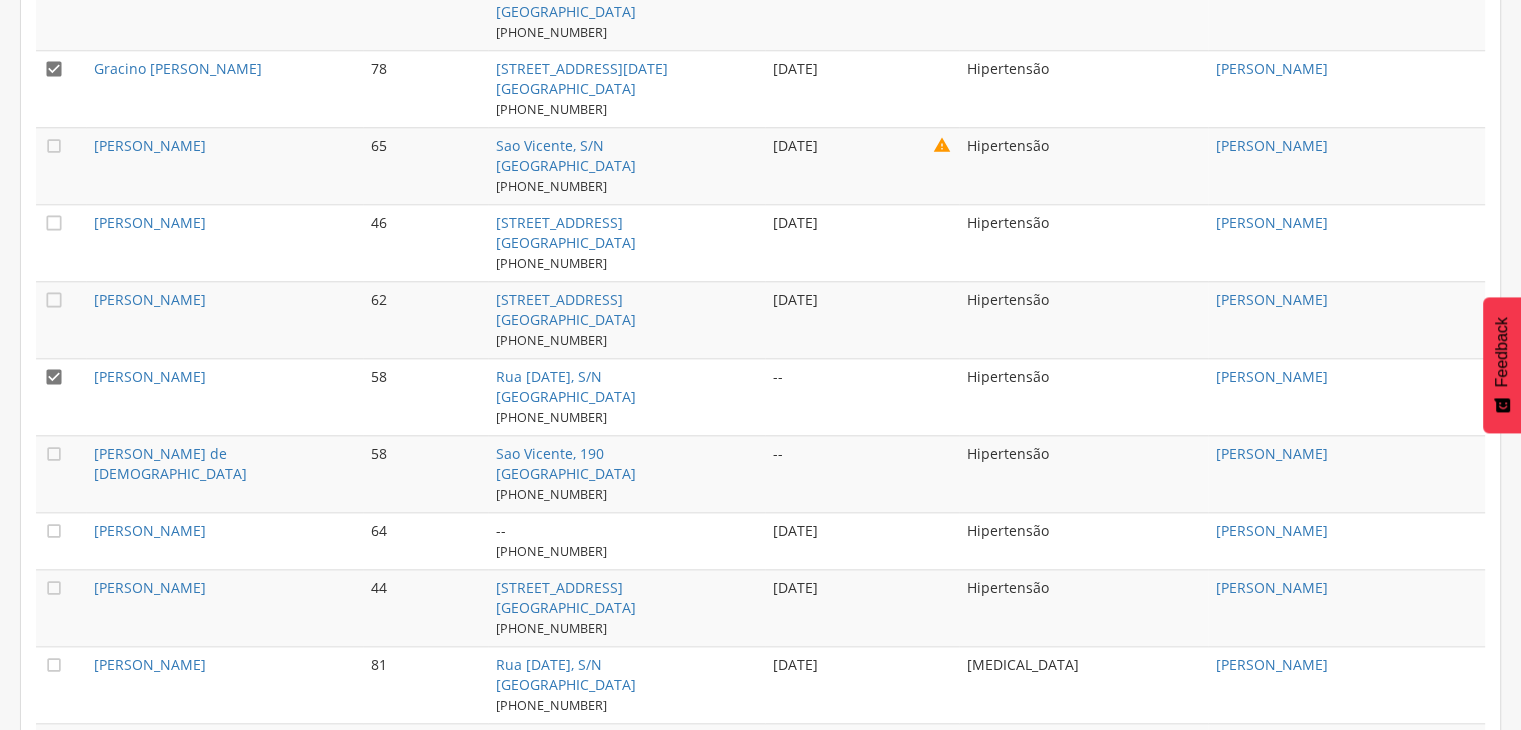 click on "" at bounding box center (54, 377) 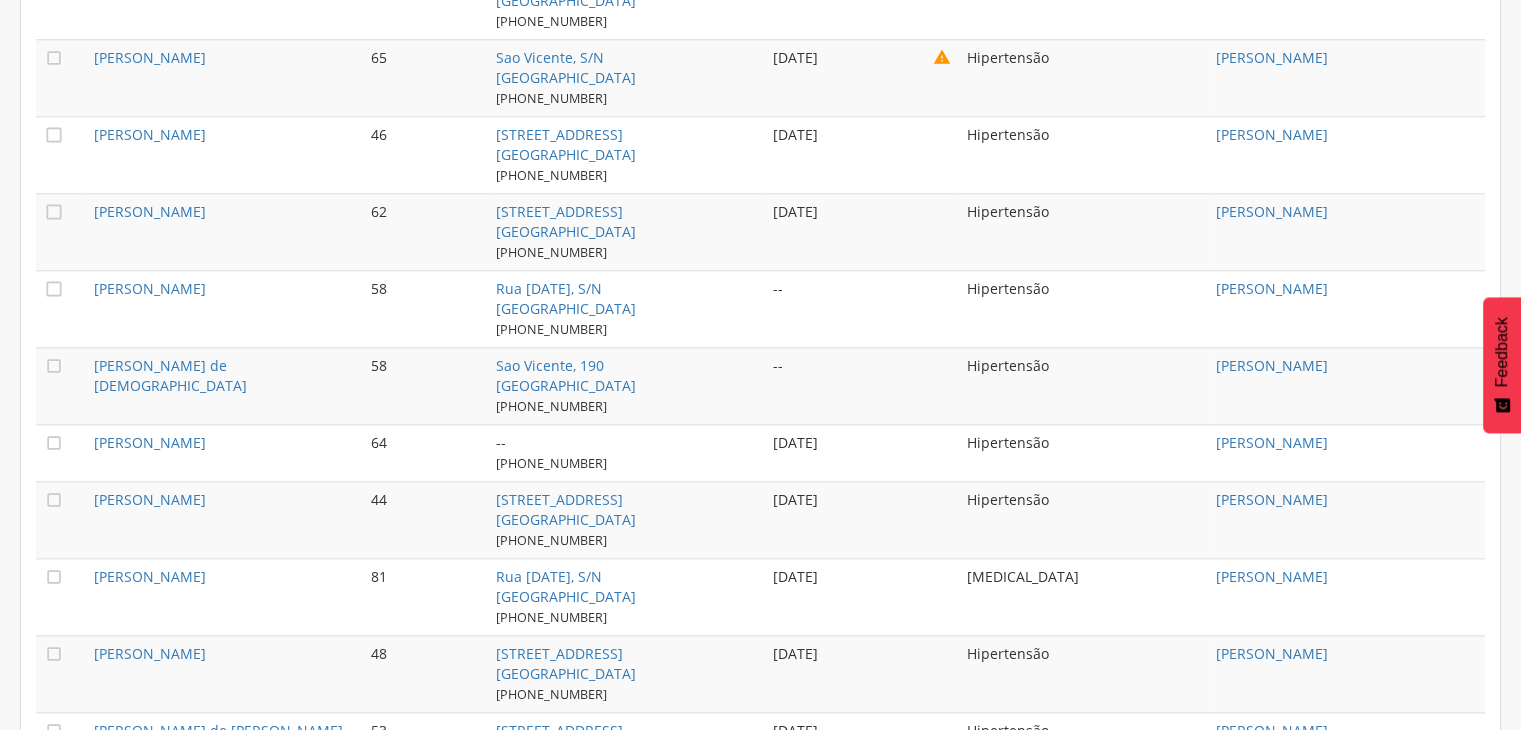 scroll, scrollTop: 2260, scrollLeft: 0, axis: vertical 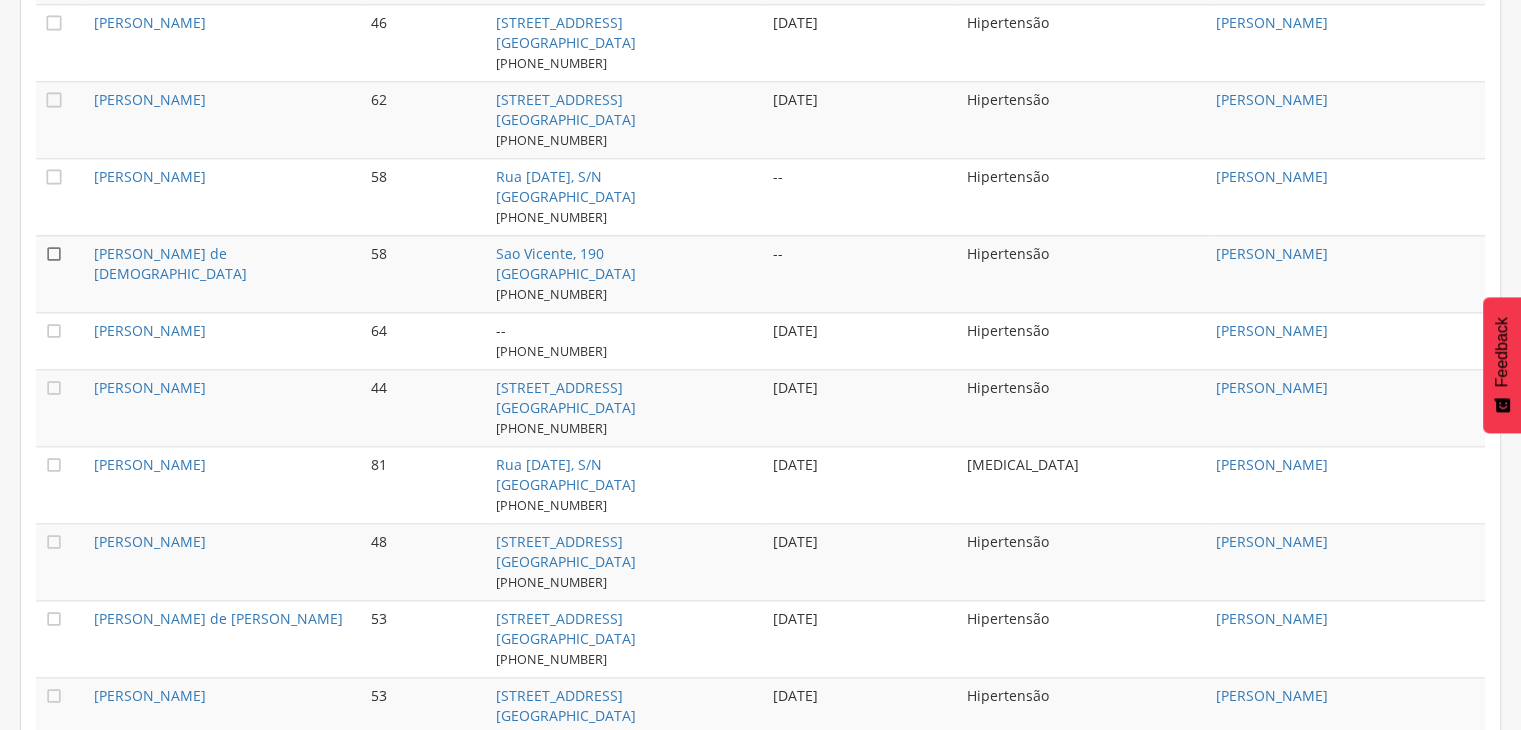 click on "" at bounding box center [54, 254] 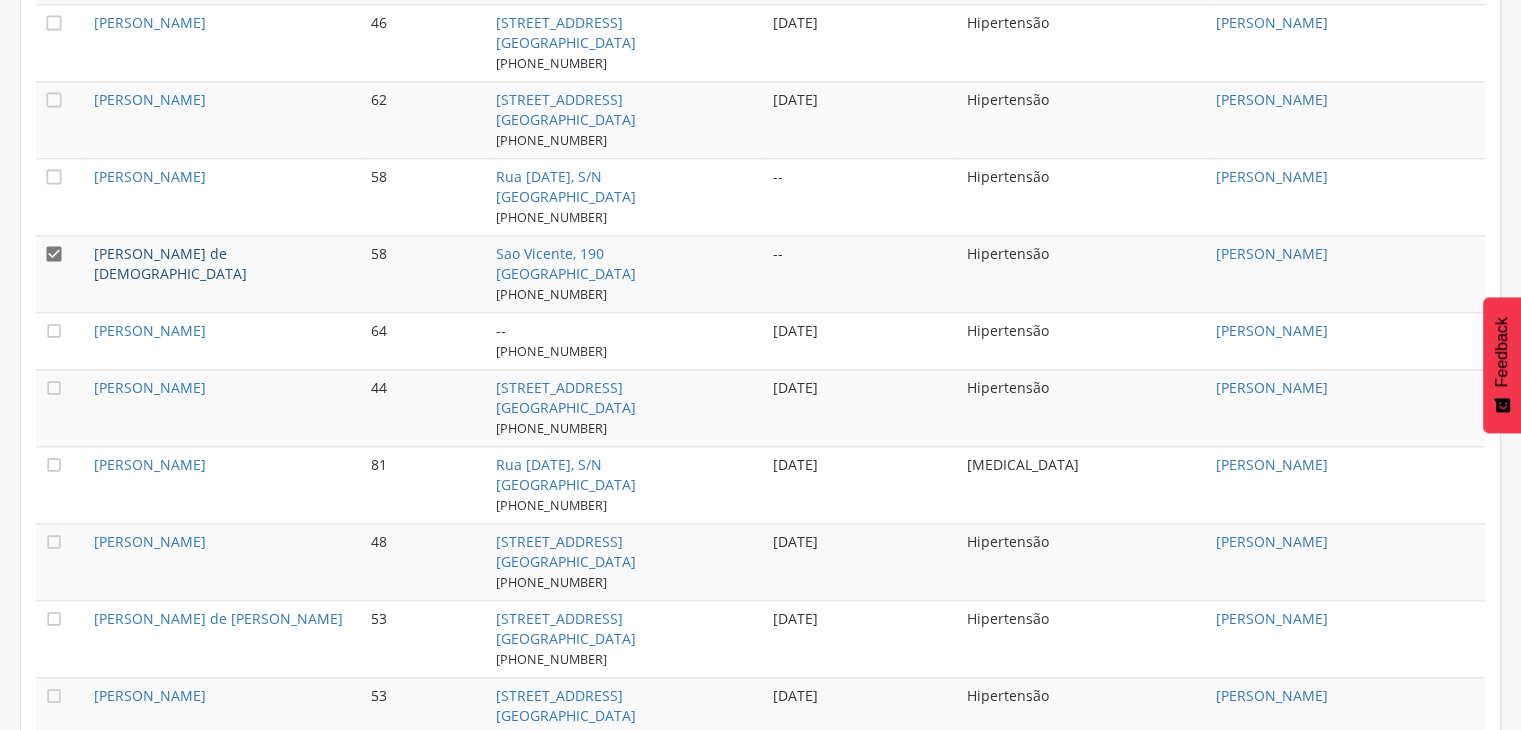 click on "[PERSON_NAME] de [DEMOGRAPHIC_DATA]" at bounding box center (170, 263) 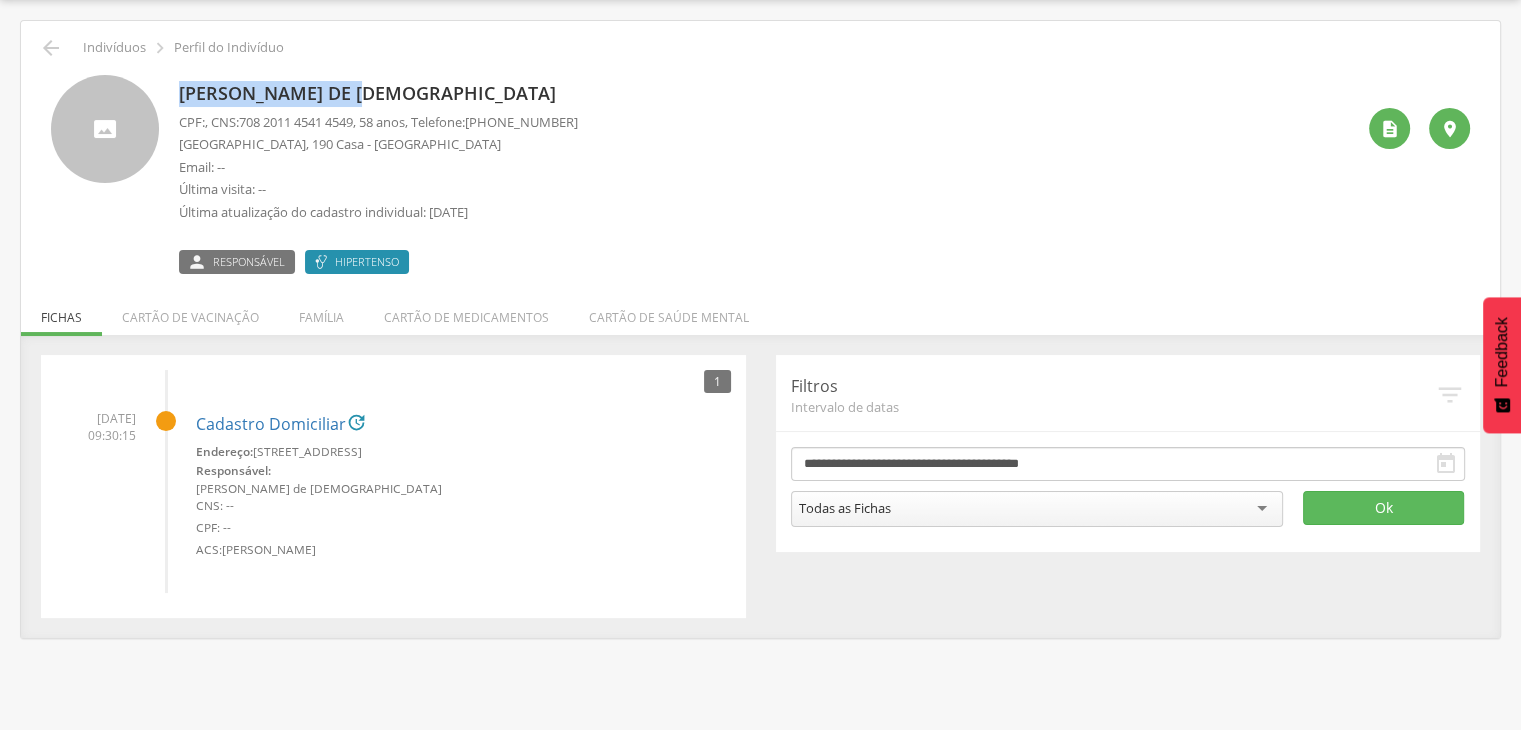 drag, startPoint x: 179, startPoint y: 84, endPoint x: 363, endPoint y: 90, distance: 184.0978 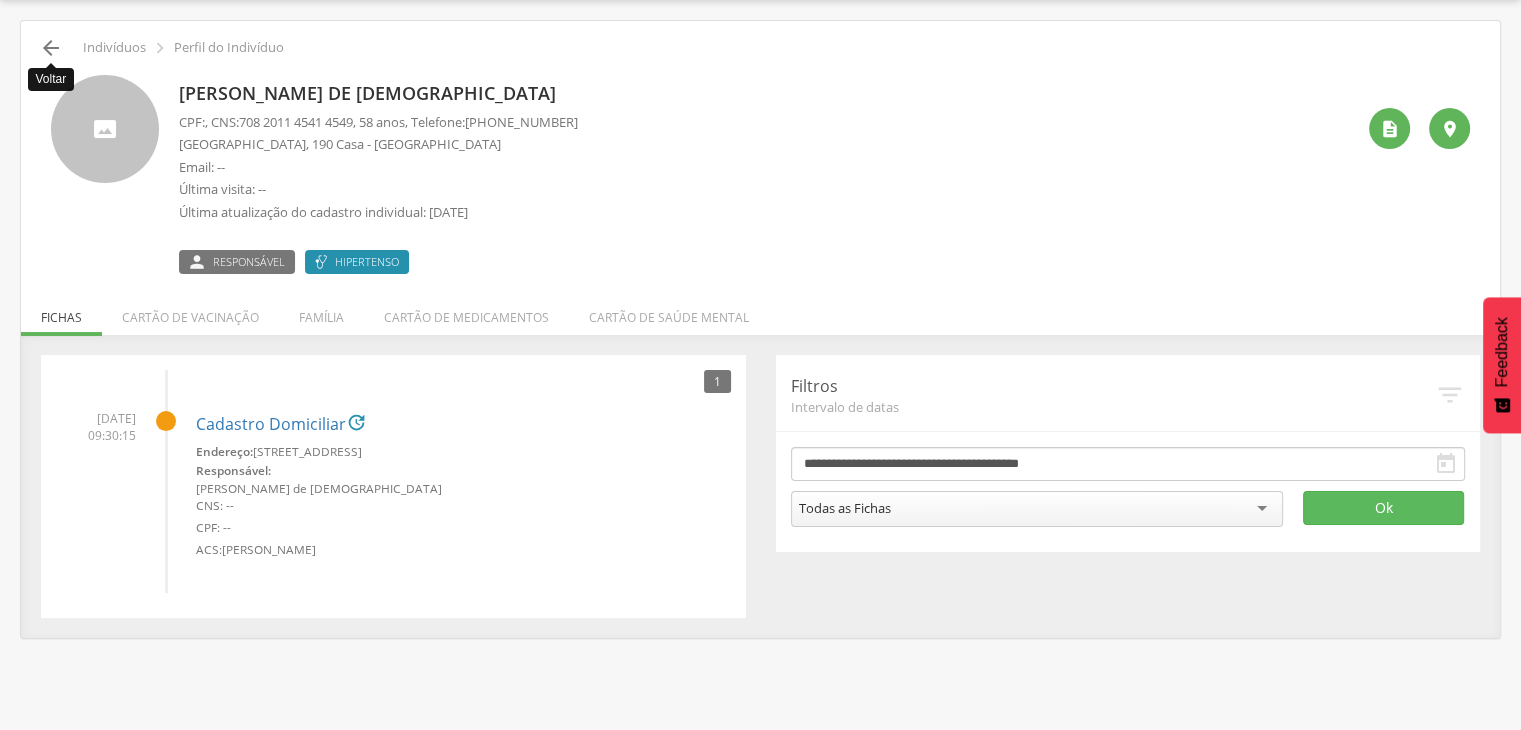 click on "" at bounding box center (51, 48) 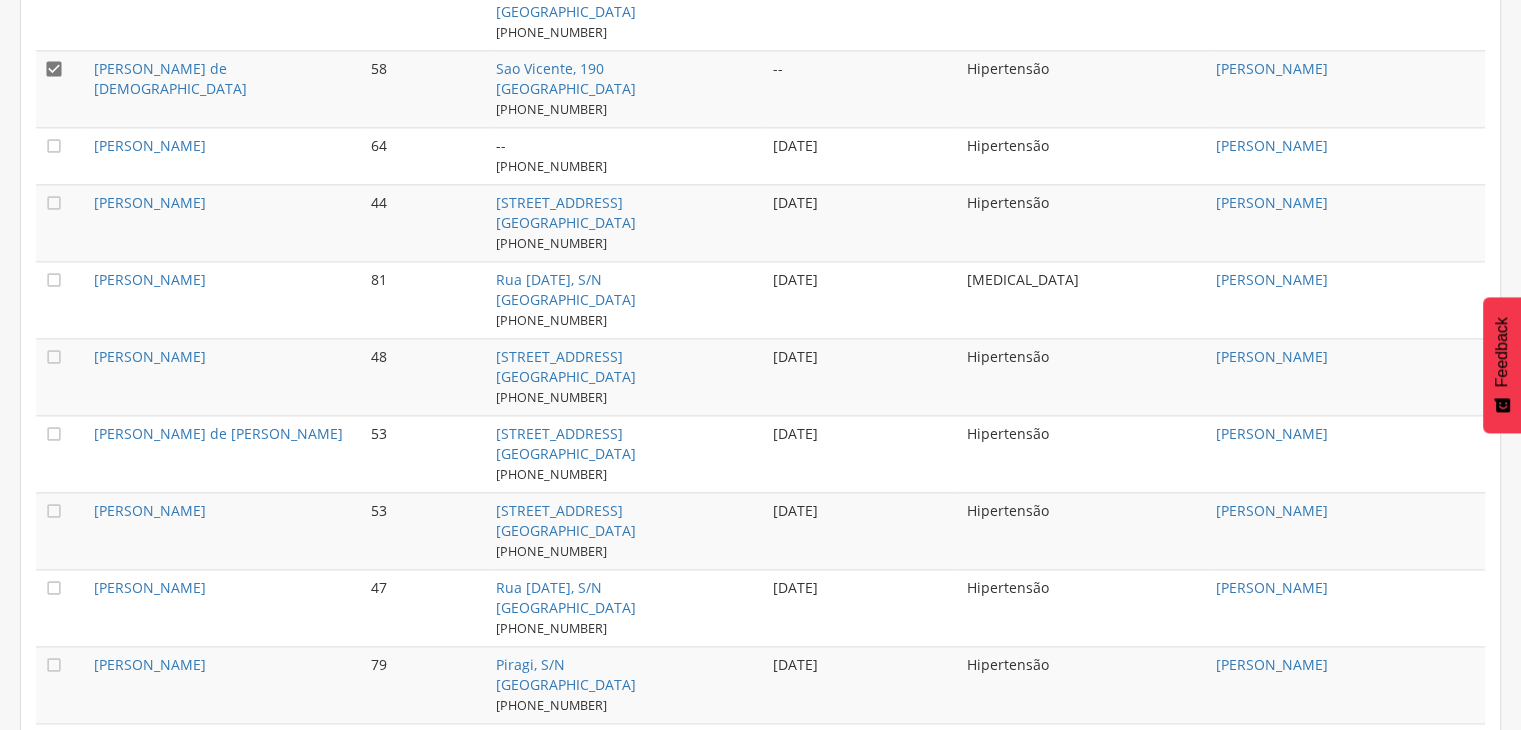 scroll, scrollTop: 2460, scrollLeft: 0, axis: vertical 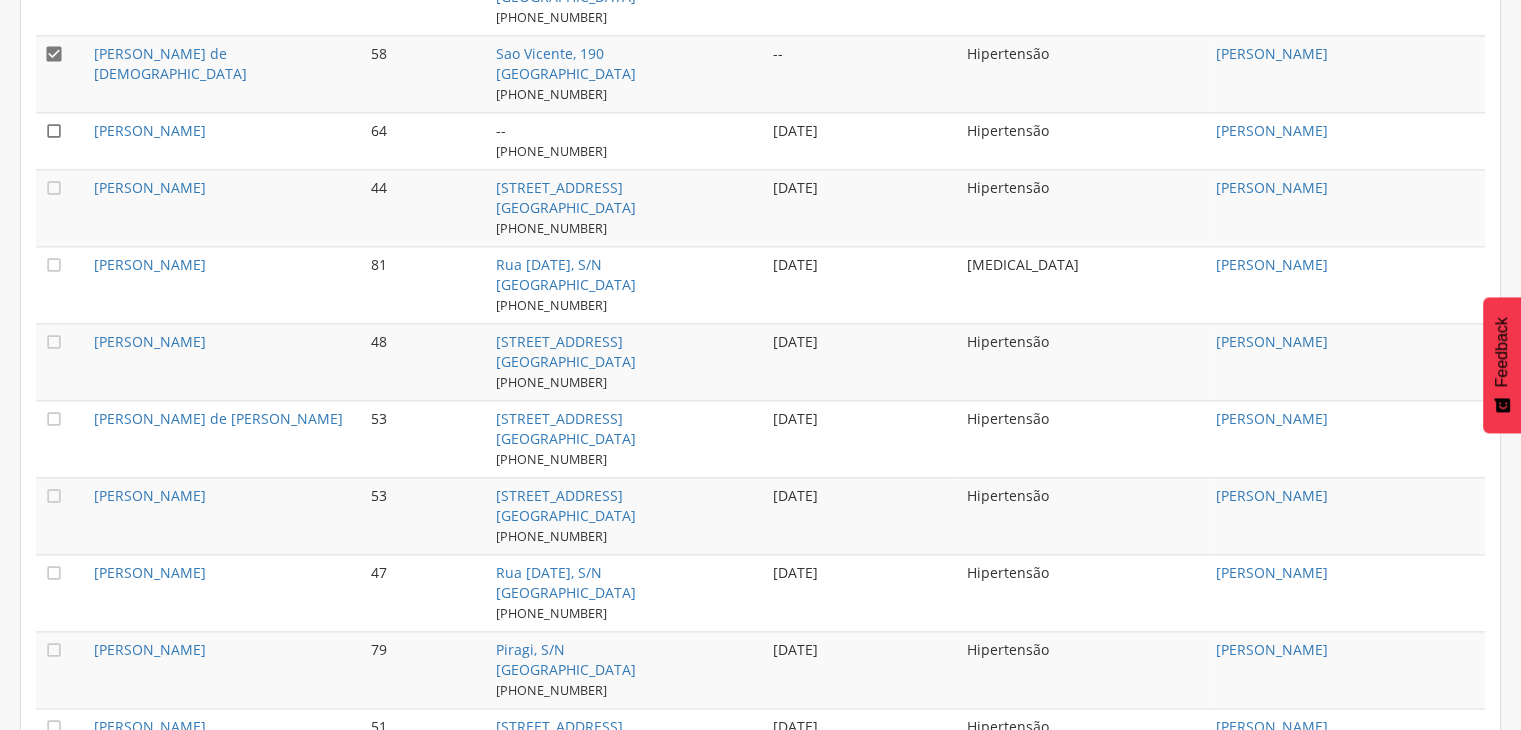 click on "" at bounding box center [54, 131] 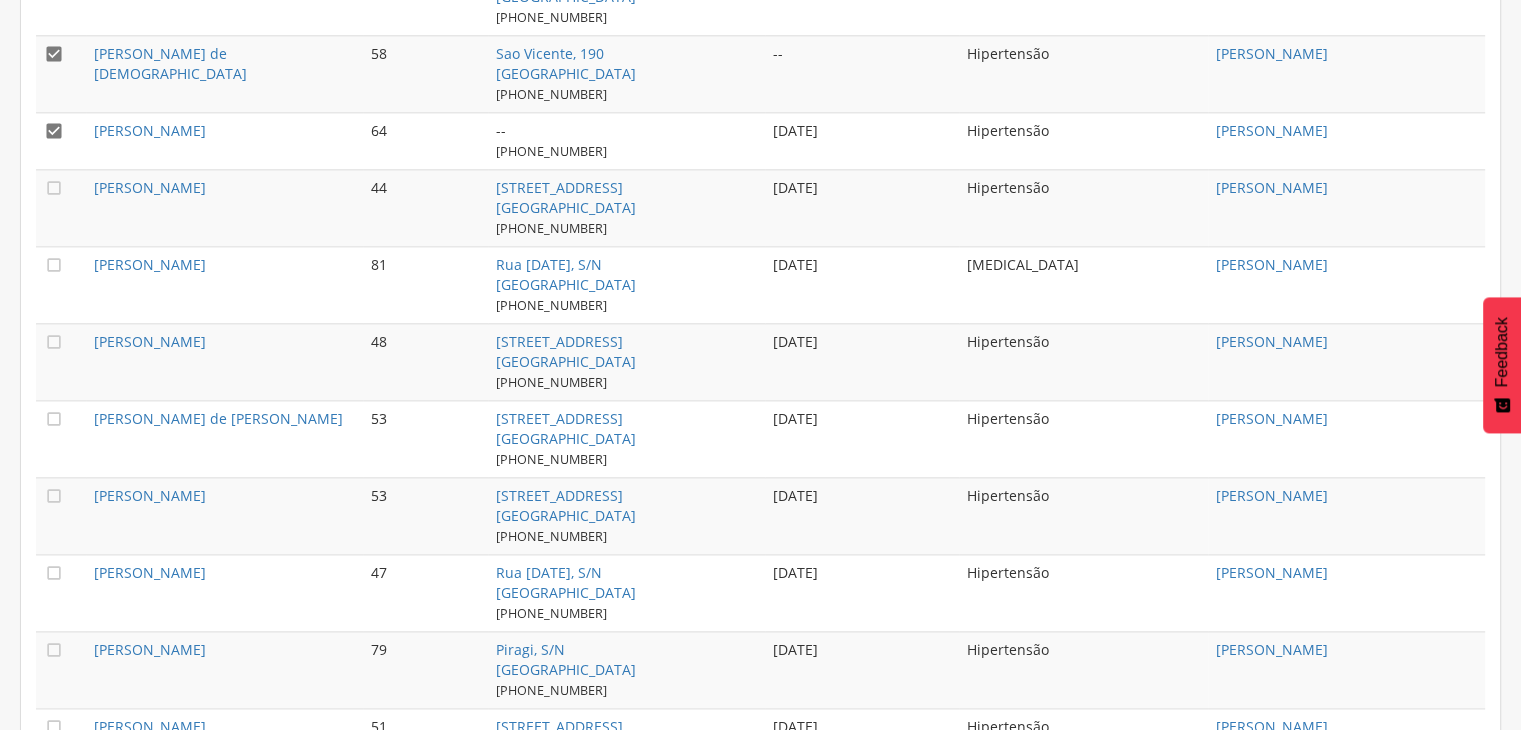 click on "" at bounding box center [54, 54] 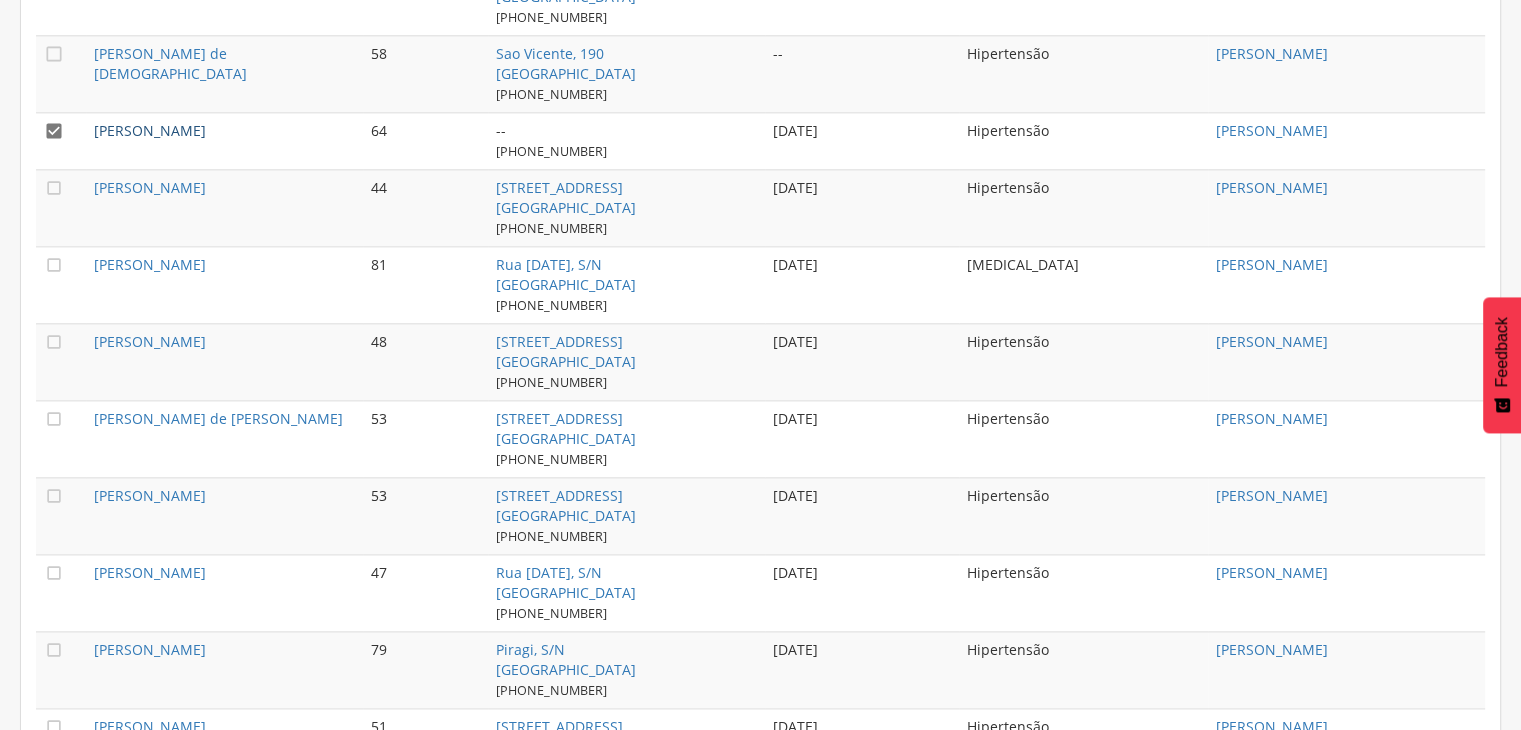 click on "[PERSON_NAME]" at bounding box center (150, 130) 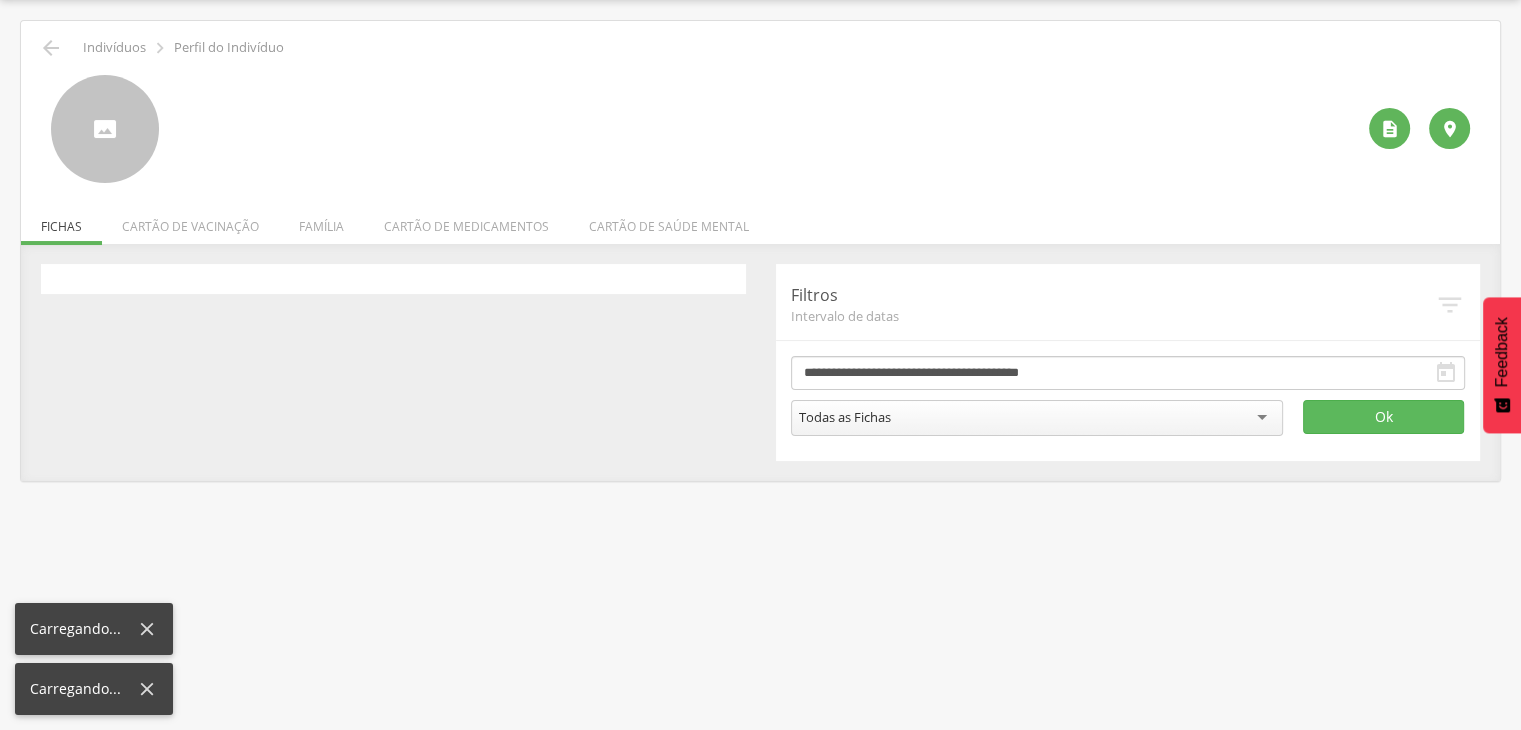 scroll, scrollTop: 60, scrollLeft: 0, axis: vertical 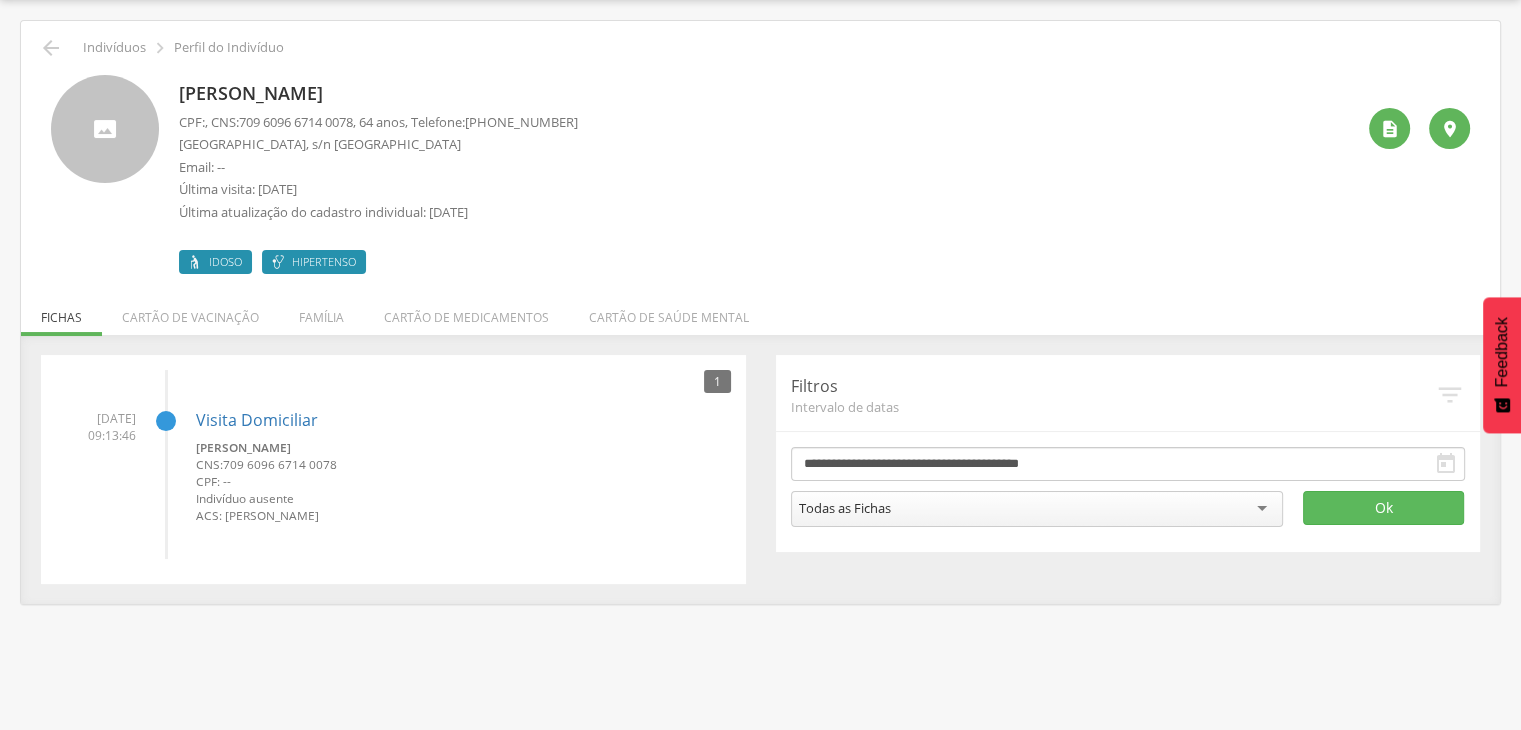 drag, startPoint x: 180, startPoint y: 89, endPoint x: 576, endPoint y: 90, distance: 396.00125 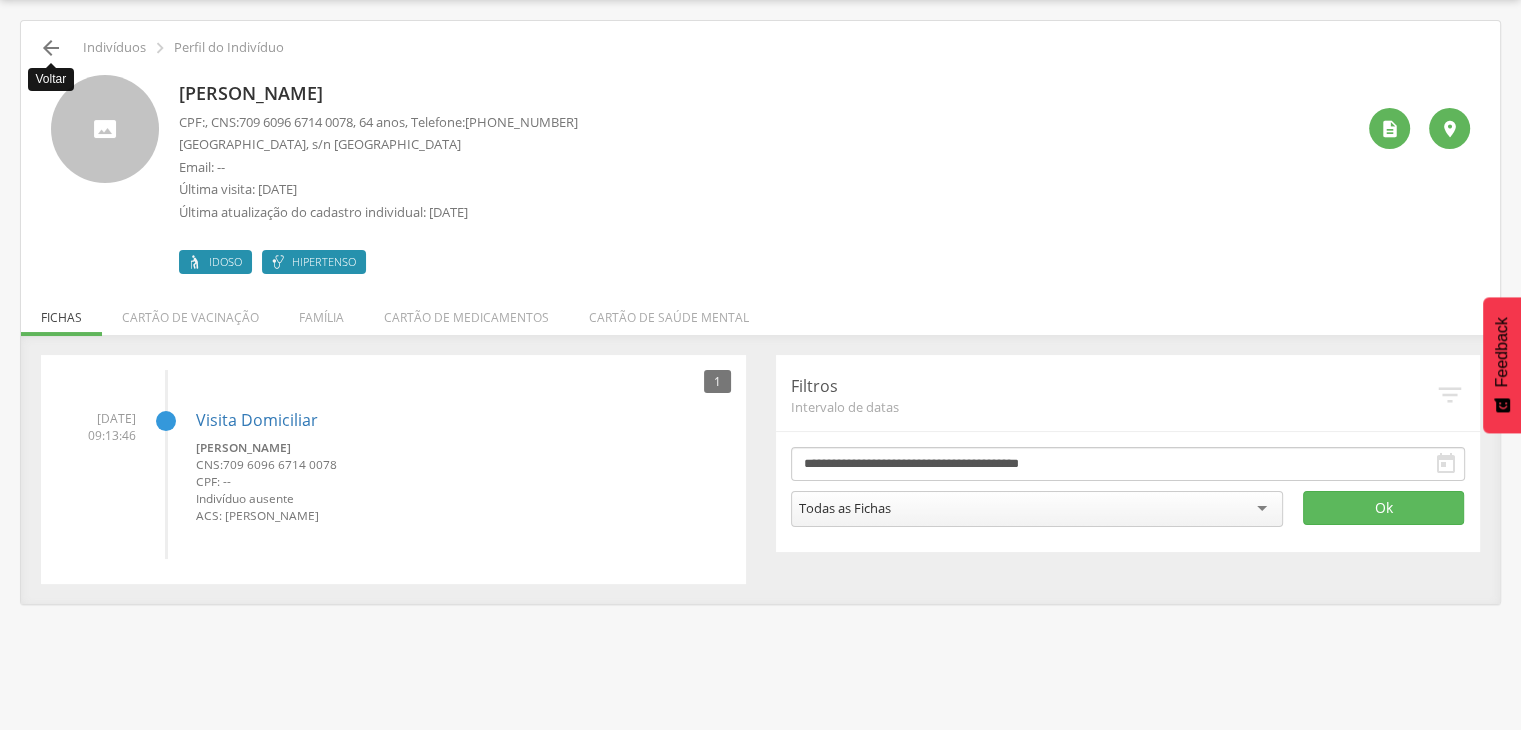 click on "" at bounding box center [51, 48] 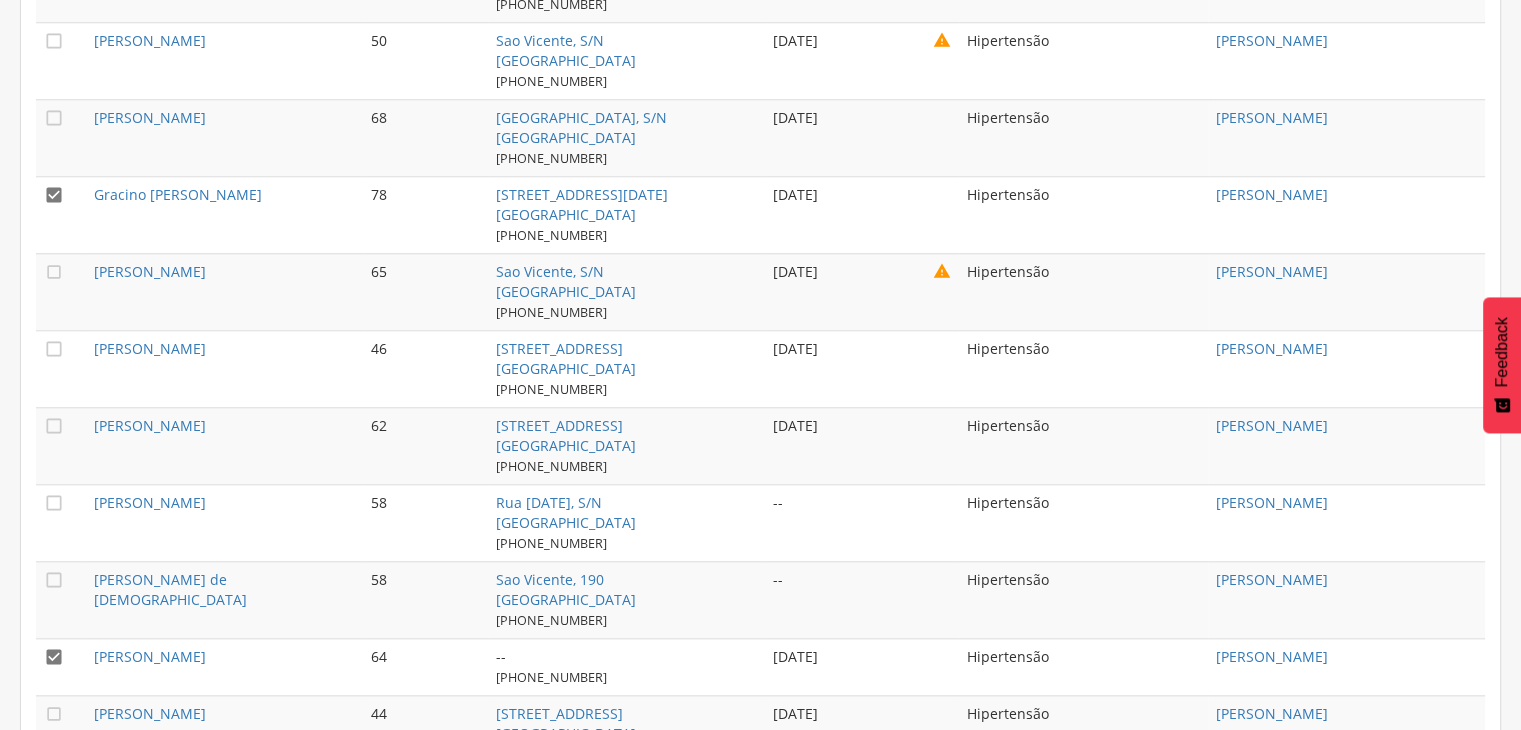 scroll, scrollTop: 1960, scrollLeft: 0, axis: vertical 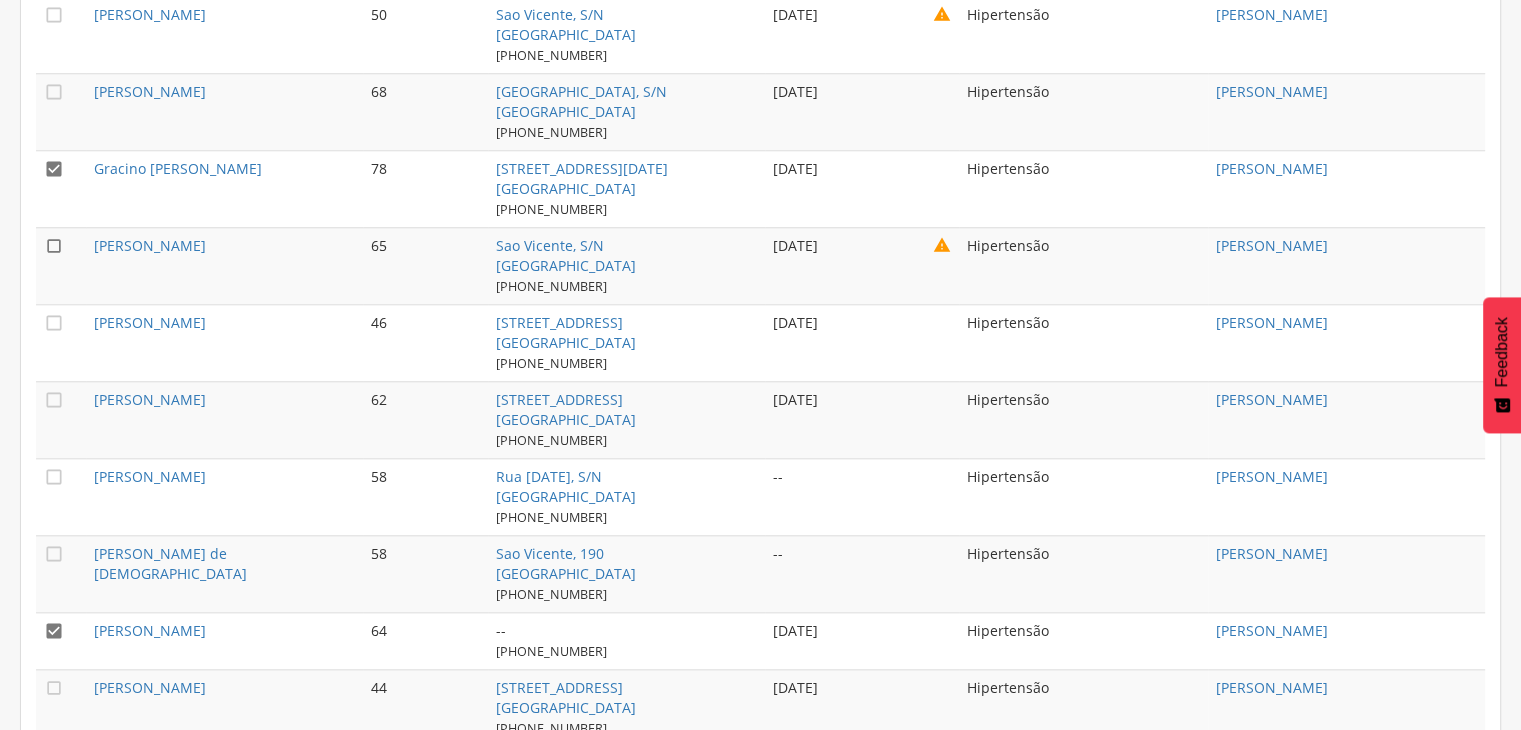 click on "" at bounding box center [54, 246] 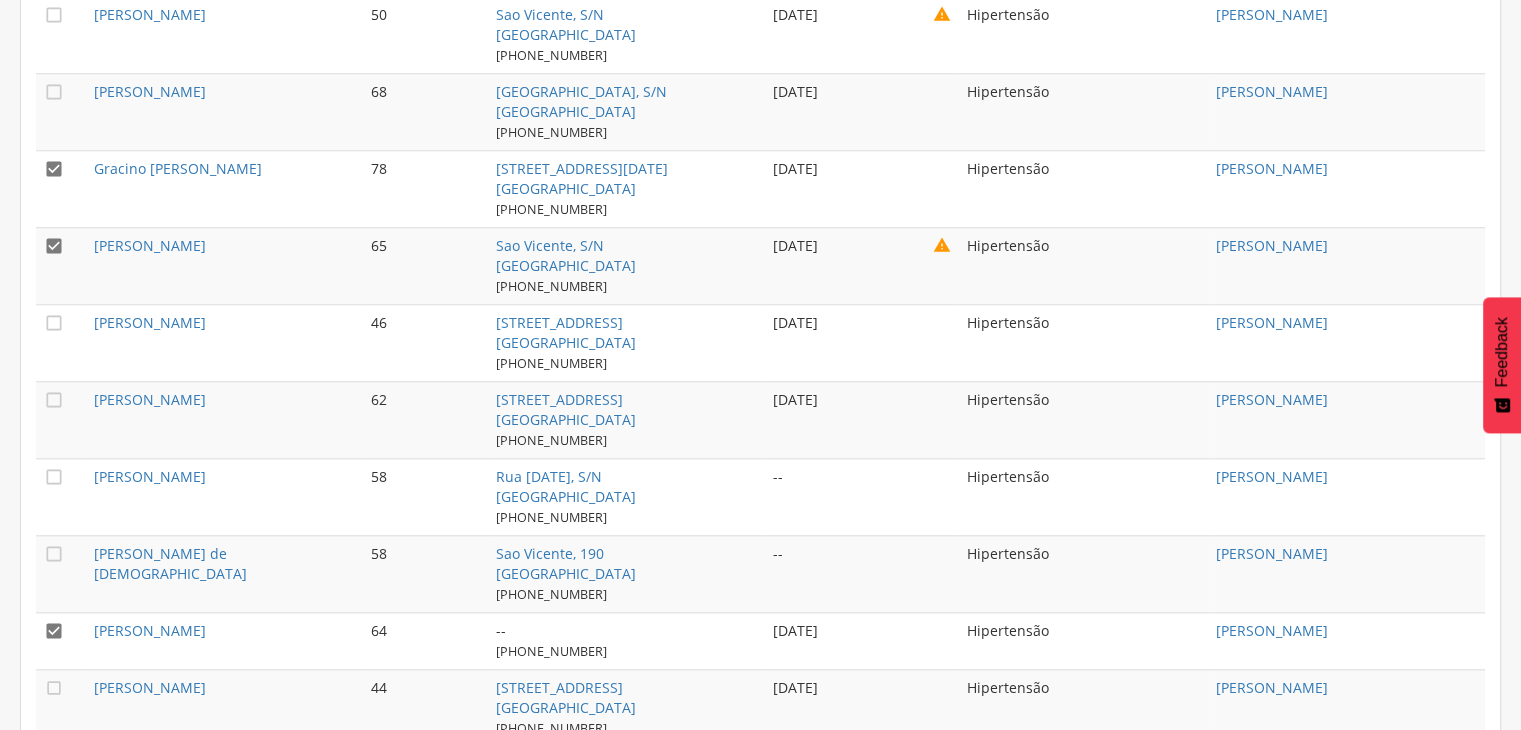 click on "" at bounding box center (54, 169) 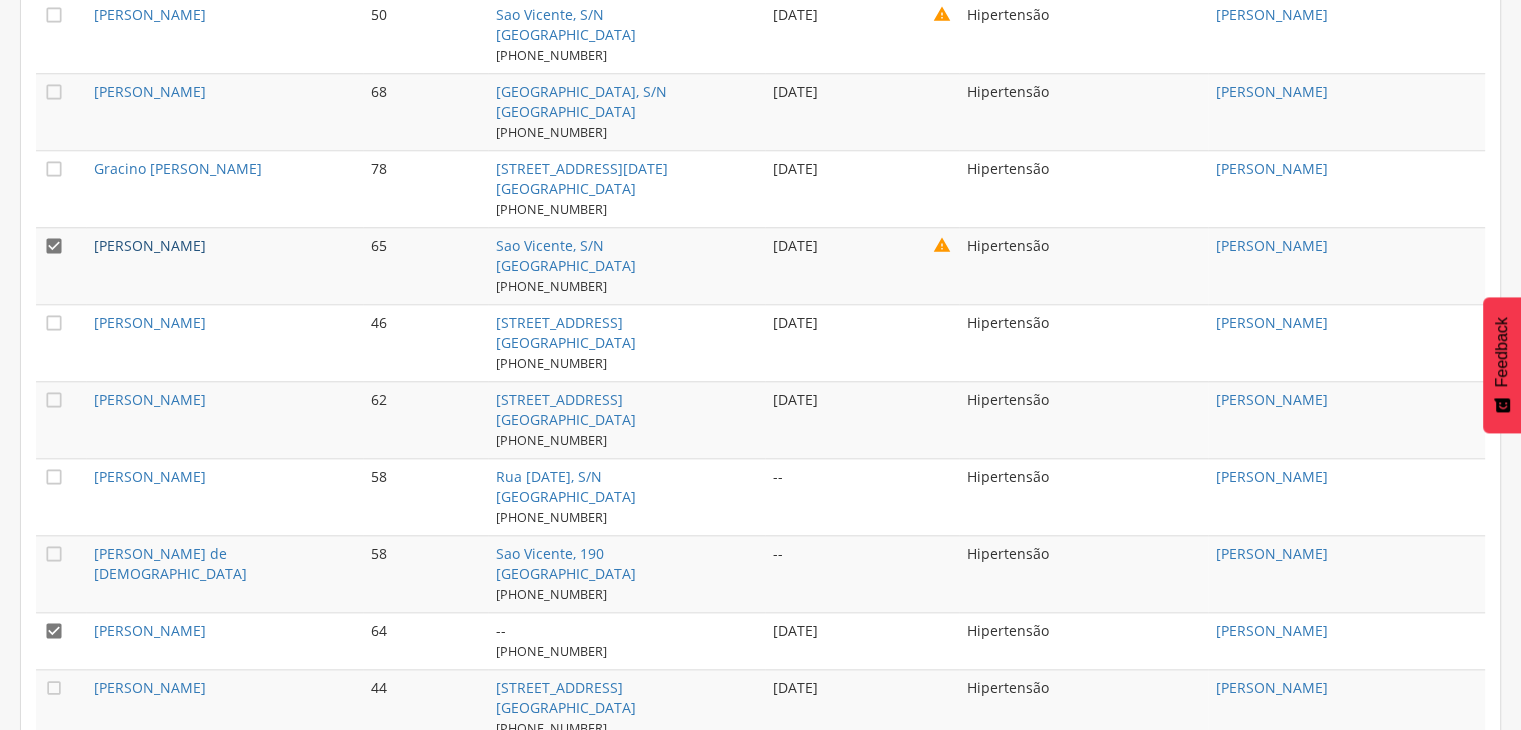 click on "[PERSON_NAME]" at bounding box center (150, 245) 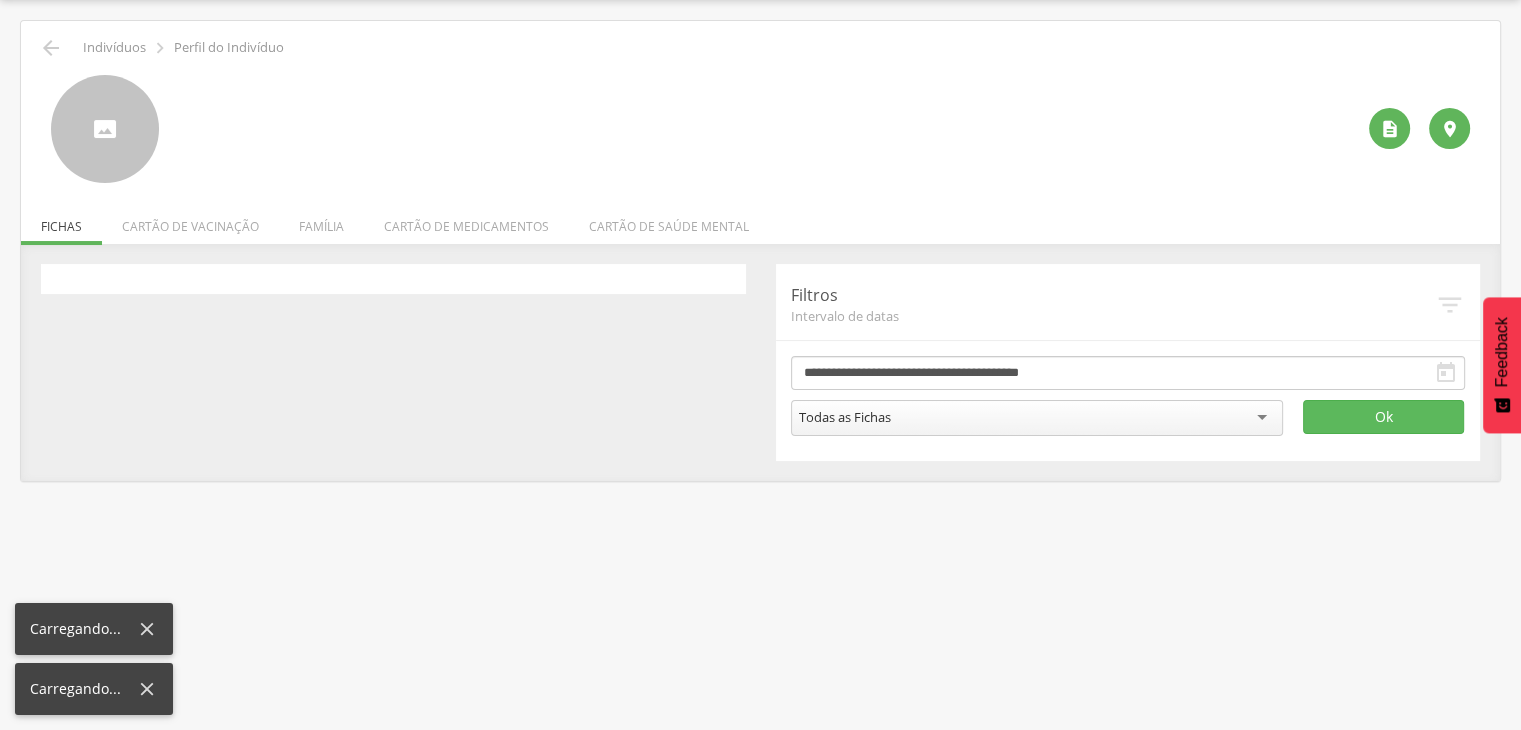 scroll, scrollTop: 60, scrollLeft: 0, axis: vertical 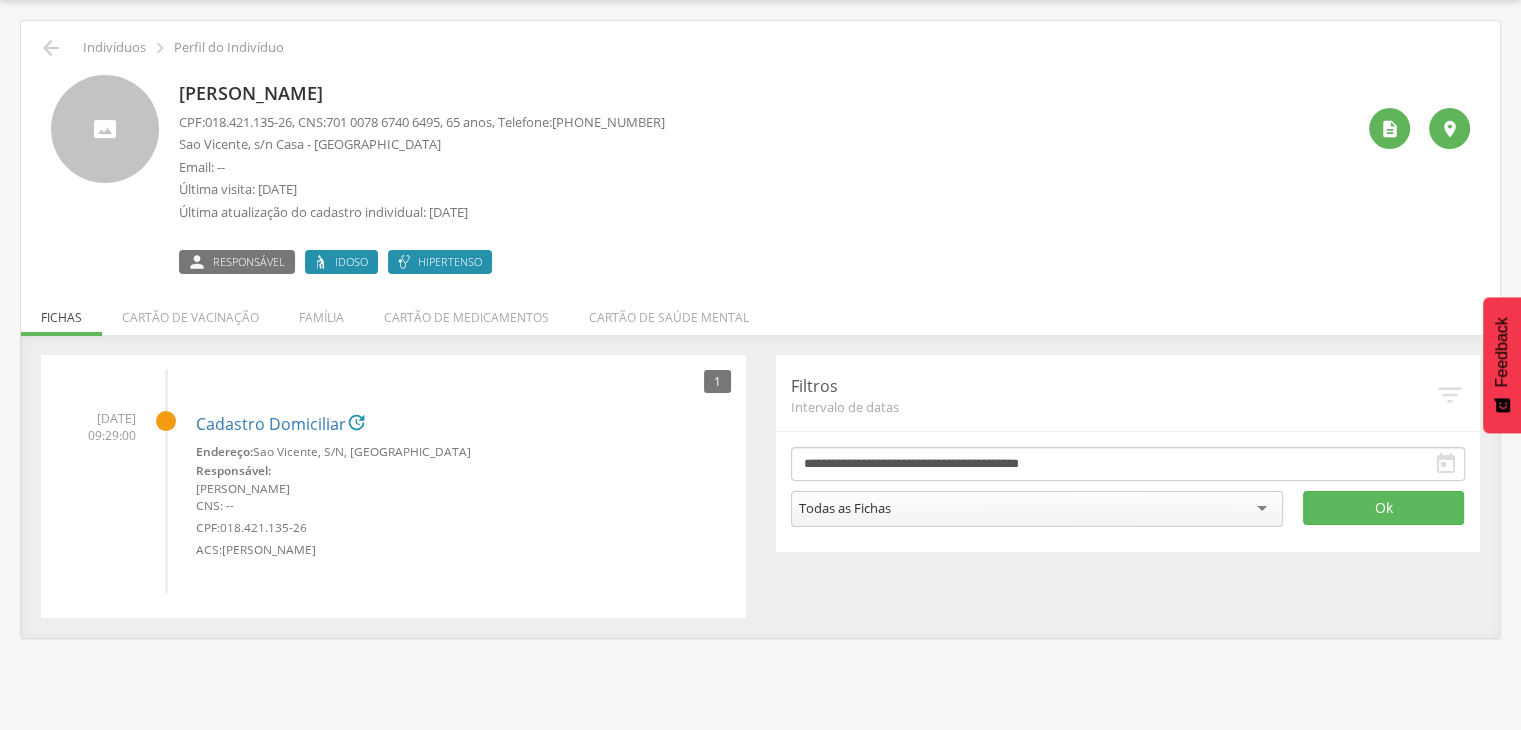 drag, startPoint x: 169, startPoint y: 86, endPoint x: 427, endPoint y: 86, distance: 258 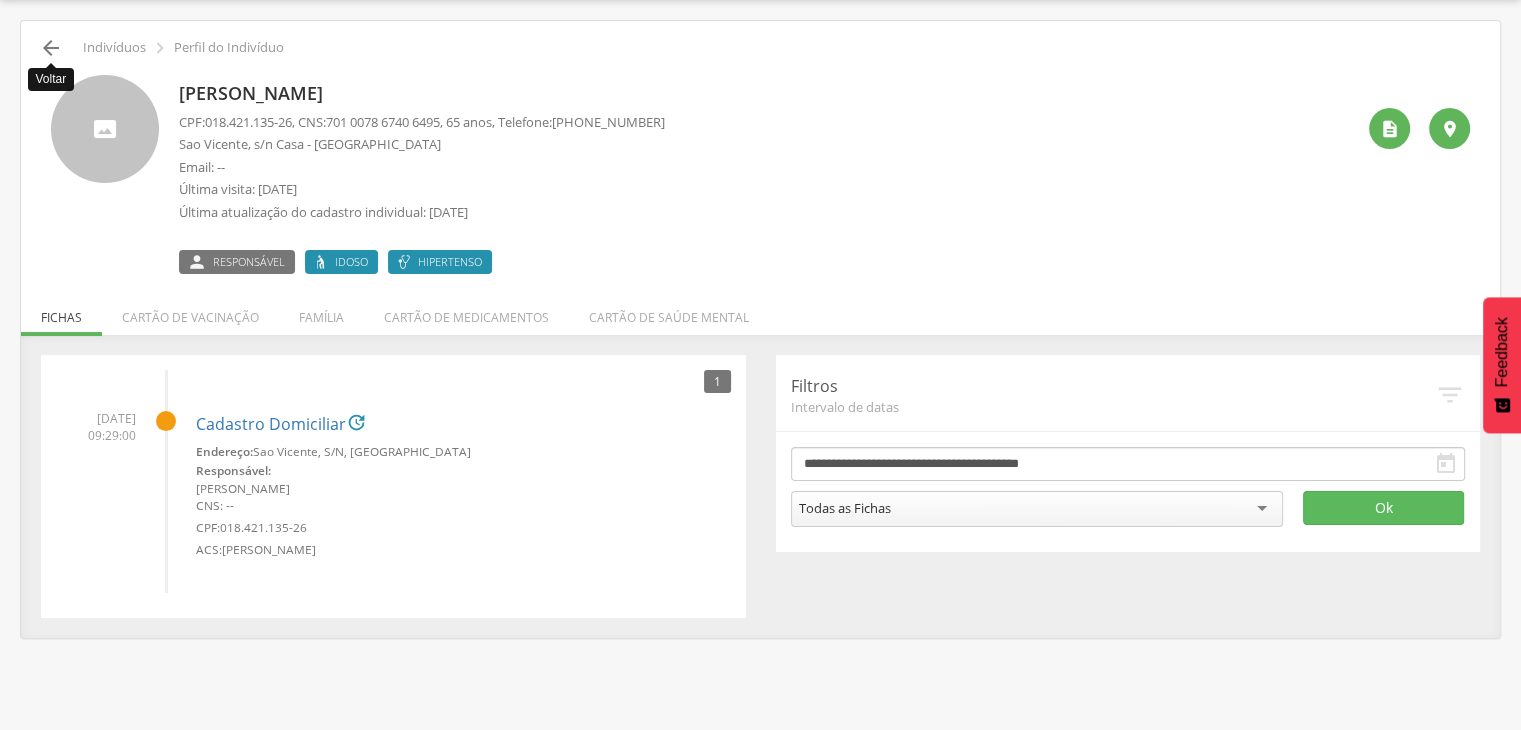 click on "" at bounding box center (51, 48) 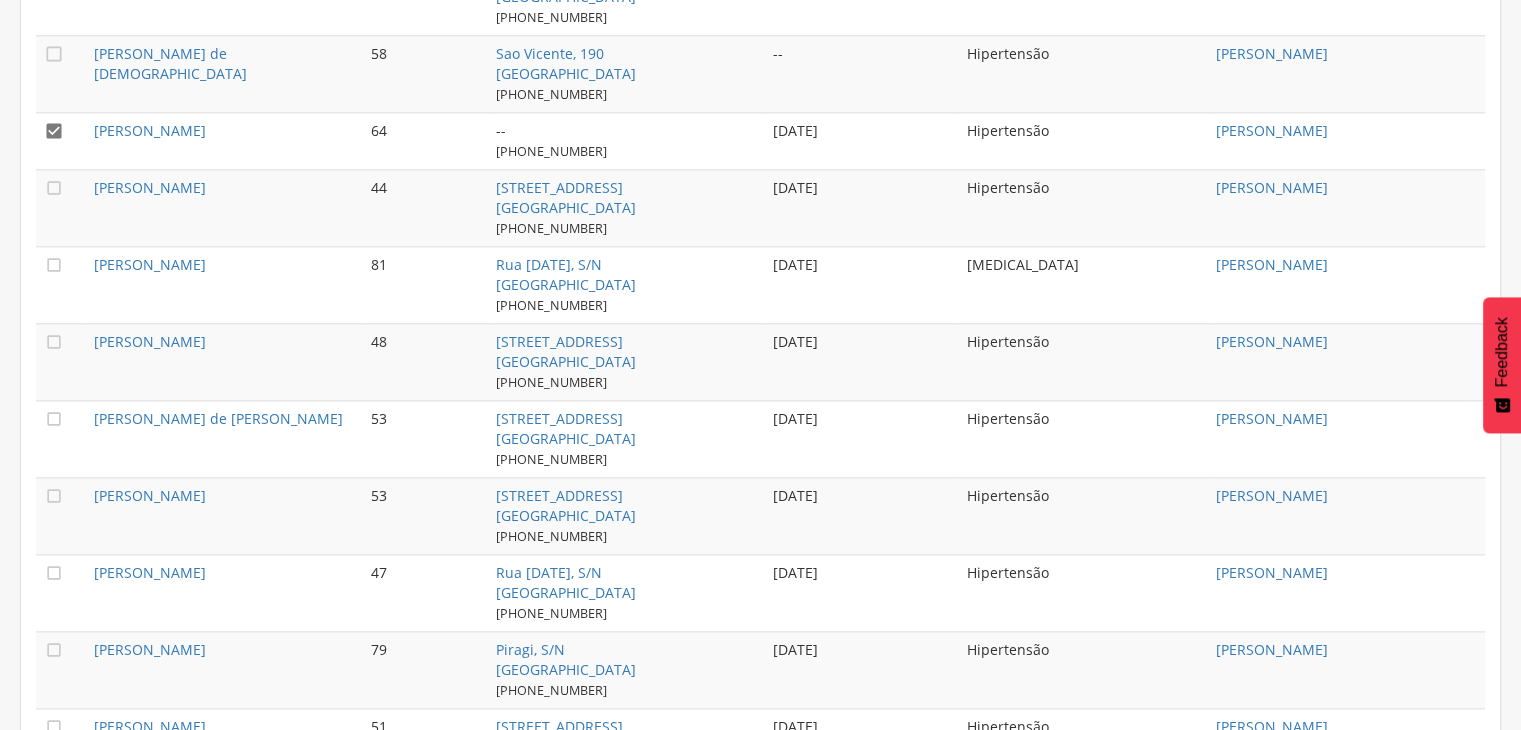 scroll, scrollTop: 2560, scrollLeft: 0, axis: vertical 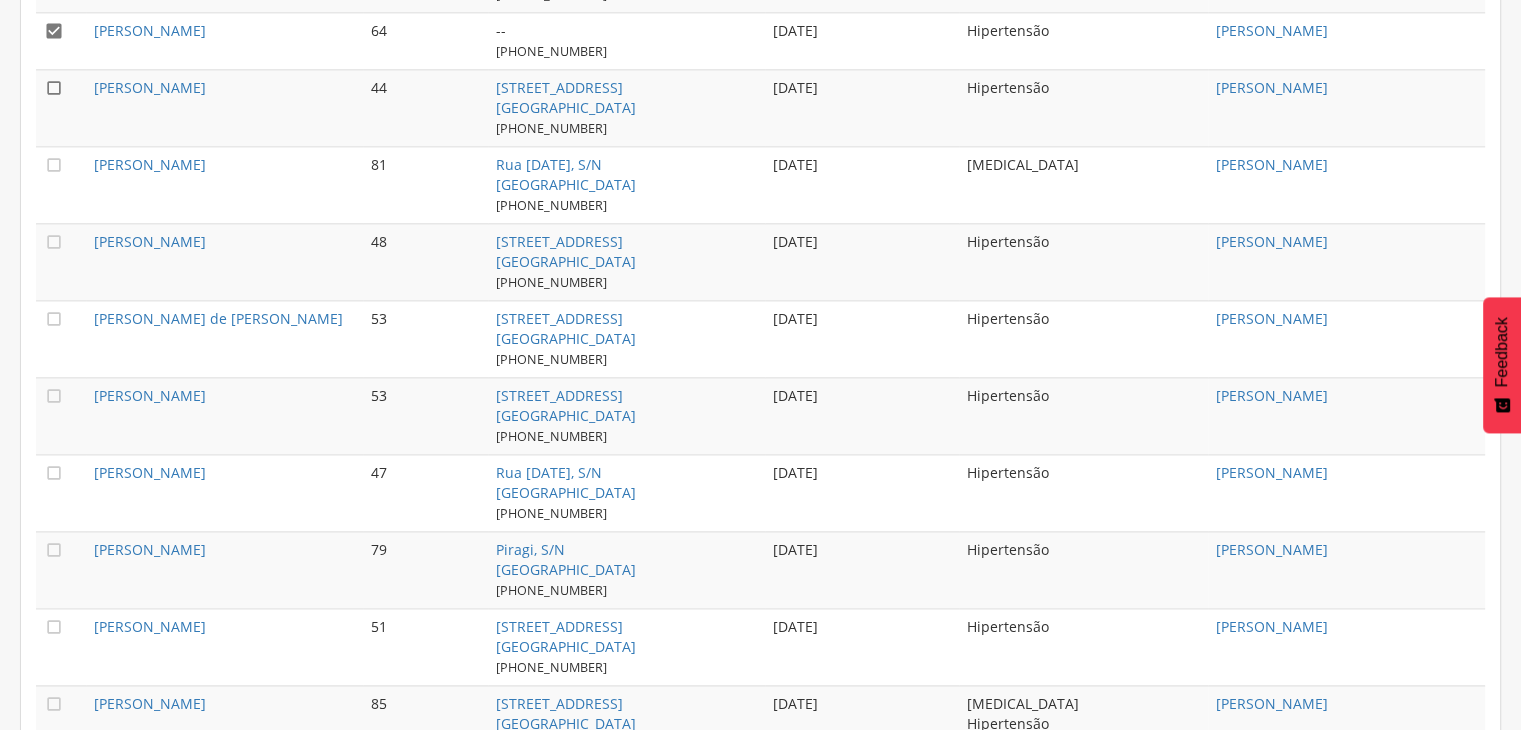 click on "" at bounding box center (54, 88) 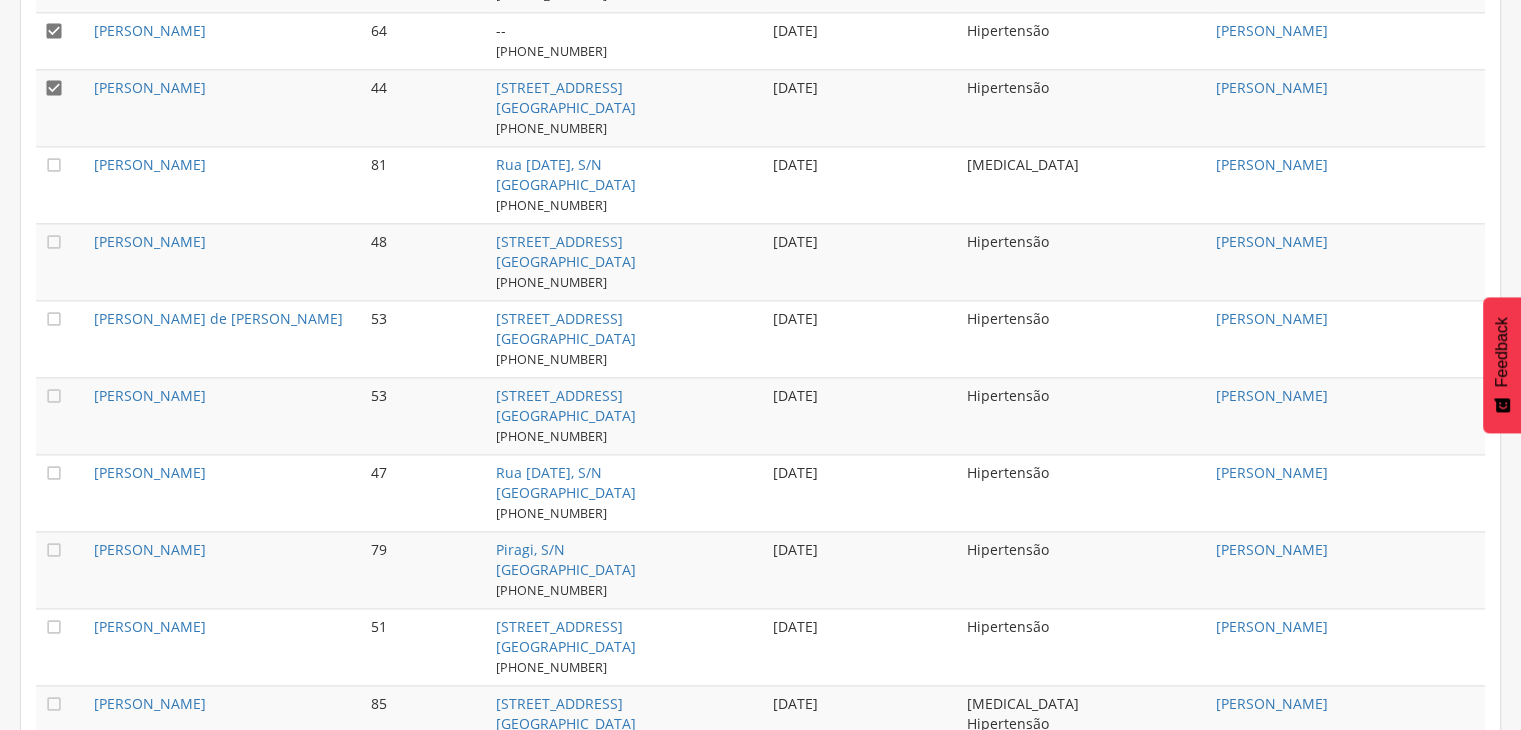 click on "" at bounding box center (54, 31) 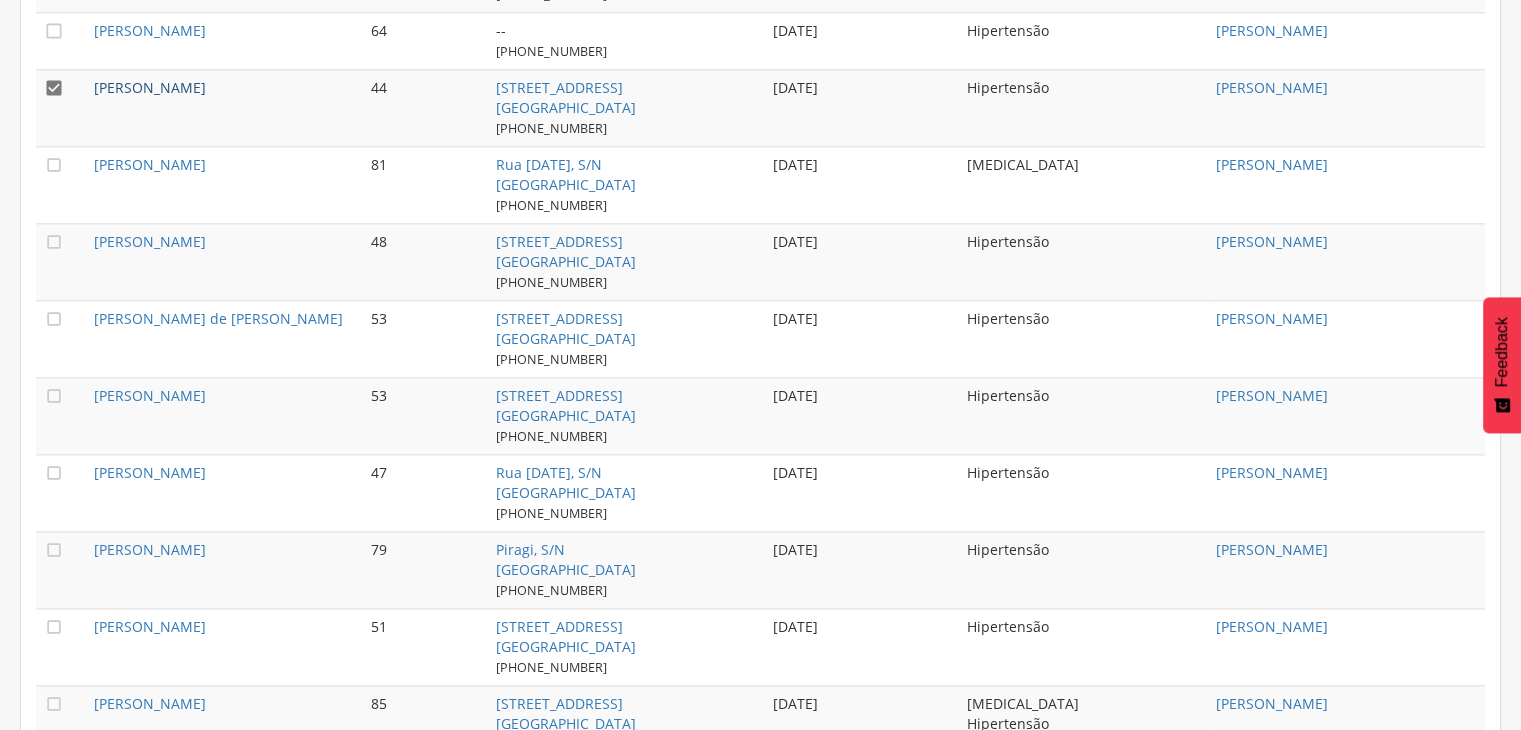 click on "[PERSON_NAME]" at bounding box center (150, 87) 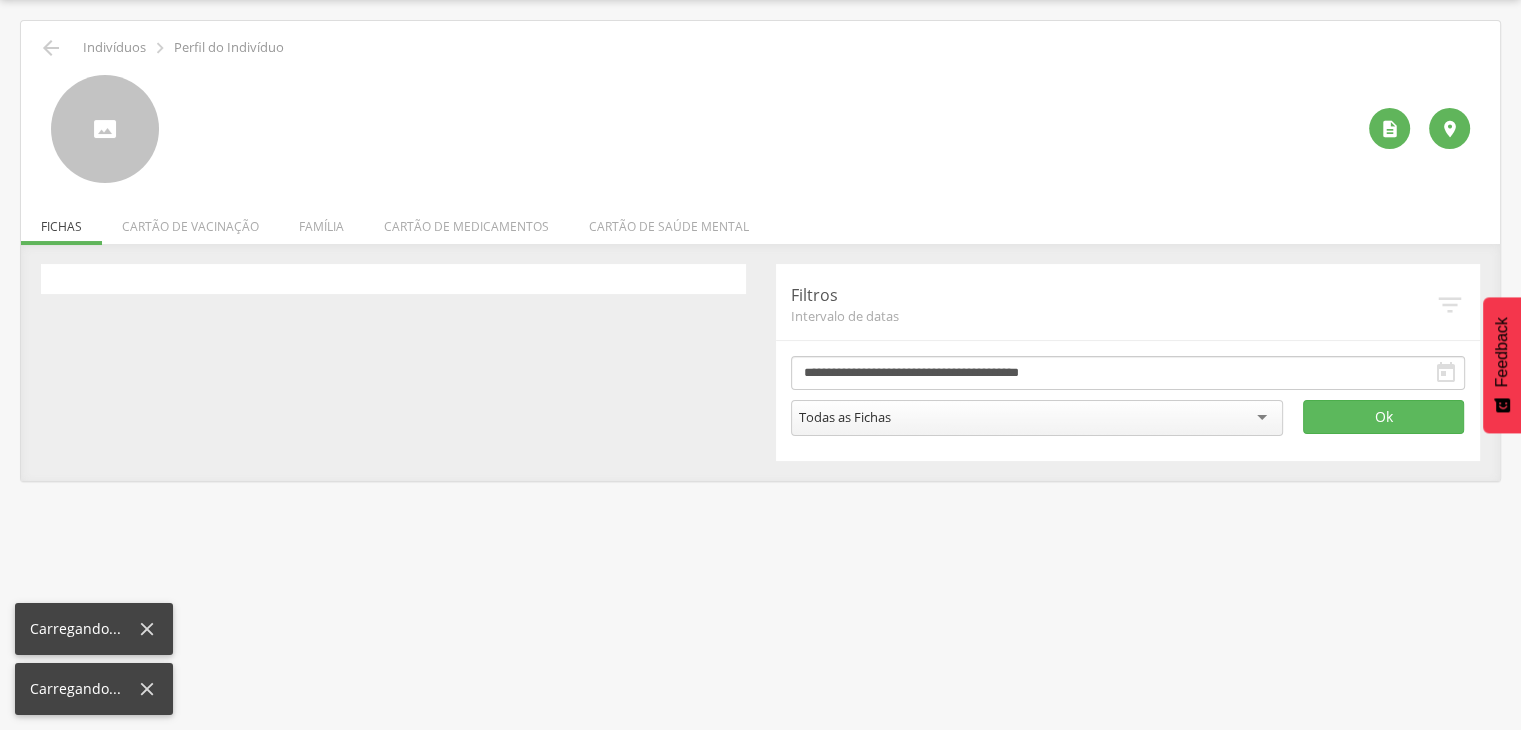 scroll, scrollTop: 60, scrollLeft: 0, axis: vertical 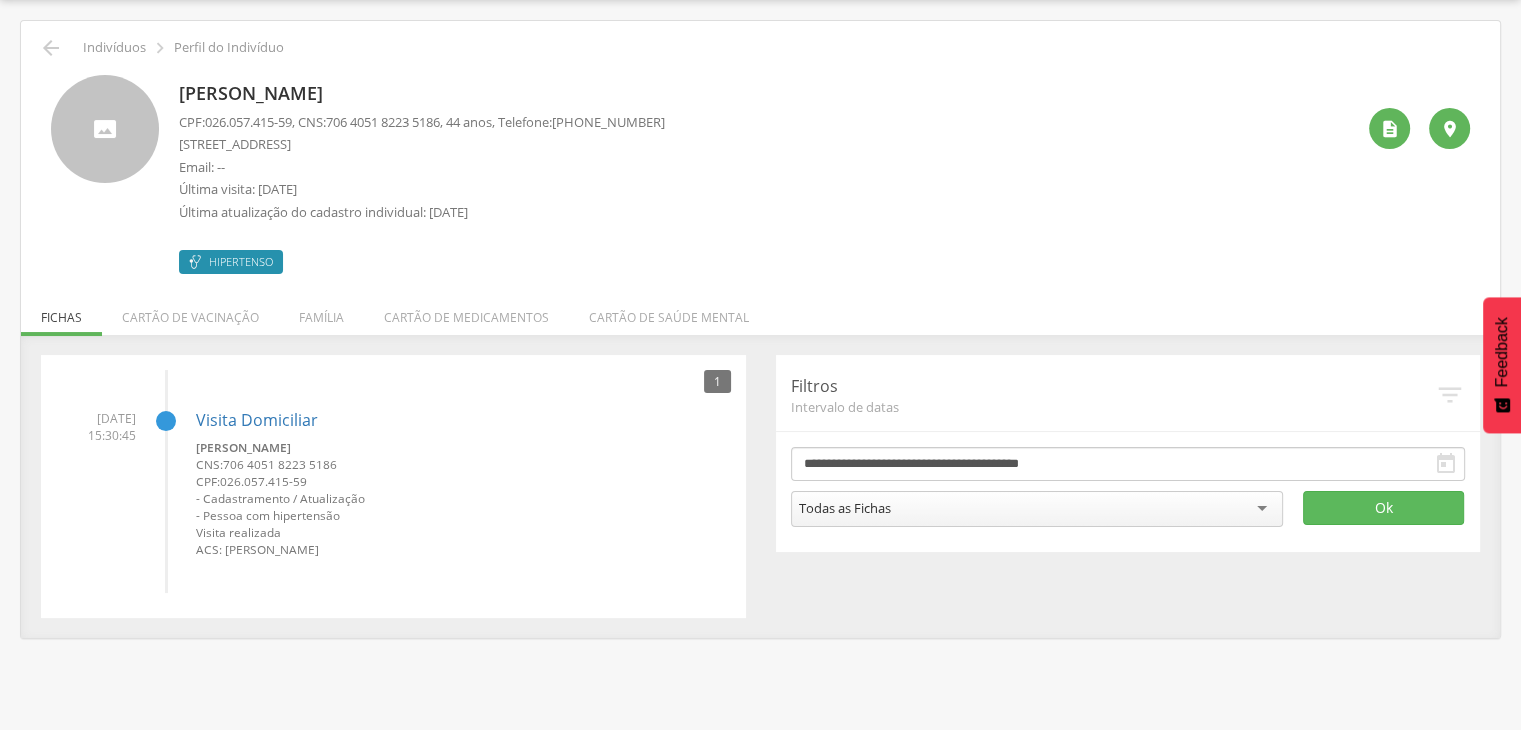 drag, startPoint x: 174, startPoint y: 95, endPoint x: 410, endPoint y: 100, distance: 236.05296 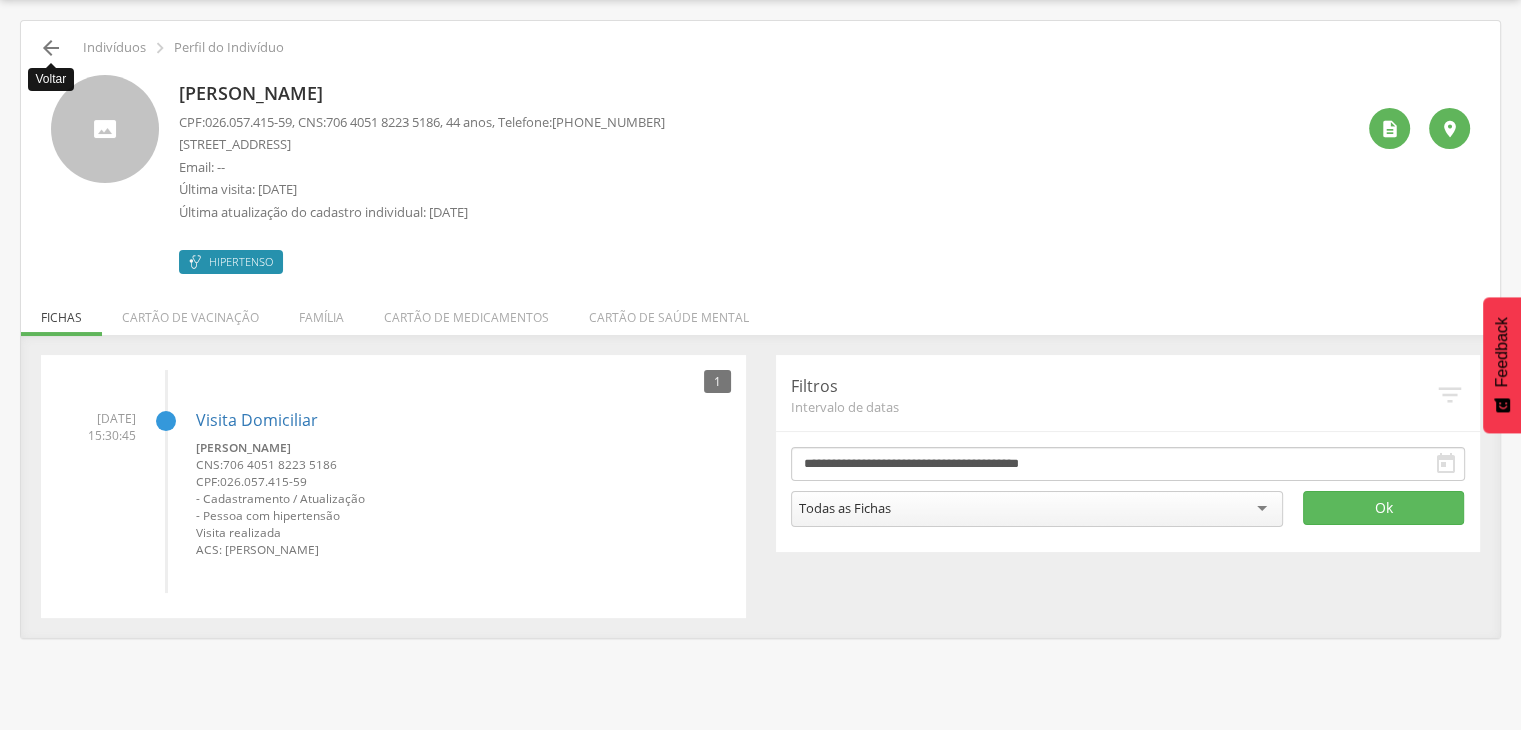 click on "" at bounding box center (51, 48) 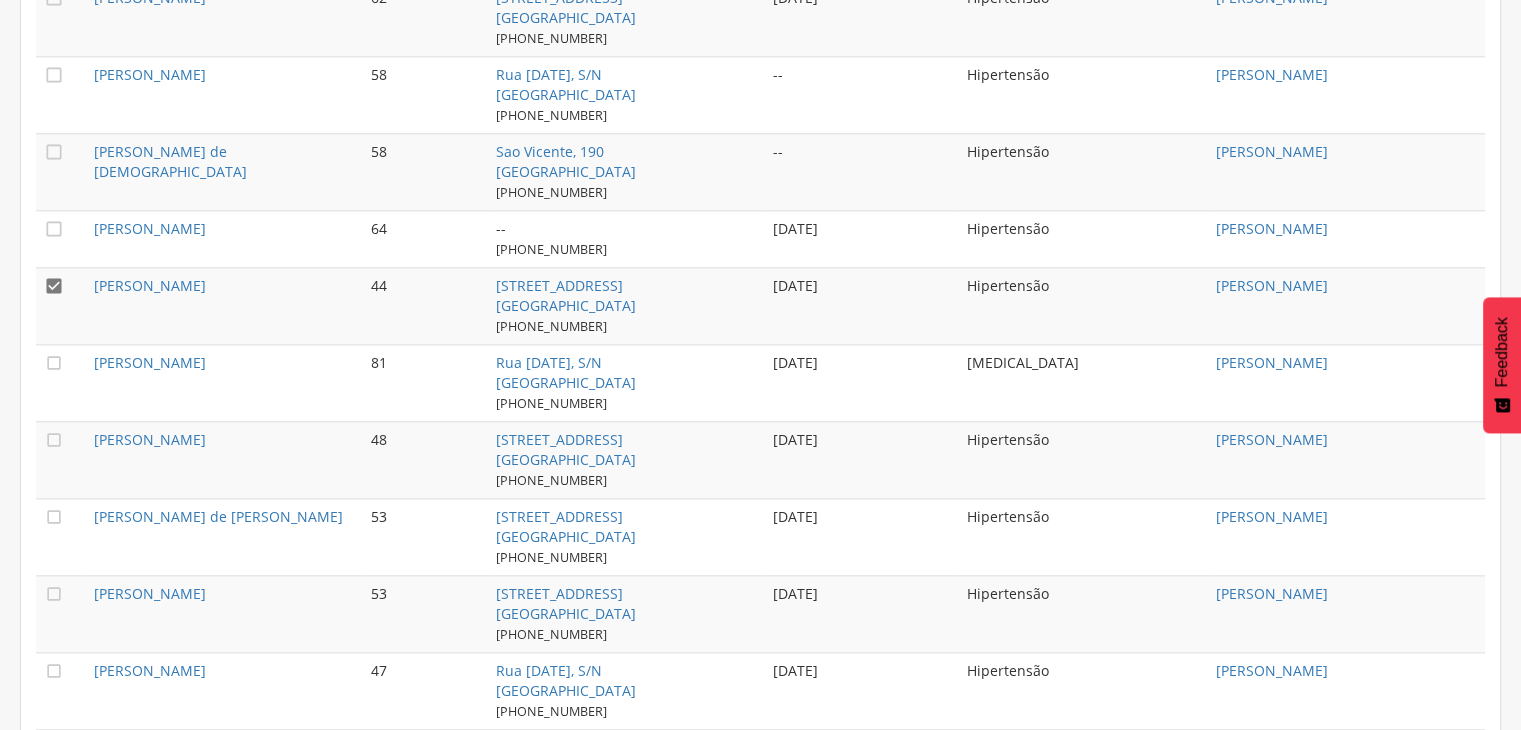 scroll, scrollTop: 2460, scrollLeft: 0, axis: vertical 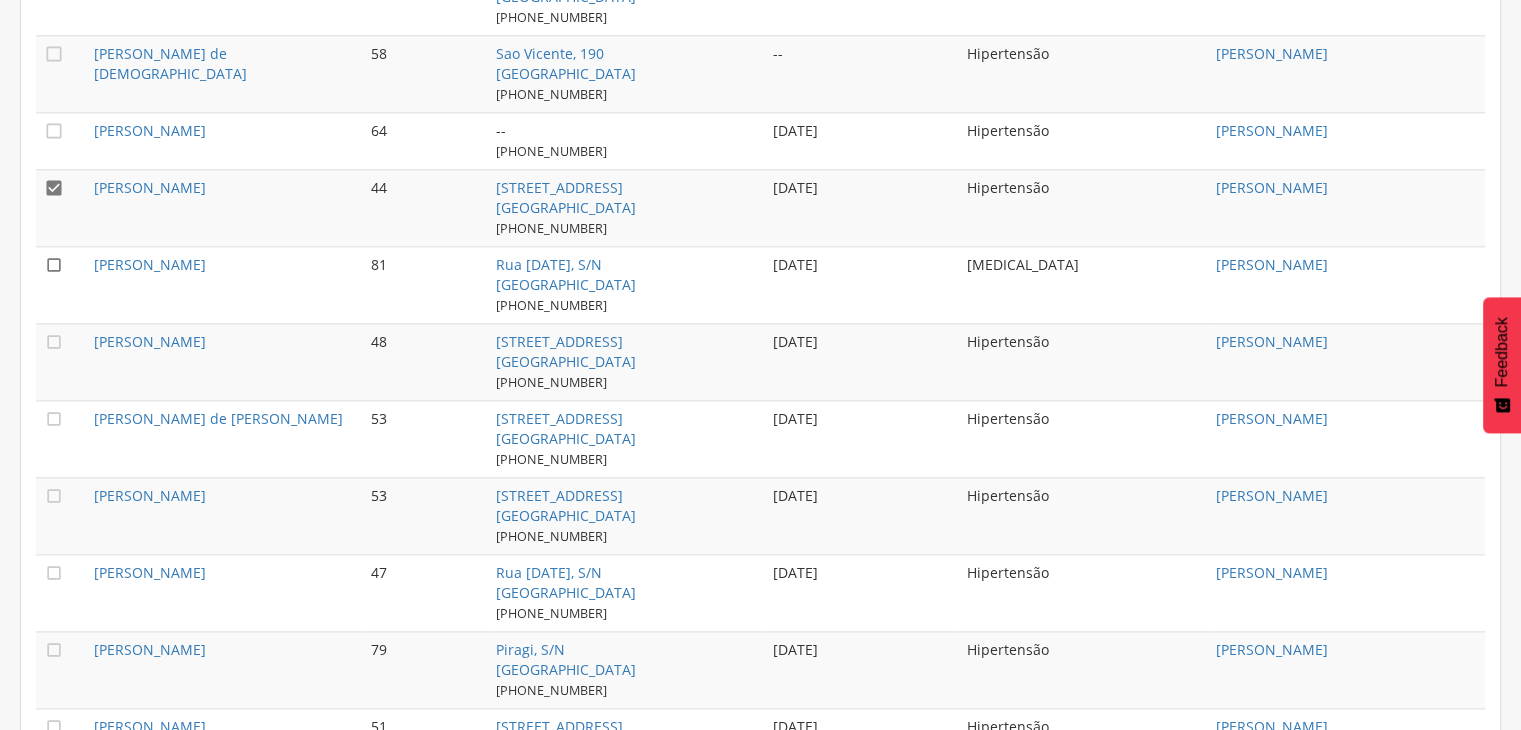 click on "" at bounding box center (54, 265) 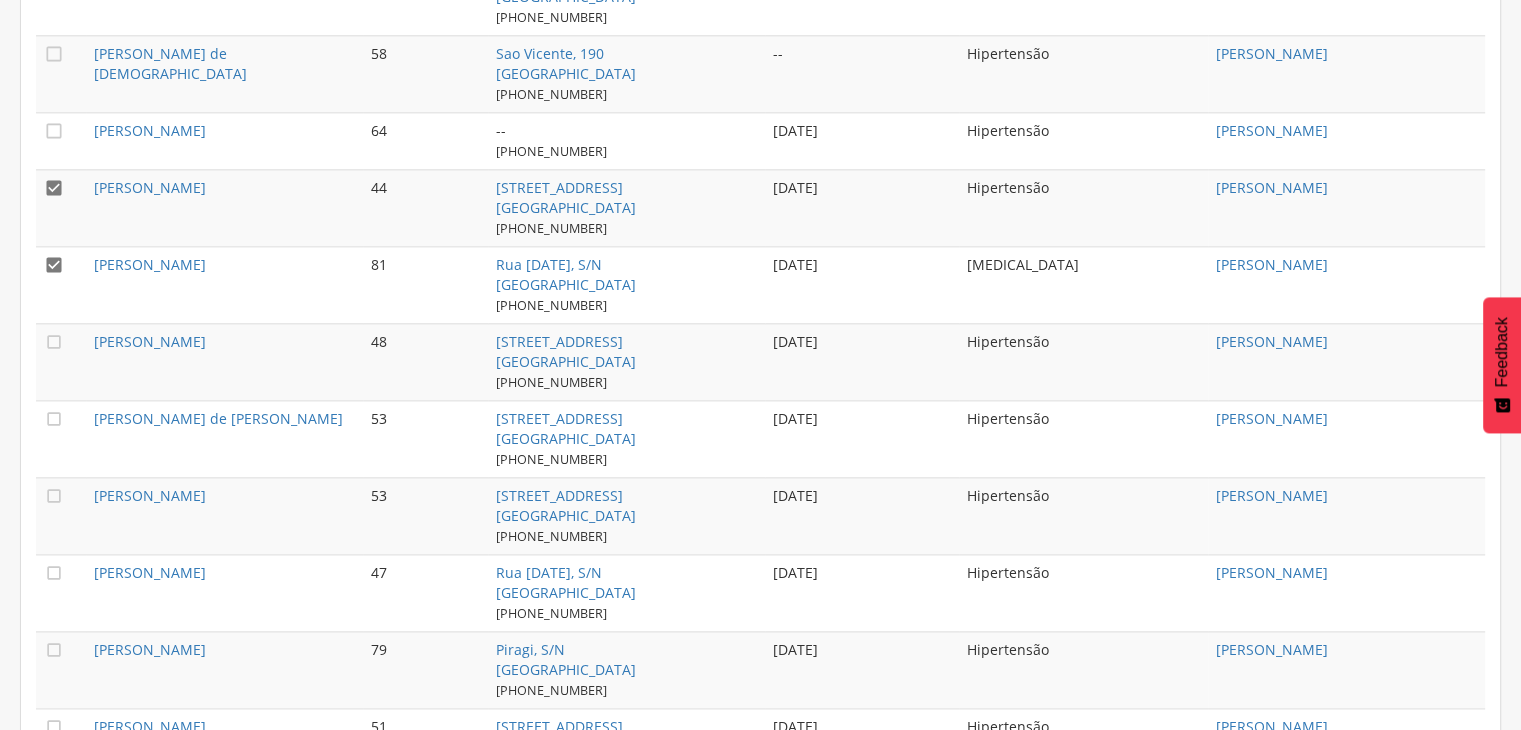 click on "" at bounding box center (61, 207) 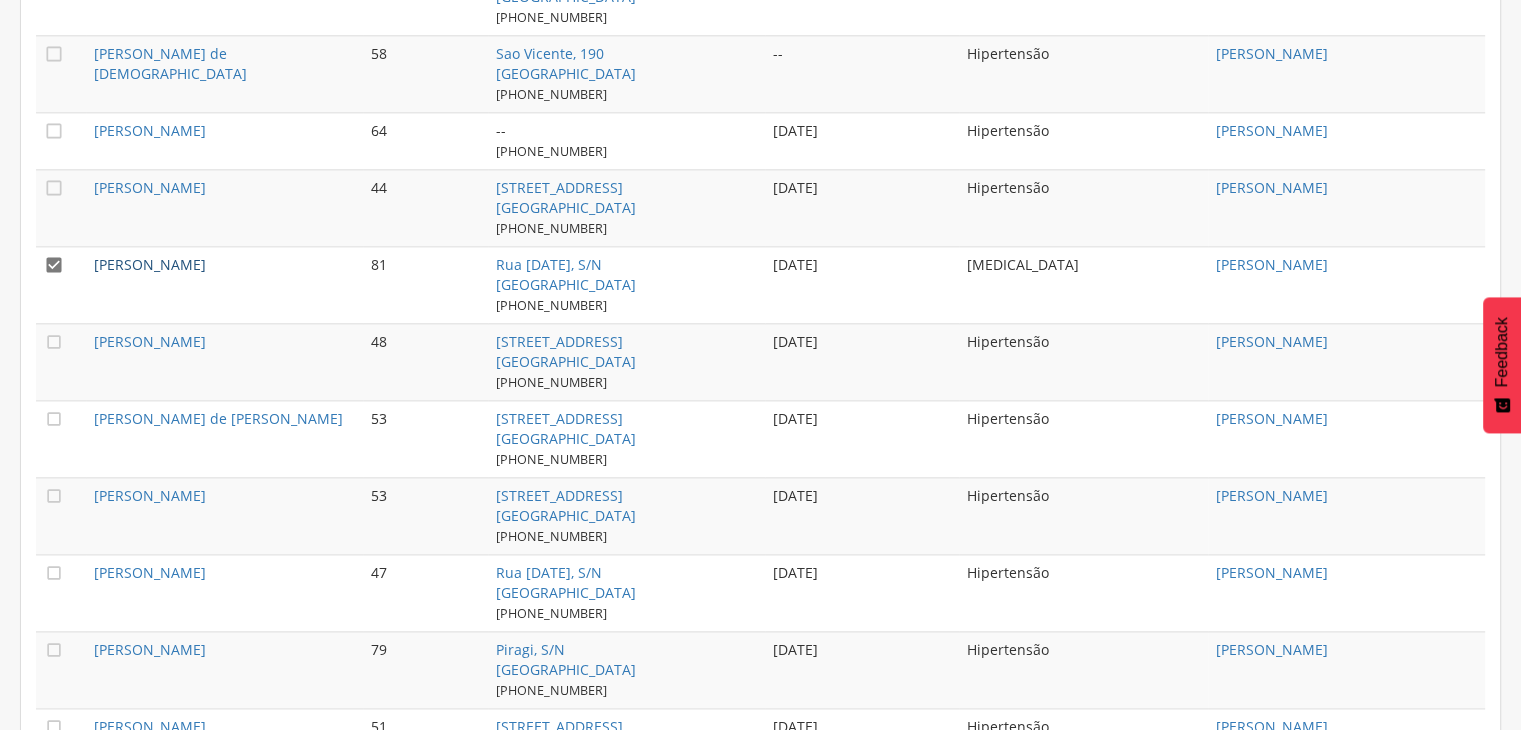 click on "[PERSON_NAME]" at bounding box center [150, 264] 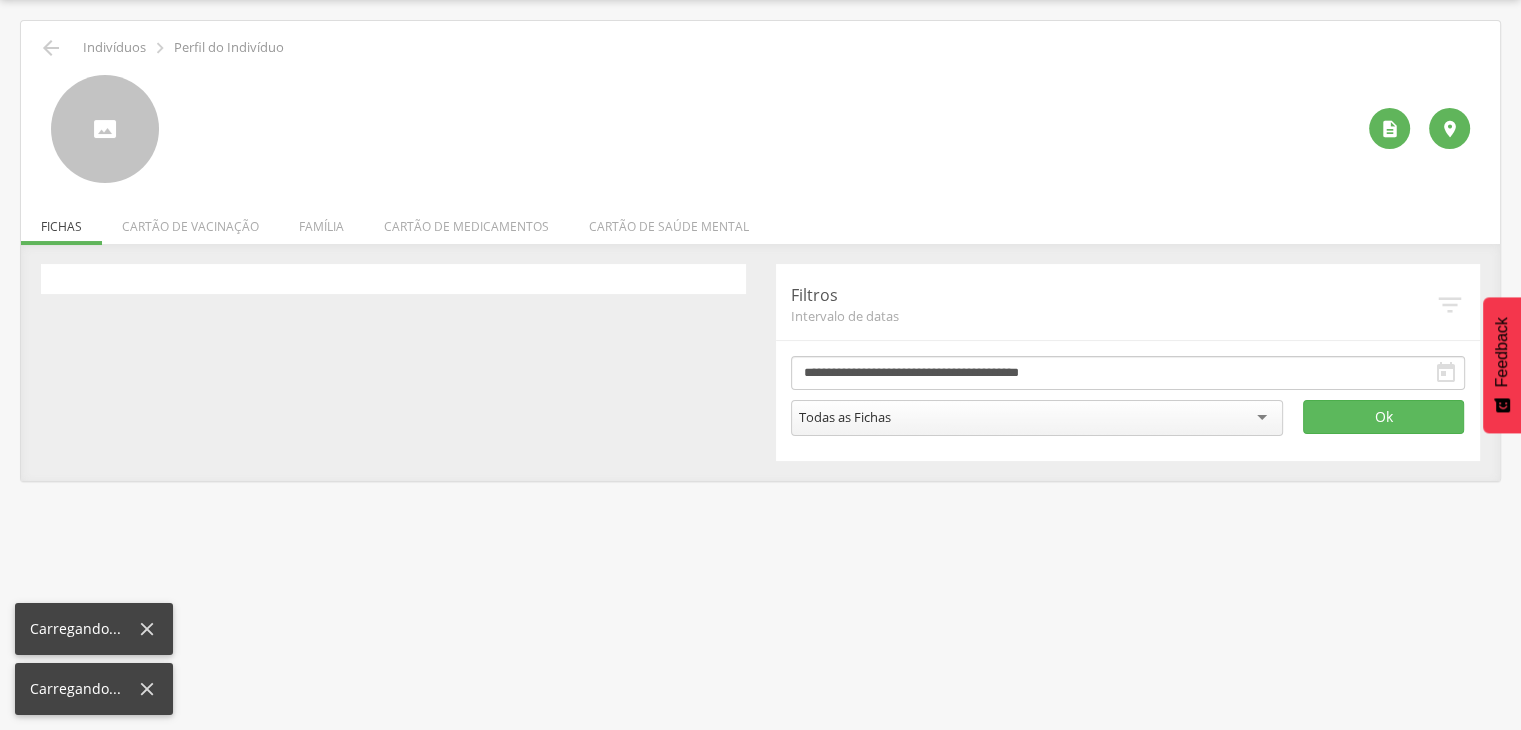 scroll, scrollTop: 60, scrollLeft: 0, axis: vertical 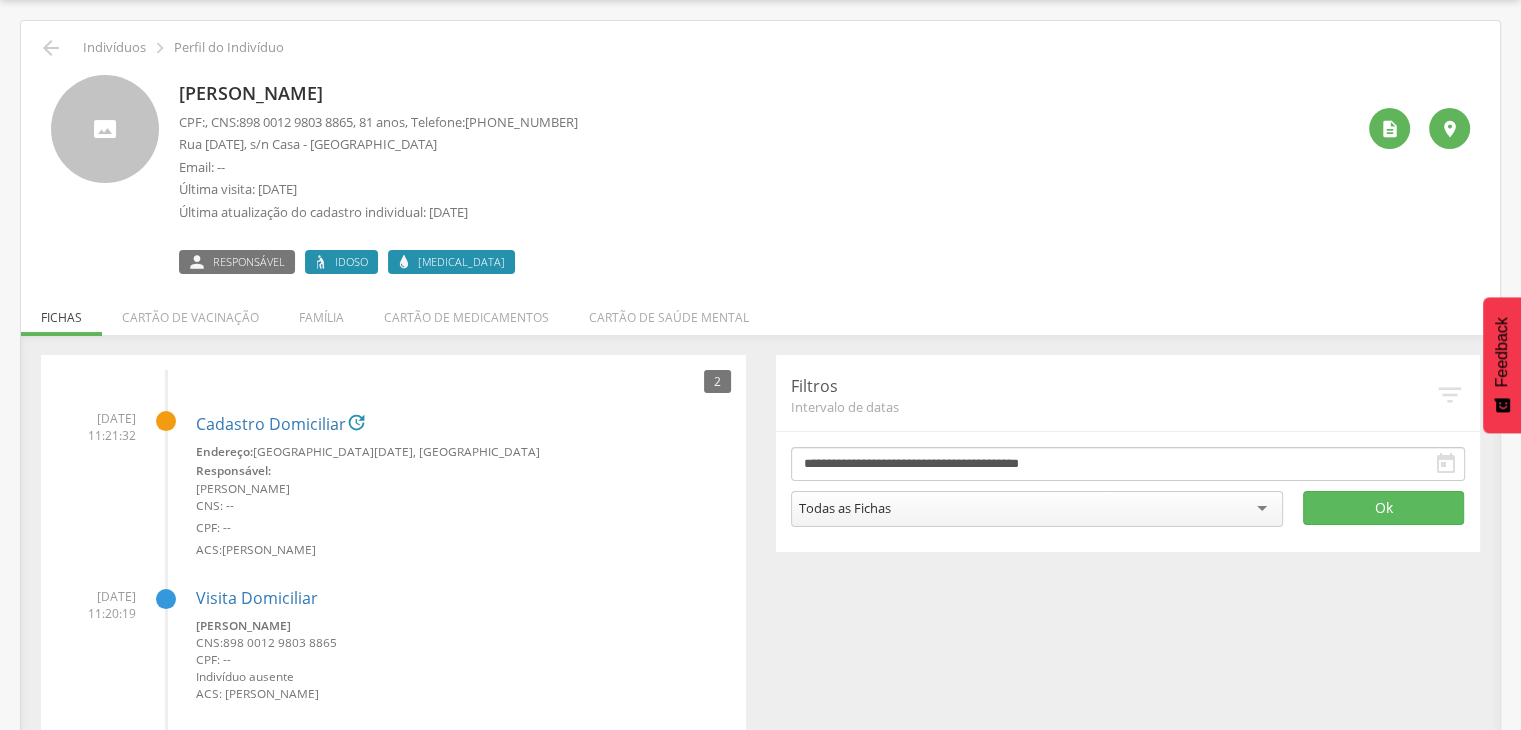 drag, startPoint x: 173, startPoint y: 92, endPoint x: 423, endPoint y: 89, distance: 250.018 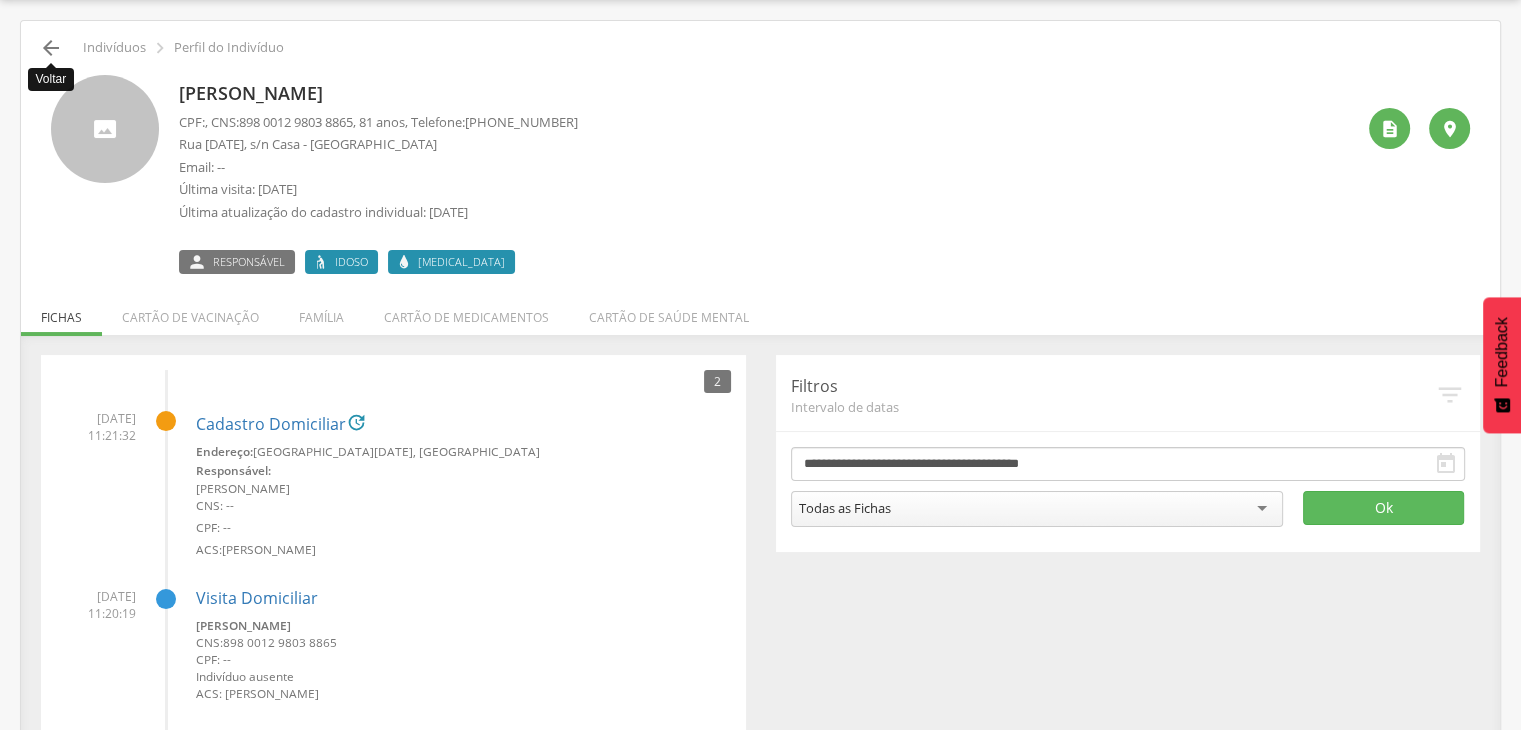 click on "" at bounding box center [51, 48] 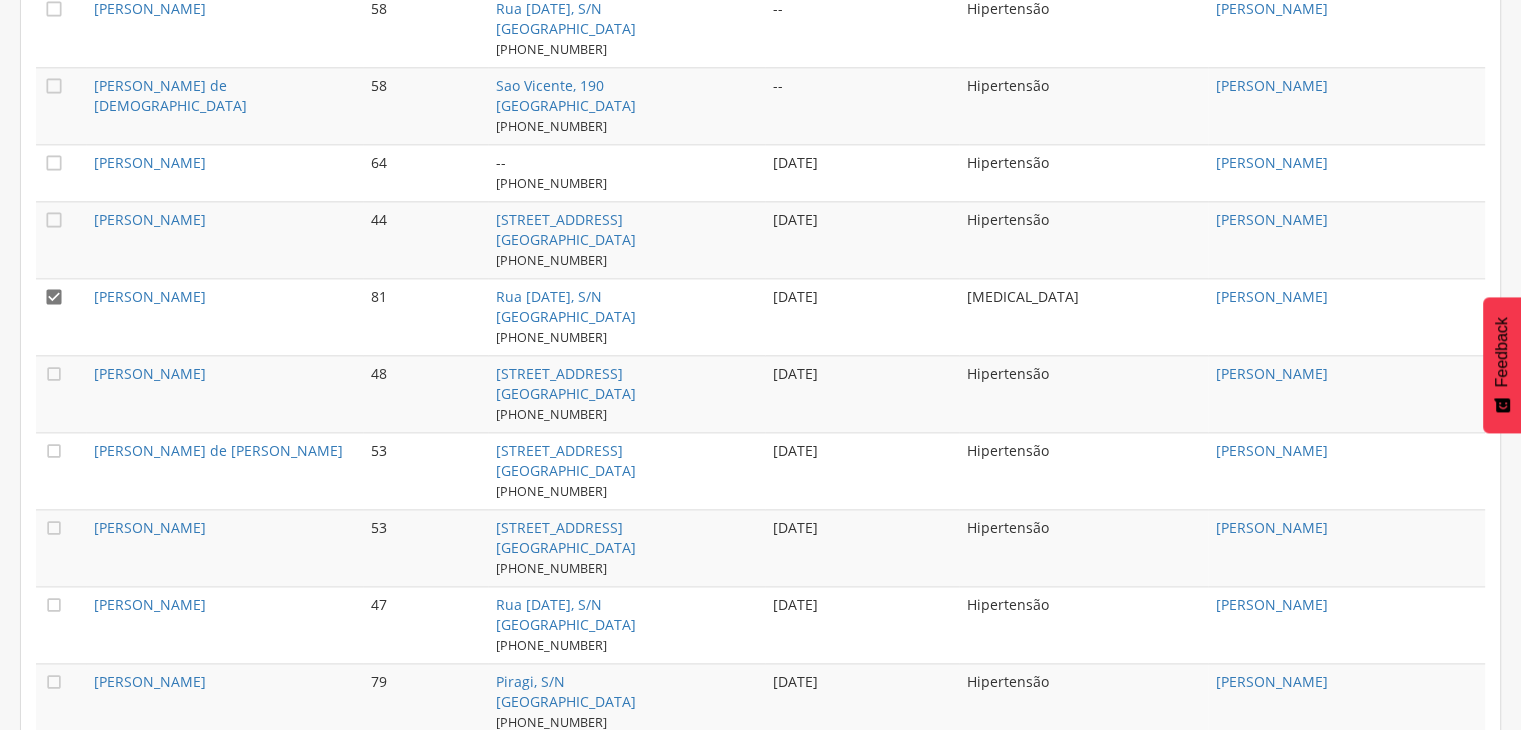 scroll, scrollTop: 2460, scrollLeft: 0, axis: vertical 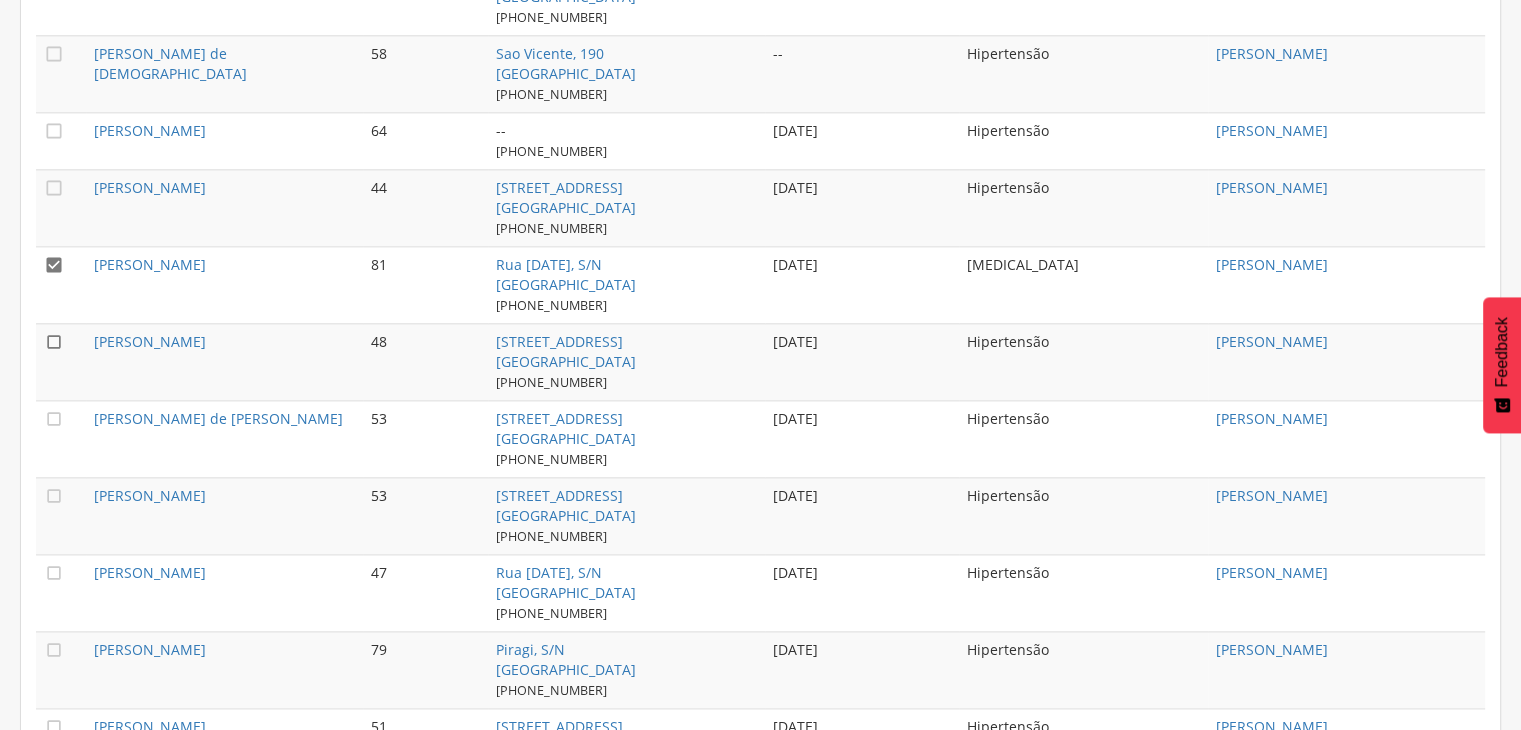 click on "" at bounding box center (61, 361) 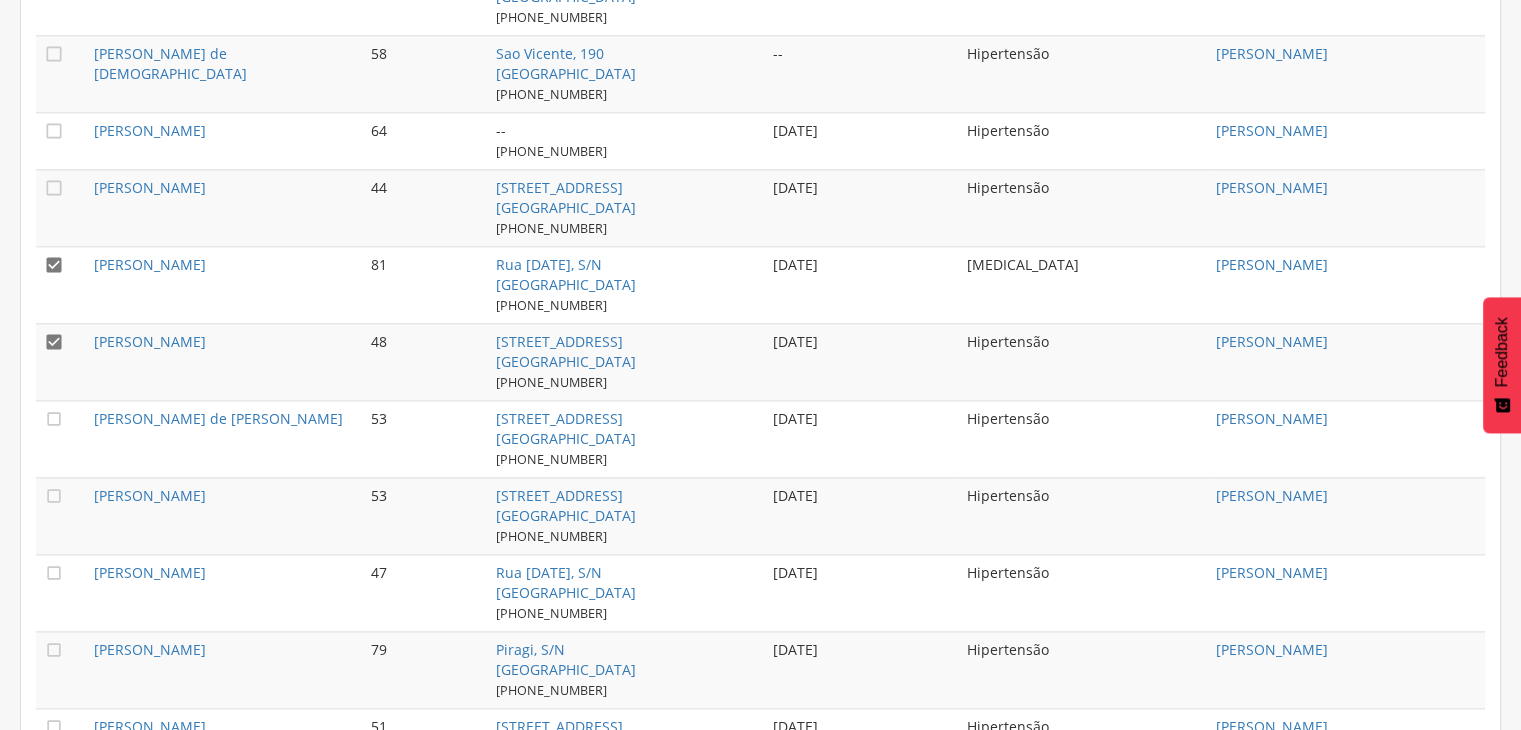 click on "" at bounding box center [54, 265] 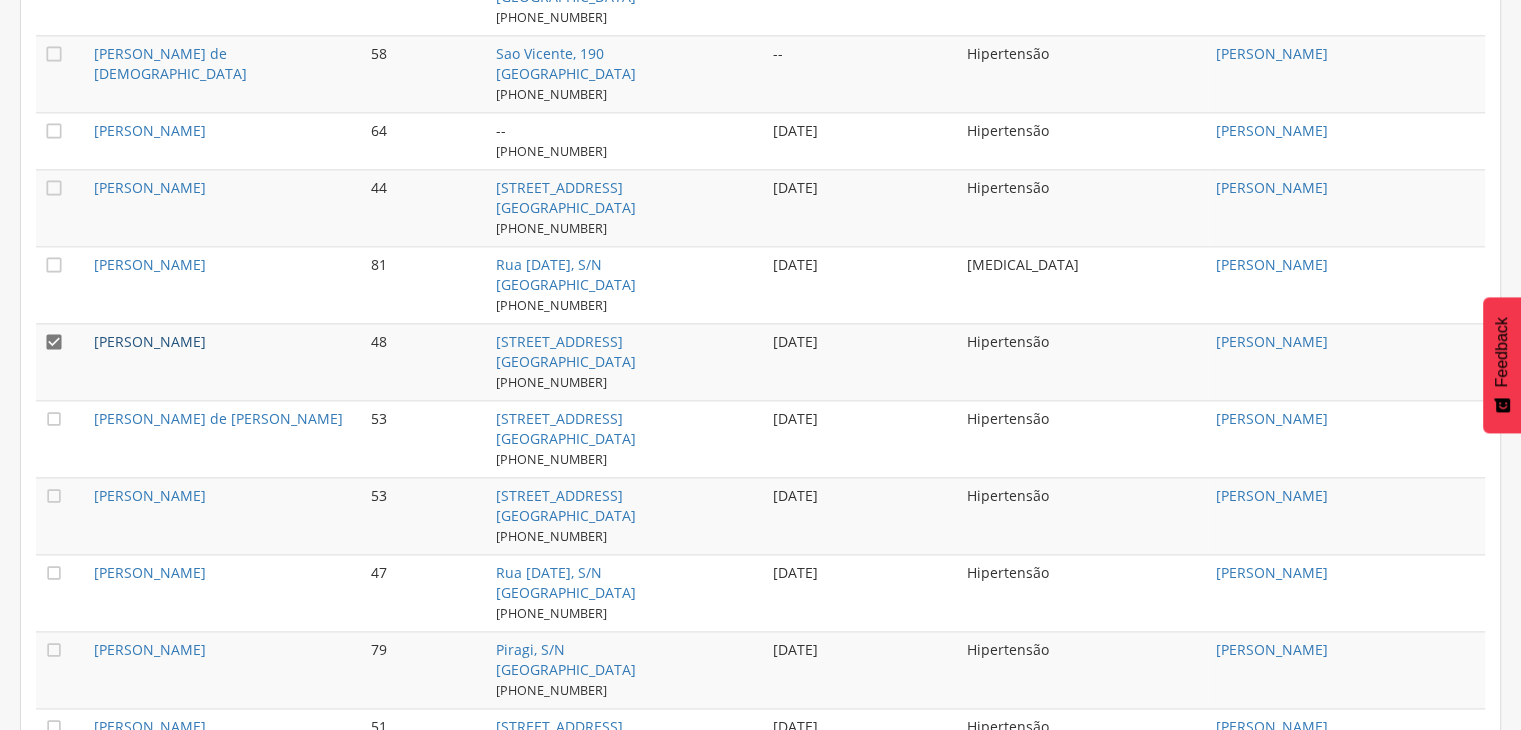 click on "[PERSON_NAME]" at bounding box center (150, 341) 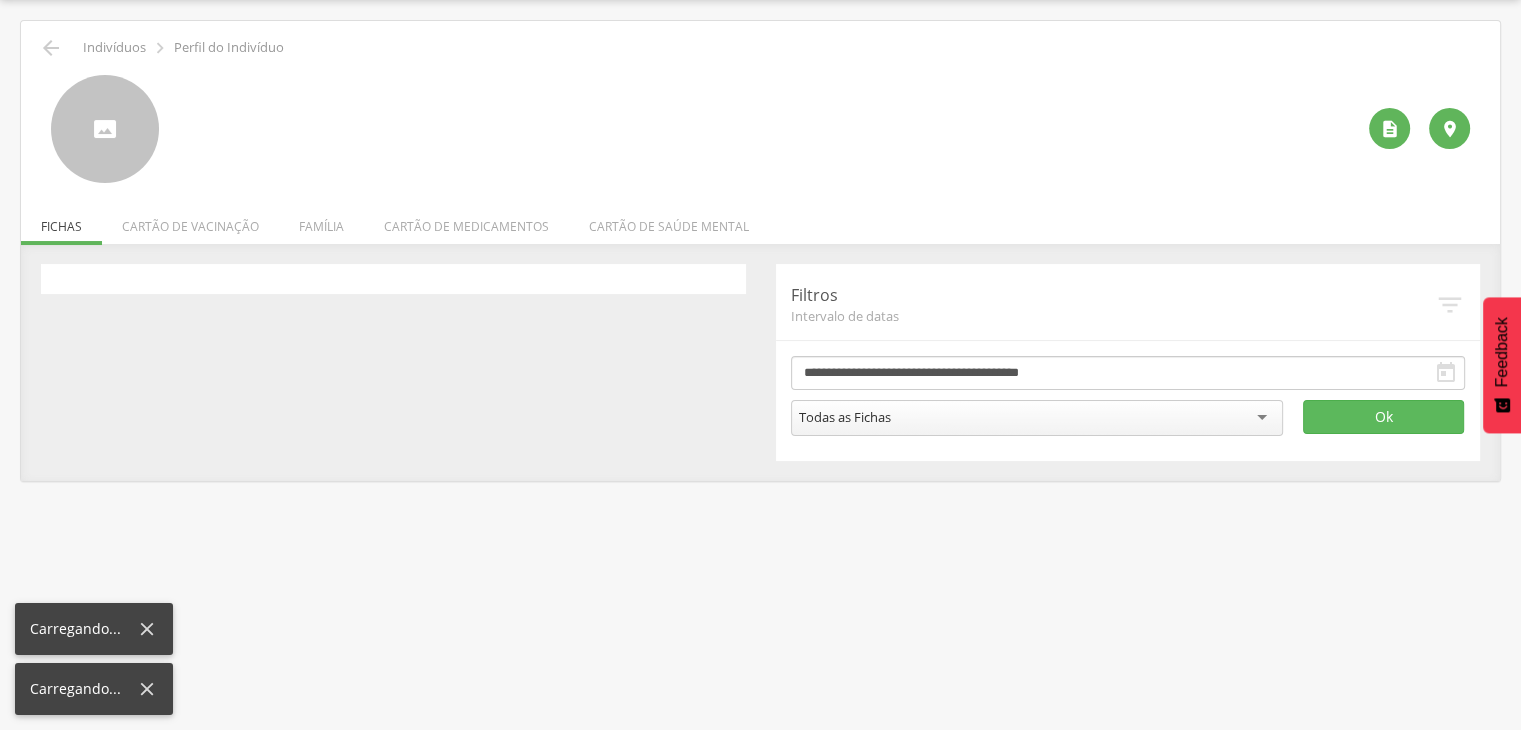 scroll, scrollTop: 60, scrollLeft: 0, axis: vertical 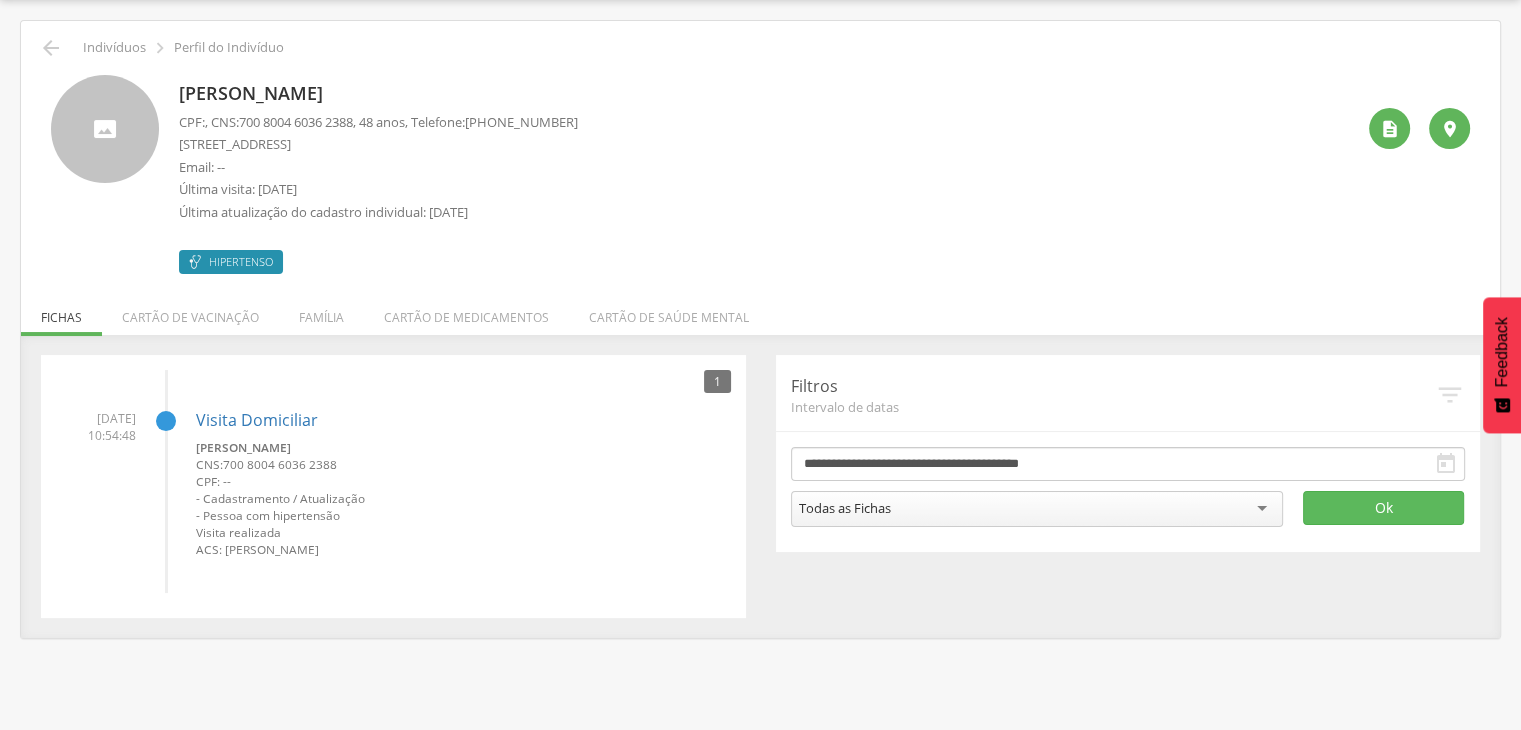 drag, startPoint x: 177, startPoint y: 93, endPoint x: 486, endPoint y: 97, distance: 309.02588 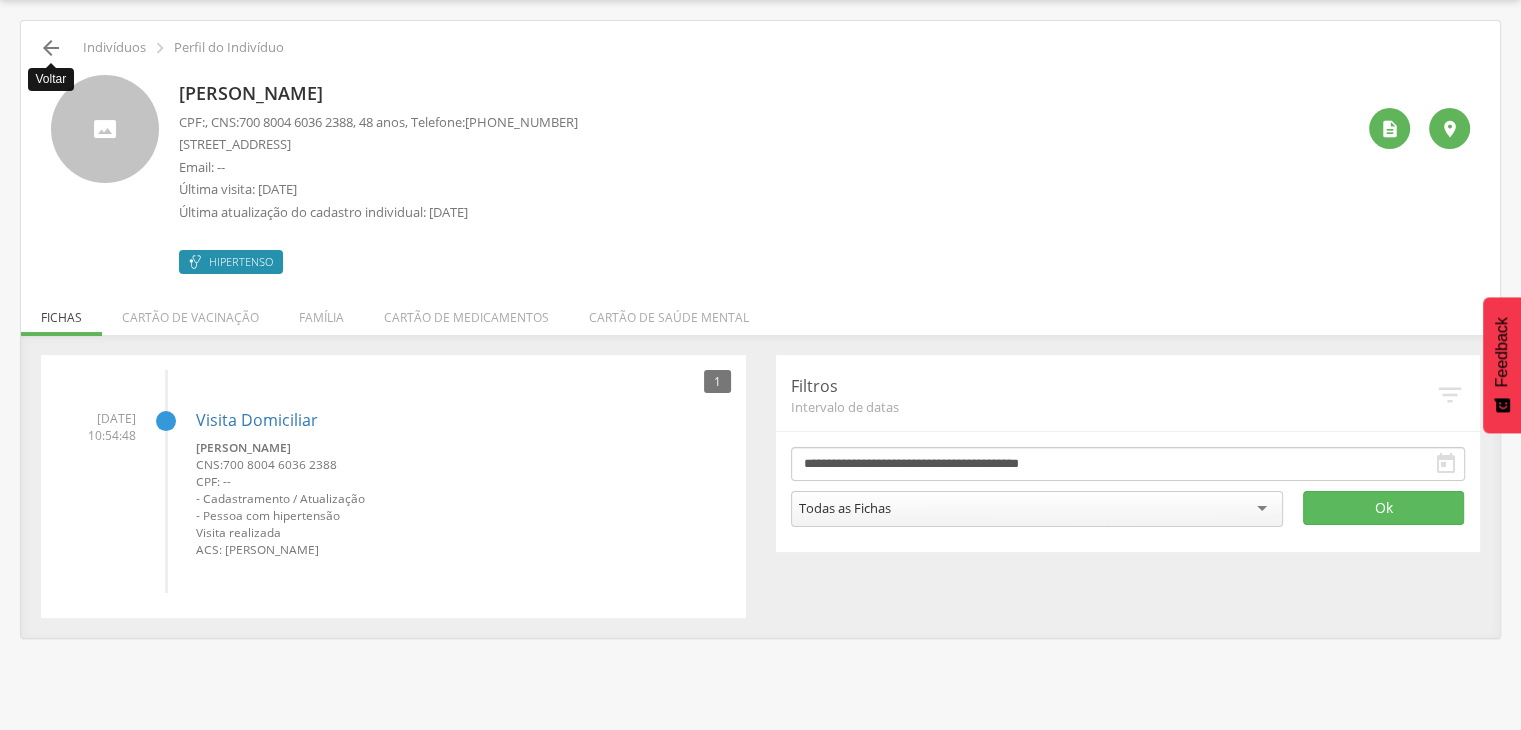 click on "" at bounding box center [51, 48] 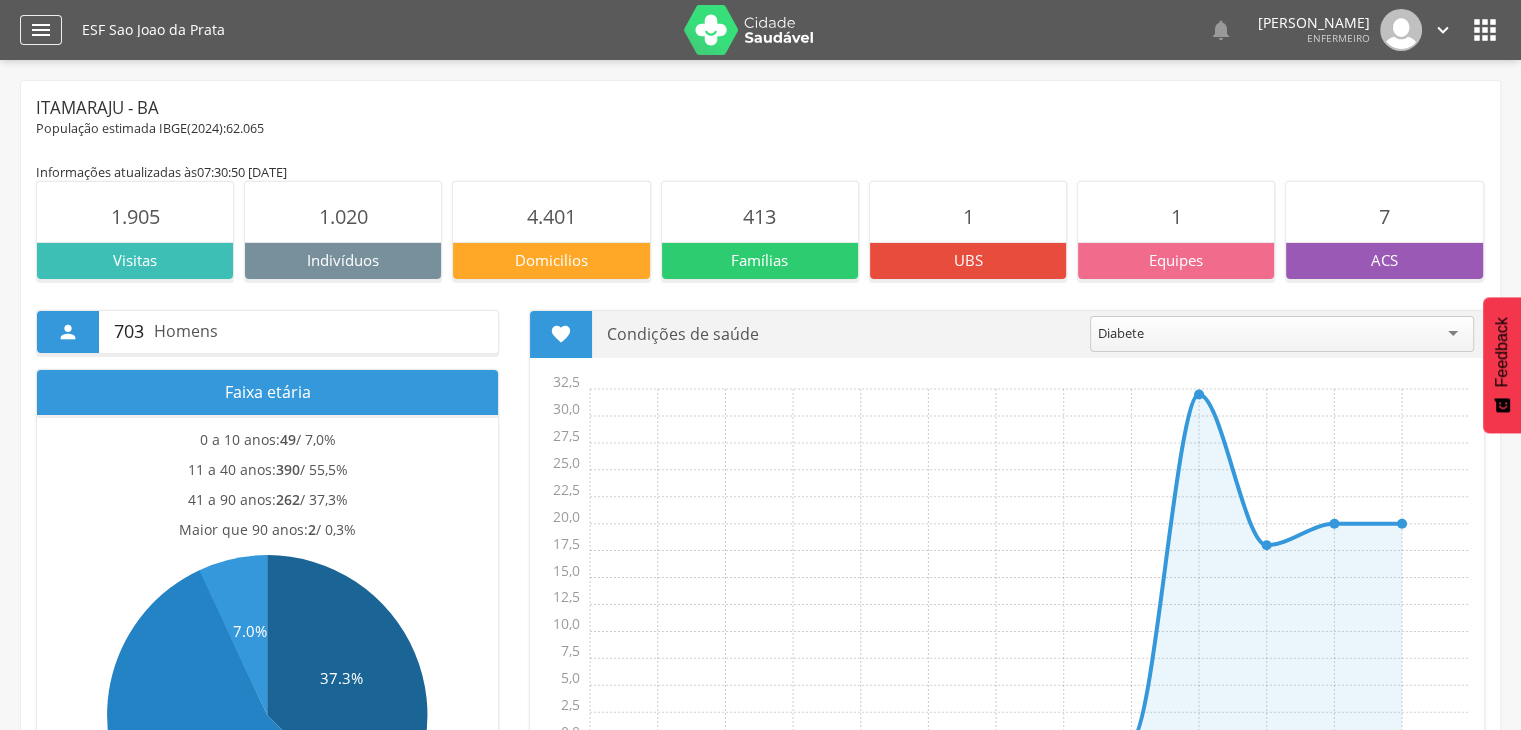 click on "" at bounding box center (41, 30) 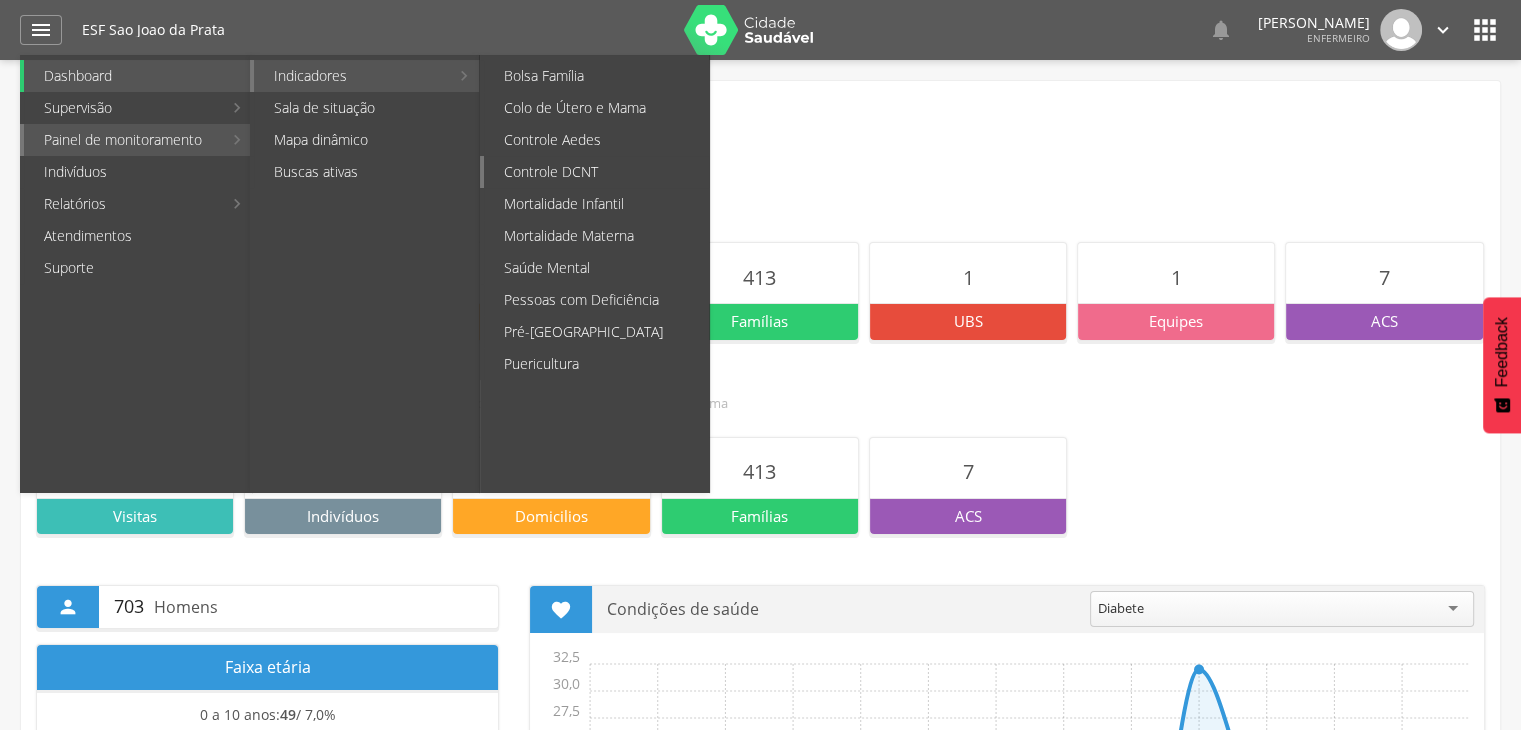 click on "Controle DCNT" at bounding box center (596, 172) 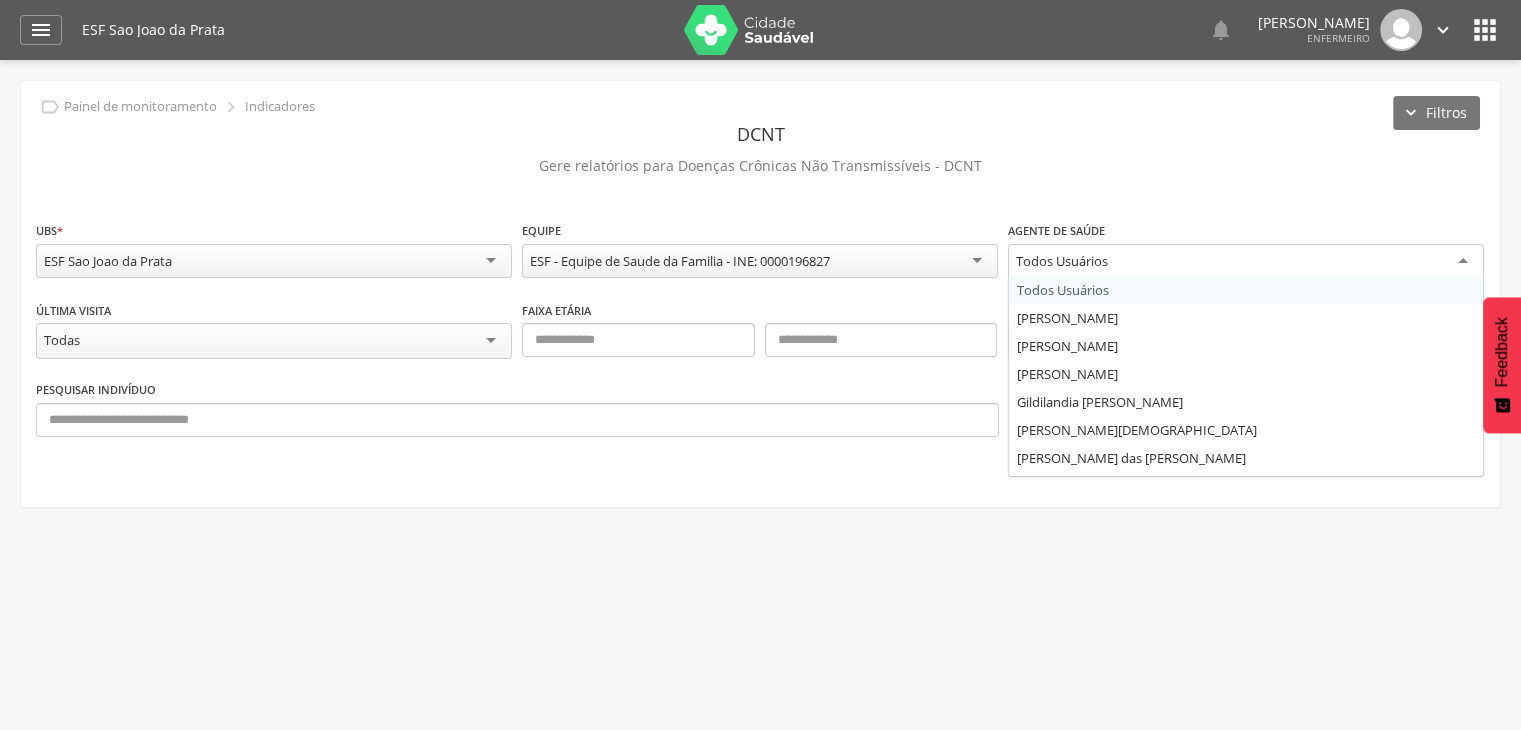 click on "Todos Usuários" at bounding box center (1246, 262) 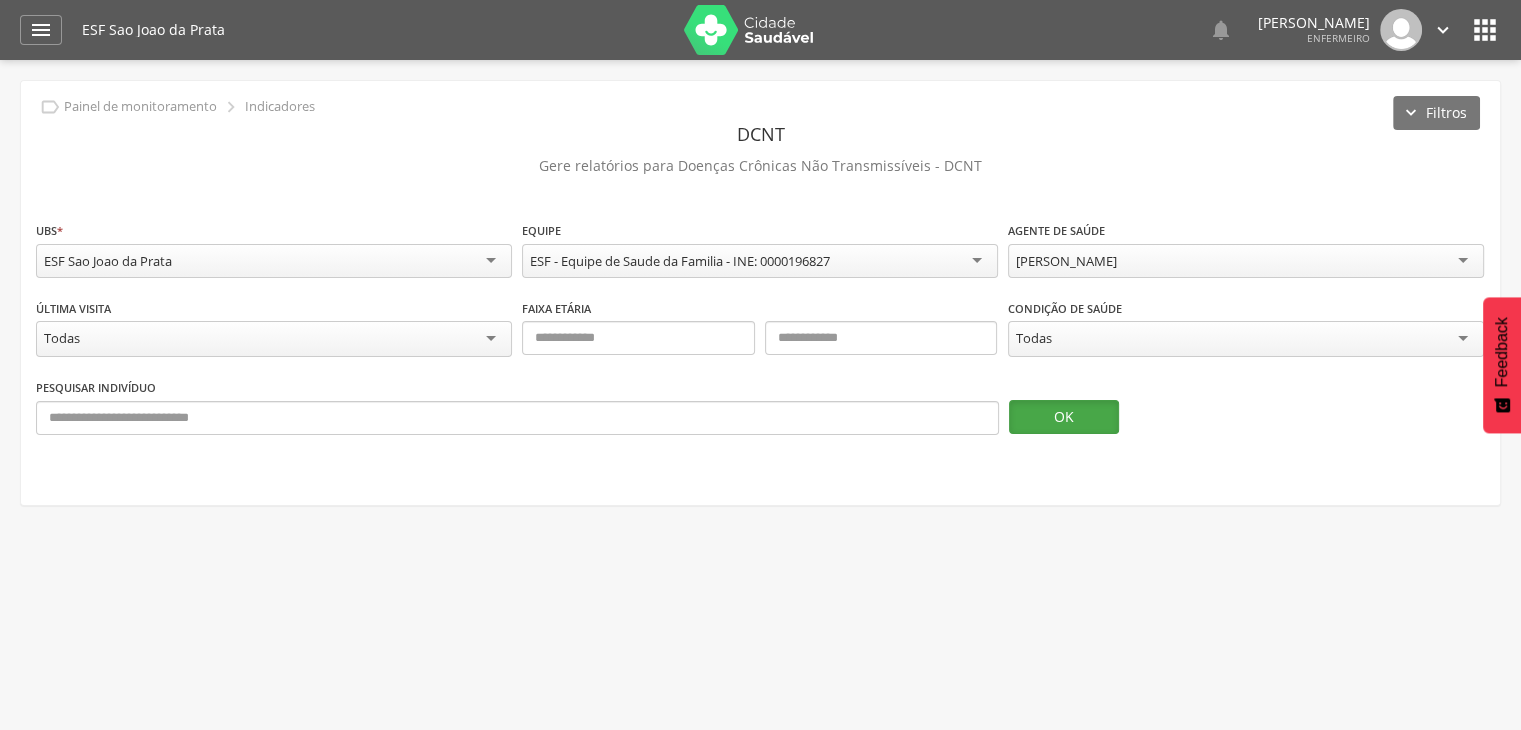 click on "OK" at bounding box center (1064, 417) 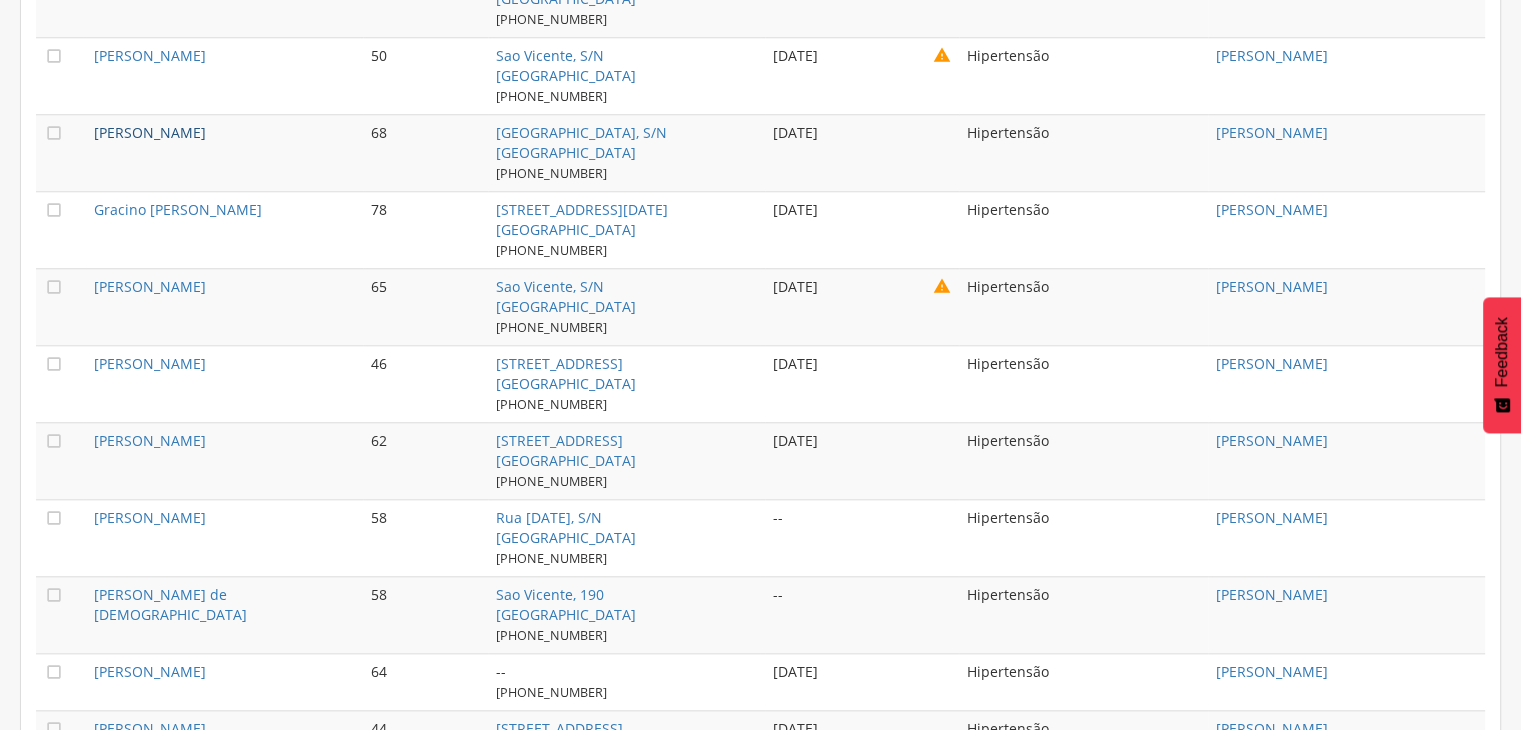 scroll, scrollTop: 1960, scrollLeft: 0, axis: vertical 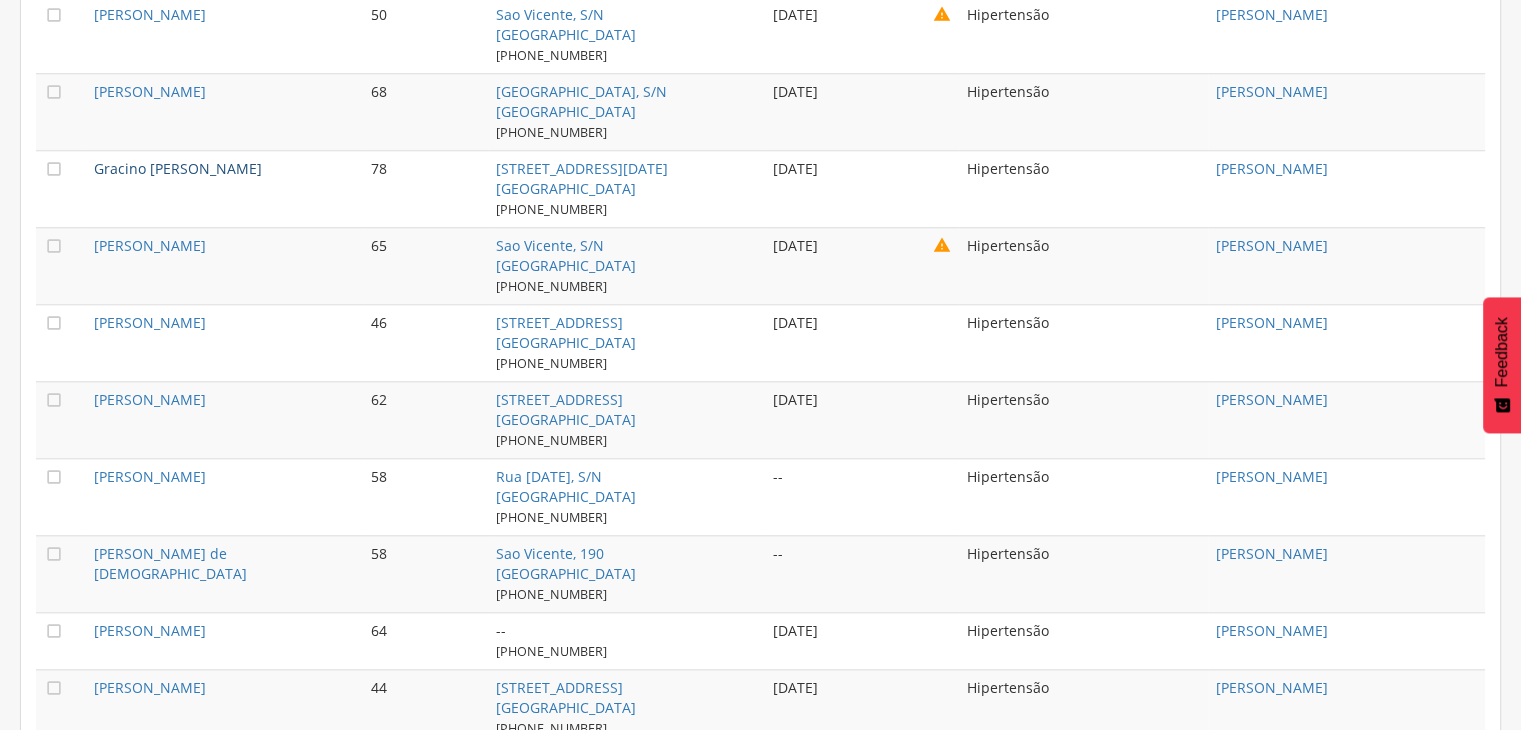 click on "Gracino [PERSON_NAME]" at bounding box center [178, 168] 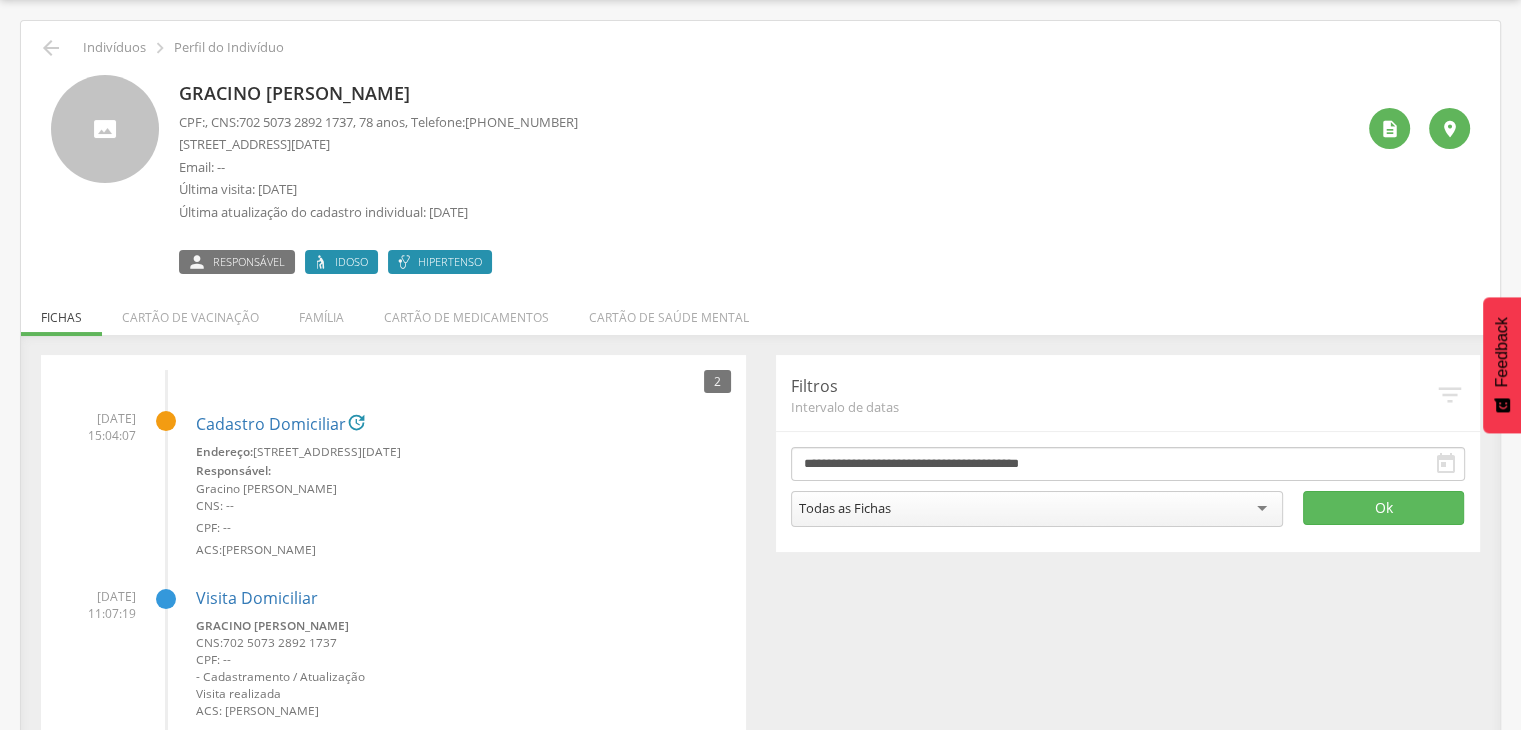 drag, startPoint x: 180, startPoint y: 93, endPoint x: 430, endPoint y: 91, distance: 250.008 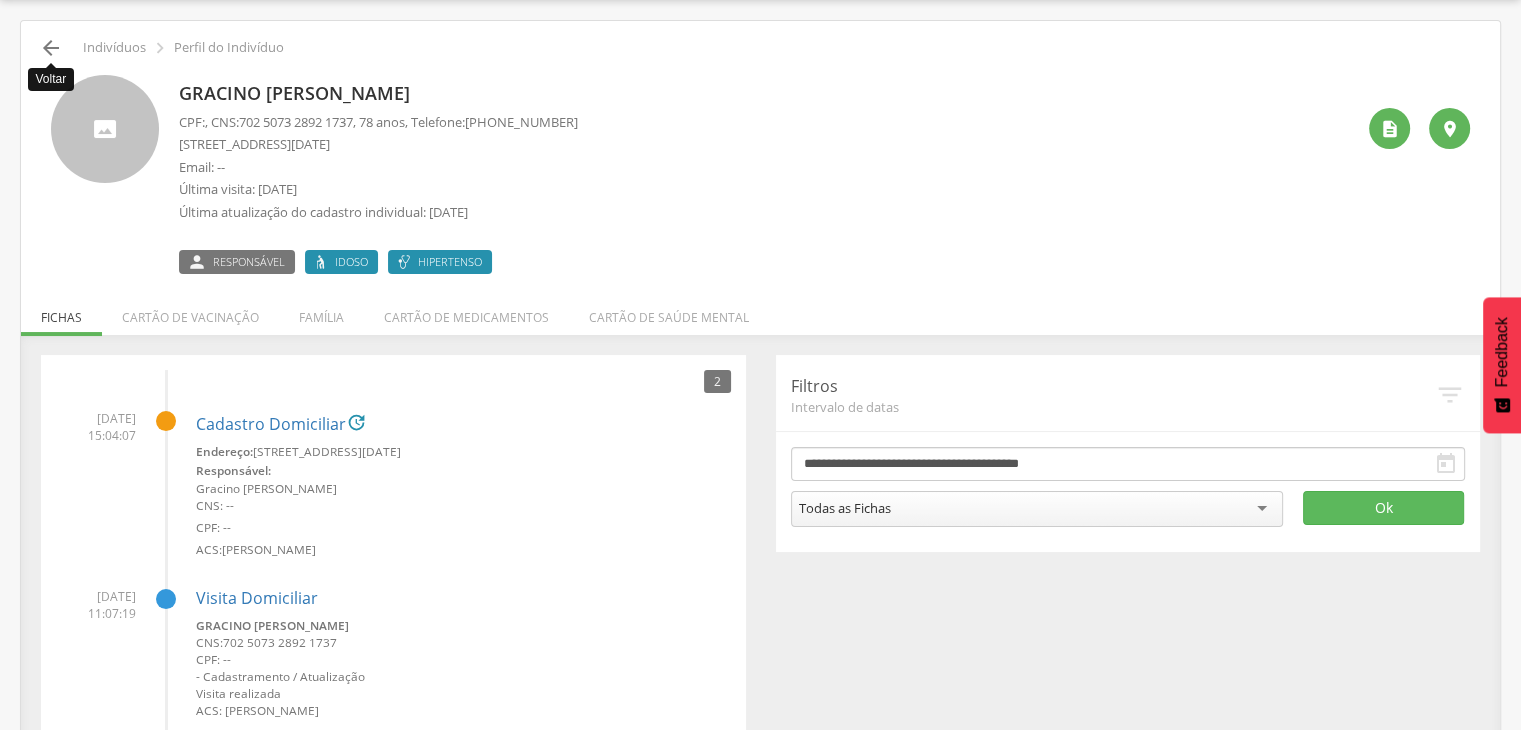 click on "" at bounding box center [51, 48] 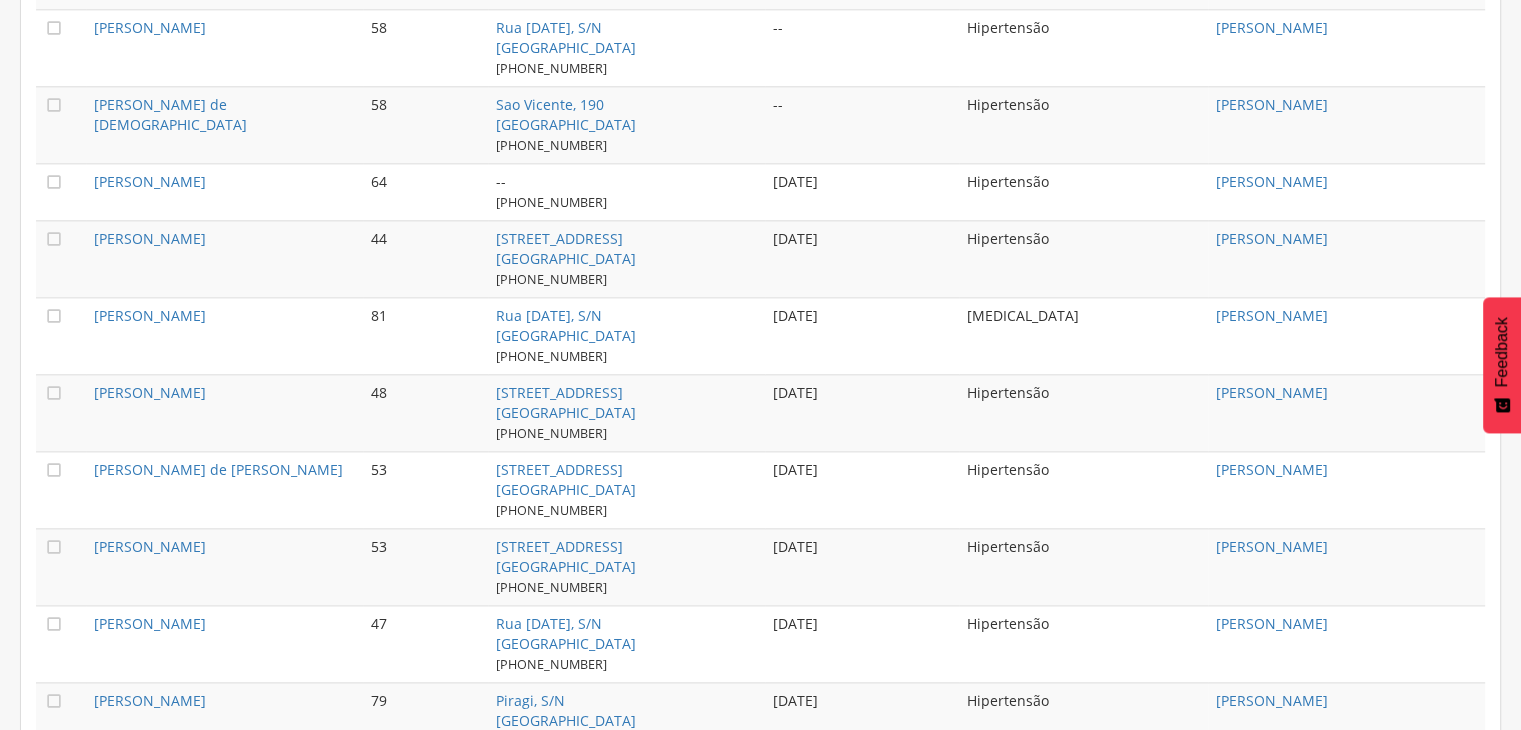 scroll, scrollTop: 2430, scrollLeft: 0, axis: vertical 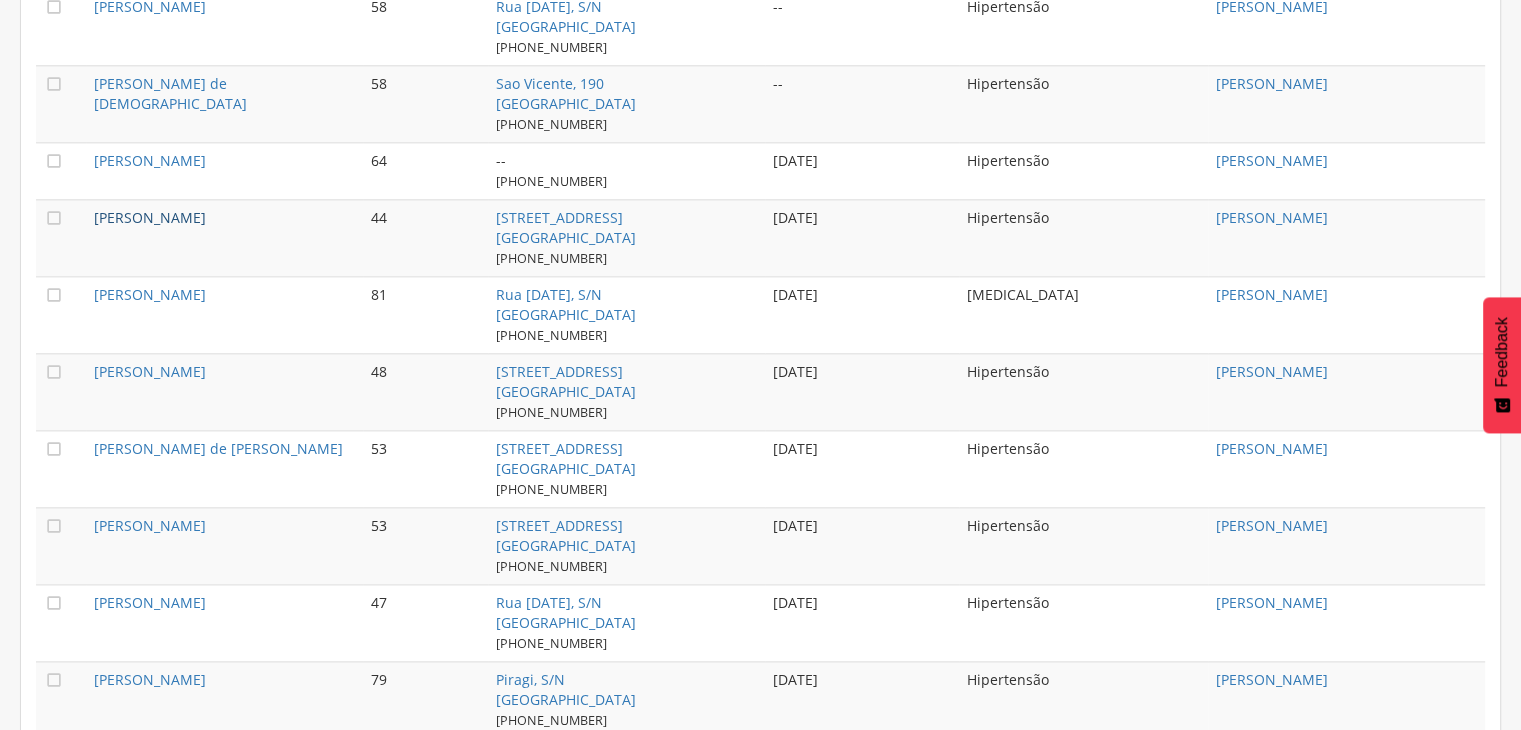 click on "[PERSON_NAME]" at bounding box center (150, 217) 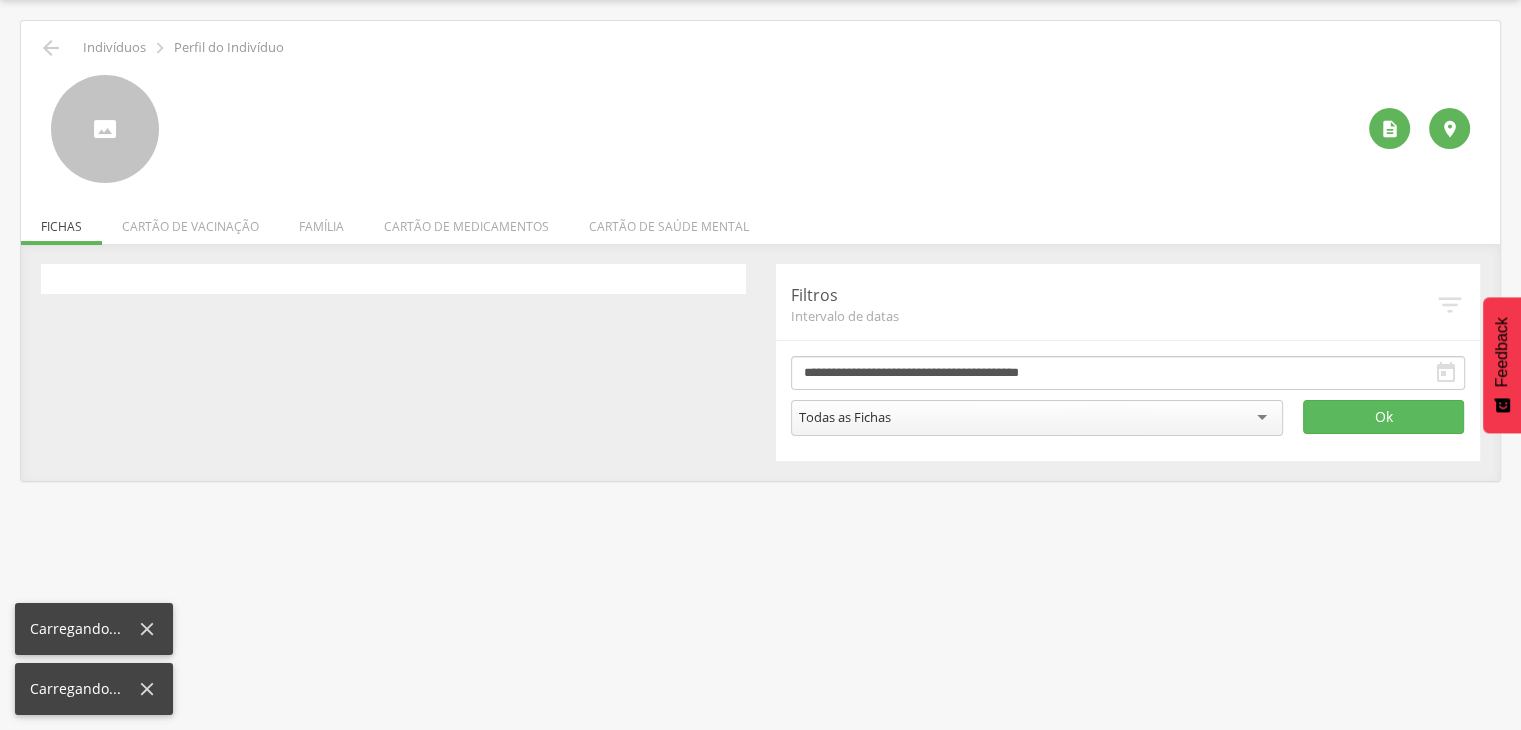 scroll, scrollTop: 60, scrollLeft: 0, axis: vertical 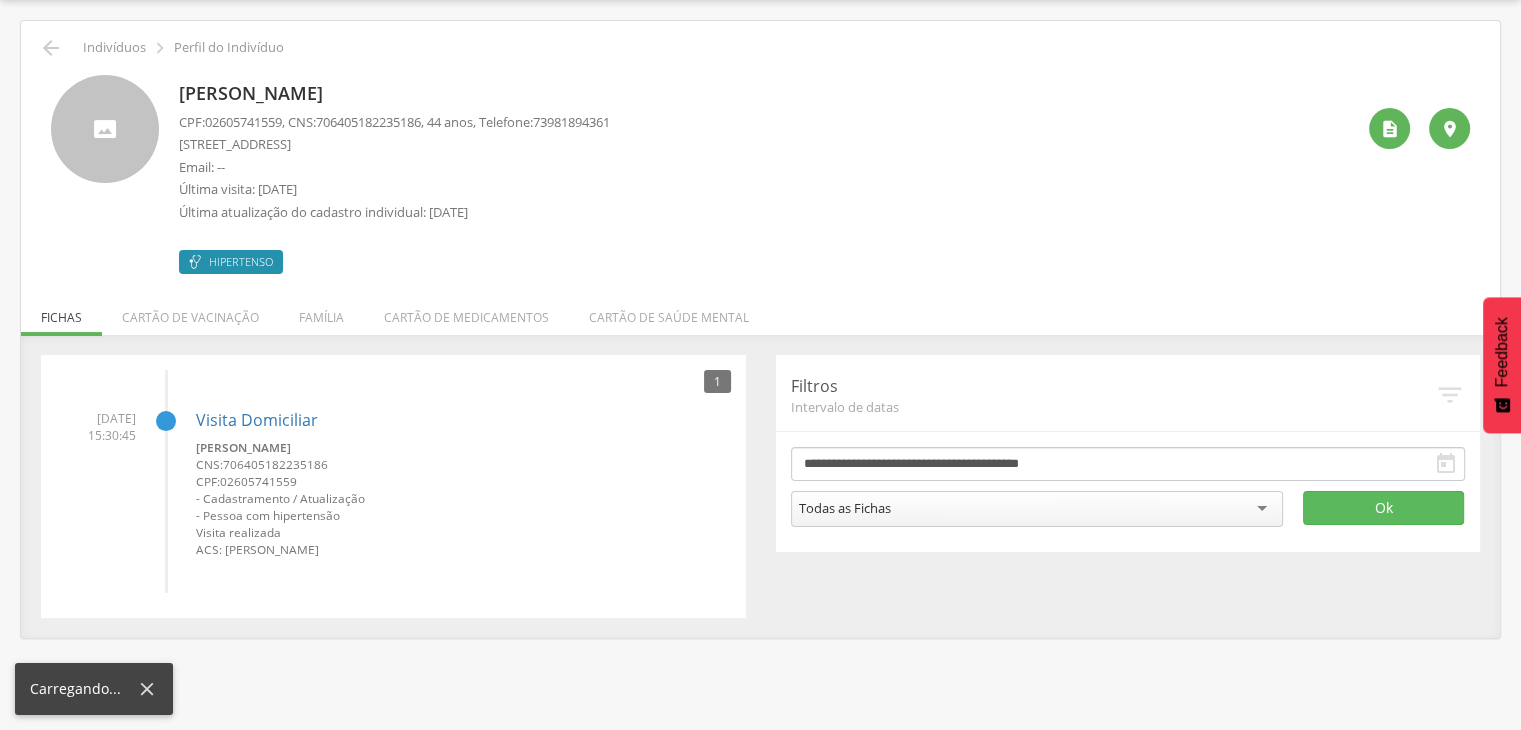 click on "[PERSON_NAME]
CPF:  02605741559 , CNS:  [PHONE_NUMBER] , 44 anos, Telefone:  [PHONE_NUMBER] [STREET_ADDRESS][GEOGRAPHIC_DATA] Email: -- [GEOGRAPHIC_DATA] visita: [DATE] Última atualização do cadastro individual: [DATE]
Hipertenso" at bounding box center [394, 174] 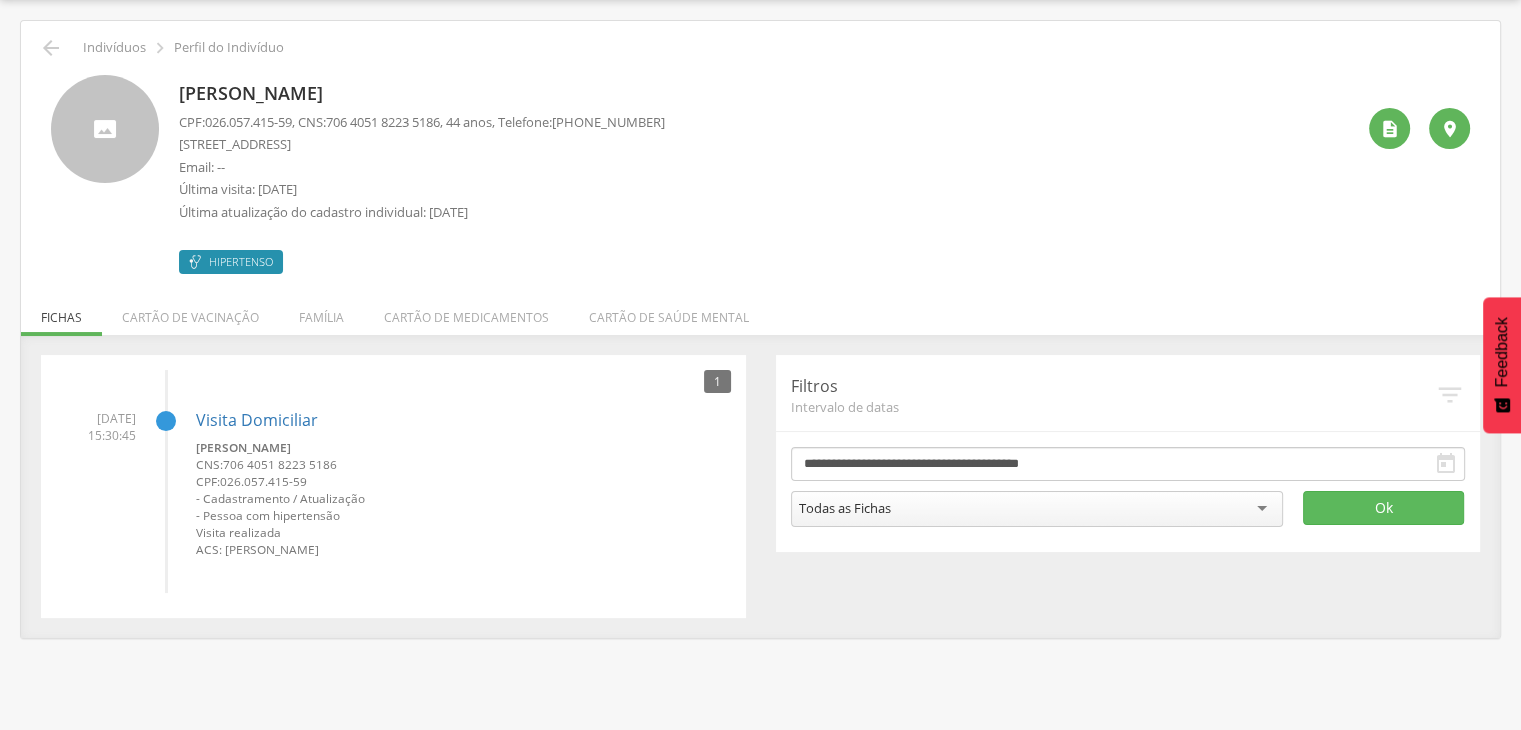drag, startPoint x: 176, startPoint y: 93, endPoint x: 417, endPoint y: 93, distance: 241 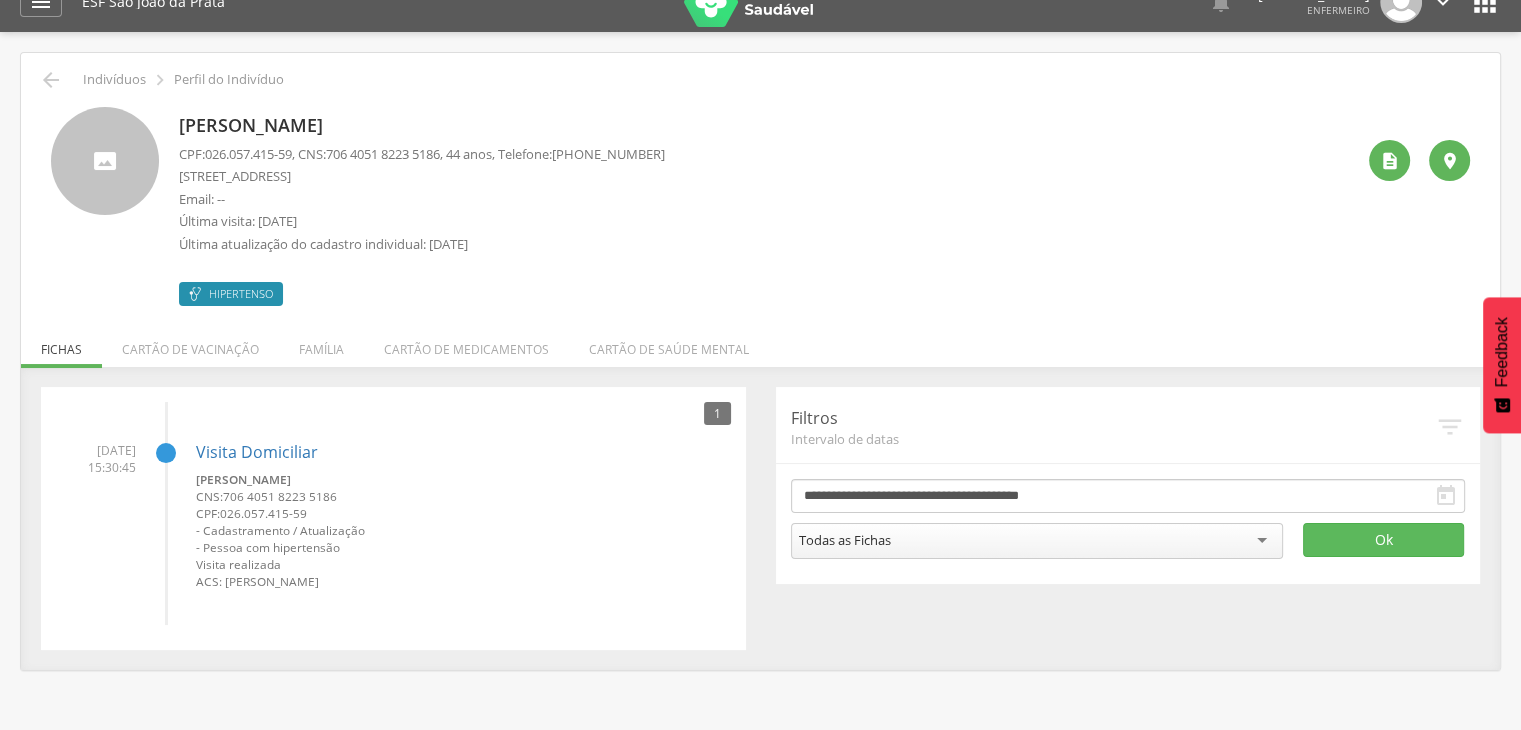 scroll, scrollTop: 0, scrollLeft: 0, axis: both 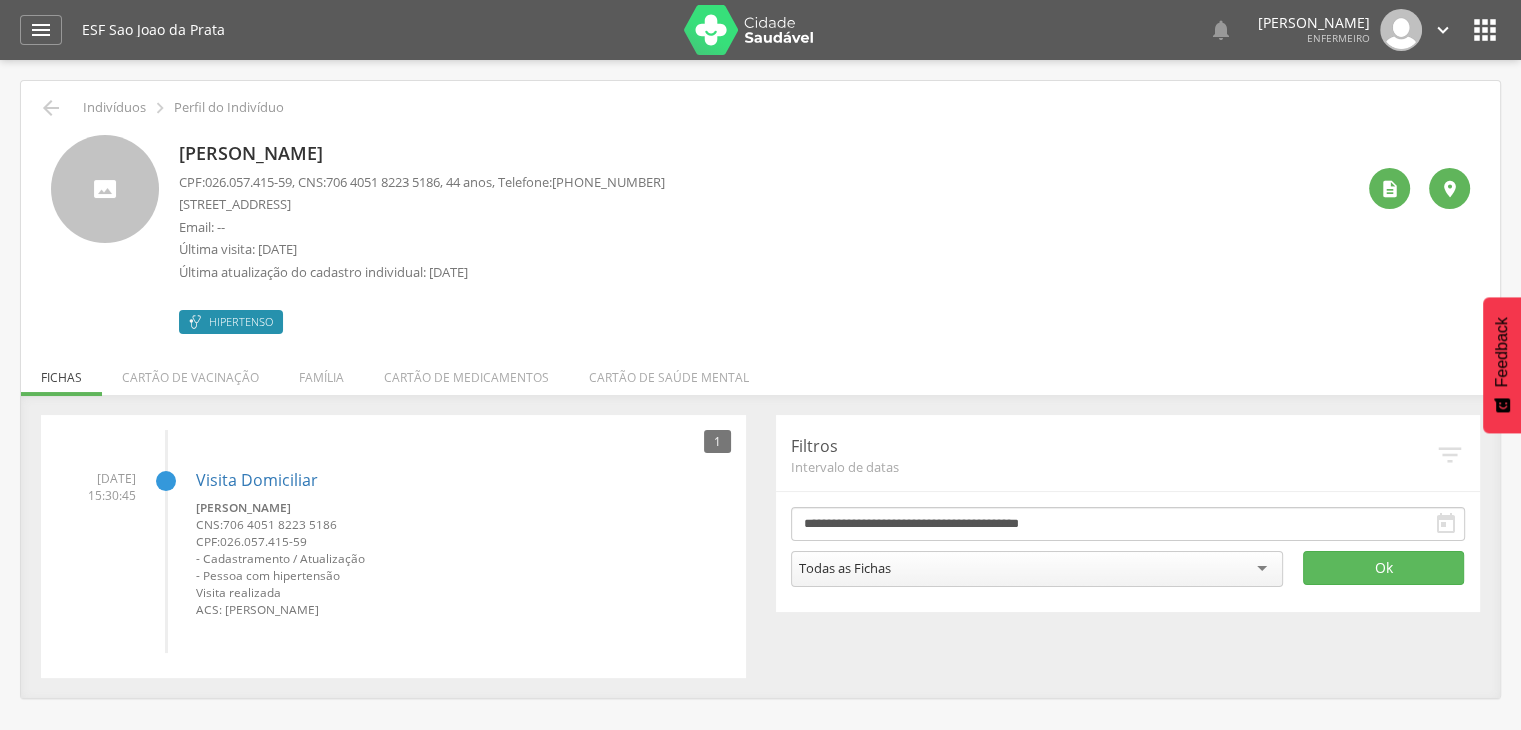 click on "
Indivíduos

Perfil do Indivíduo
[PERSON_NAME]
CPF:  026.057.415-59 , CNS:  [PHONE_NUMBER] , 44 anos, Telefone:  [PHONE_NUMBER] [STREET_ADDRESS][GEOGRAPHIC_DATA] Email: -- Última visita: [DATE] Última atualização do cadastro individual: [DATE]
Hipertenso


Fichas
Cartão de vacinação
Família
Cartão de medicamentos
Cartão de saúde mental
2
Nenhum outro membro da família cadastrado.
Vanderlei dos [PERSON_NAME] CNS:  706 8061 6090 1830 , 43 anos  [PERSON_NAME] CNS:  702 3021 9545 0817 , 20 anos" at bounding box center (760, 389) 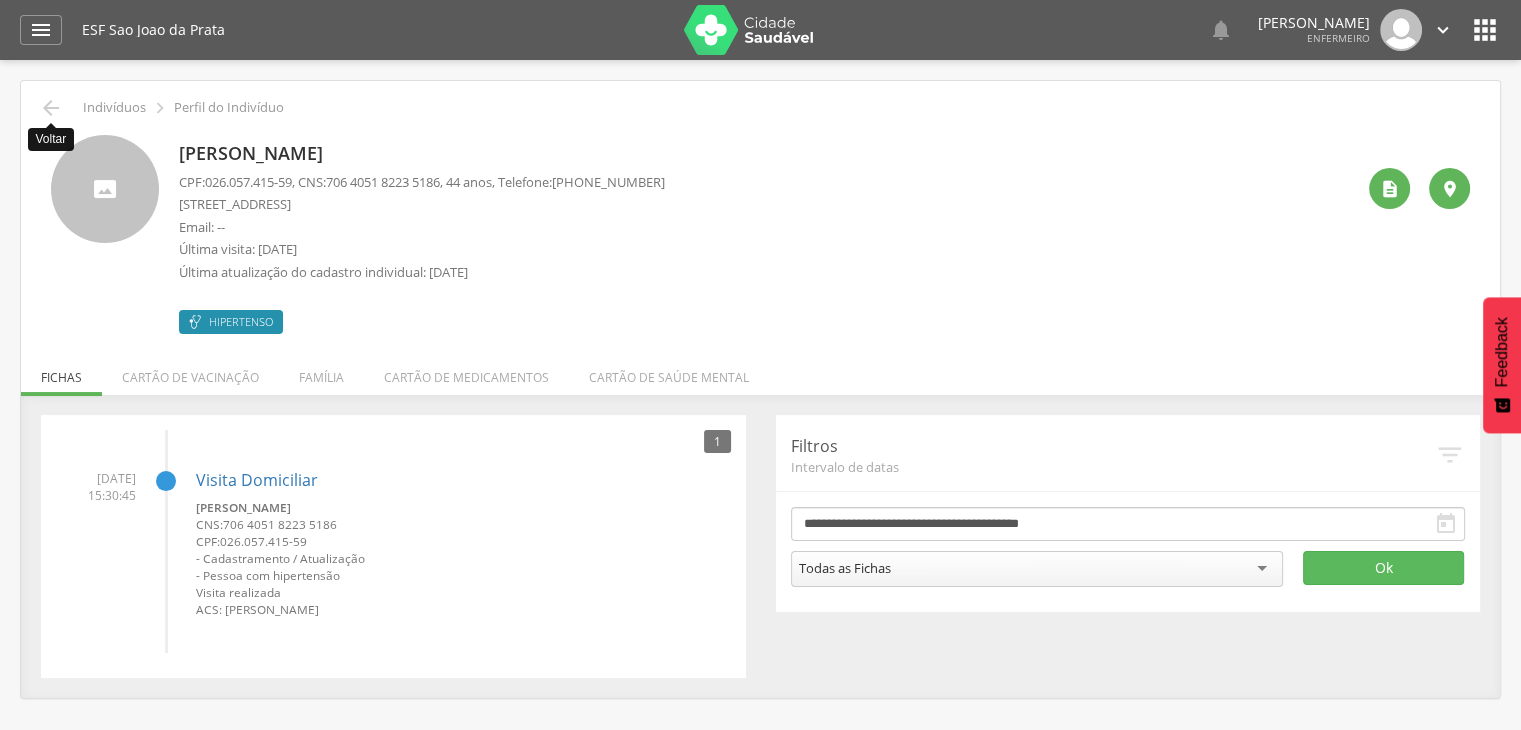 click on "" at bounding box center [51, 108] 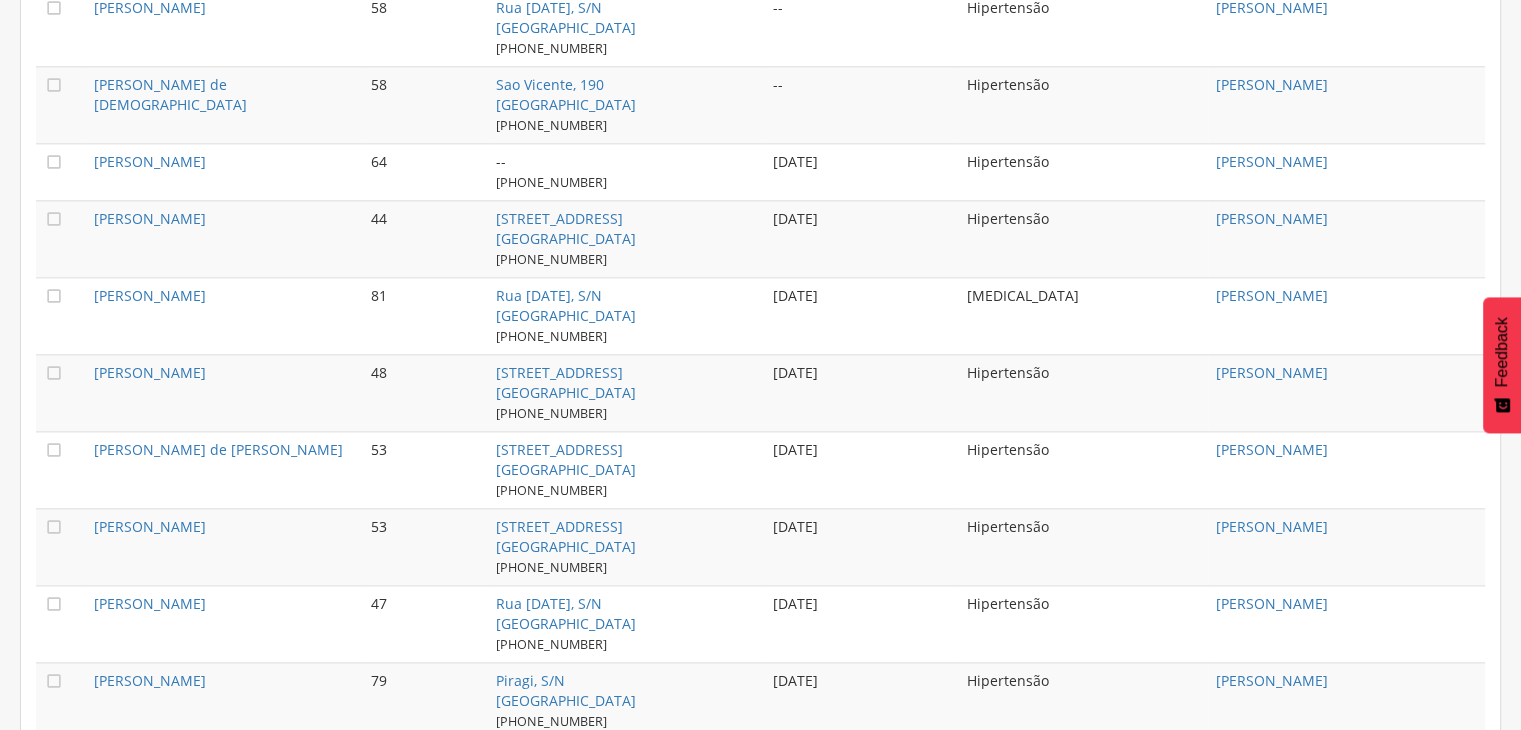 scroll, scrollTop: 2460, scrollLeft: 0, axis: vertical 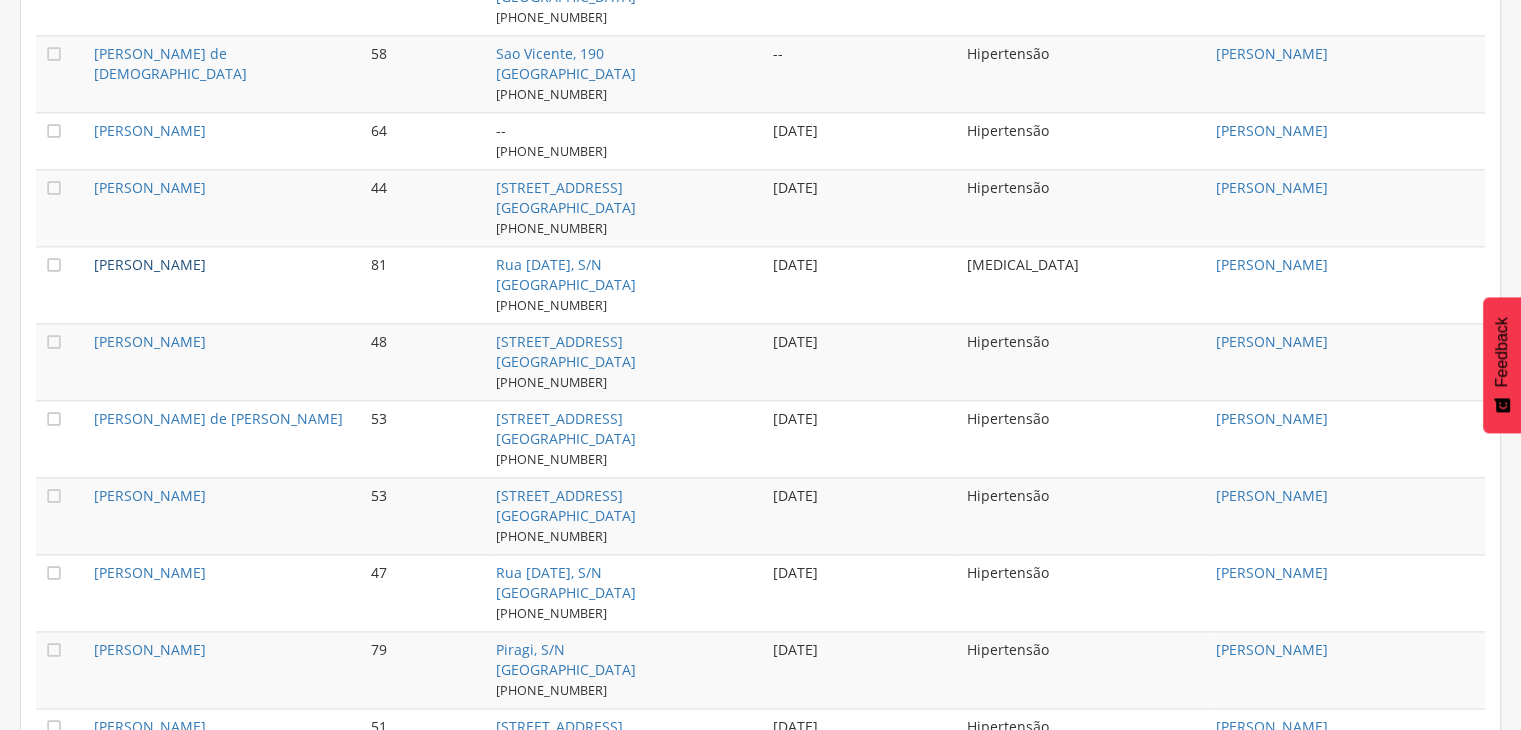 click on "[PERSON_NAME]" at bounding box center (150, 264) 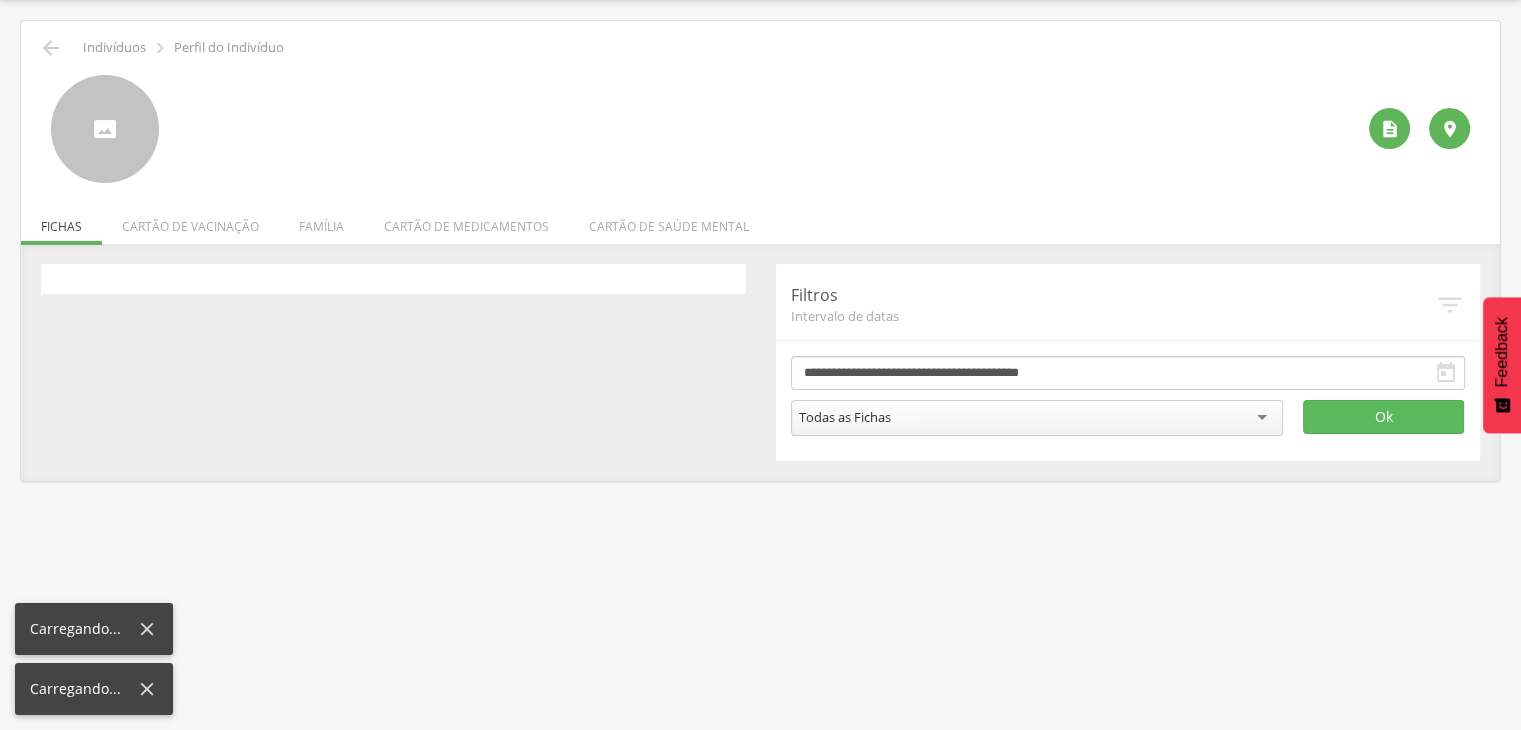 scroll, scrollTop: 60, scrollLeft: 0, axis: vertical 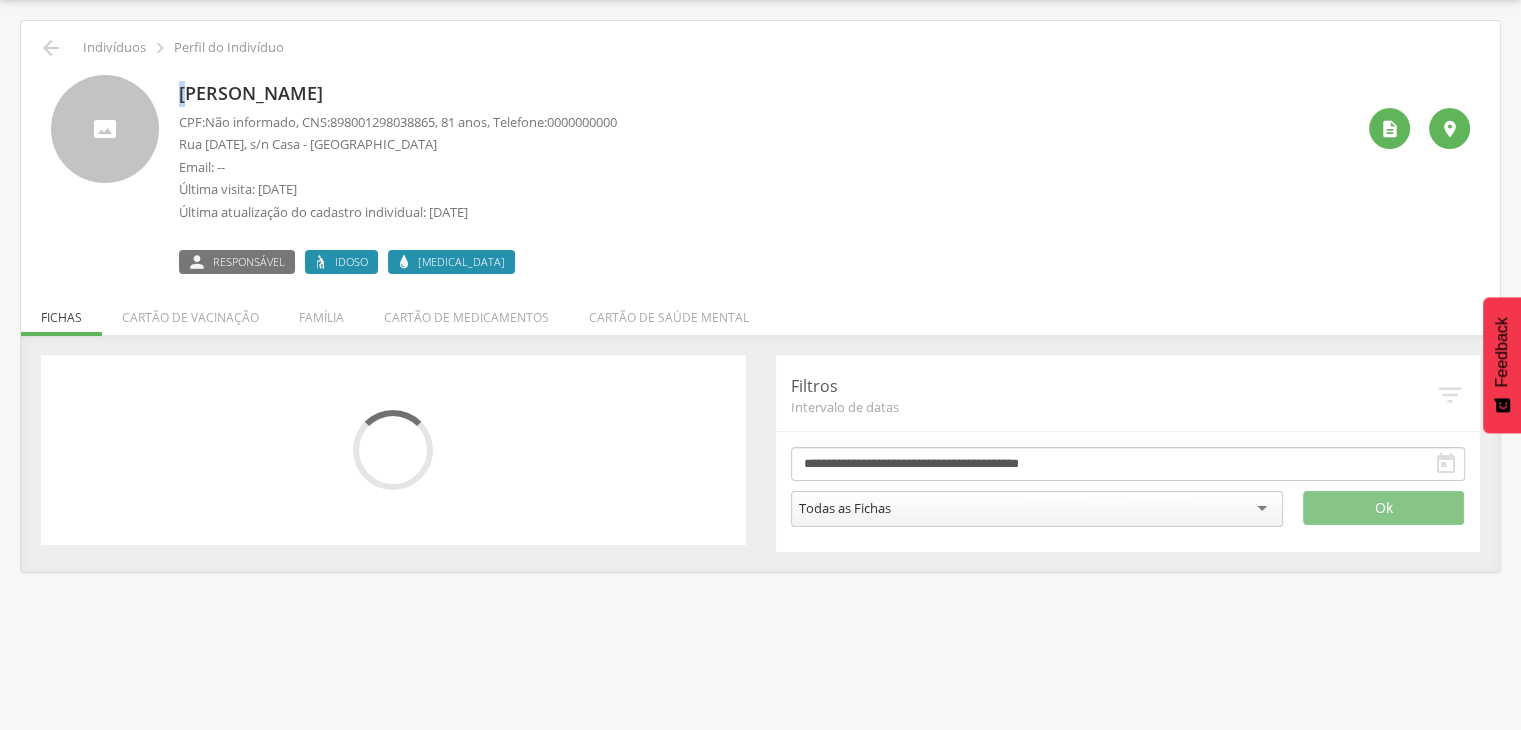 drag, startPoint x: 178, startPoint y: 85, endPoint x: 278, endPoint y: 101, distance: 101.27191 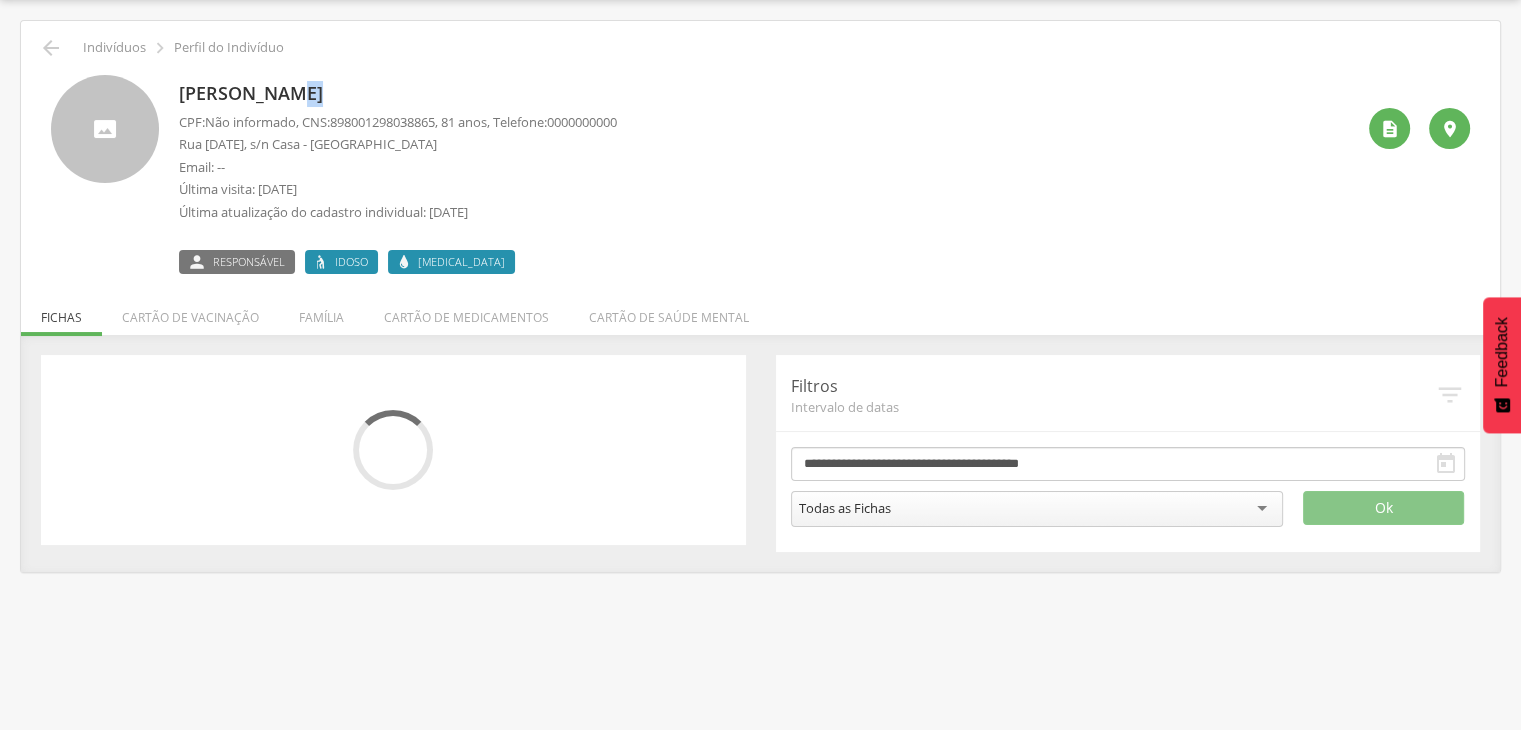 drag, startPoint x: 308, startPoint y: 101, endPoint x: 384, endPoint y: 98, distance: 76.05919 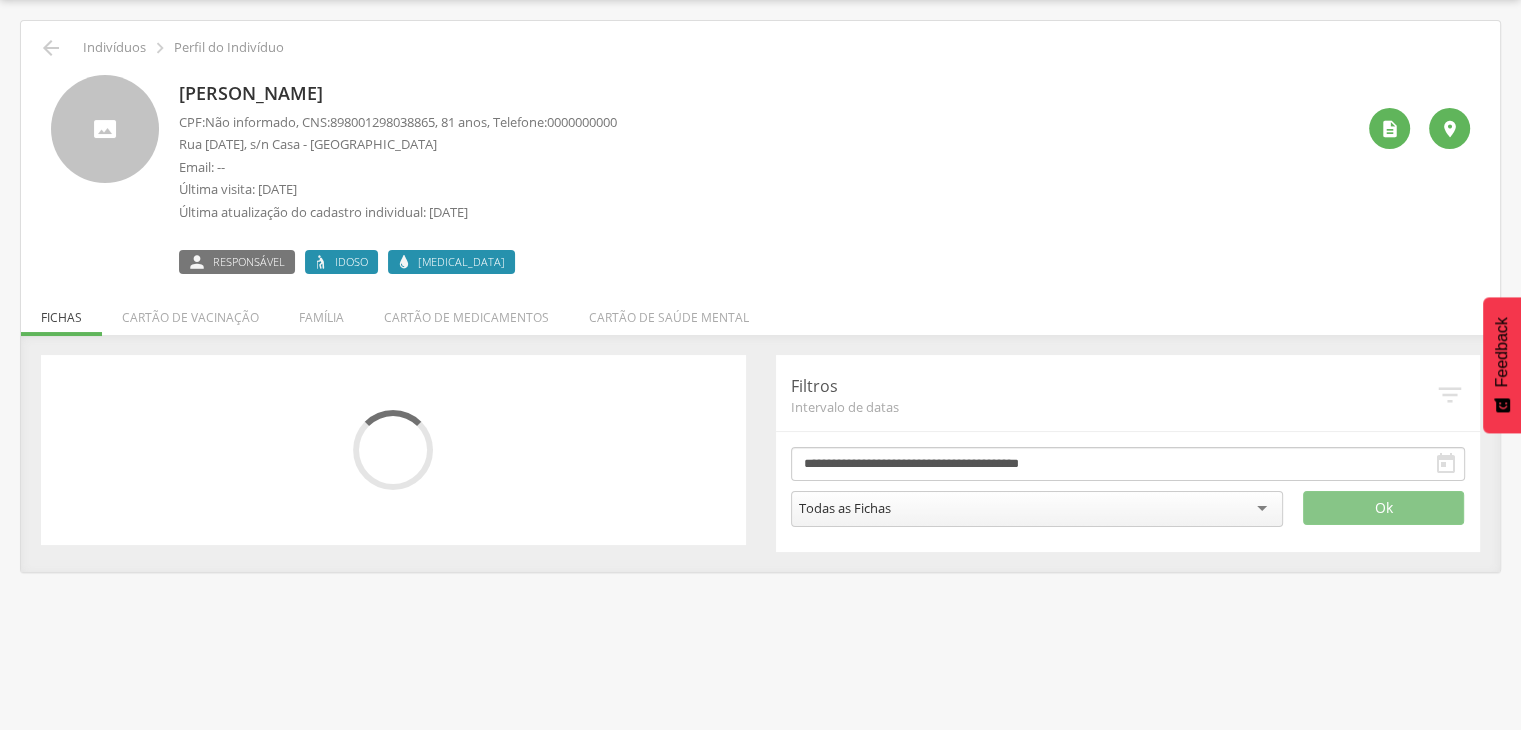 click on "[PERSON_NAME]" at bounding box center [398, 94] 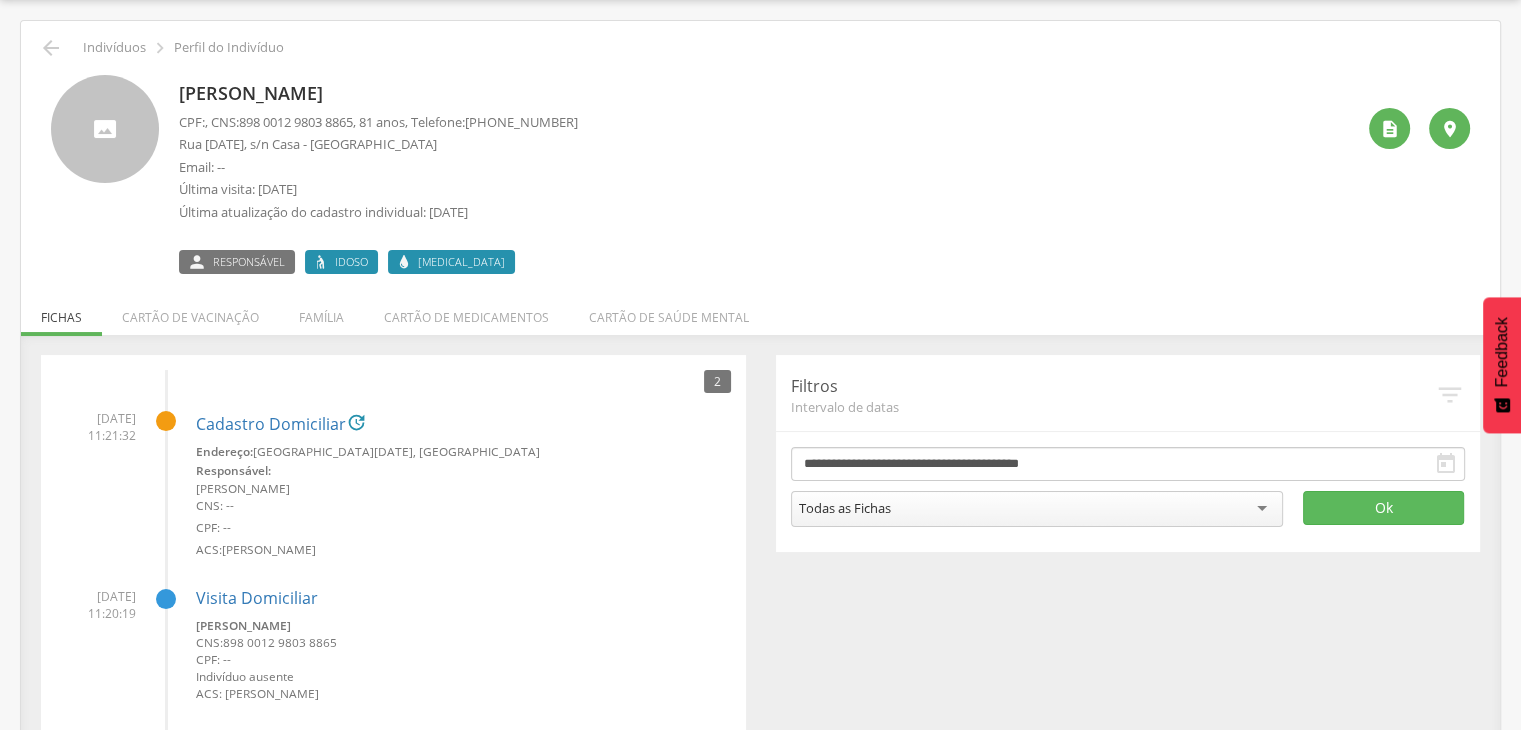 drag, startPoint x: 176, startPoint y: 86, endPoint x: 408, endPoint y: 86, distance: 232 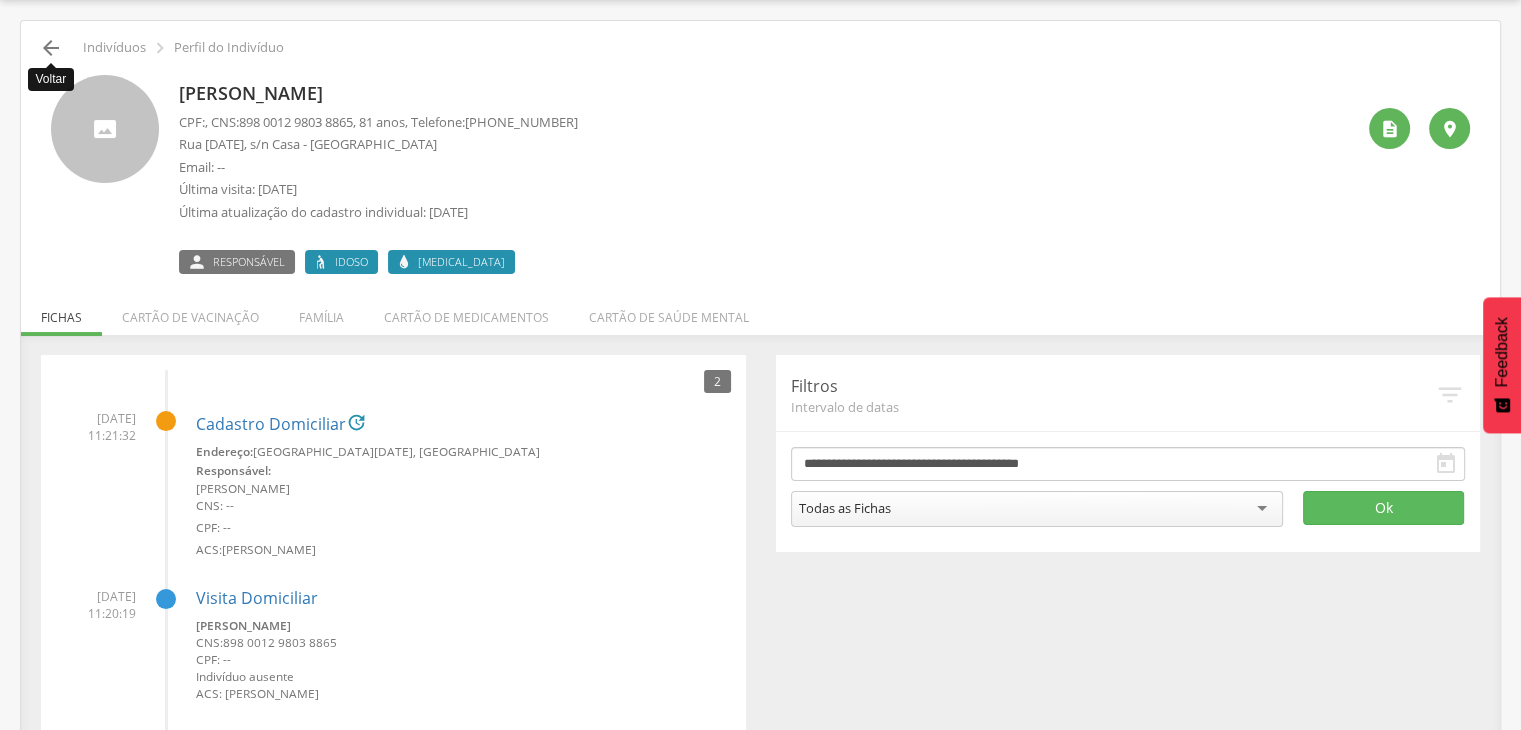 click on "" at bounding box center (51, 48) 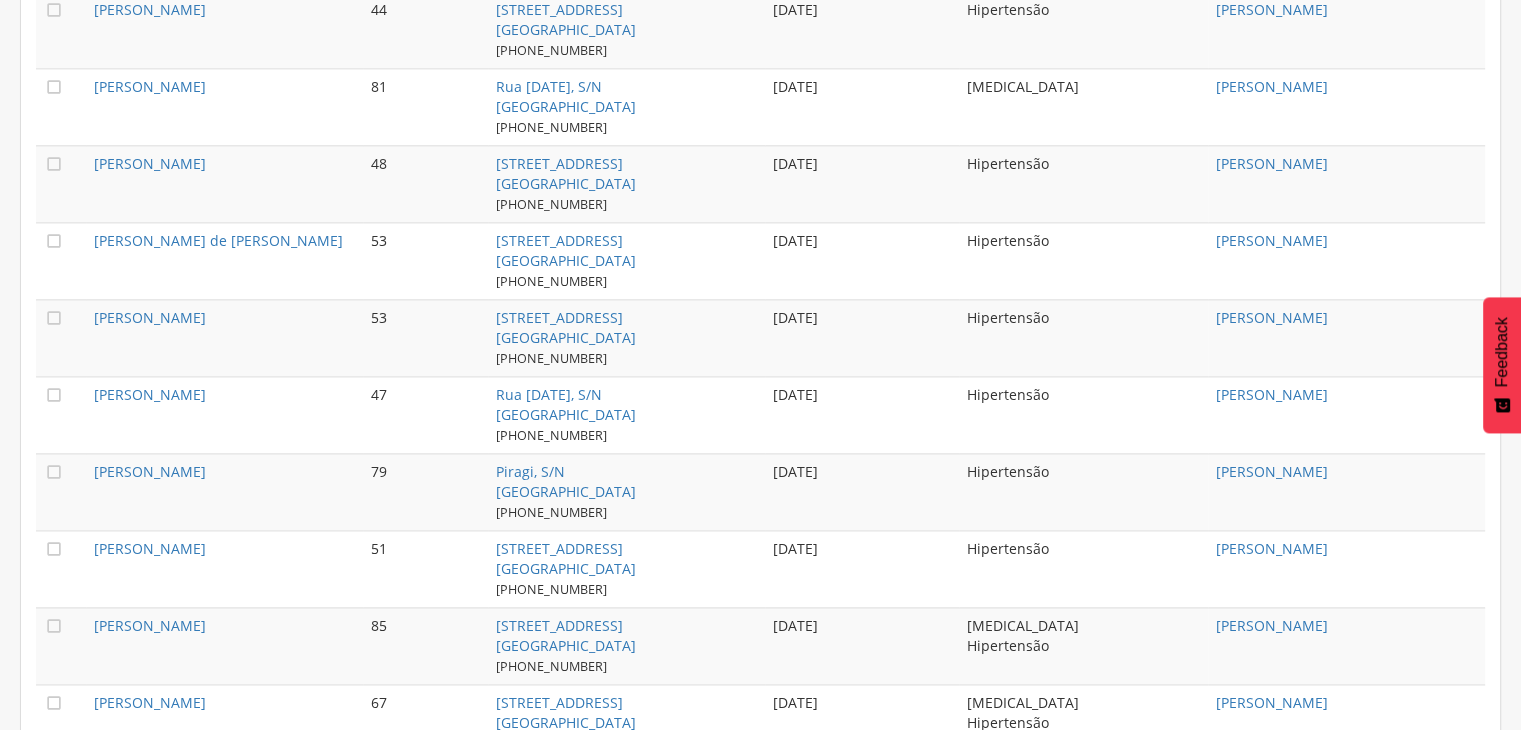 scroll, scrollTop: 2660, scrollLeft: 0, axis: vertical 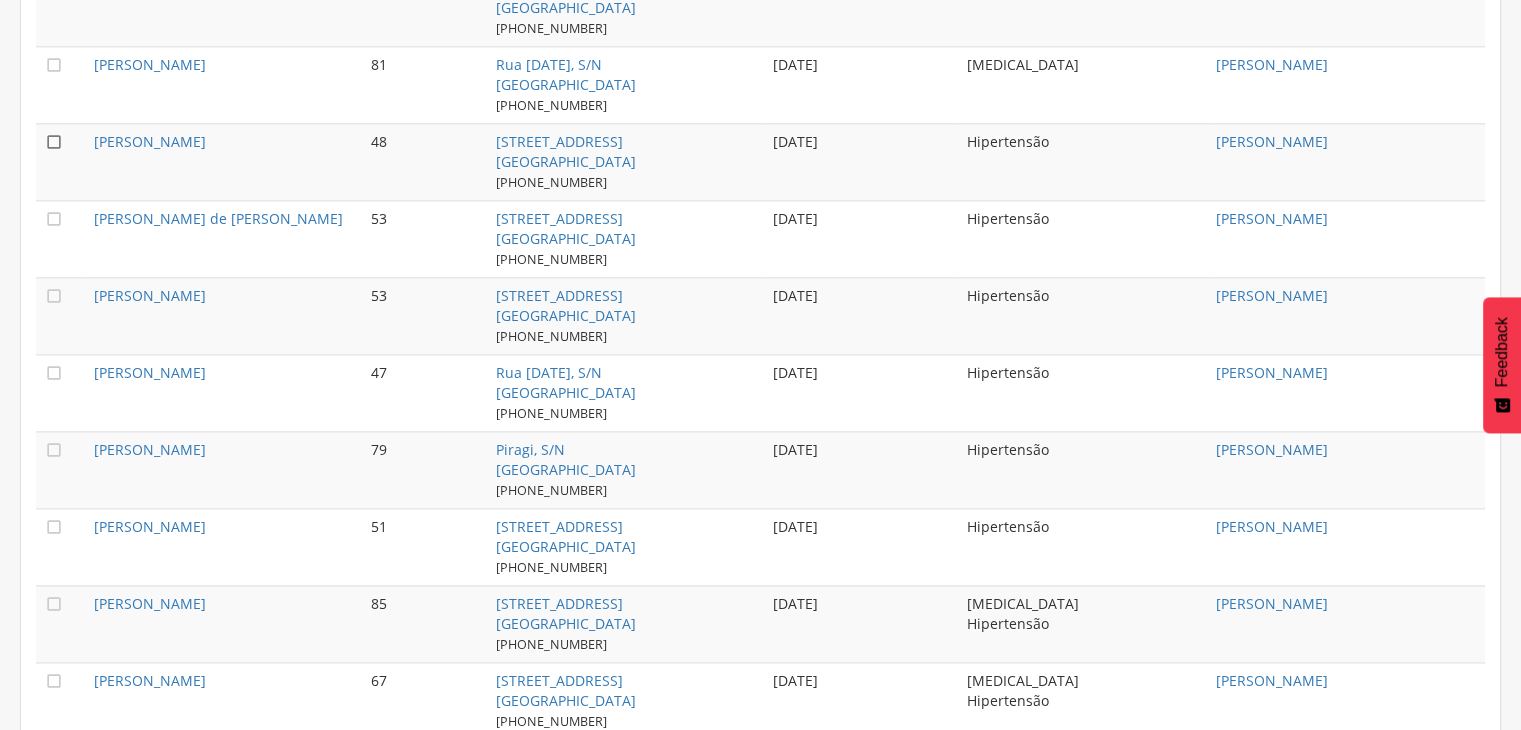 click on "" at bounding box center [54, 142] 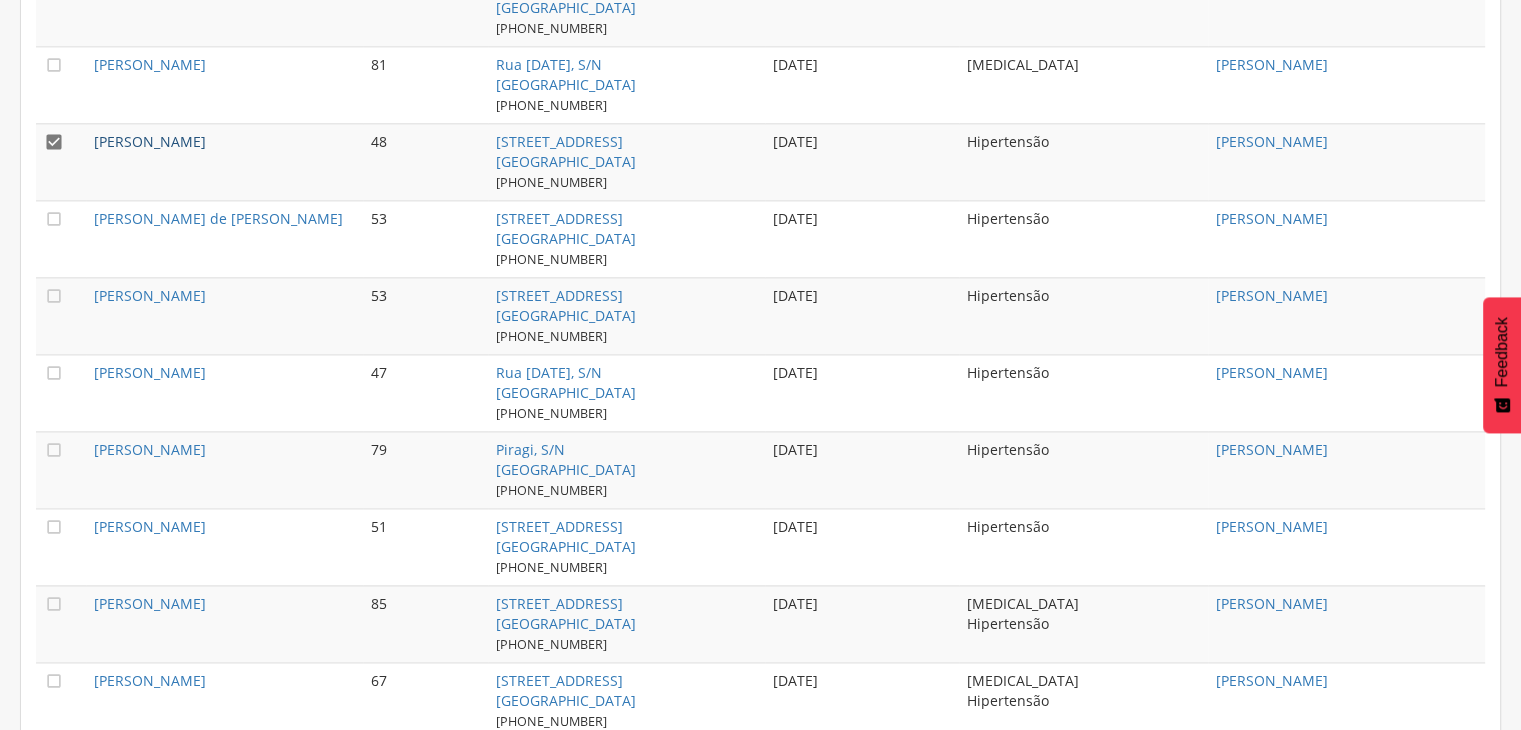 click on "[PERSON_NAME]" at bounding box center [150, 141] 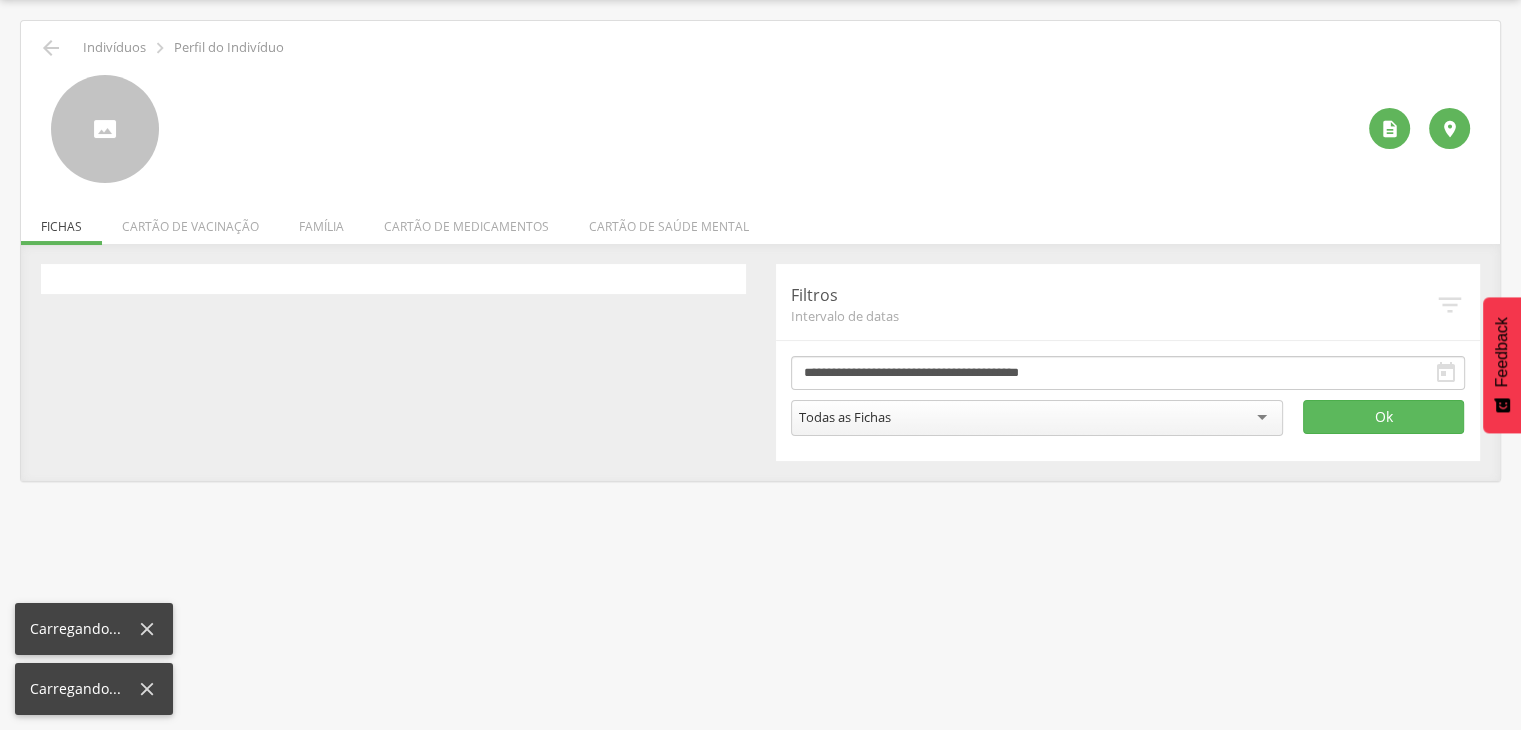 scroll, scrollTop: 60, scrollLeft: 0, axis: vertical 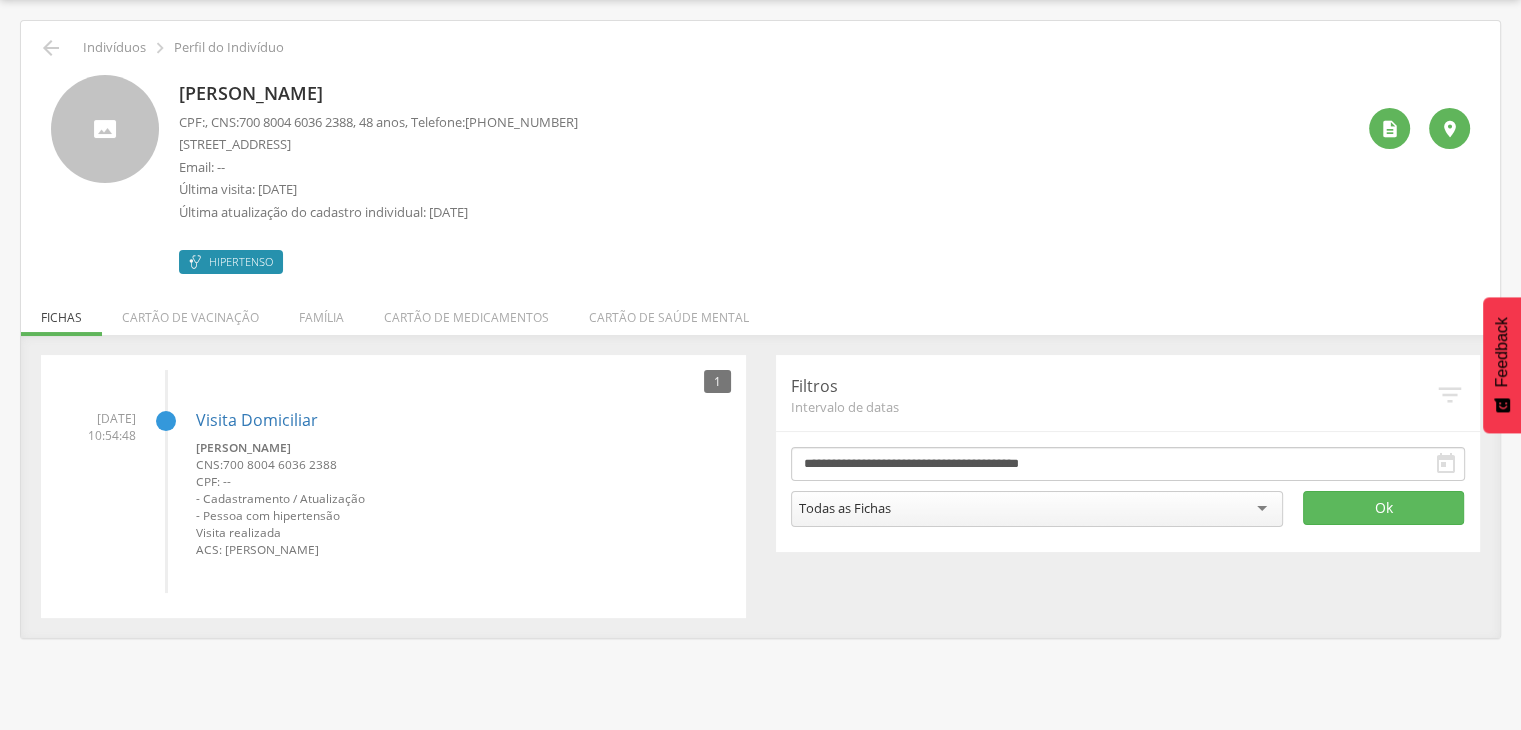 drag, startPoint x: 177, startPoint y: 96, endPoint x: 475, endPoint y: 102, distance: 298.0604 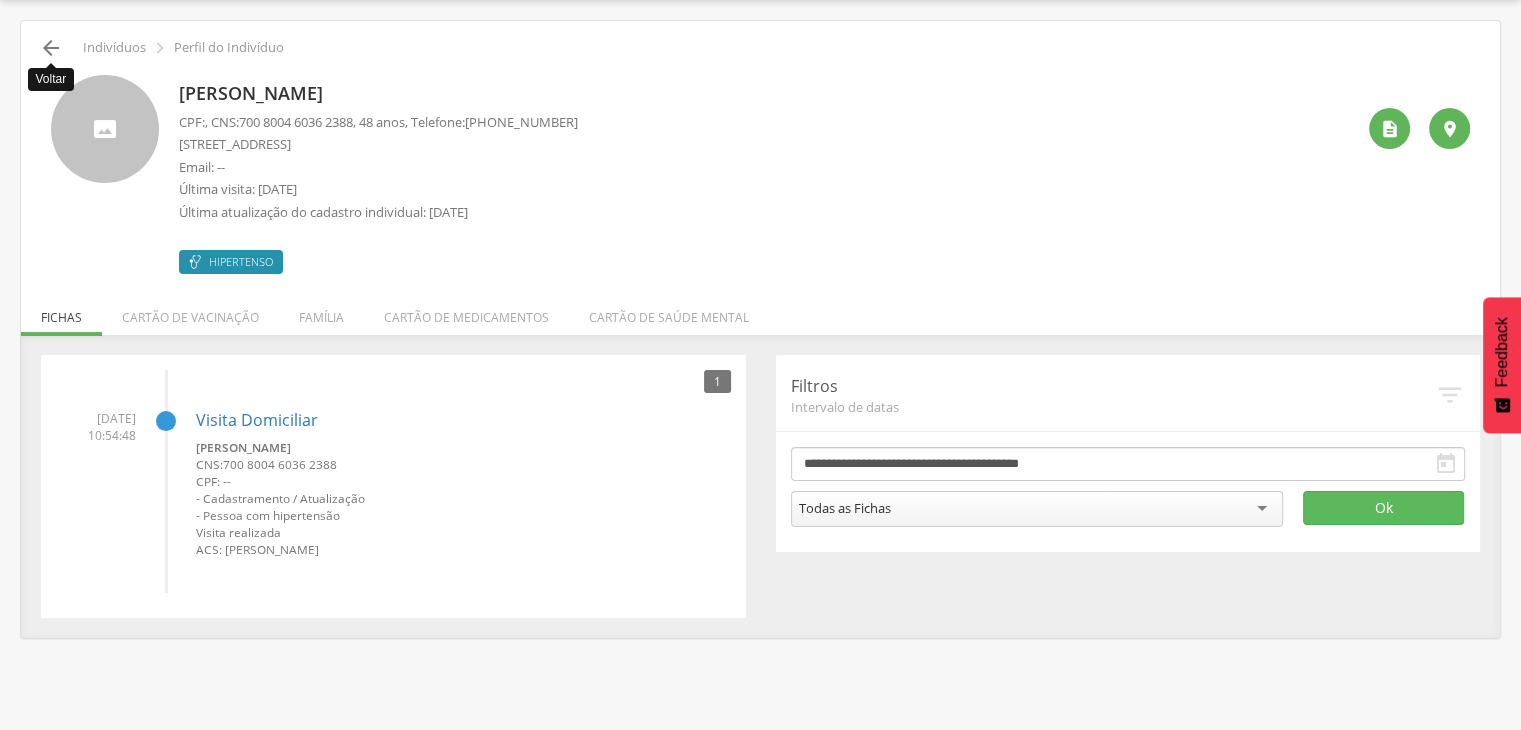 click on "" at bounding box center [51, 48] 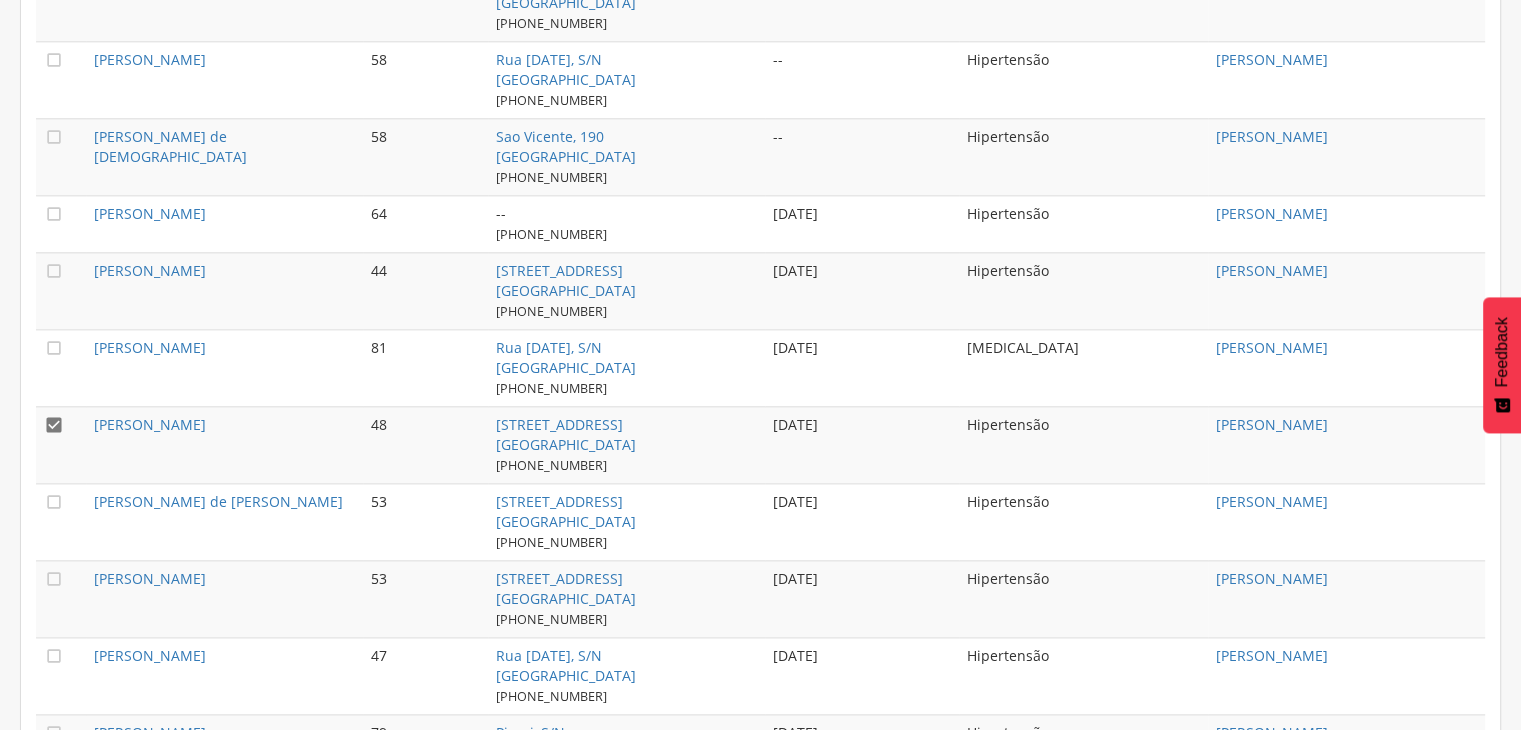 scroll, scrollTop: 2560, scrollLeft: 0, axis: vertical 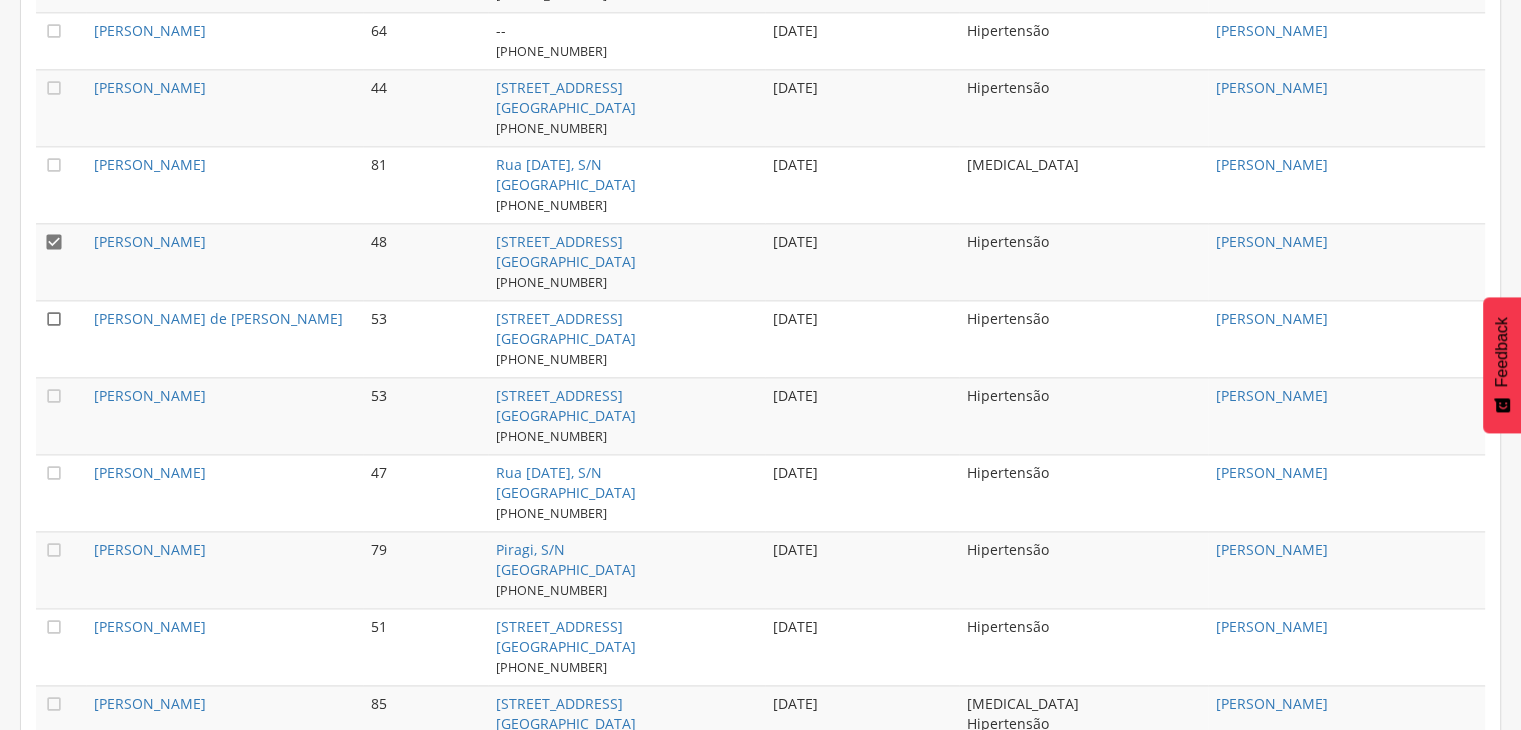 click on "" at bounding box center [54, 319] 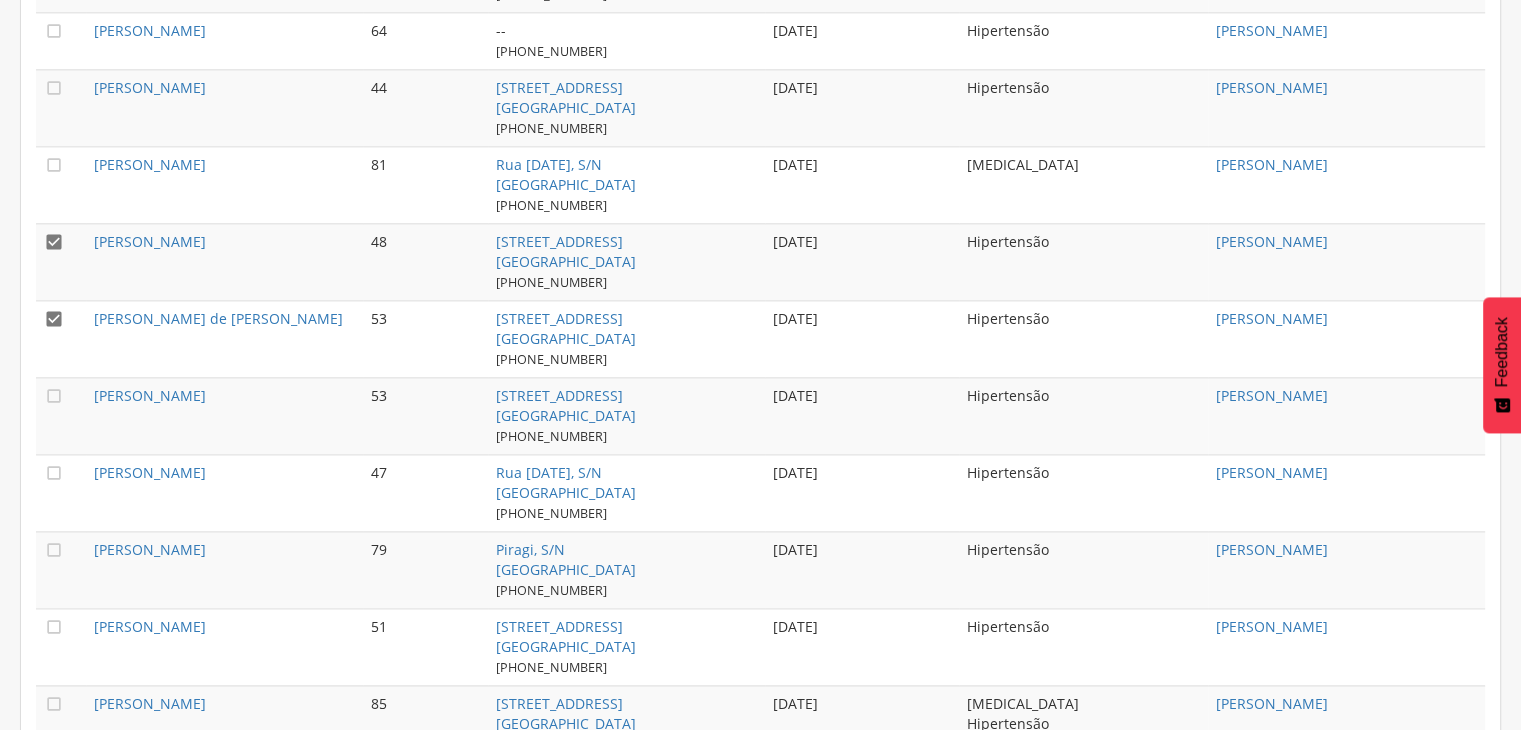 click on "" at bounding box center [61, 261] 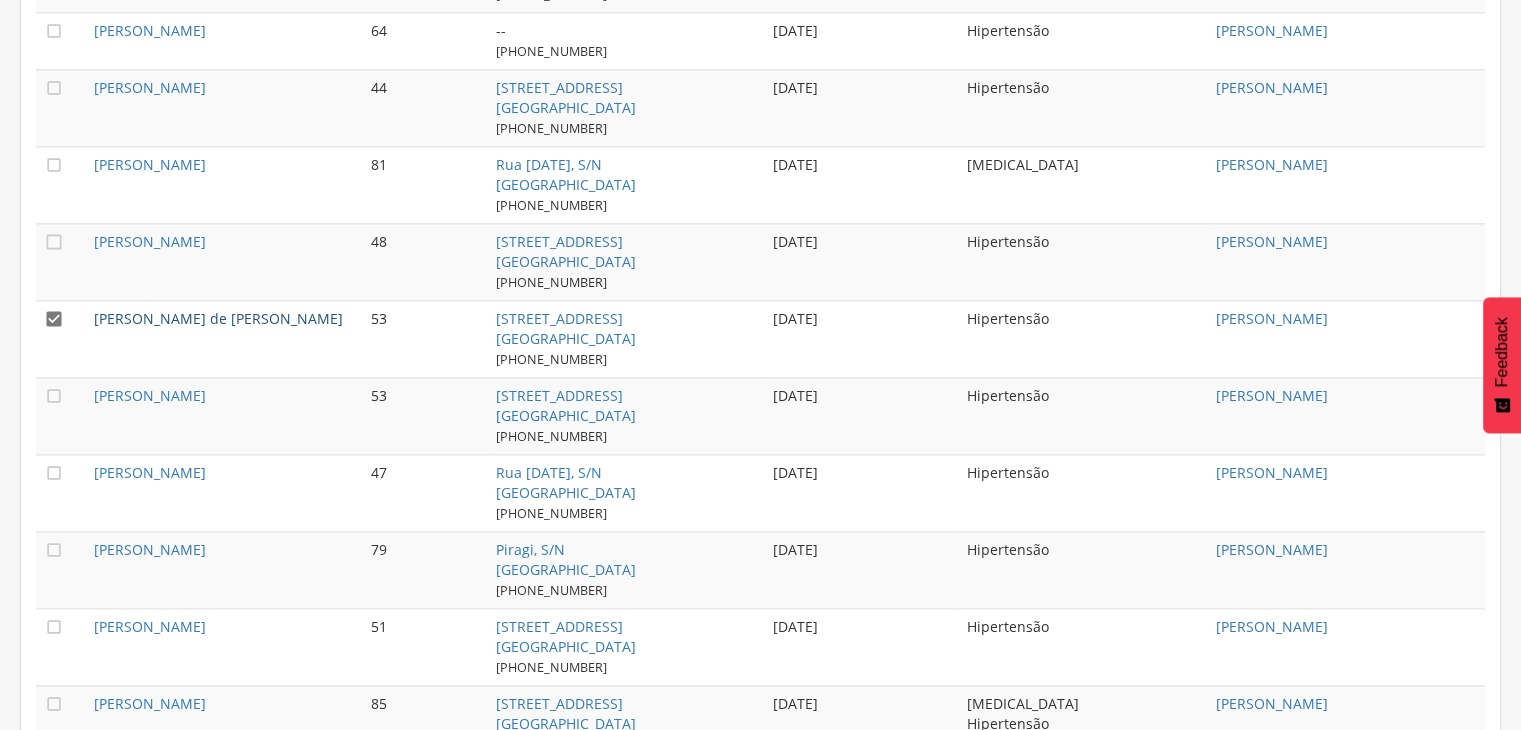 click on "[PERSON_NAME] de [PERSON_NAME]" at bounding box center [218, 318] 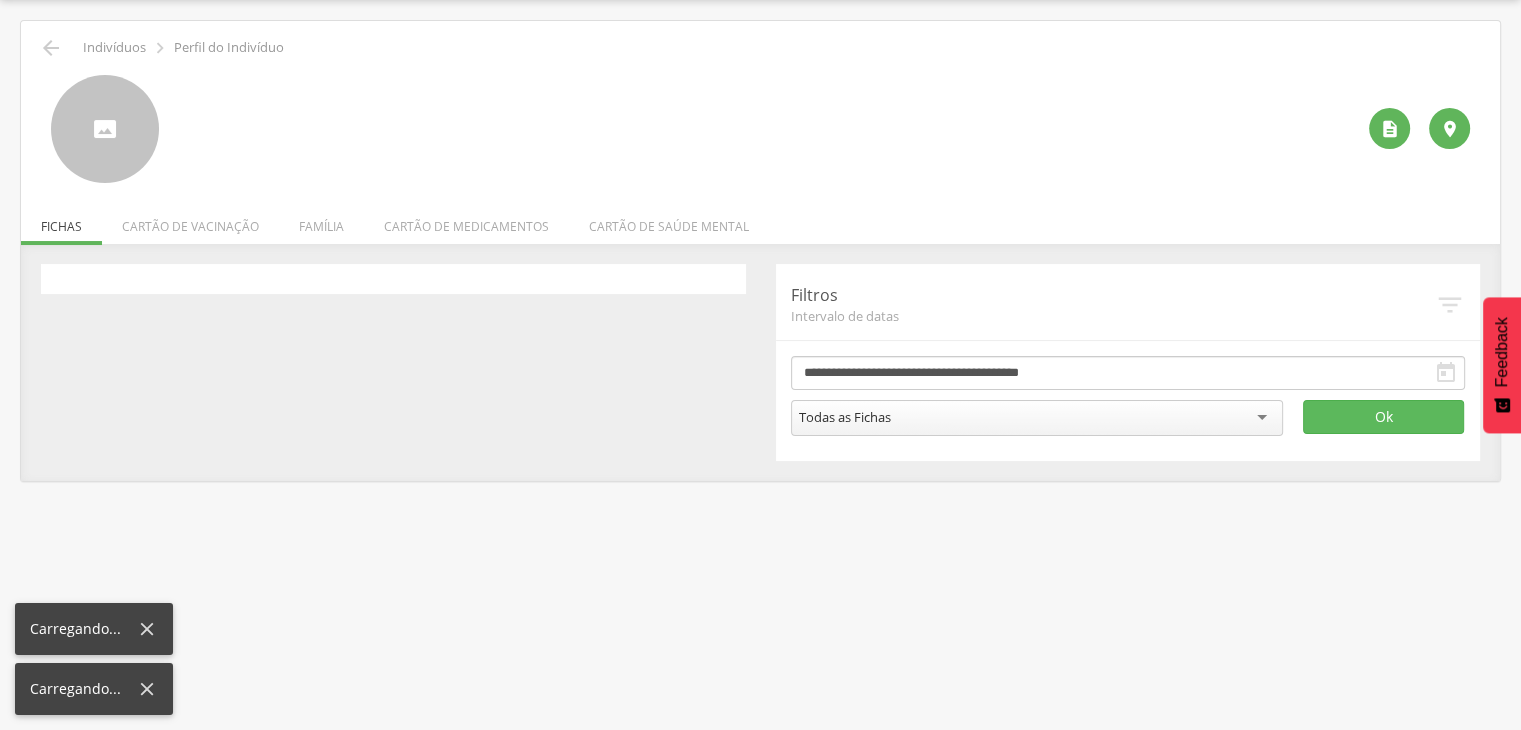 scroll, scrollTop: 60, scrollLeft: 0, axis: vertical 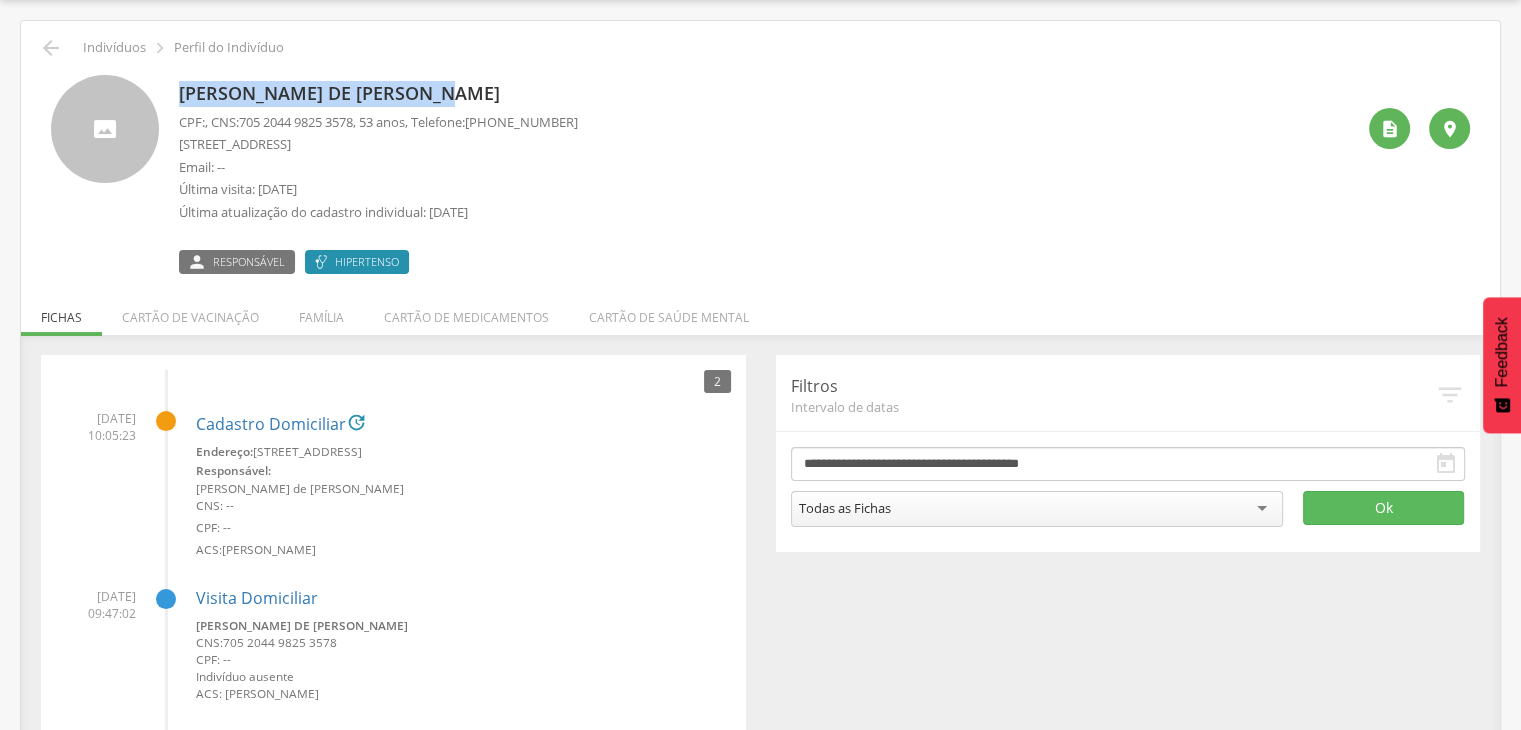 drag, startPoint x: 178, startPoint y: 91, endPoint x: 464, endPoint y: 79, distance: 286.25165 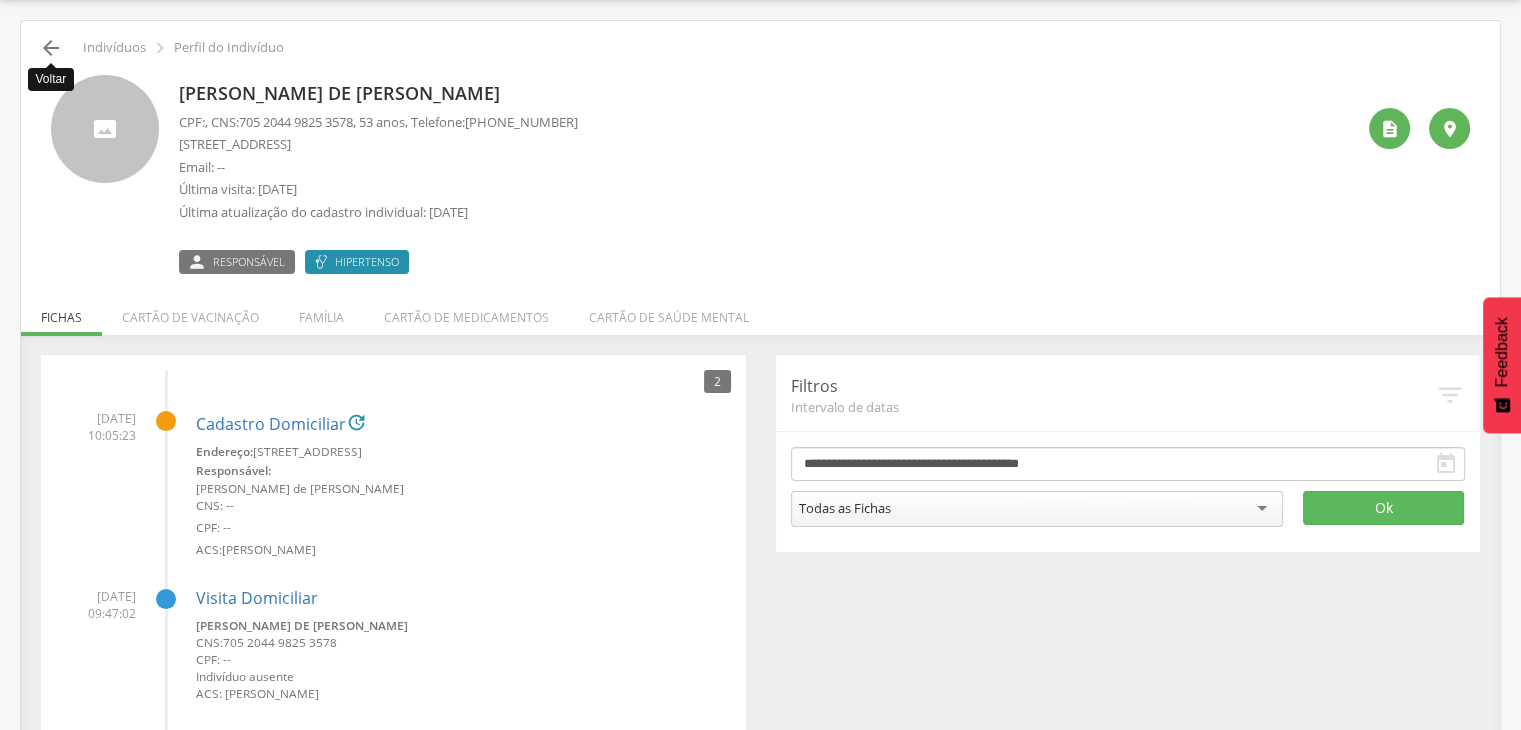 click on "" at bounding box center (51, 48) 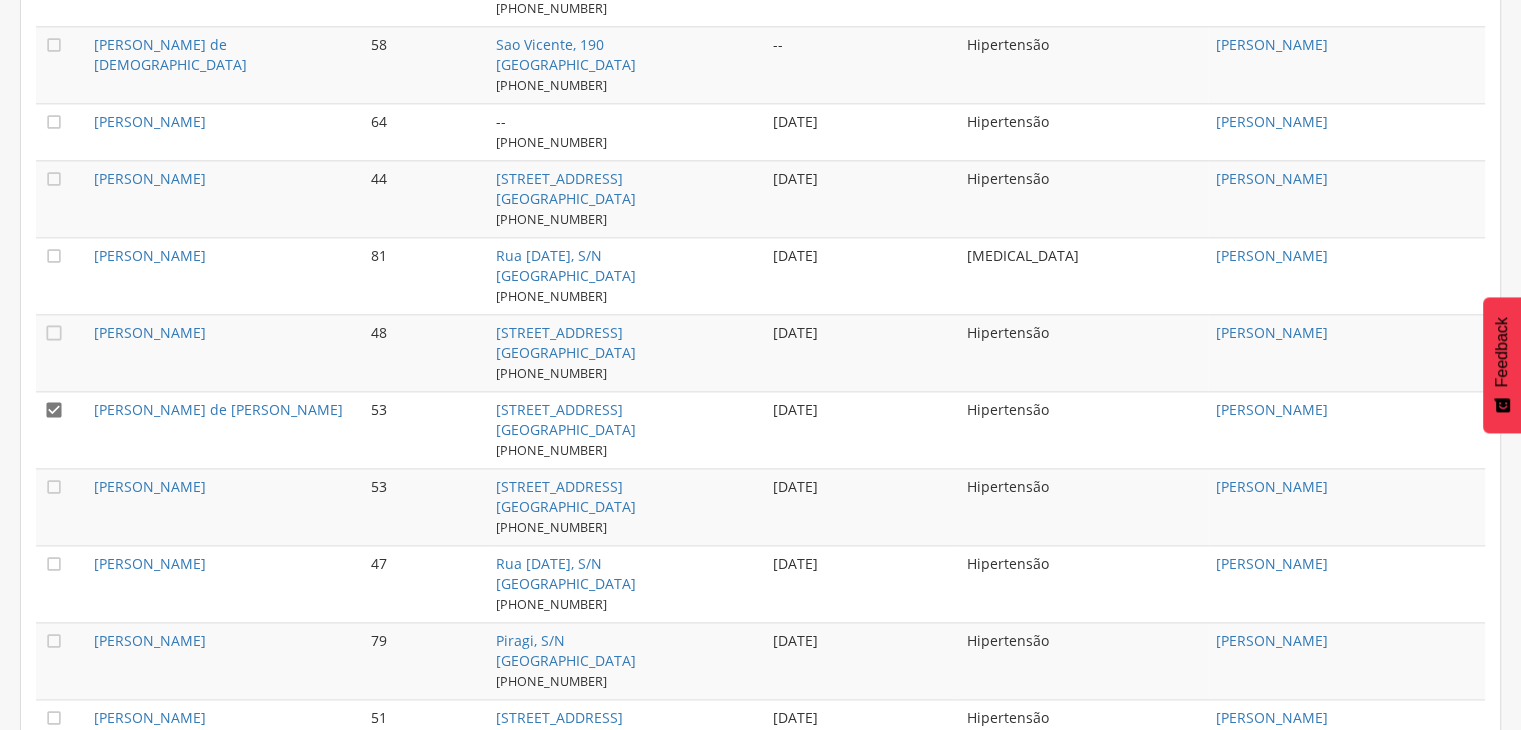 scroll, scrollTop: 2560, scrollLeft: 0, axis: vertical 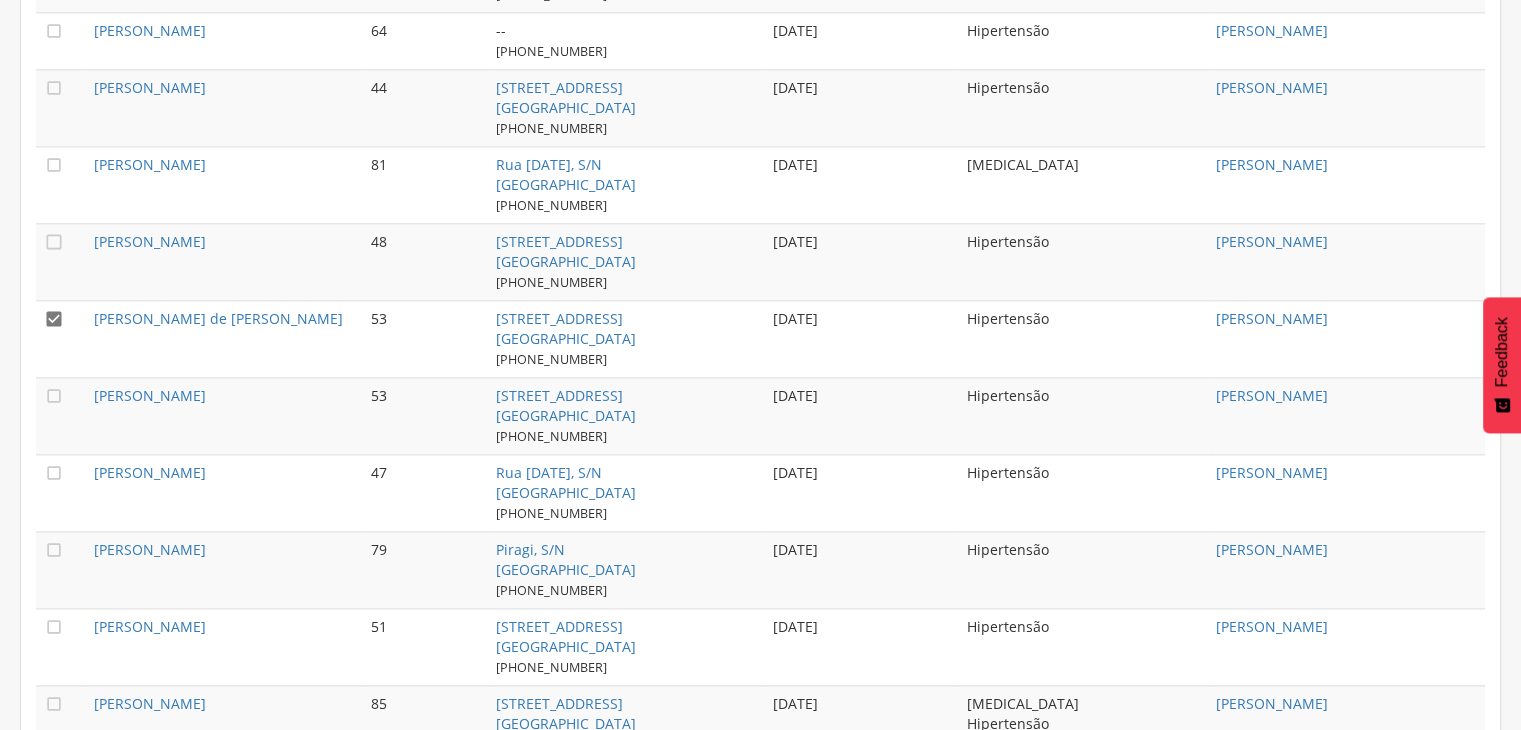 click on "" at bounding box center [61, 415] 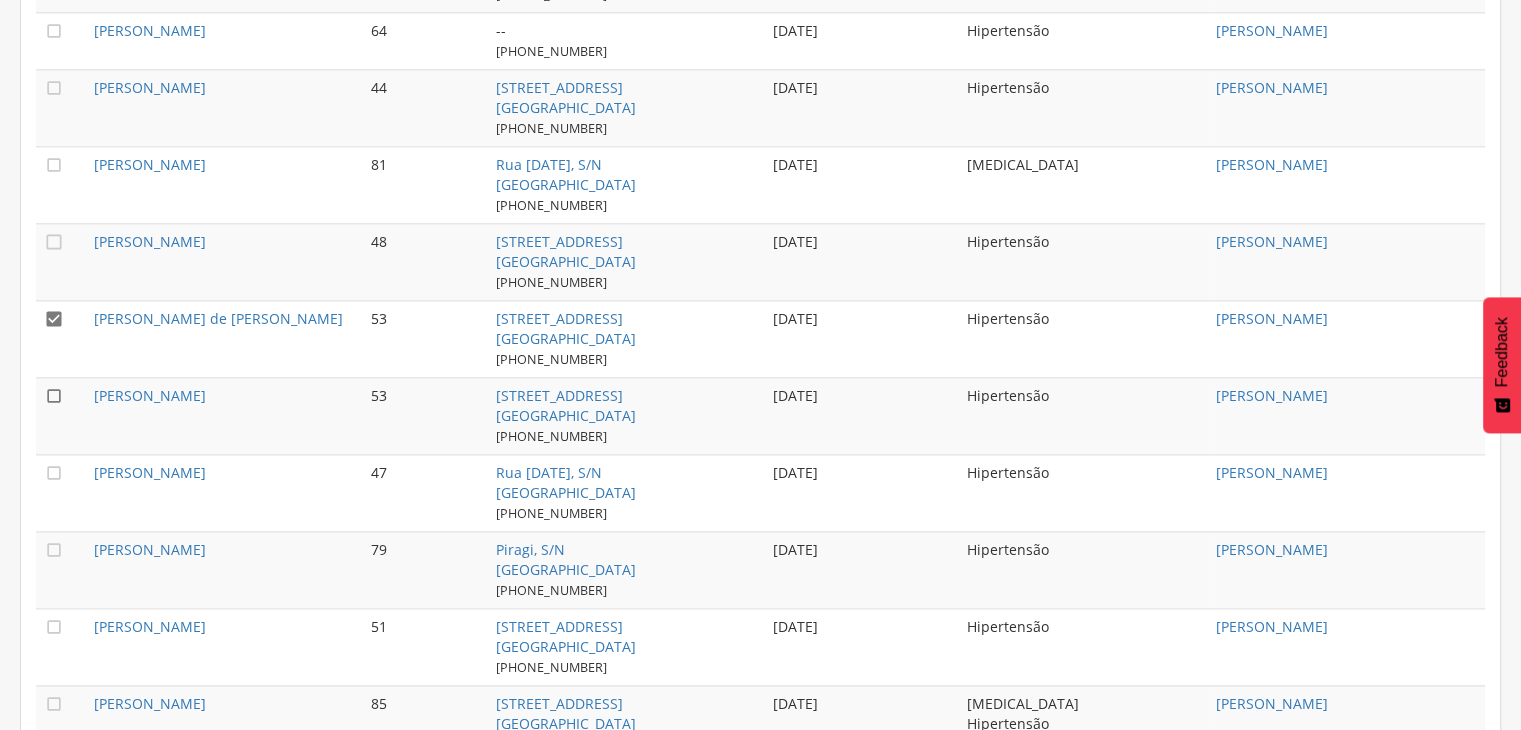 click on "" at bounding box center [54, 396] 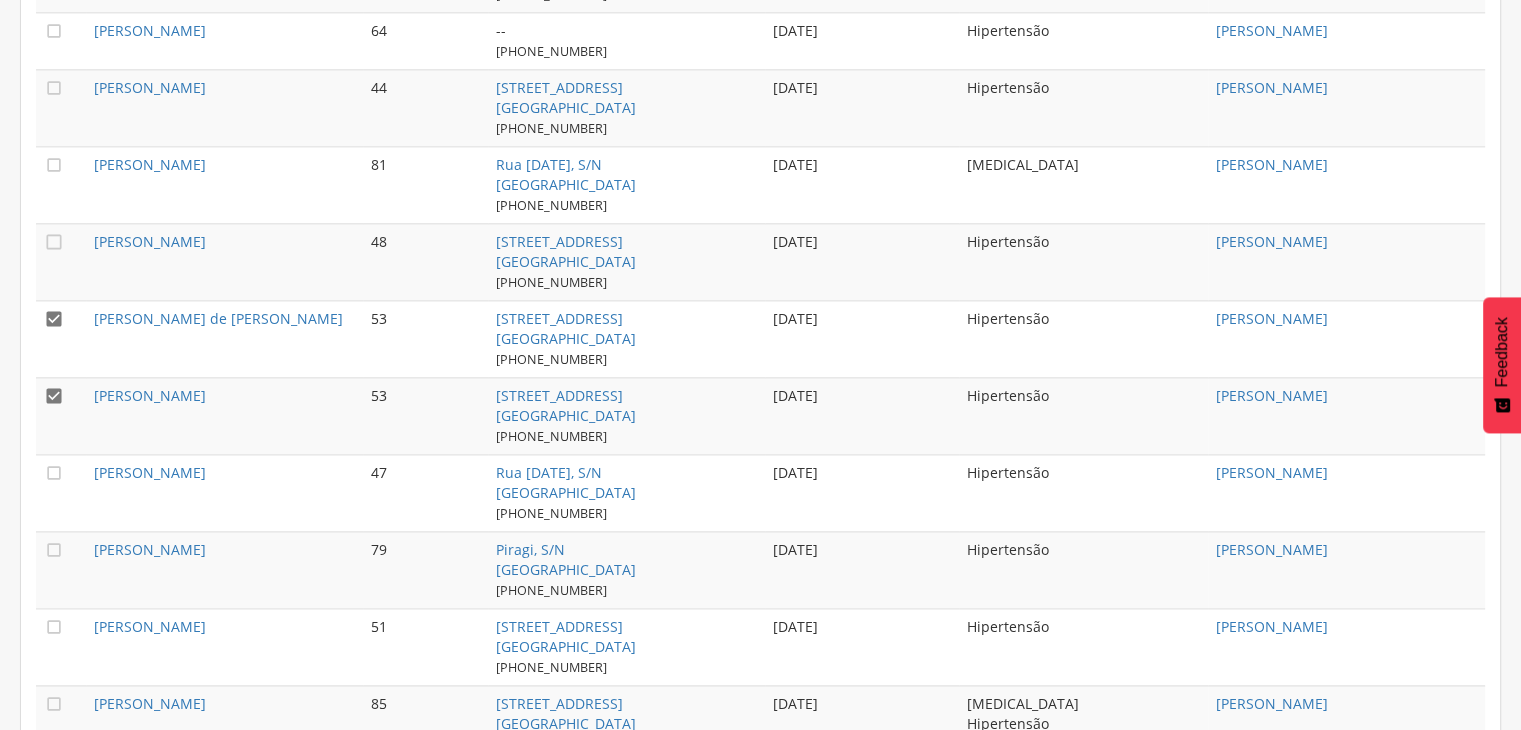 click on "" at bounding box center [54, 319] 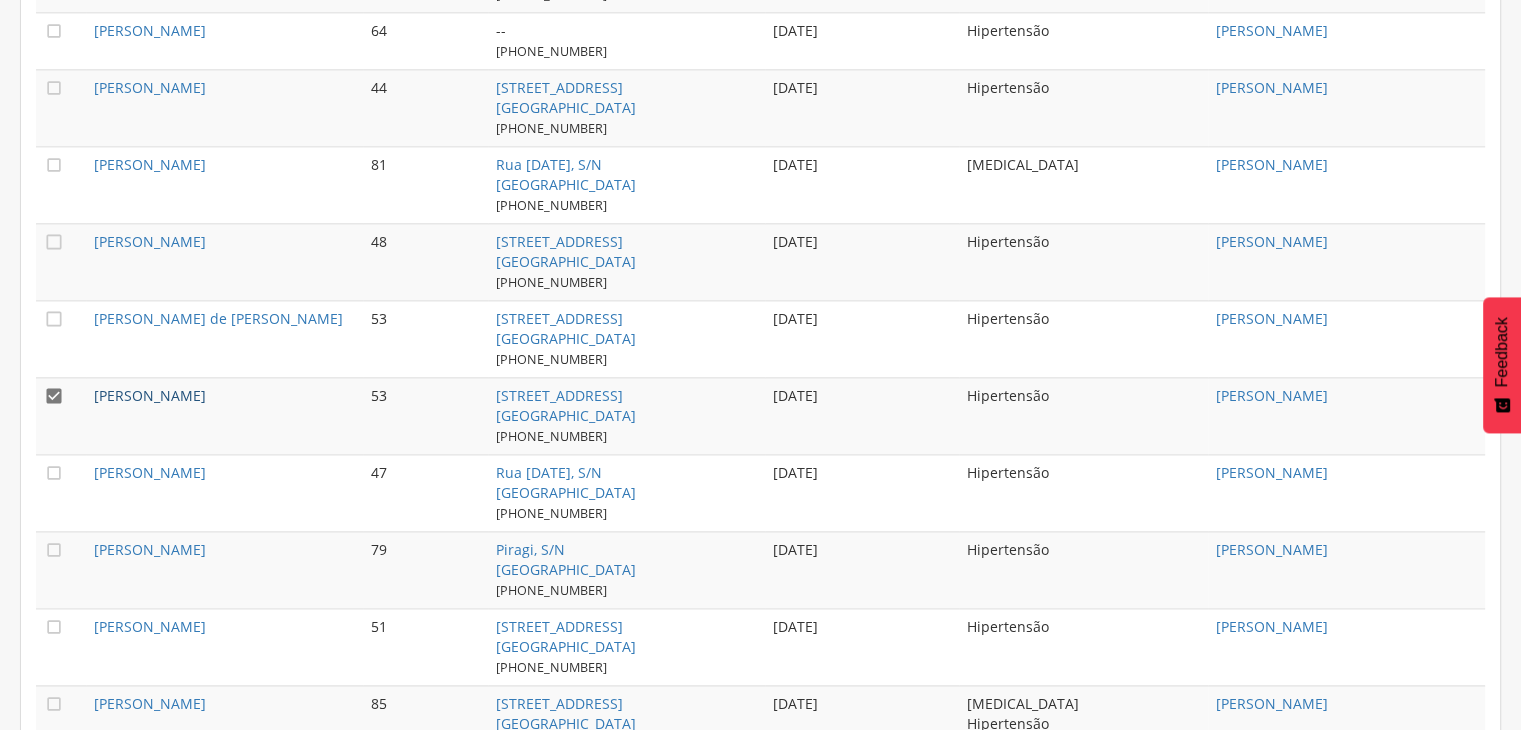 click on "[PERSON_NAME]" at bounding box center [150, 395] 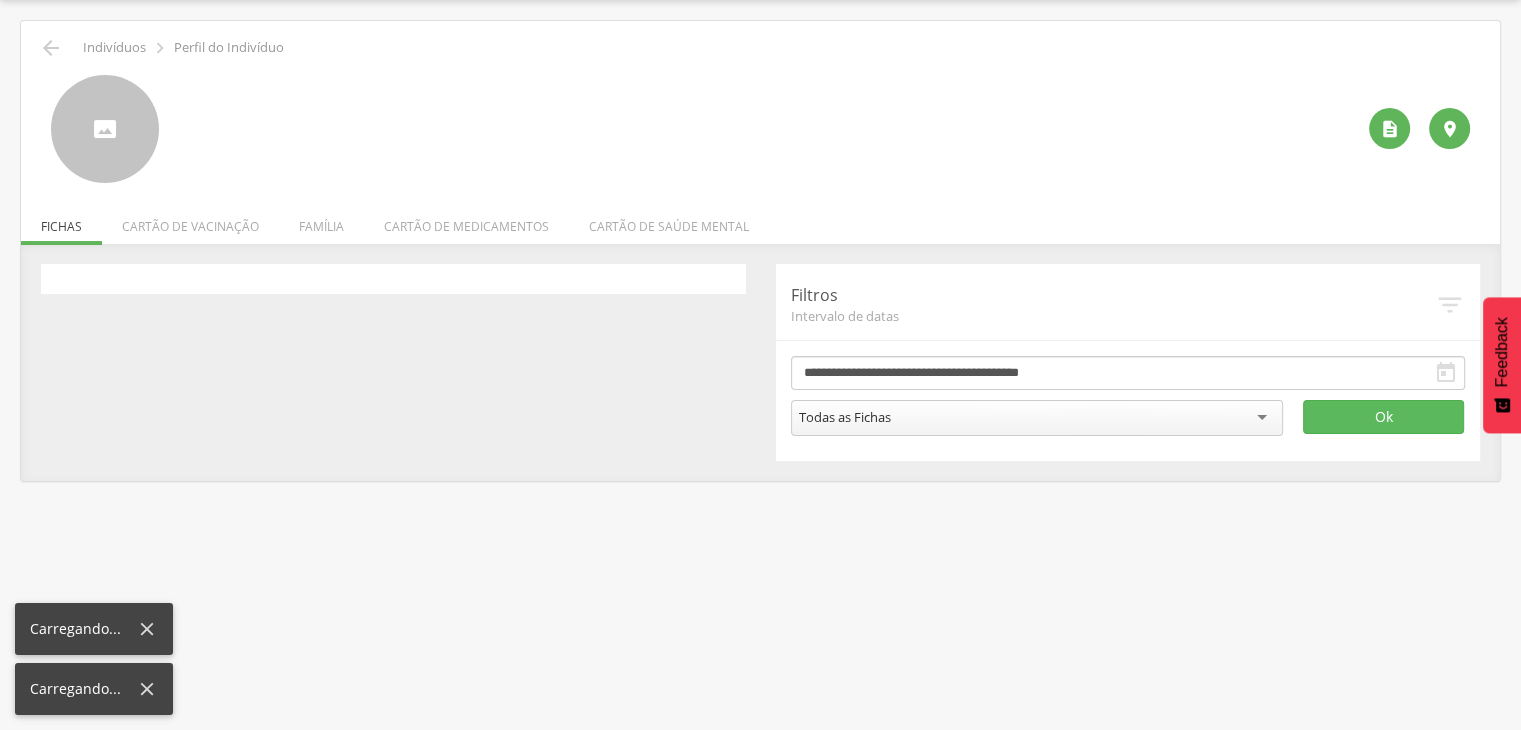 scroll, scrollTop: 60, scrollLeft: 0, axis: vertical 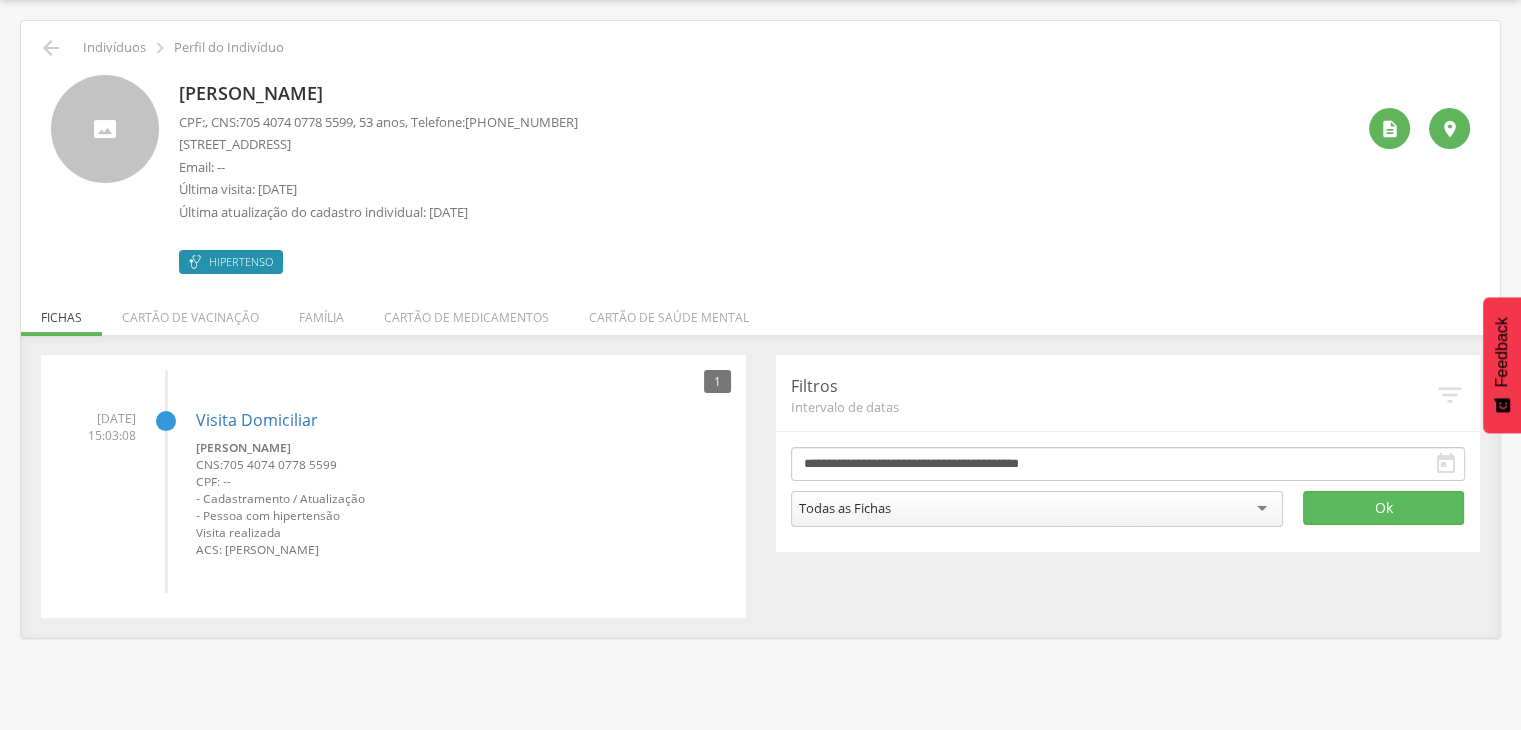 drag, startPoint x: 182, startPoint y: 89, endPoint x: 517, endPoint y: 96, distance: 335.07312 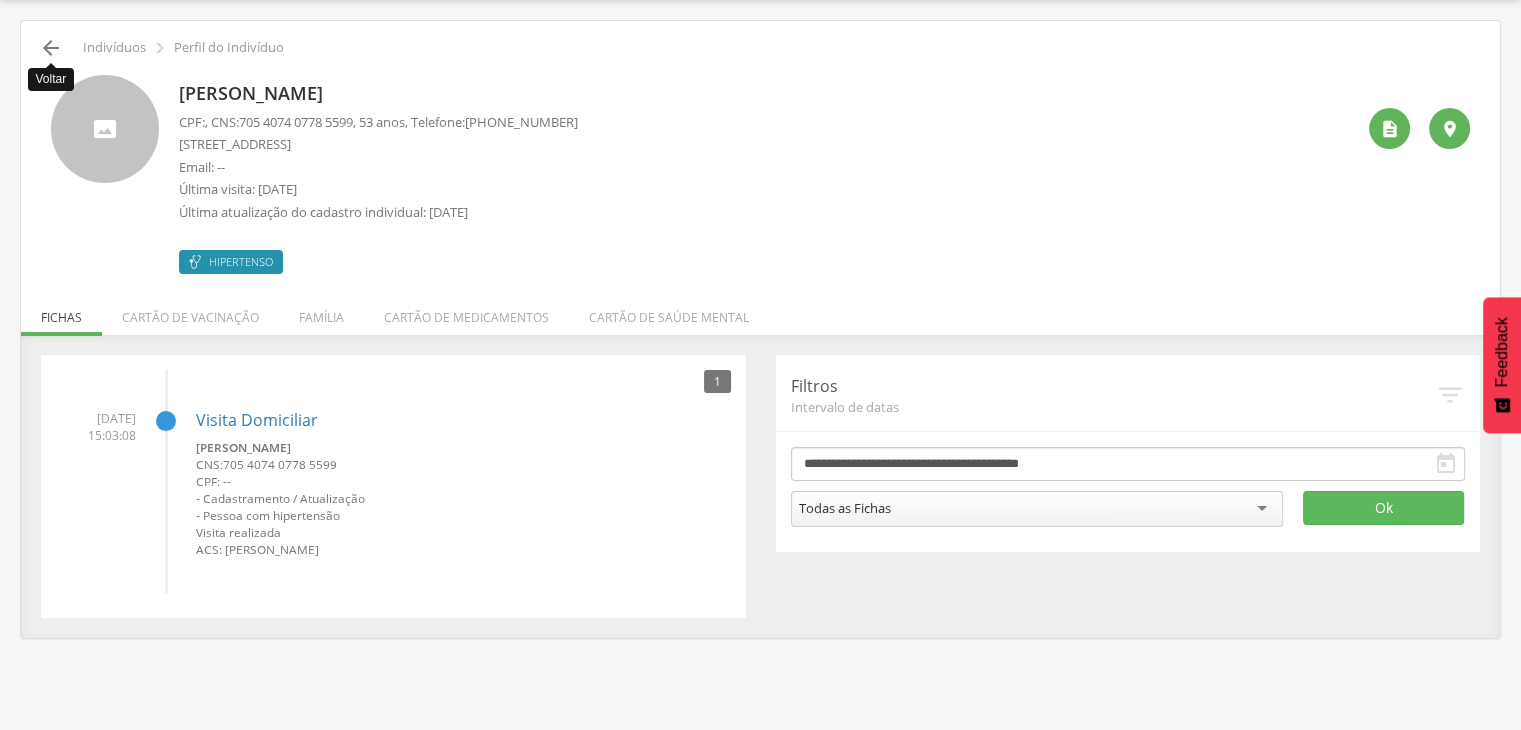 click on "" at bounding box center [51, 48] 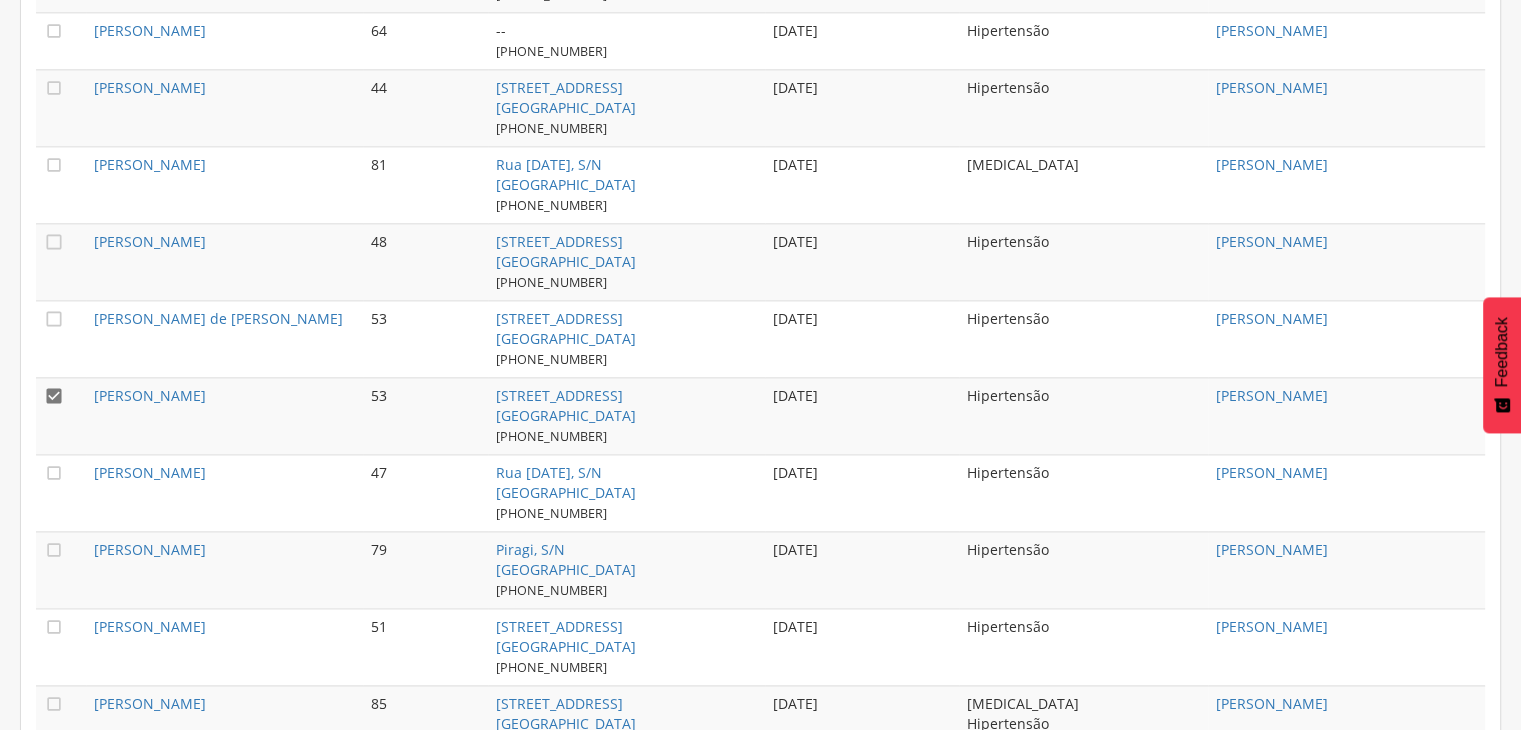 scroll, scrollTop: 2760, scrollLeft: 0, axis: vertical 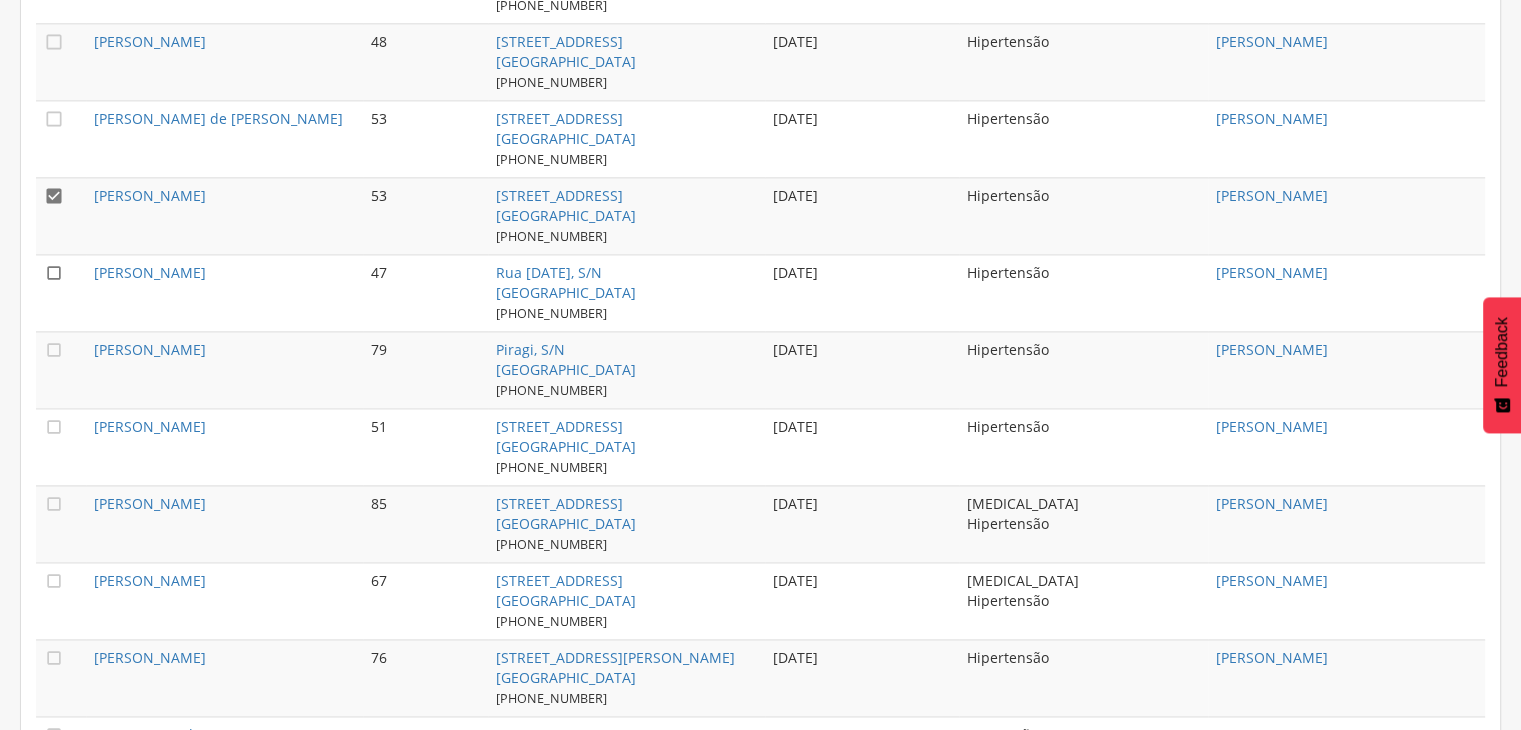 click on "" at bounding box center [54, 273] 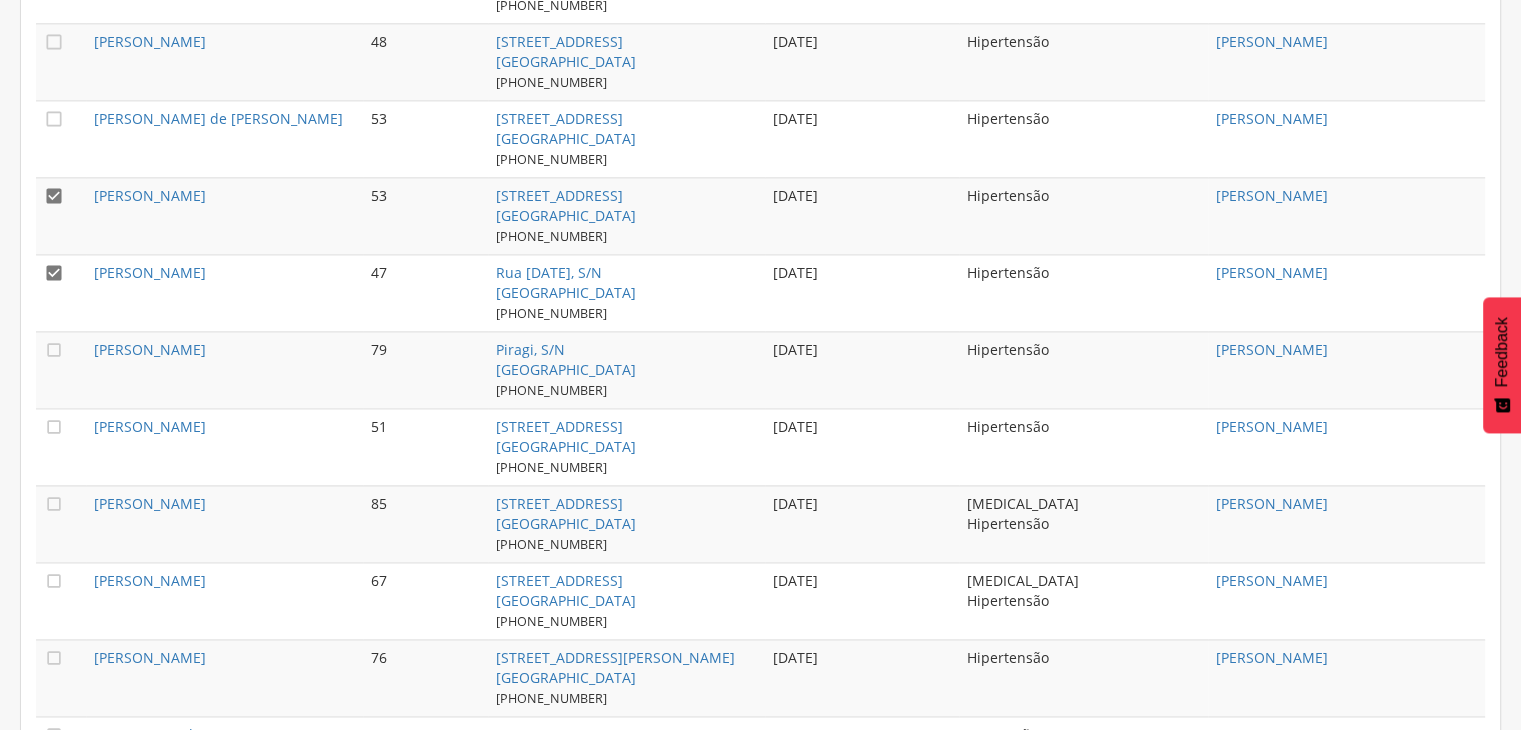 click on "" at bounding box center (54, 196) 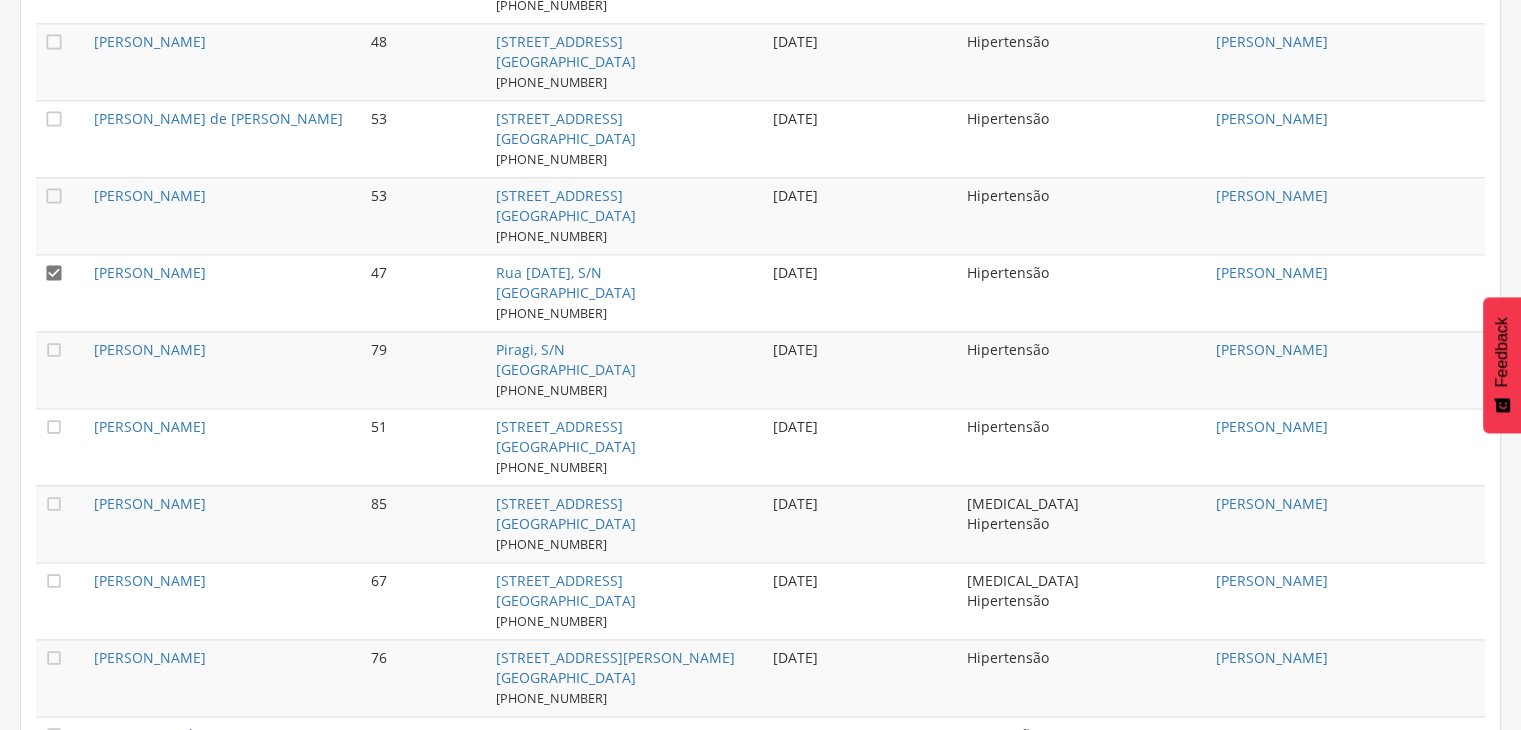 click on "[PERSON_NAME]" at bounding box center [224, 292] 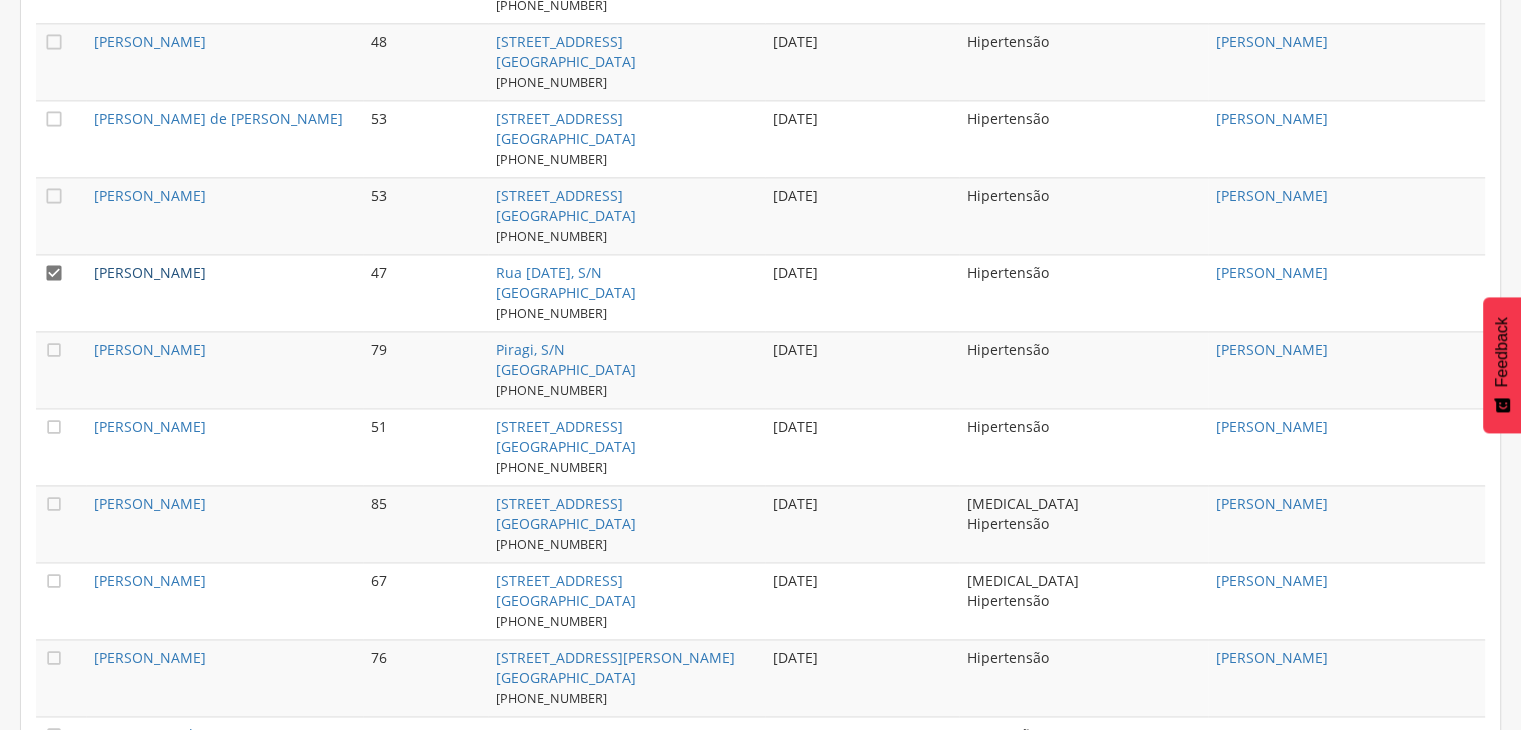 click on "[PERSON_NAME]" at bounding box center (150, 272) 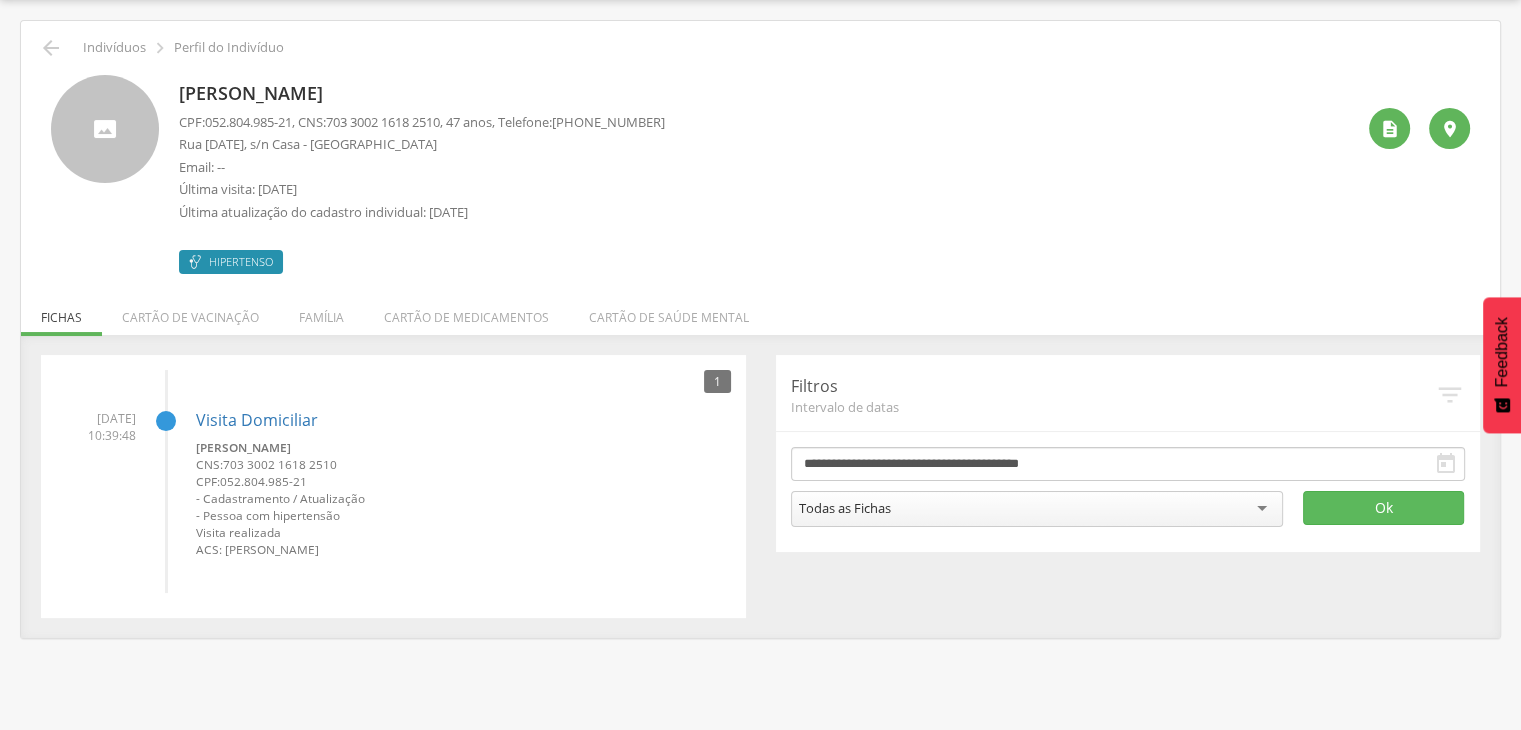 drag, startPoint x: 170, startPoint y: 82, endPoint x: 624, endPoint y: 70, distance: 454.15857 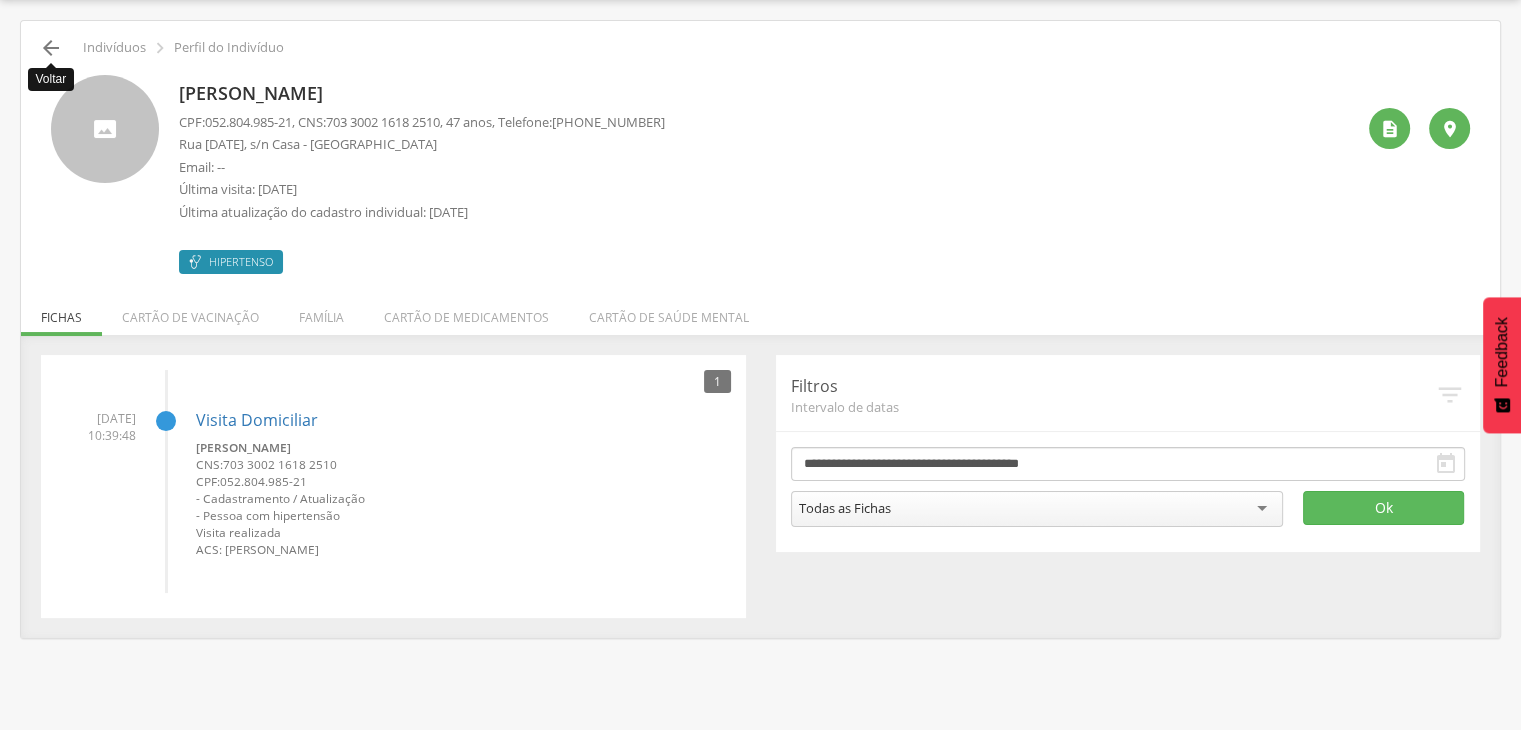 click on "" at bounding box center (51, 48) 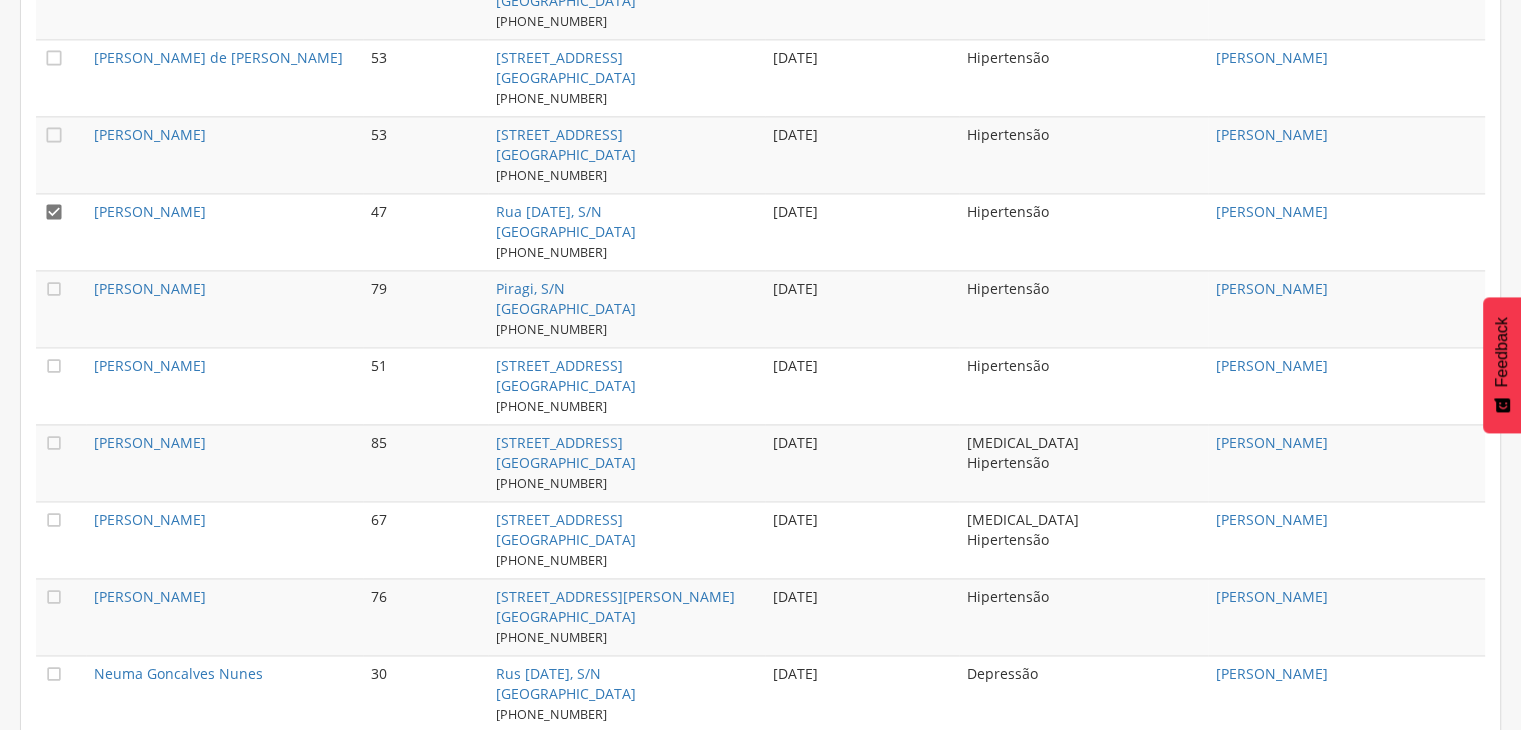 scroll, scrollTop: 2860, scrollLeft: 0, axis: vertical 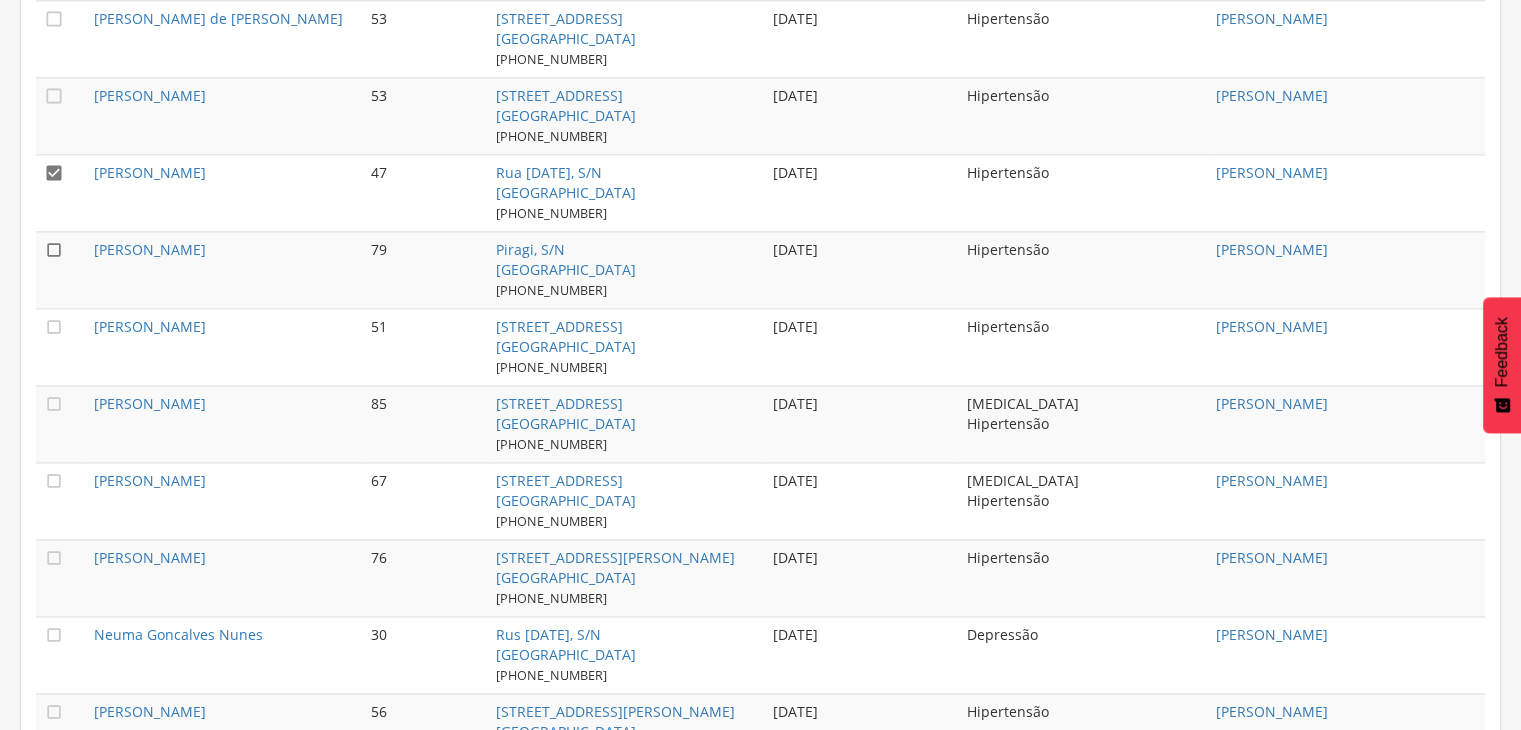 click on "" at bounding box center [54, 250] 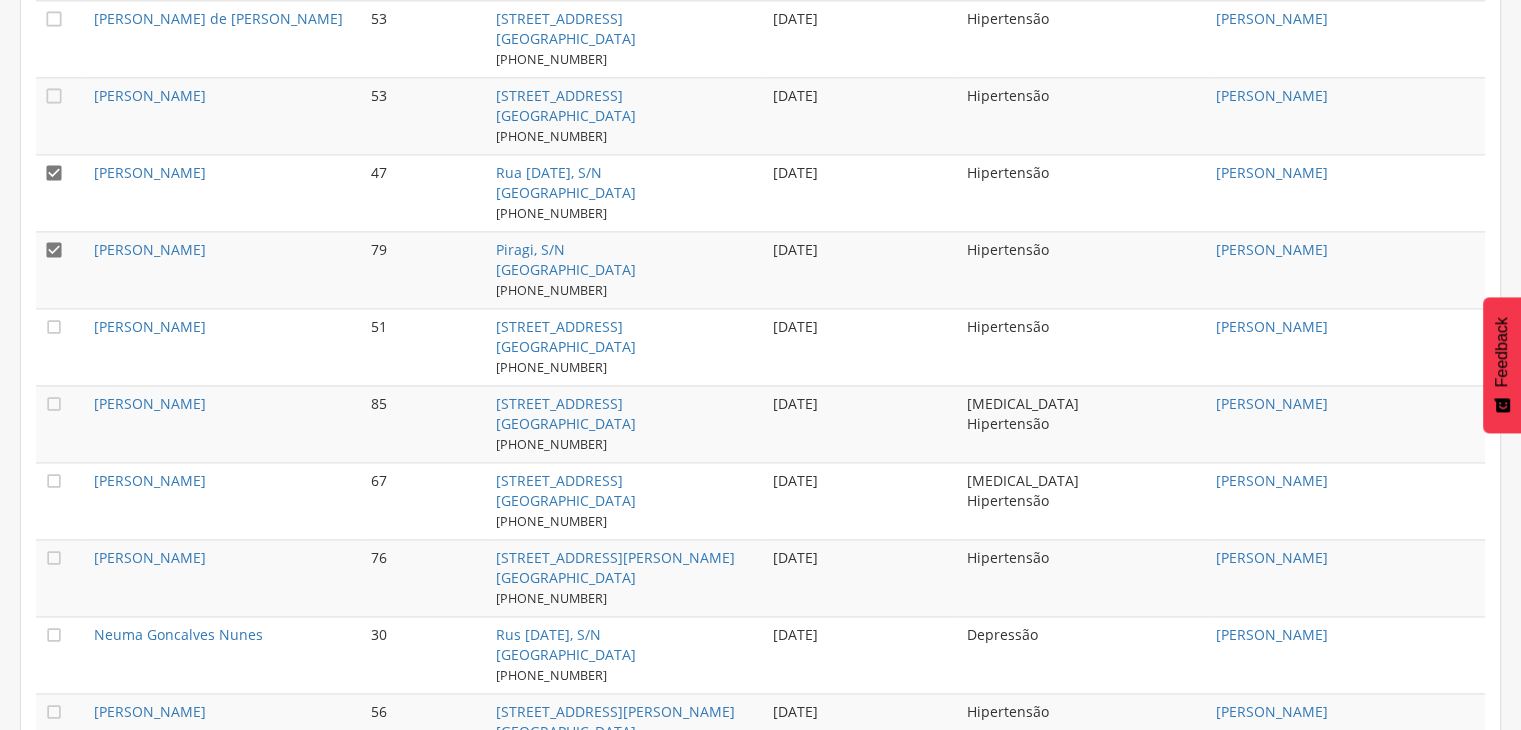 click on "" at bounding box center [54, 173] 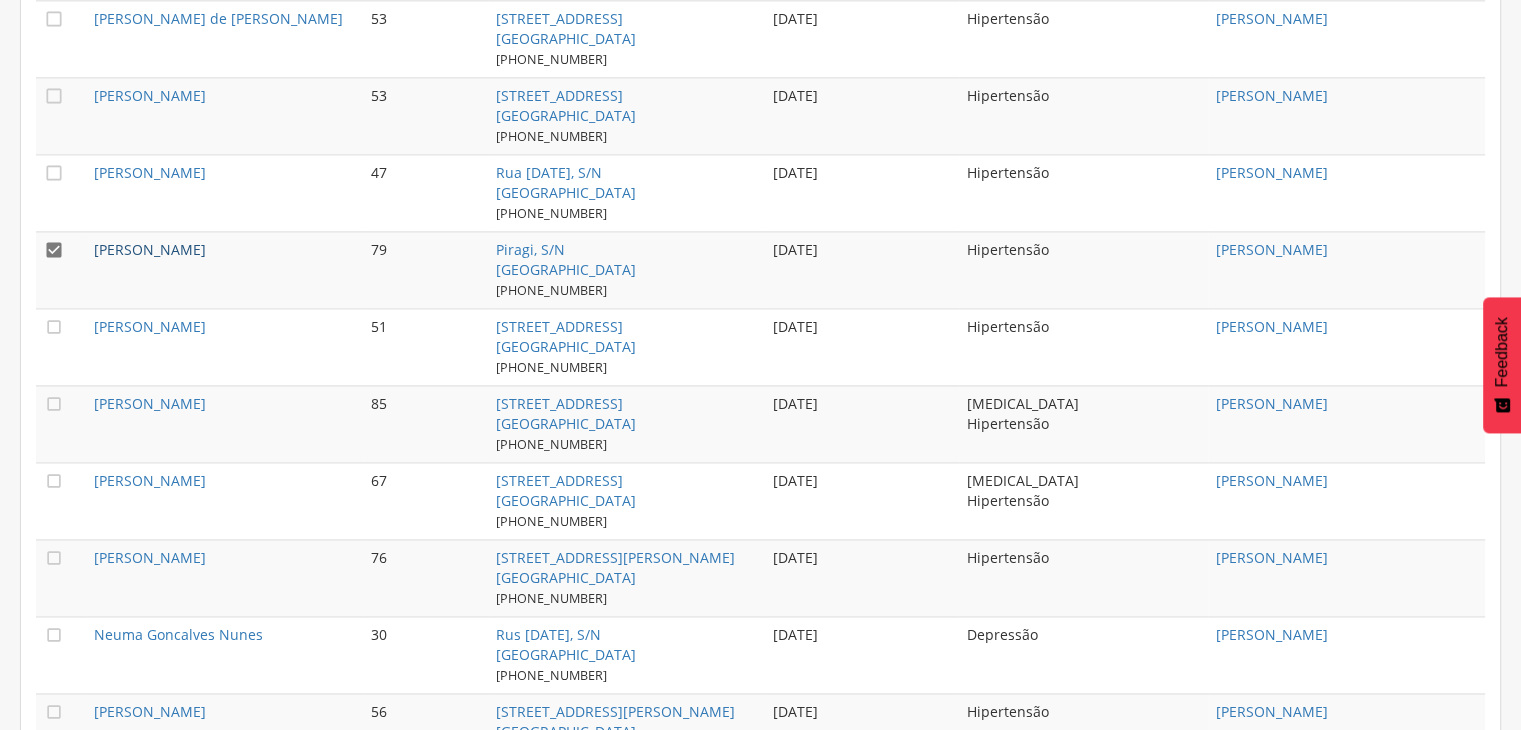 click on "[PERSON_NAME]" at bounding box center [150, 249] 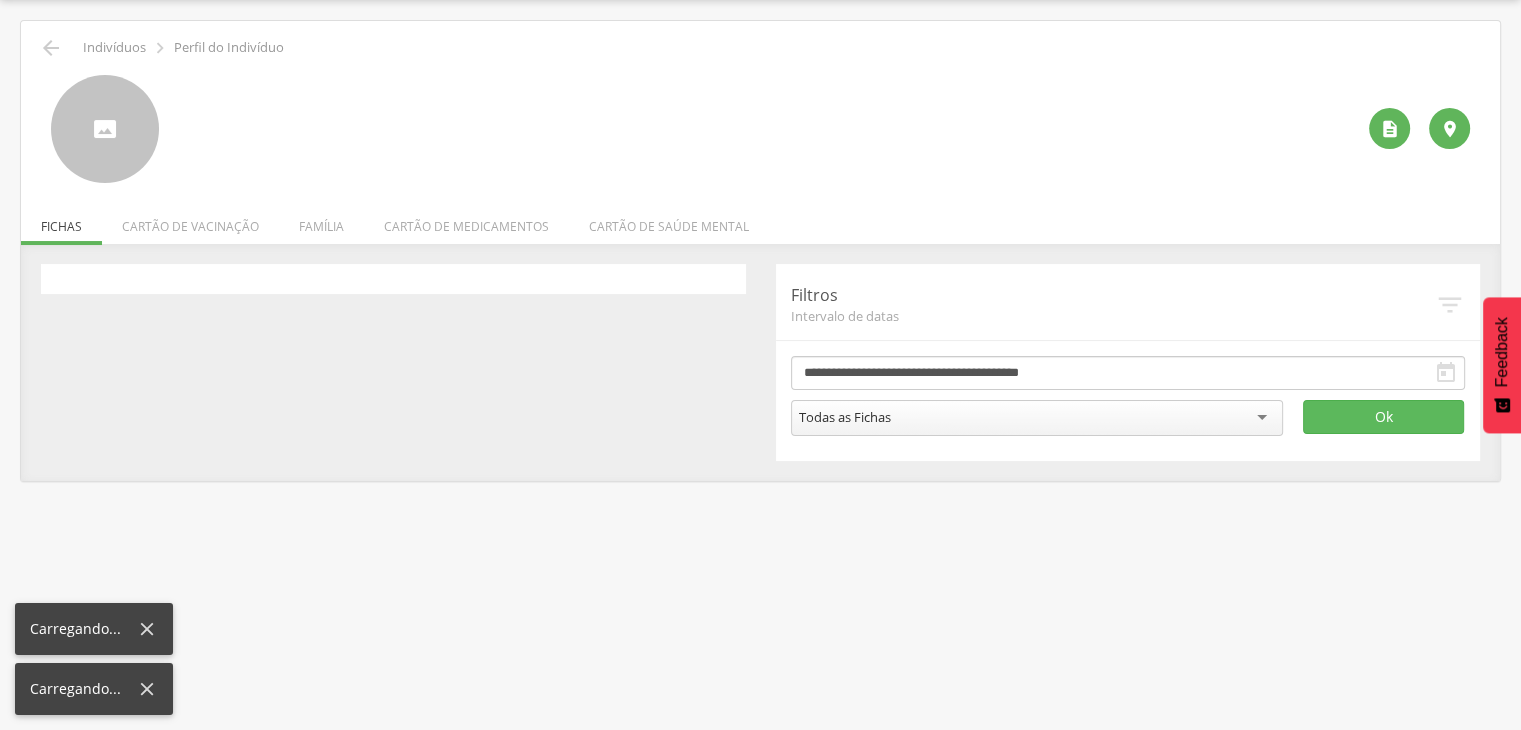 scroll, scrollTop: 60, scrollLeft: 0, axis: vertical 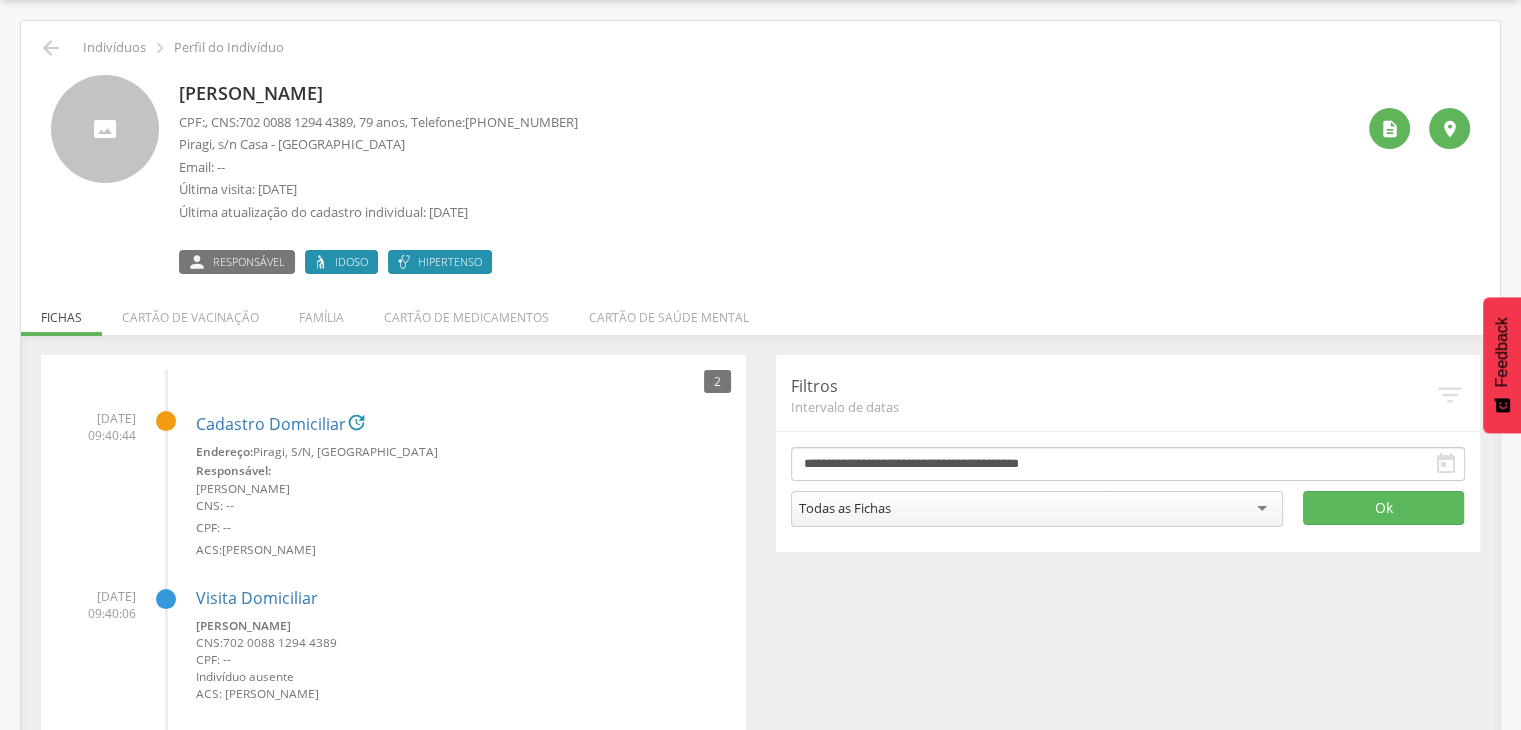 drag, startPoint x: 184, startPoint y: 91, endPoint x: 388, endPoint y: 92, distance: 204.00246 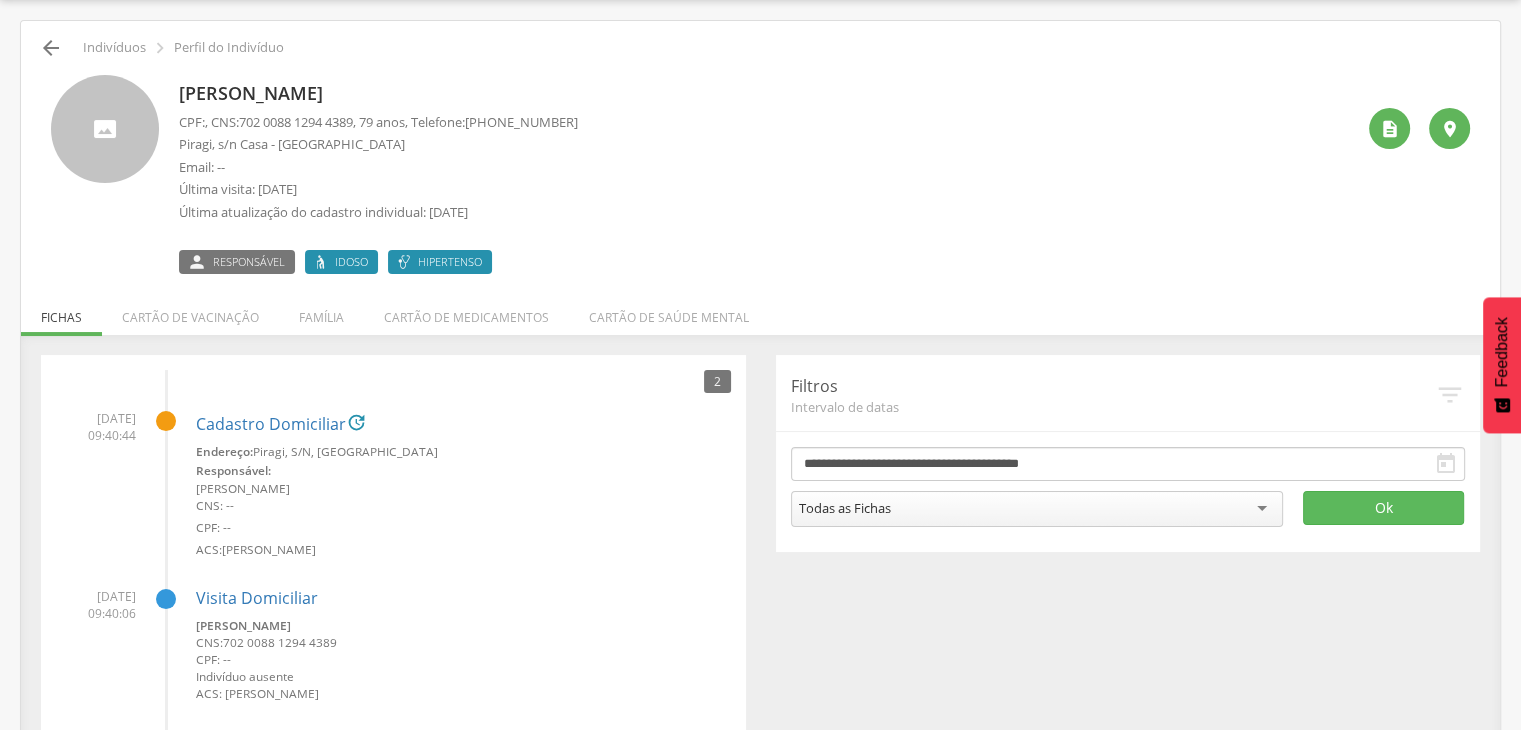 click on "" at bounding box center (51, 48) 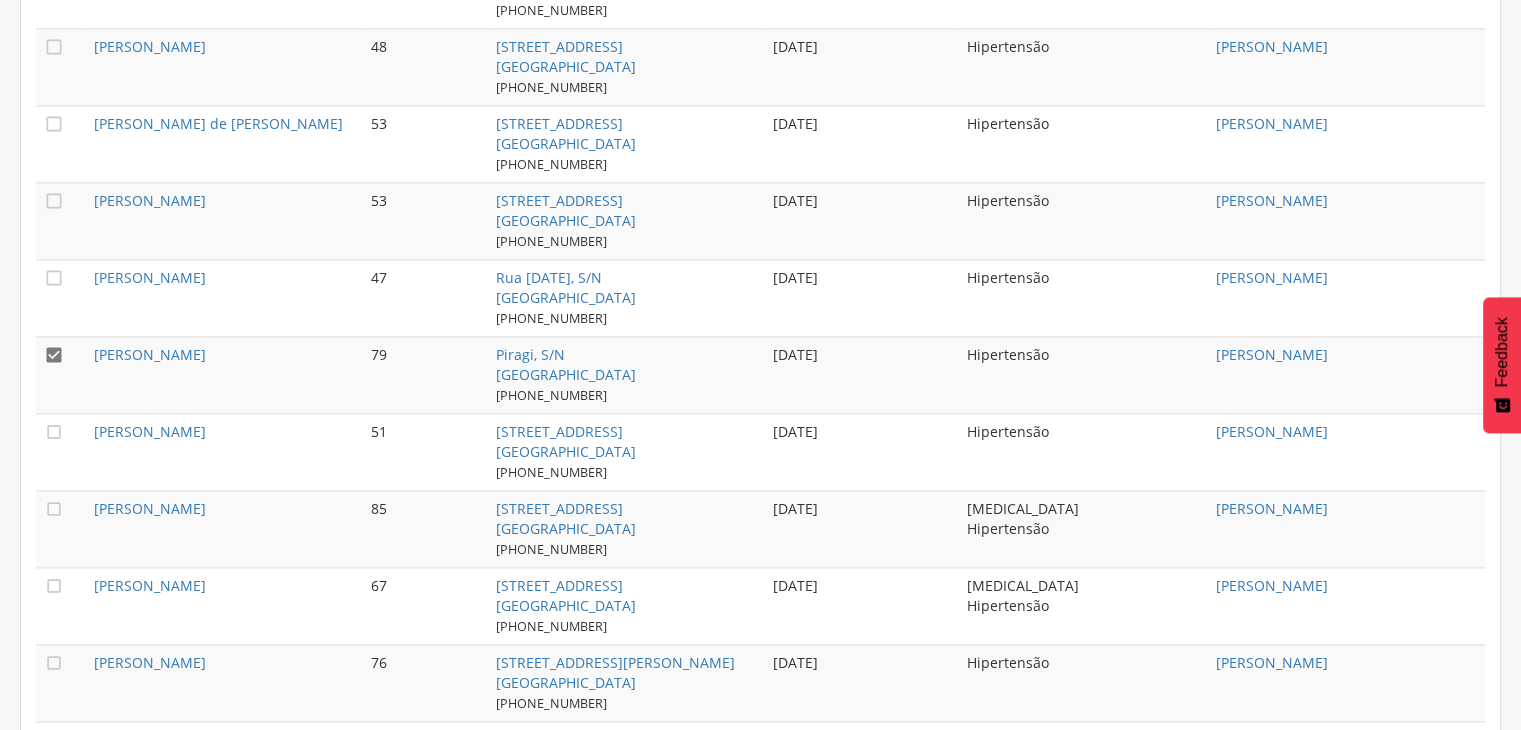 scroll, scrollTop: 2760, scrollLeft: 0, axis: vertical 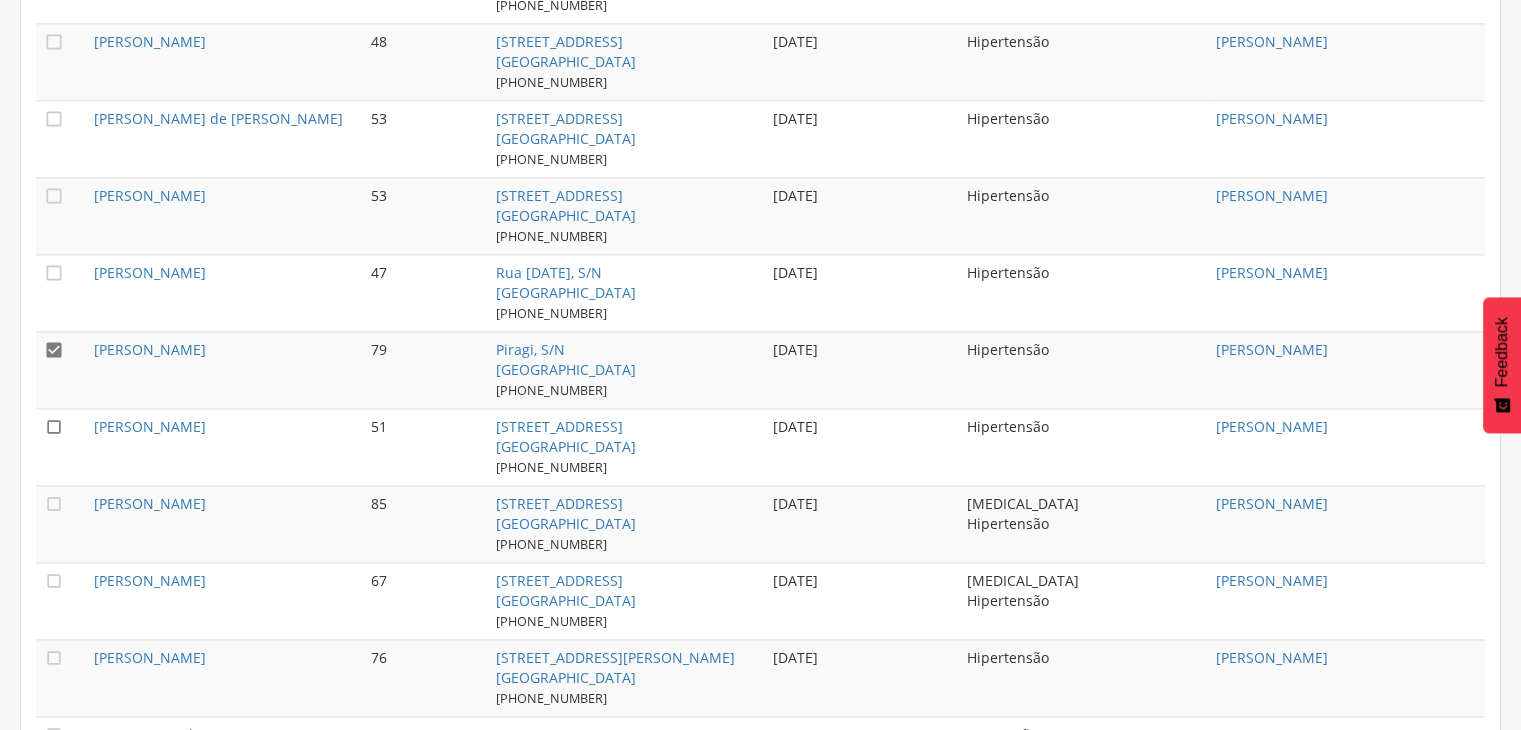 click on "" at bounding box center (54, 427) 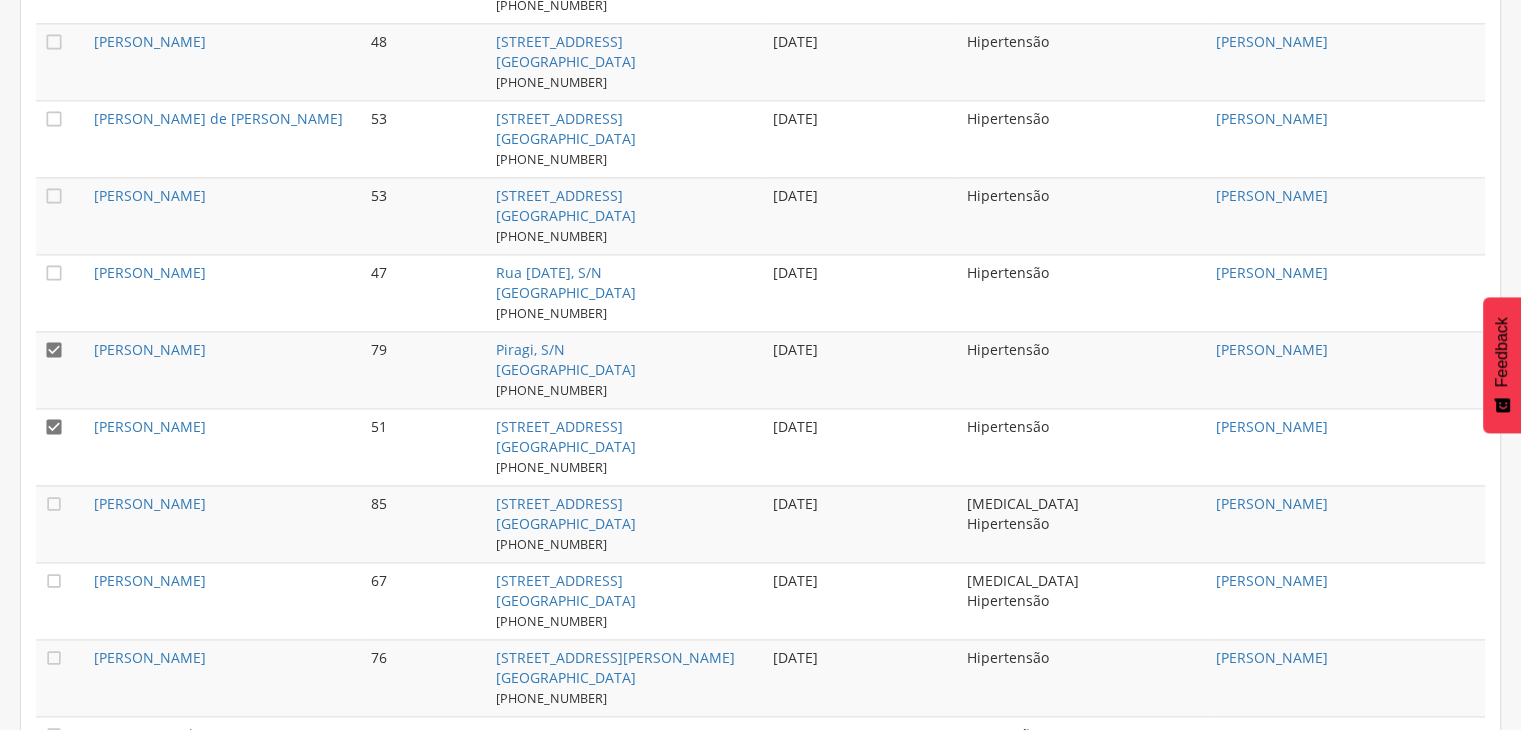 click on "" at bounding box center (54, 350) 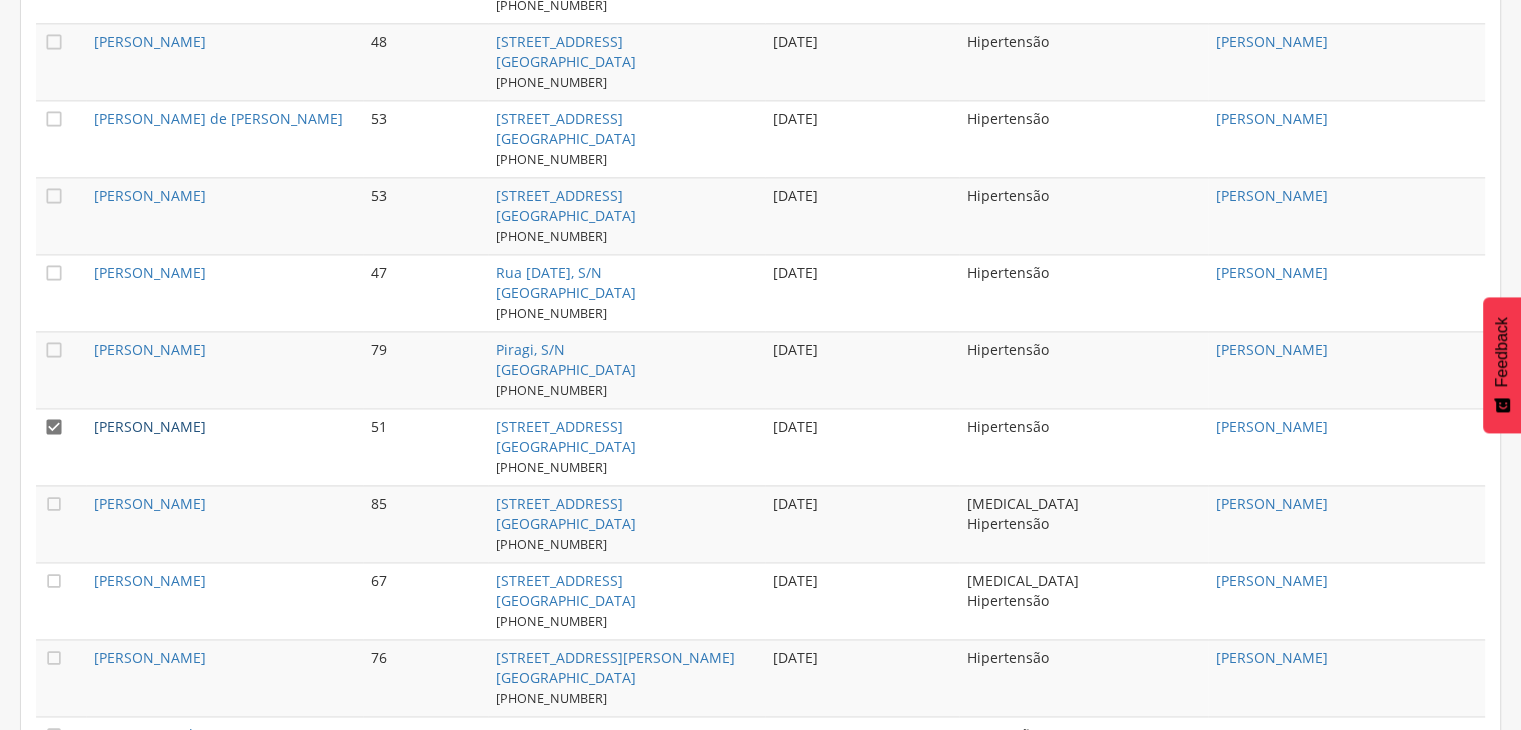 click on "[PERSON_NAME]" at bounding box center (150, 426) 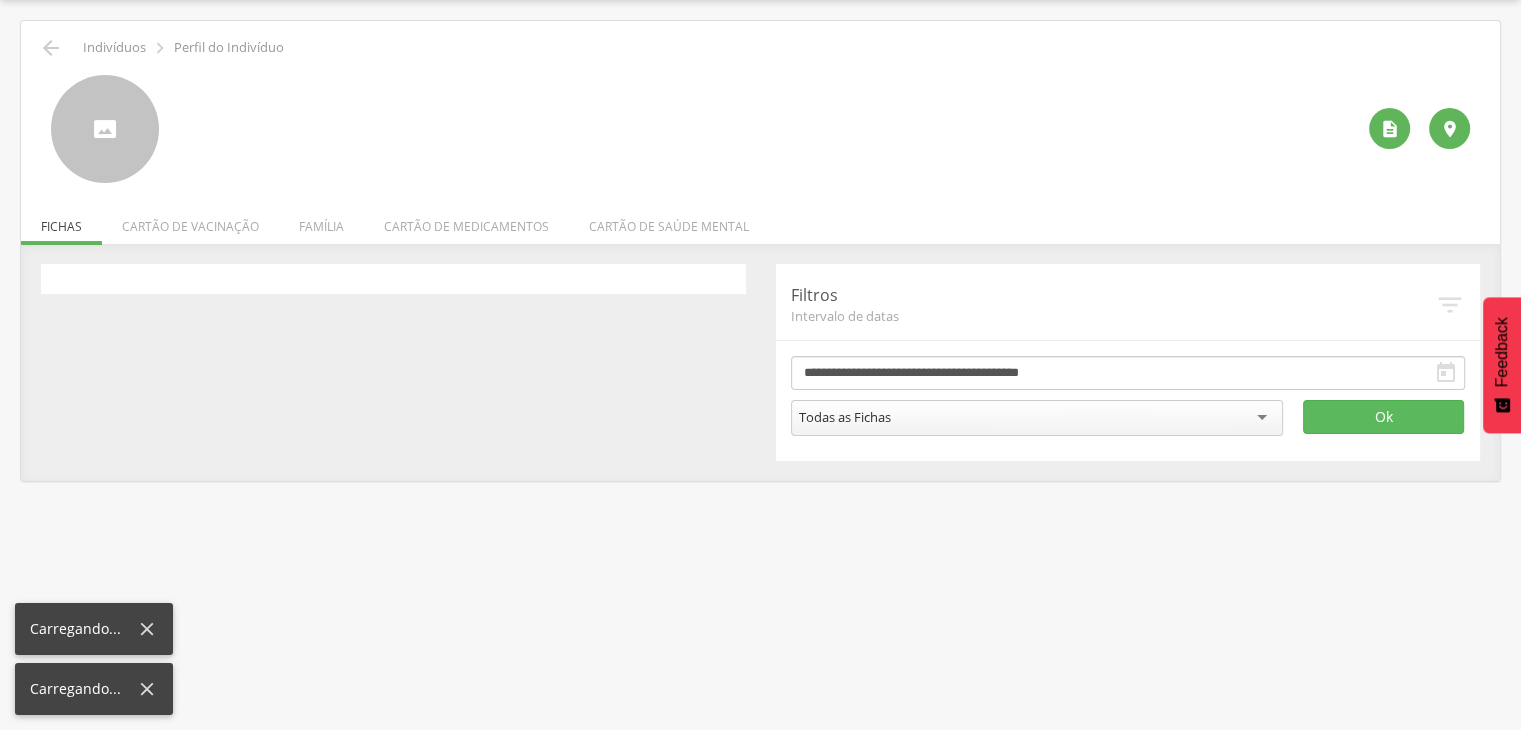 scroll, scrollTop: 60, scrollLeft: 0, axis: vertical 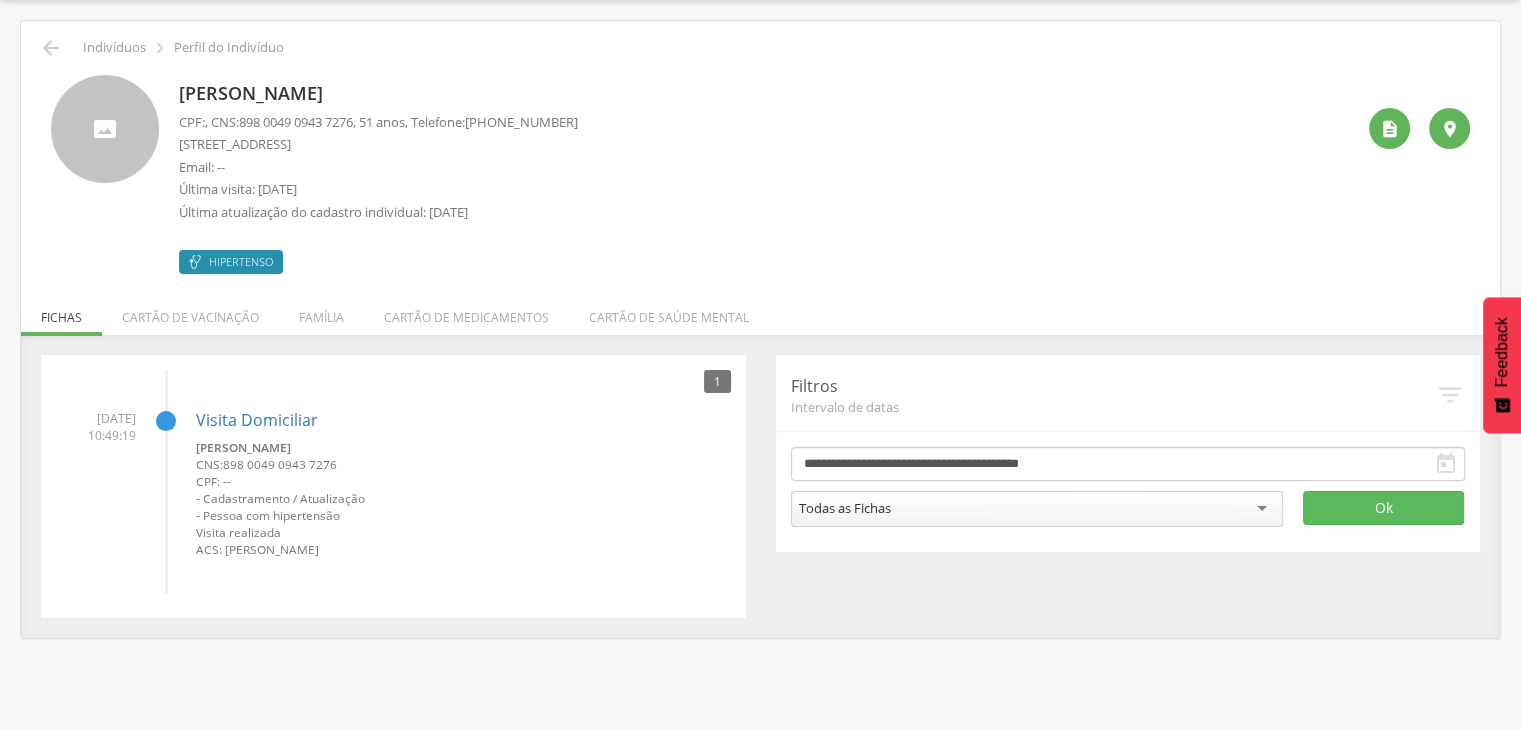 drag, startPoint x: 176, startPoint y: 89, endPoint x: 395, endPoint y: 100, distance: 219.27608 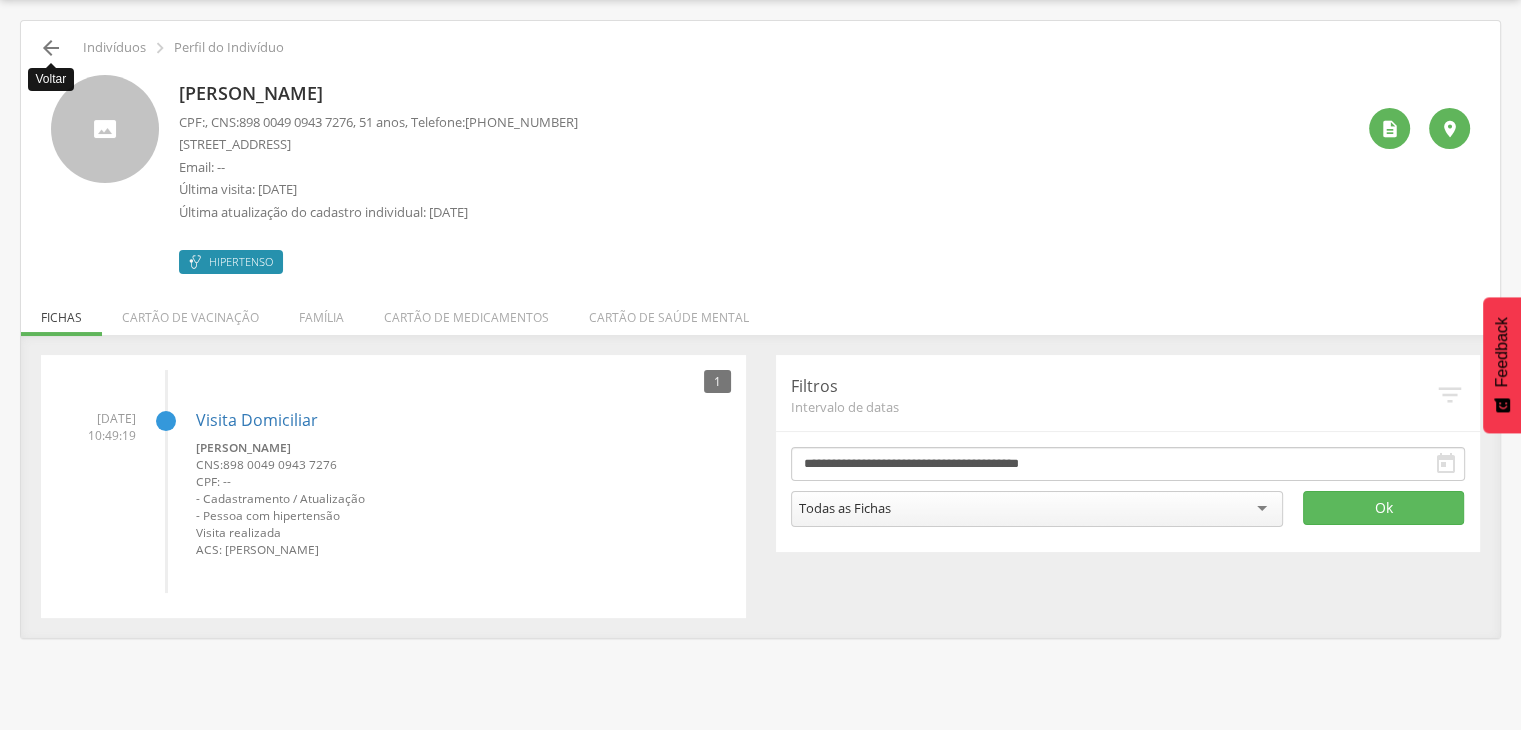 click on "" at bounding box center [51, 48] 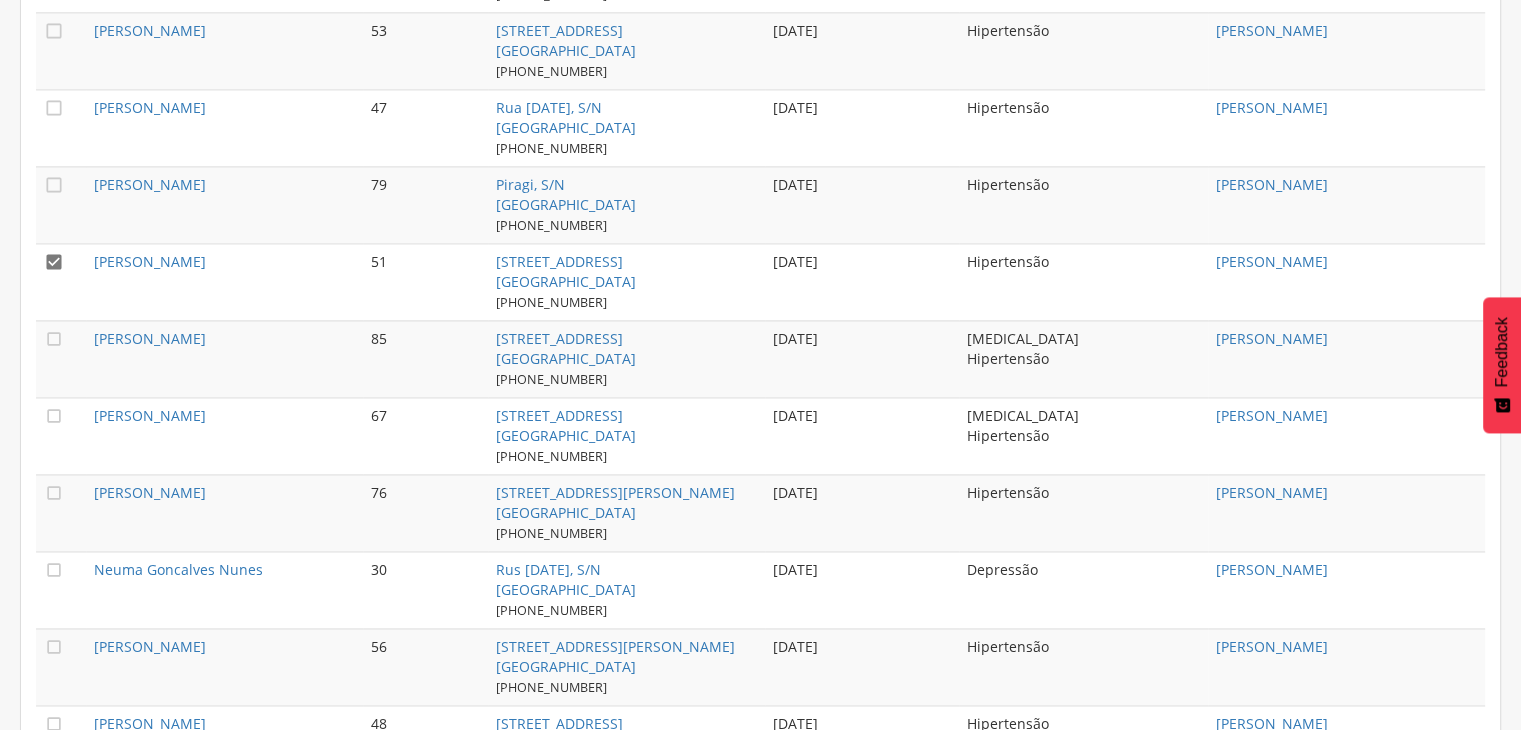 scroll, scrollTop: 2960, scrollLeft: 0, axis: vertical 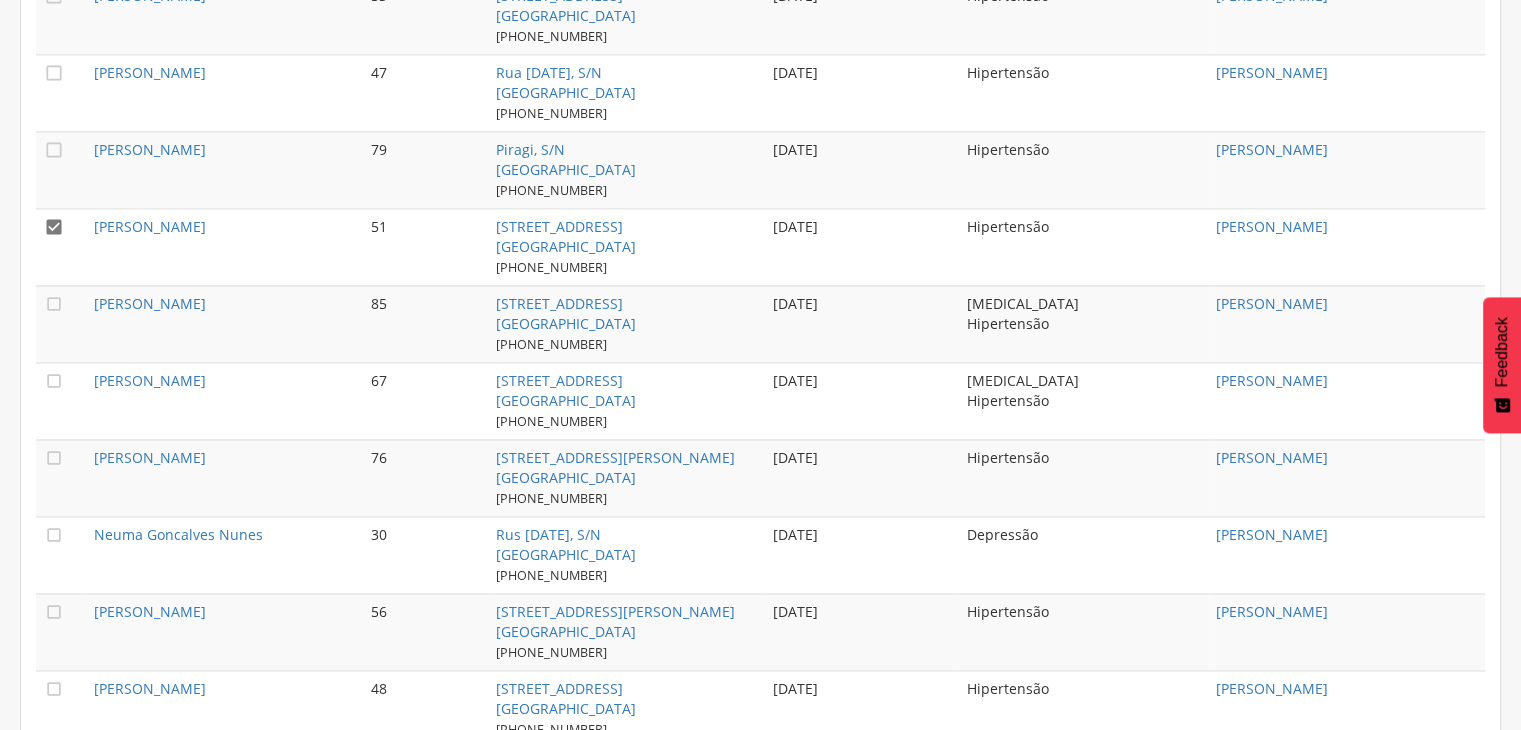 click on "" at bounding box center [61, 323] 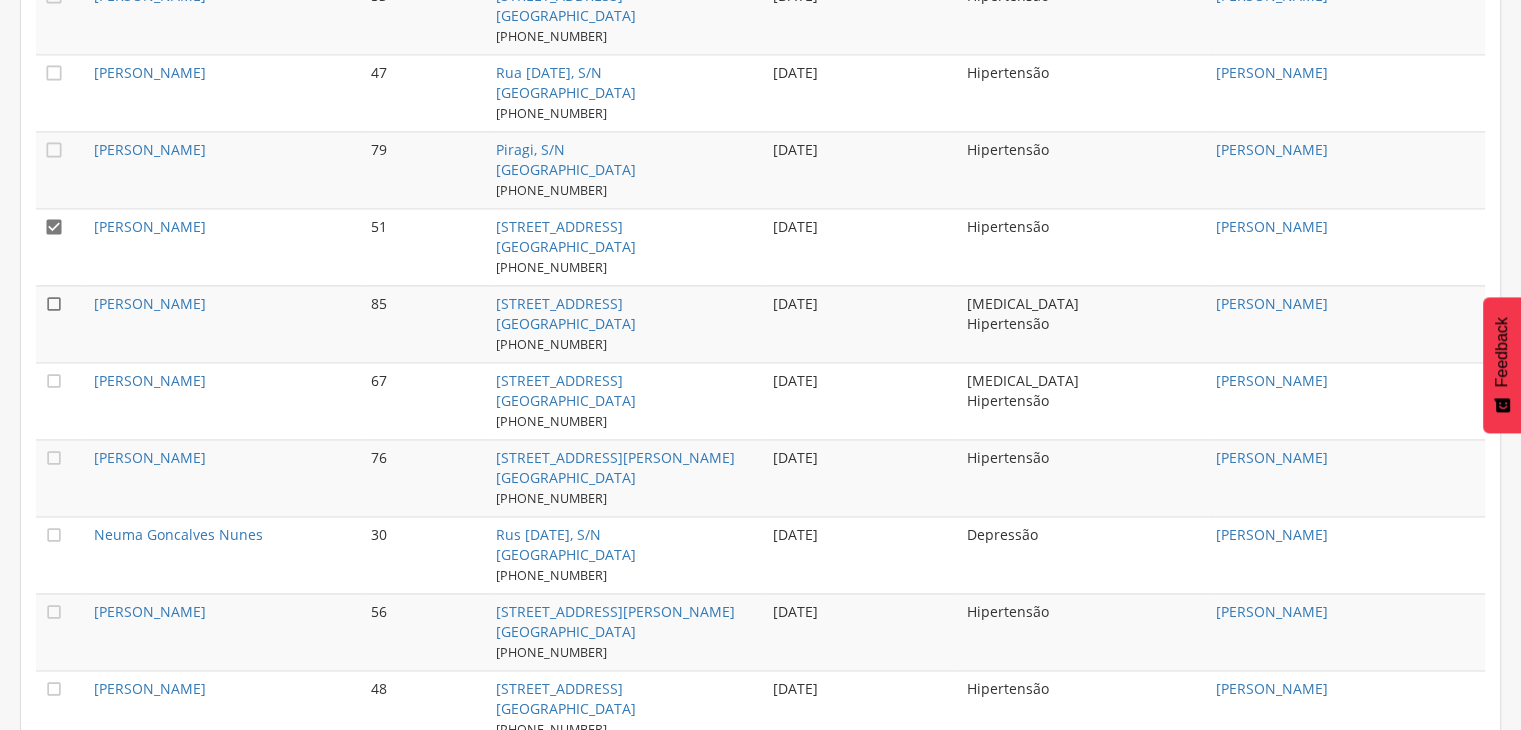 click on "" at bounding box center (54, 304) 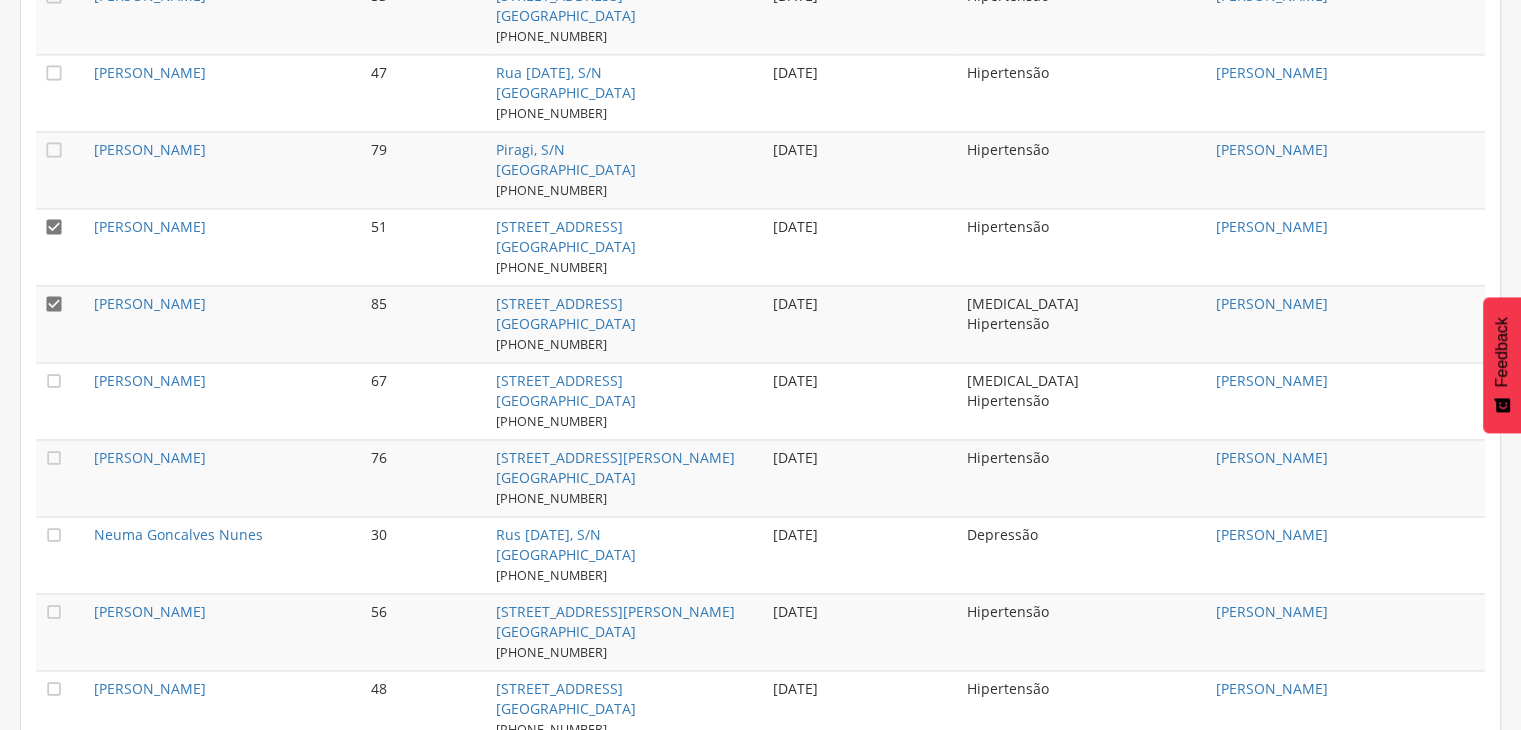 click on "" at bounding box center [54, 227] 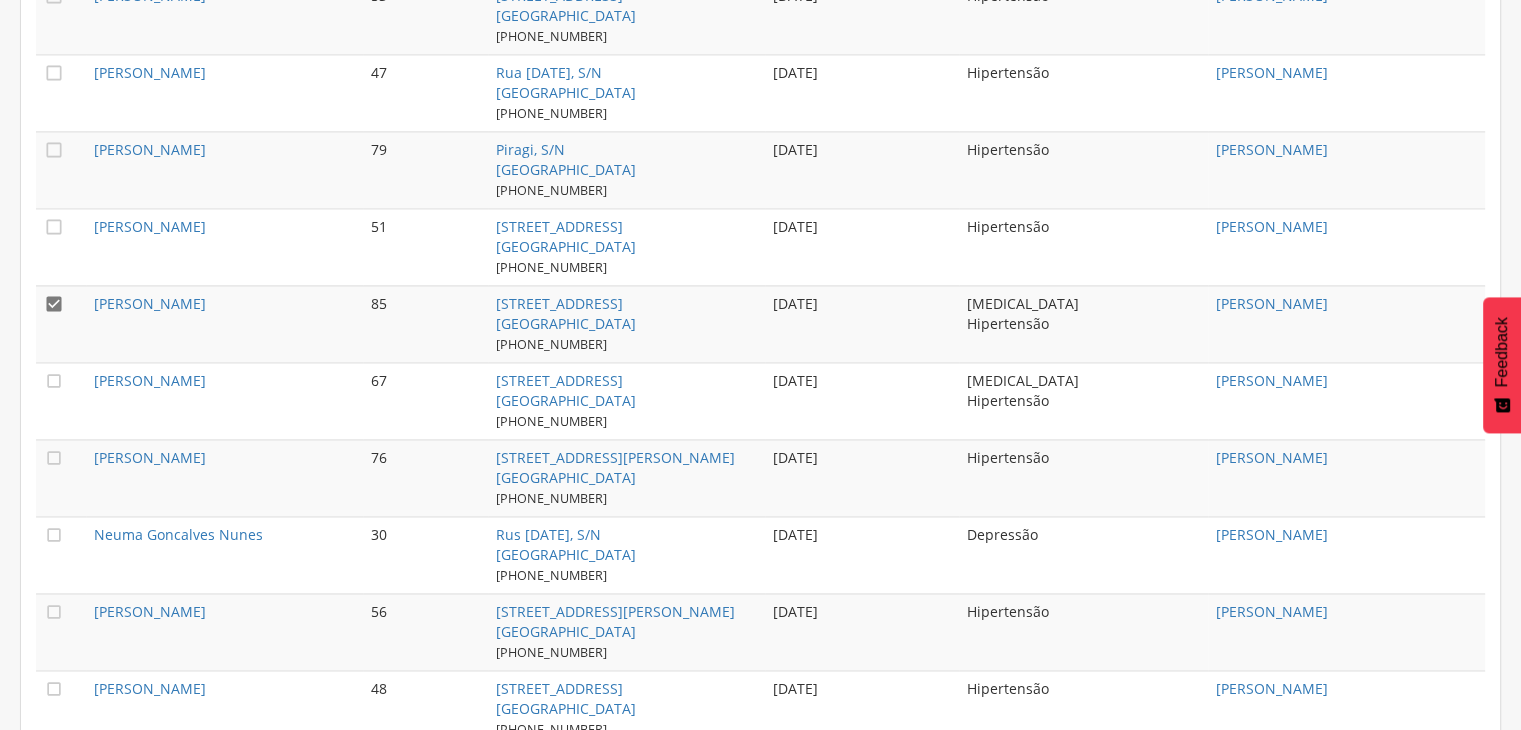 click on "[PERSON_NAME]" at bounding box center (224, 323) 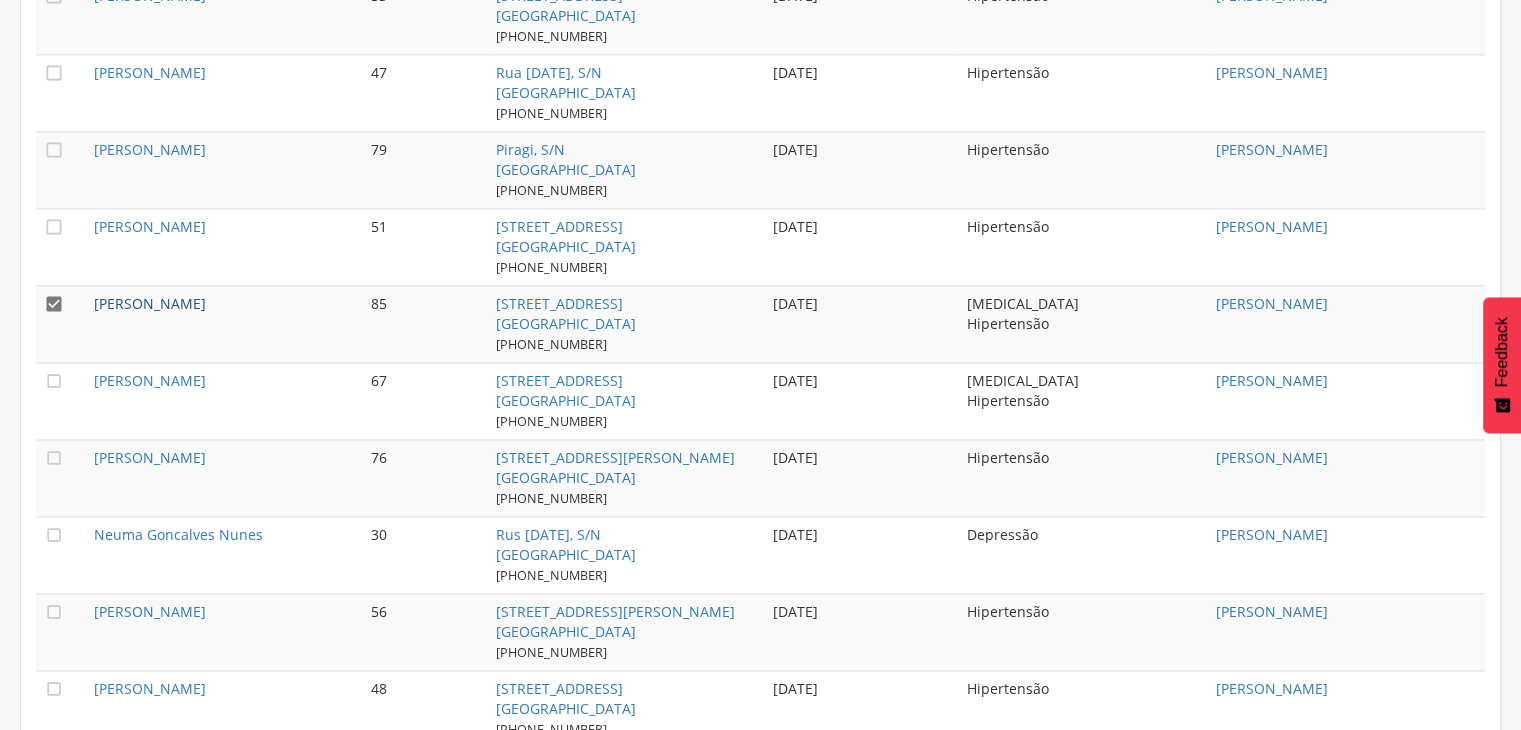 click on "[PERSON_NAME]" at bounding box center (150, 303) 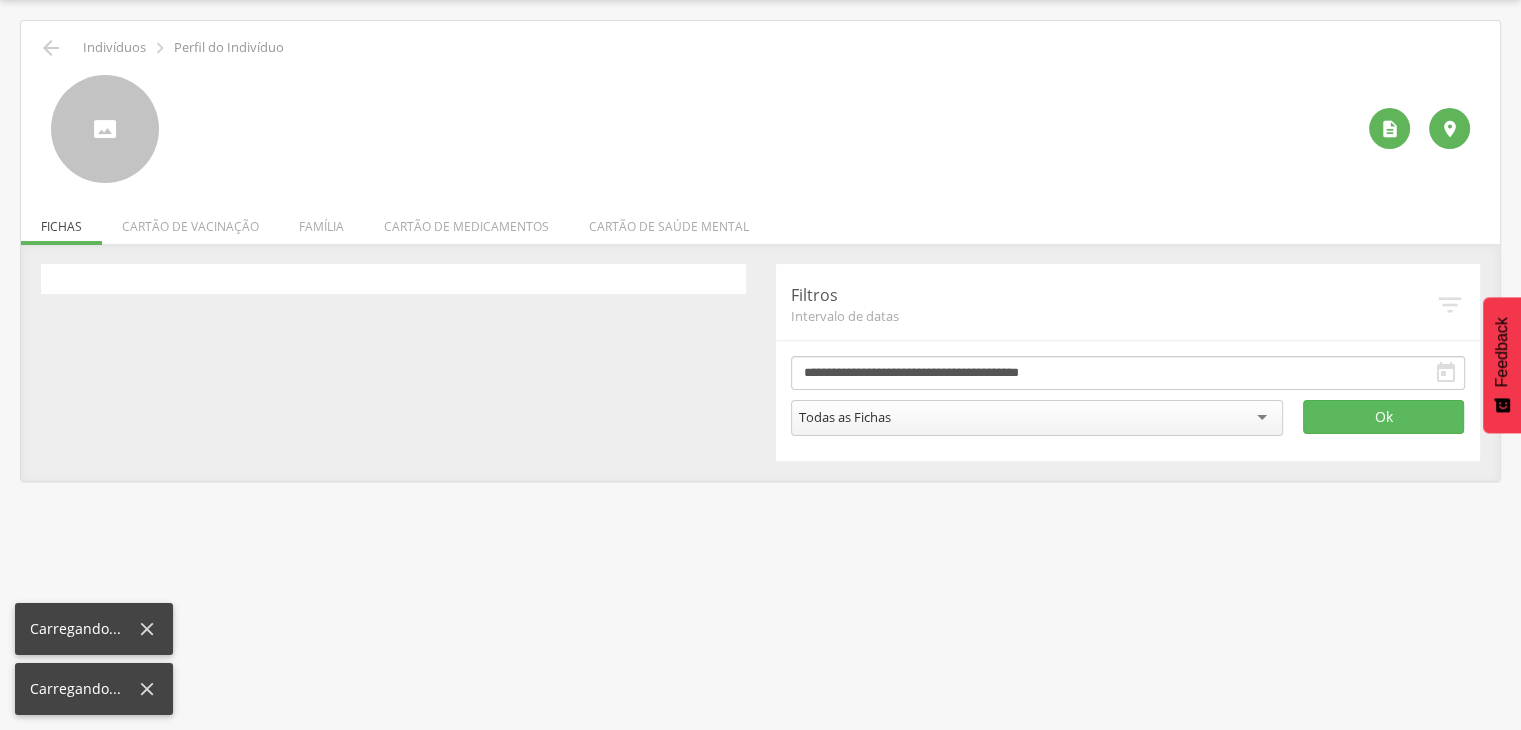 scroll, scrollTop: 60, scrollLeft: 0, axis: vertical 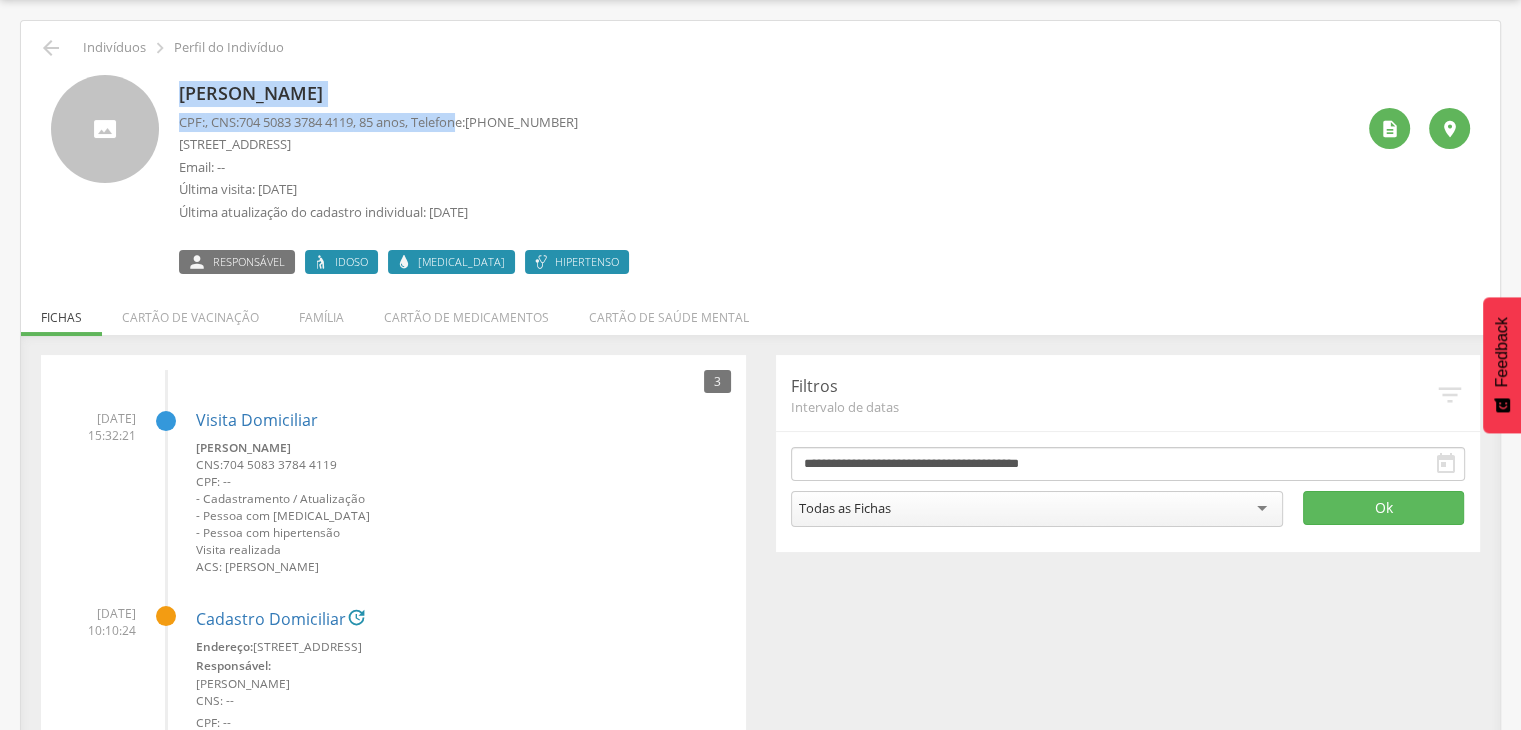 drag, startPoint x: 177, startPoint y: 89, endPoint x: 472, endPoint y: 109, distance: 295.6772 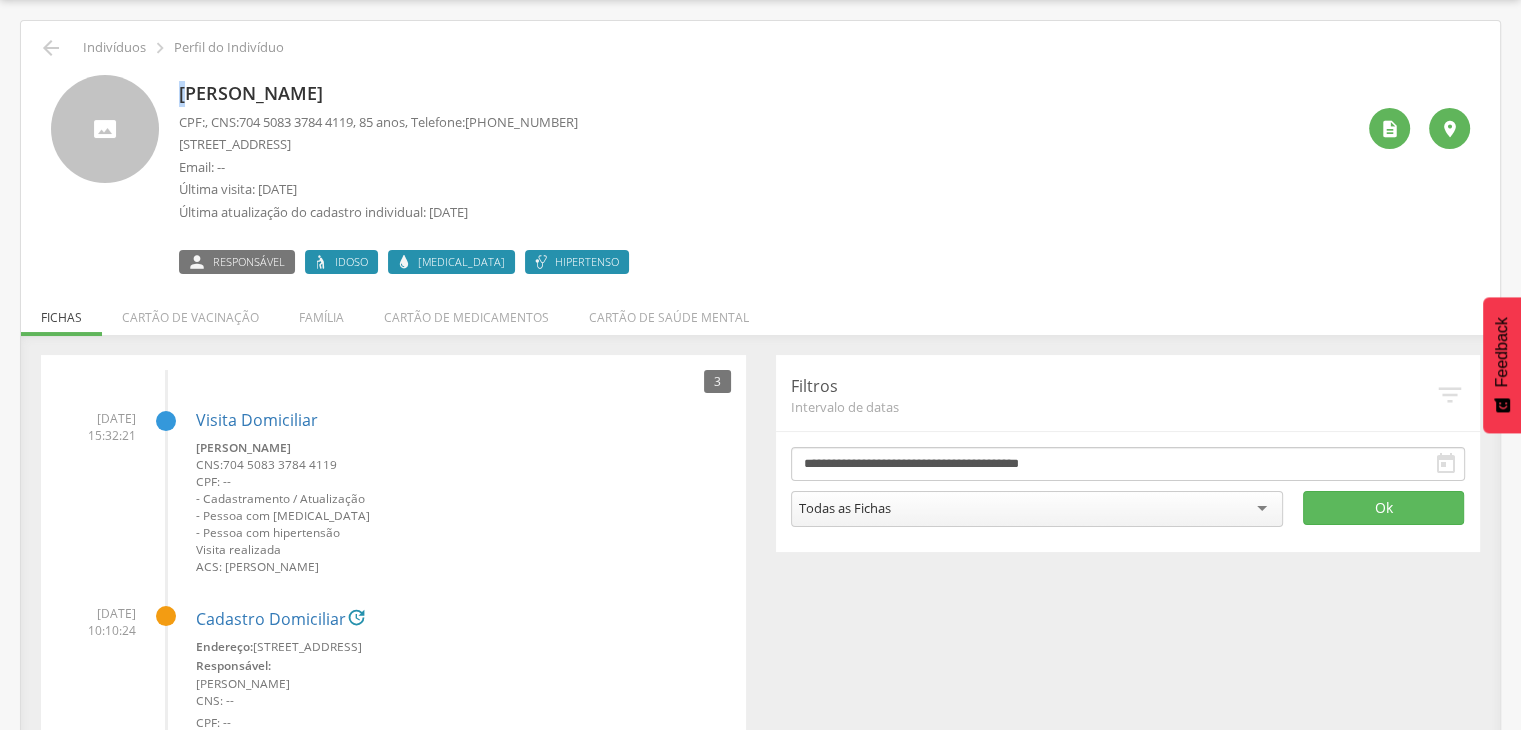 click on "[PERSON_NAME]" at bounding box center (409, 94) 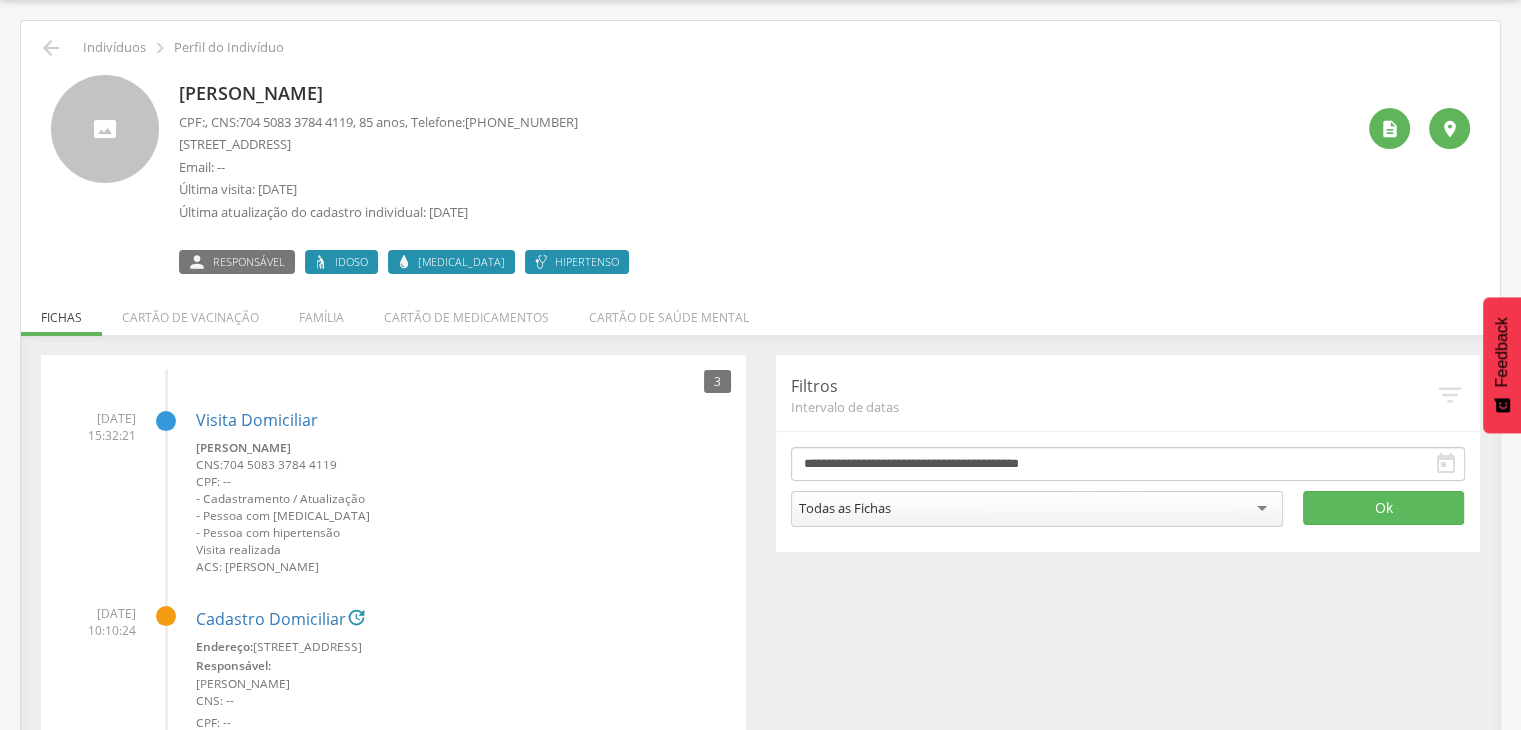 drag, startPoint x: 181, startPoint y: 91, endPoint x: 456, endPoint y: 102, distance: 275.2199 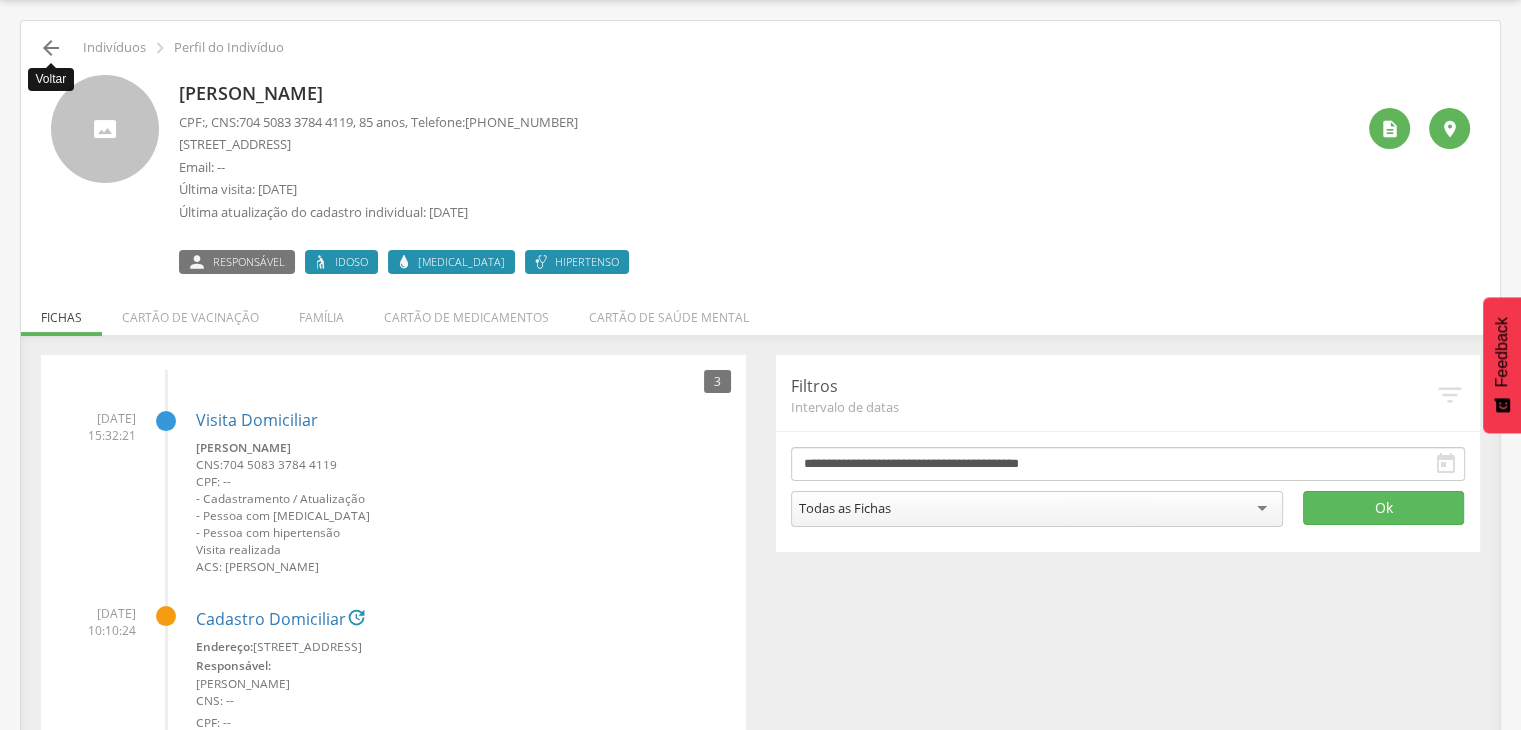 click on "" at bounding box center (51, 48) 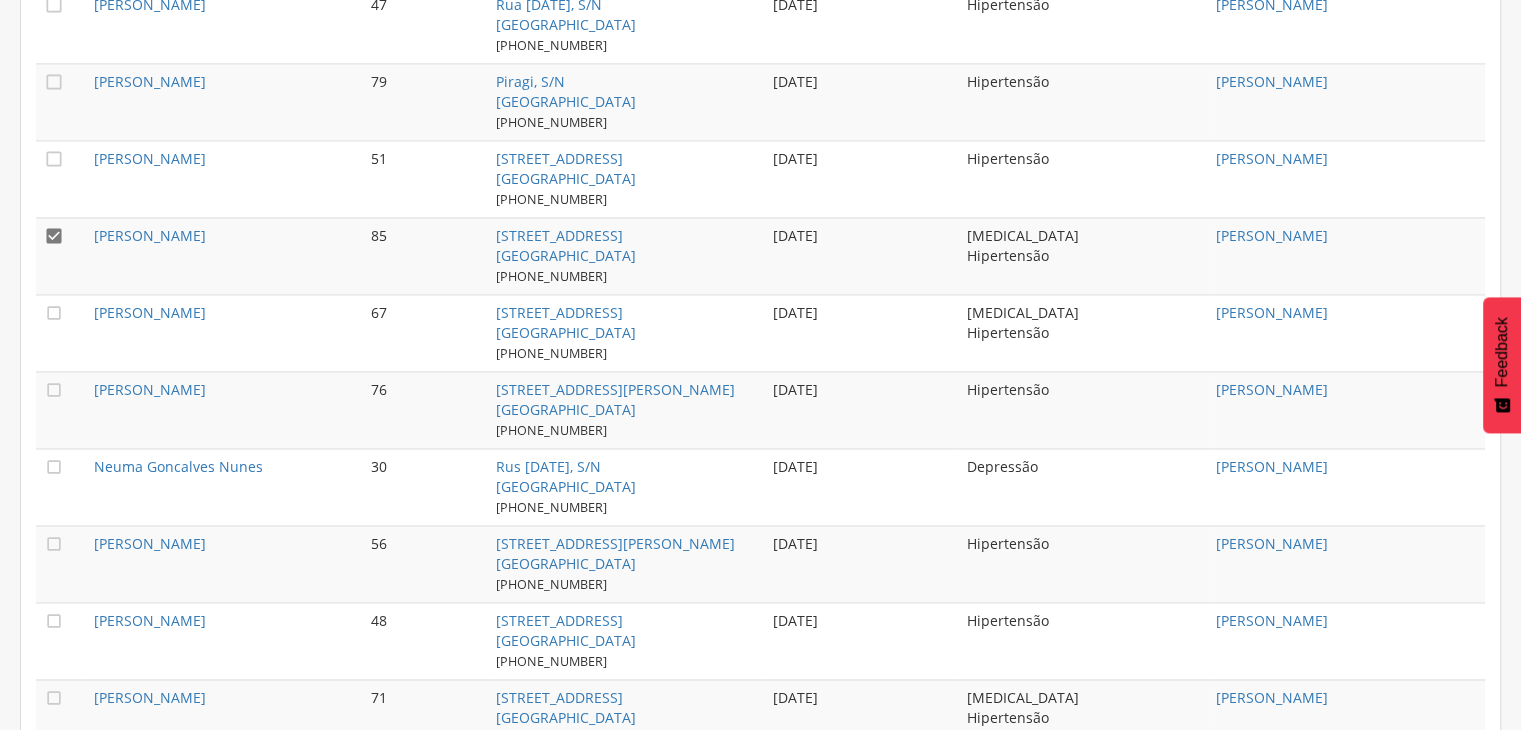 scroll, scrollTop: 3060, scrollLeft: 0, axis: vertical 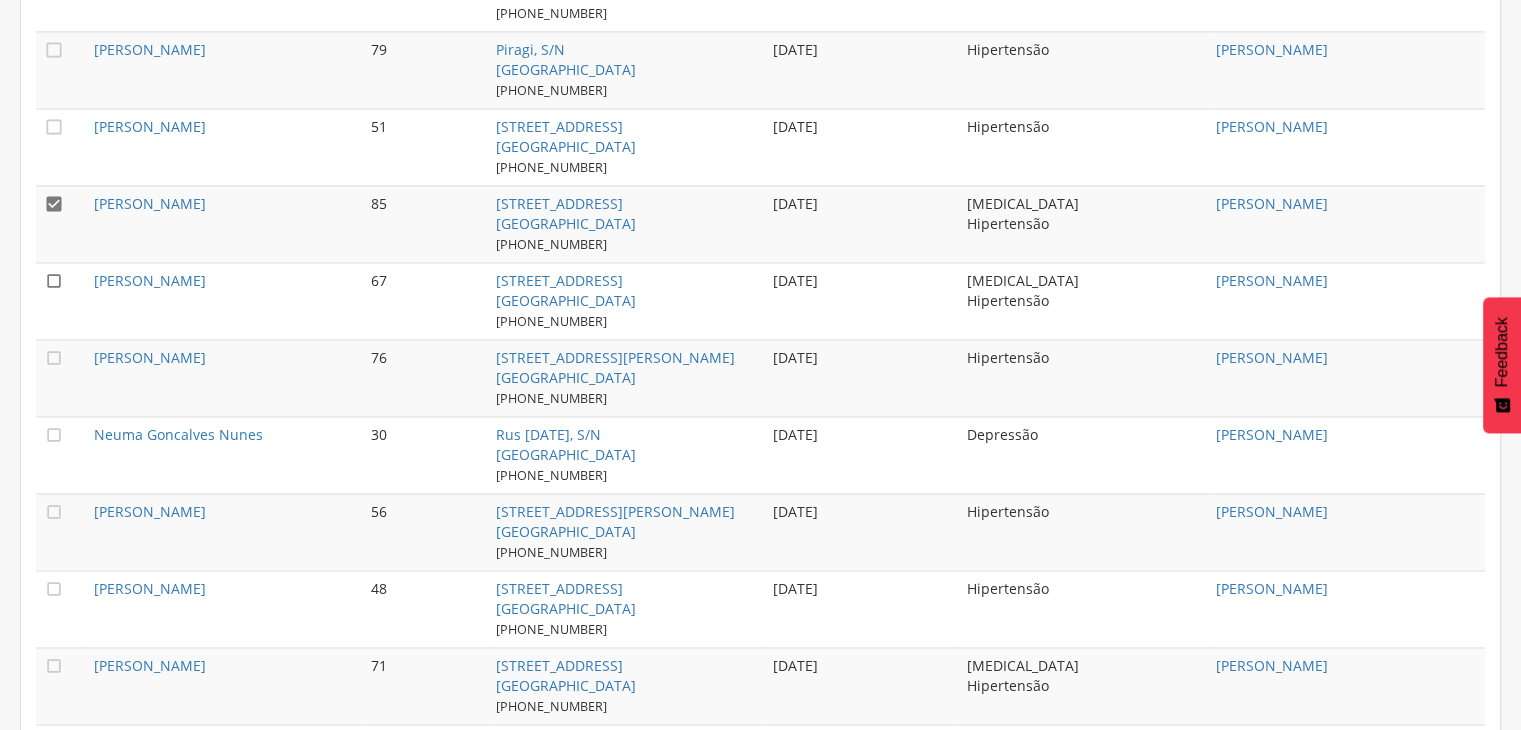 click on "" at bounding box center [54, 281] 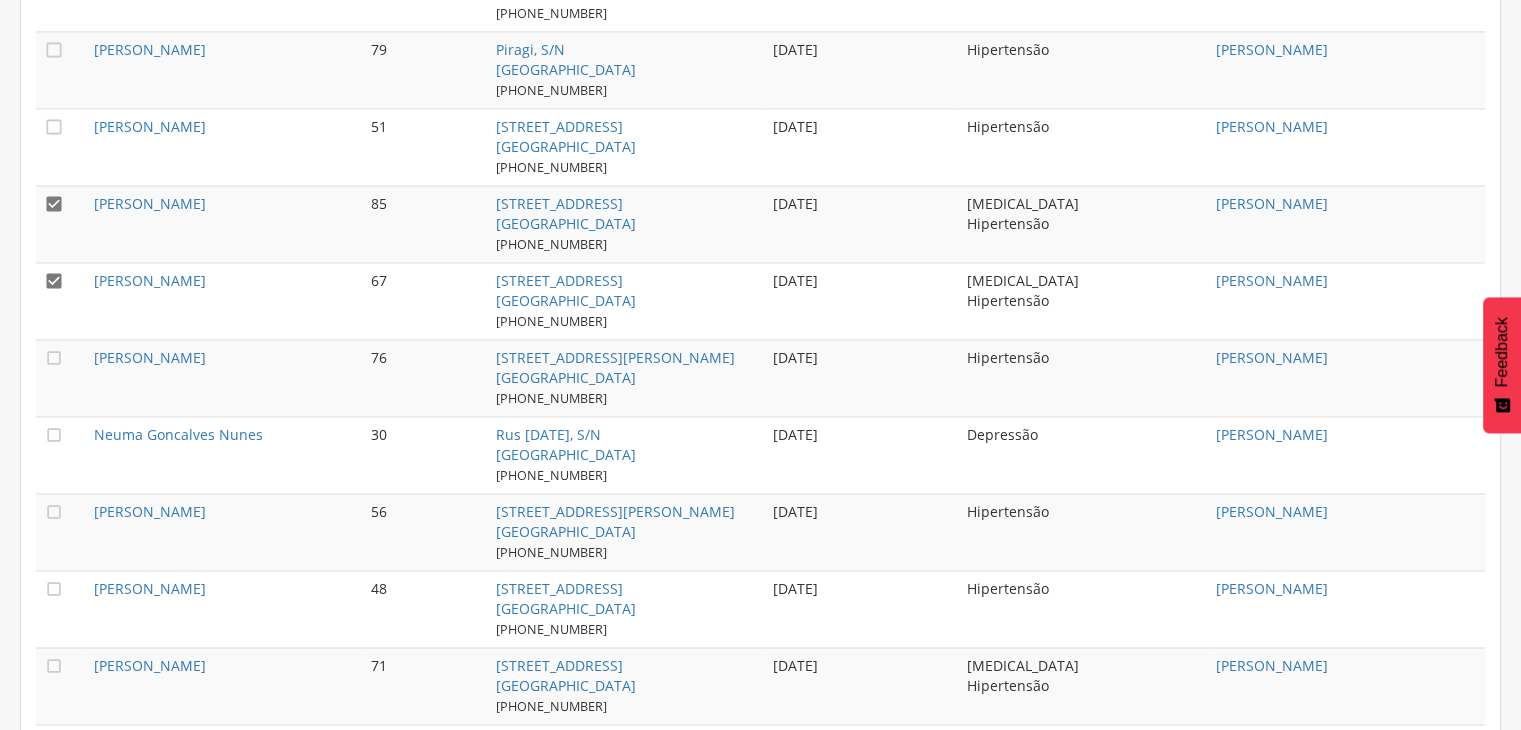 click on "" at bounding box center [54, 204] 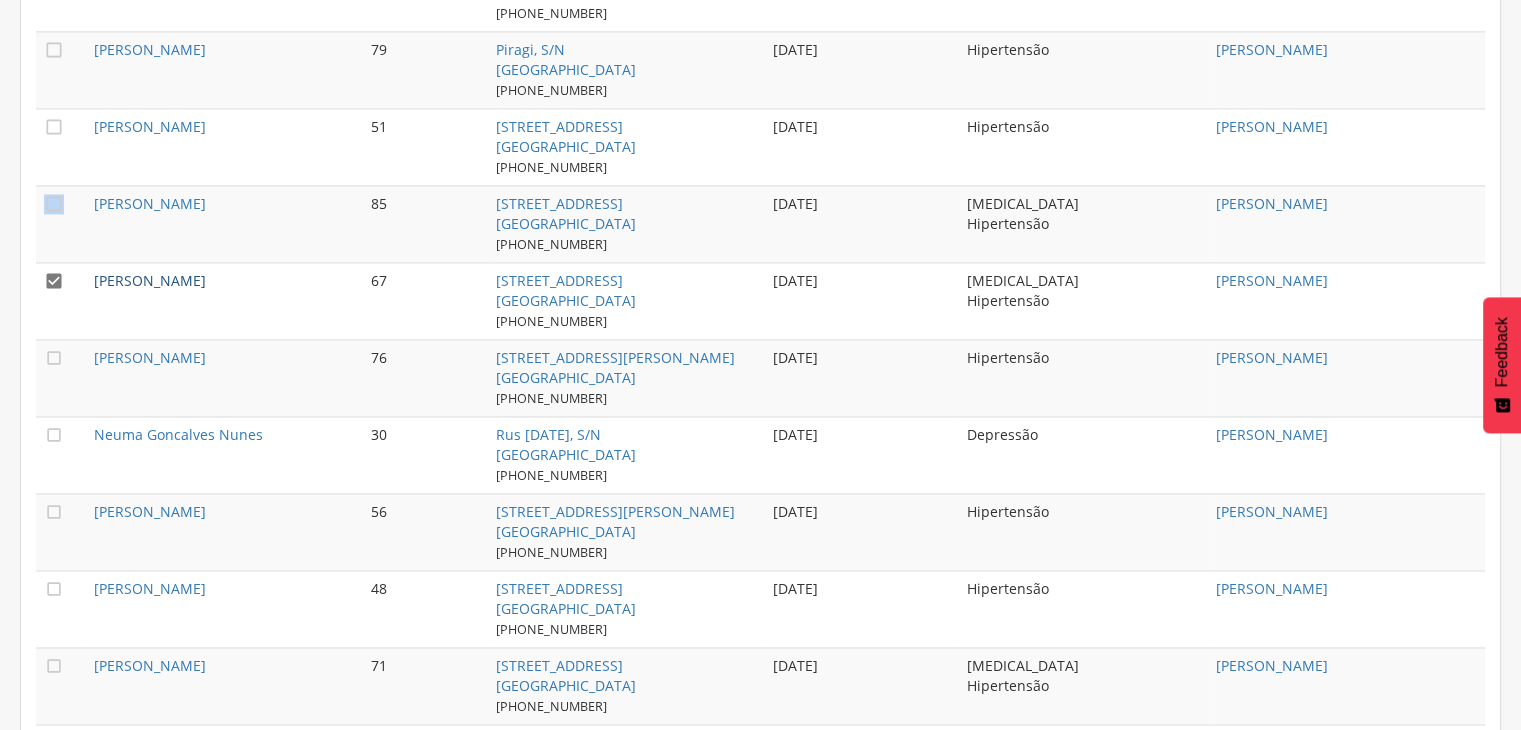 click on "[PERSON_NAME]" at bounding box center (150, 280) 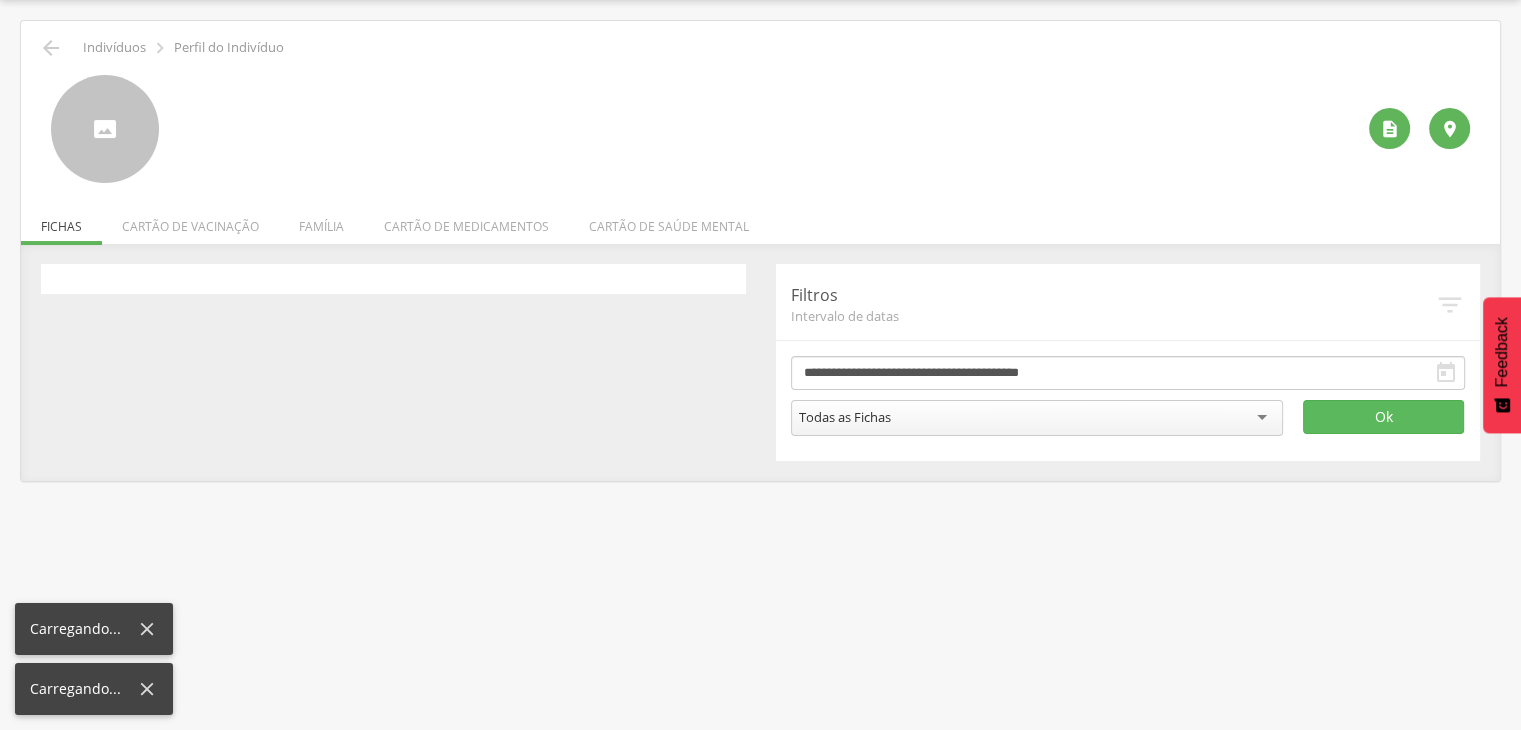 scroll, scrollTop: 60, scrollLeft: 0, axis: vertical 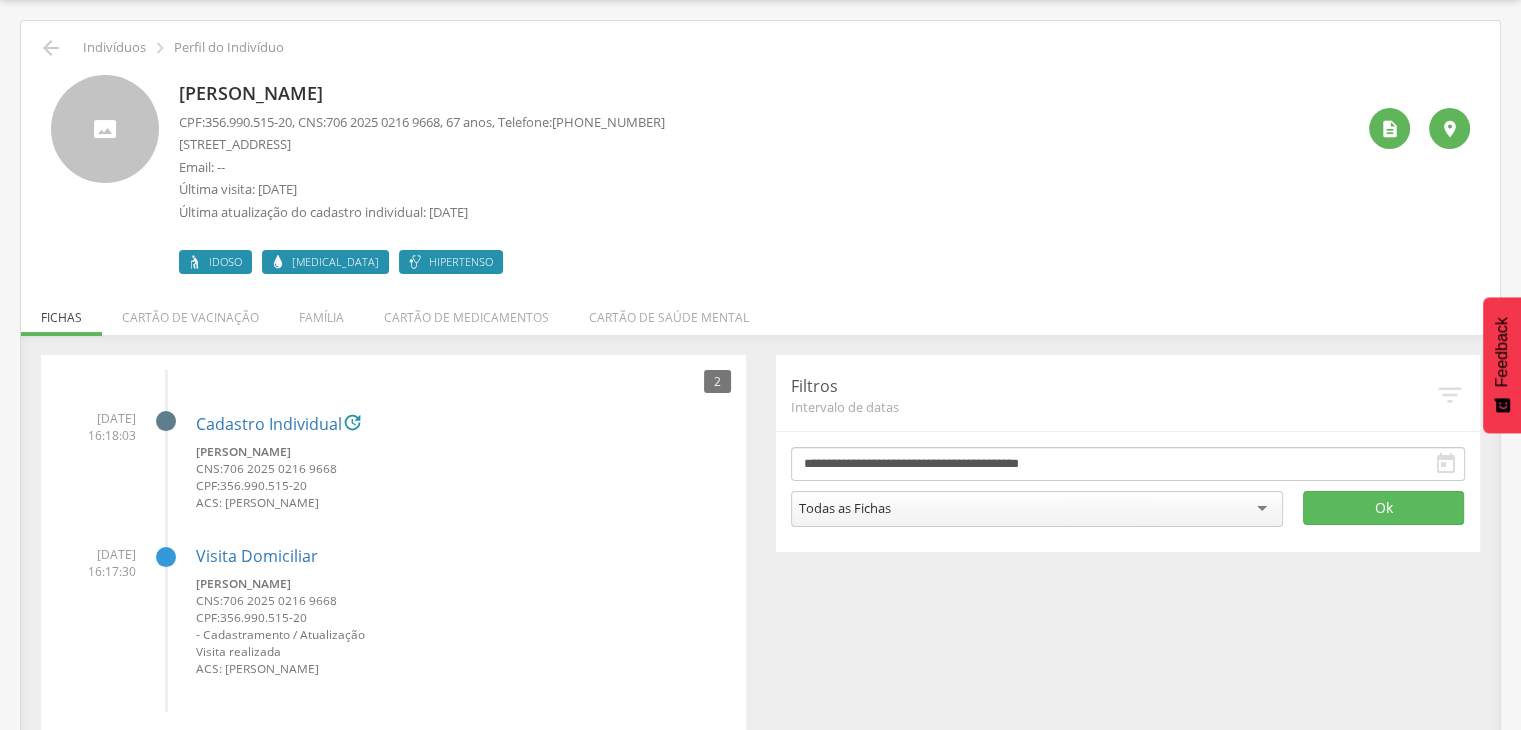 drag, startPoint x: 184, startPoint y: 91, endPoint x: 439, endPoint y: 106, distance: 255.4408 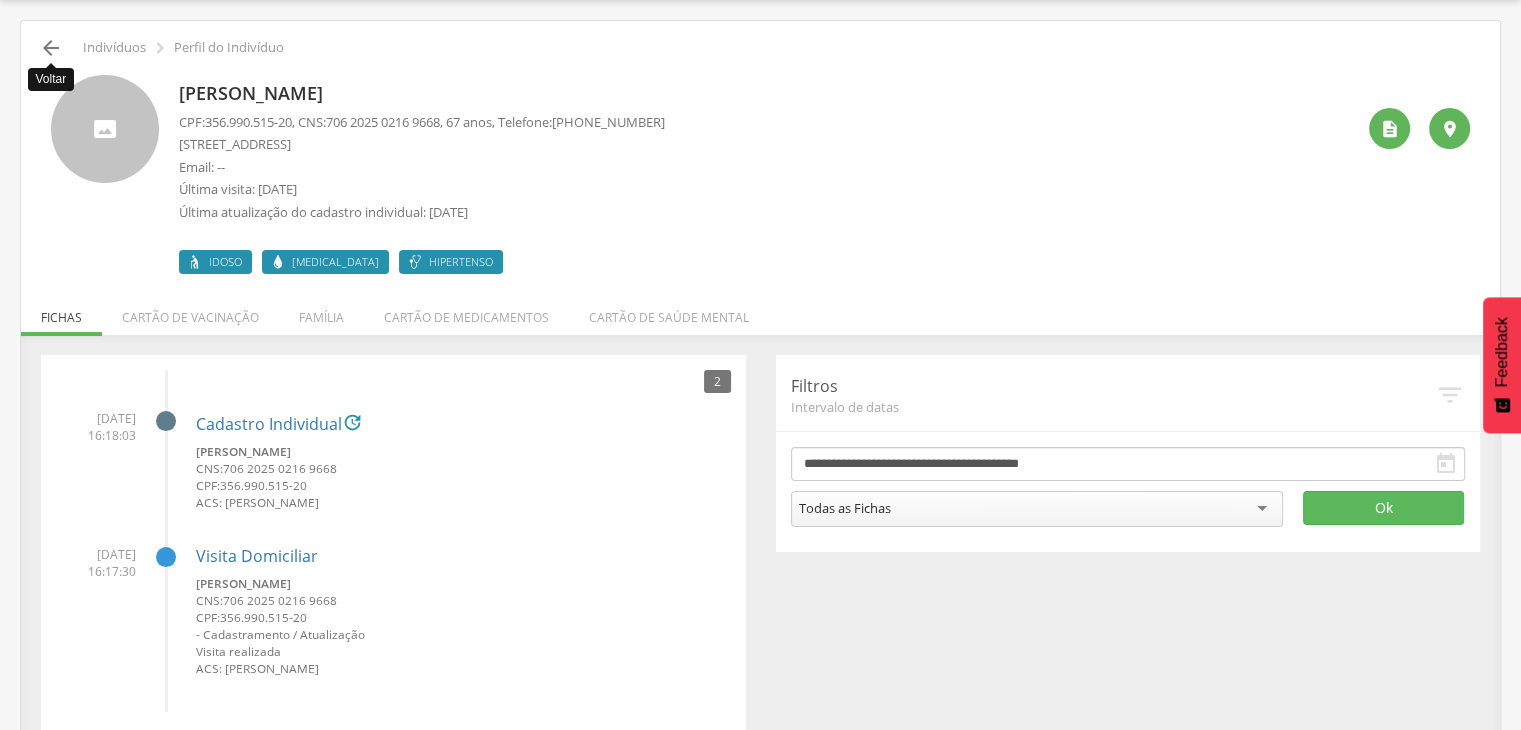 click on "" at bounding box center [51, 48] 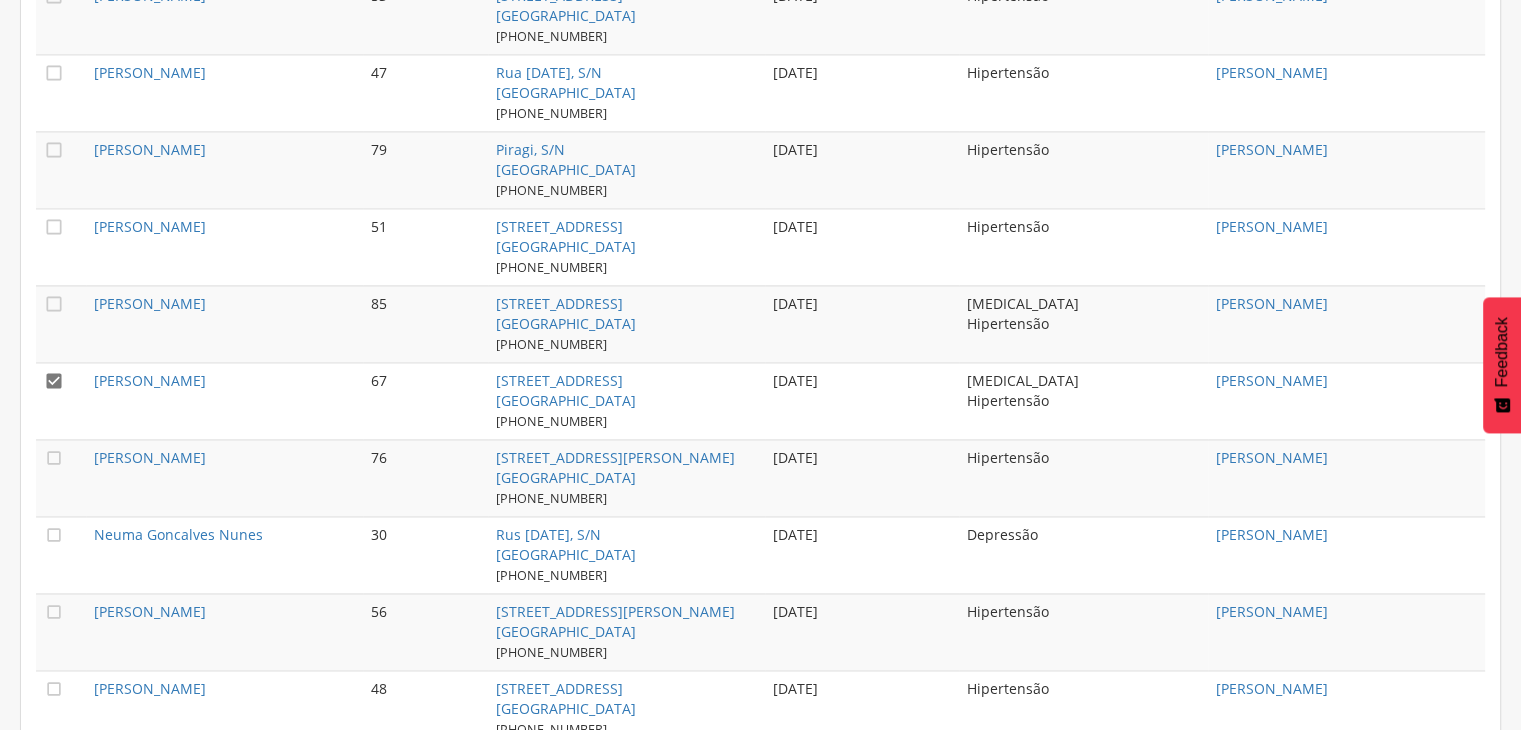scroll, scrollTop: 3060, scrollLeft: 0, axis: vertical 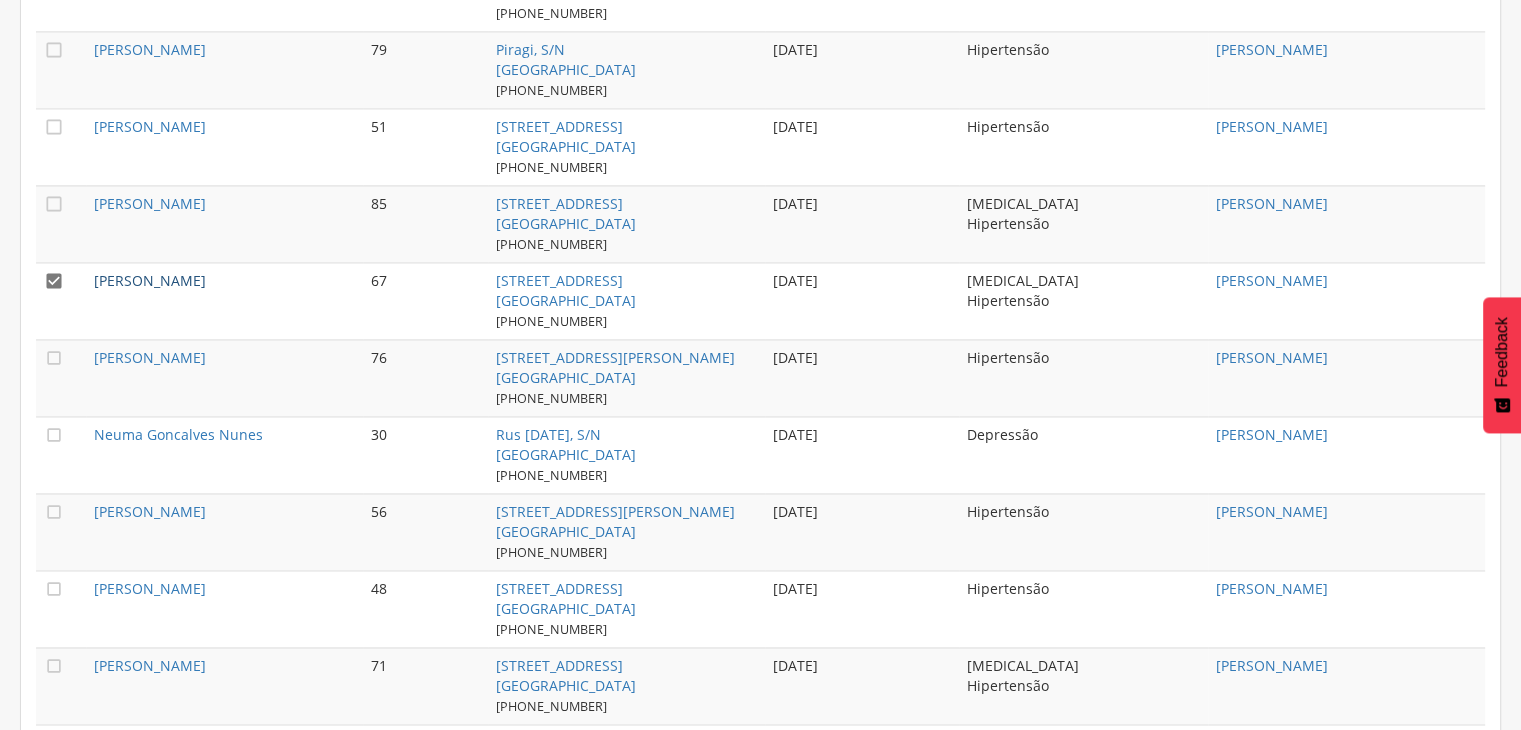 click on "[PERSON_NAME]" at bounding box center (150, 280) 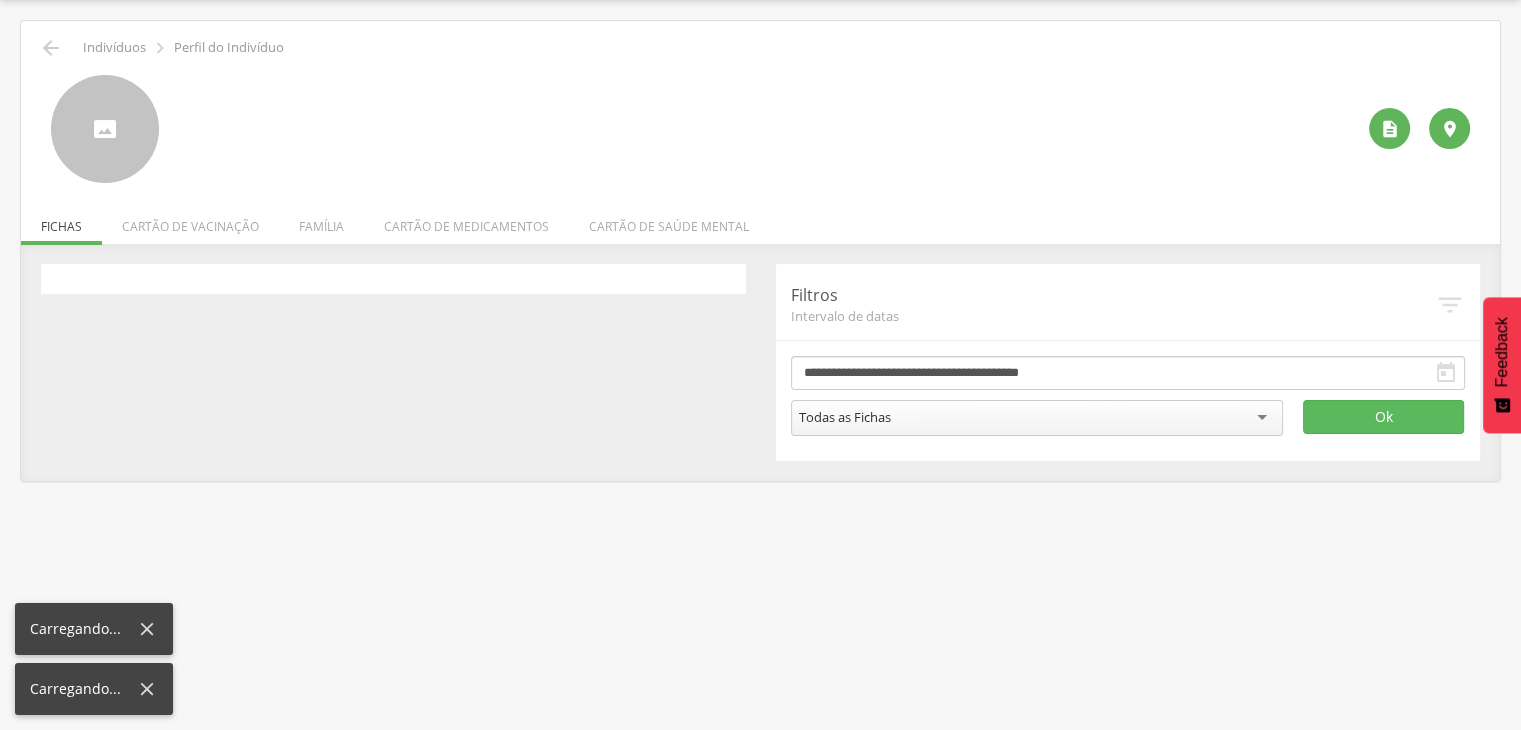 scroll, scrollTop: 60, scrollLeft: 0, axis: vertical 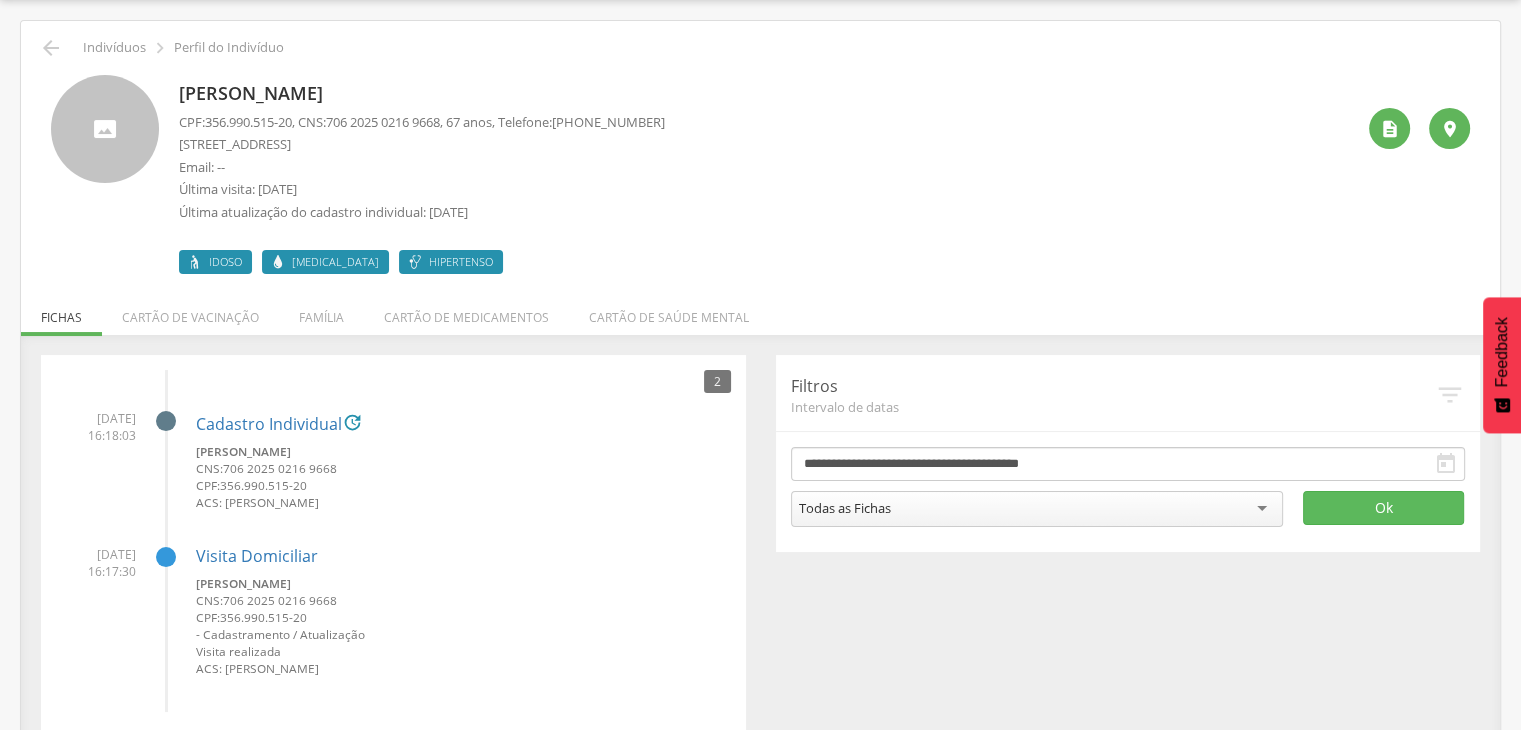 drag, startPoint x: 176, startPoint y: 83, endPoint x: 446, endPoint y: 85, distance: 270.00742 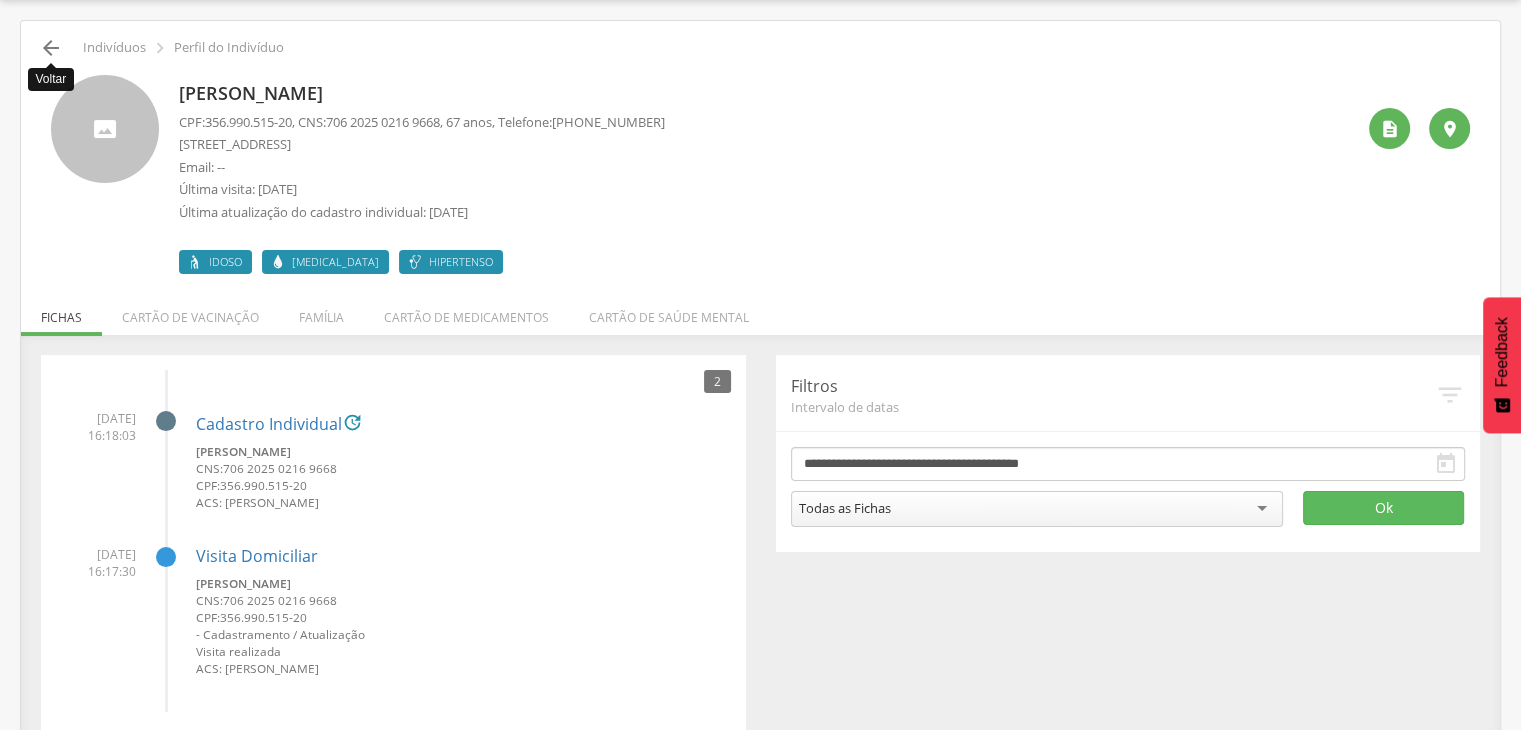 click on "" at bounding box center (51, 48) 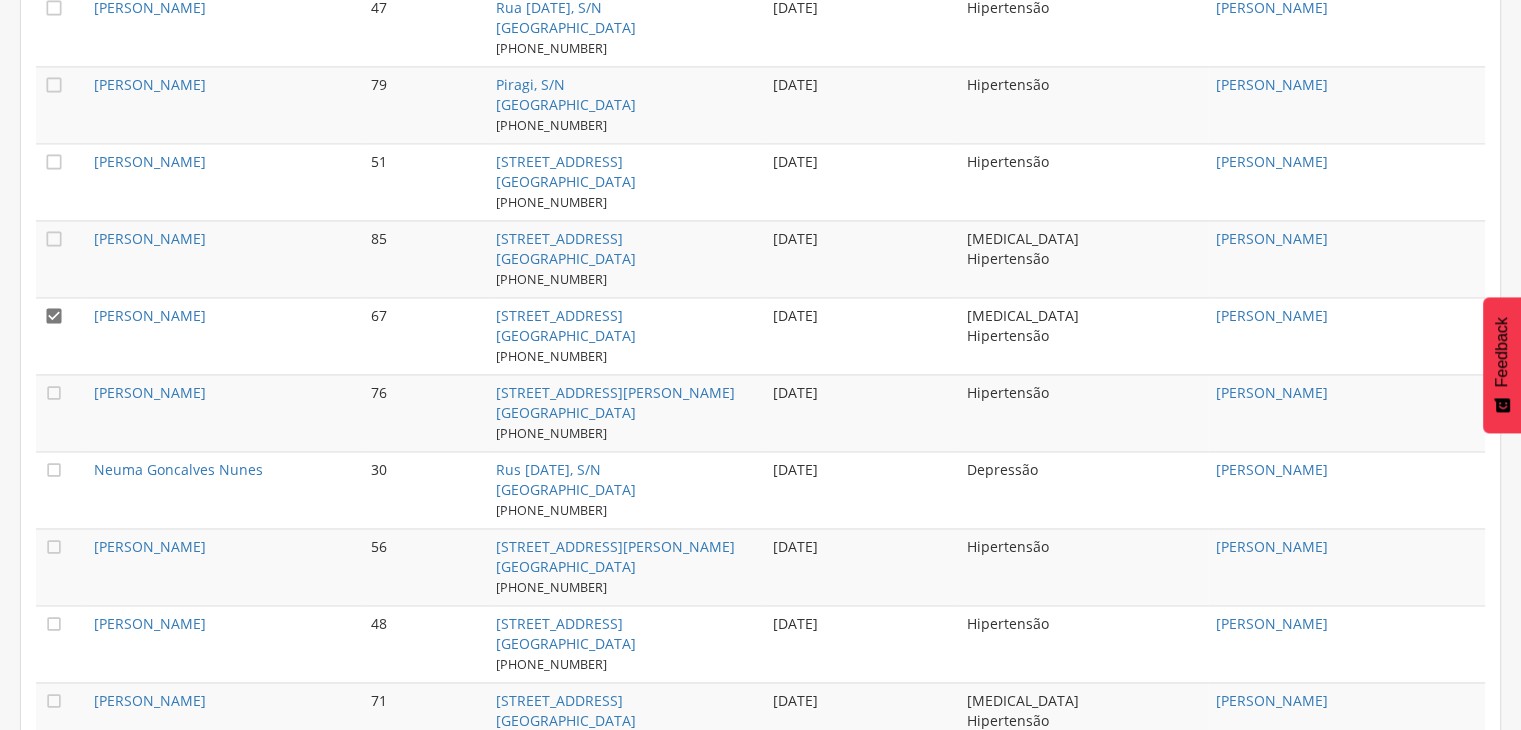 scroll, scrollTop: 3060, scrollLeft: 0, axis: vertical 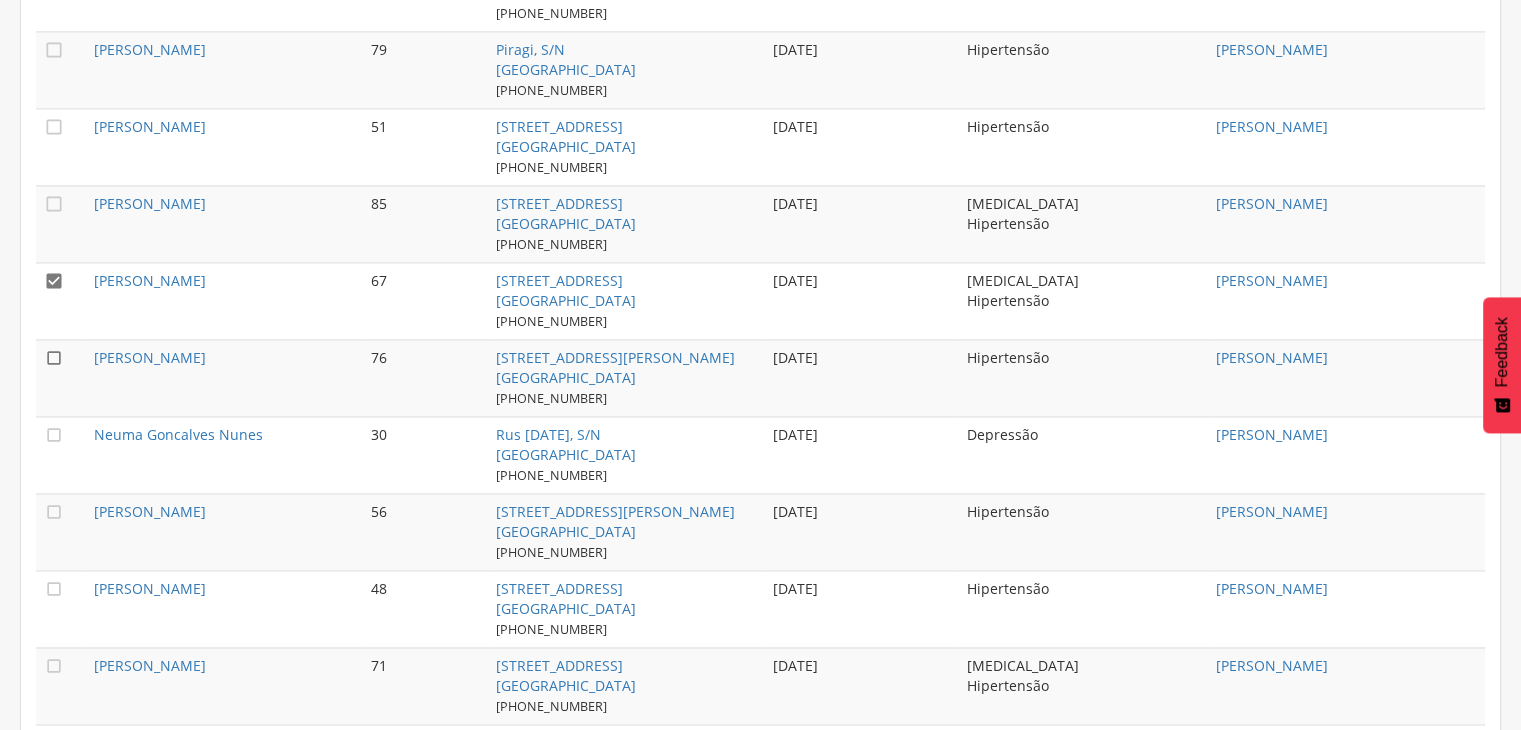 click on "" at bounding box center [54, 358] 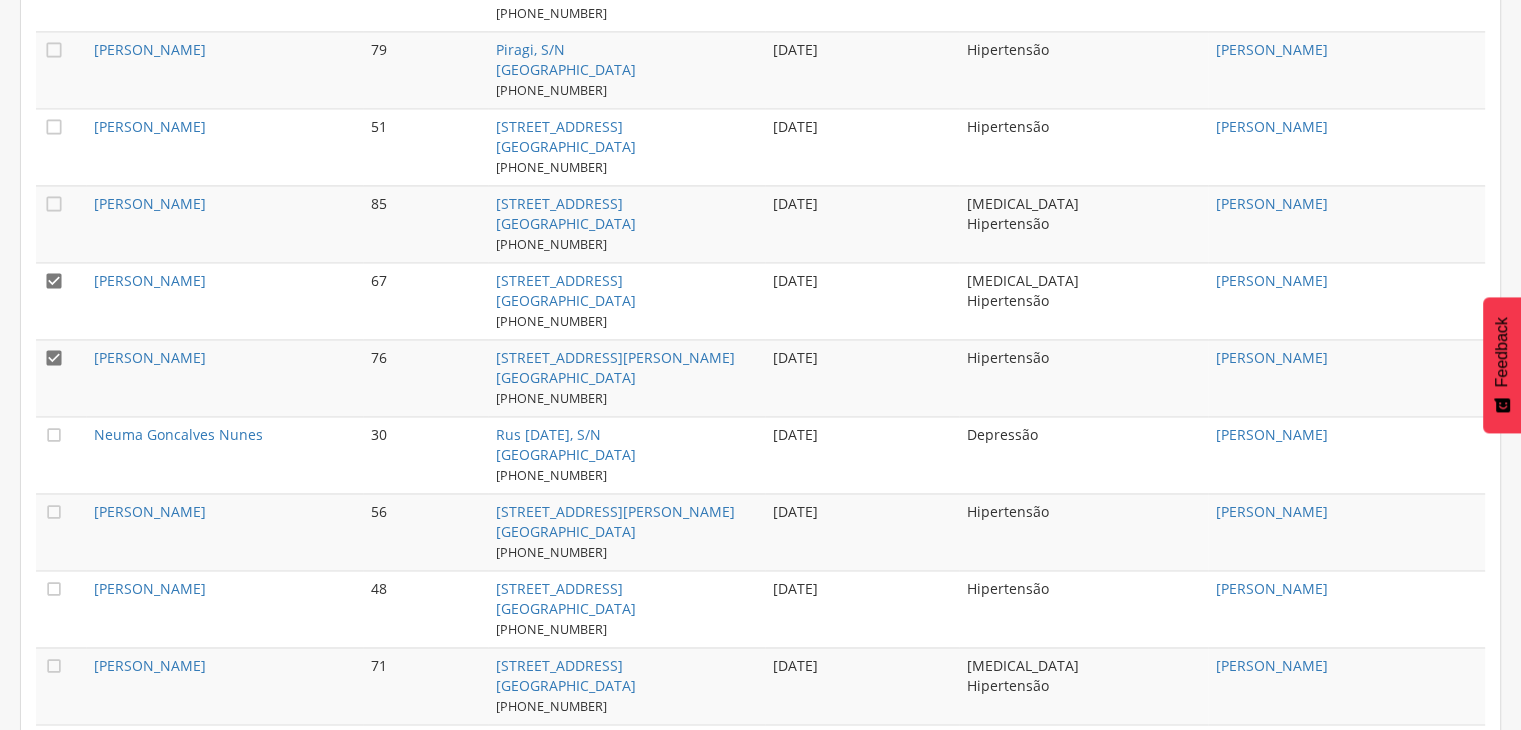 click on "" at bounding box center [54, 281] 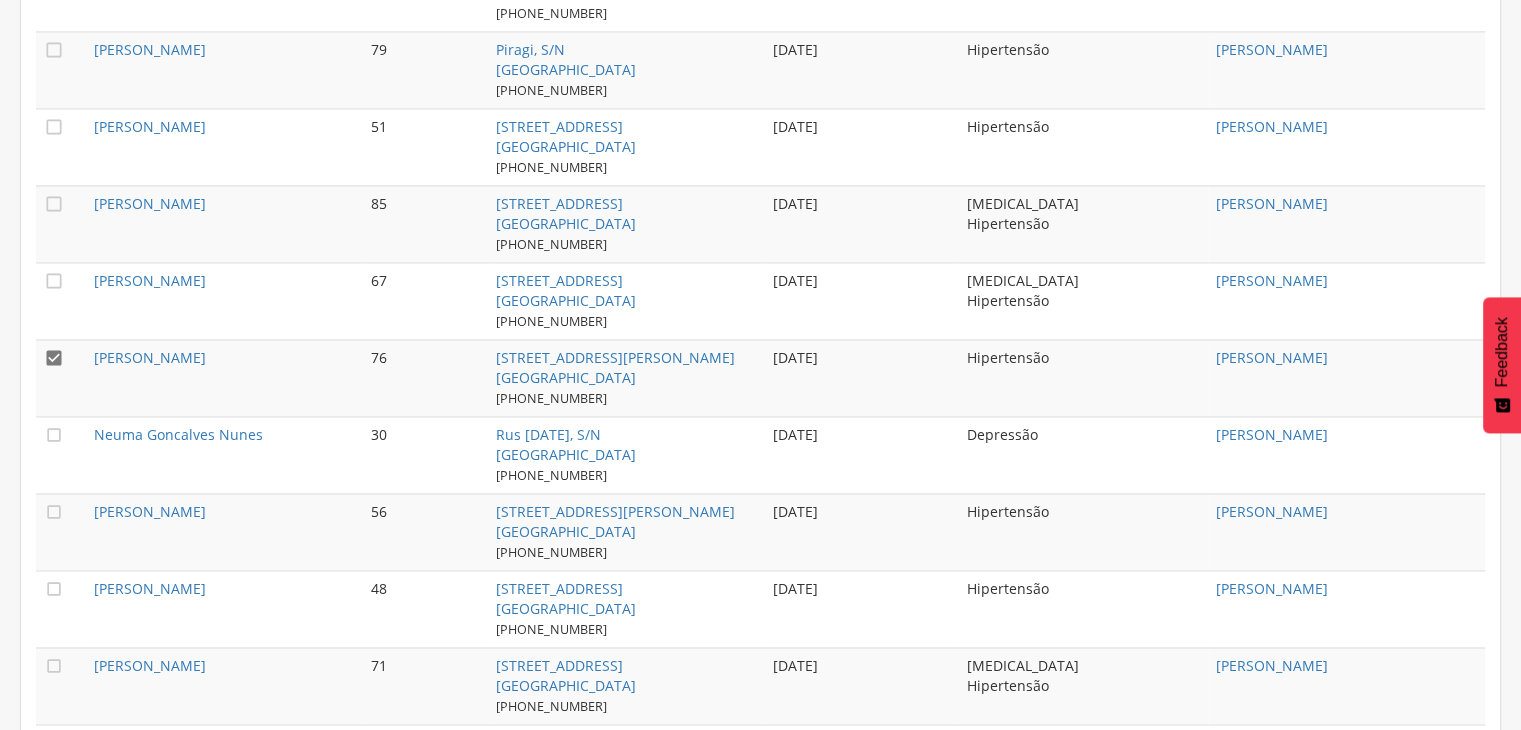 click on "[PERSON_NAME]" at bounding box center [224, 377] 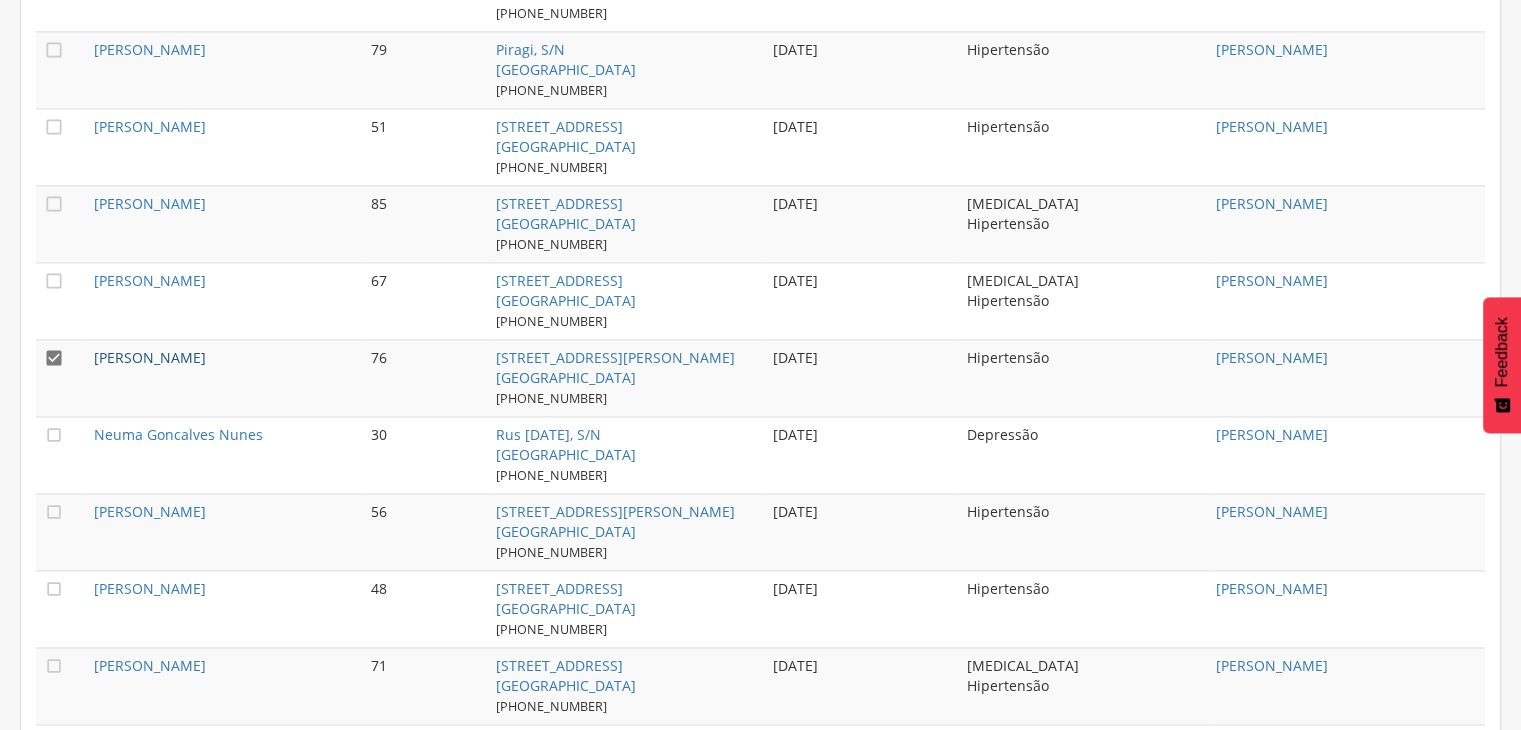 click on "[PERSON_NAME]" at bounding box center [150, 357] 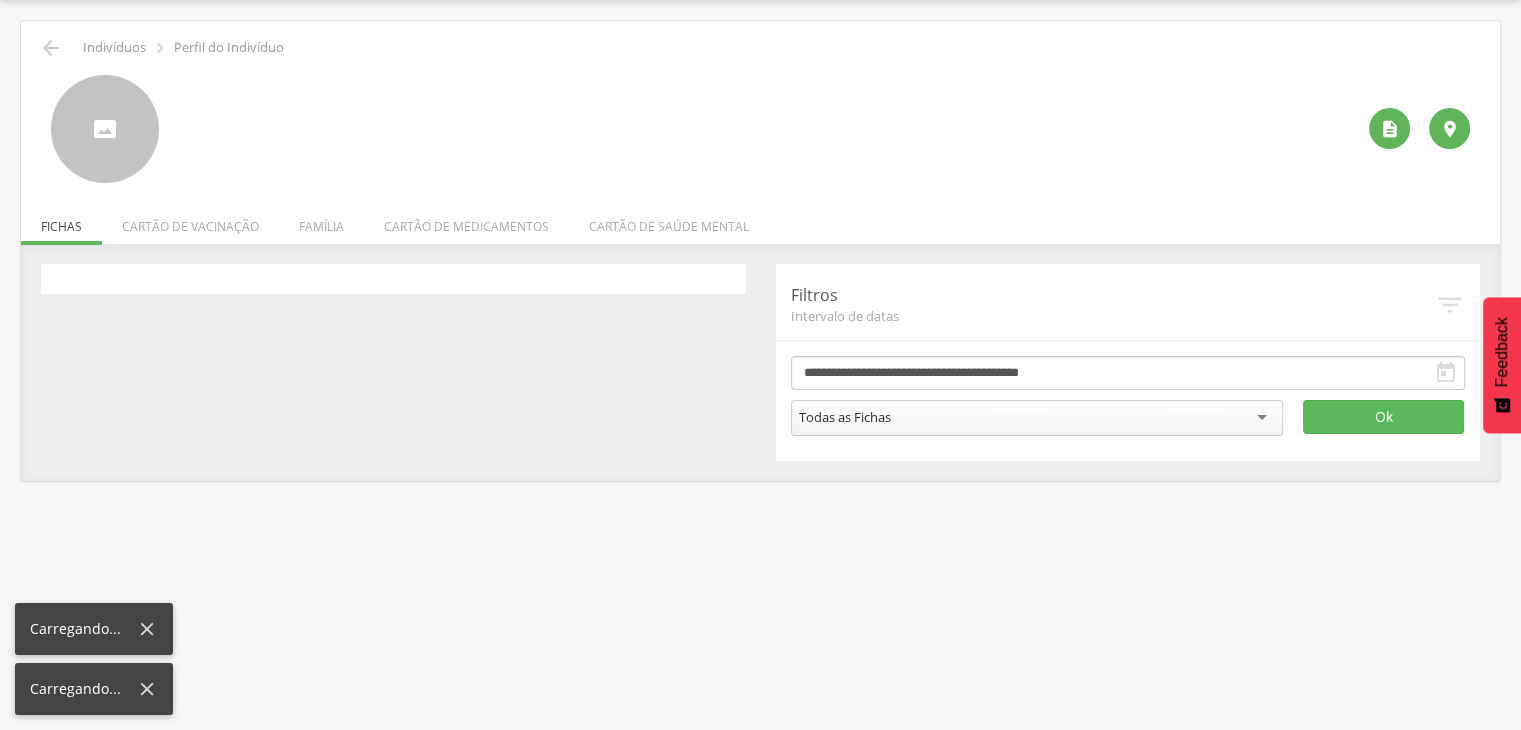 scroll, scrollTop: 60, scrollLeft: 0, axis: vertical 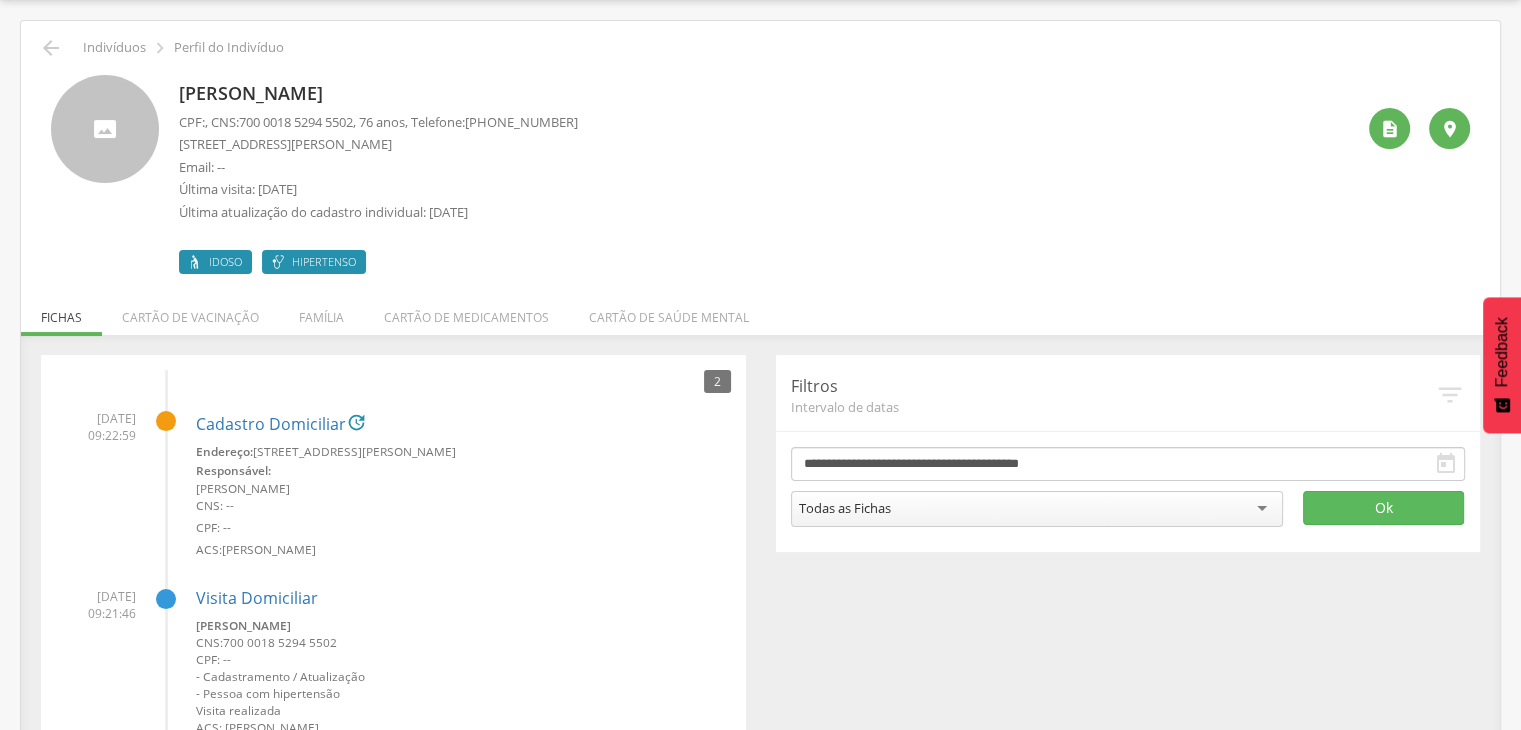 drag, startPoint x: 185, startPoint y: 93, endPoint x: 446, endPoint y: 93, distance: 261 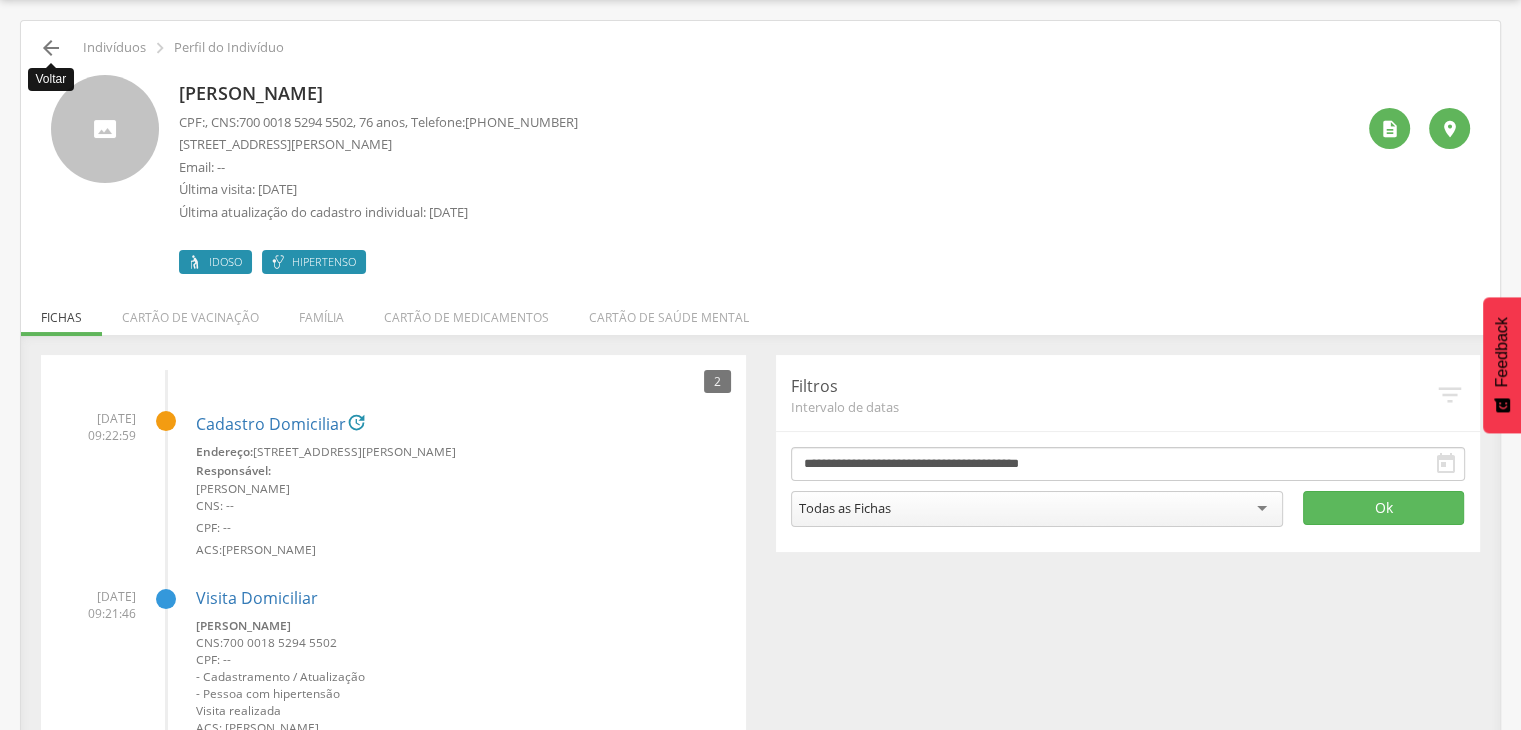 click on "" at bounding box center (51, 48) 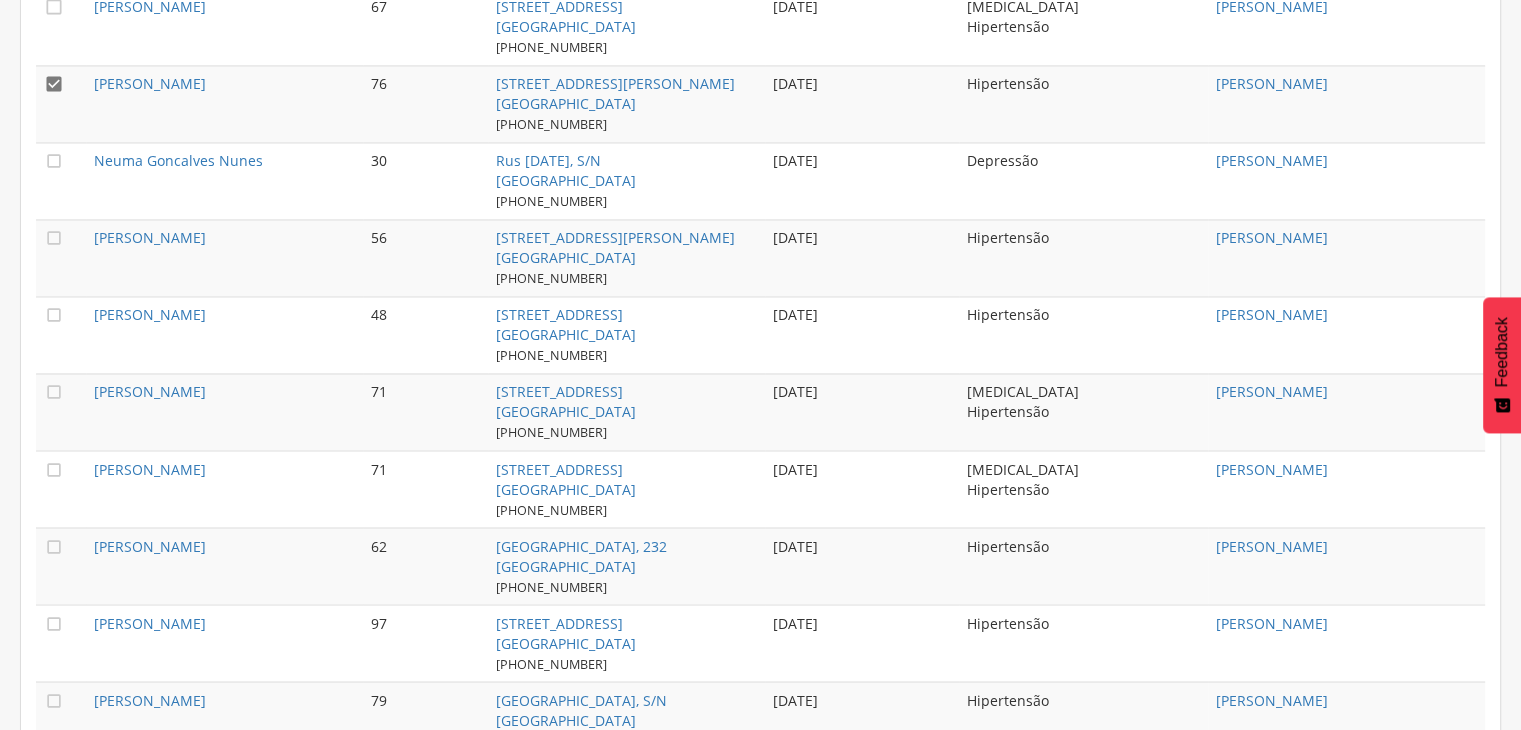 scroll, scrollTop: 3360, scrollLeft: 0, axis: vertical 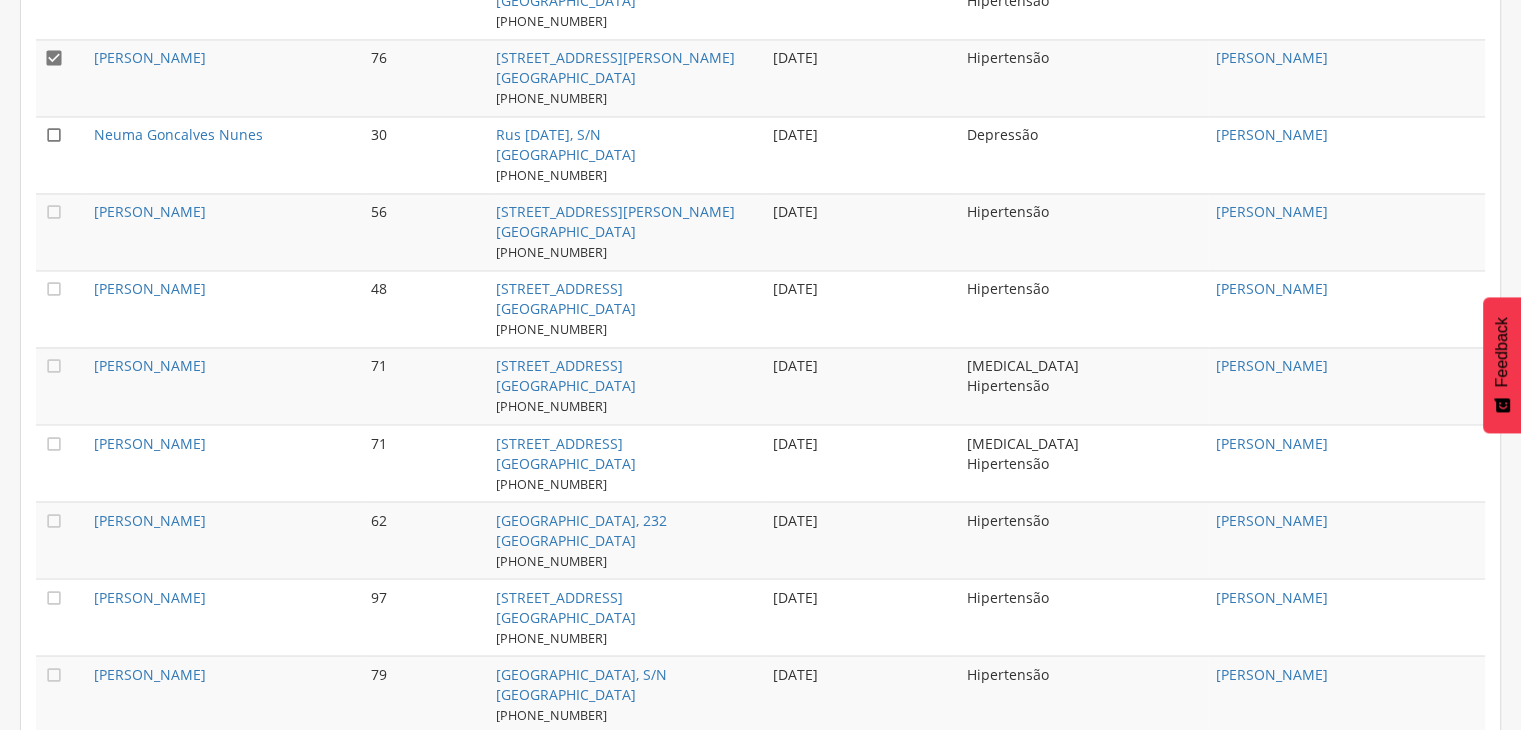 click on "" at bounding box center [54, 135] 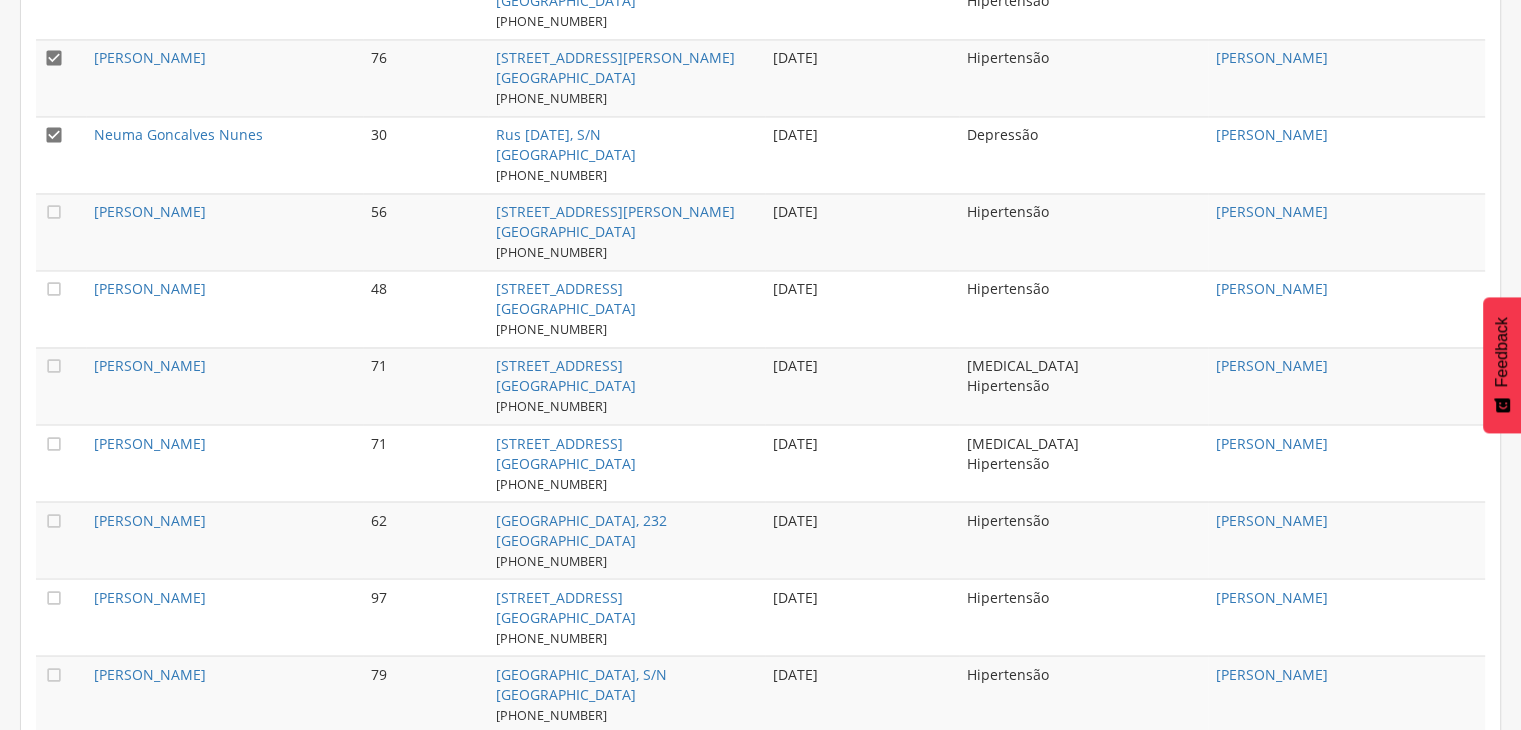 click on "" at bounding box center [54, 58] 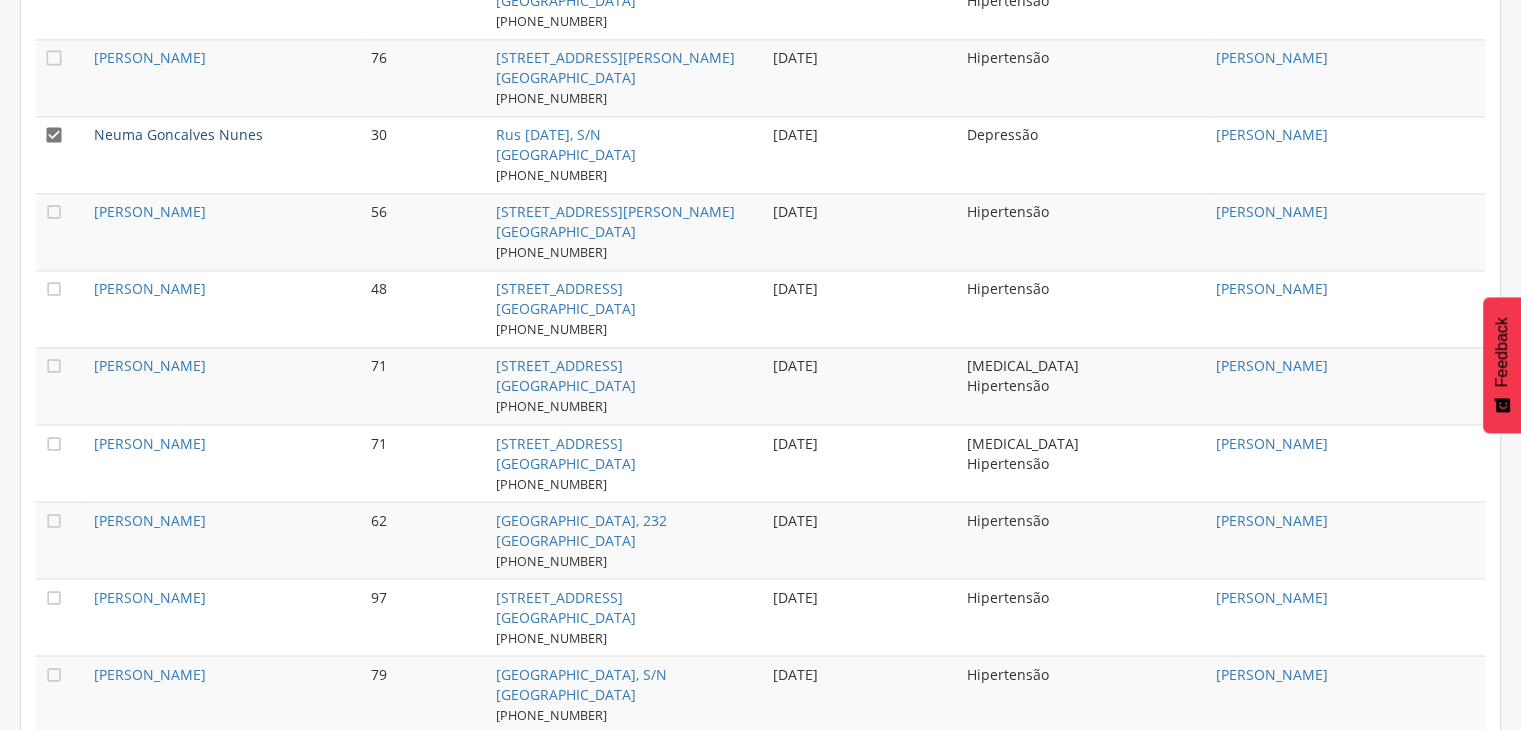 click on "Neuma Goncalves Nunes" at bounding box center (178, 134) 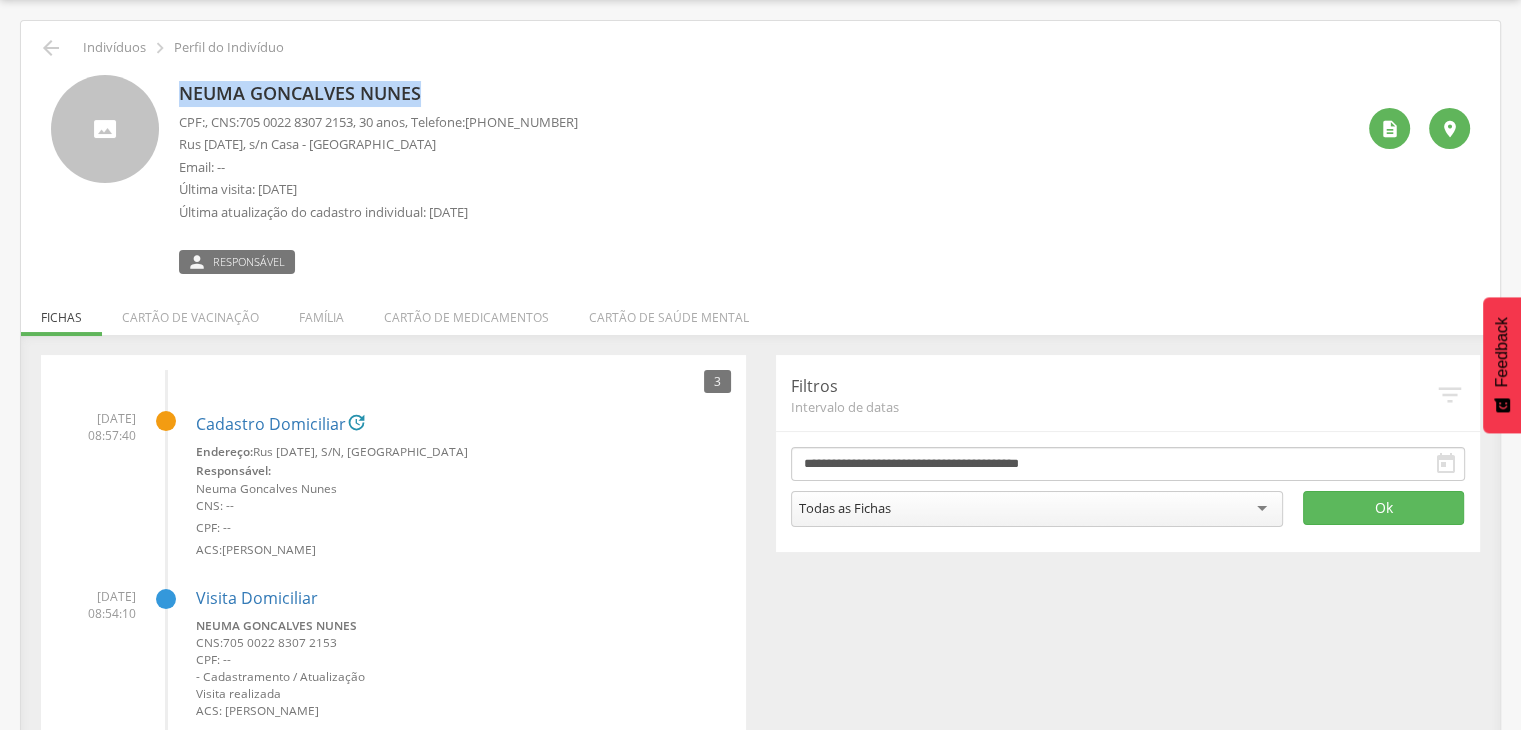 drag, startPoint x: 185, startPoint y: 93, endPoint x: 440, endPoint y: 105, distance: 255.2822 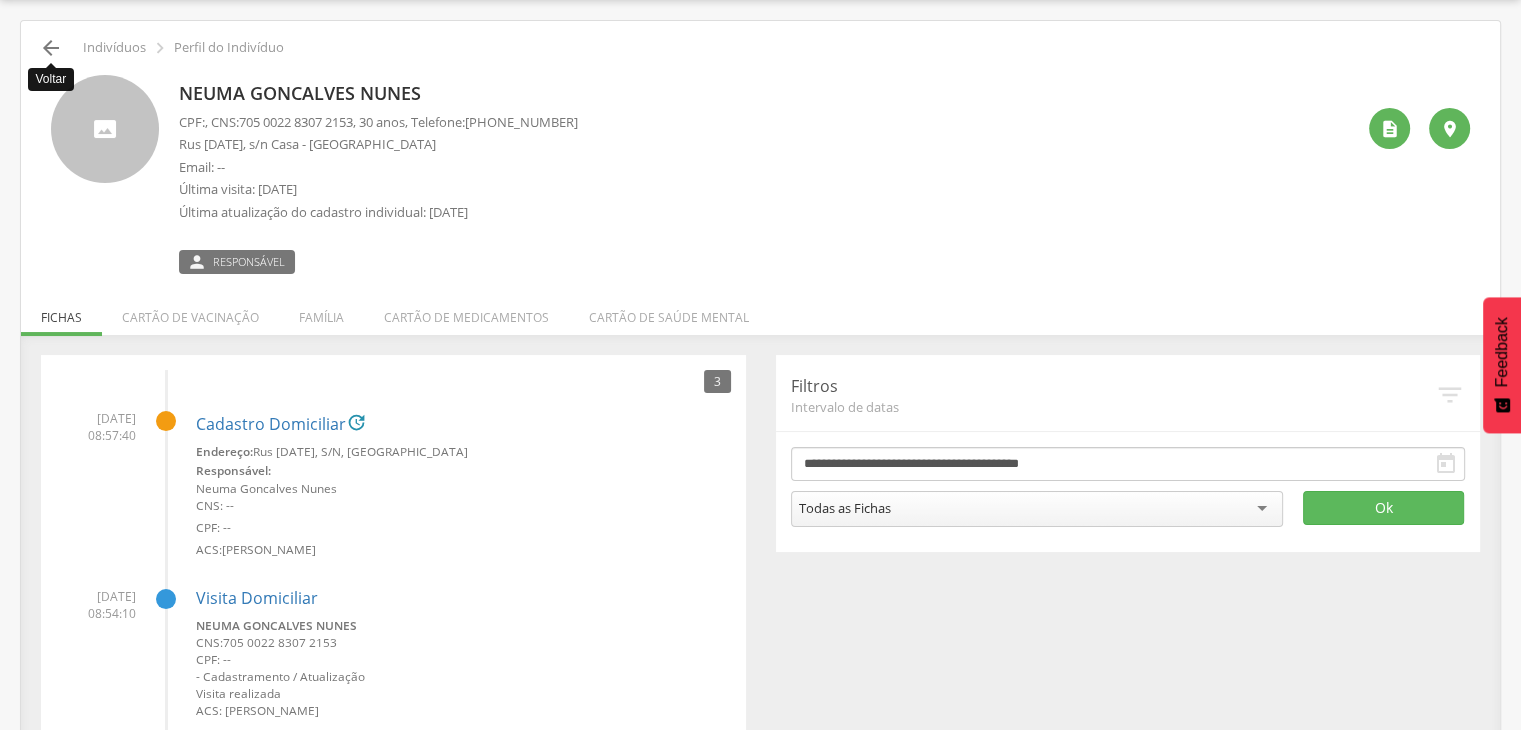 click on "" at bounding box center [51, 48] 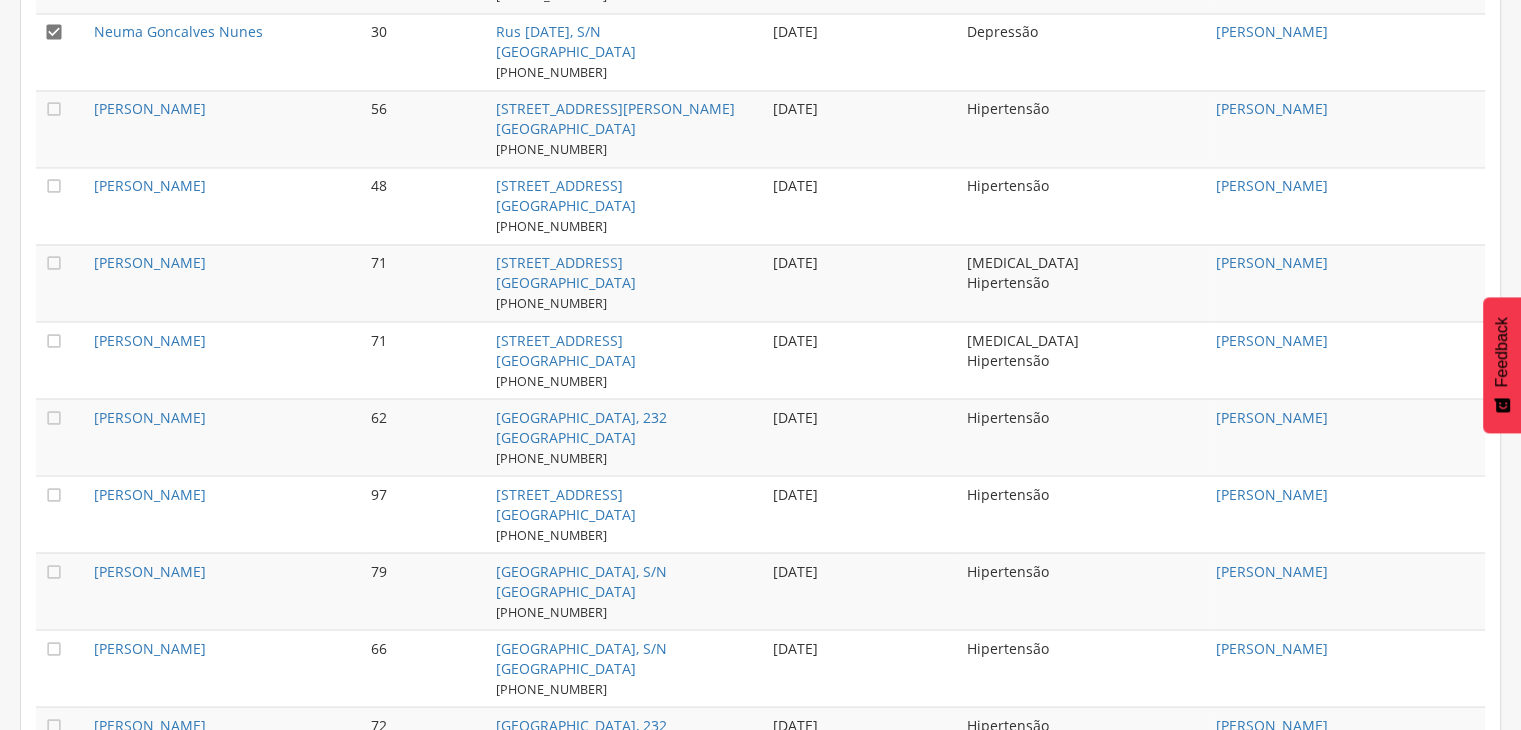 scroll, scrollTop: 3483, scrollLeft: 0, axis: vertical 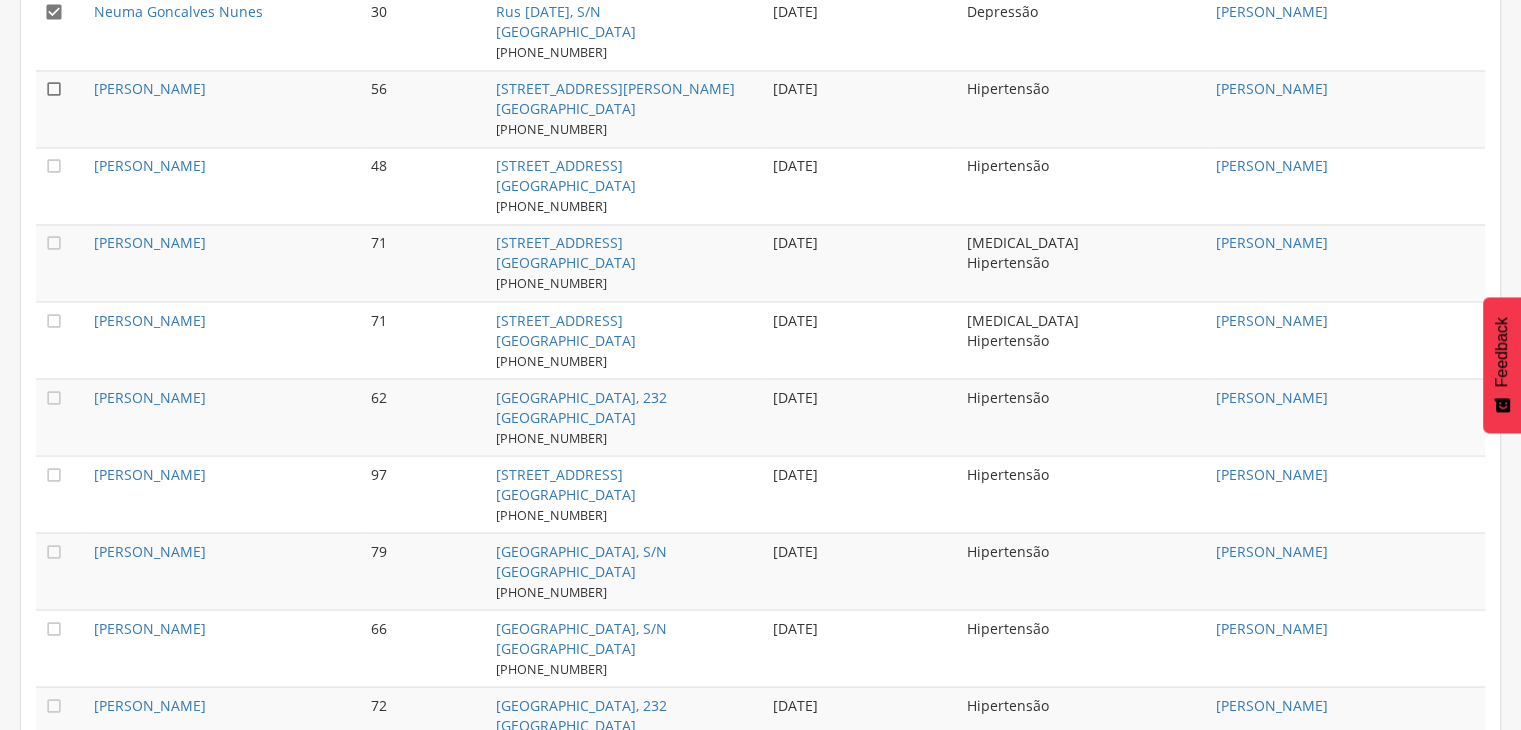 click on "" at bounding box center [54, 89] 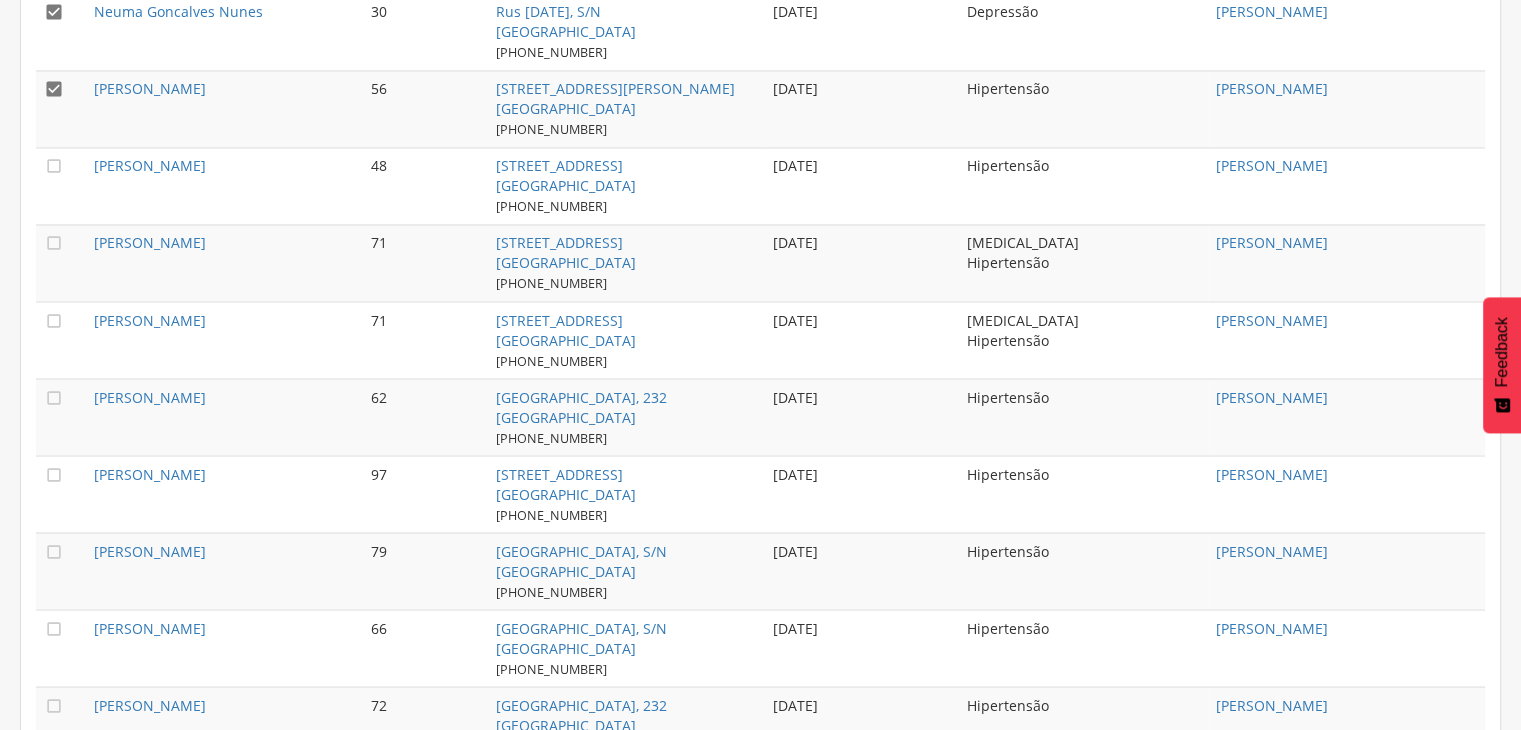 click on "" at bounding box center (54, 12) 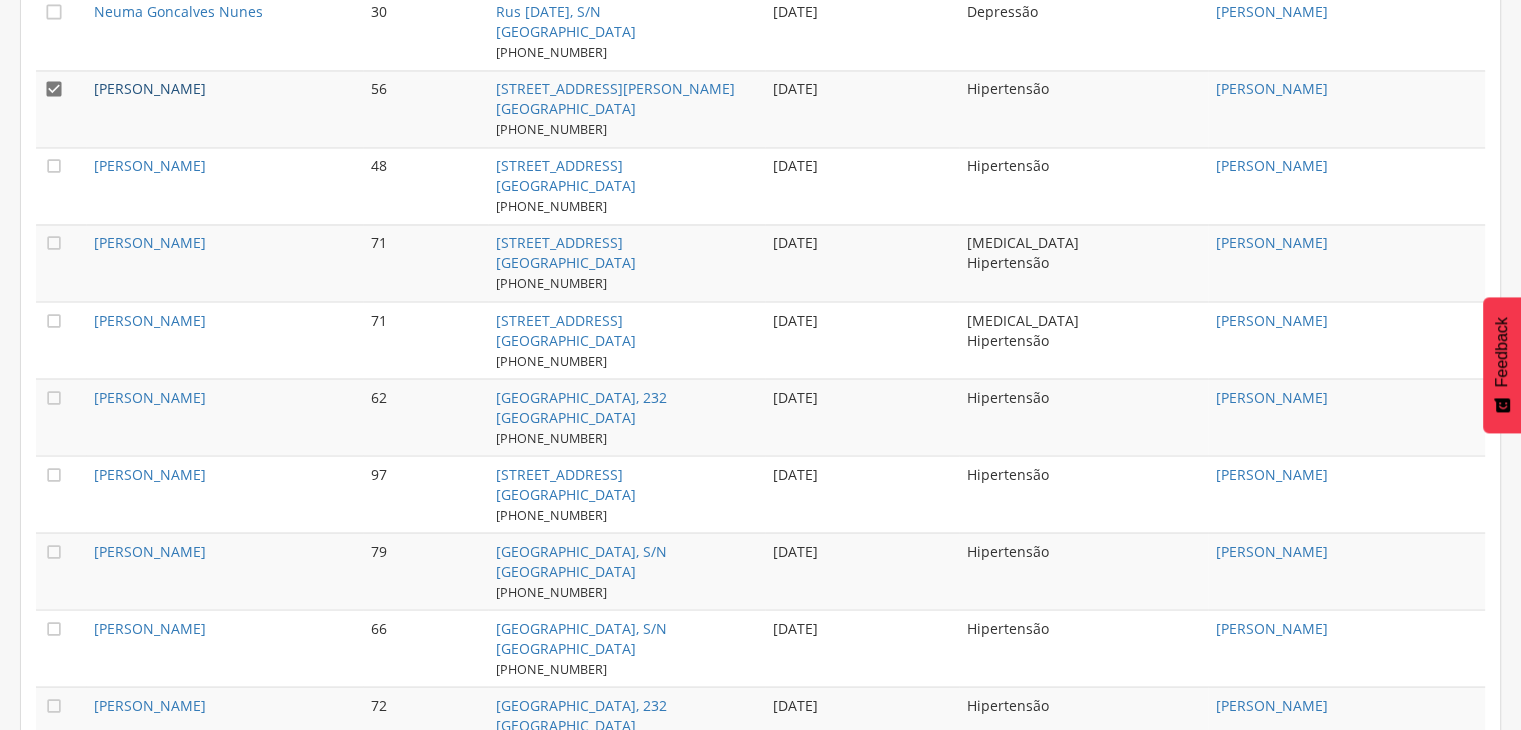 click on "[PERSON_NAME]" at bounding box center [150, 88] 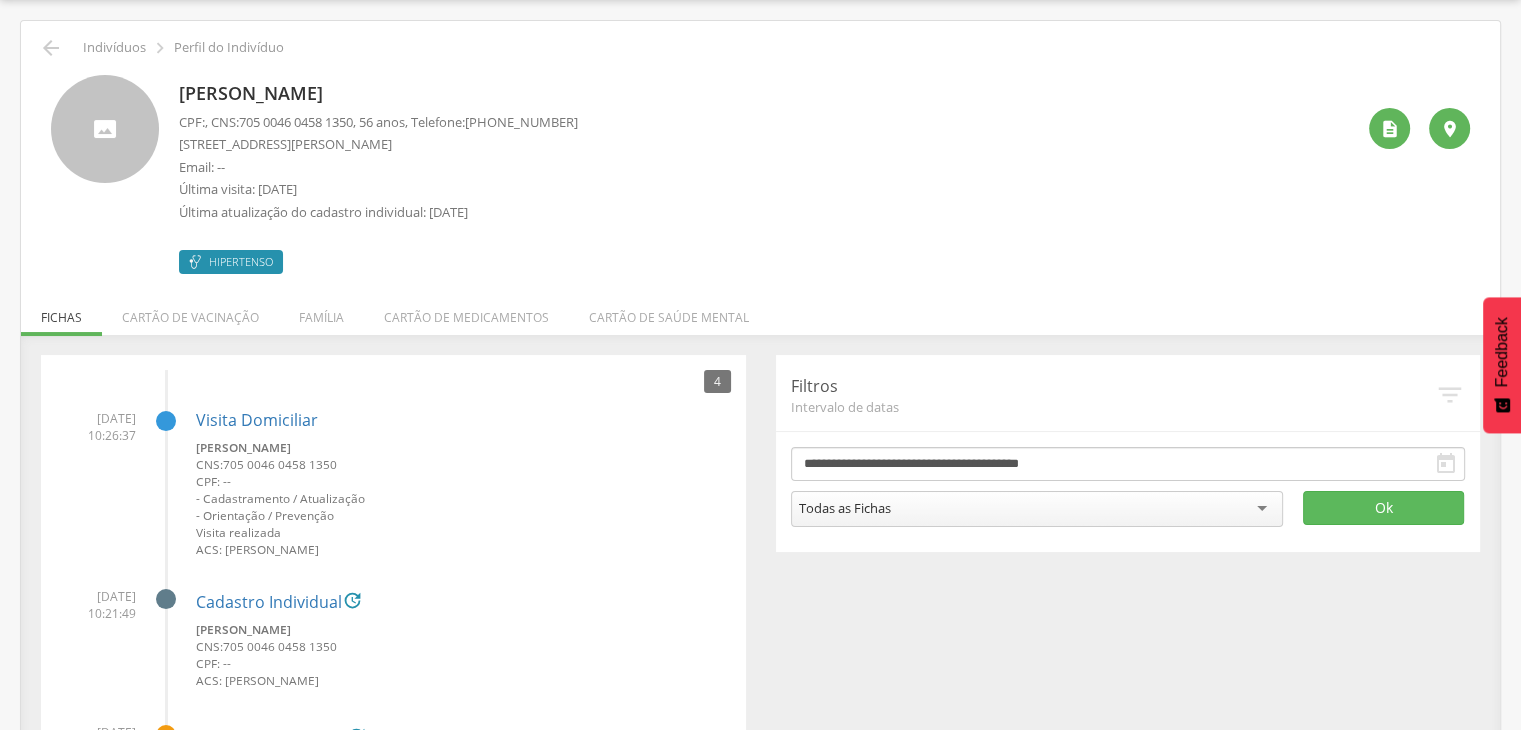drag, startPoint x: 173, startPoint y: 87, endPoint x: 414, endPoint y: 103, distance: 241.53053 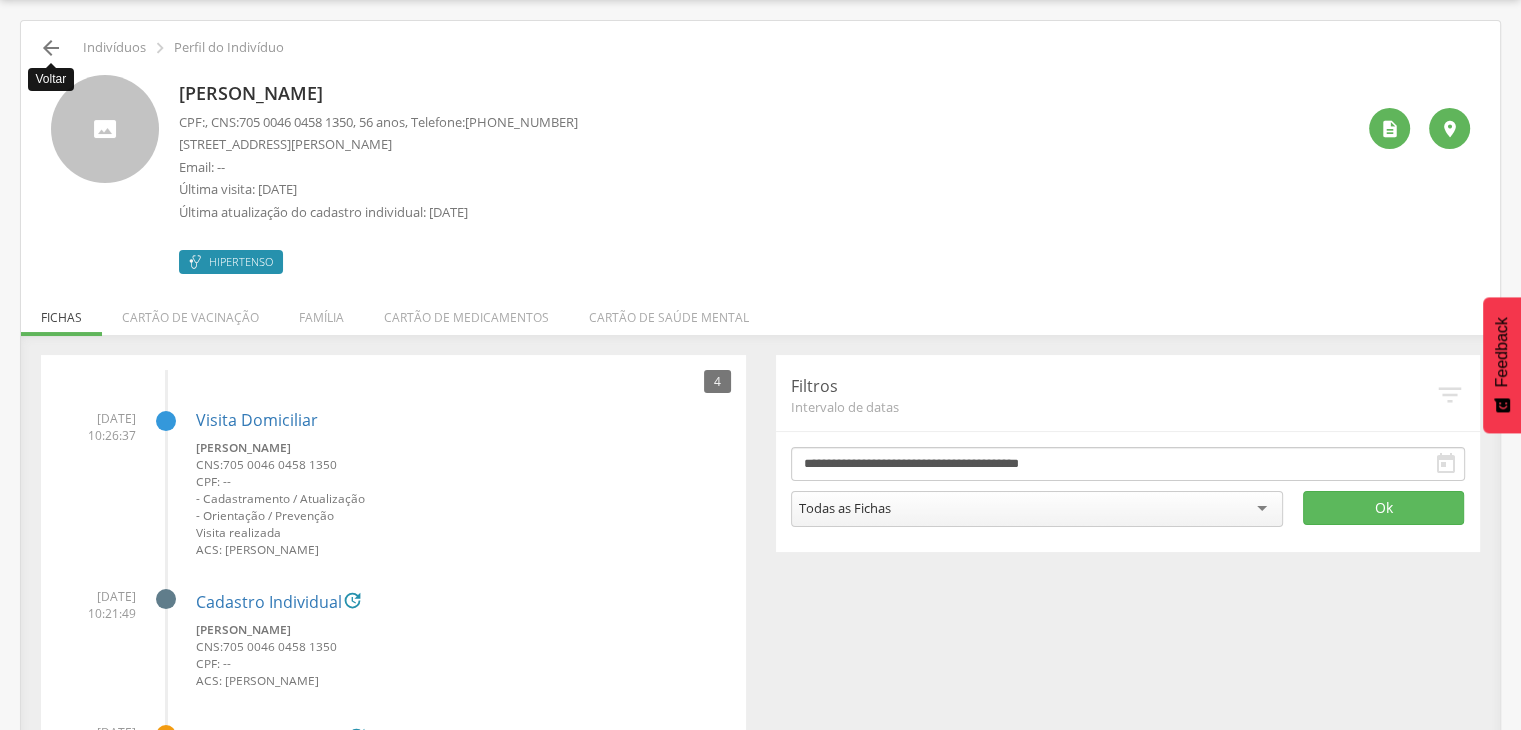 click on "" at bounding box center (51, 48) 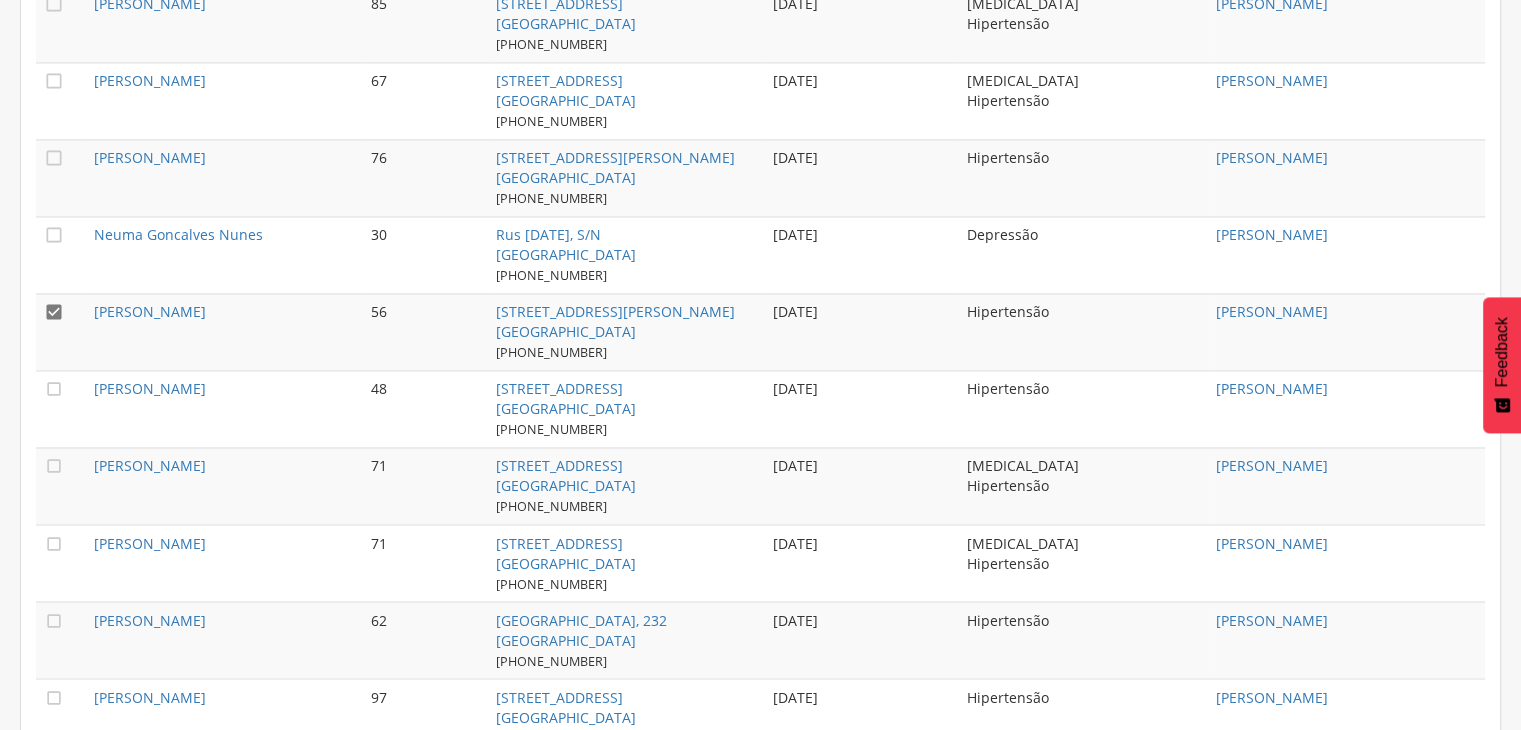 scroll, scrollTop: 3360, scrollLeft: 0, axis: vertical 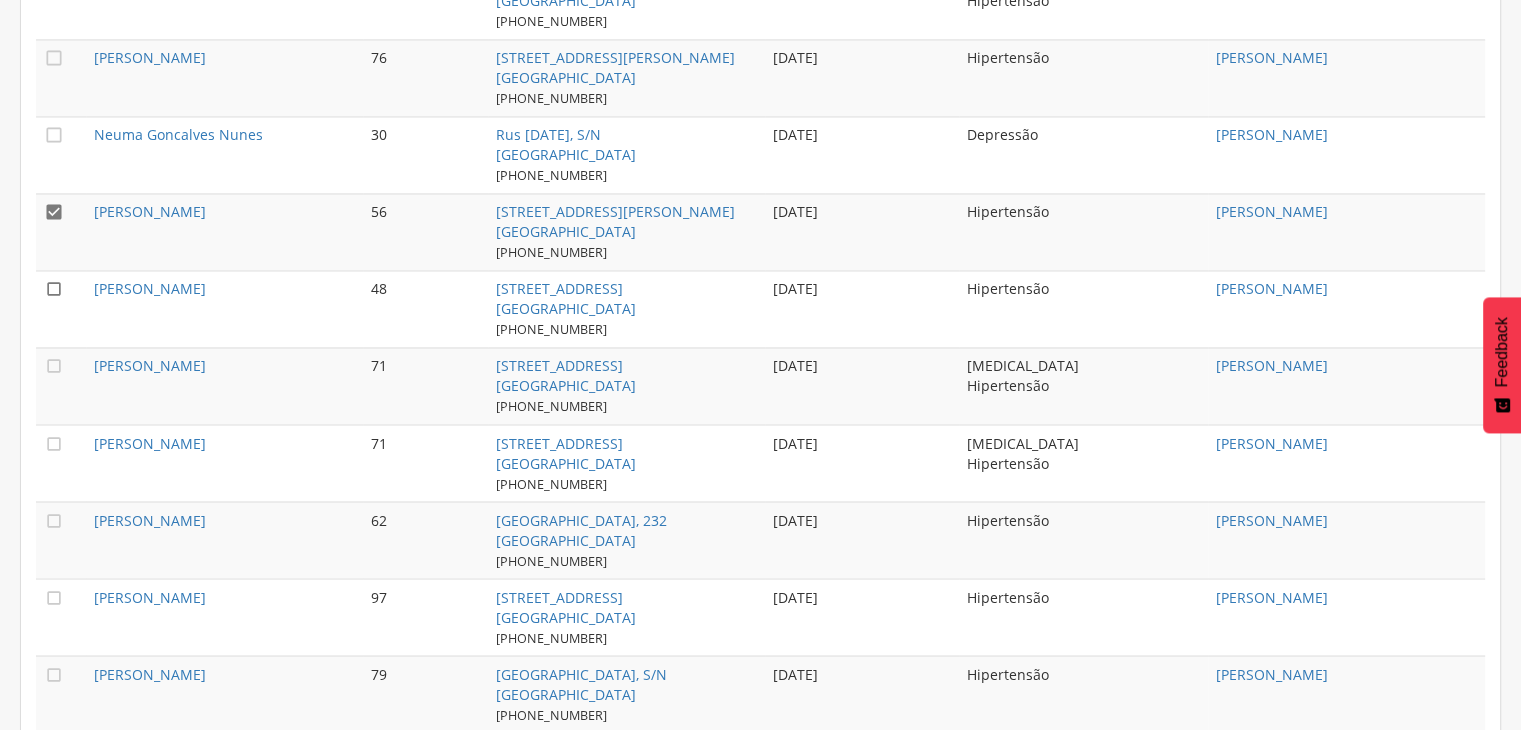 click on "" at bounding box center (54, 289) 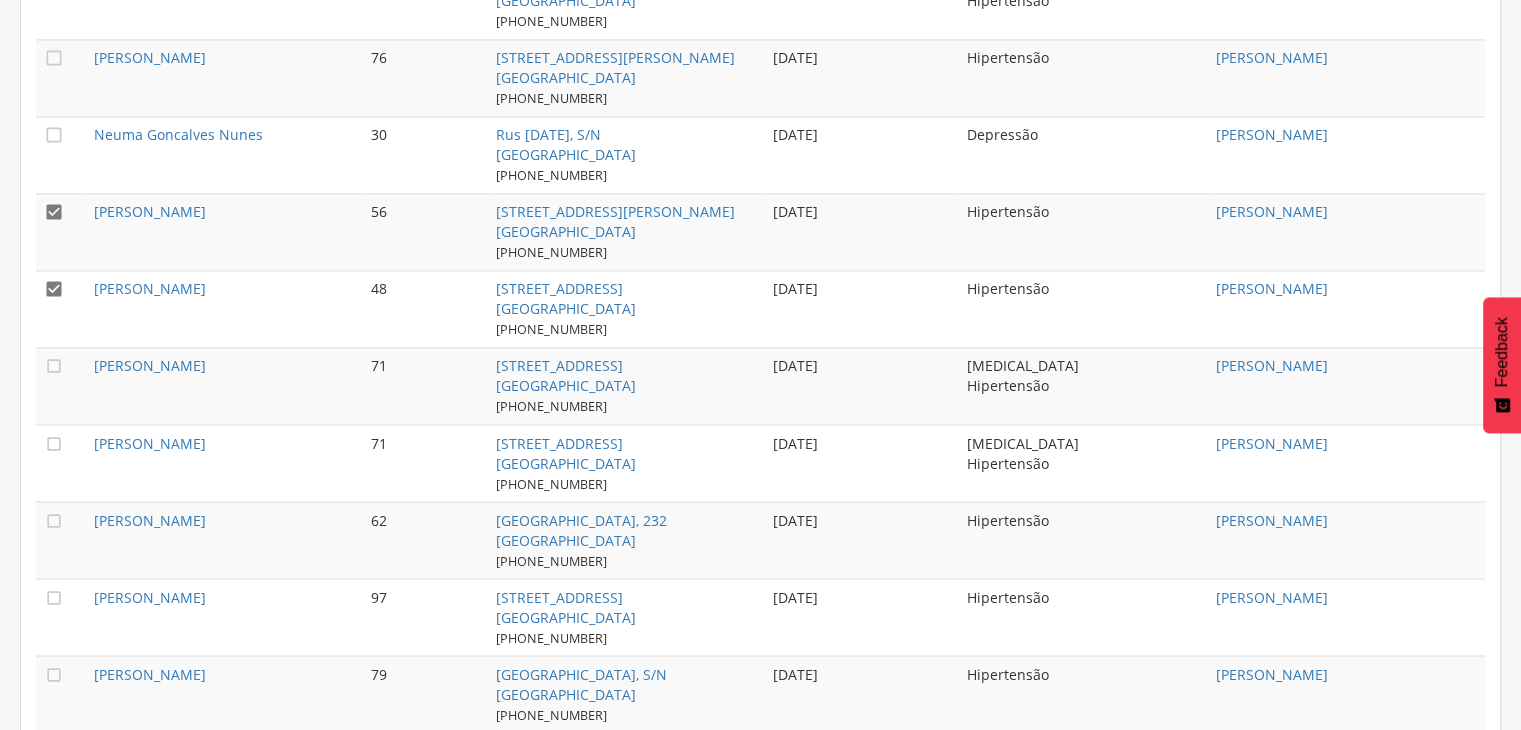 click on "" at bounding box center [54, 212] 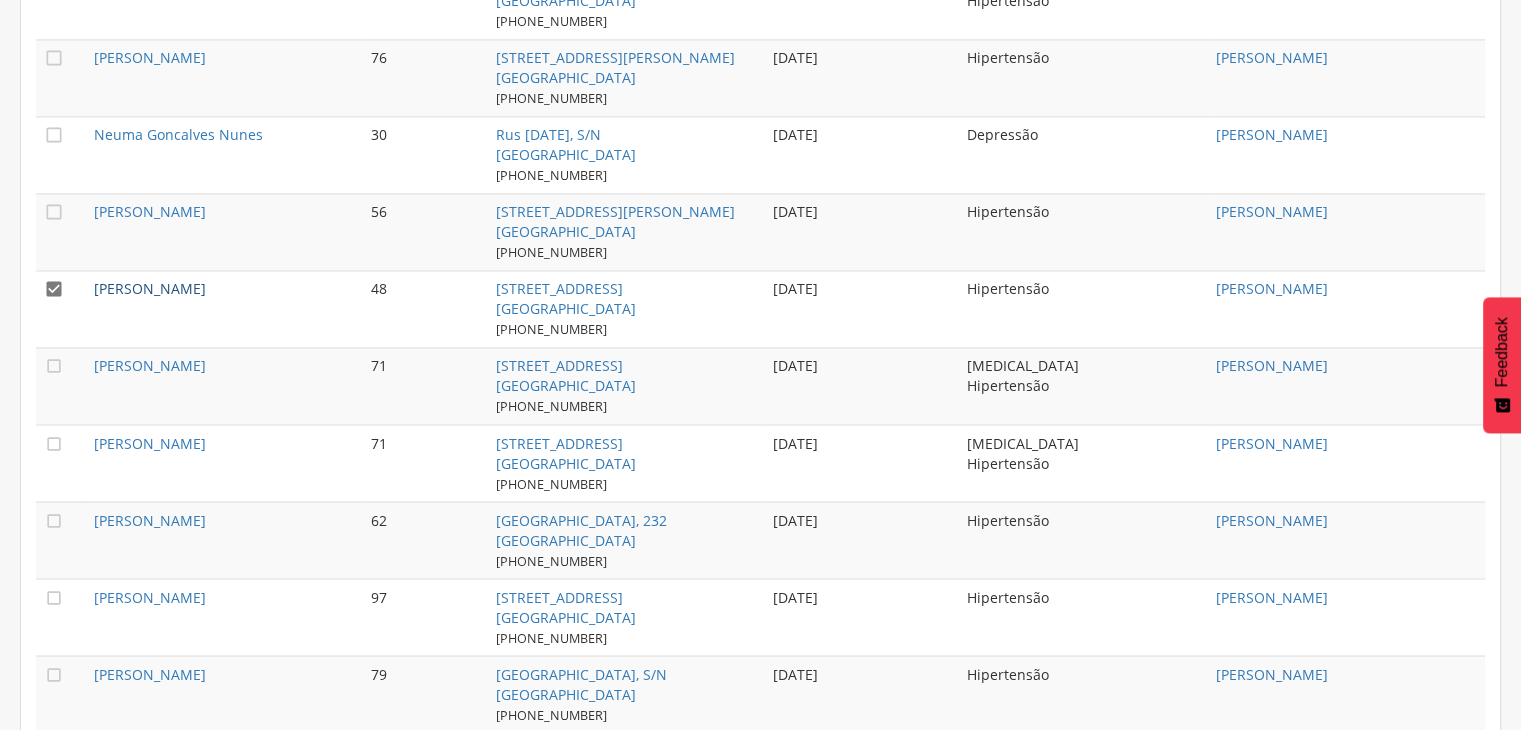 click on "[PERSON_NAME]" at bounding box center (150, 288) 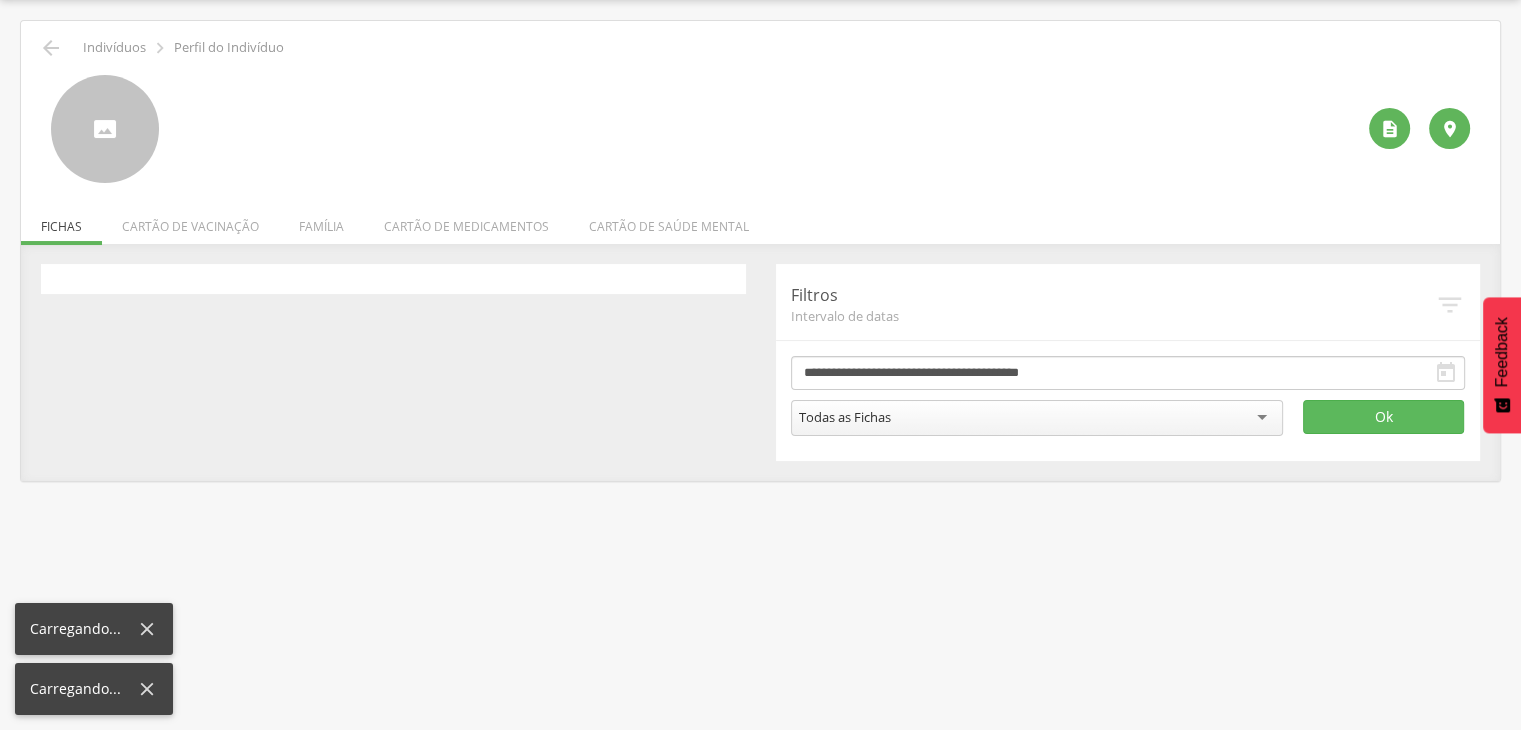 scroll, scrollTop: 60, scrollLeft: 0, axis: vertical 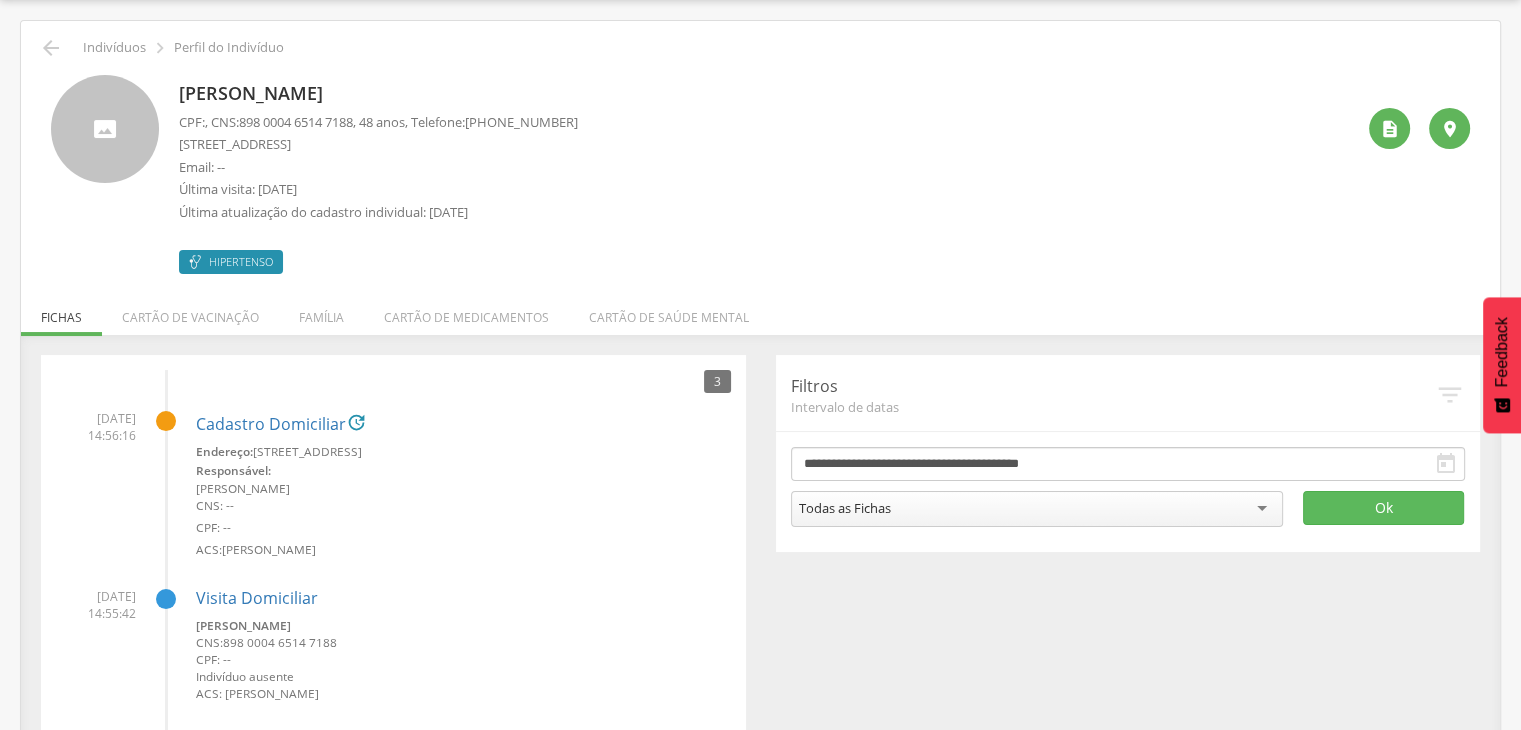 drag, startPoint x: 175, startPoint y: 88, endPoint x: 504, endPoint y: 100, distance: 329.21878 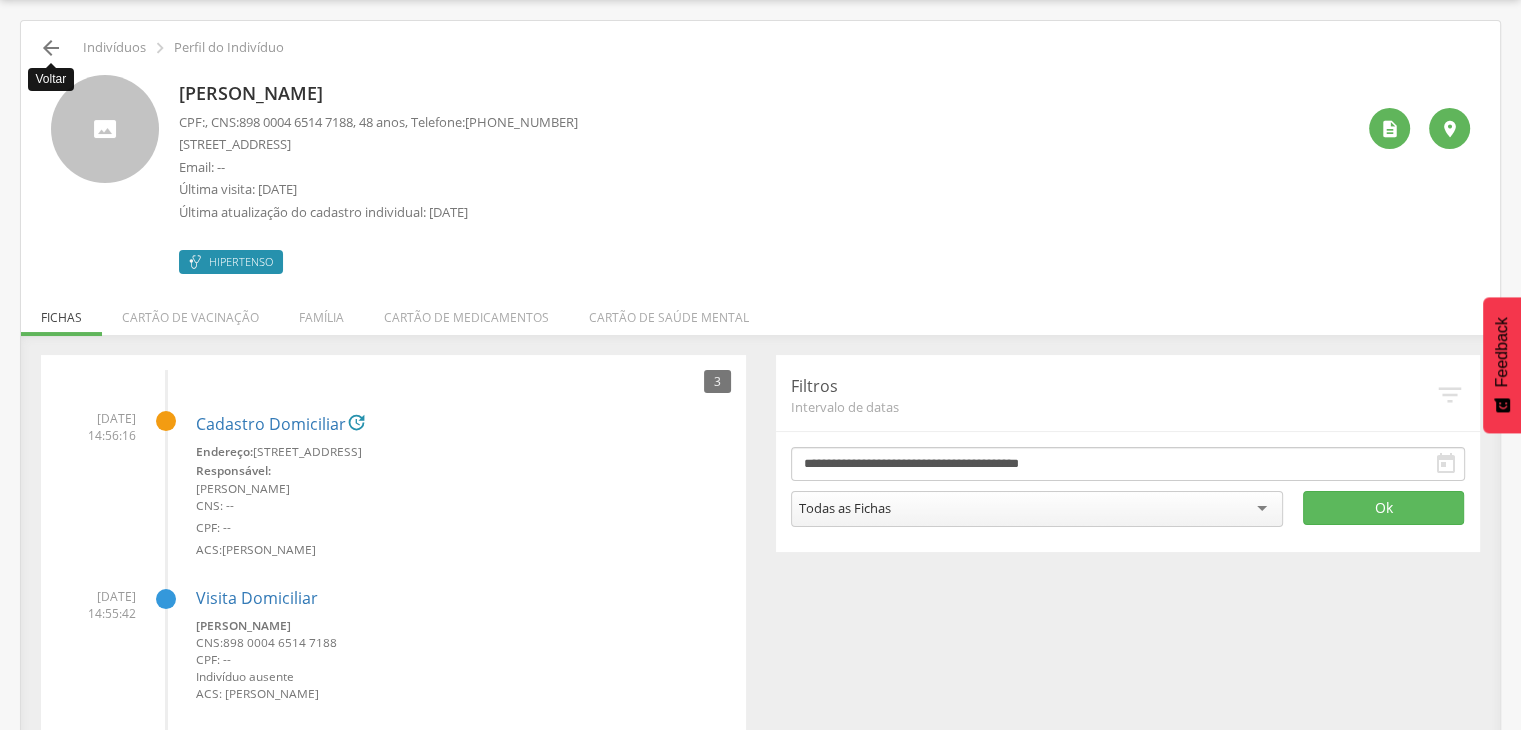 click on "" at bounding box center (51, 48) 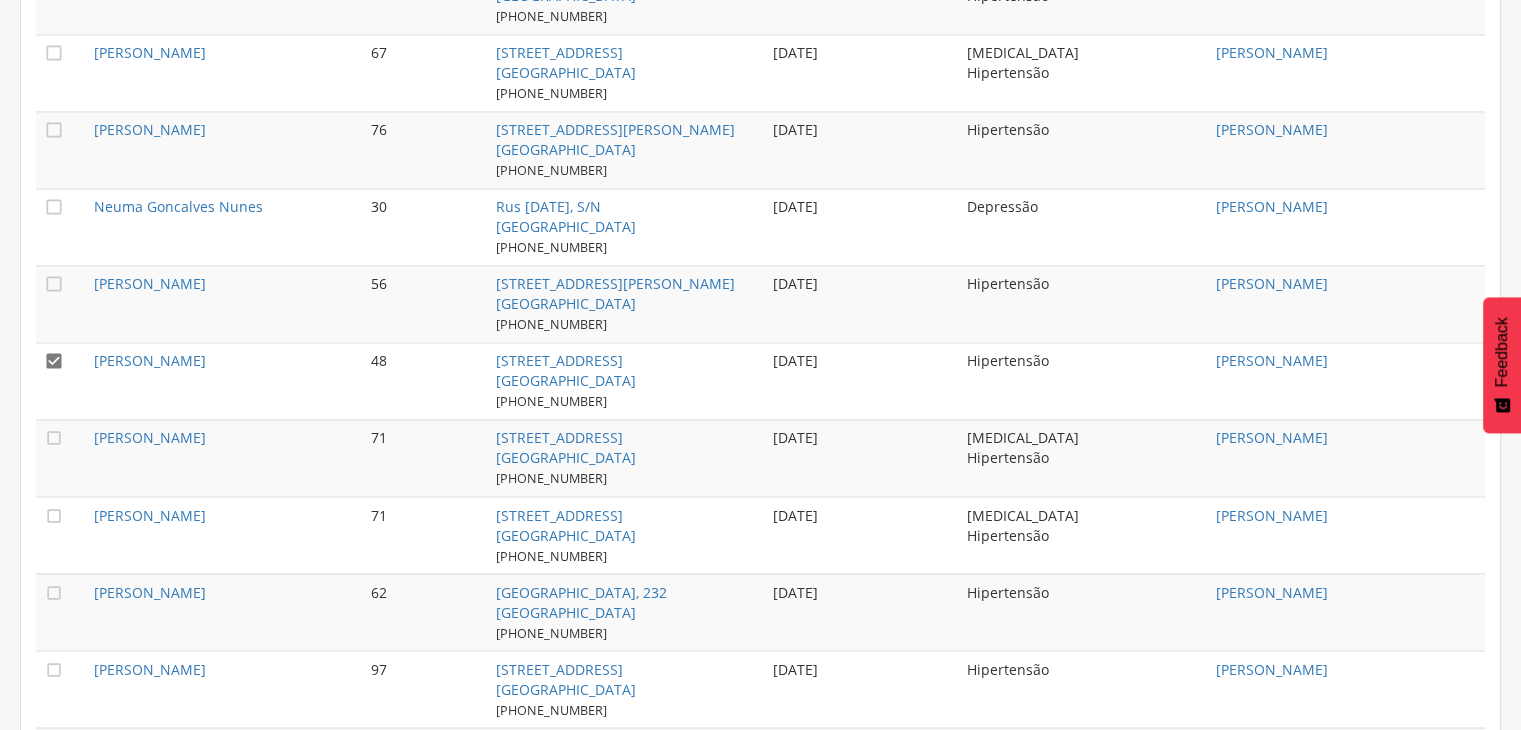 scroll, scrollTop: 3460, scrollLeft: 0, axis: vertical 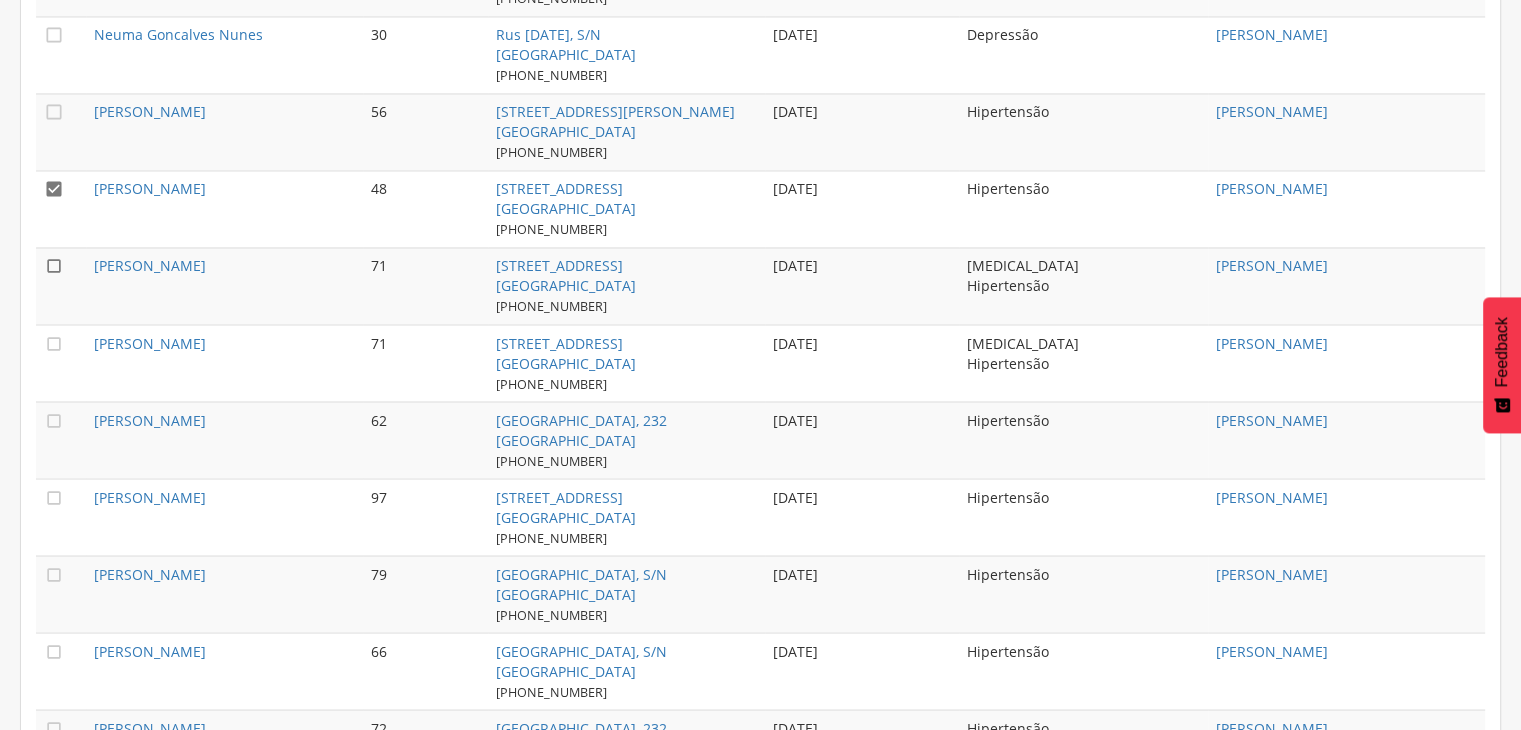 click on "" at bounding box center (54, 266) 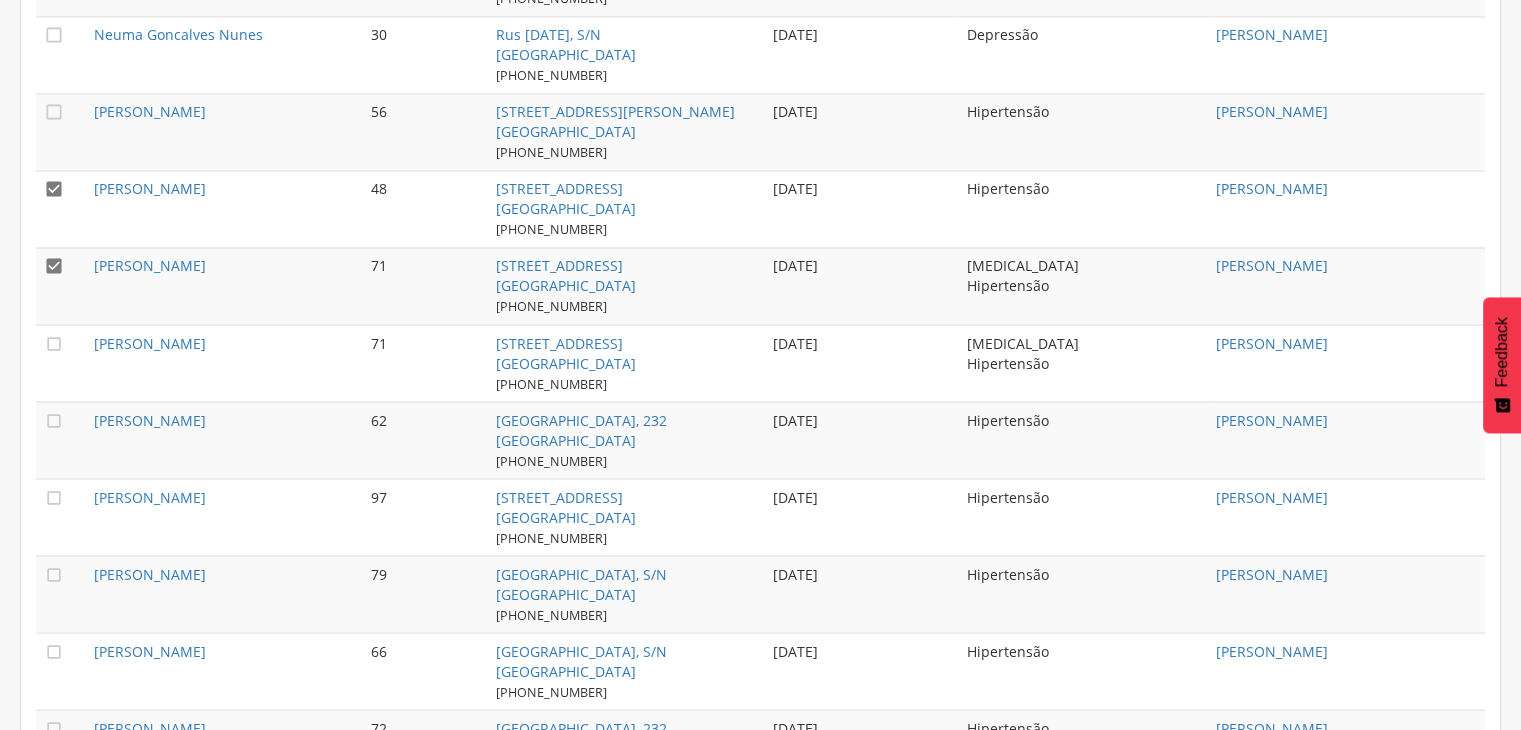 click on "" at bounding box center [54, 189] 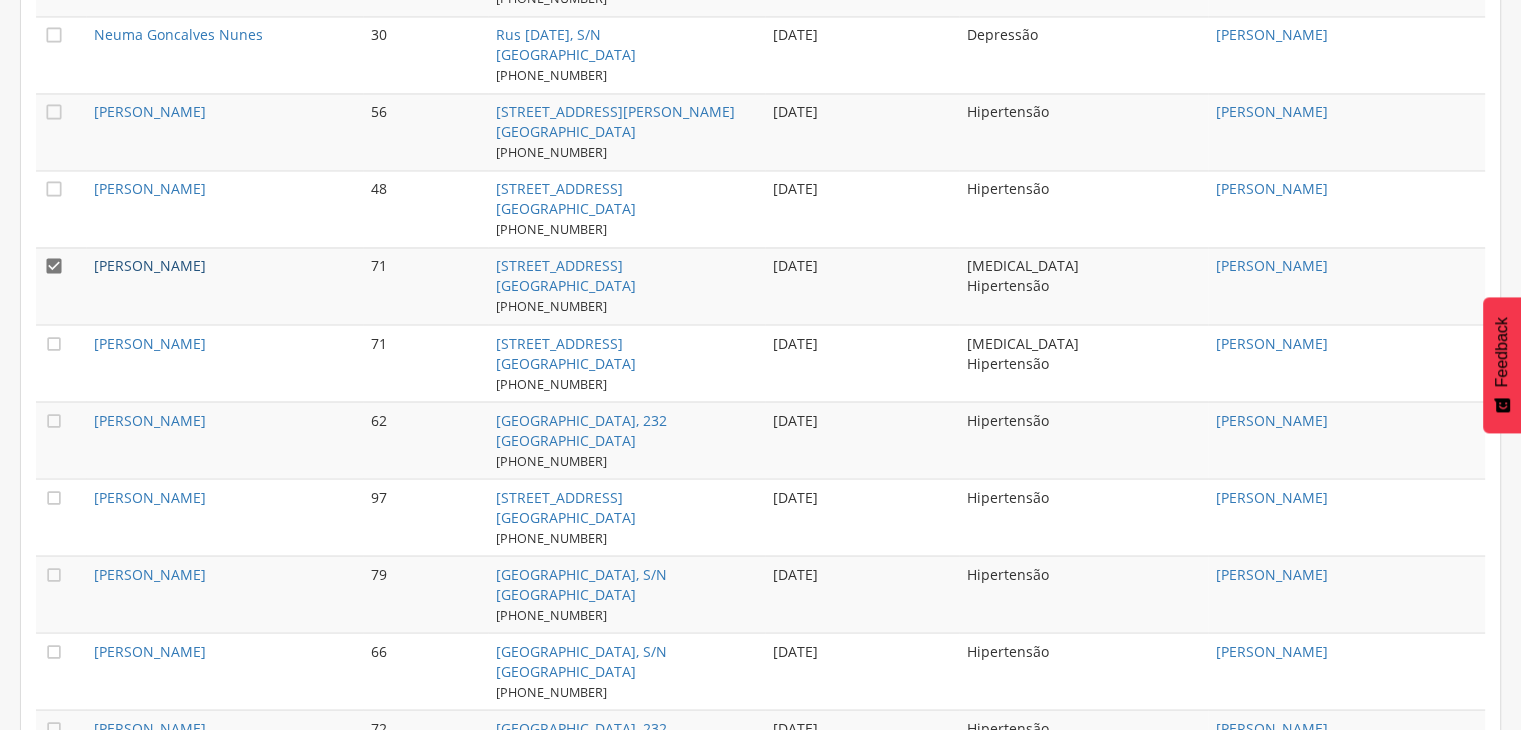 click on "[PERSON_NAME]" at bounding box center (150, 265) 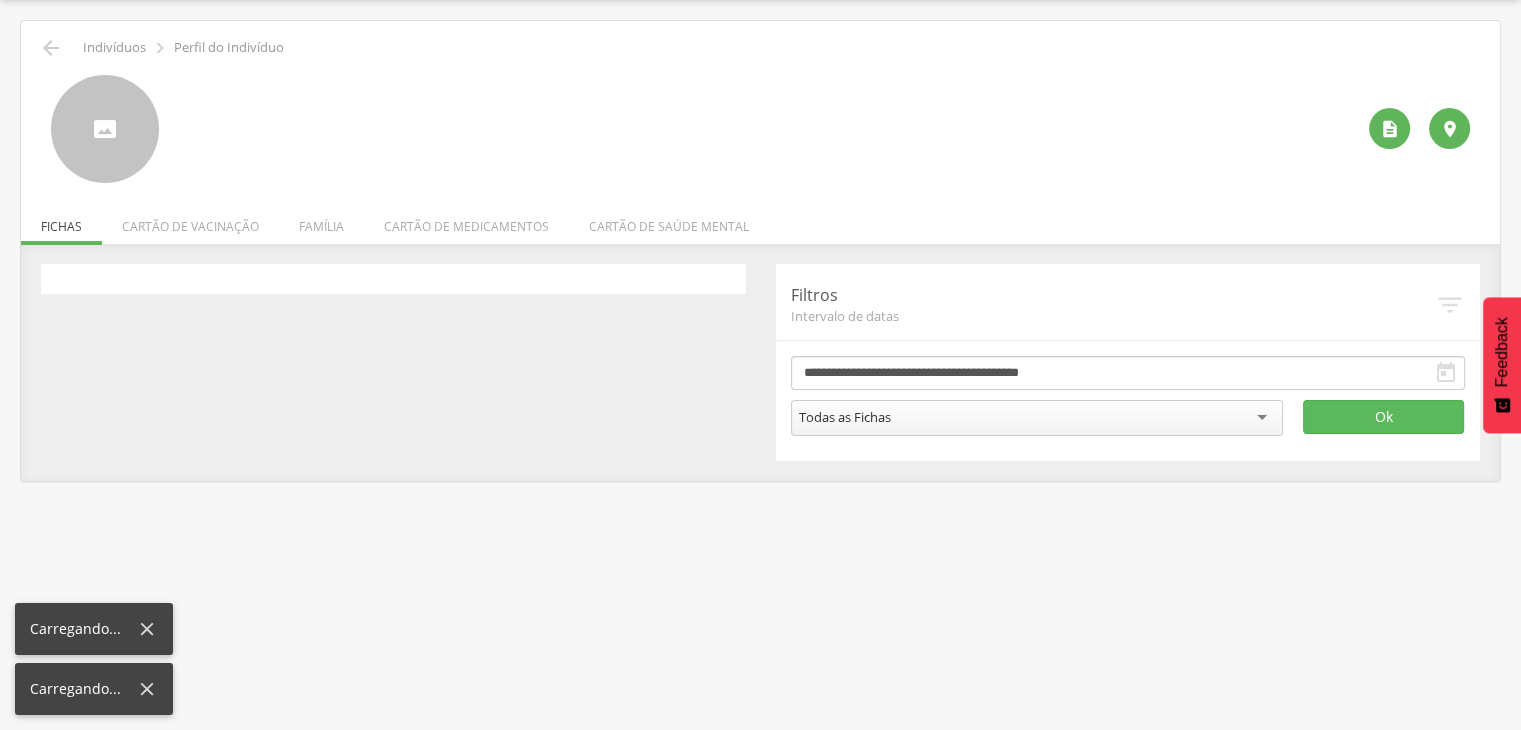 scroll, scrollTop: 60, scrollLeft: 0, axis: vertical 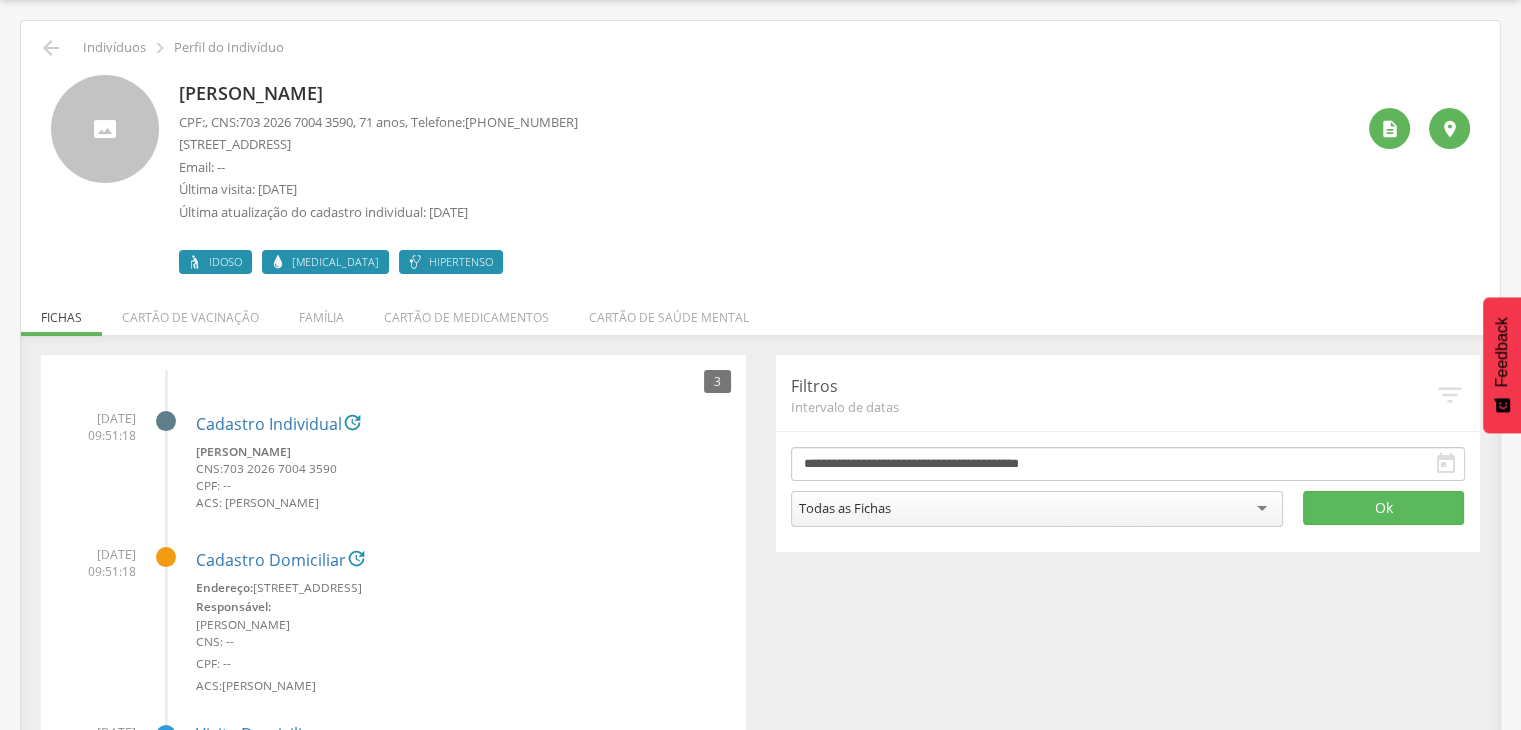 drag, startPoint x: 179, startPoint y: 81, endPoint x: 464, endPoint y: 89, distance: 285.11224 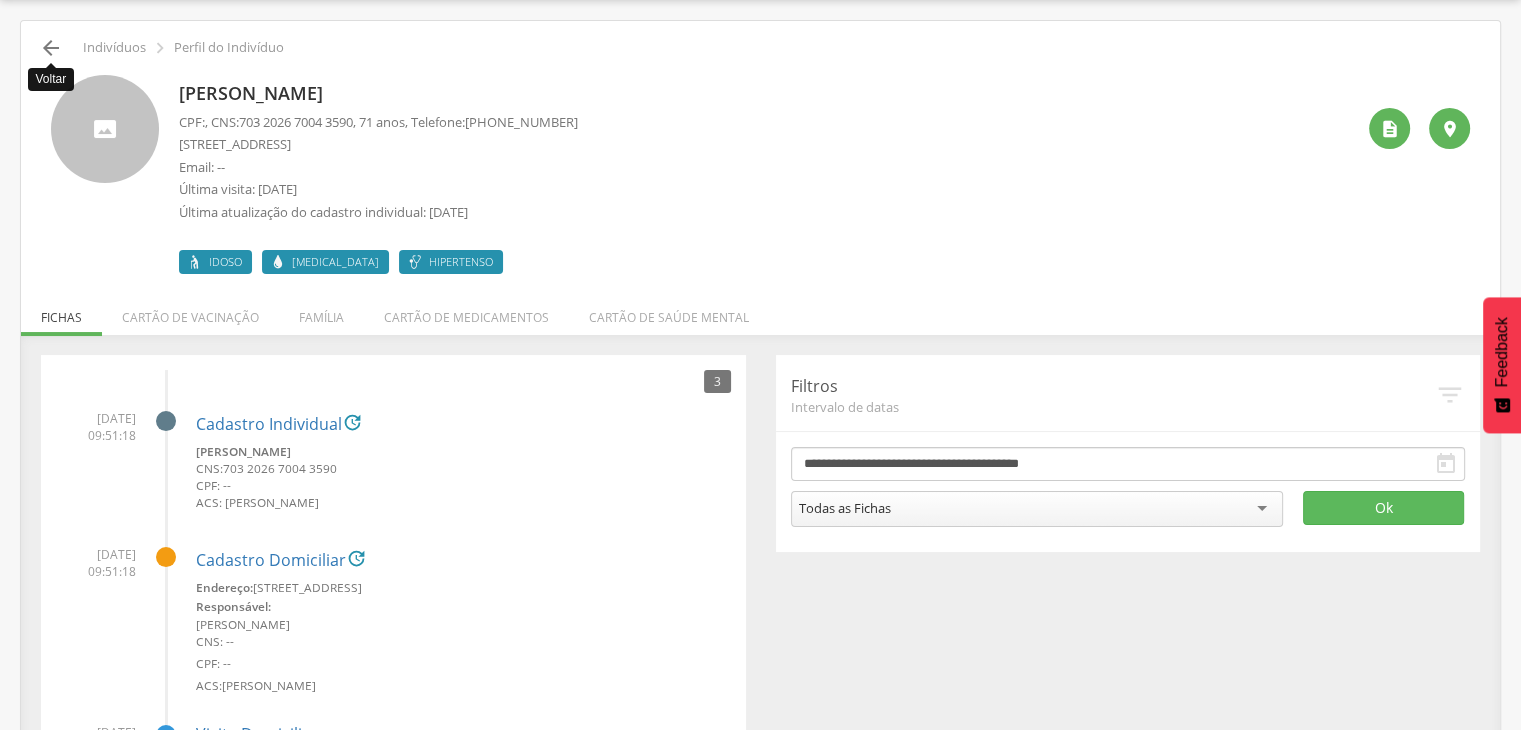click on "" at bounding box center (51, 48) 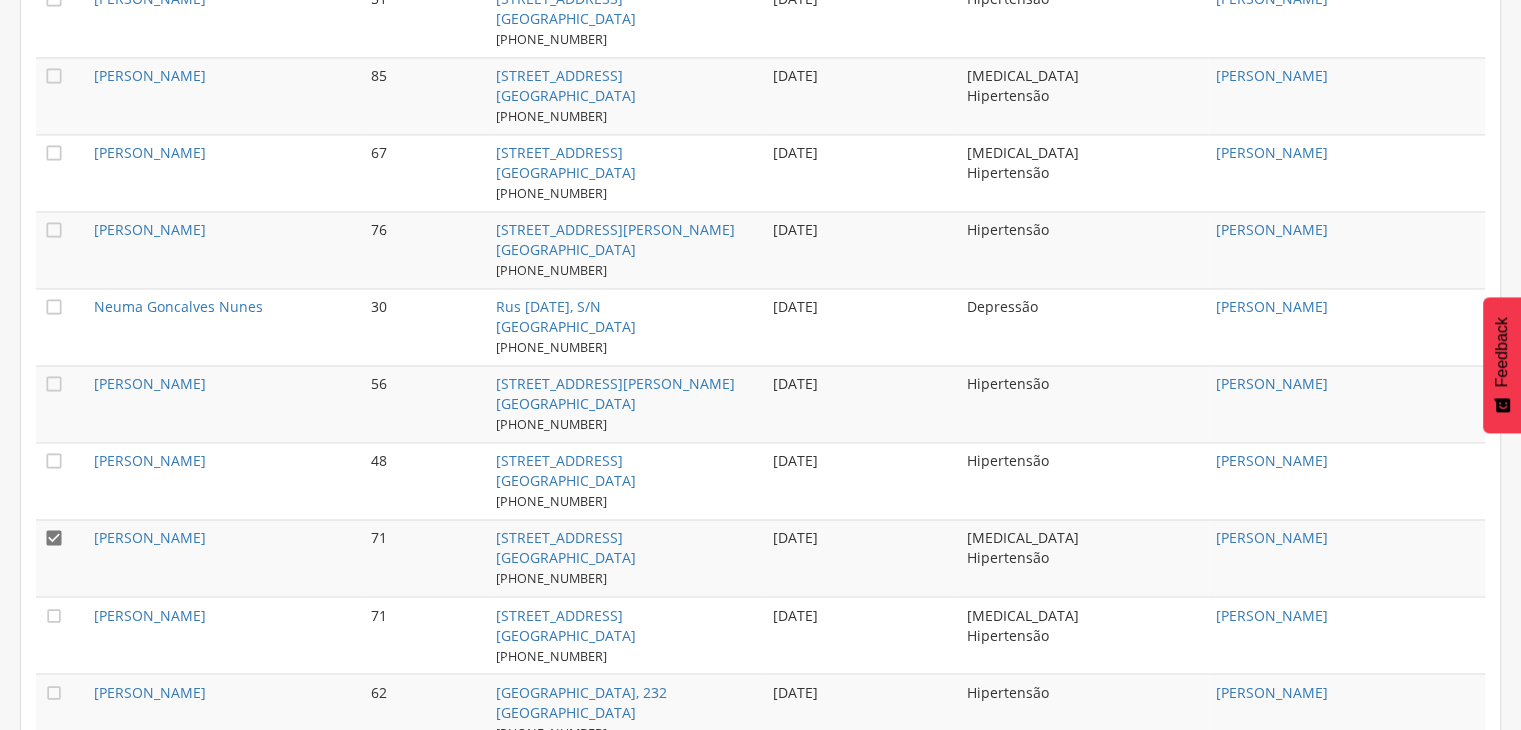 scroll, scrollTop: 3383, scrollLeft: 0, axis: vertical 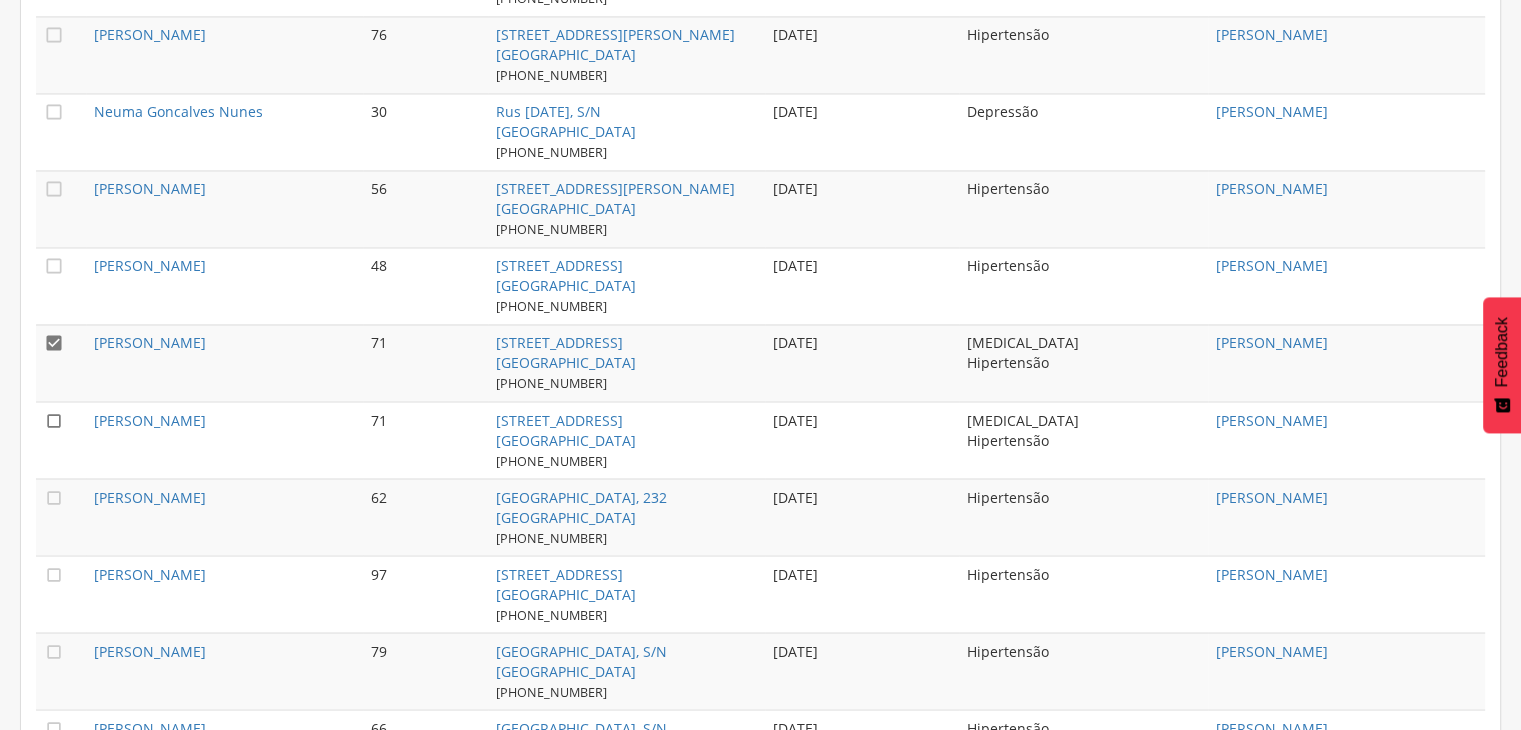 click on "" at bounding box center [54, 420] 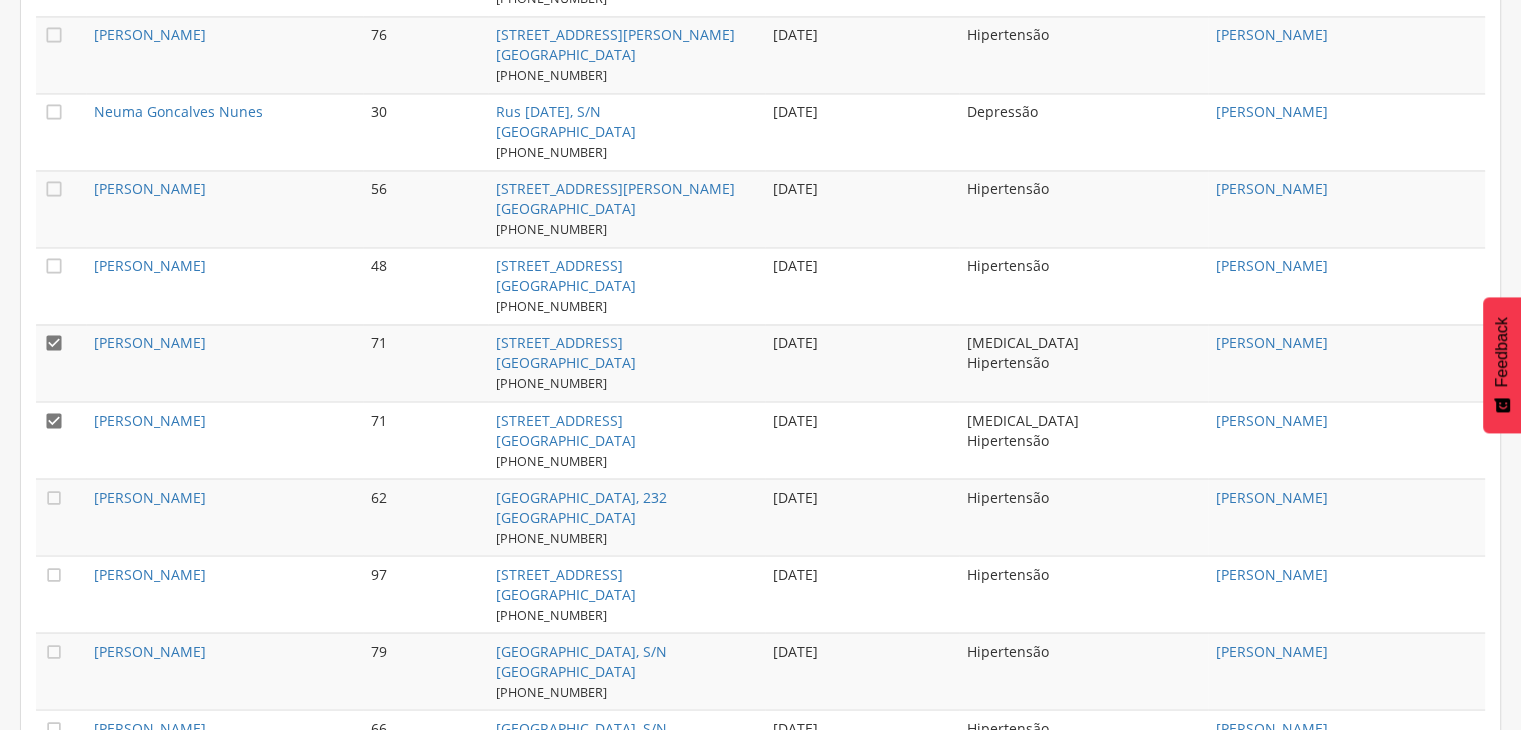 click on "" at bounding box center (54, 343) 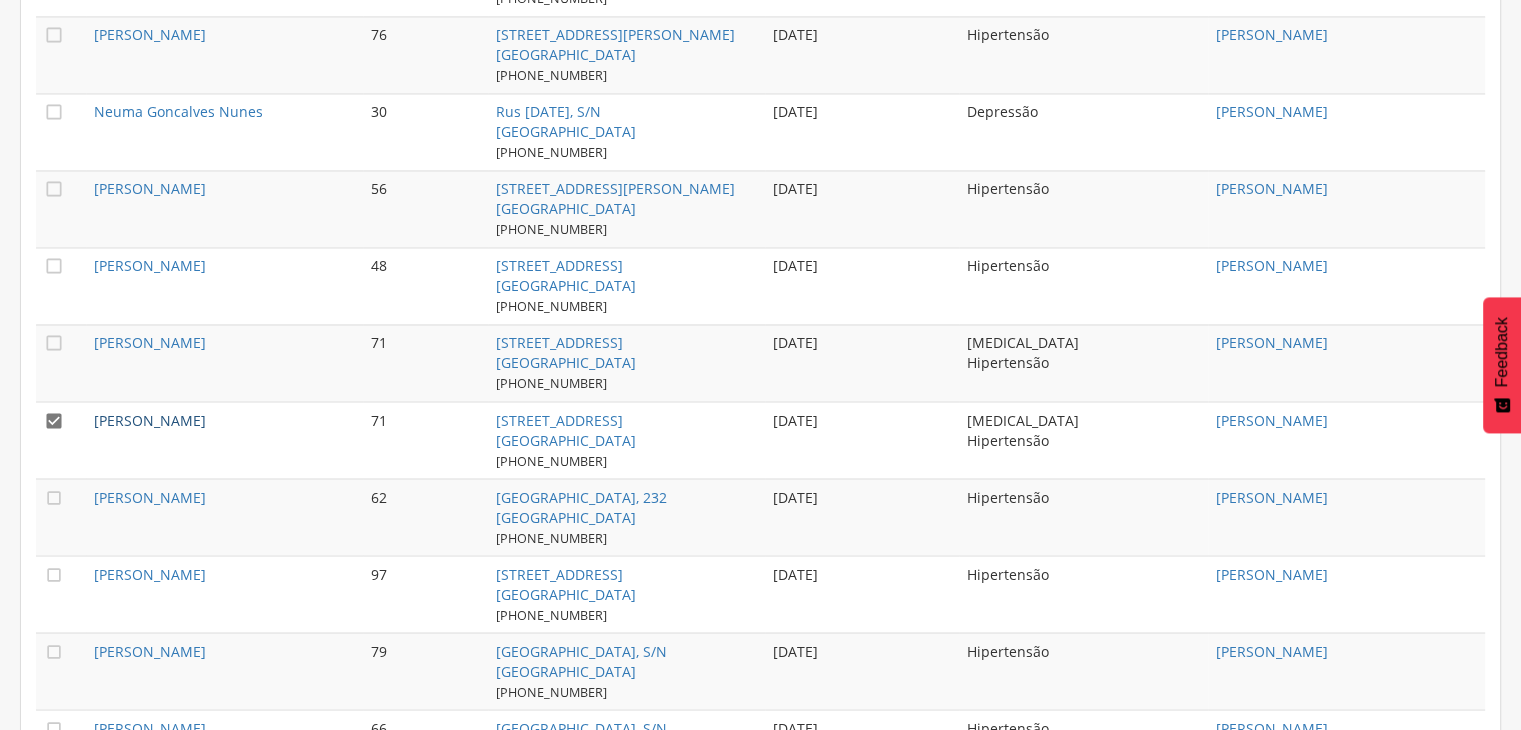 click on "[PERSON_NAME]" at bounding box center (150, 419) 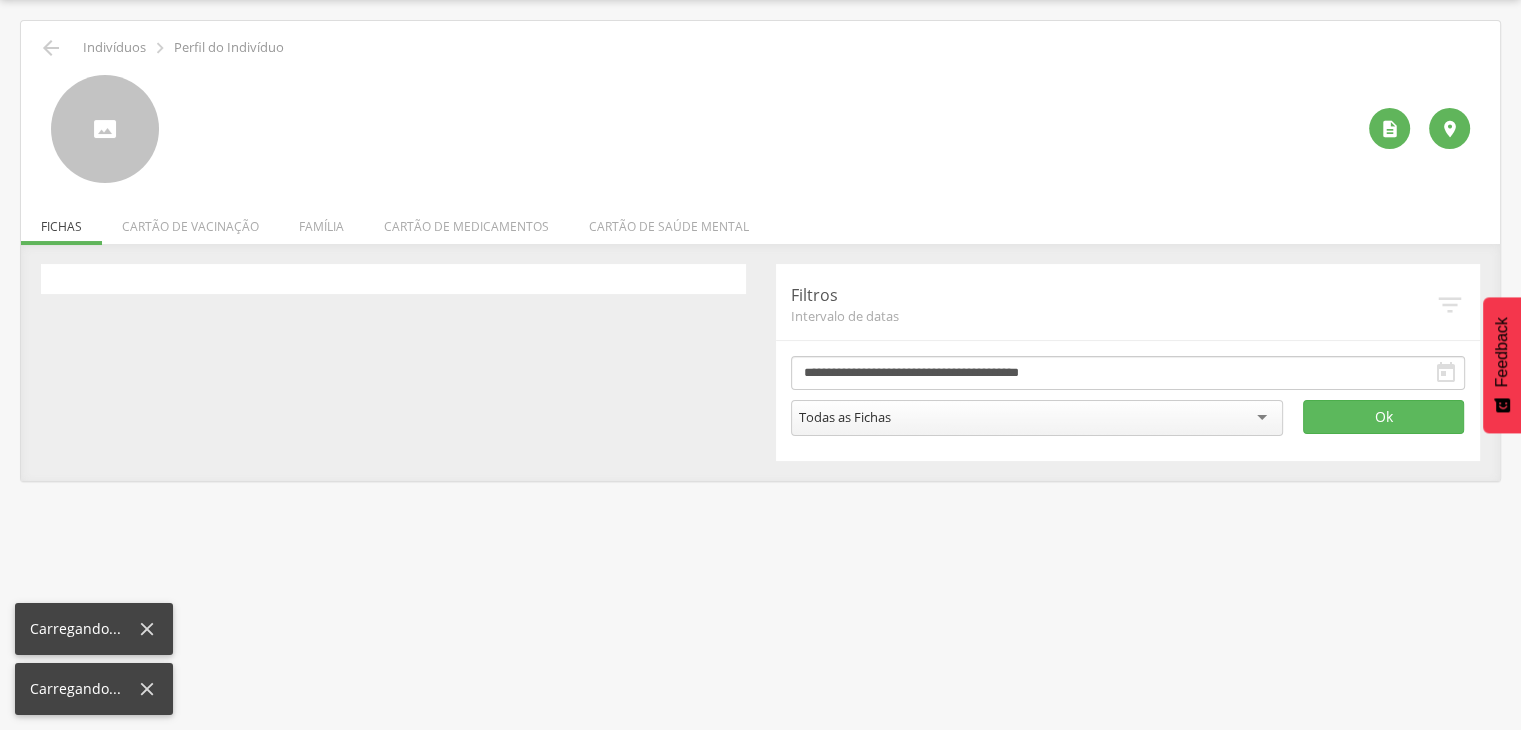 scroll, scrollTop: 60, scrollLeft: 0, axis: vertical 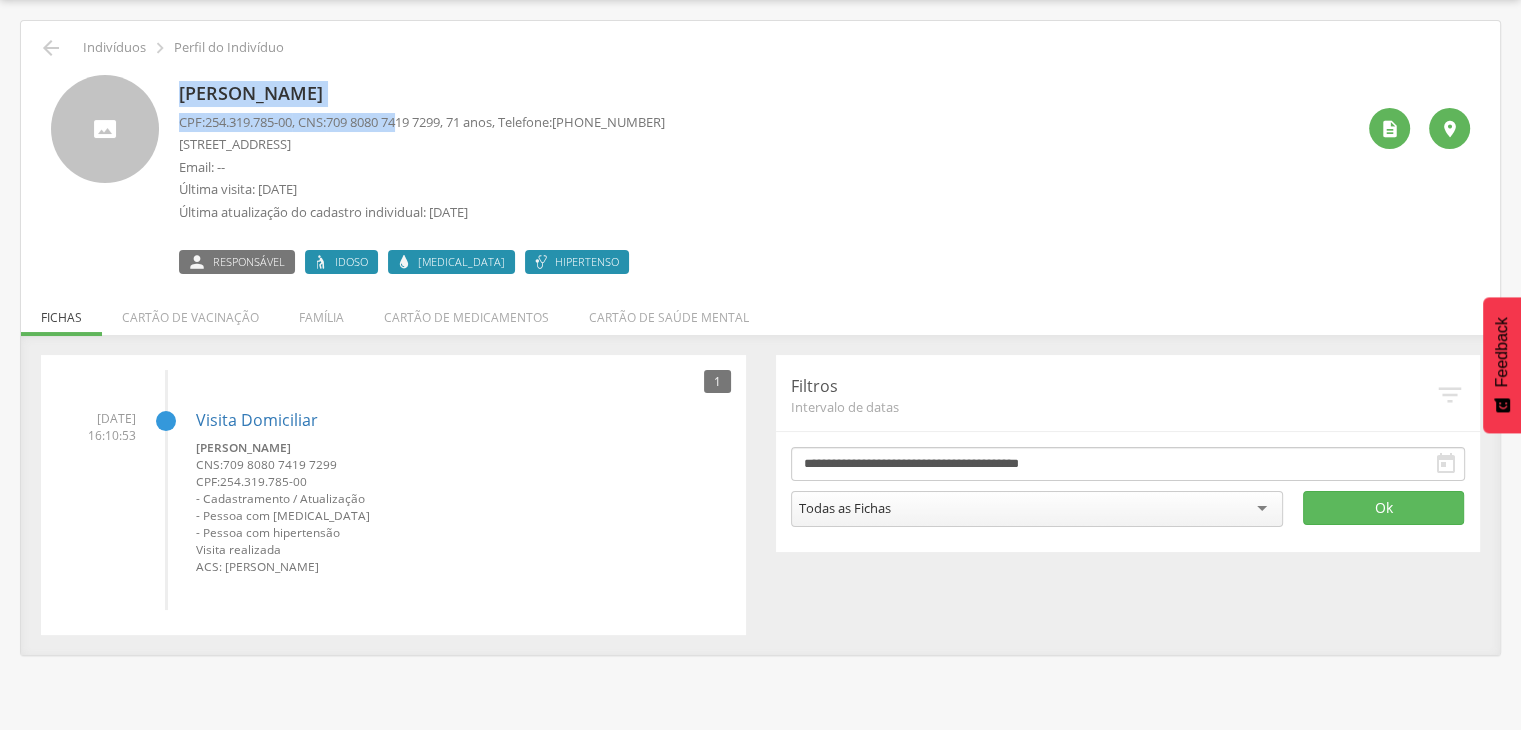 drag, startPoint x: 180, startPoint y: 96, endPoint x: 416, endPoint y: 113, distance: 236.6115 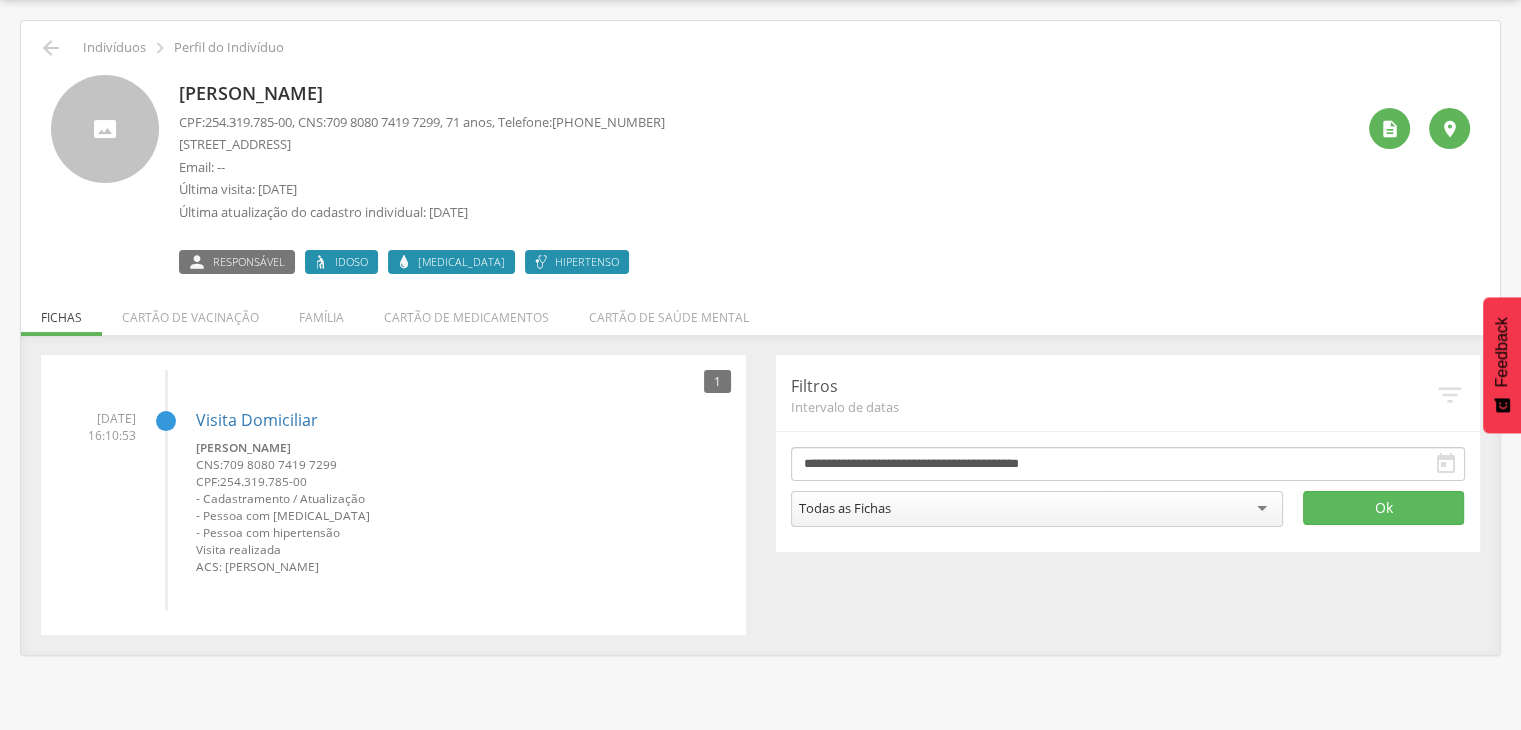 drag, startPoint x: 180, startPoint y: 89, endPoint x: 422, endPoint y: 97, distance: 242.1322 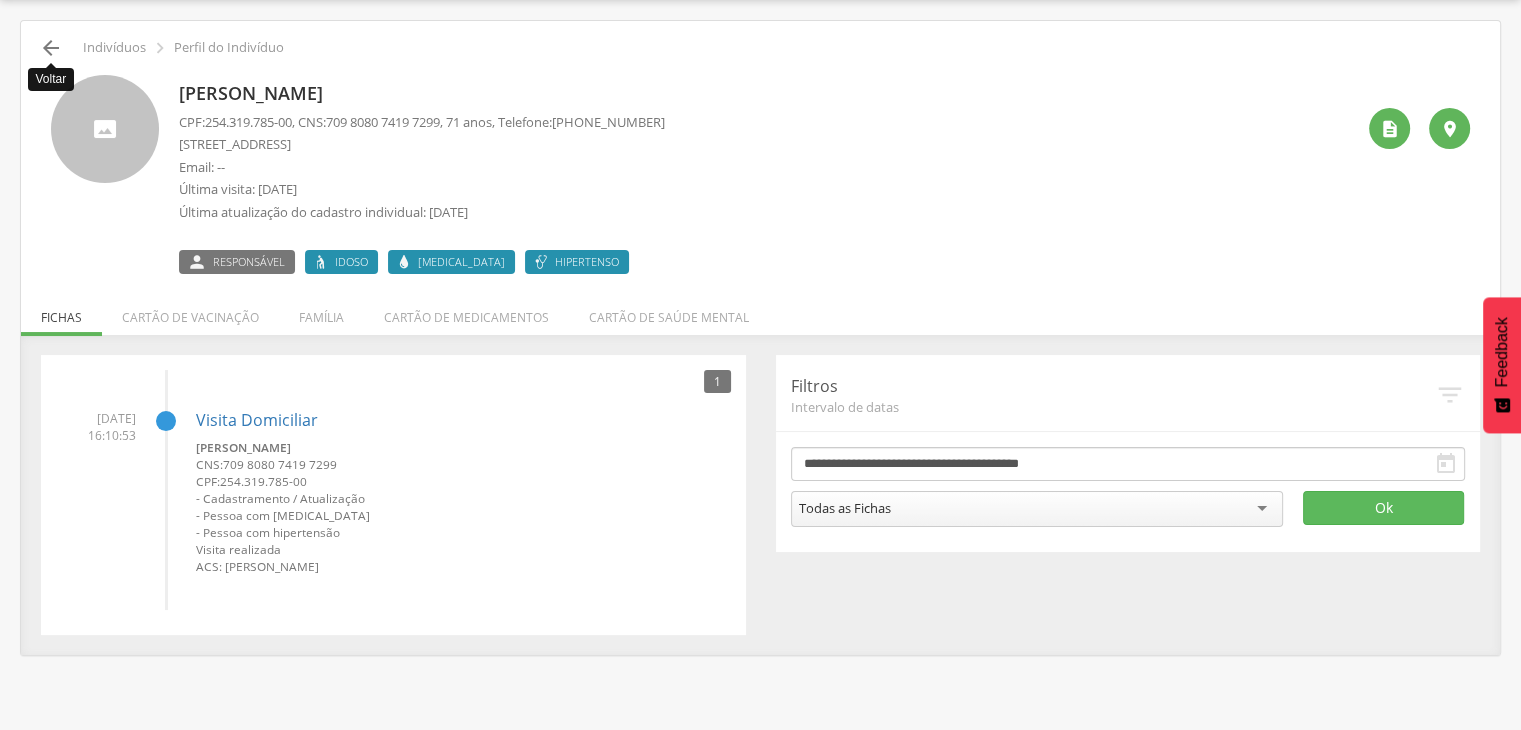 click on "" at bounding box center [51, 48] 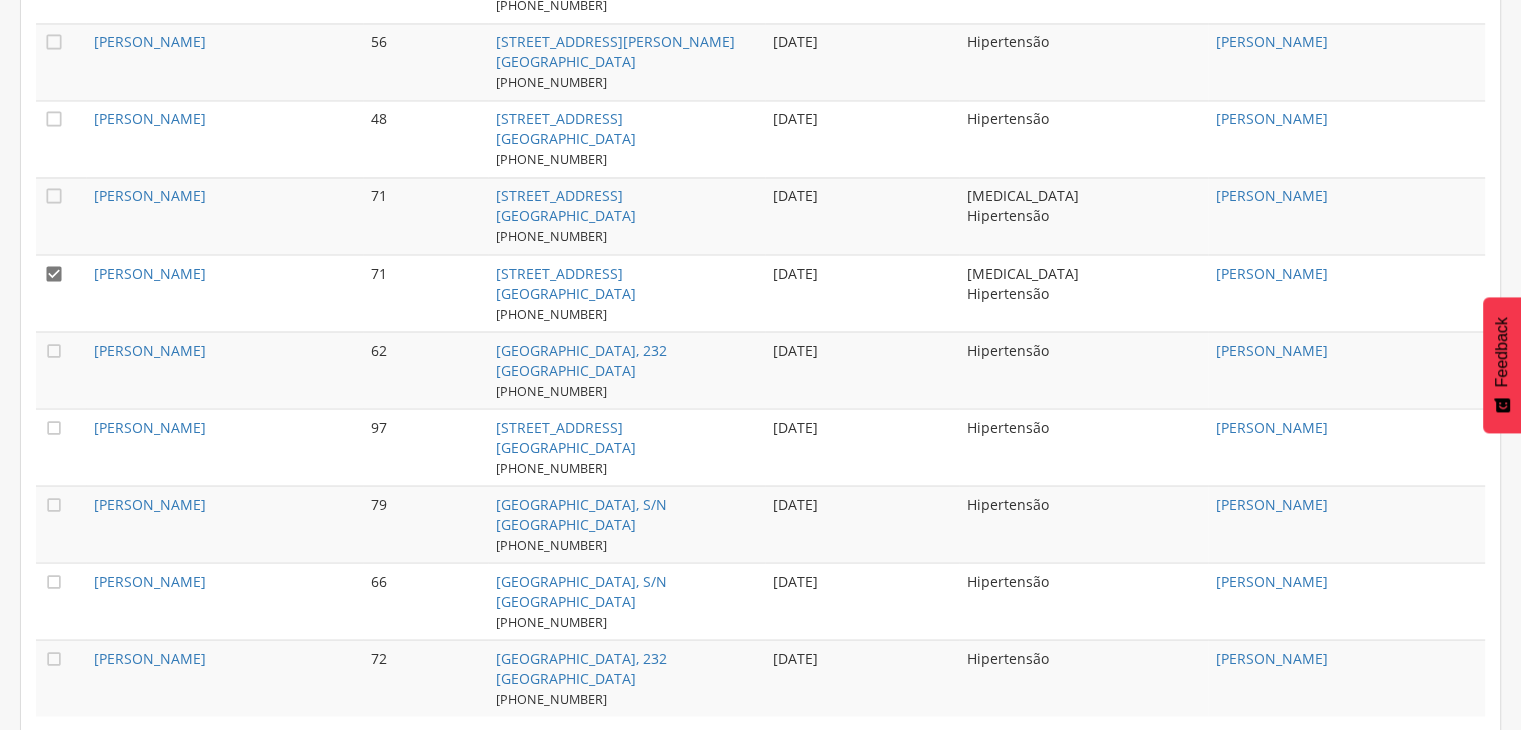 scroll, scrollTop: 3539, scrollLeft: 0, axis: vertical 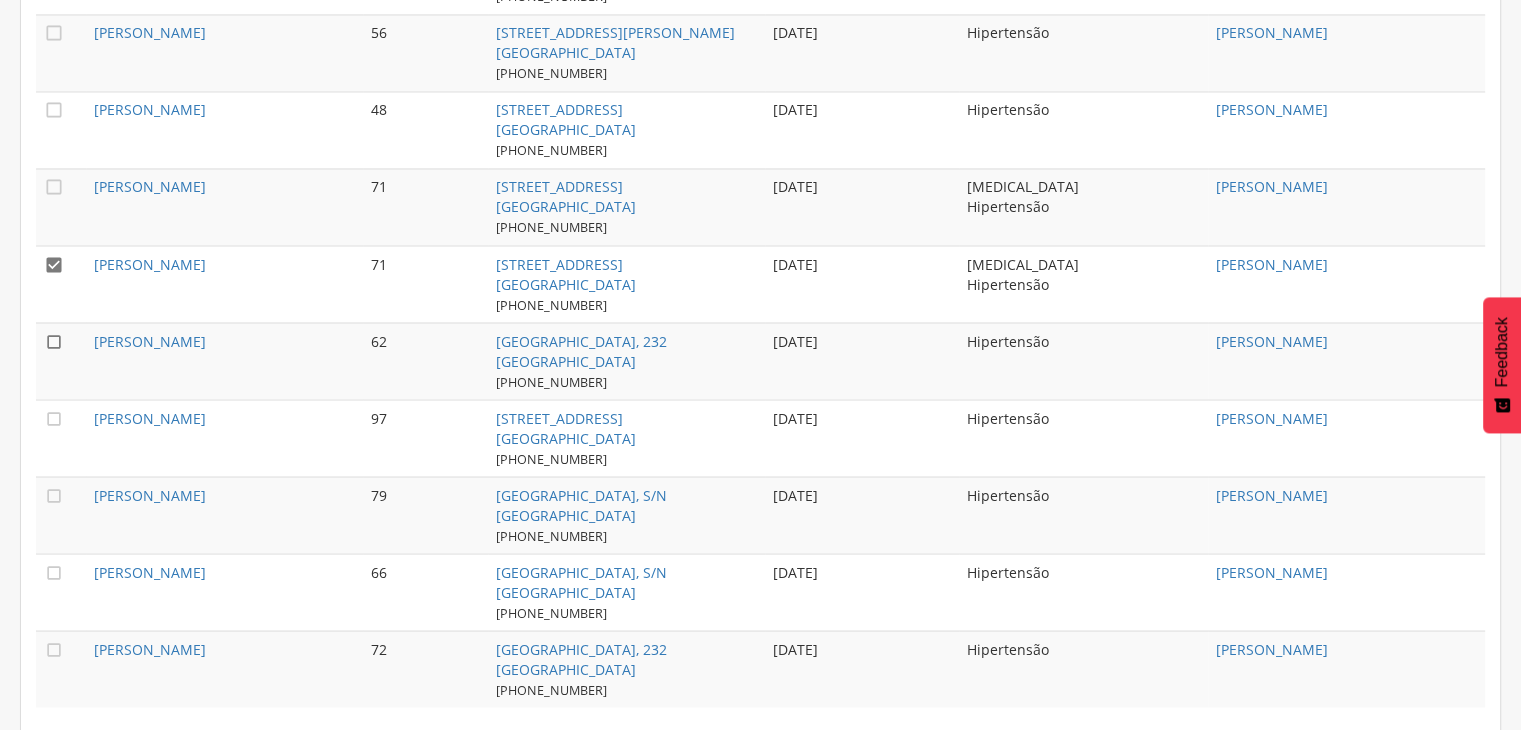 click on "" at bounding box center [54, 341] 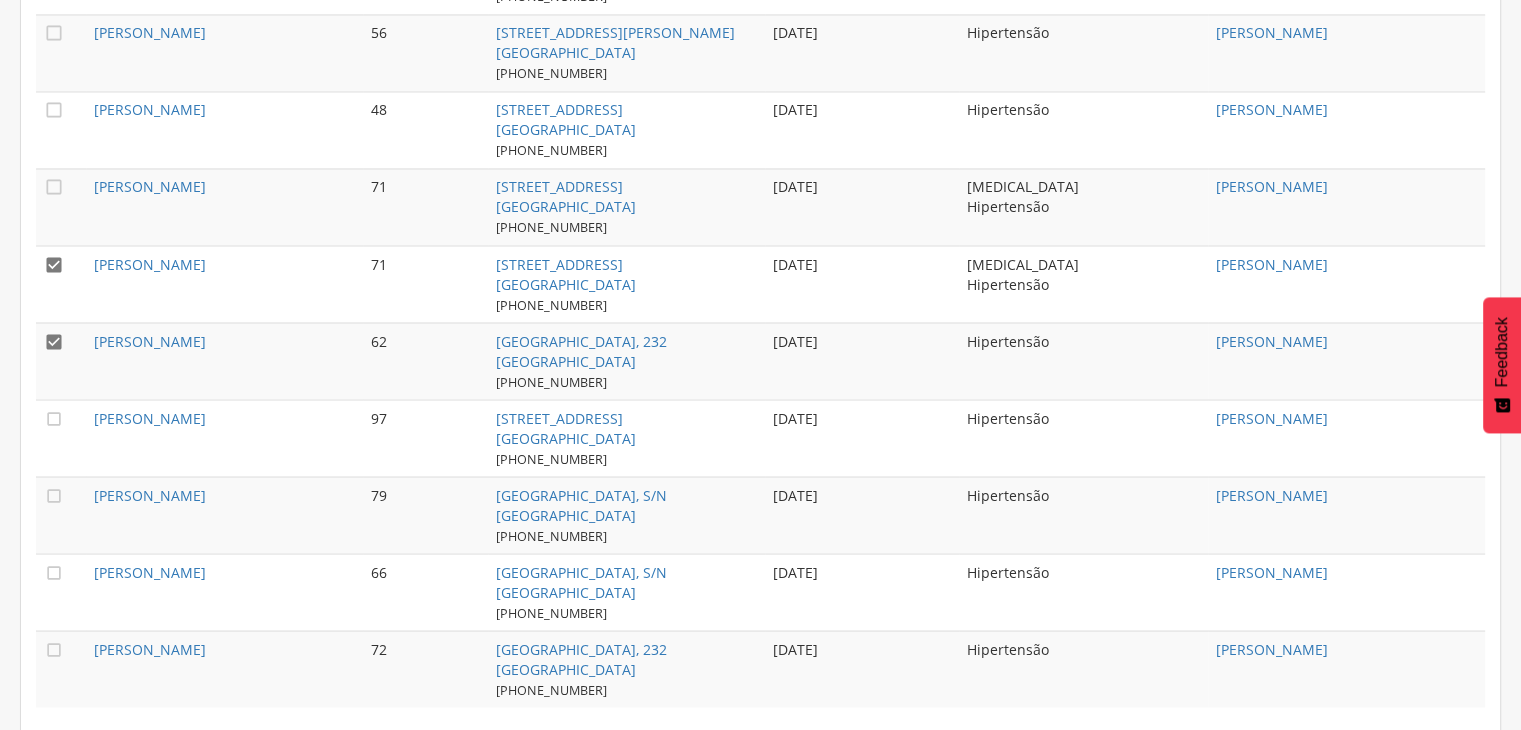 click on "" at bounding box center (54, 264) 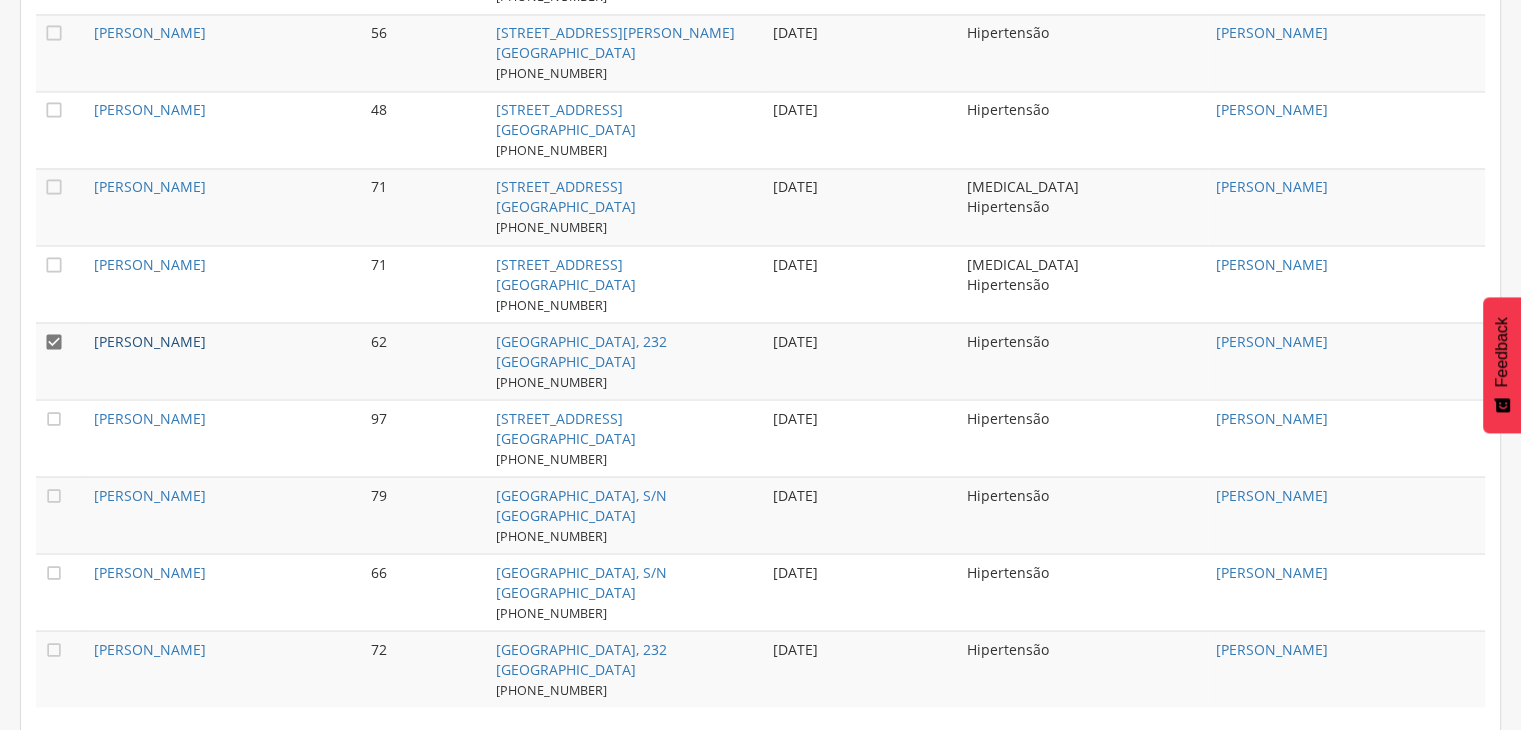 click on "[PERSON_NAME]" at bounding box center [150, 340] 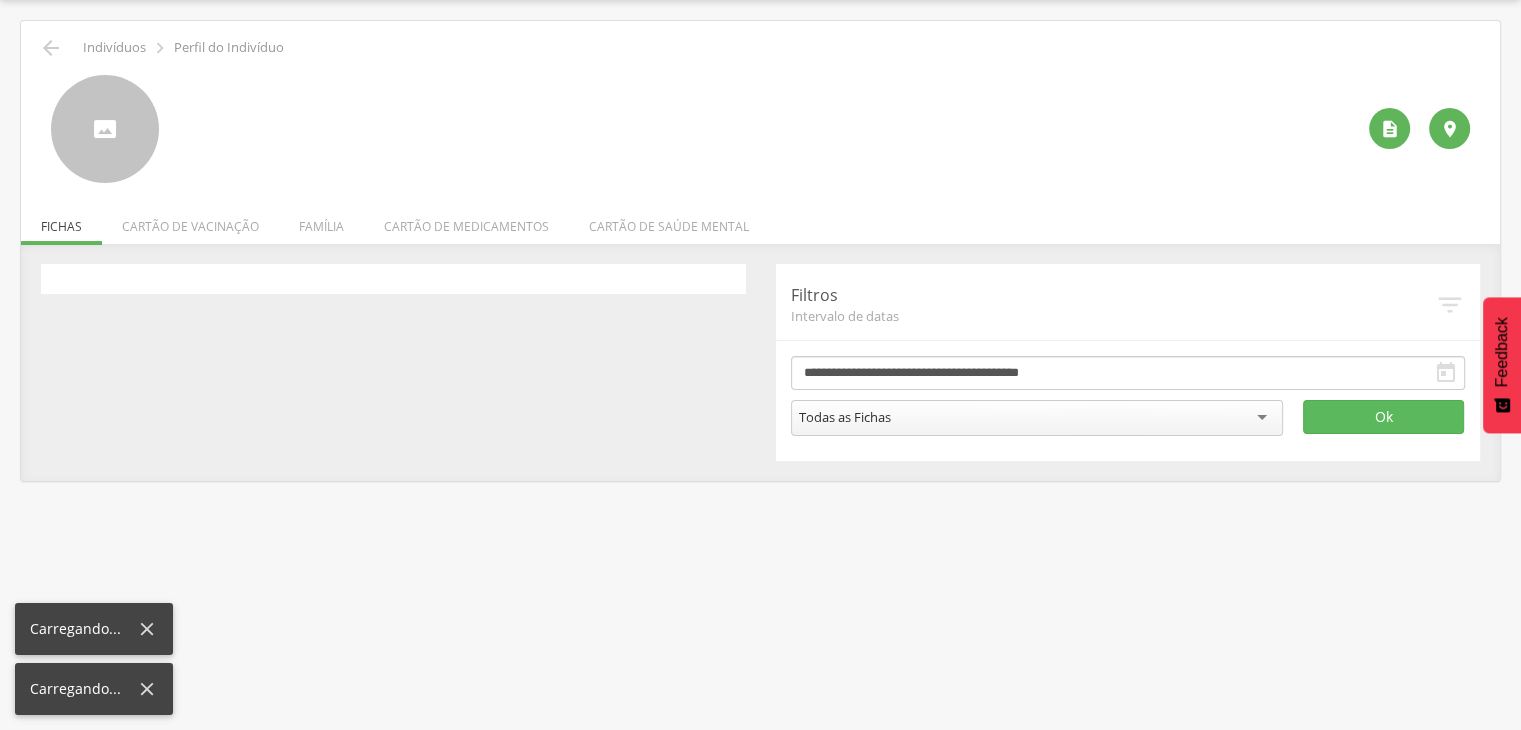 scroll, scrollTop: 60, scrollLeft: 0, axis: vertical 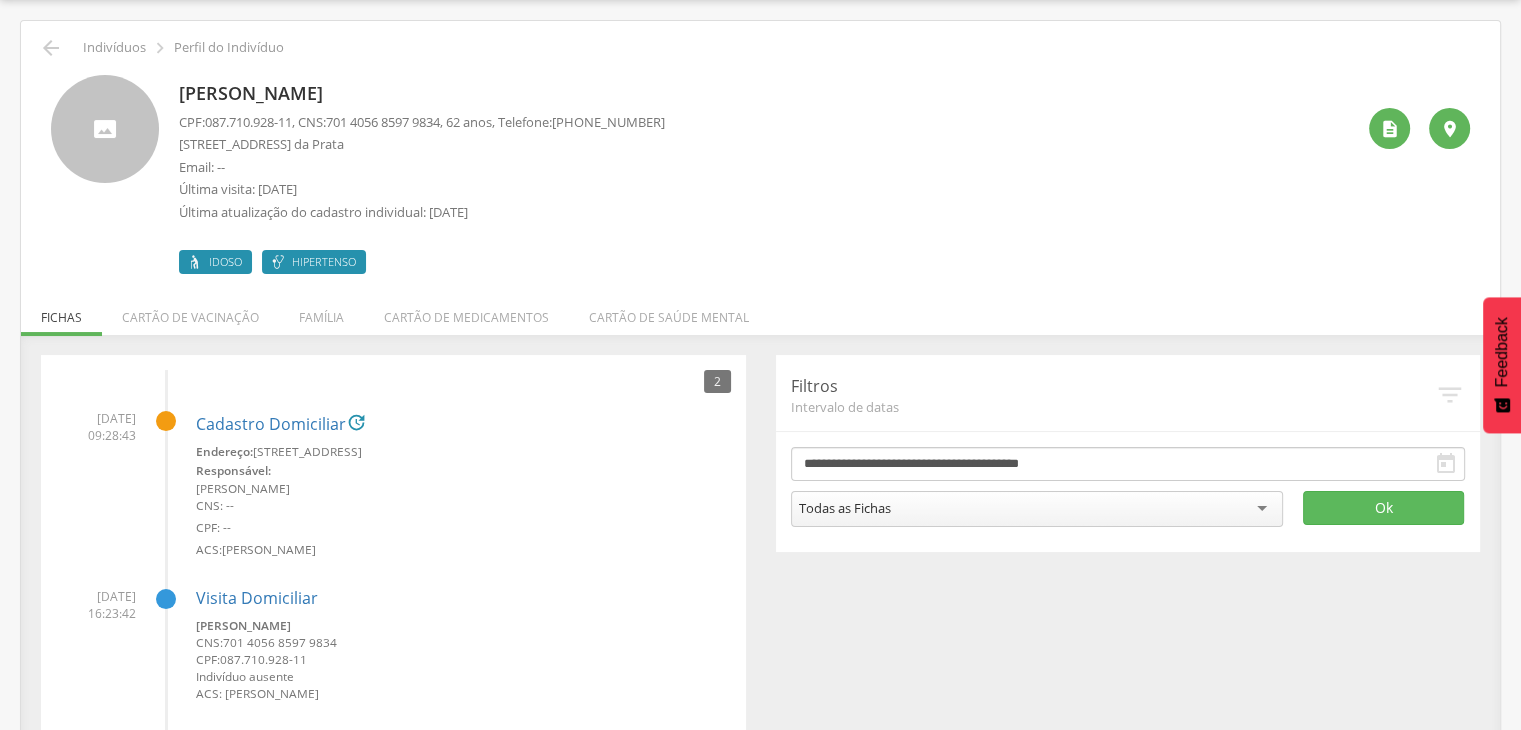 drag, startPoint x: 181, startPoint y: 95, endPoint x: 390, endPoint y: 97, distance: 209.00957 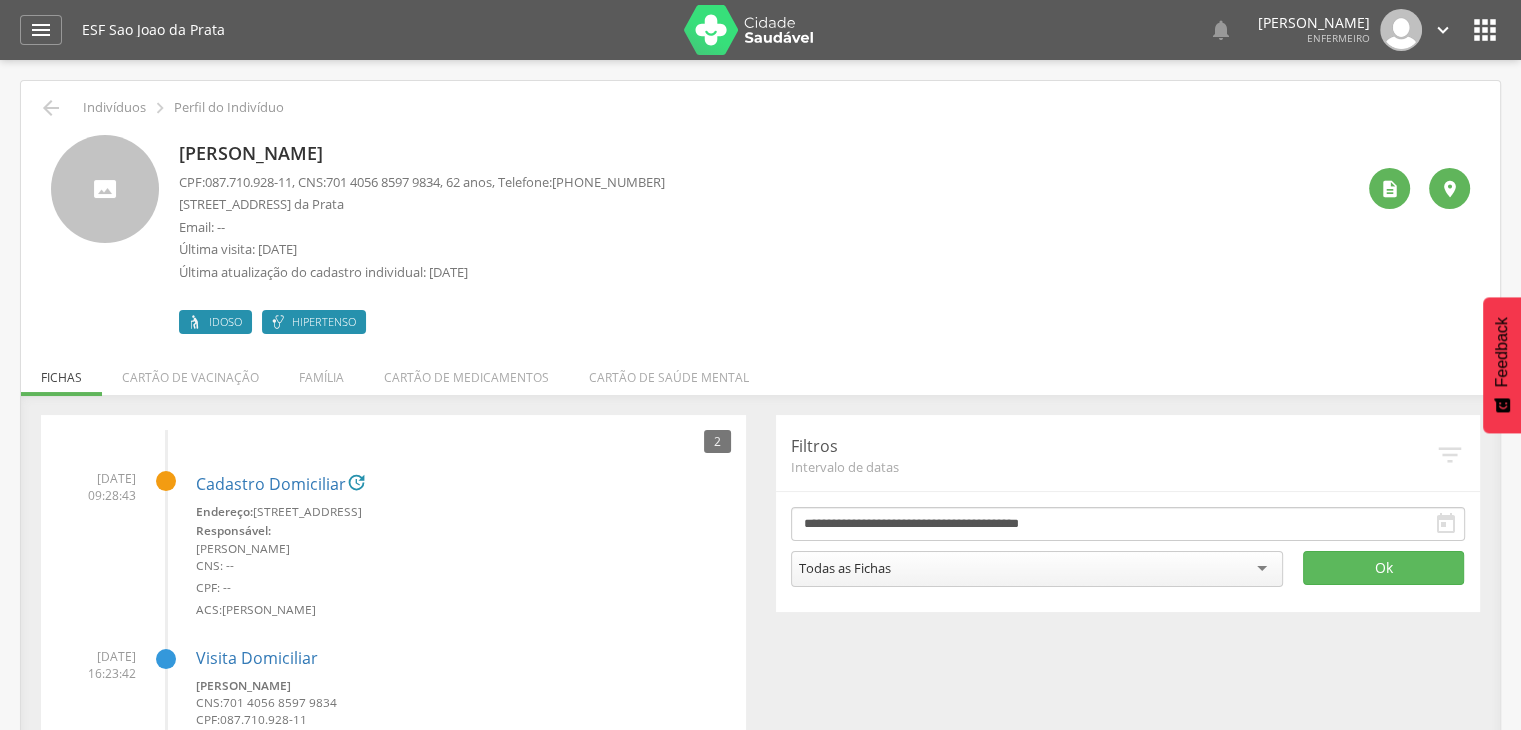 scroll, scrollTop: 0, scrollLeft: 0, axis: both 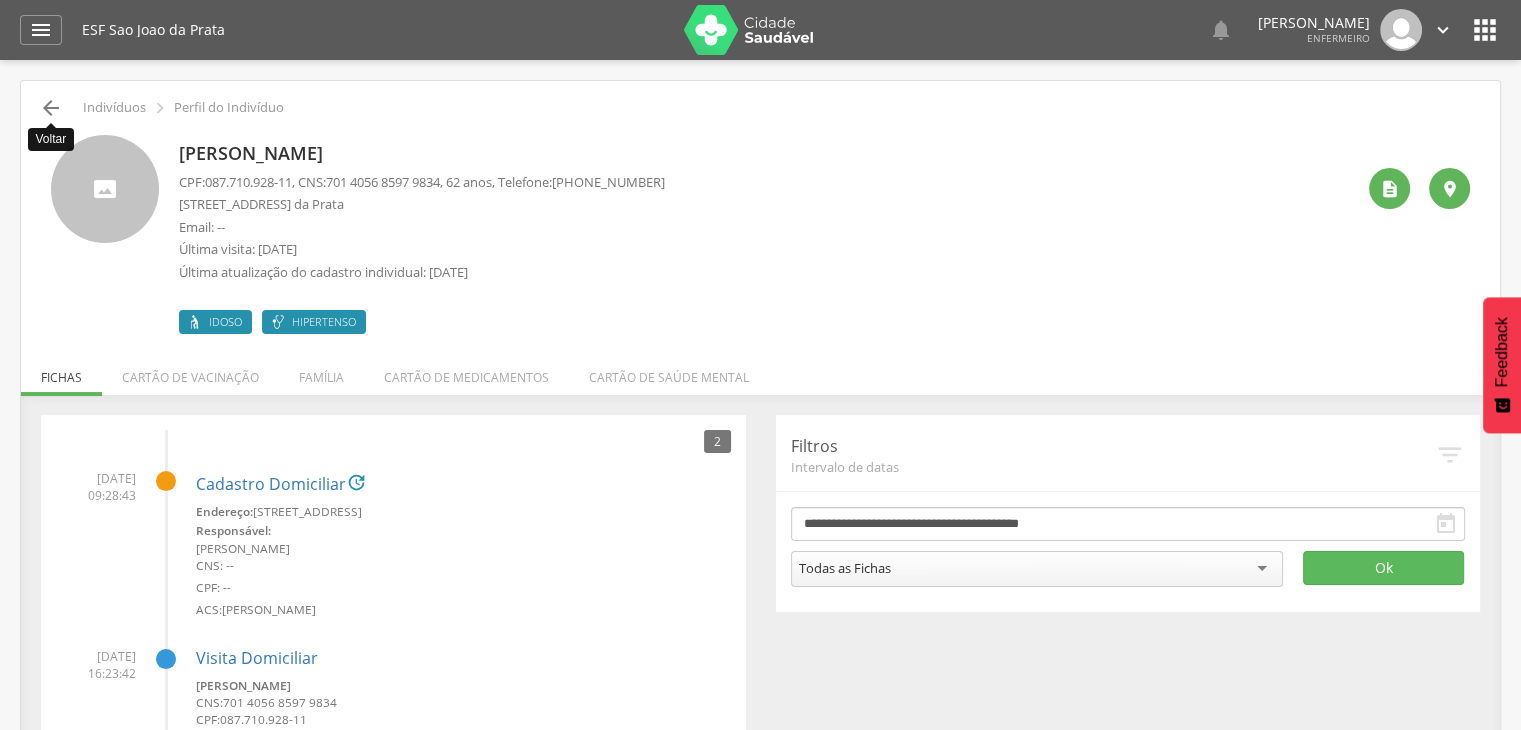 click on "" at bounding box center (51, 108) 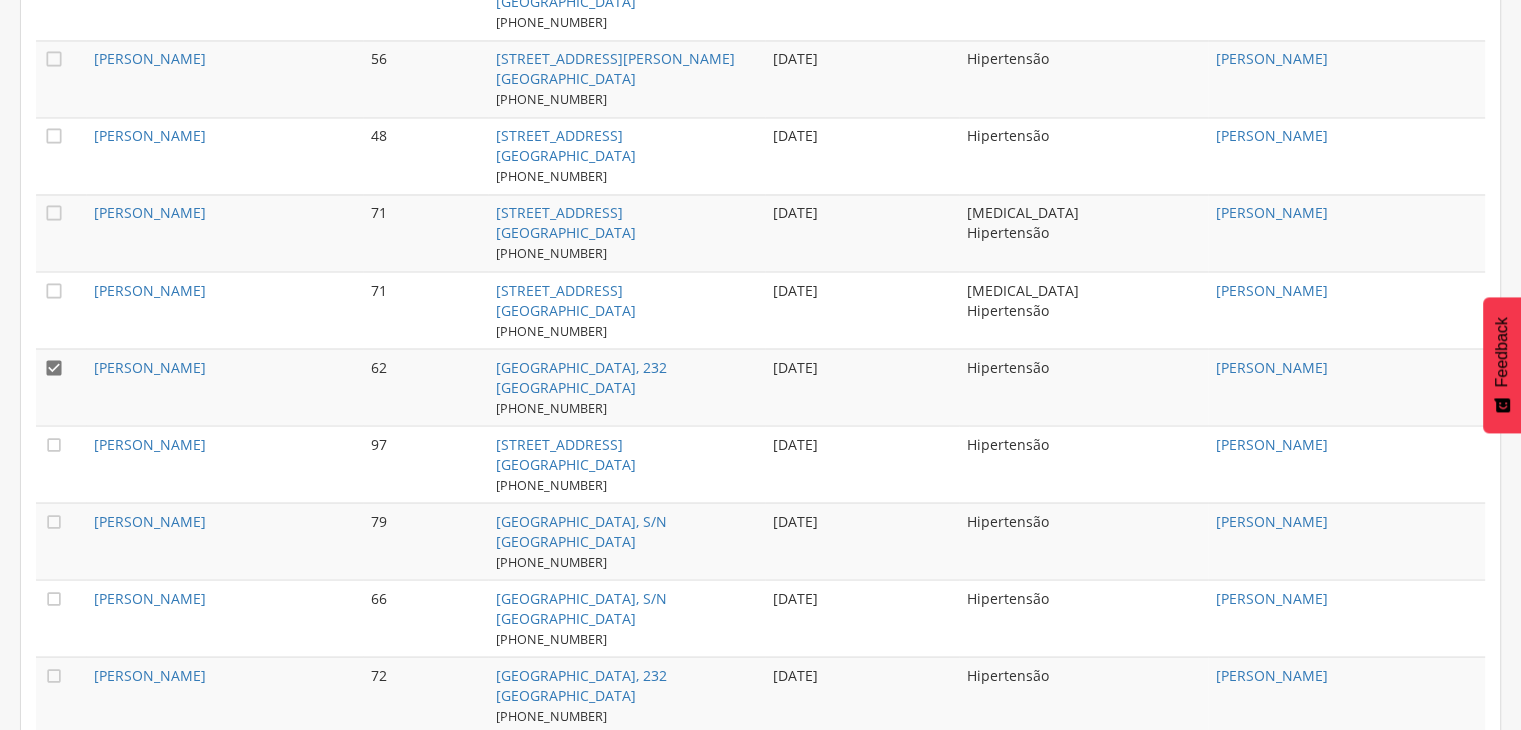 scroll, scrollTop: 3539, scrollLeft: 0, axis: vertical 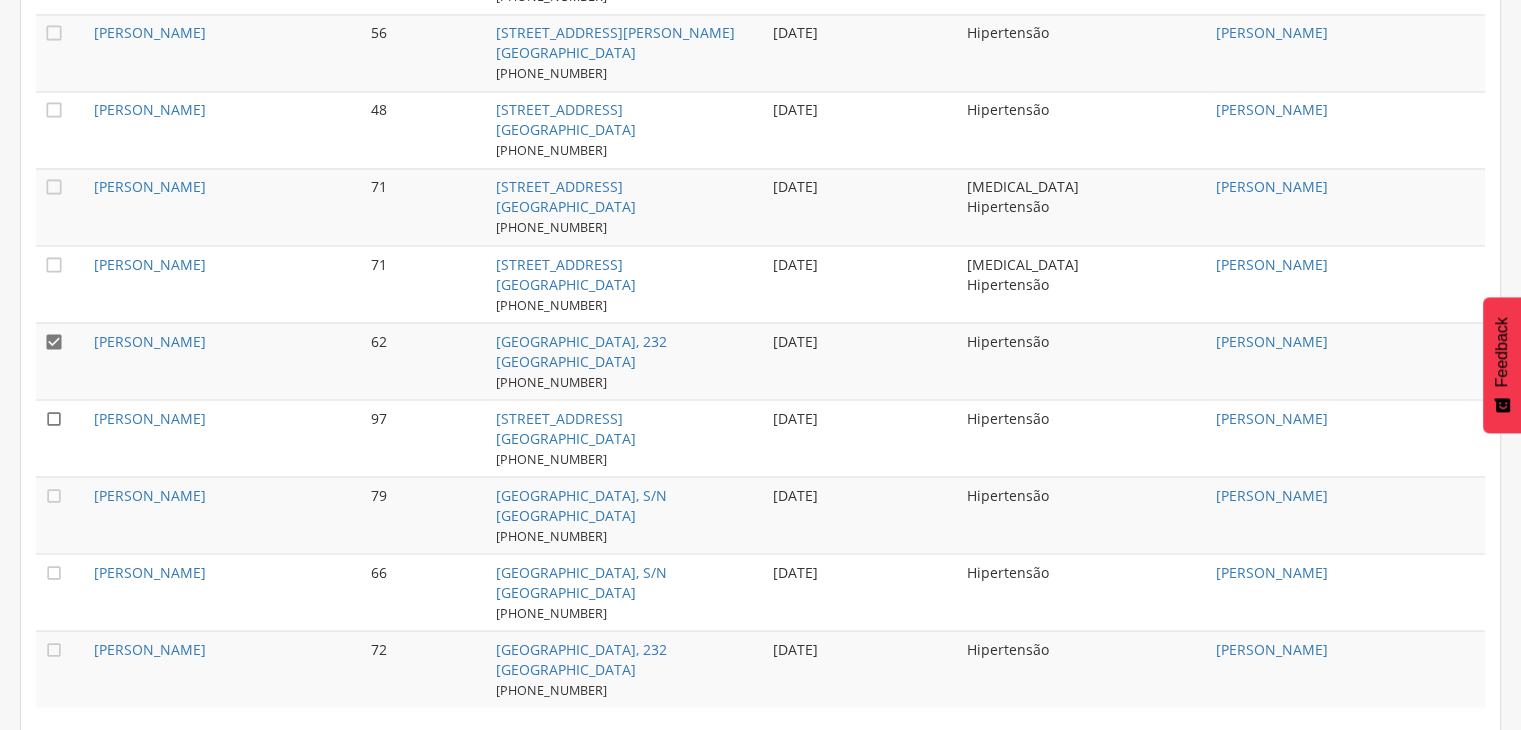 click on "" at bounding box center [54, 418] 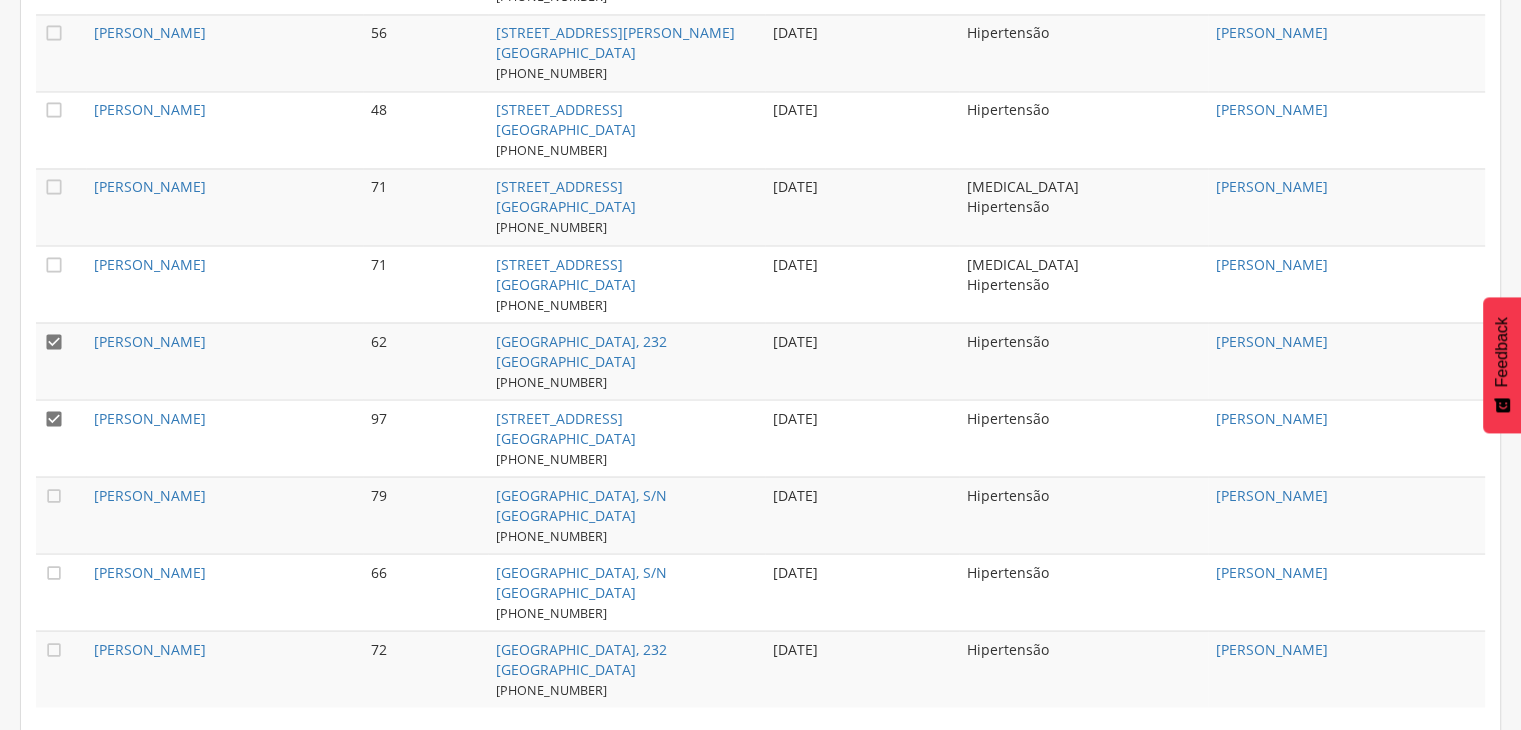 click on "" at bounding box center (61, 360) 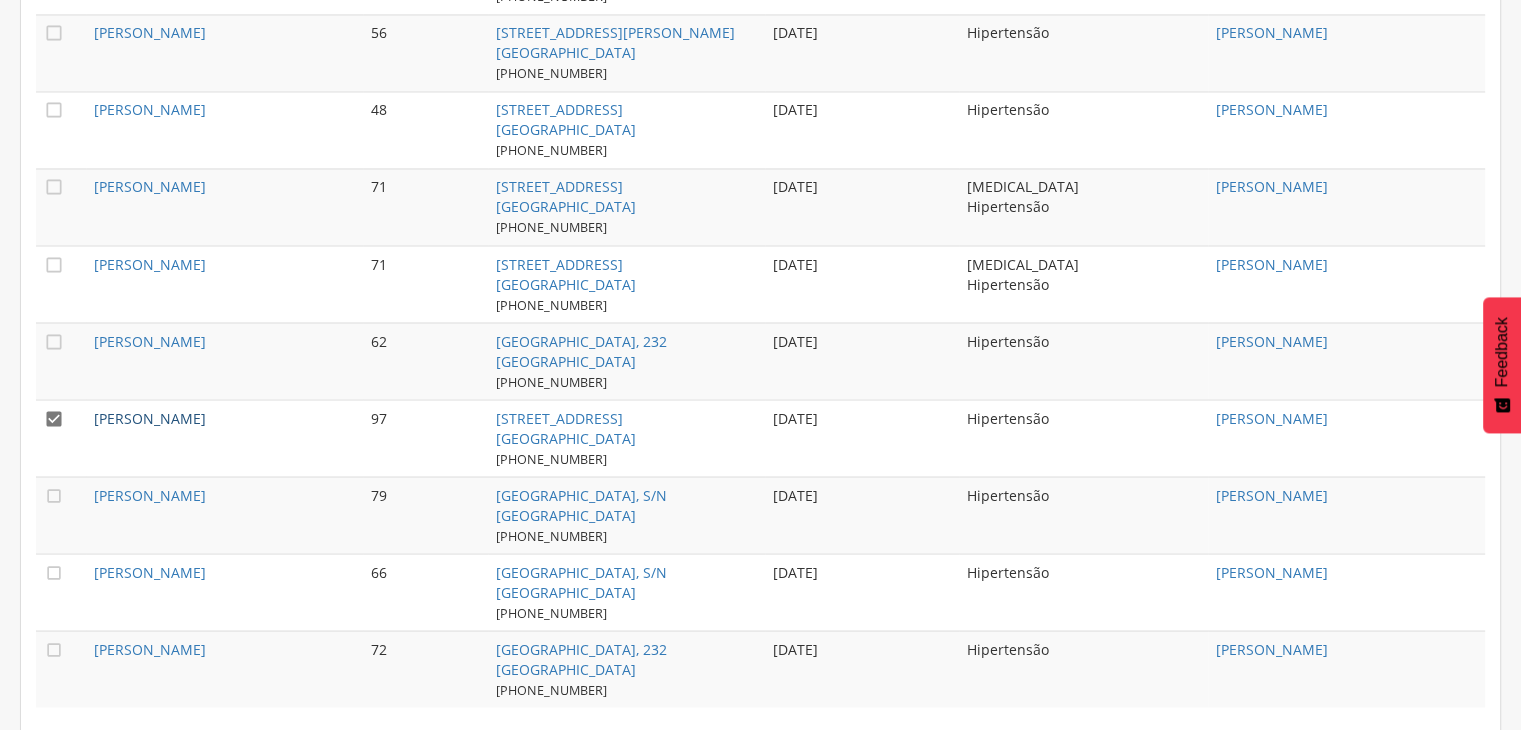click on "[PERSON_NAME]" at bounding box center (150, 417) 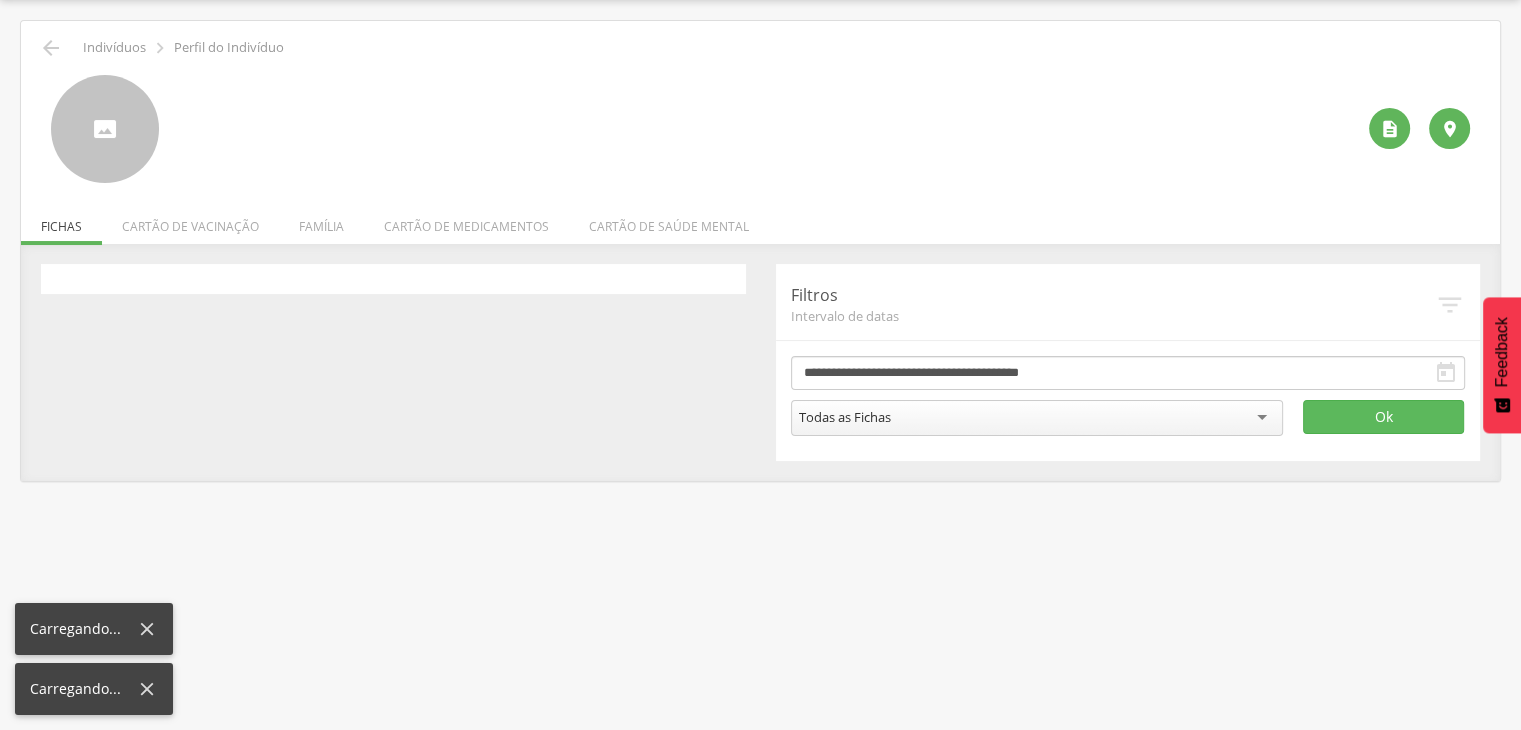 scroll, scrollTop: 60, scrollLeft: 0, axis: vertical 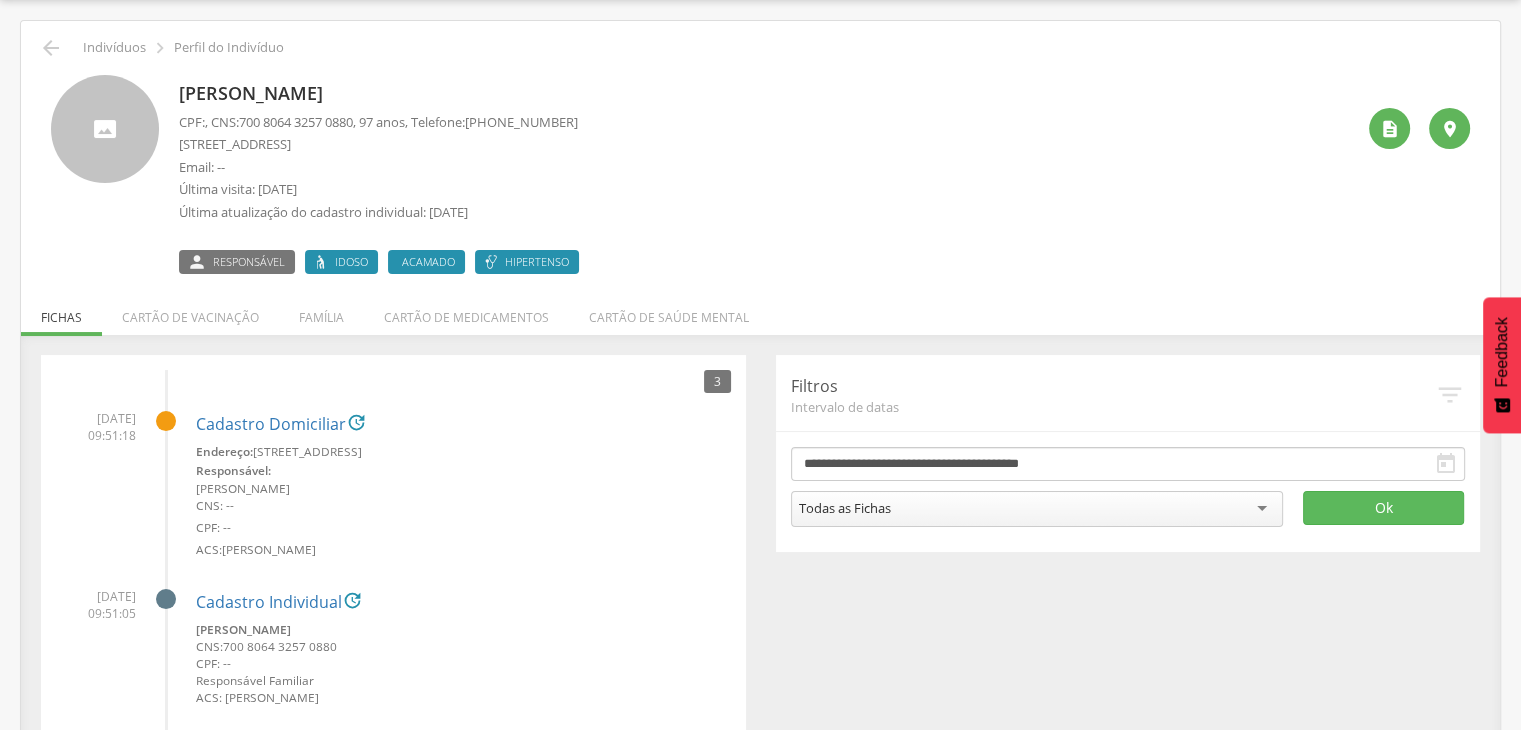 drag, startPoint x: 172, startPoint y: 92, endPoint x: 432, endPoint y: 104, distance: 260.27676 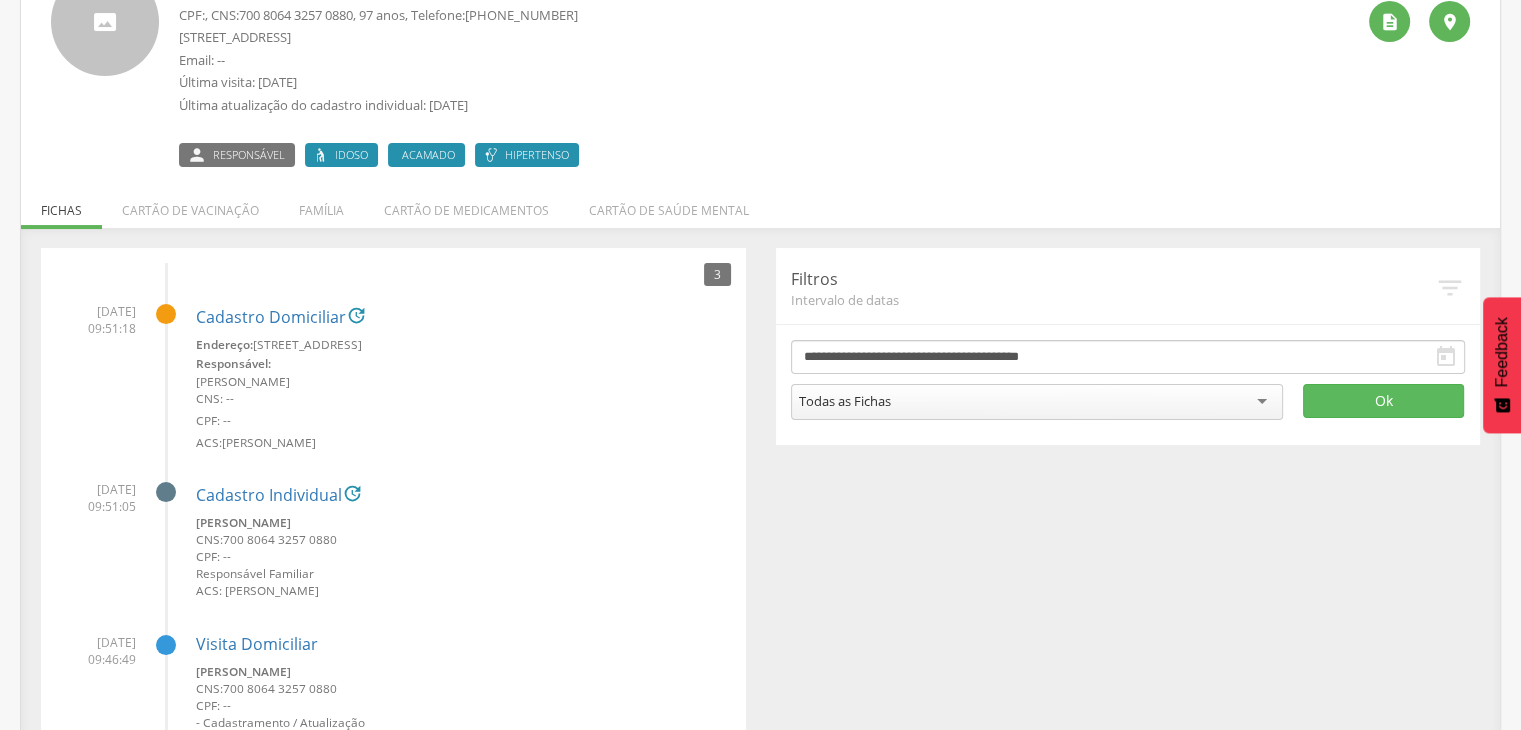 scroll, scrollTop: 0, scrollLeft: 0, axis: both 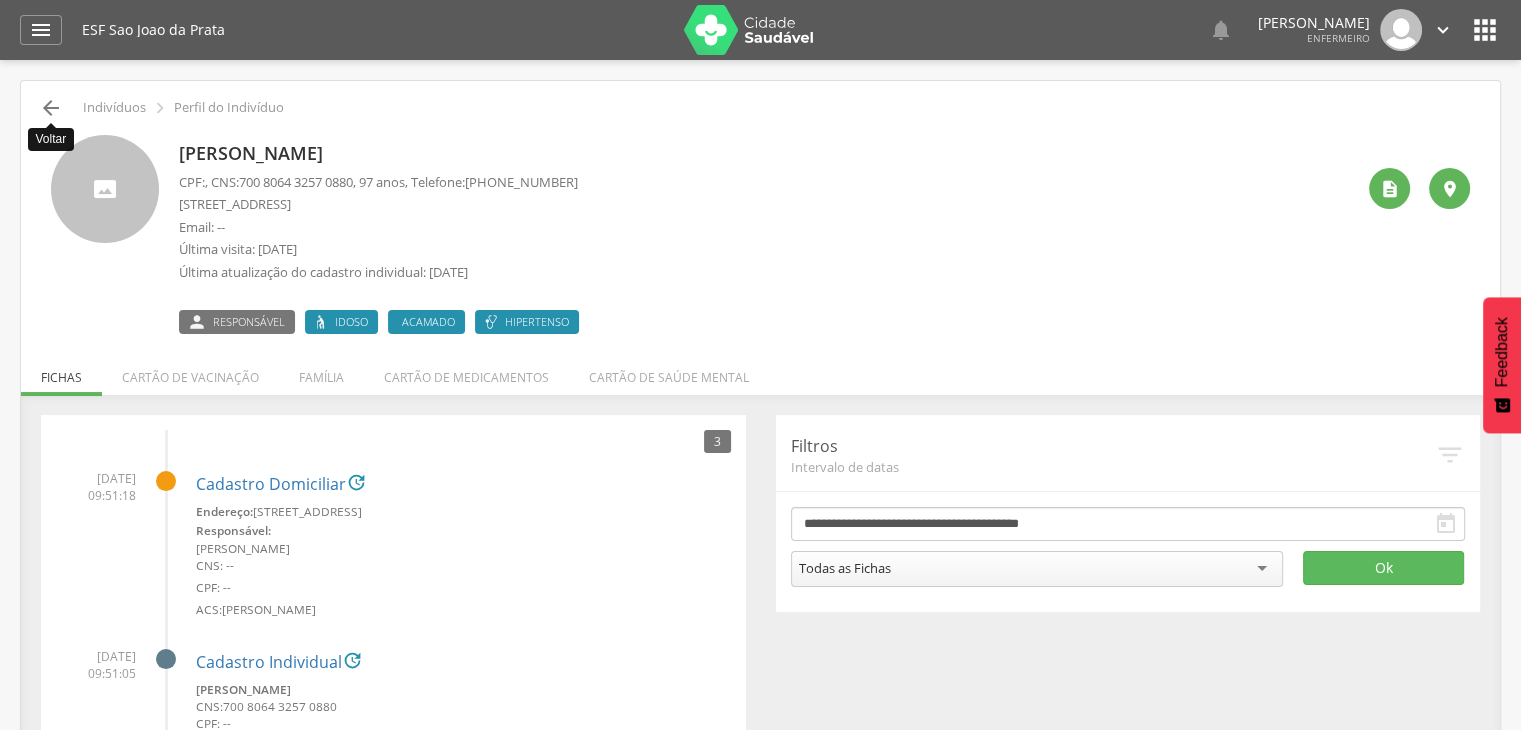 click on "" at bounding box center (51, 108) 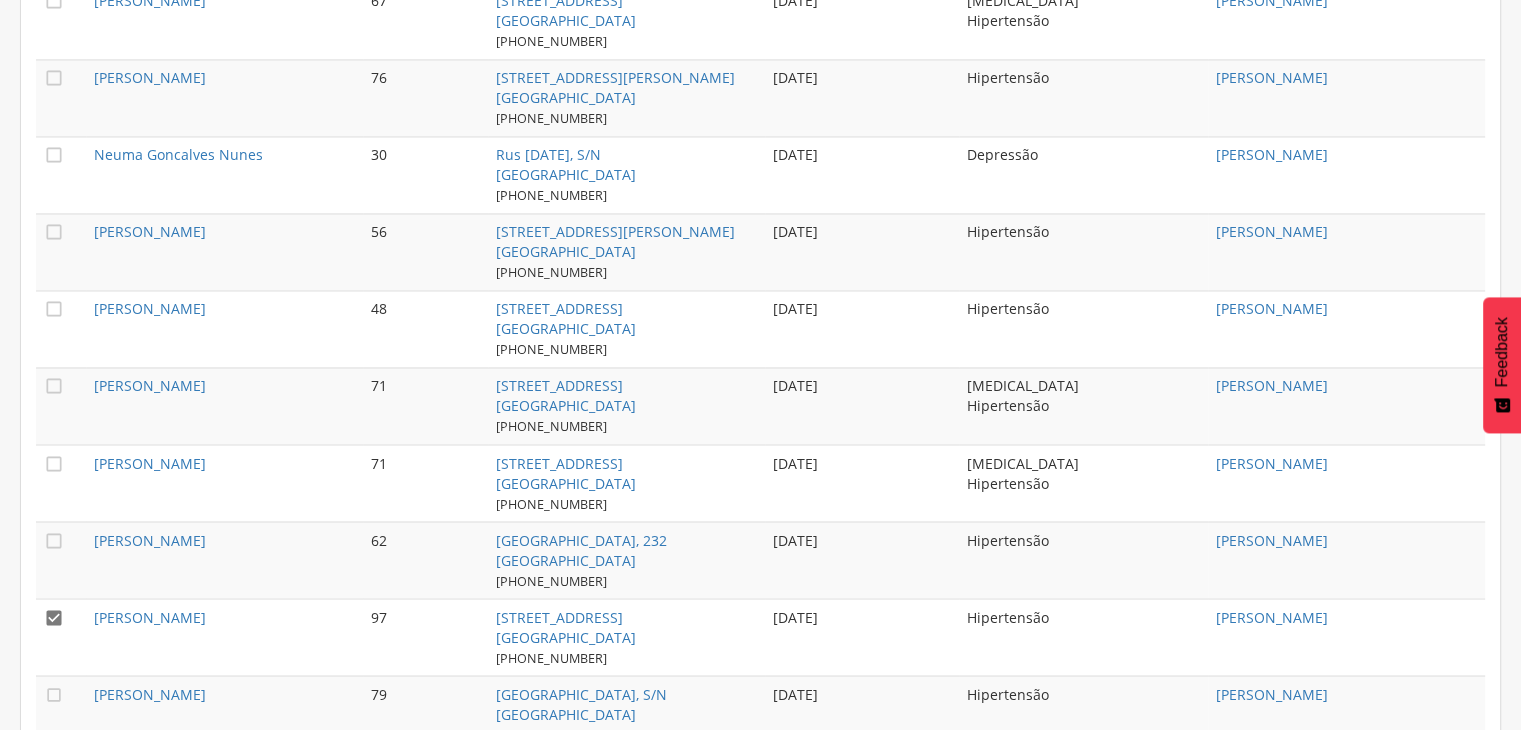 scroll, scrollTop: 3539, scrollLeft: 0, axis: vertical 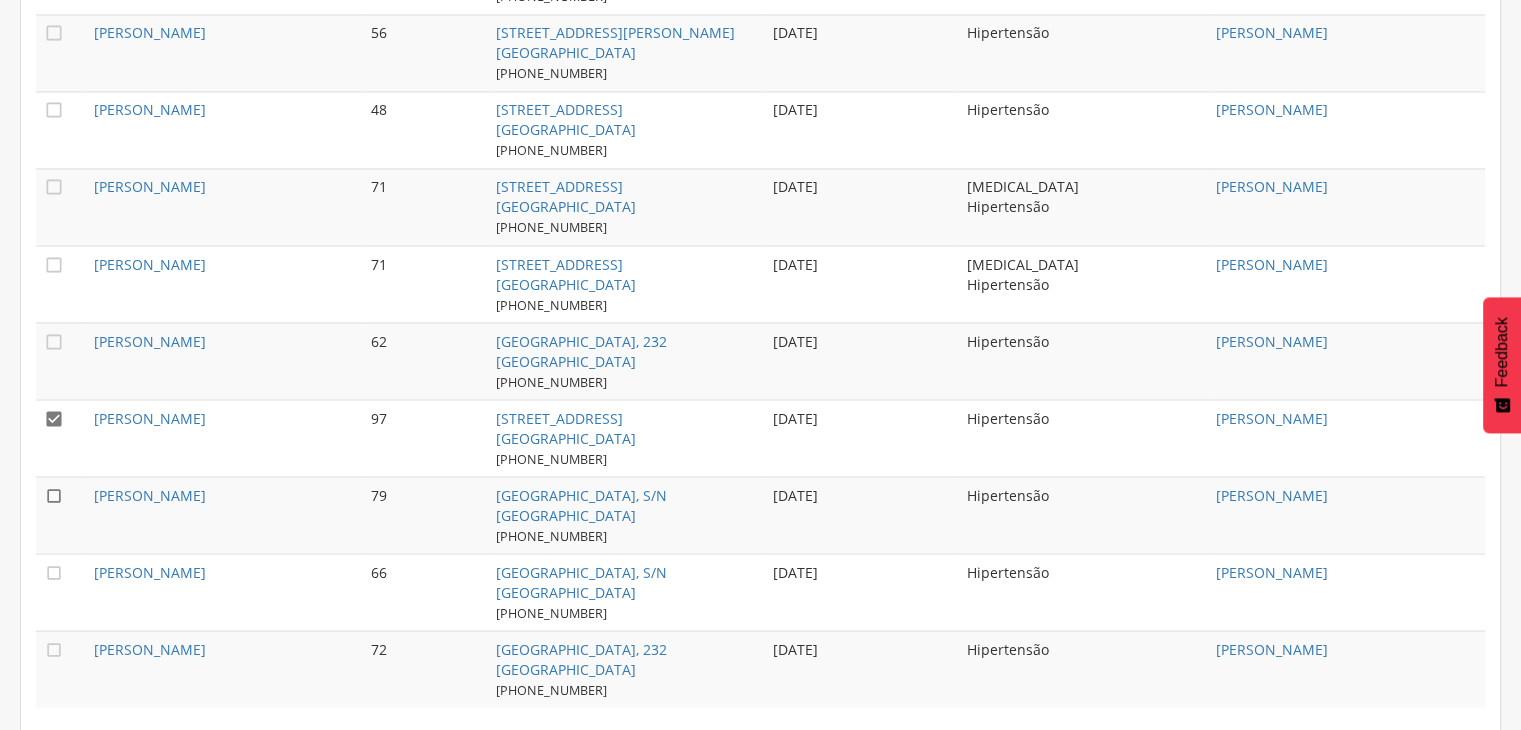 click on "" at bounding box center [54, 495] 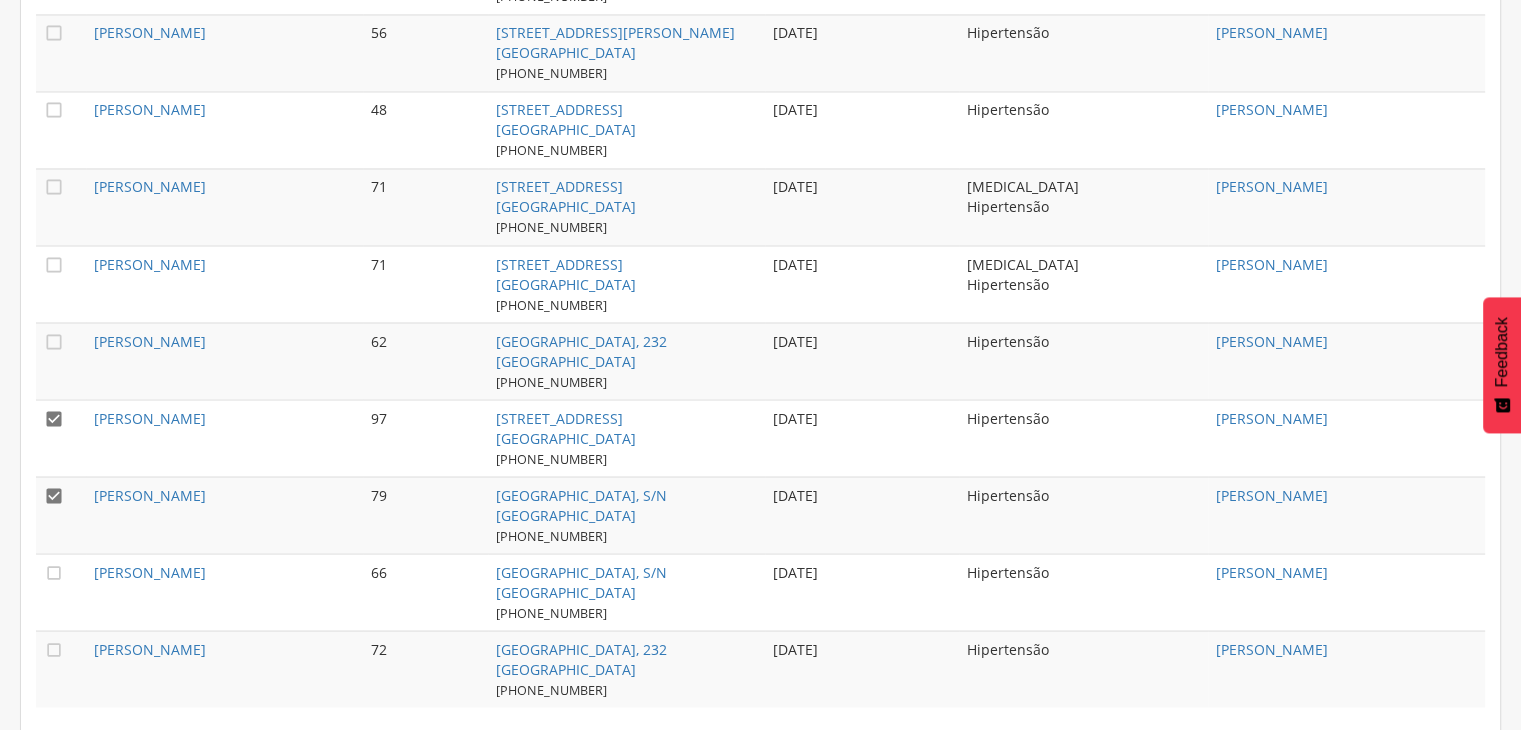 click on "" at bounding box center (54, 418) 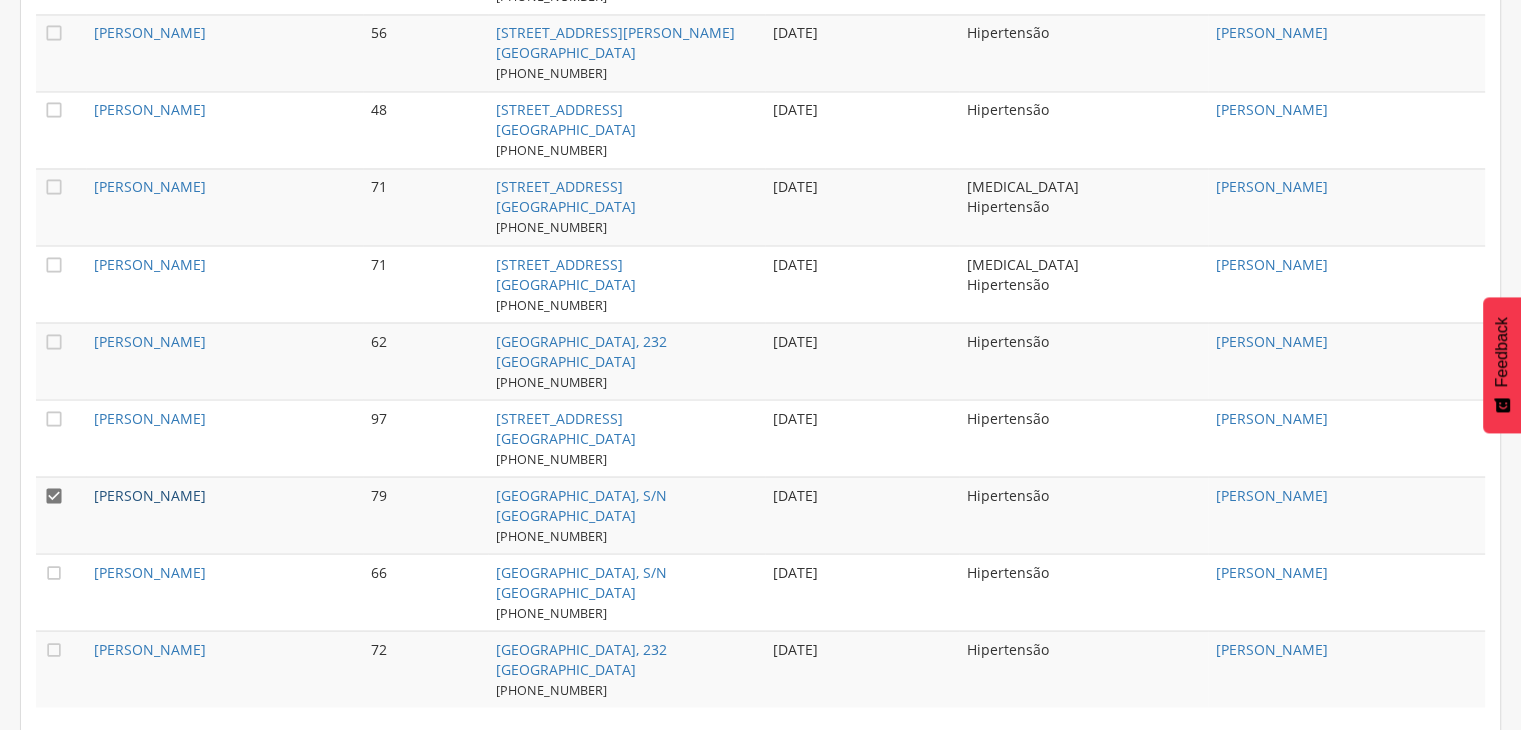 click on "[PERSON_NAME]" at bounding box center (150, 494) 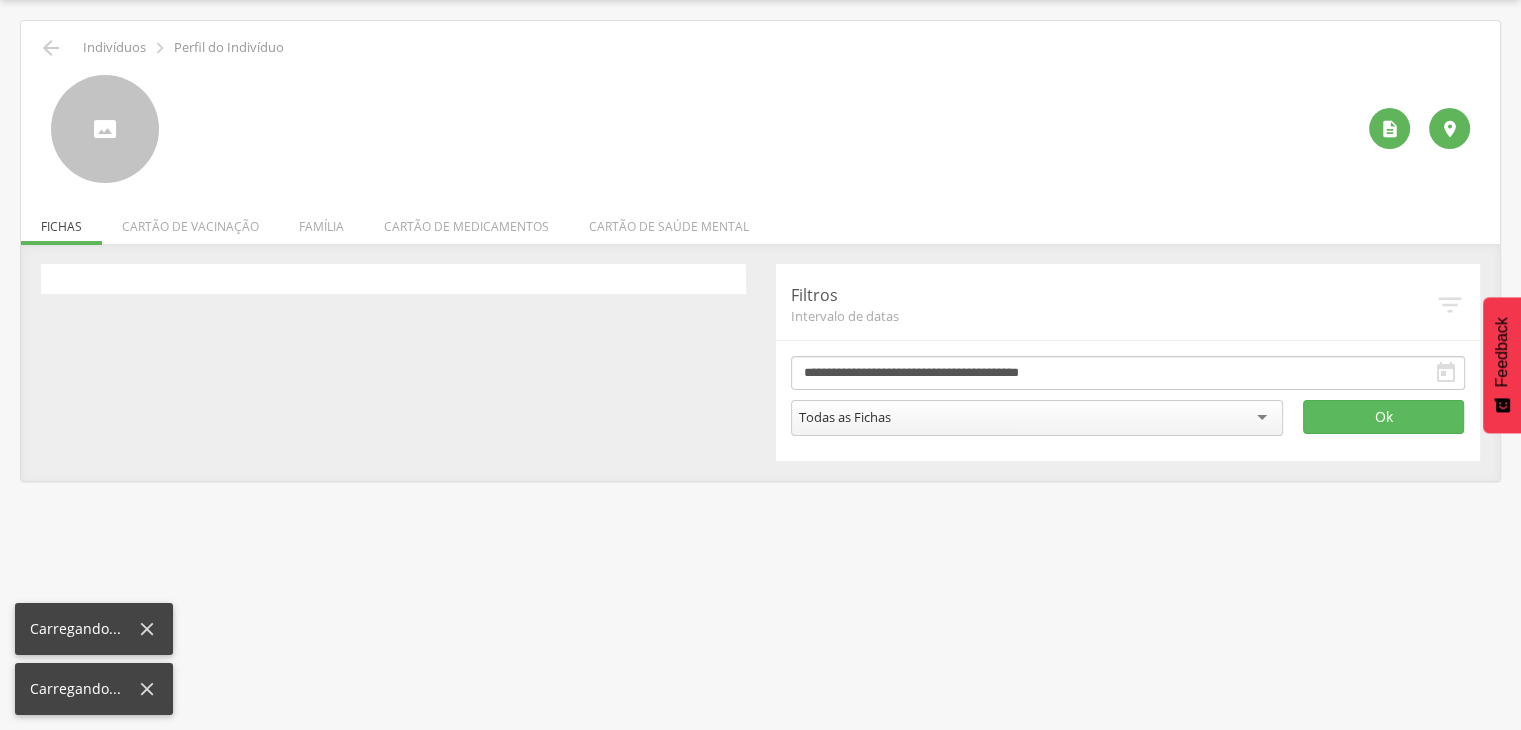 scroll, scrollTop: 60, scrollLeft: 0, axis: vertical 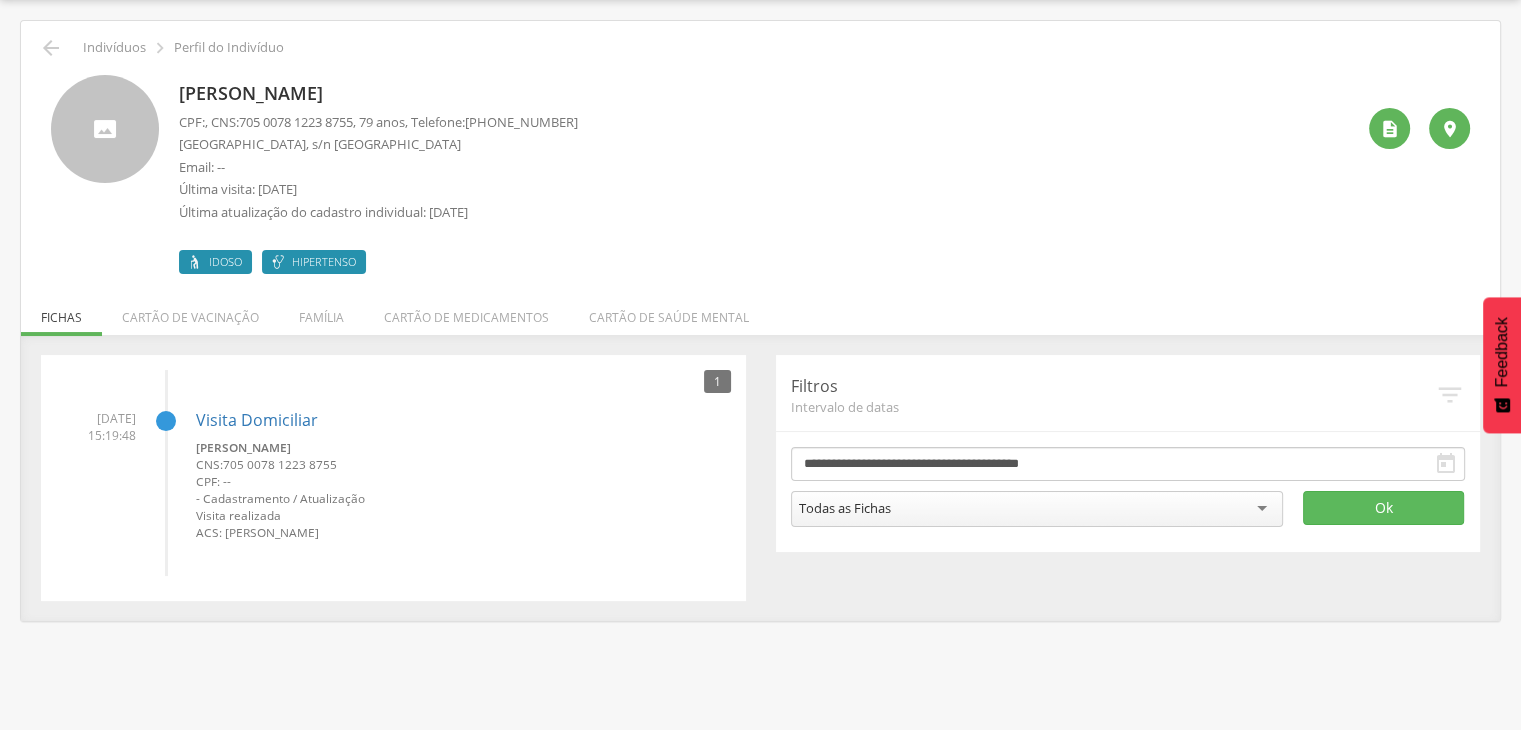 drag, startPoint x: 181, startPoint y: 92, endPoint x: 405, endPoint y: 105, distance: 224.37692 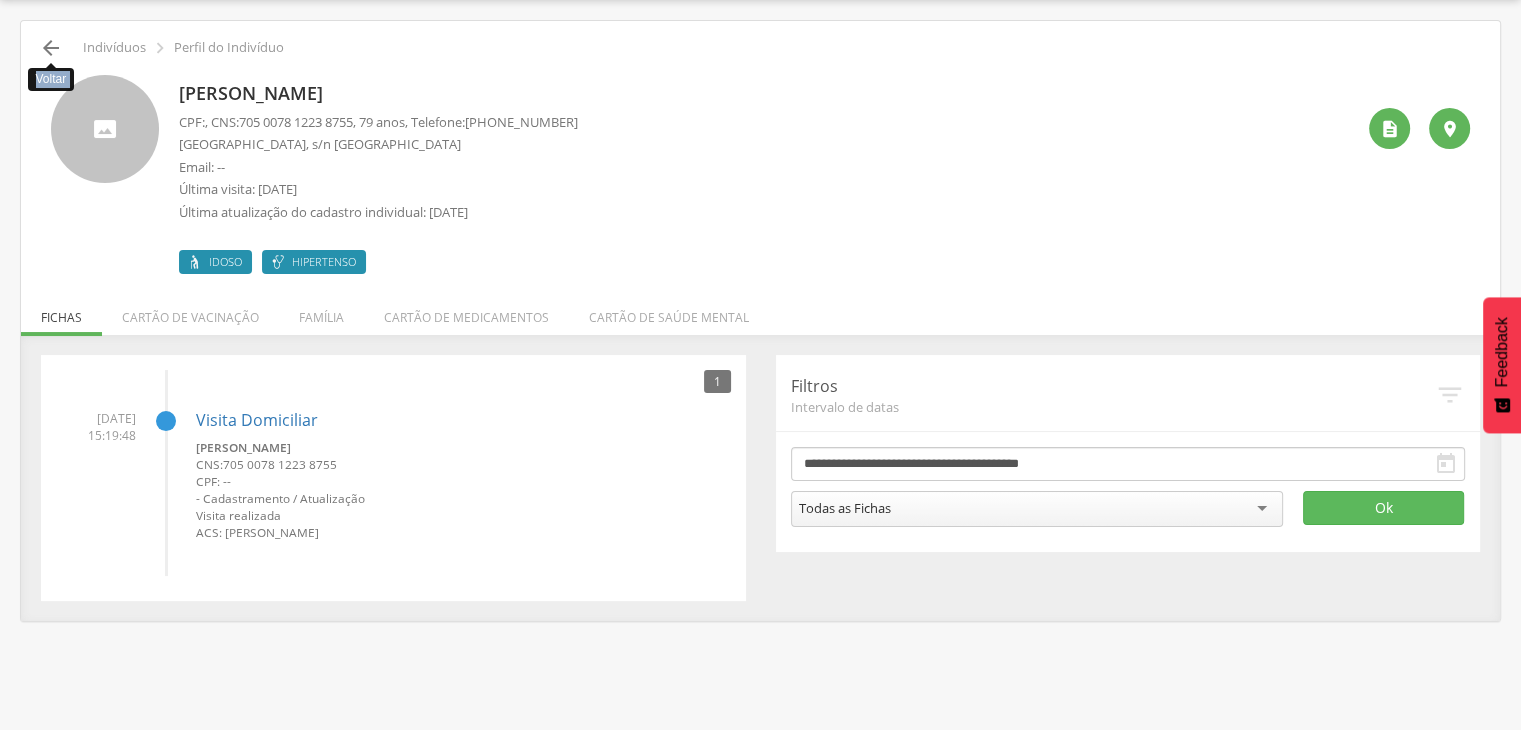 click on "" at bounding box center (51, 48) 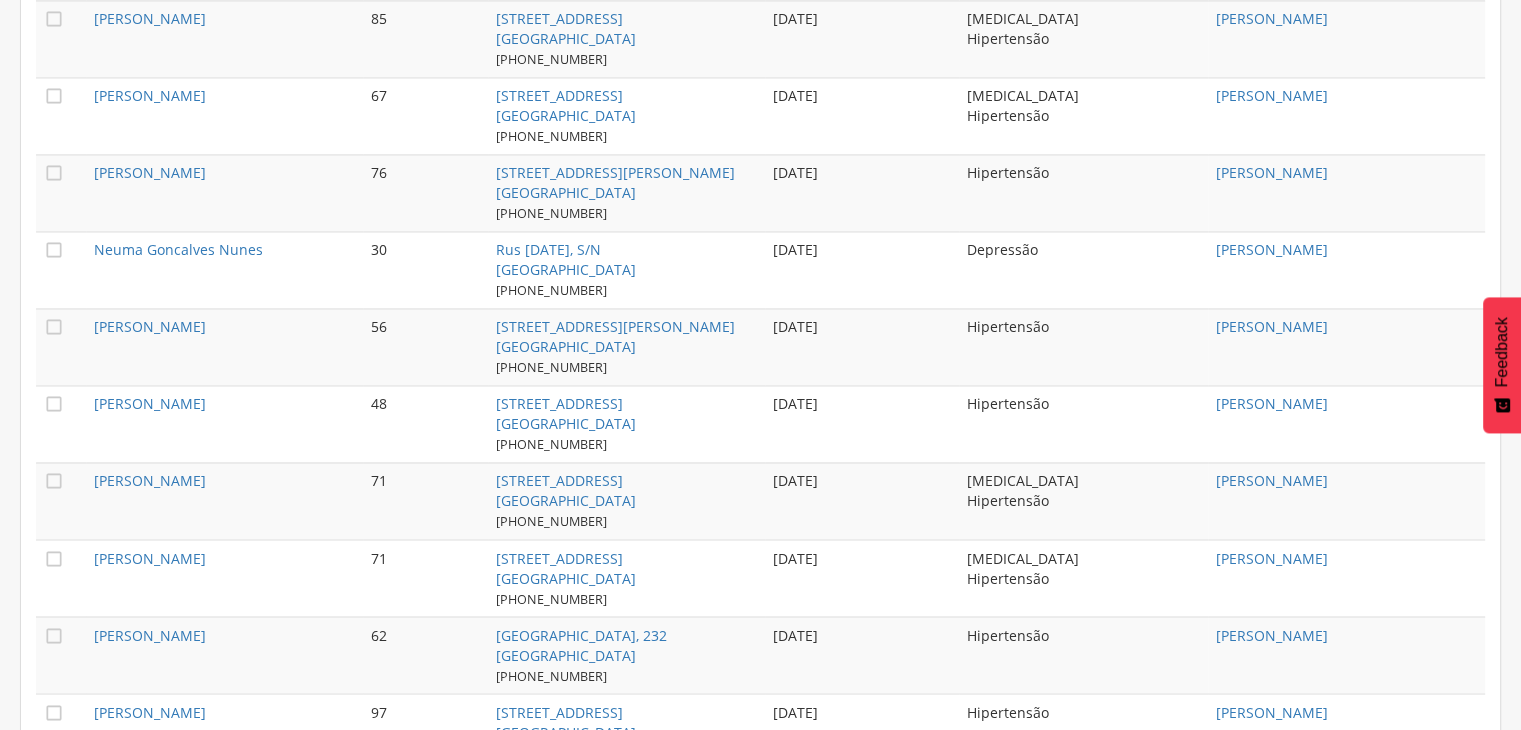 scroll, scrollTop: 3539, scrollLeft: 0, axis: vertical 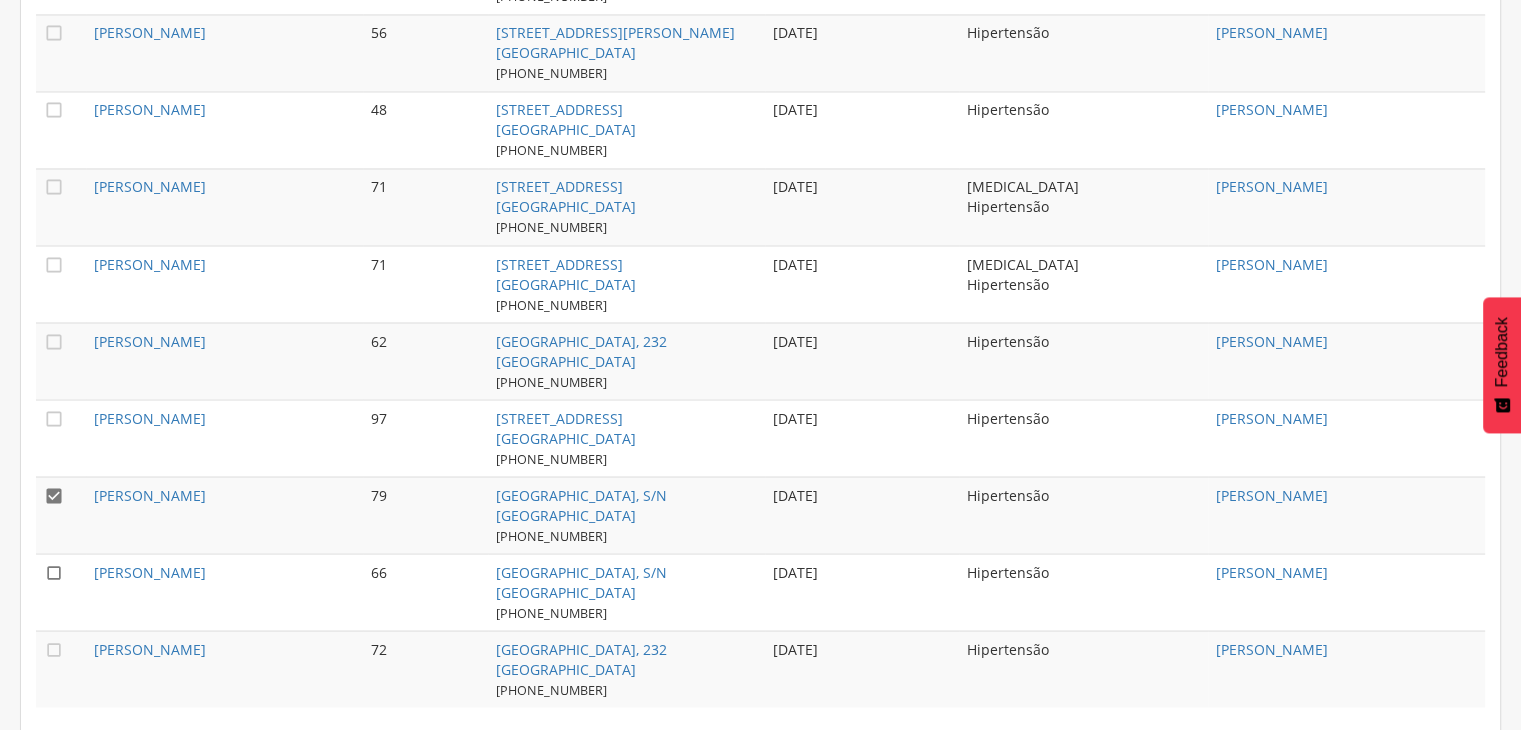 click on "" at bounding box center (54, 572) 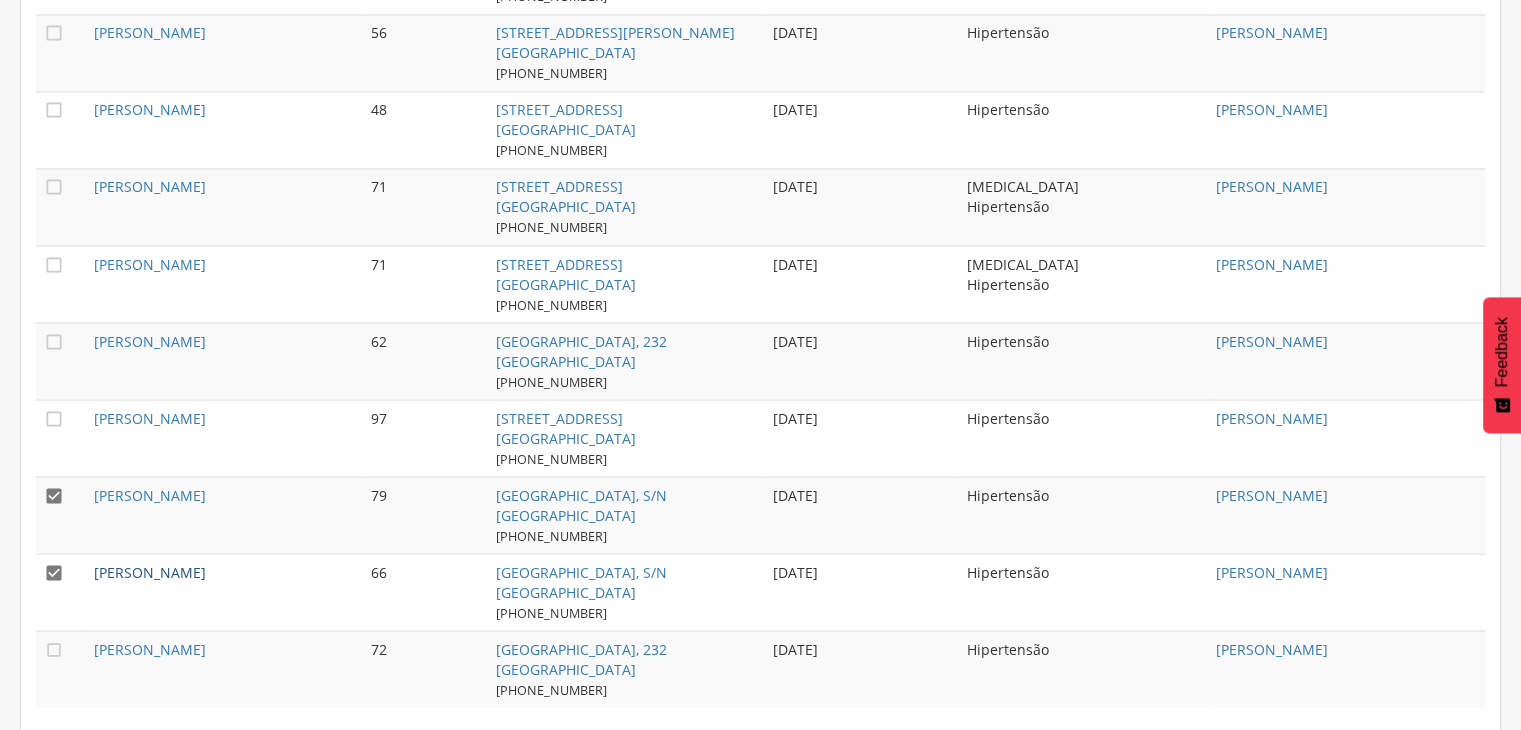 click on "[PERSON_NAME]" at bounding box center (150, 571) 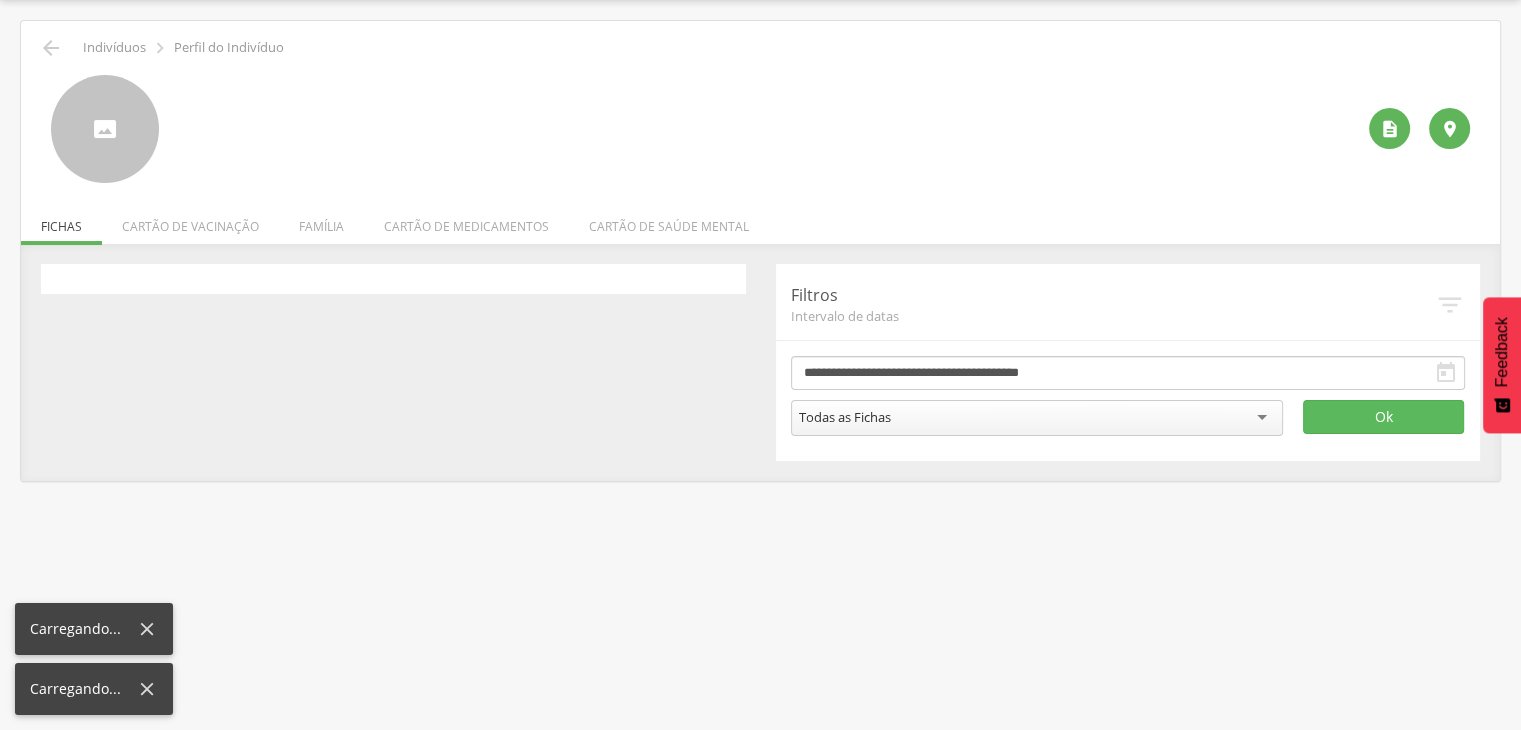 scroll, scrollTop: 60, scrollLeft: 0, axis: vertical 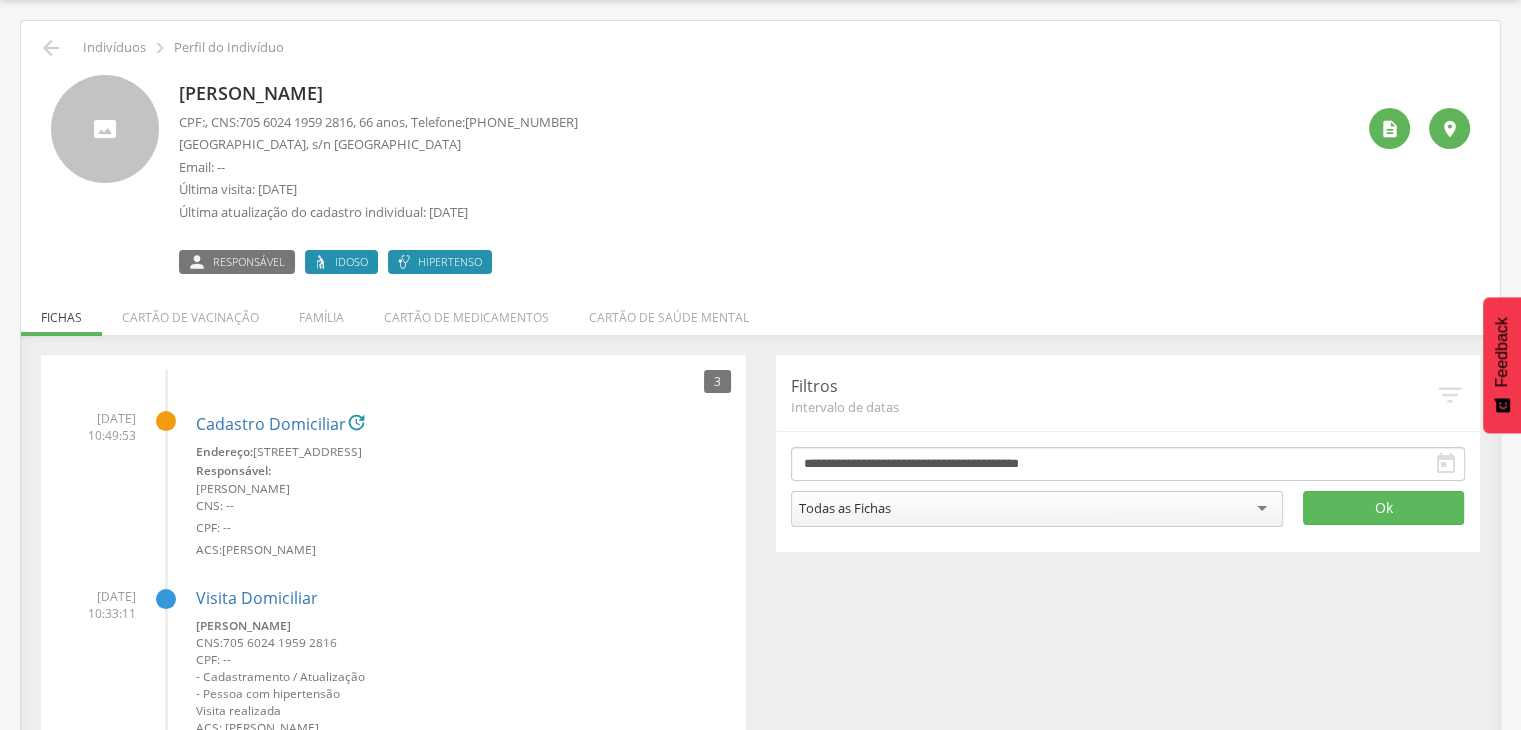 drag, startPoint x: 176, startPoint y: 90, endPoint x: 328, endPoint y: 90, distance: 152 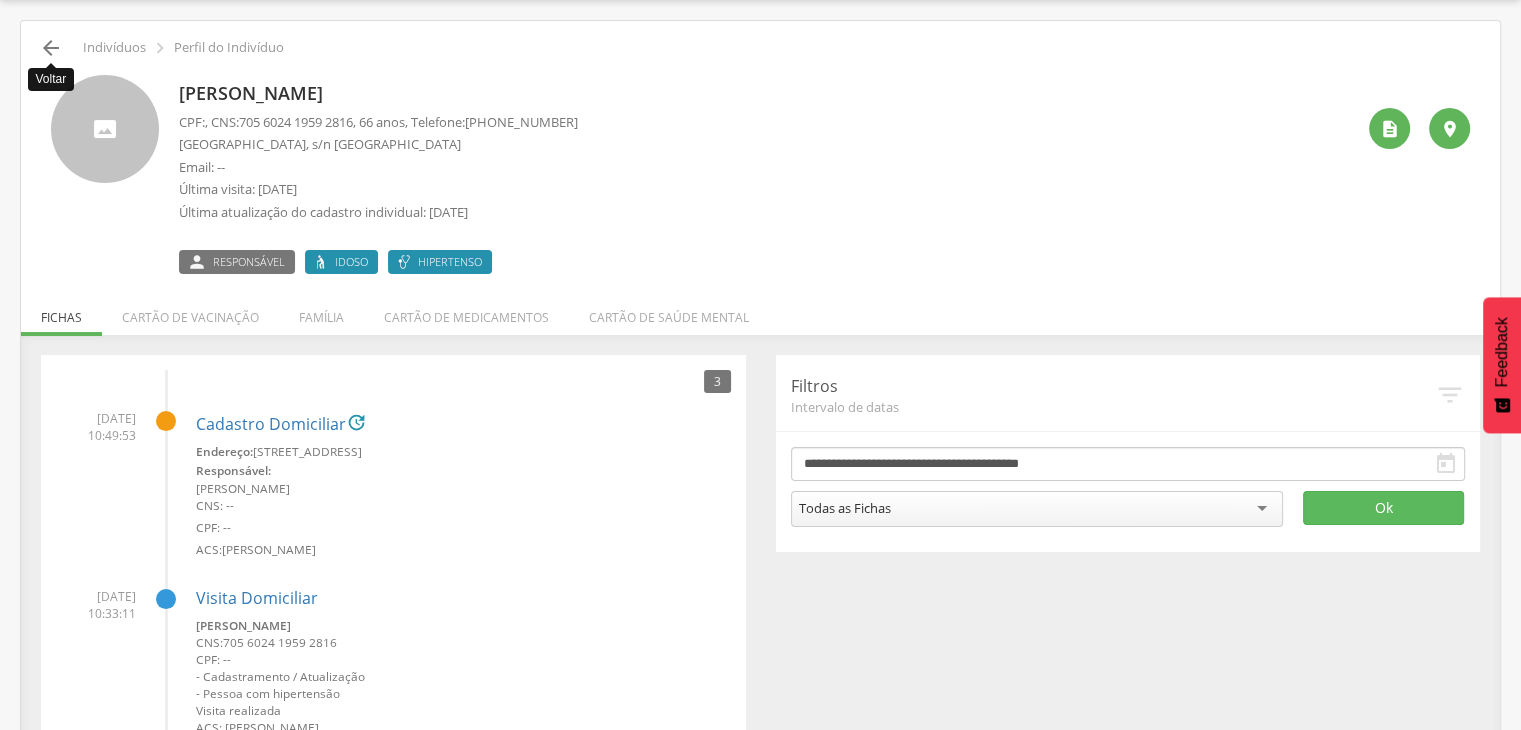 click on "" at bounding box center [51, 48] 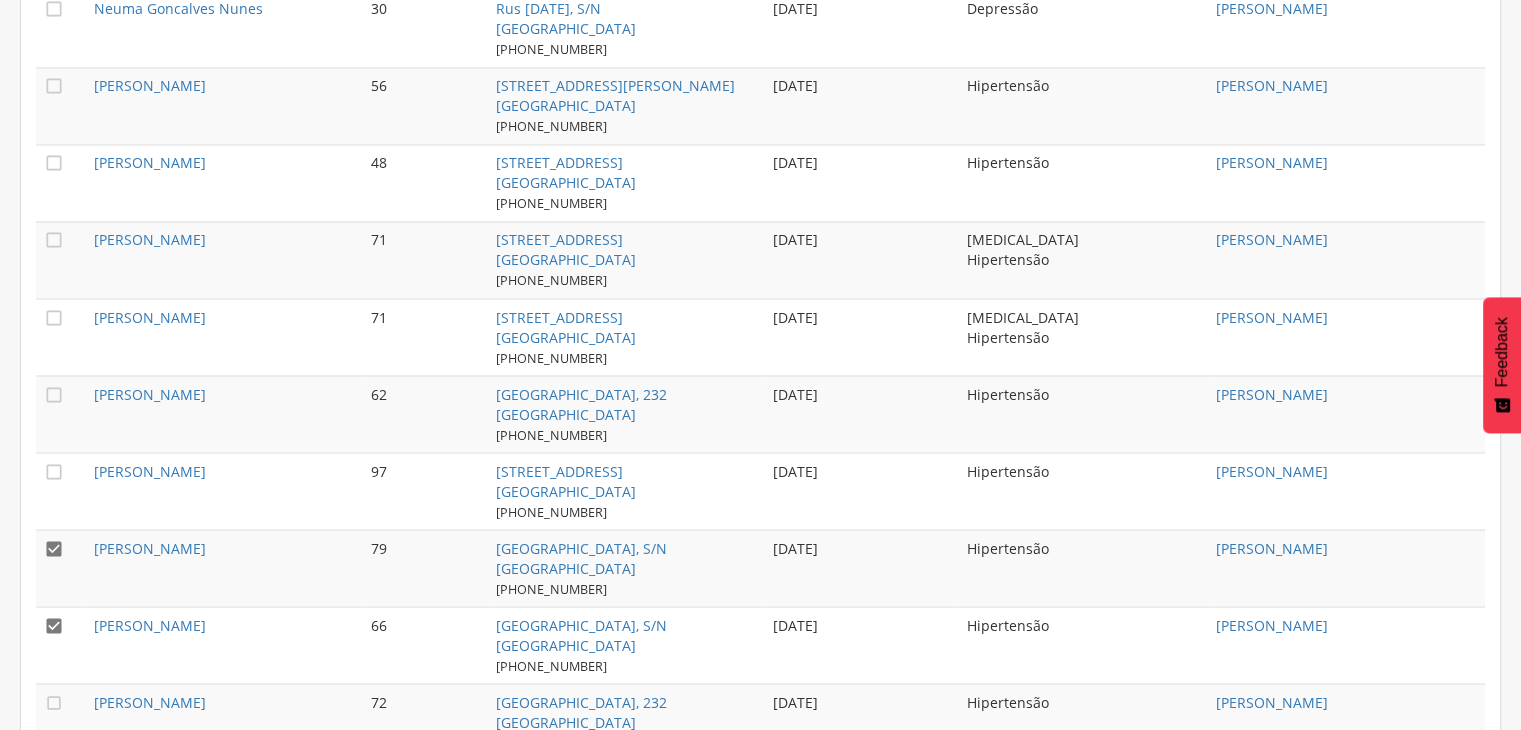 scroll, scrollTop: 3539, scrollLeft: 0, axis: vertical 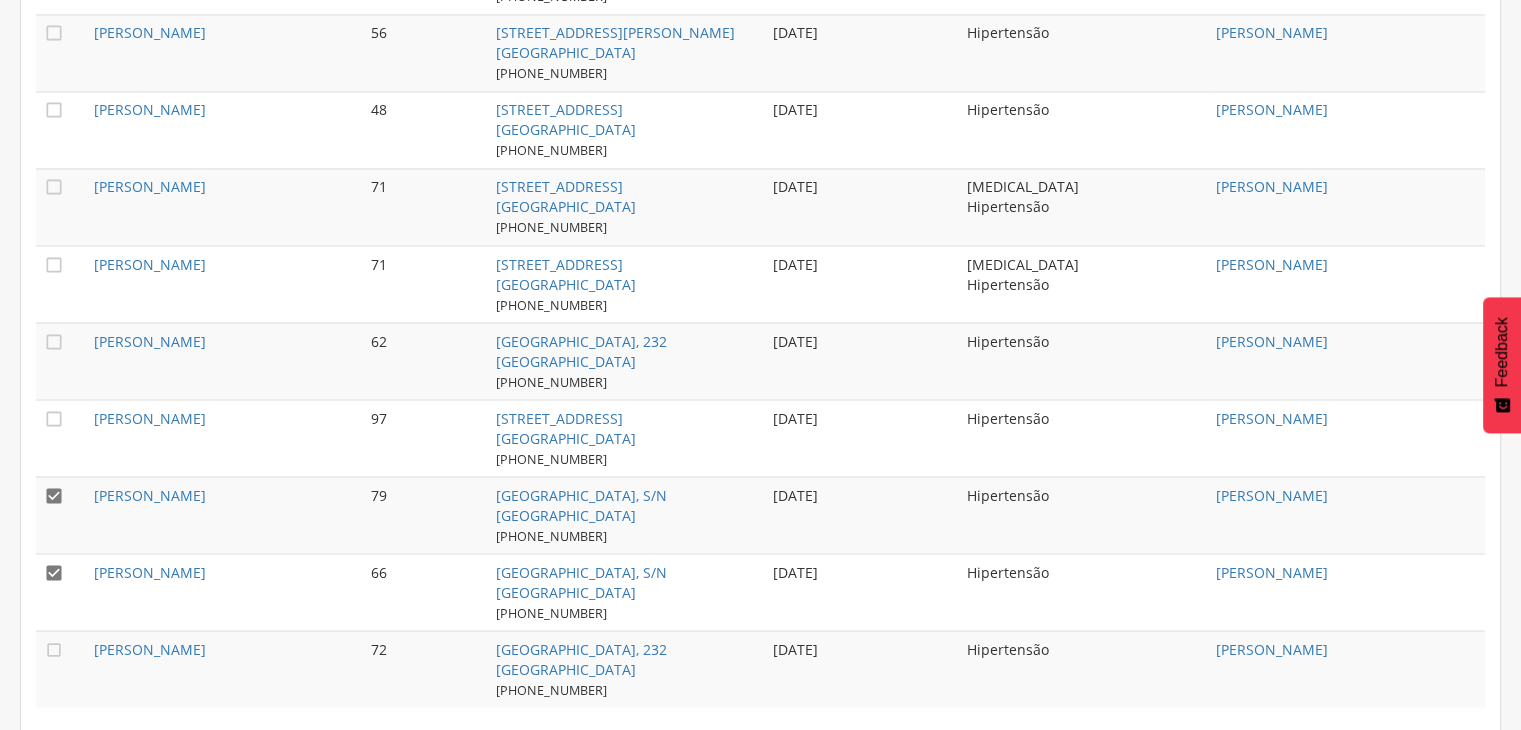 click on "" at bounding box center (54, 495) 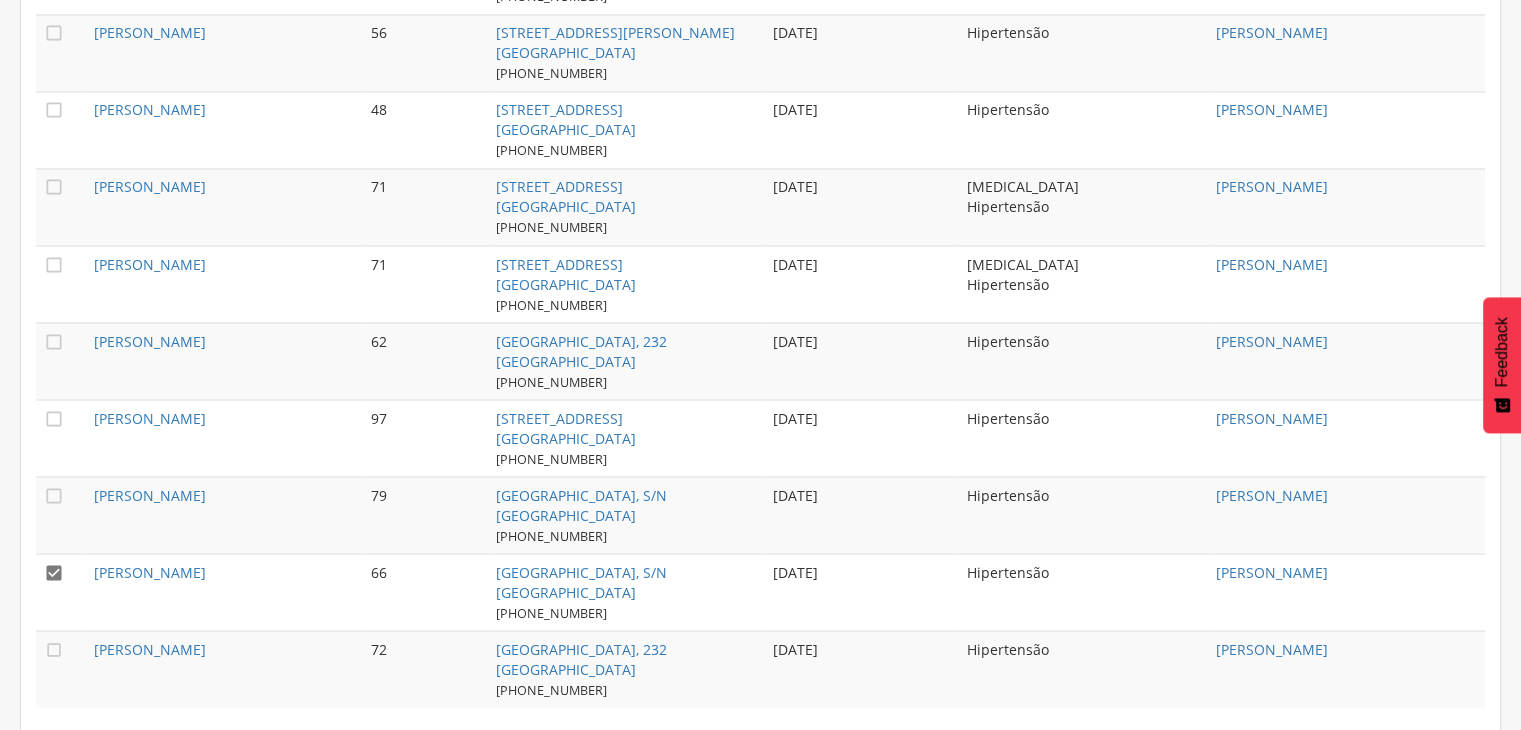 click on "" at bounding box center (54, 572) 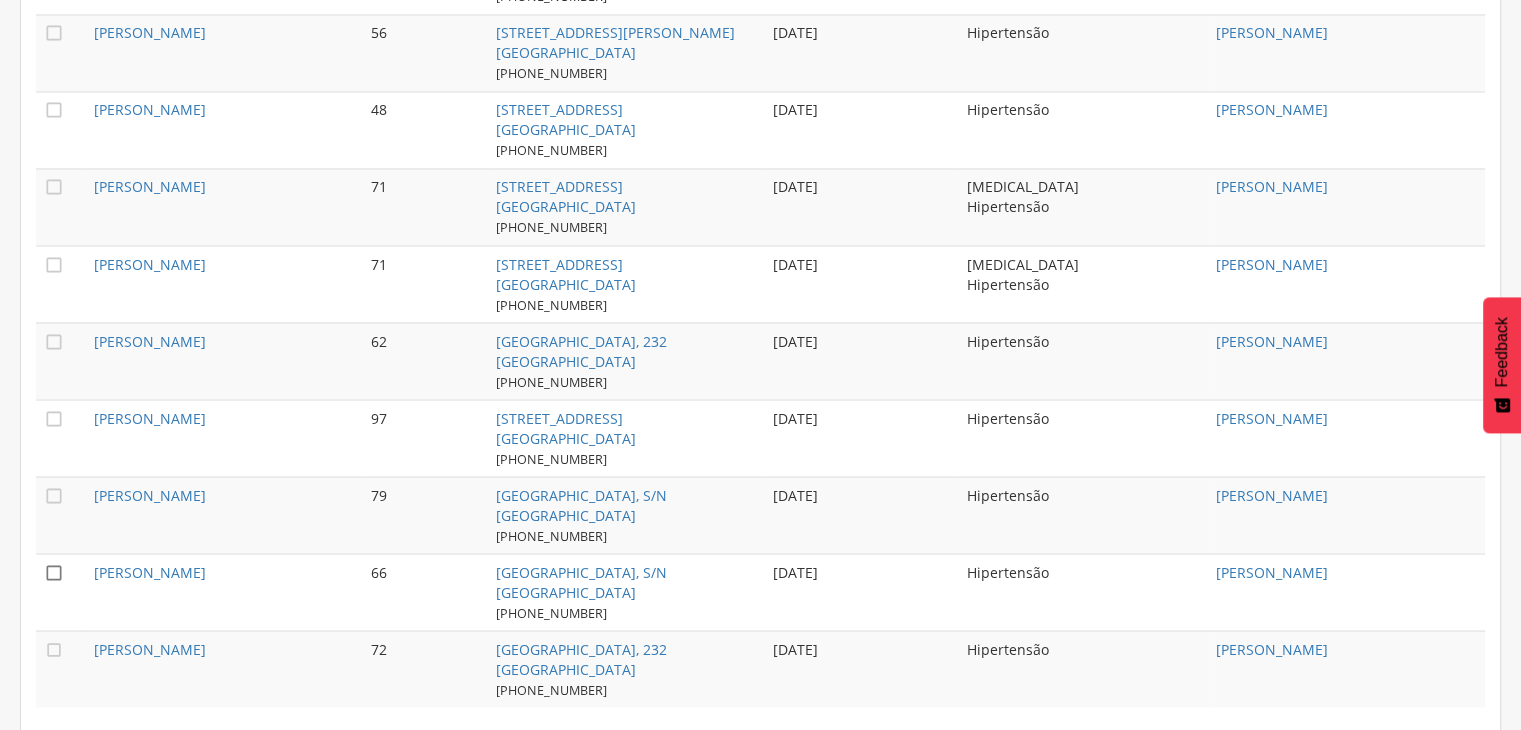 scroll, scrollTop: 3538, scrollLeft: 0, axis: vertical 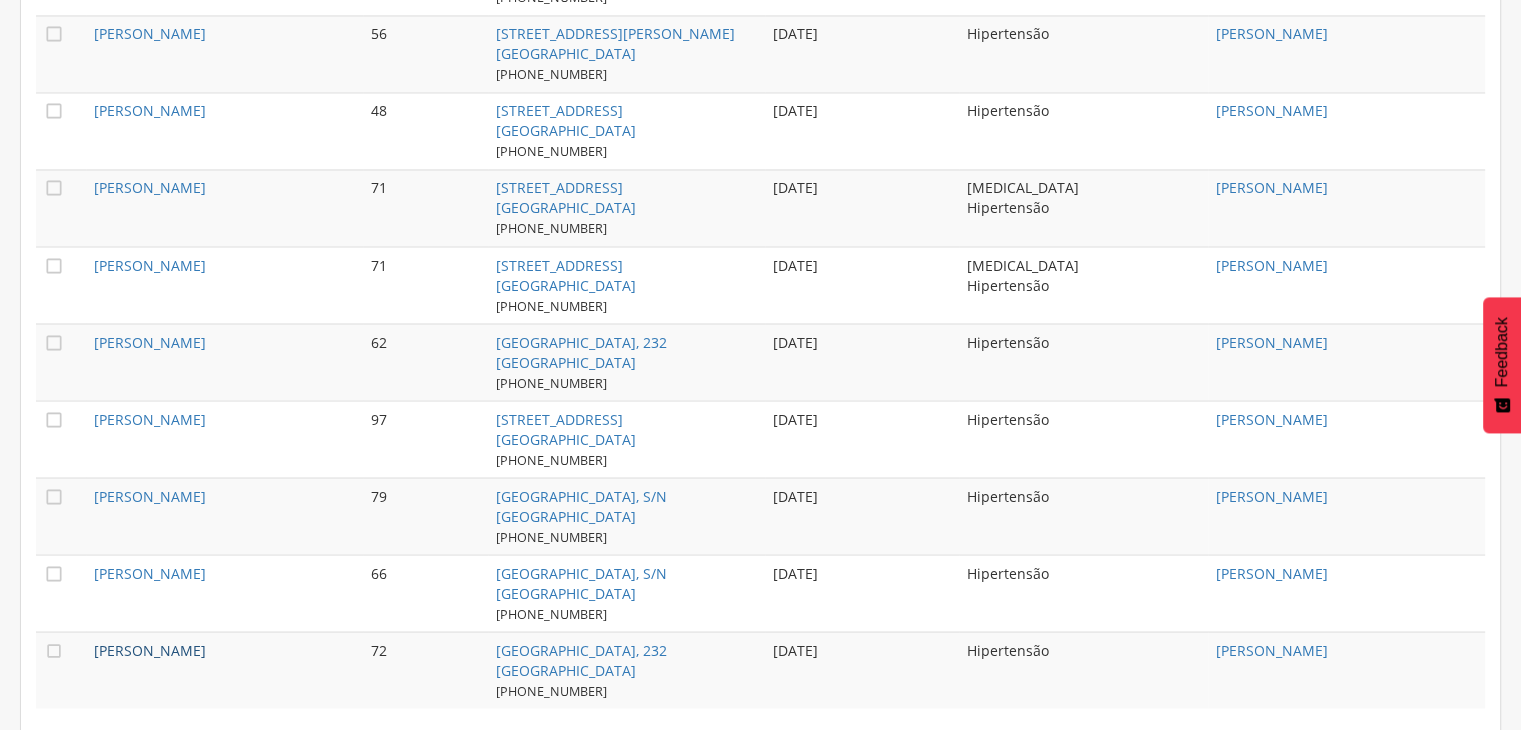 click on "[PERSON_NAME]" at bounding box center (150, 649) 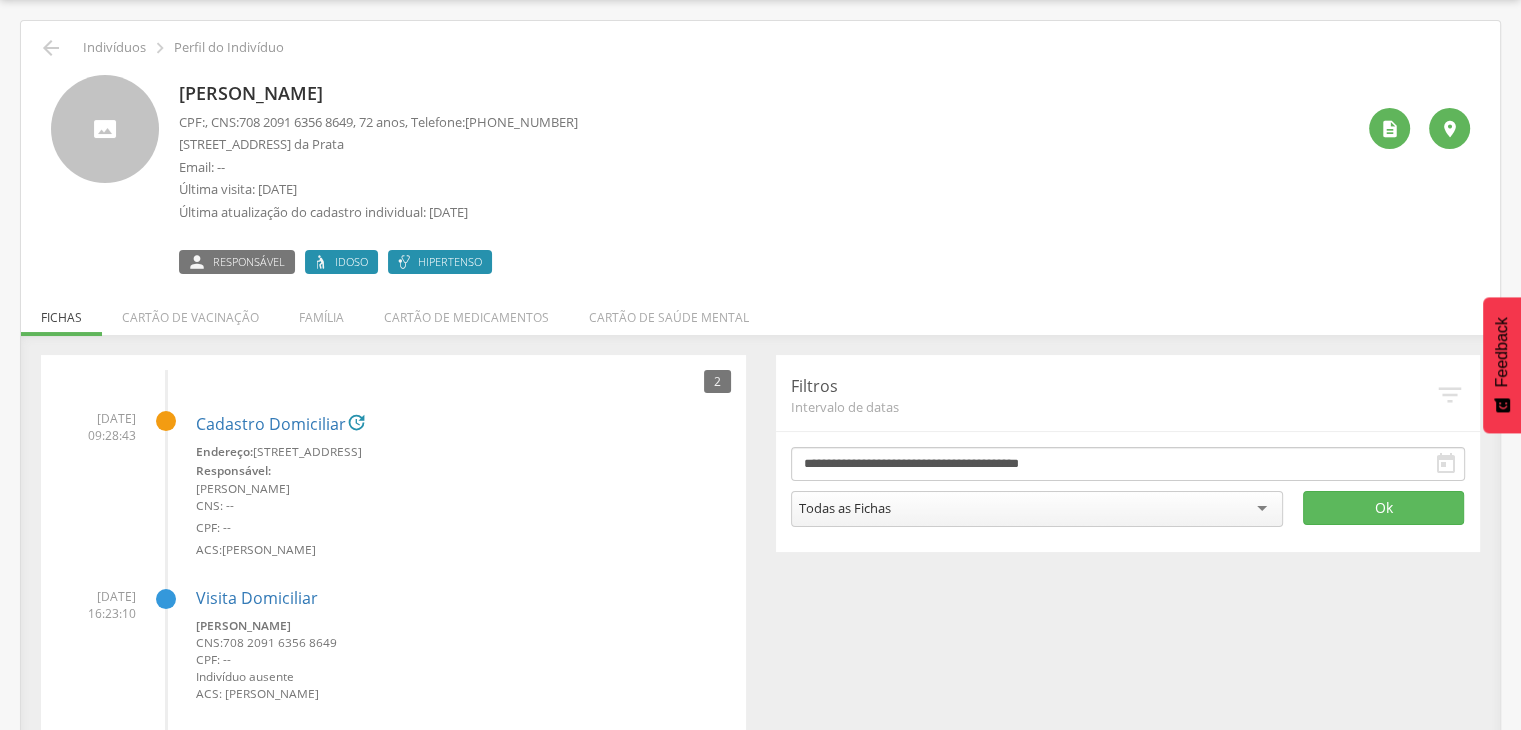 drag, startPoint x: 174, startPoint y: 85, endPoint x: 376, endPoint y: 81, distance: 202.0396 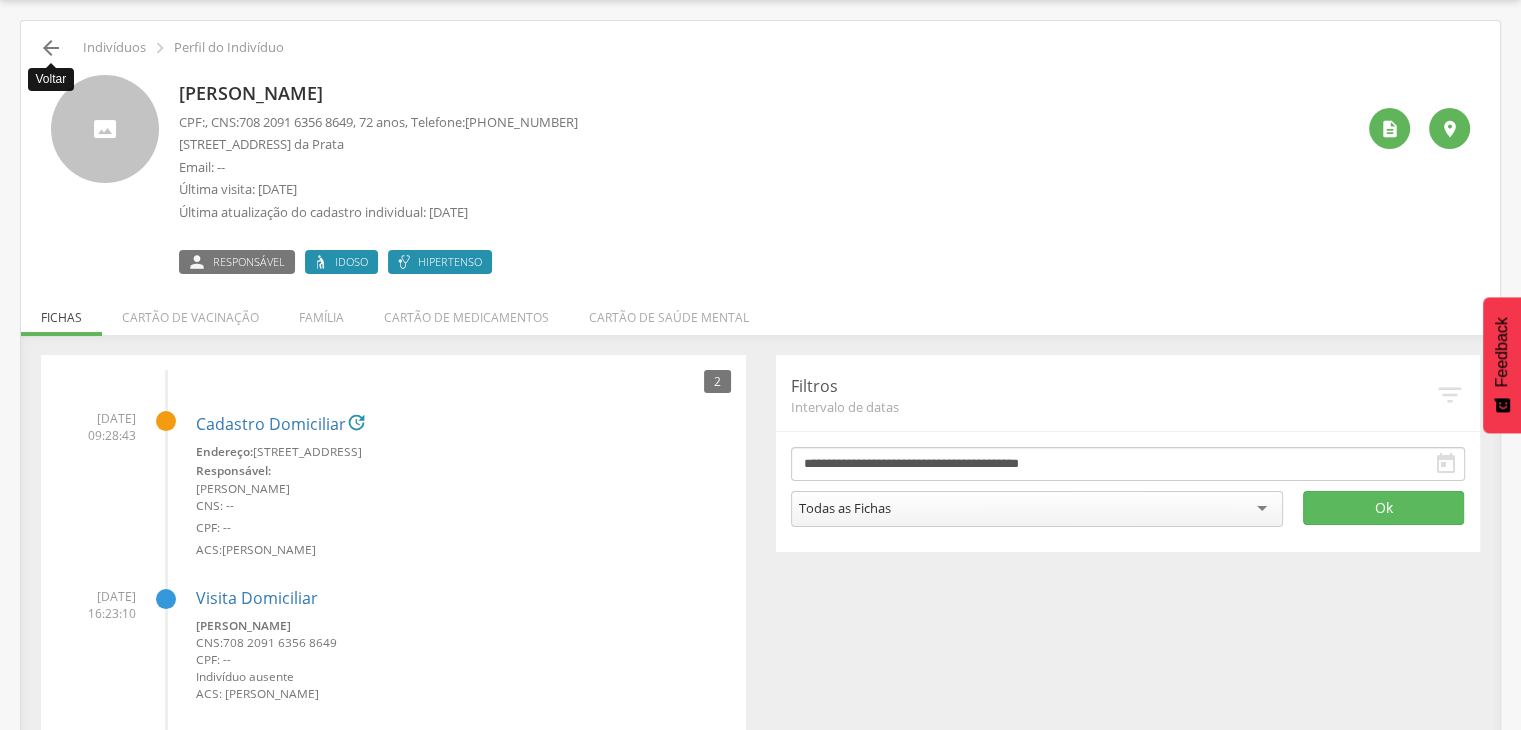 click on "" at bounding box center (51, 48) 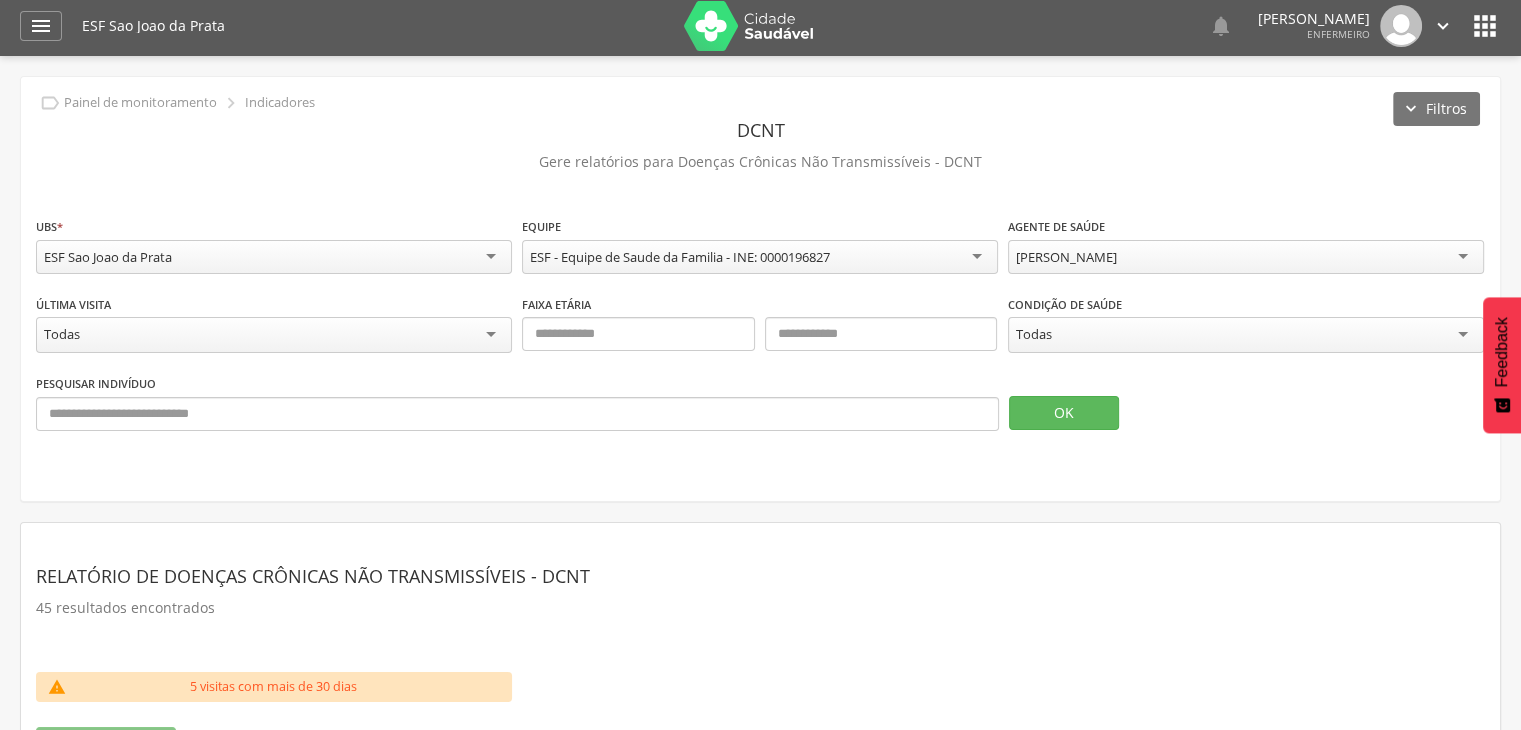 scroll, scrollTop: 0, scrollLeft: 0, axis: both 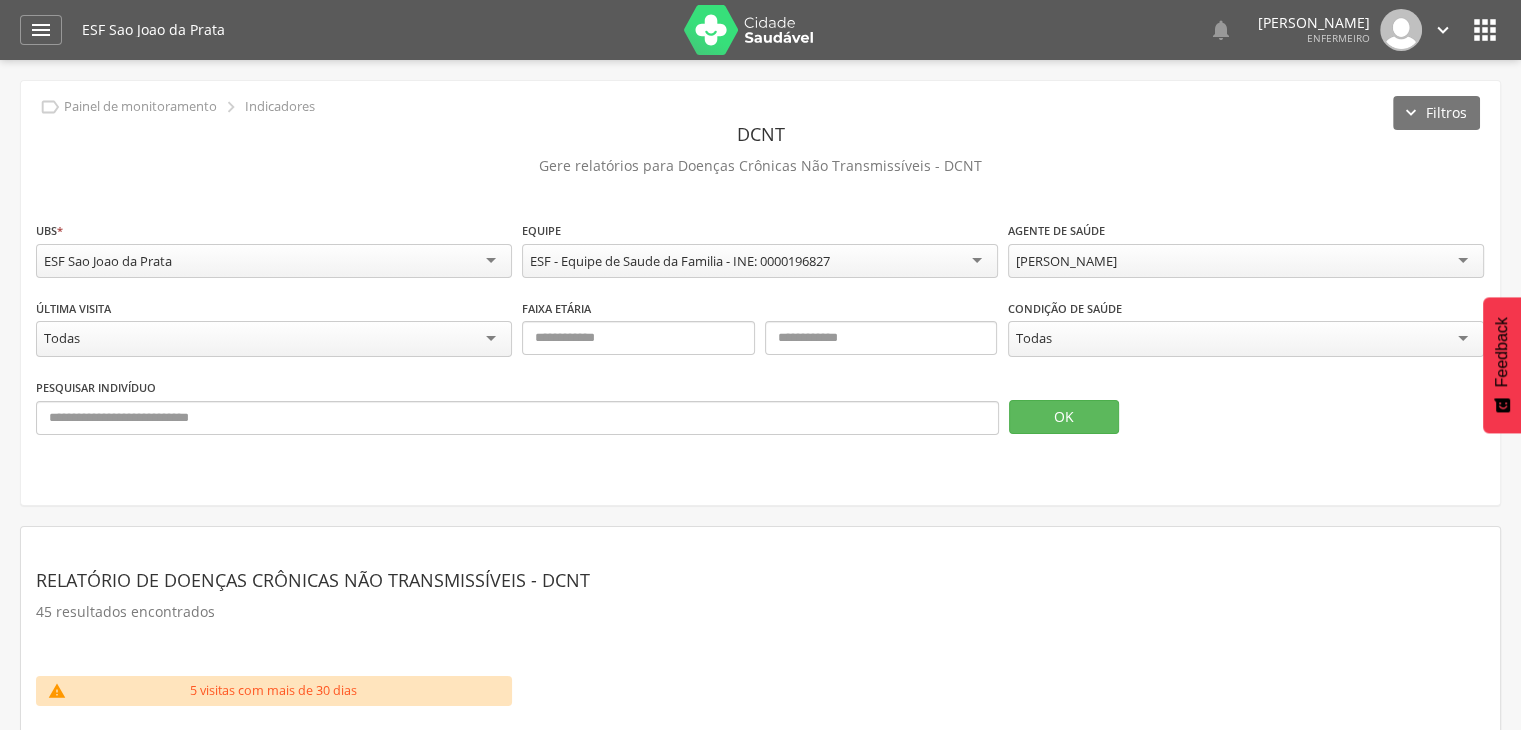 click on "[PERSON_NAME]" at bounding box center [1246, 261] 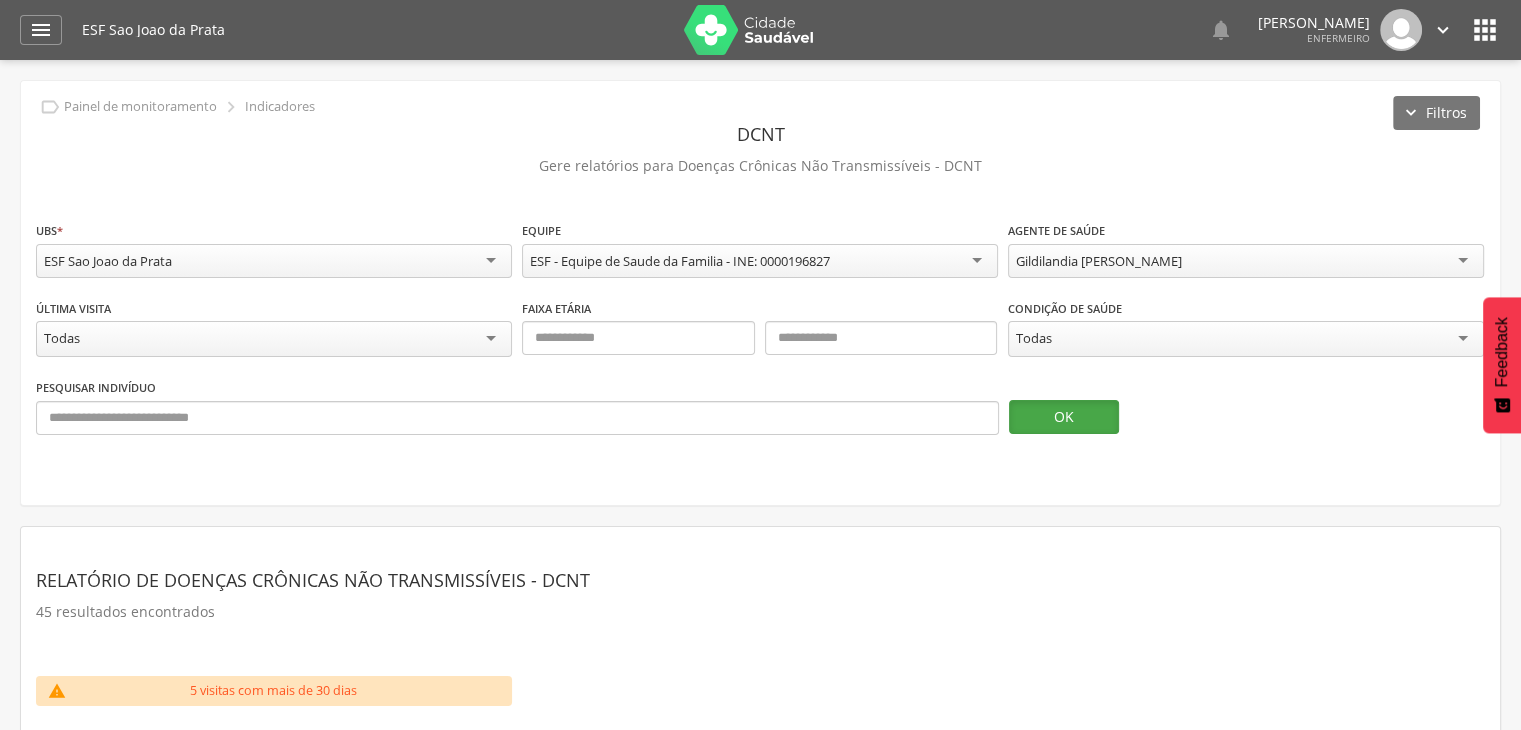 click on "OK" at bounding box center (1064, 417) 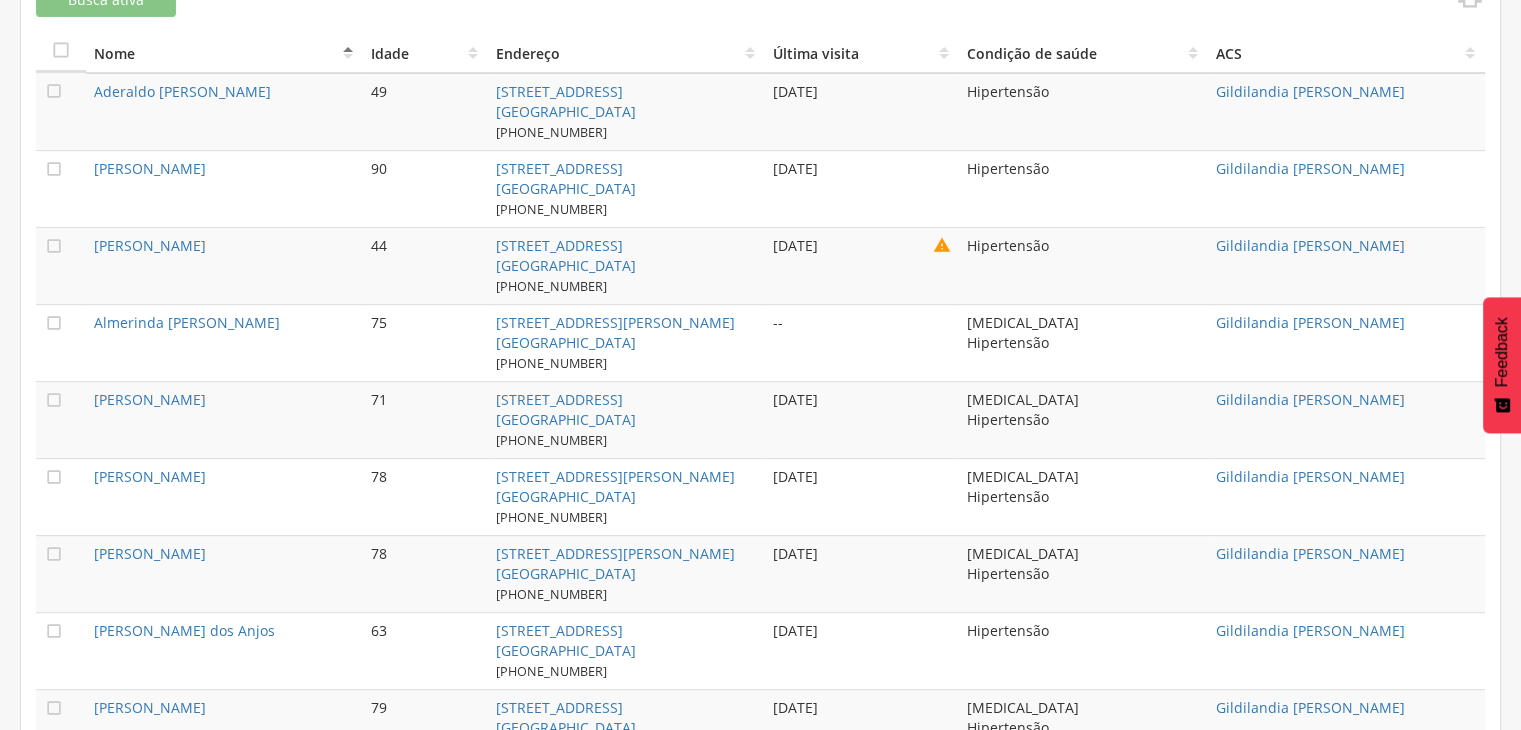 scroll, scrollTop: 700, scrollLeft: 0, axis: vertical 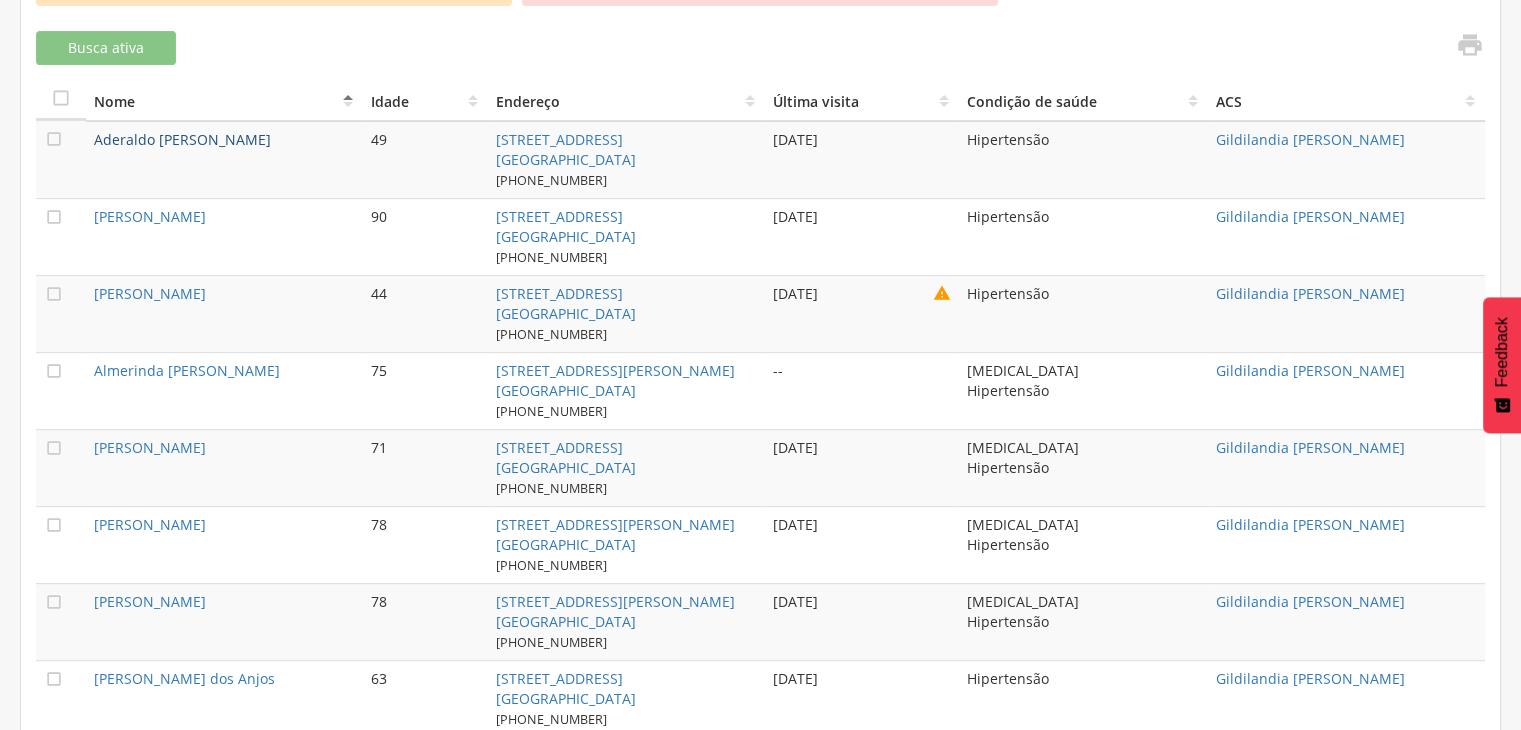 click on "Aderaldo [PERSON_NAME]" at bounding box center (182, 139) 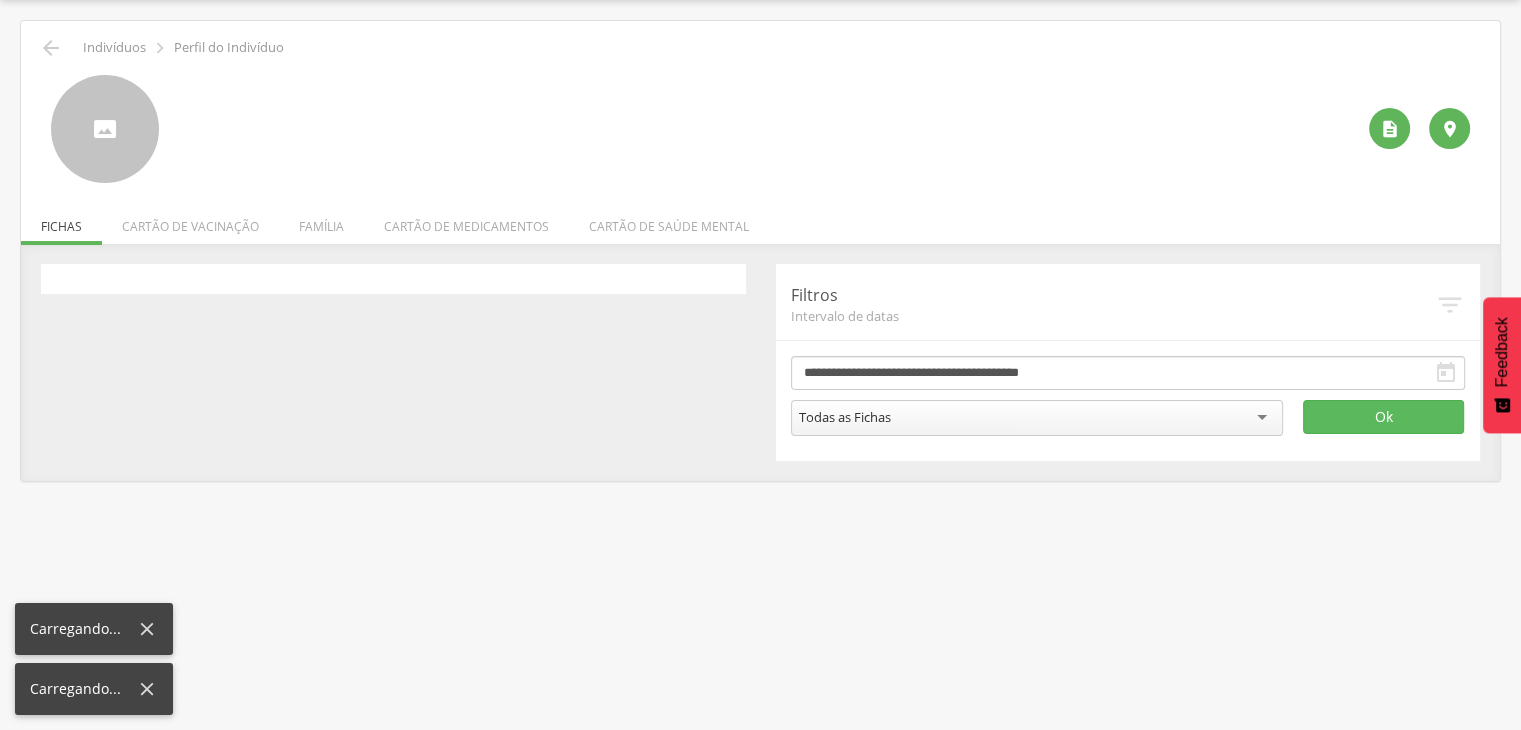 scroll, scrollTop: 60, scrollLeft: 0, axis: vertical 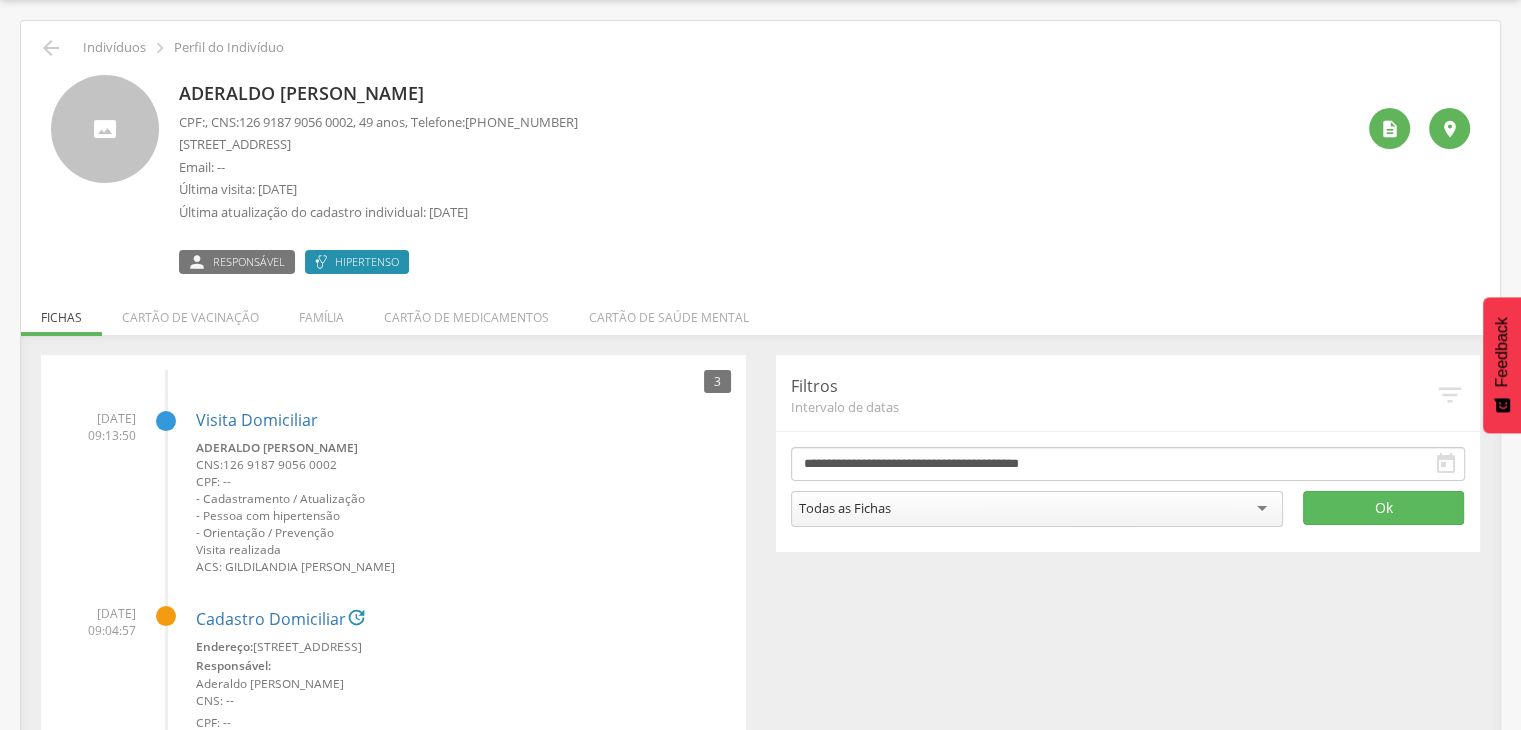 drag, startPoint x: 177, startPoint y: 95, endPoint x: 517, endPoint y: 96, distance: 340.00146 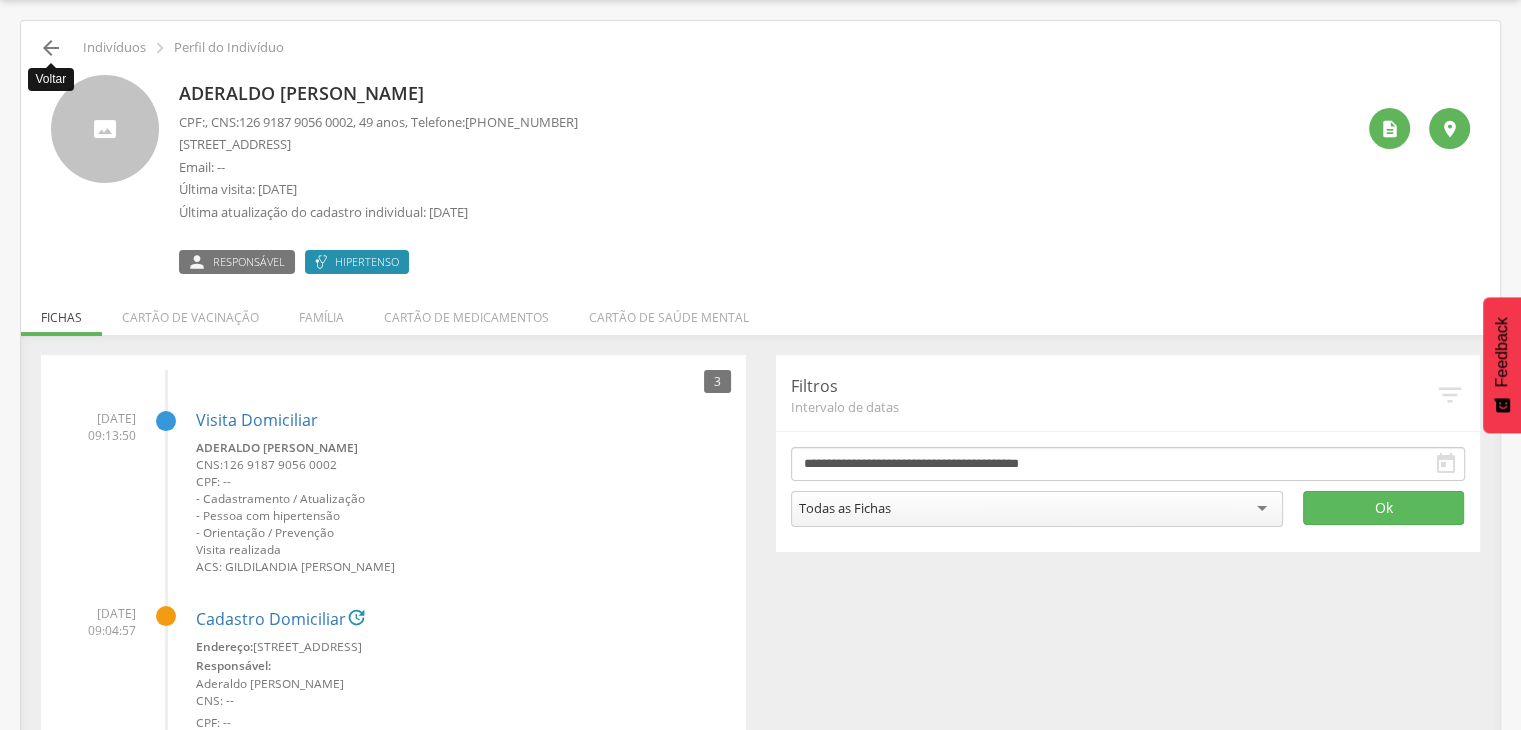 click on "" at bounding box center (51, 48) 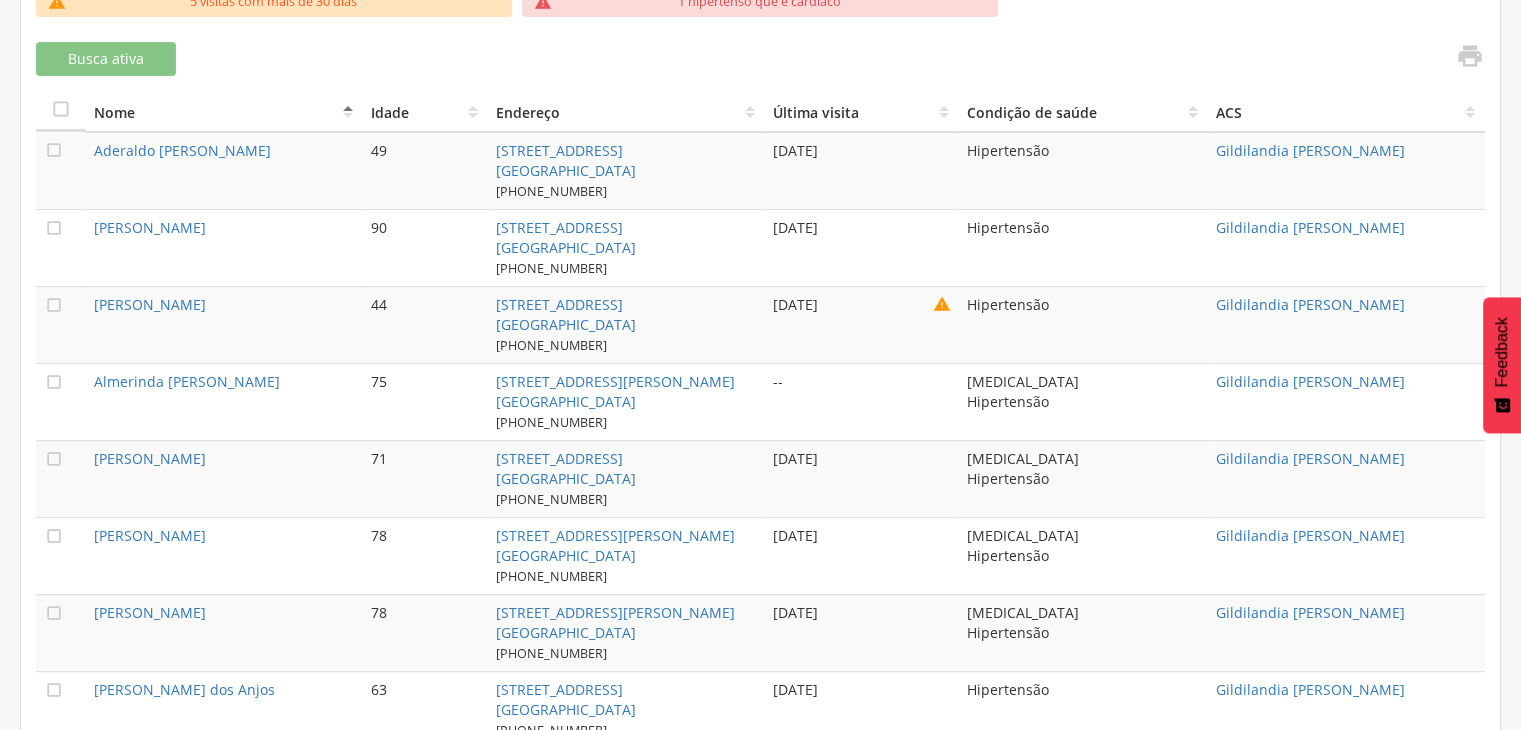 scroll, scrollTop: 717, scrollLeft: 0, axis: vertical 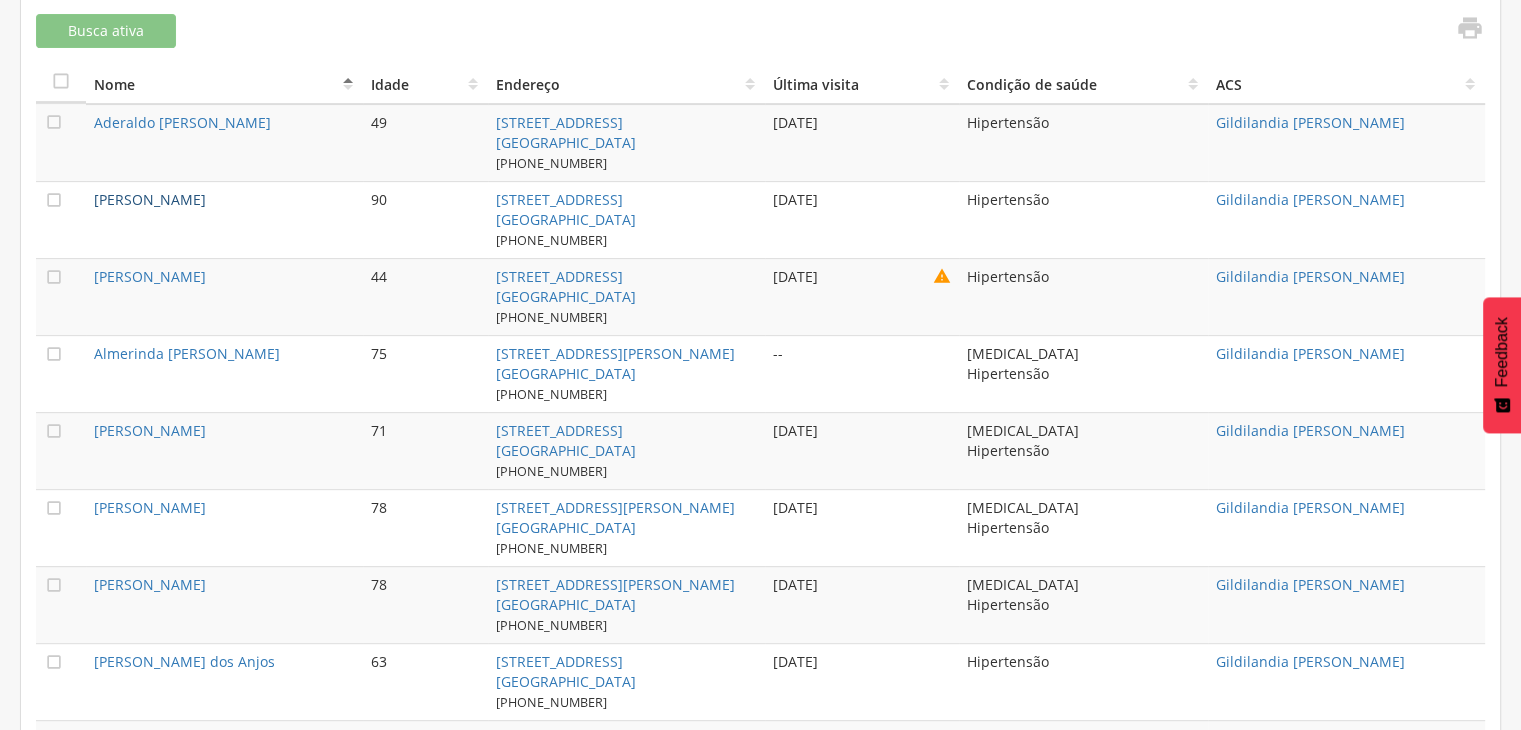 click on "[PERSON_NAME]" at bounding box center (150, 199) 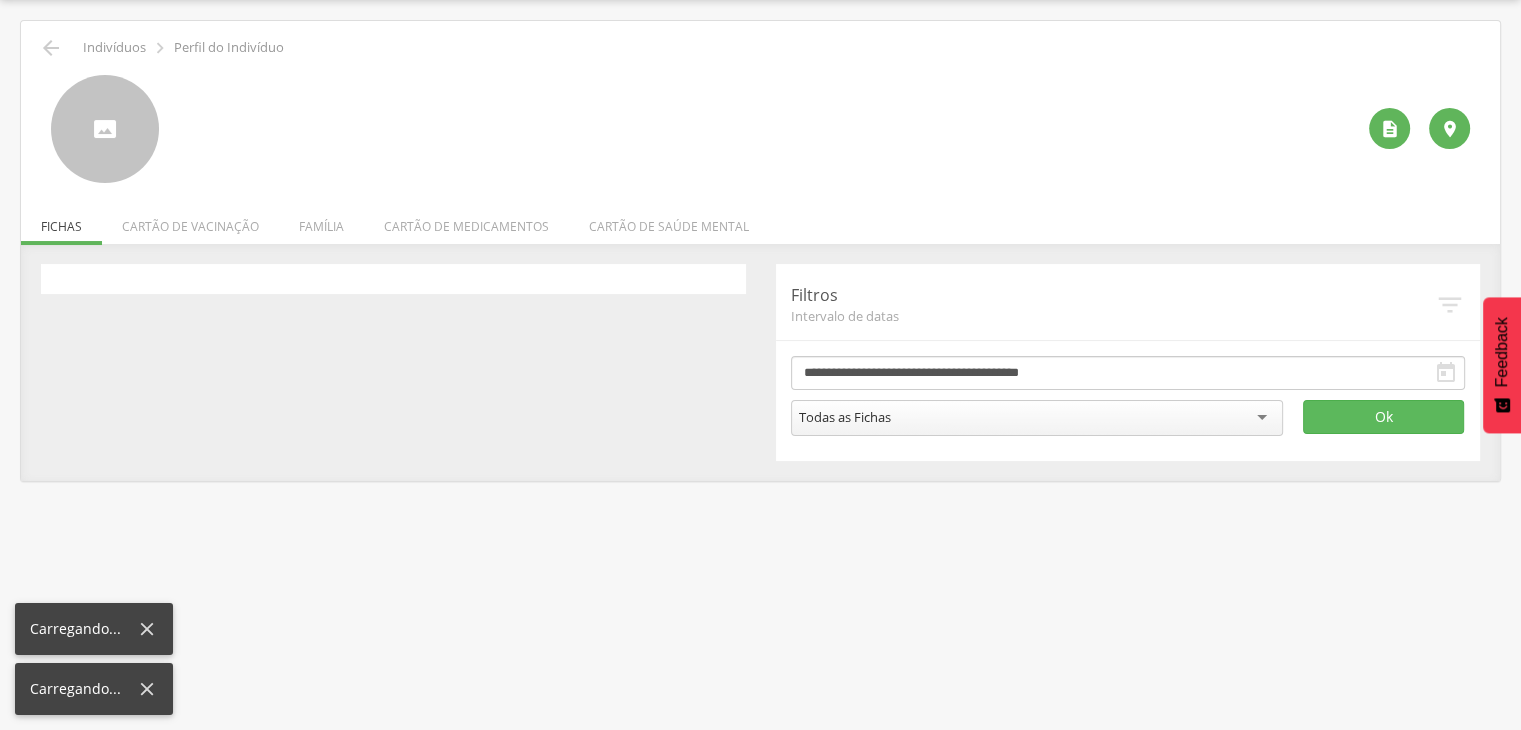 scroll, scrollTop: 60, scrollLeft: 0, axis: vertical 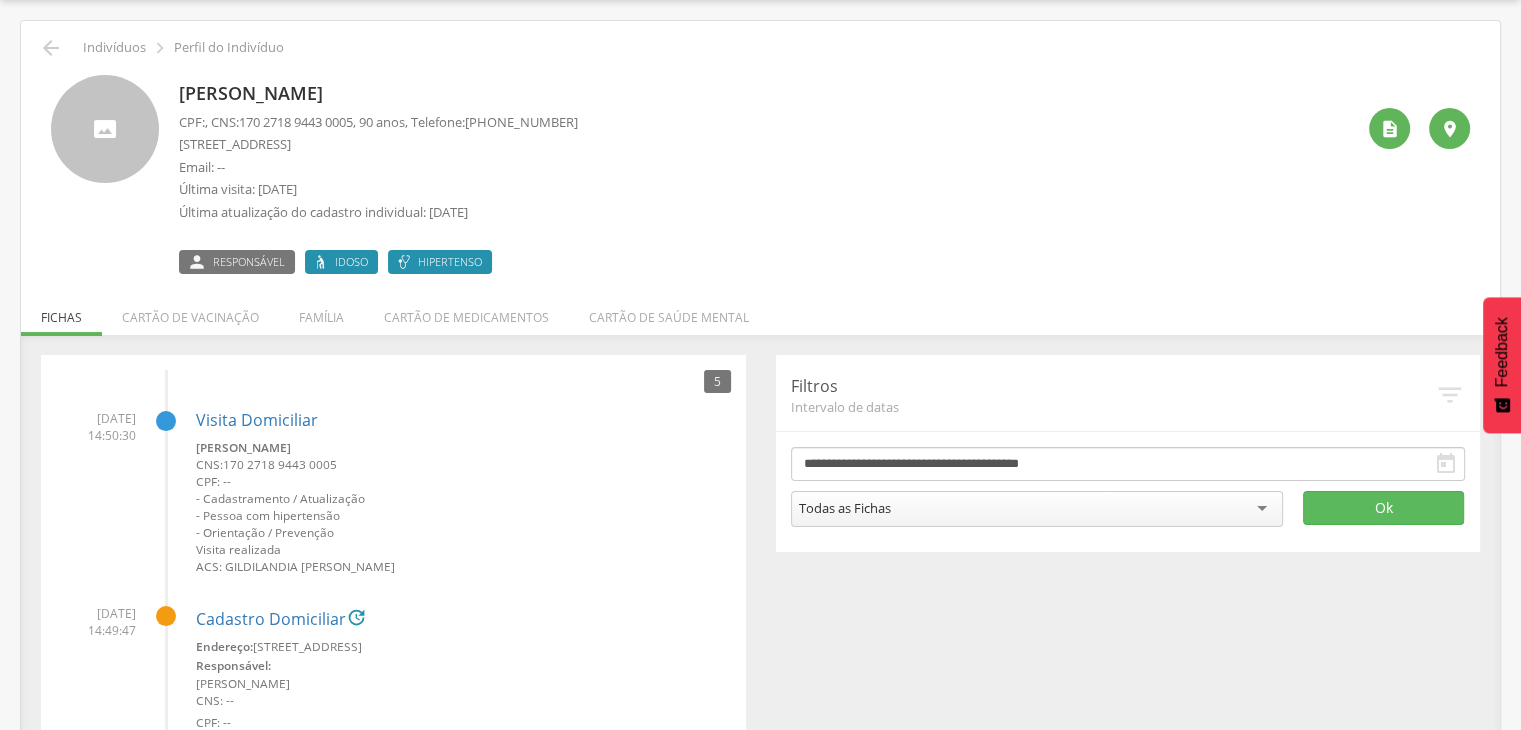 drag, startPoint x: 168, startPoint y: 91, endPoint x: 469, endPoint y: 93, distance: 301.00665 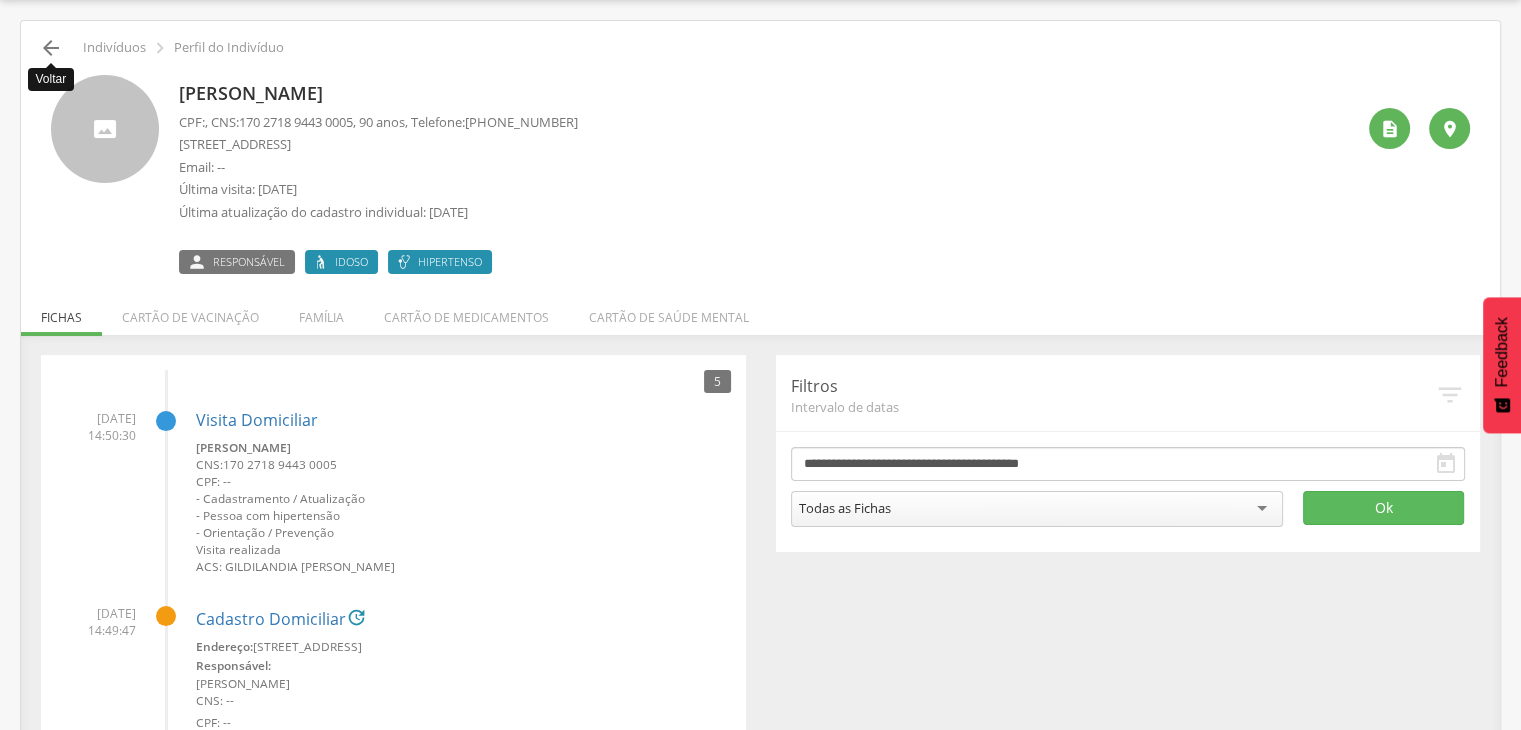 click on "" at bounding box center [51, 48] 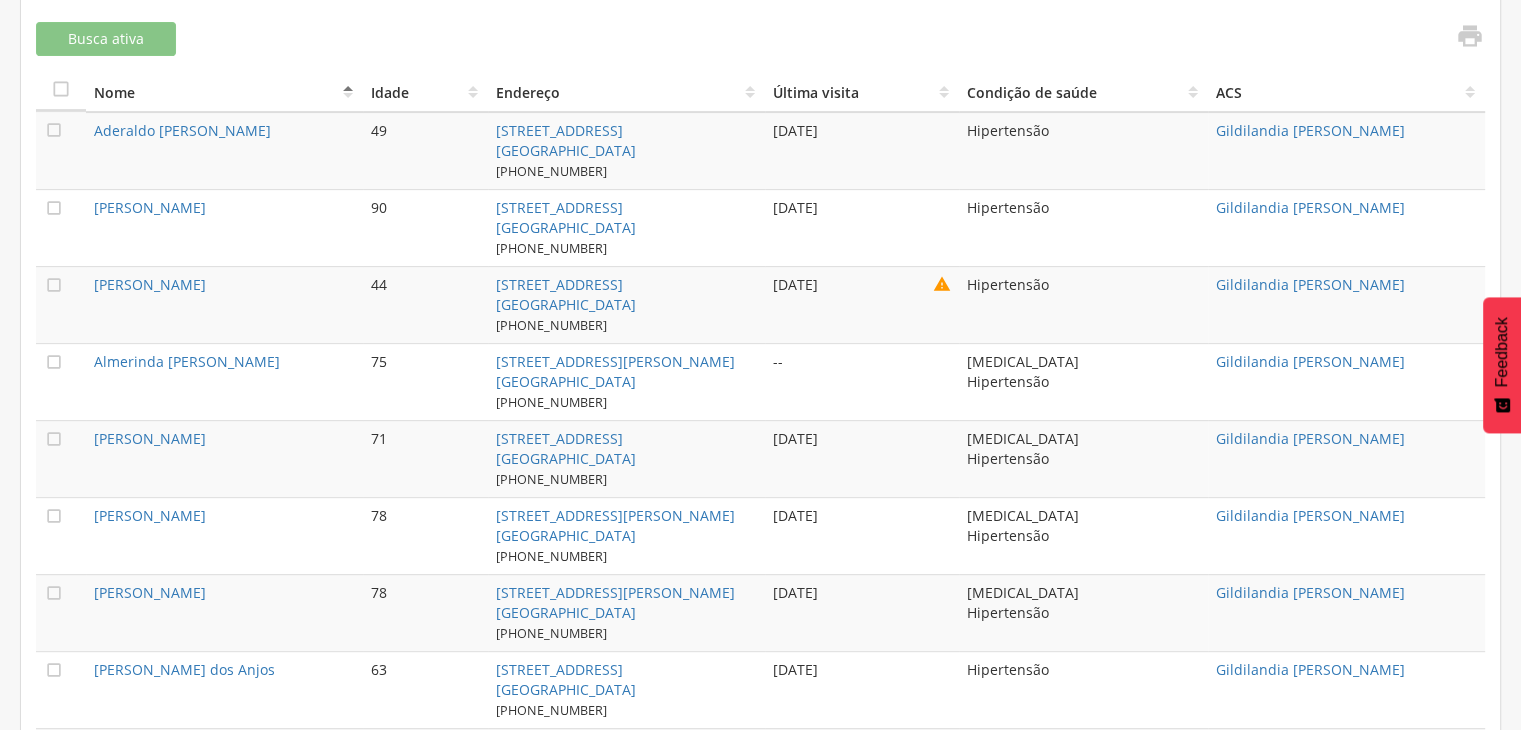 scroll, scrollTop: 760, scrollLeft: 0, axis: vertical 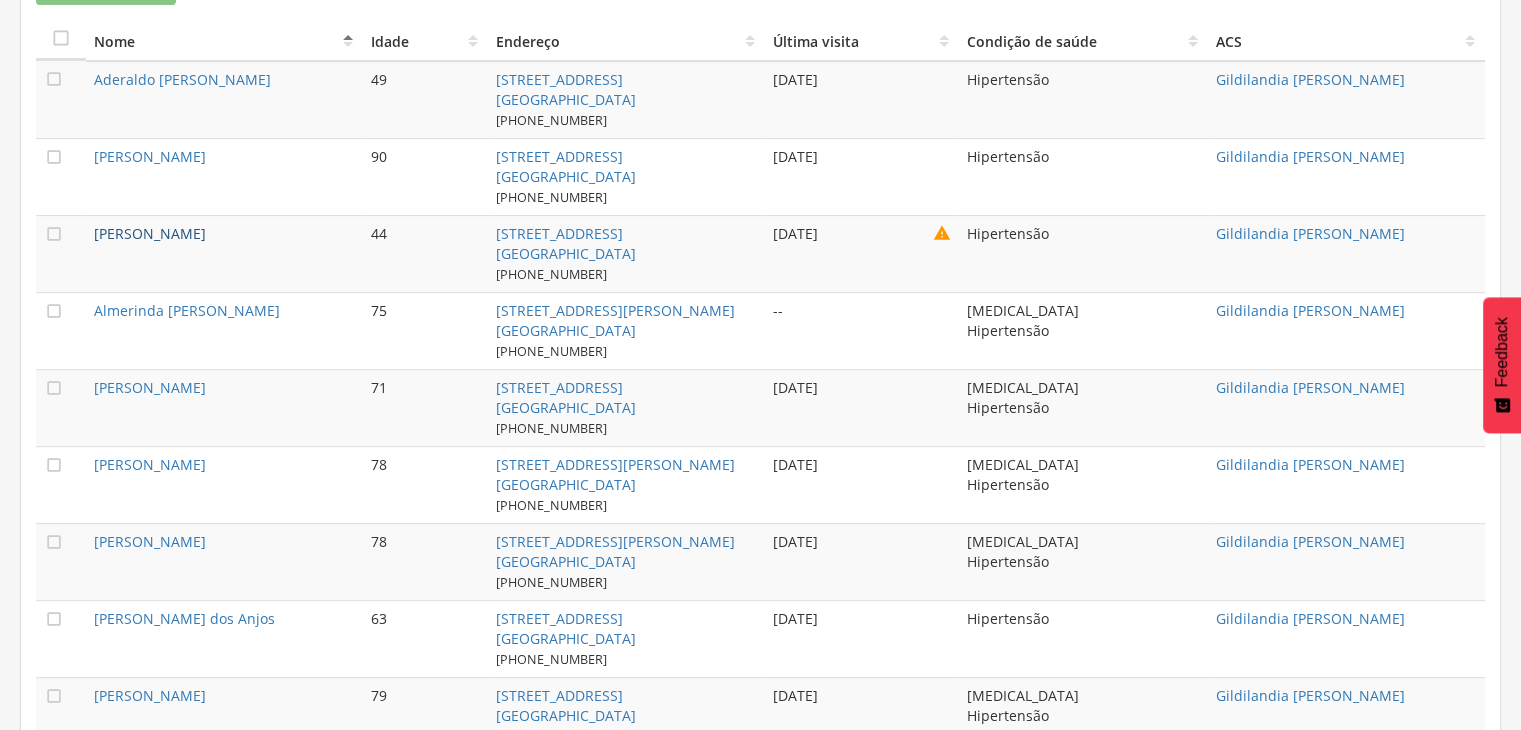 click on "[PERSON_NAME]" at bounding box center [150, 233] 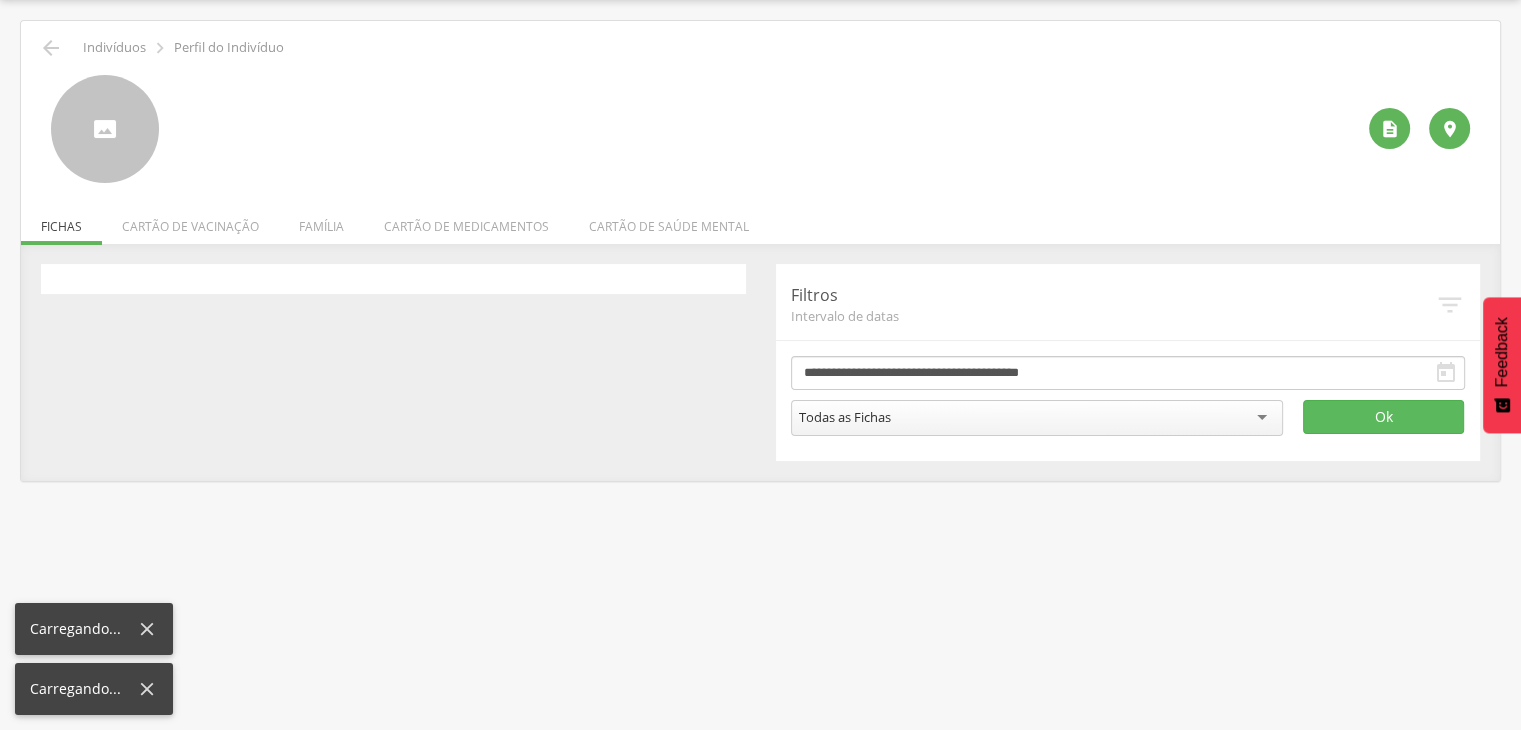 scroll, scrollTop: 60, scrollLeft: 0, axis: vertical 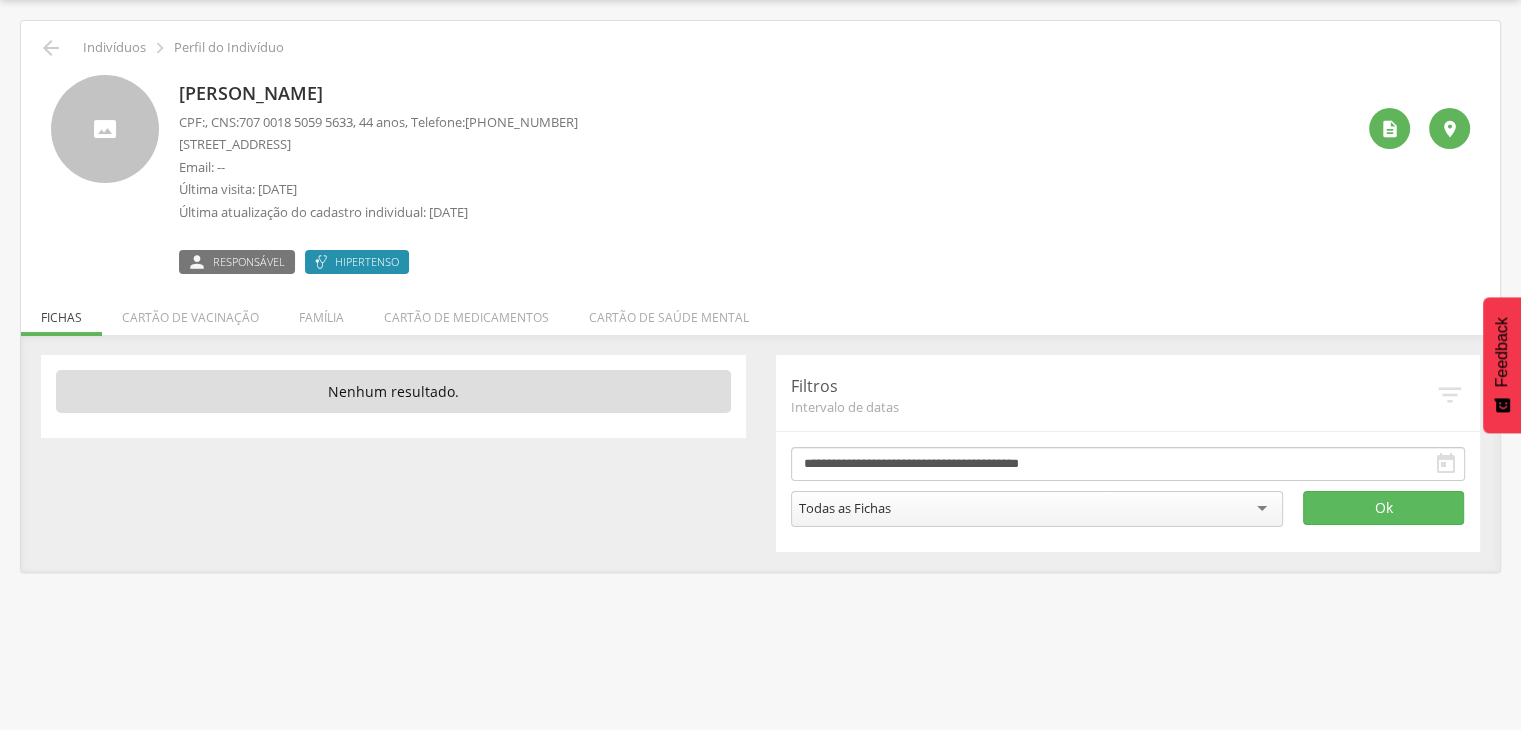 drag, startPoint x: 177, startPoint y: 95, endPoint x: 467, endPoint y: 92, distance: 290.0155 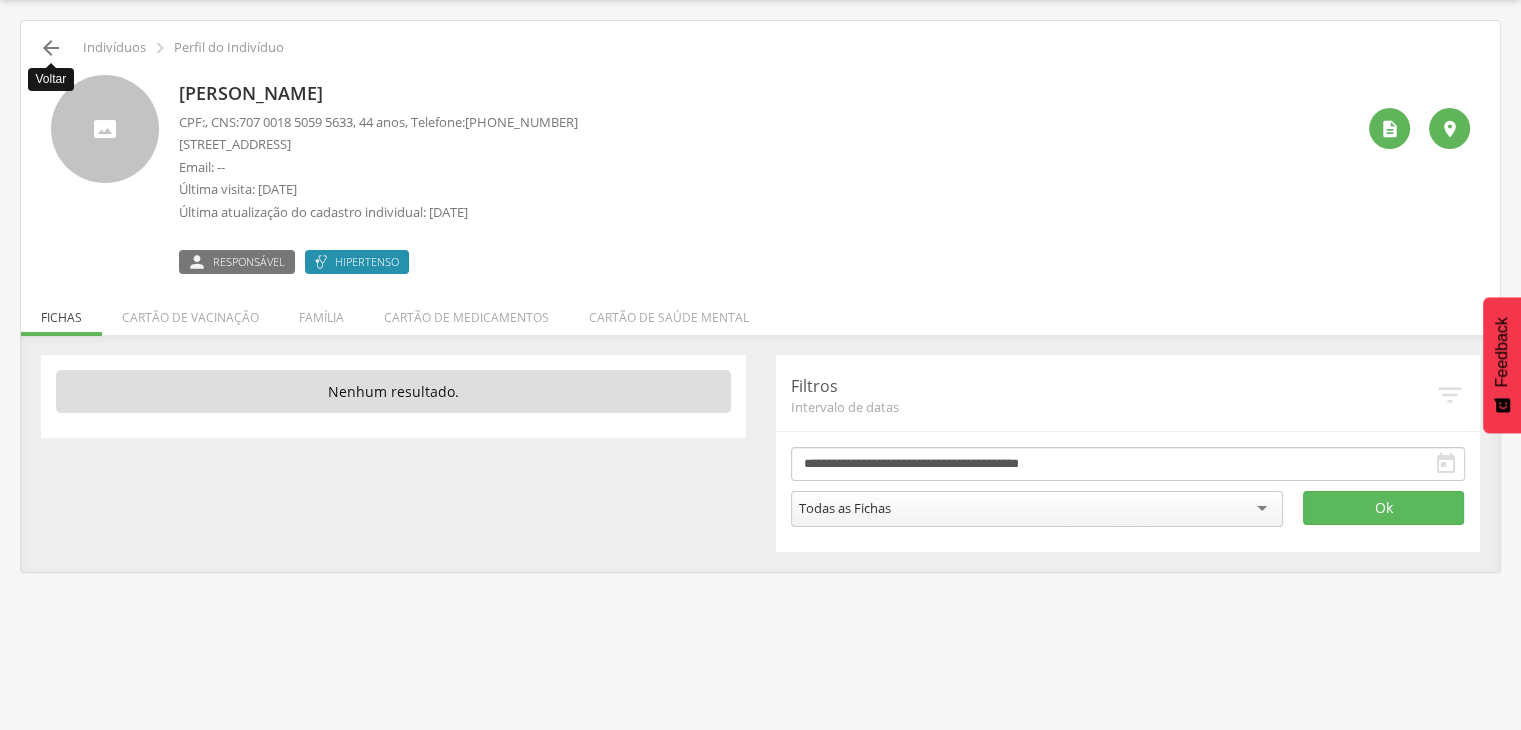 click on "" at bounding box center (51, 48) 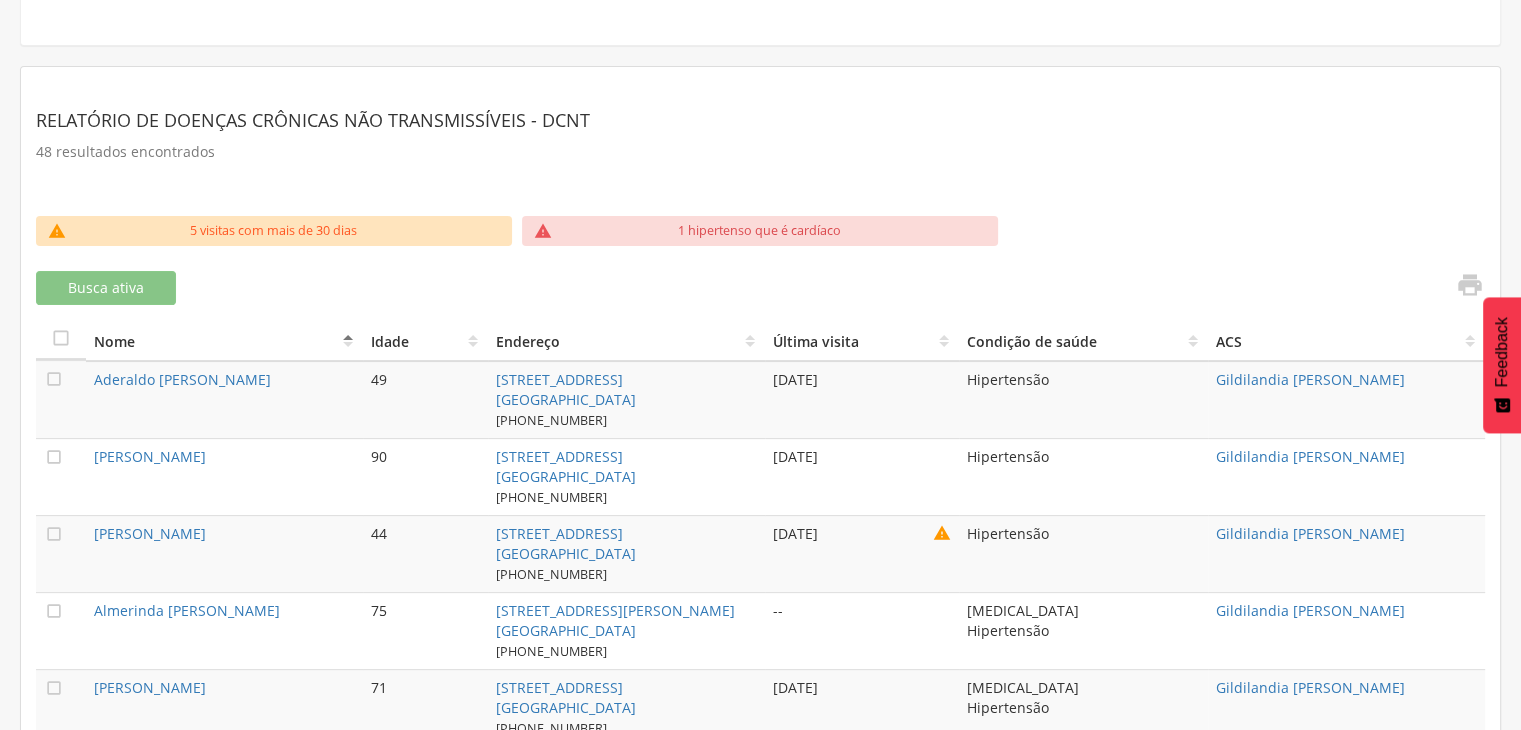 scroll, scrollTop: 860, scrollLeft: 0, axis: vertical 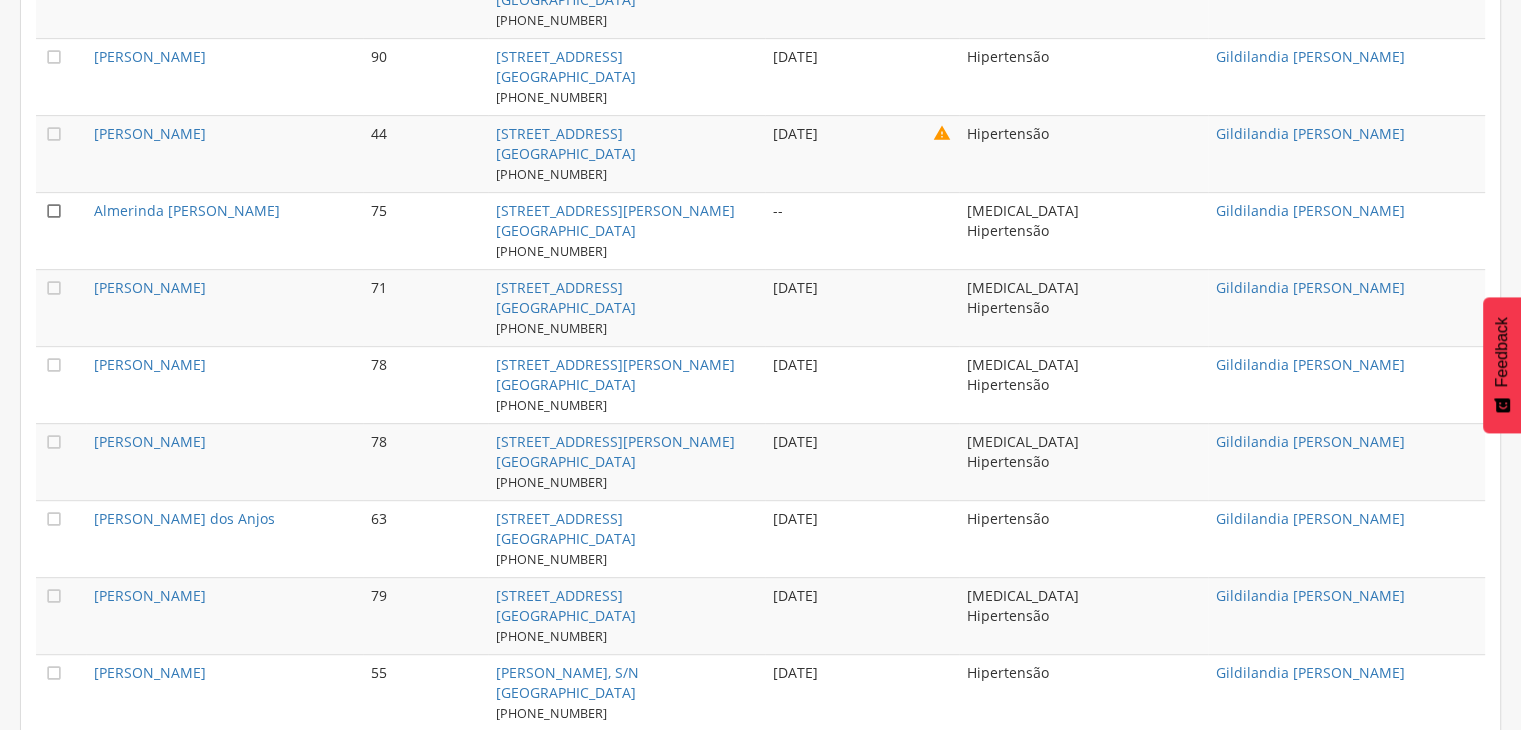 click on "" at bounding box center [54, 211] 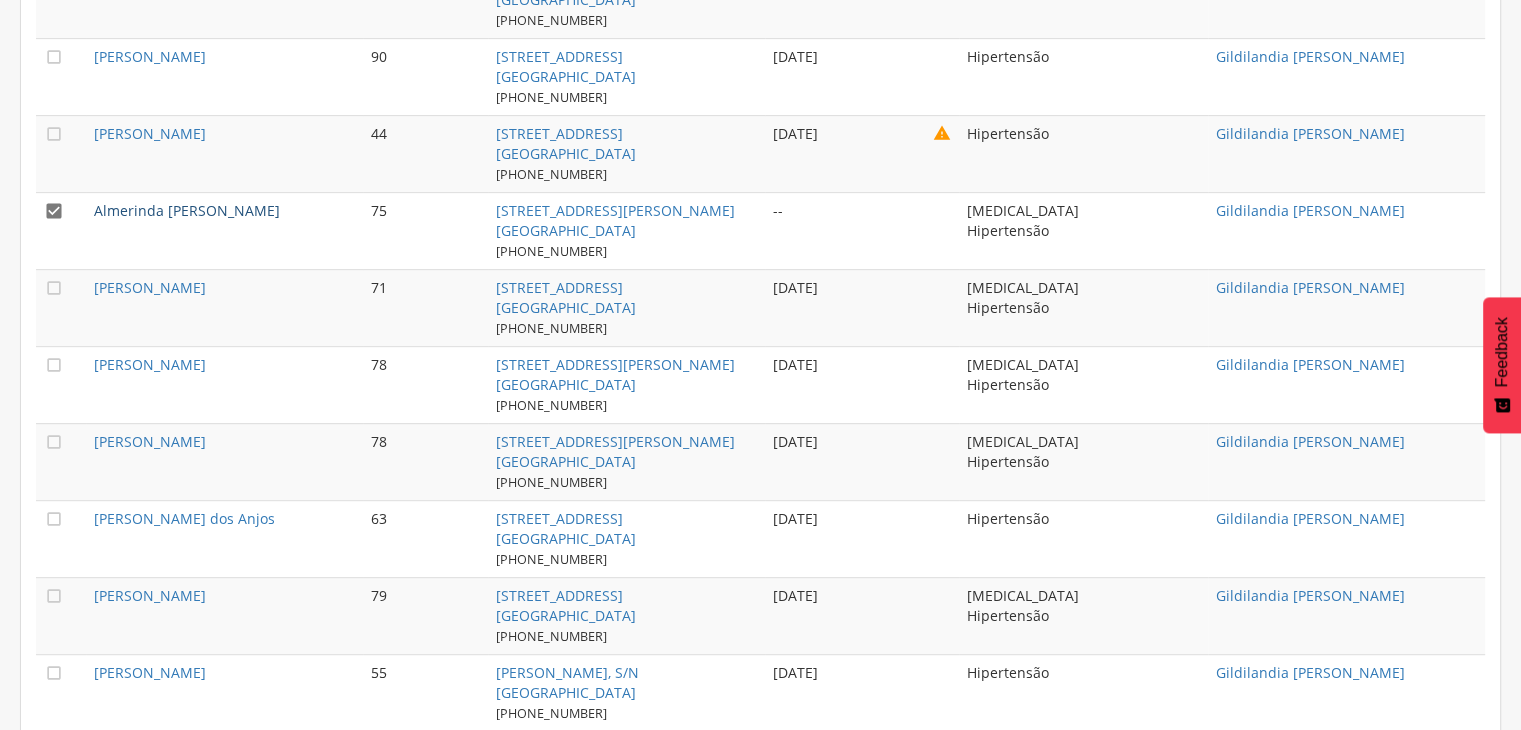 click on "Almerinda [PERSON_NAME]" at bounding box center [187, 210] 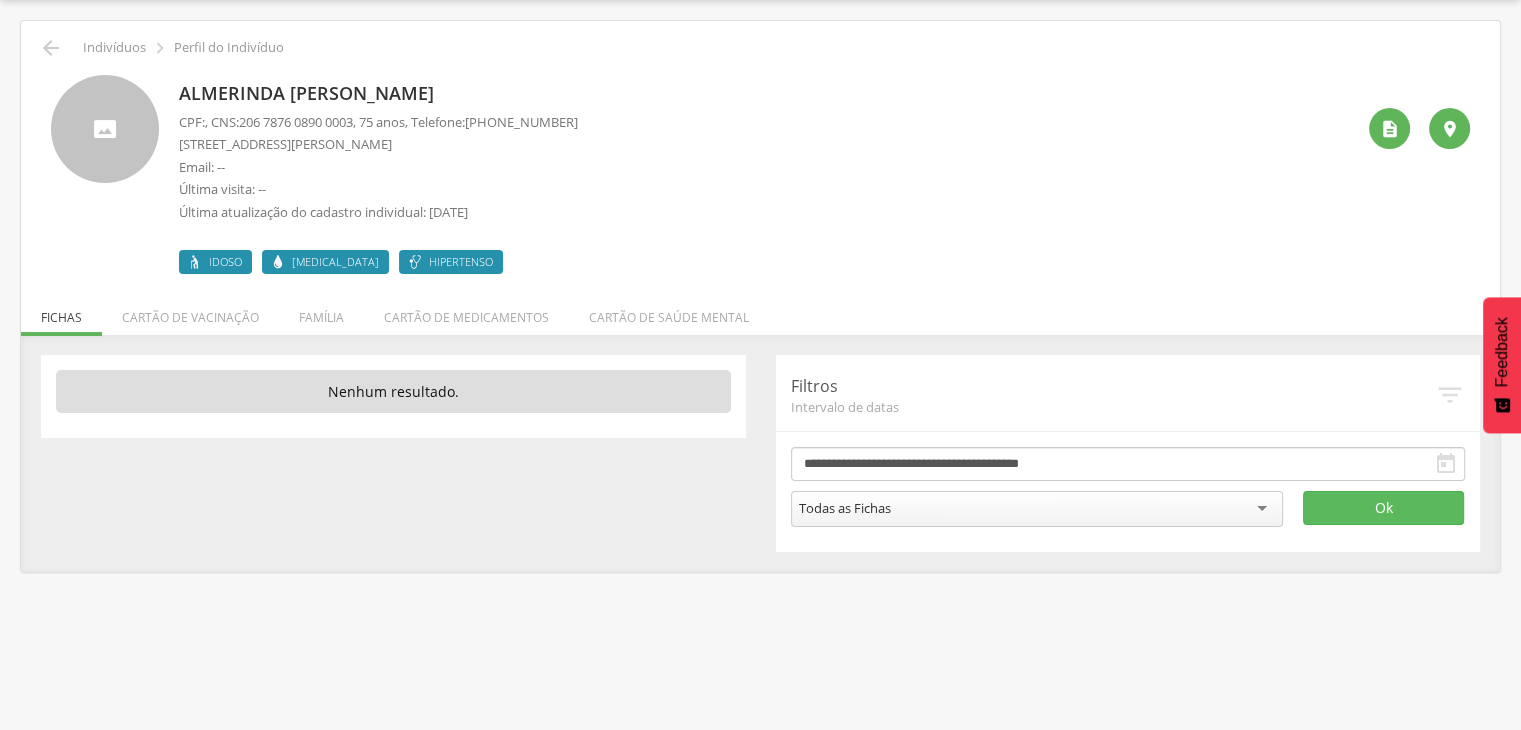 drag, startPoint x: 175, startPoint y: 96, endPoint x: 505, endPoint y: 92, distance: 330.02423 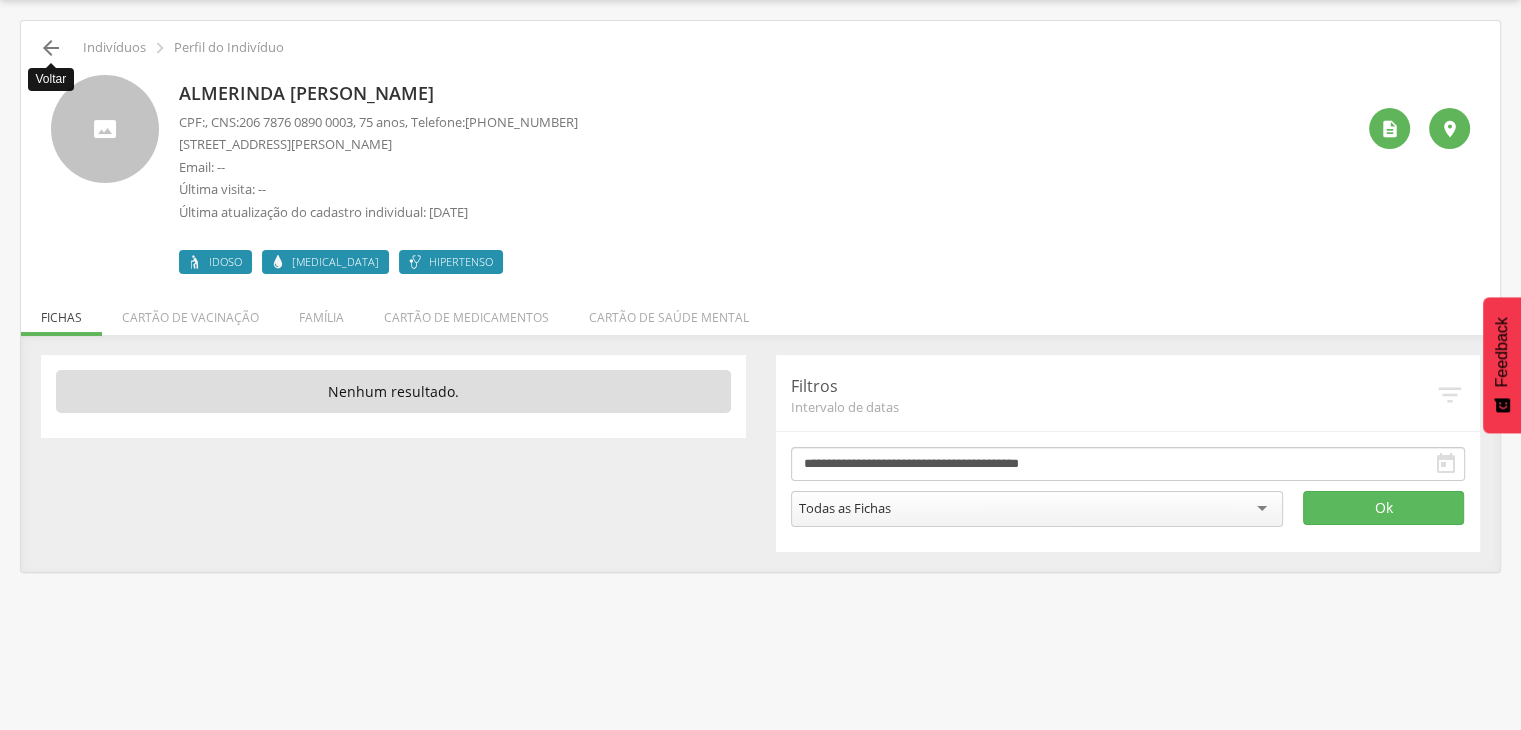 click on "" at bounding box center [51, 48] 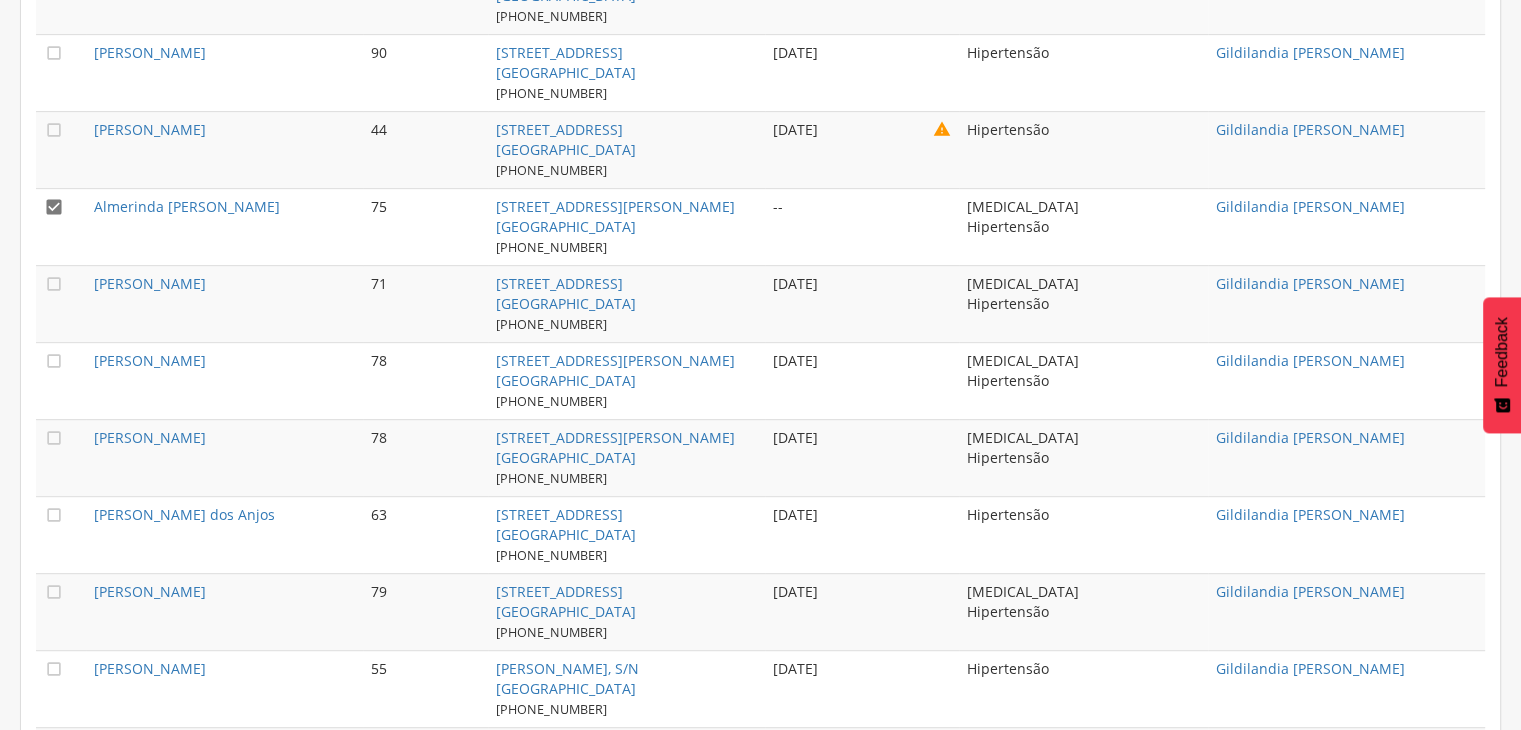 scroll, scrollTop: 960, scrollLeft: 0, axis: vertical 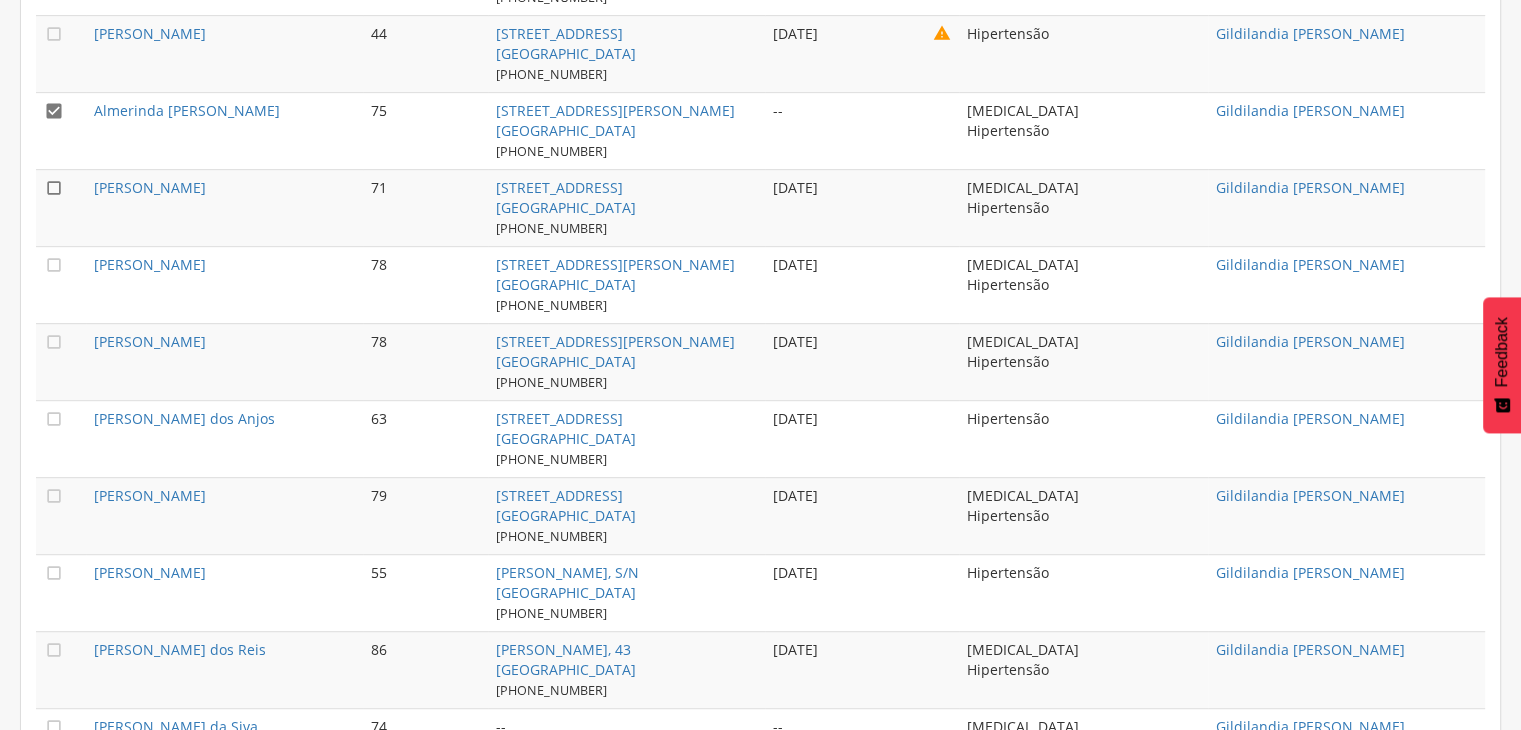 click on "" at bounding box center (54, 188) 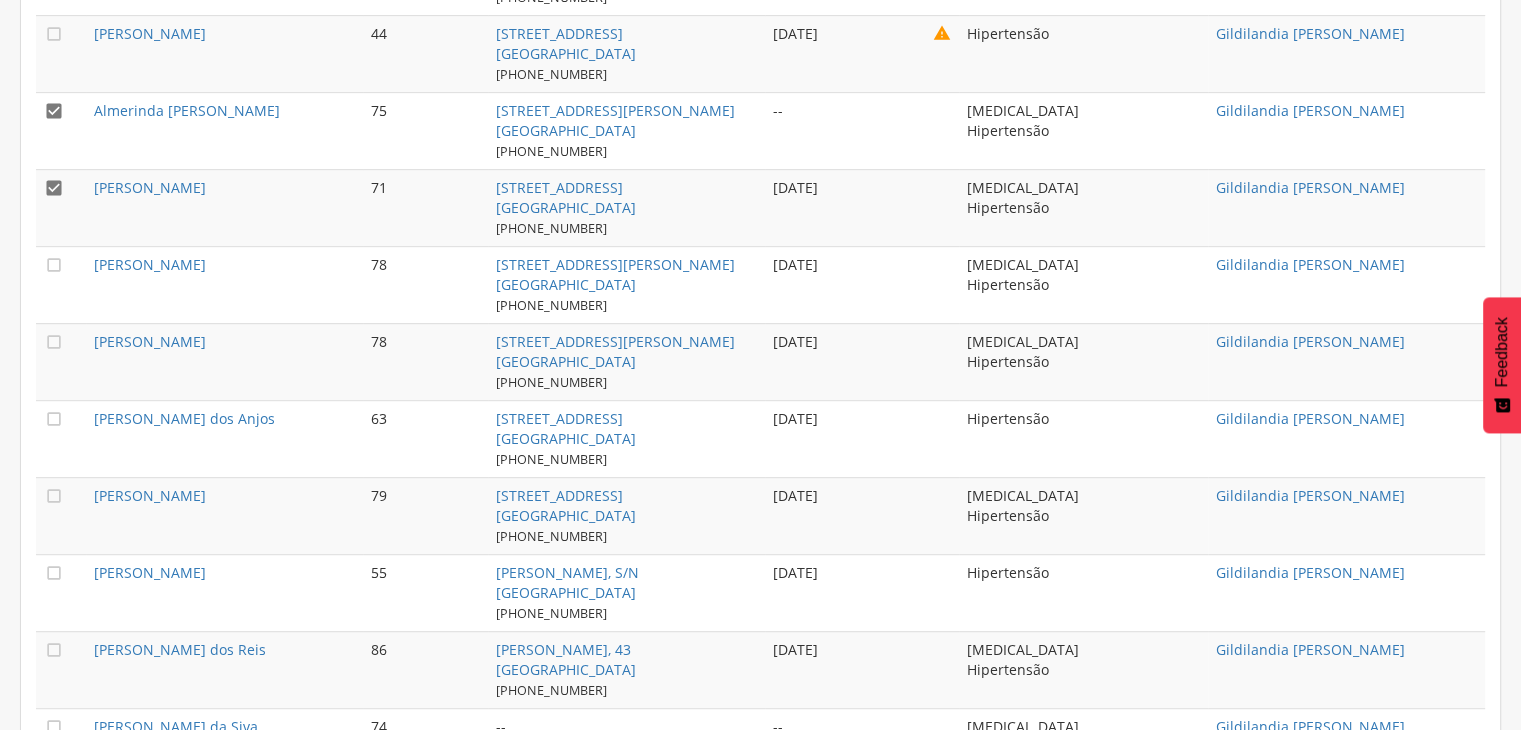 click on "" at bounding box center [54, 111] 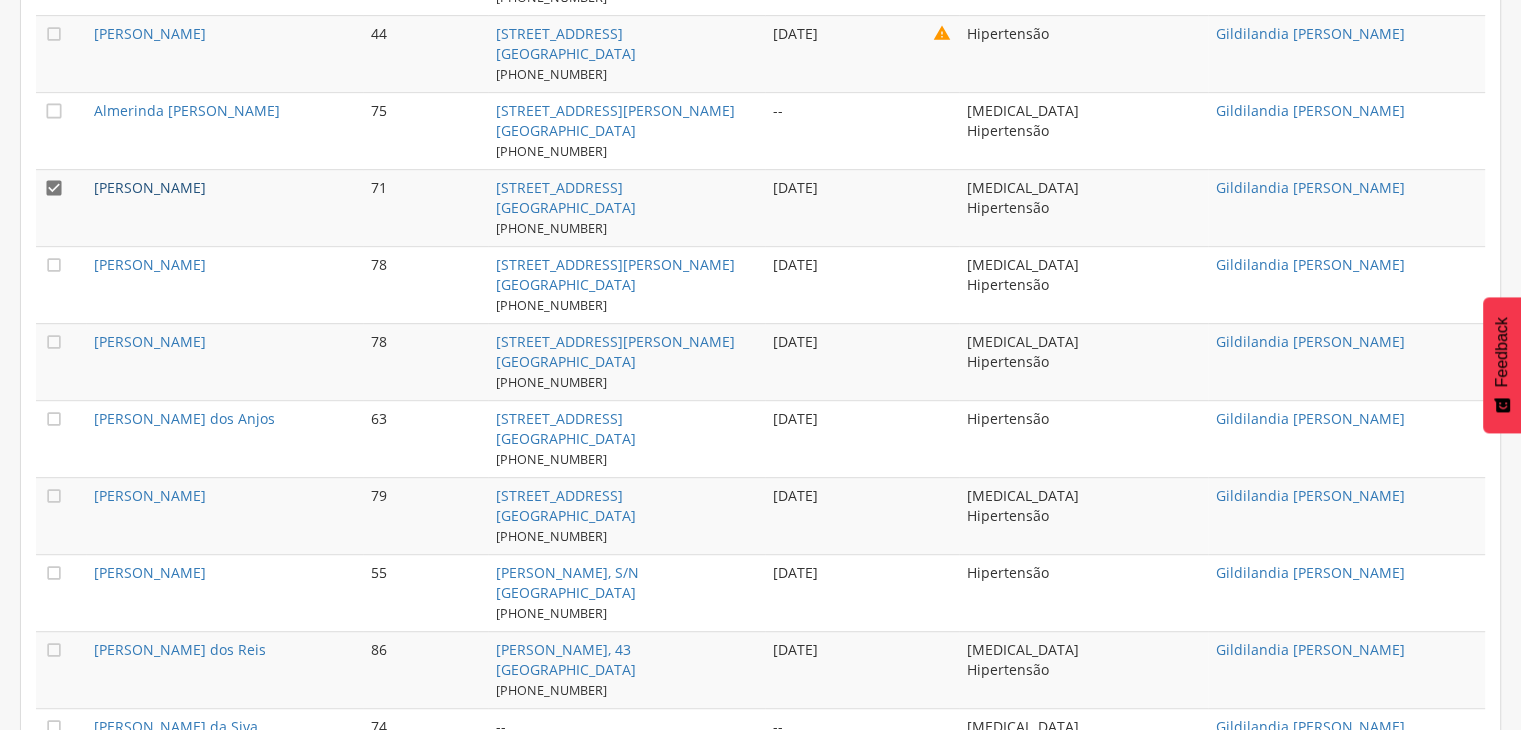 click on "[PERSON_NAME]" at bounding box center (150, 187) 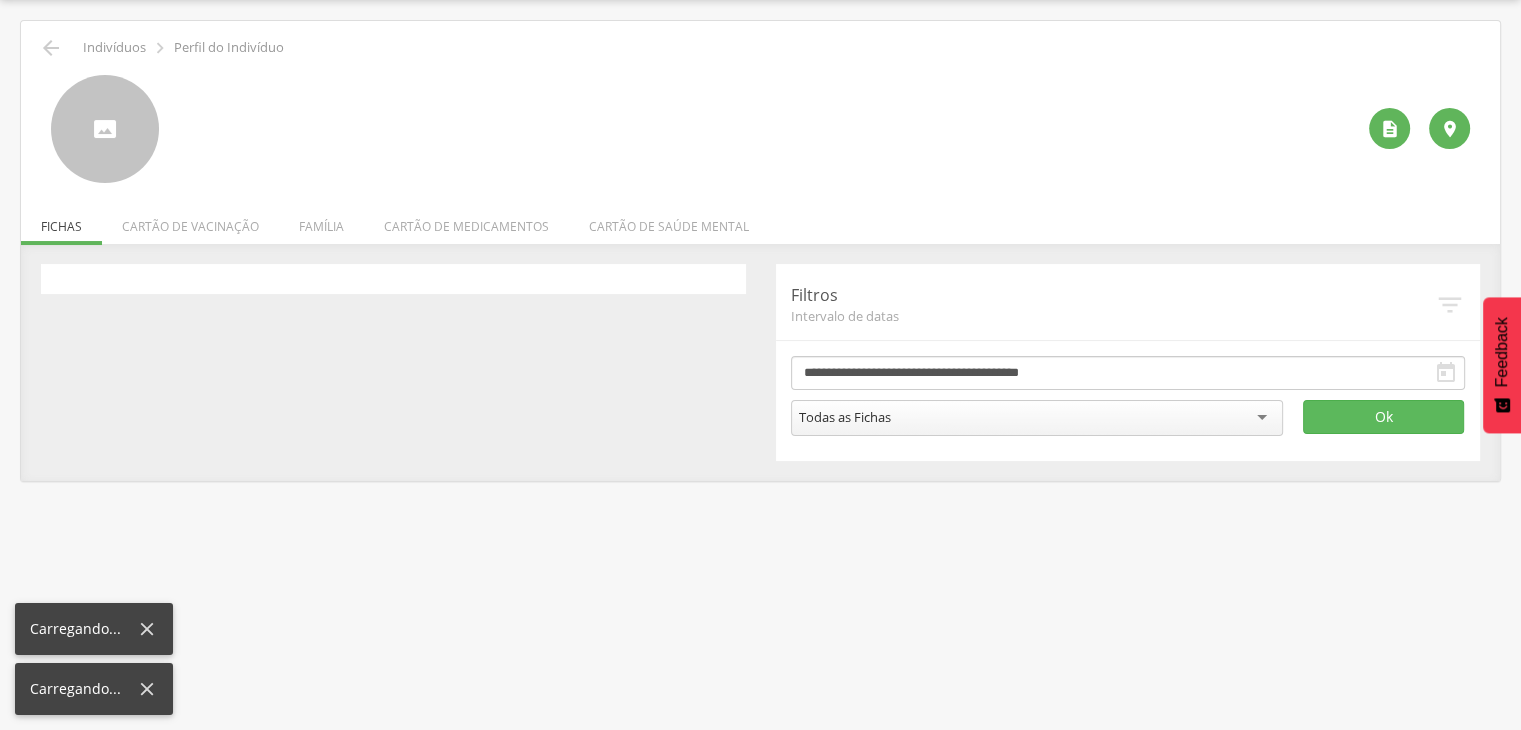 scroll, scrollTop: 60, scrollLeft: 0, axis: vertical 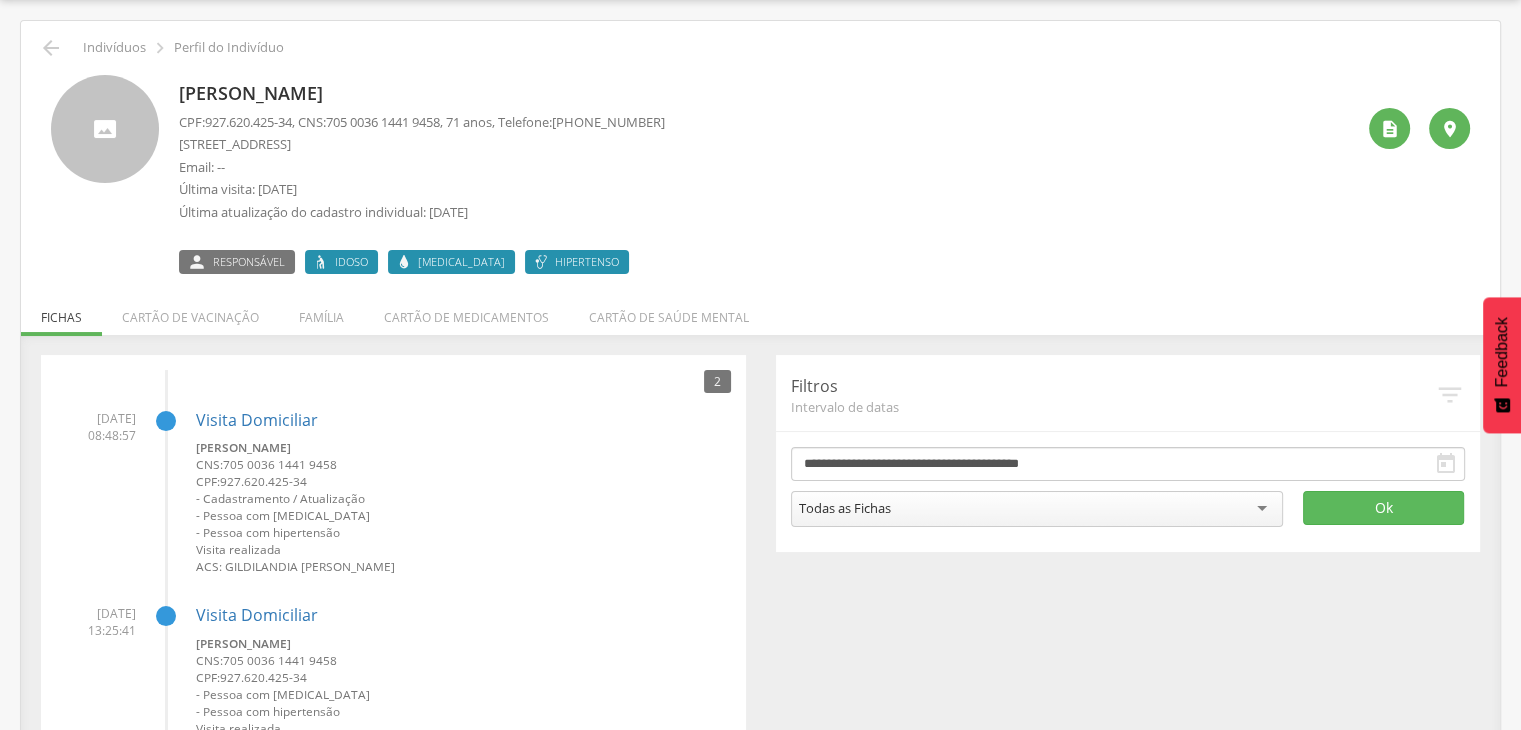 drag, startPoint x: 183, startPoint y: 93, endPoint x: 404, endPoint y: 94, distance: 221.00226 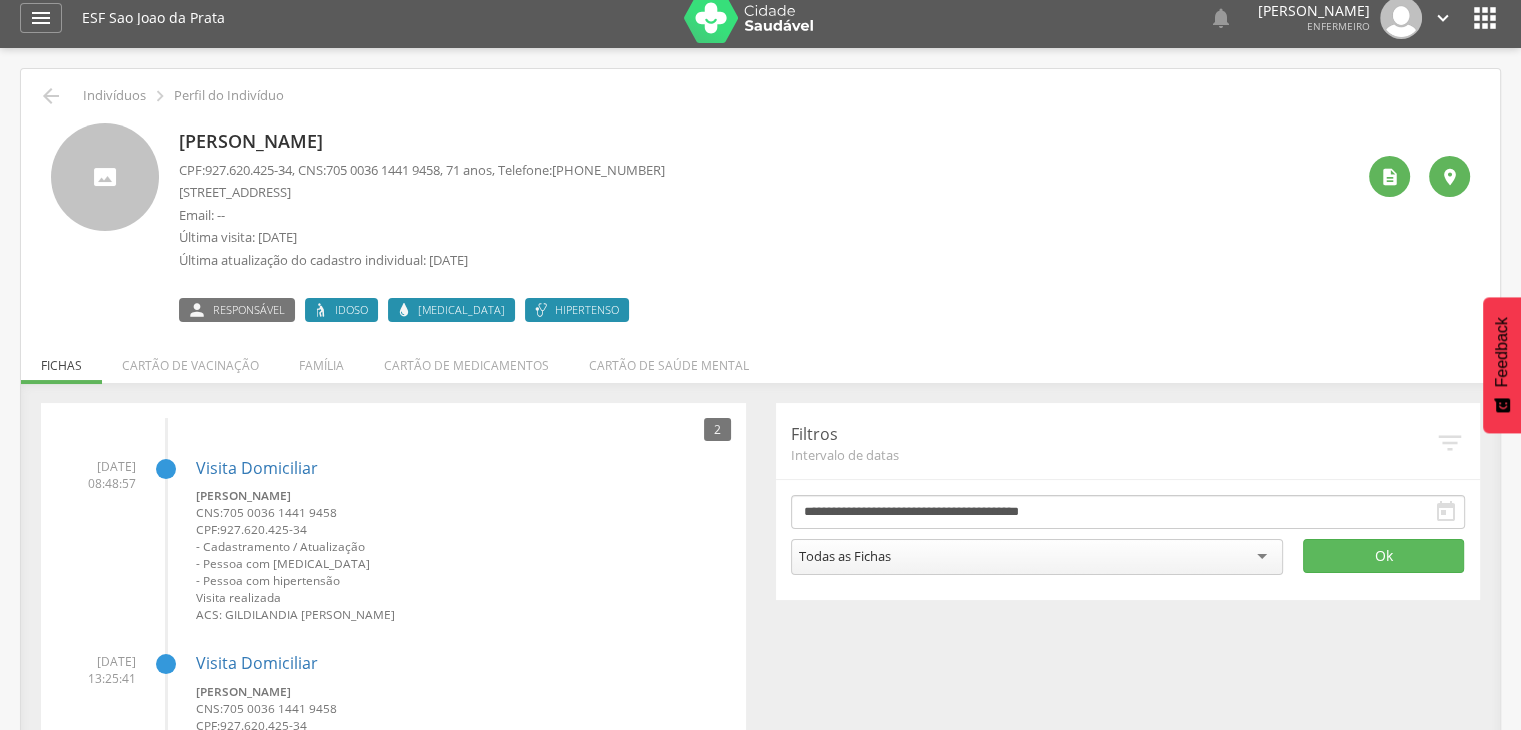 scroll, scrollTop: 0, scrollLeft: 0, axis: both 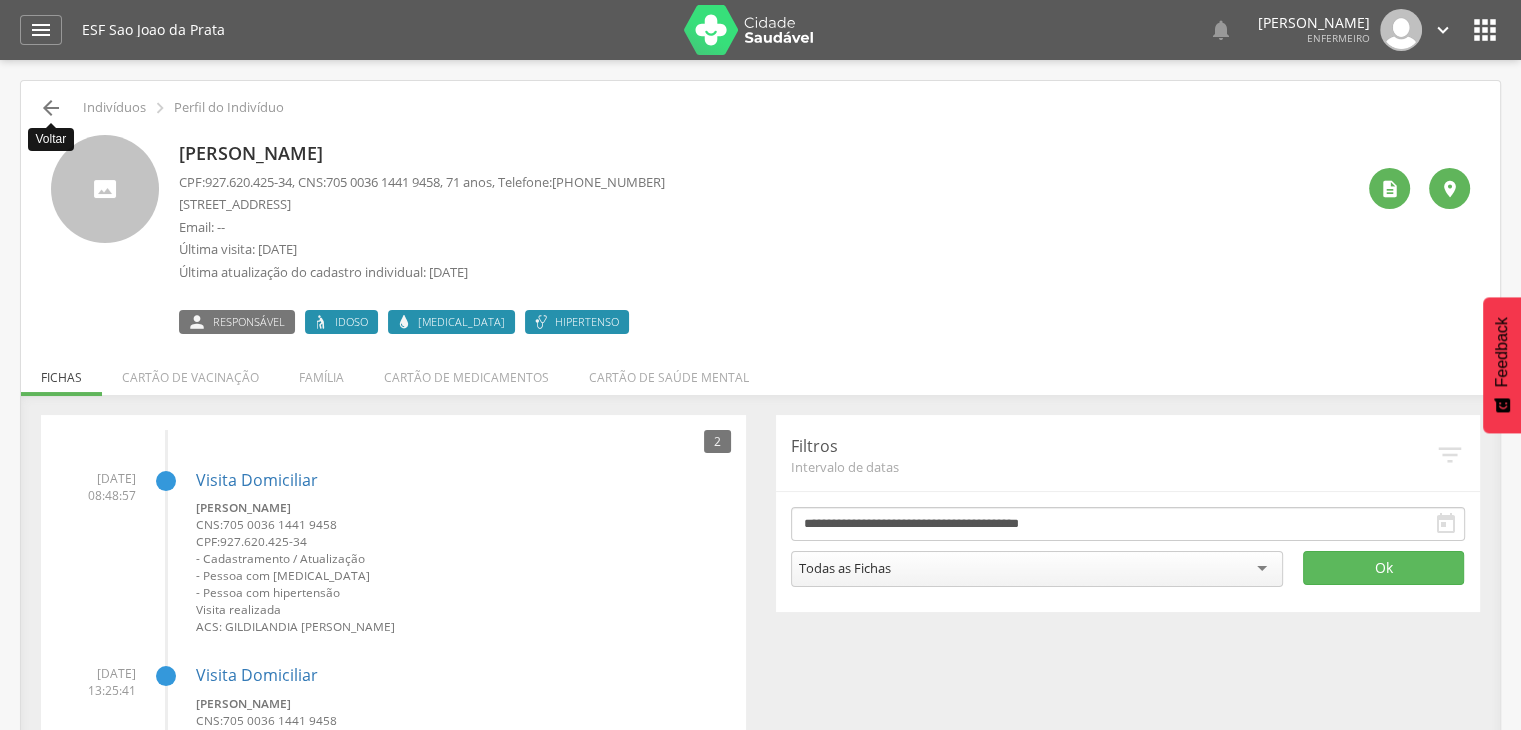 click on "" at bounding box center (51, 108) 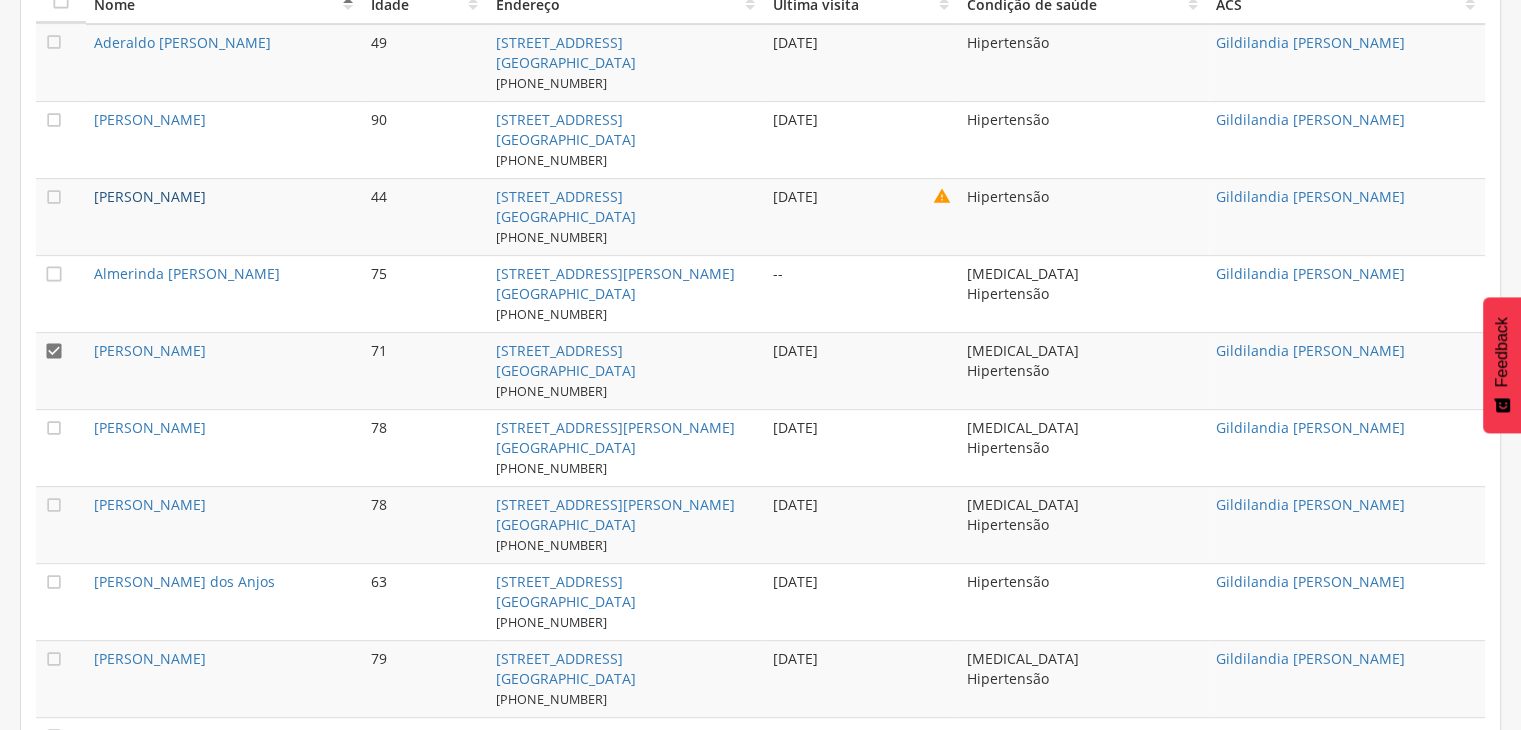 scroll, scrollTop: 1064, scrollLeft: 0, axis: vertical 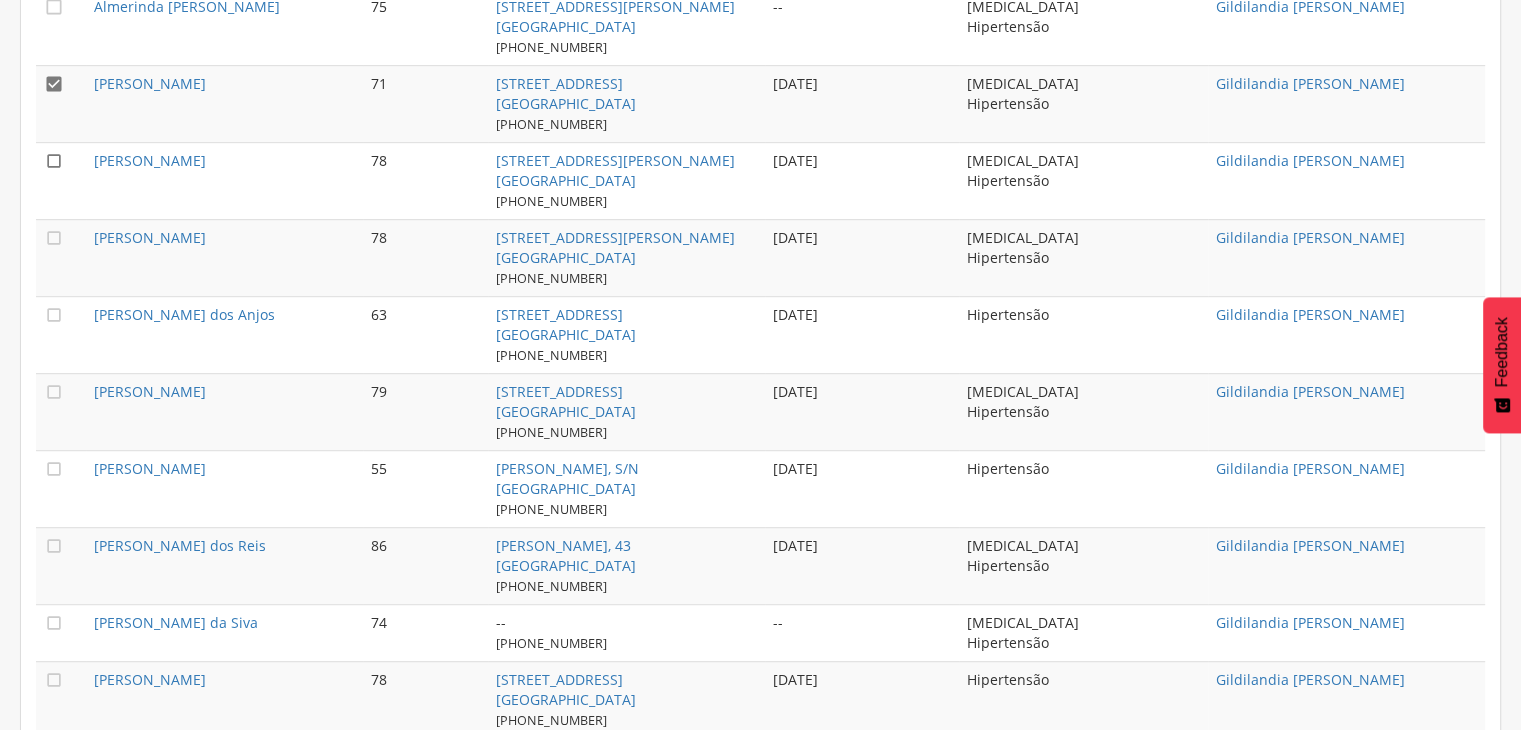 click on "" at bounding box center (54, 161) 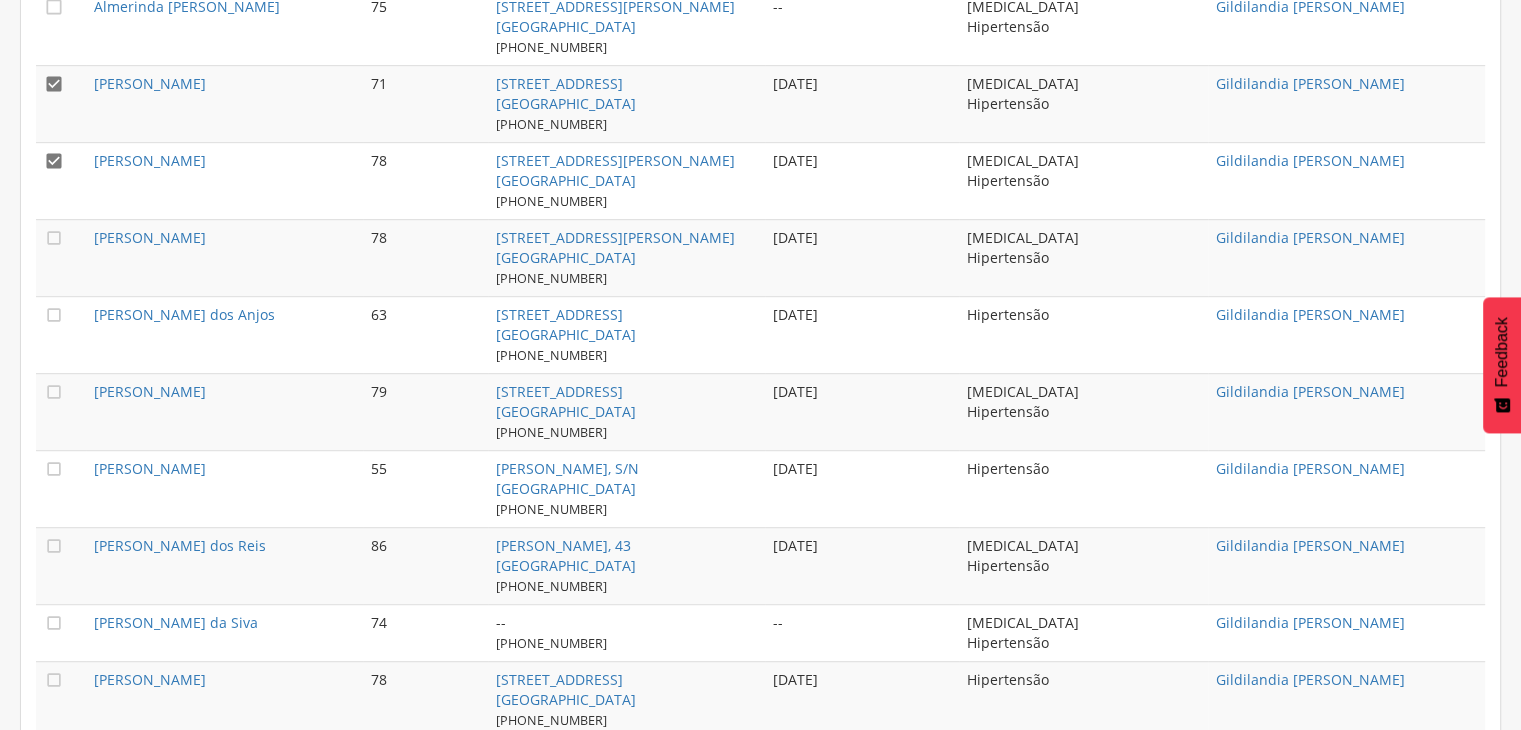click on "" at bounding box center [61, 103] 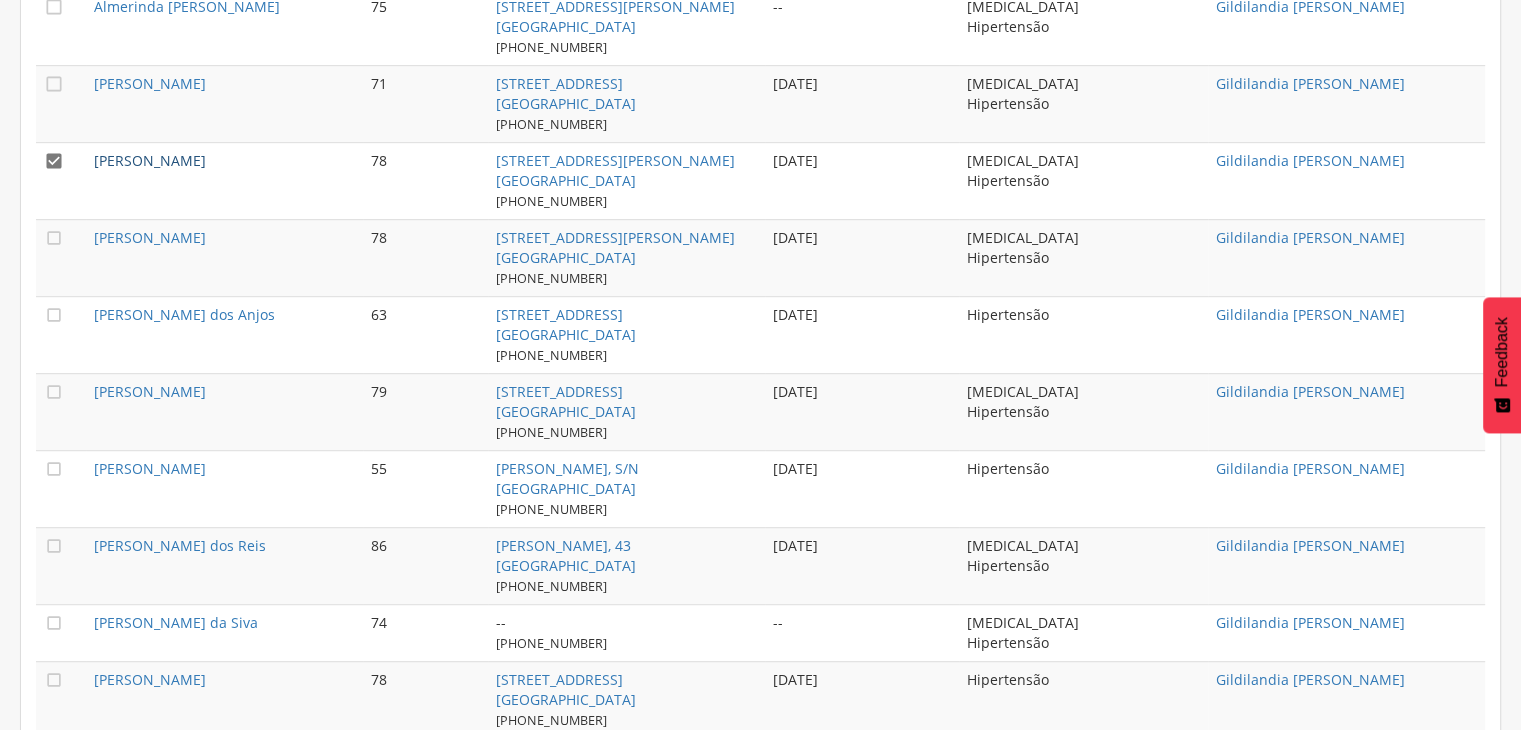 click on "[PERSON_NAME]" at bounding box center (150, 160) 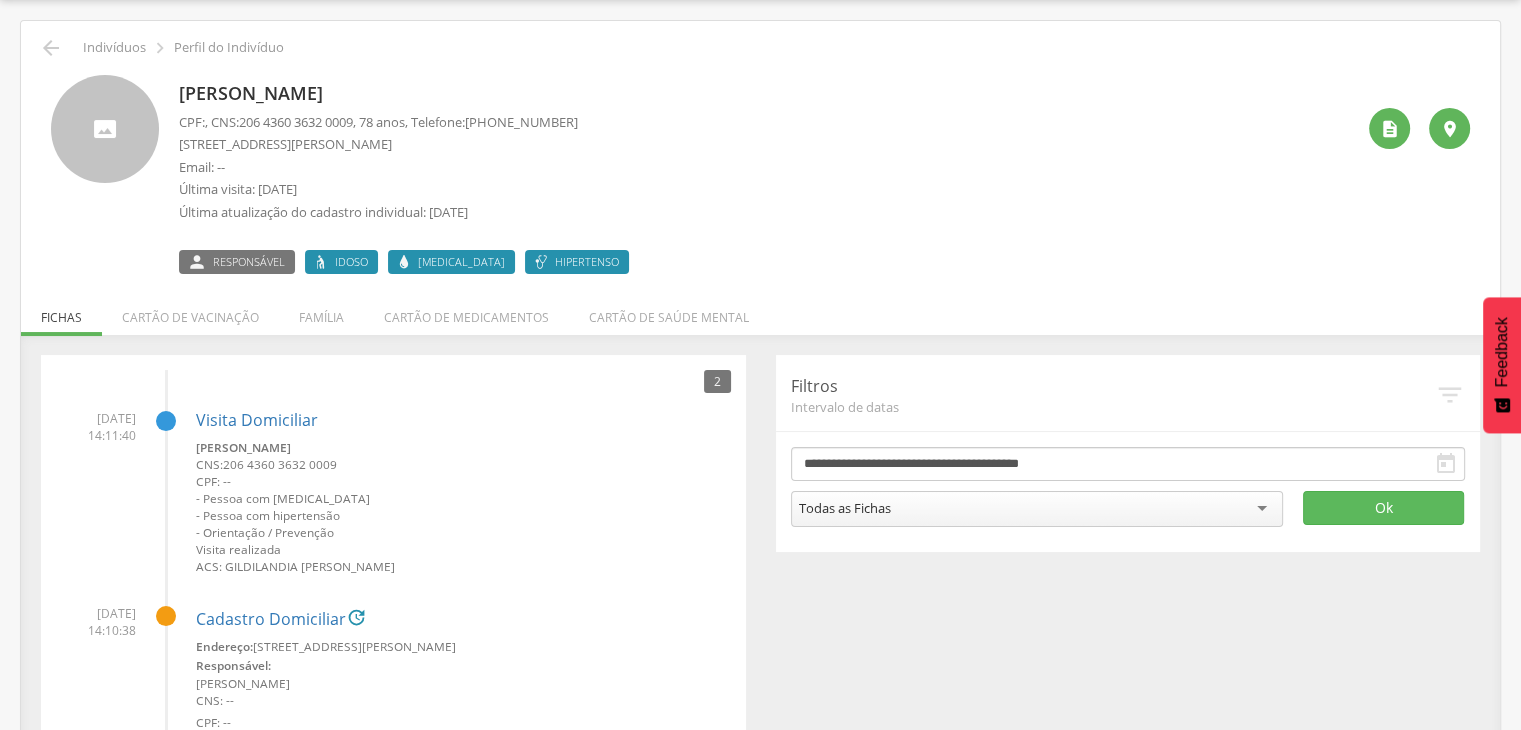 drag, startPoint x: 184, startPoint y: 97, endPoint x: 392, endPoint y: 103, distance: 208.08652 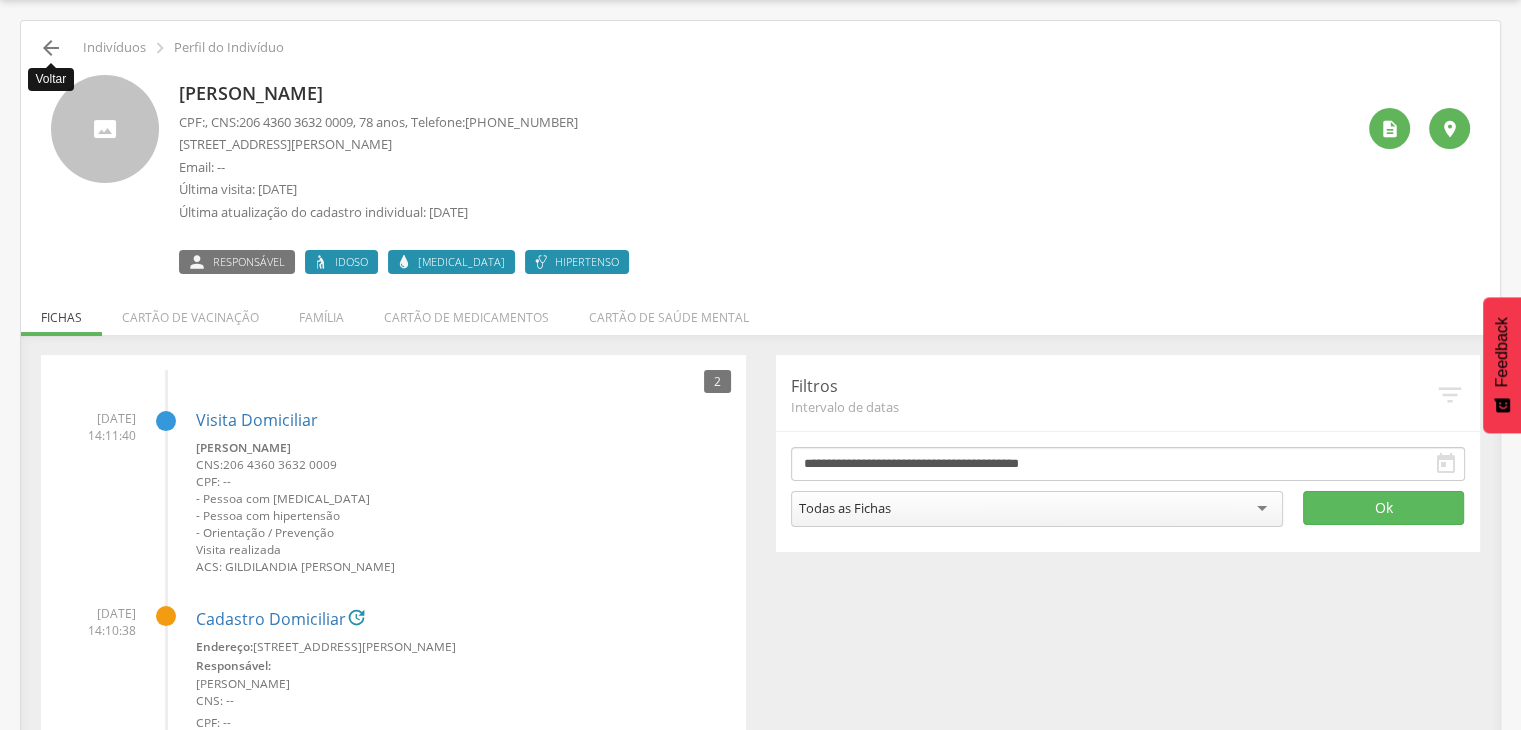 click on "" at bounding box center (51, 48) 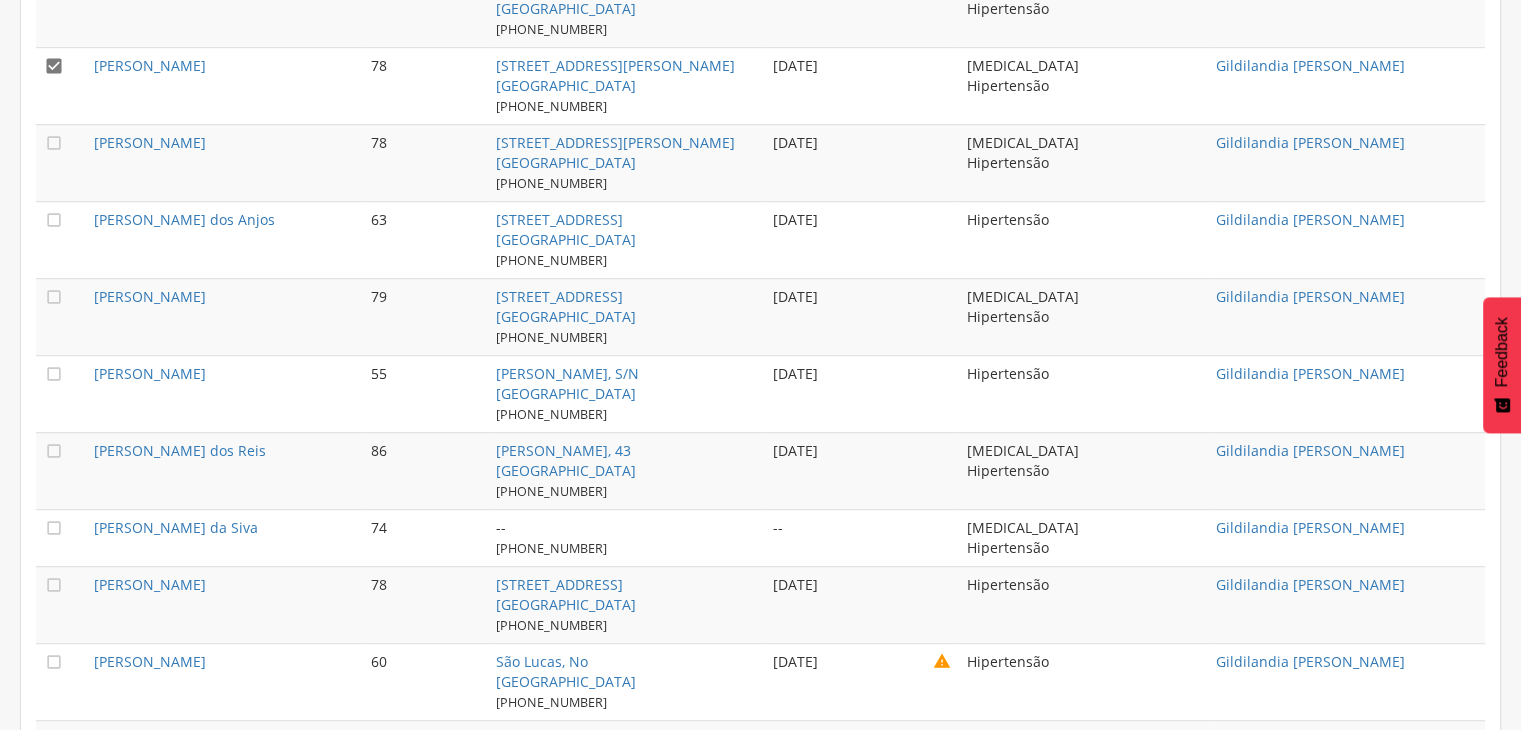 scroll, scrollTop: 1160, scrollLeft: 0, axis: vertical 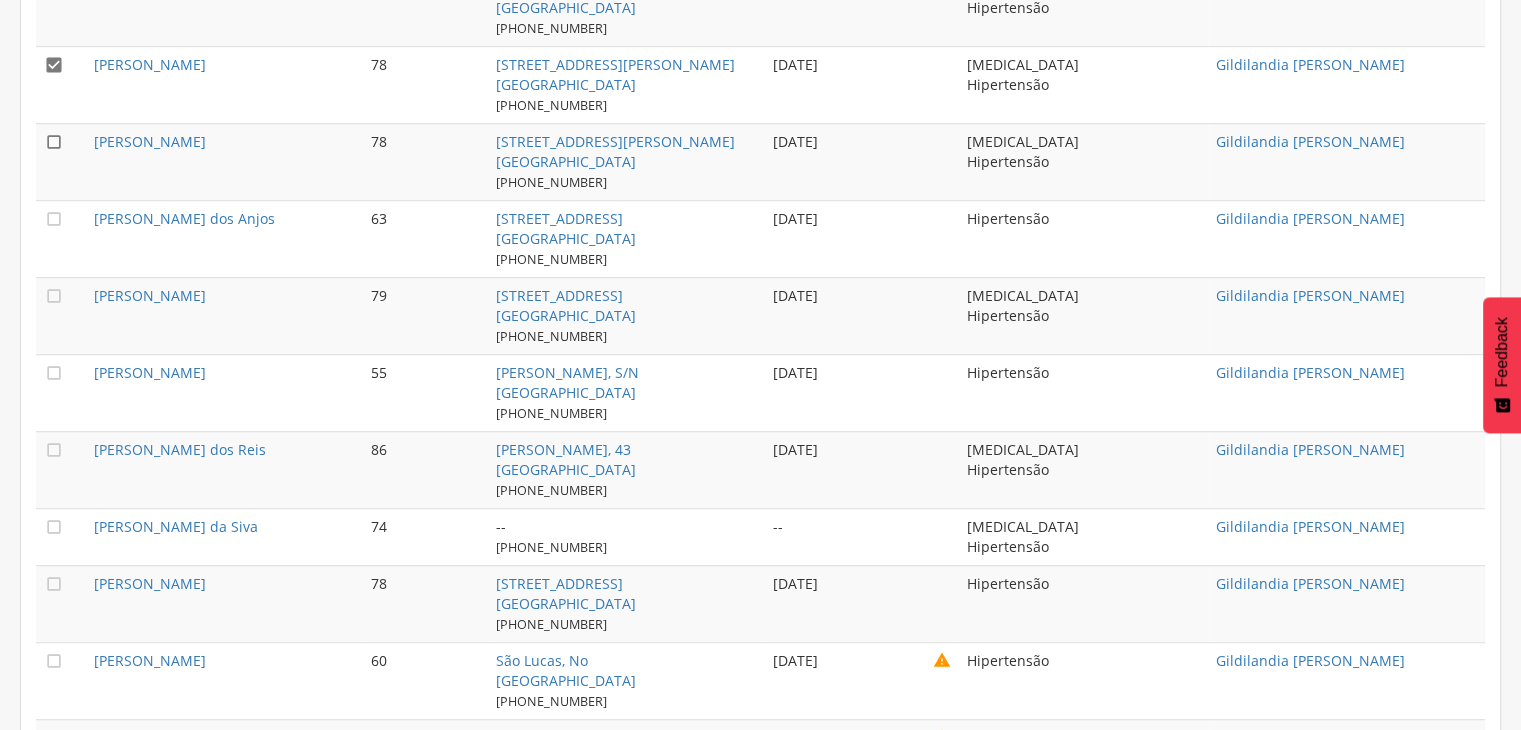 click on "" at bounding box center (54, 142) 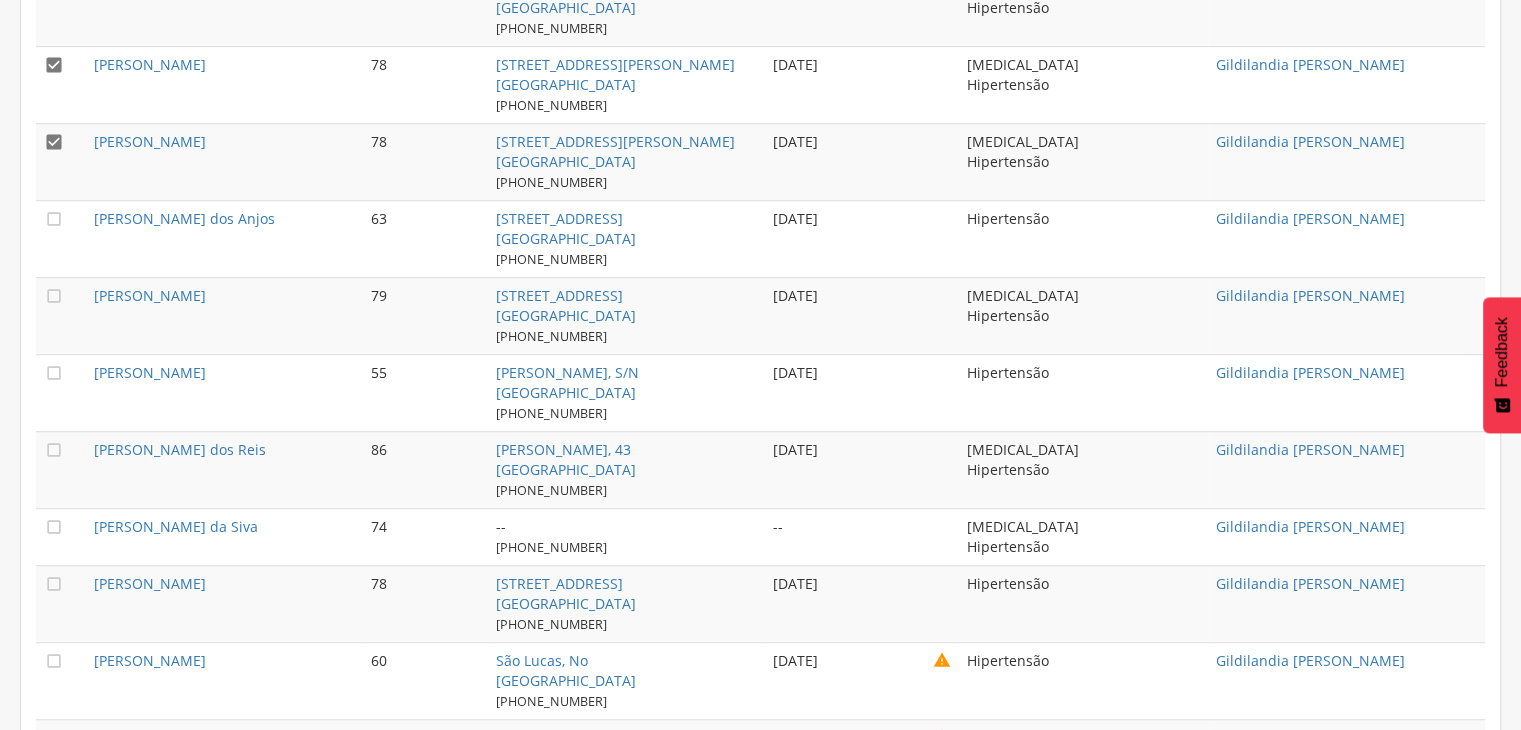 click on "" at bounding box center [61, 84] 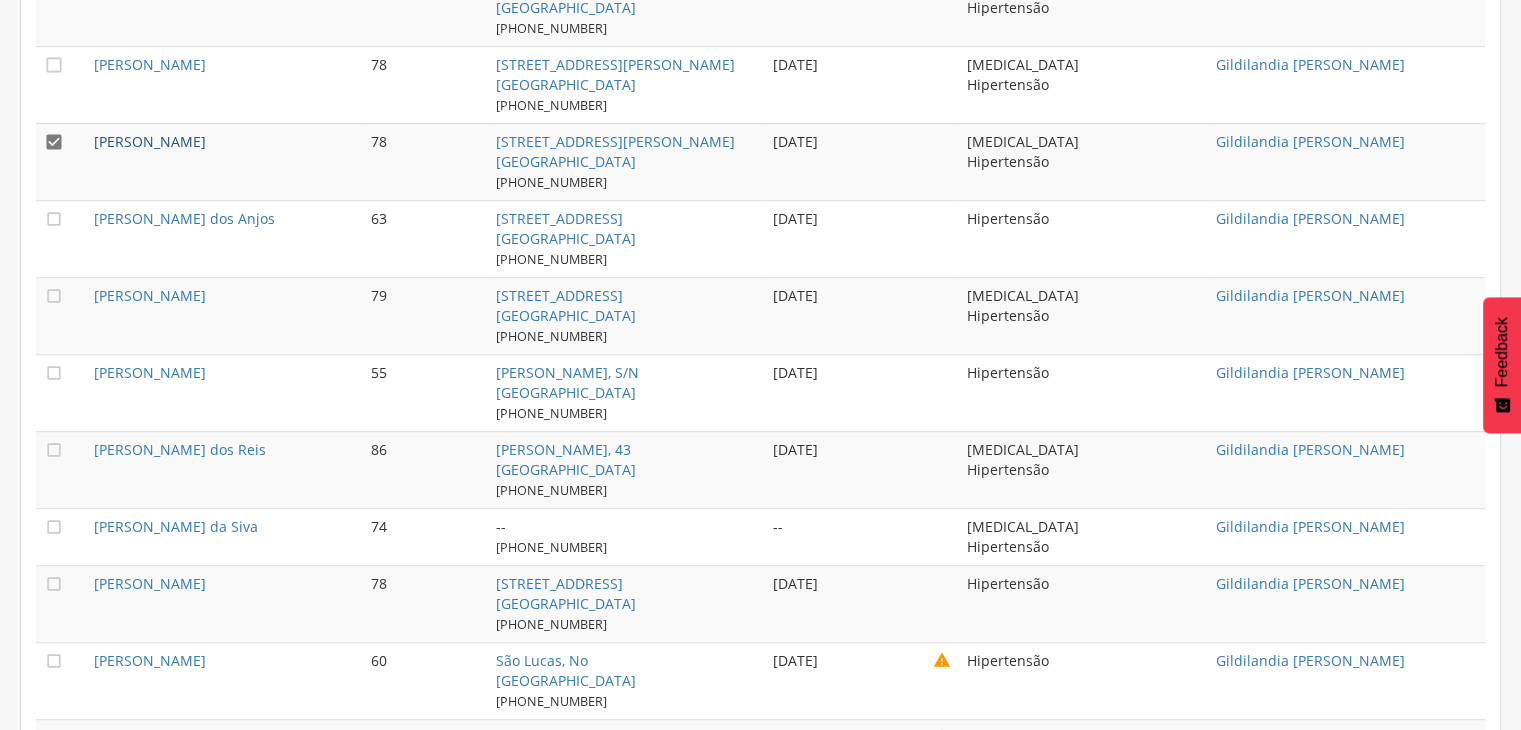 click on "[PERSON_NAME]" at bounding box center [150, 141] 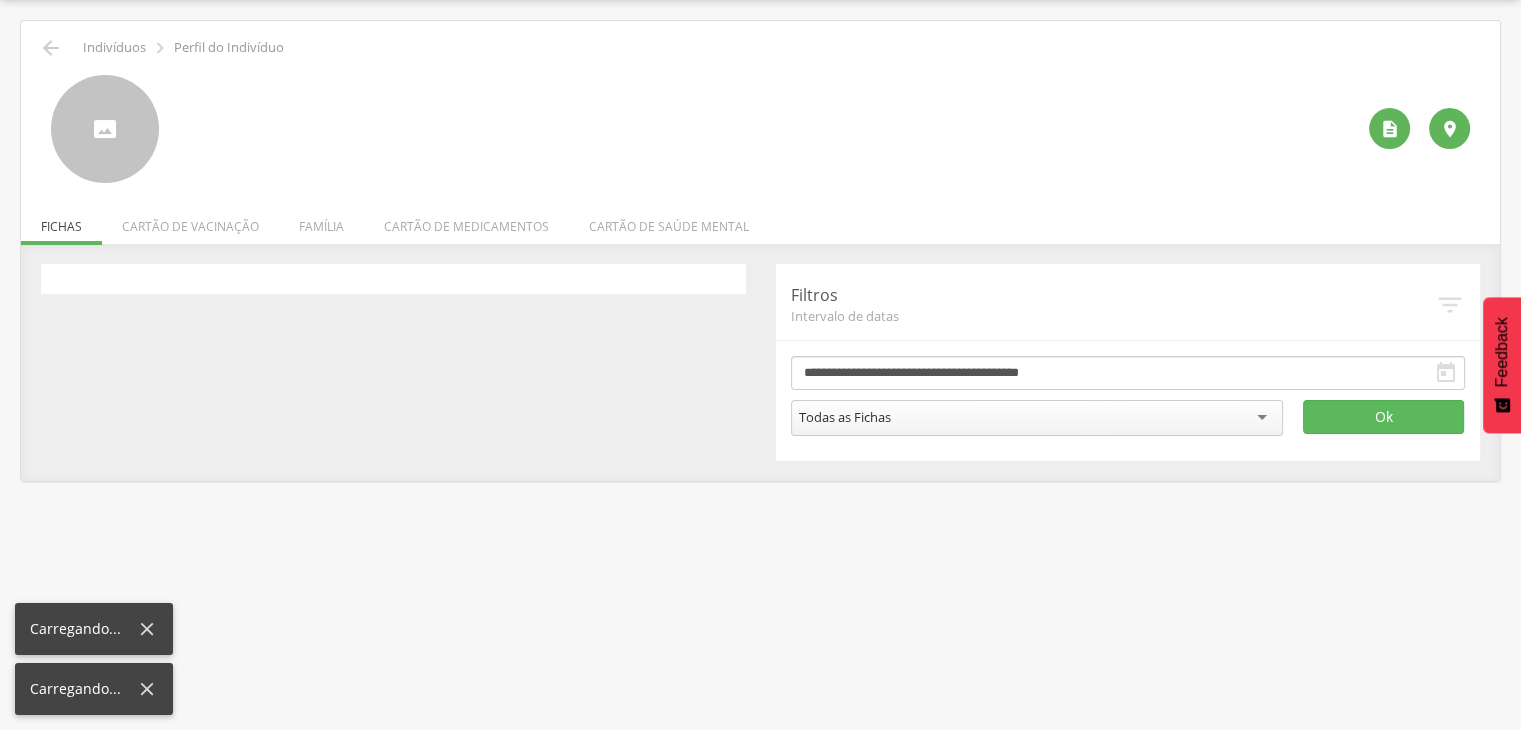 scroll, scrollTop: 60, scrollLeft: 0, axis: vertical 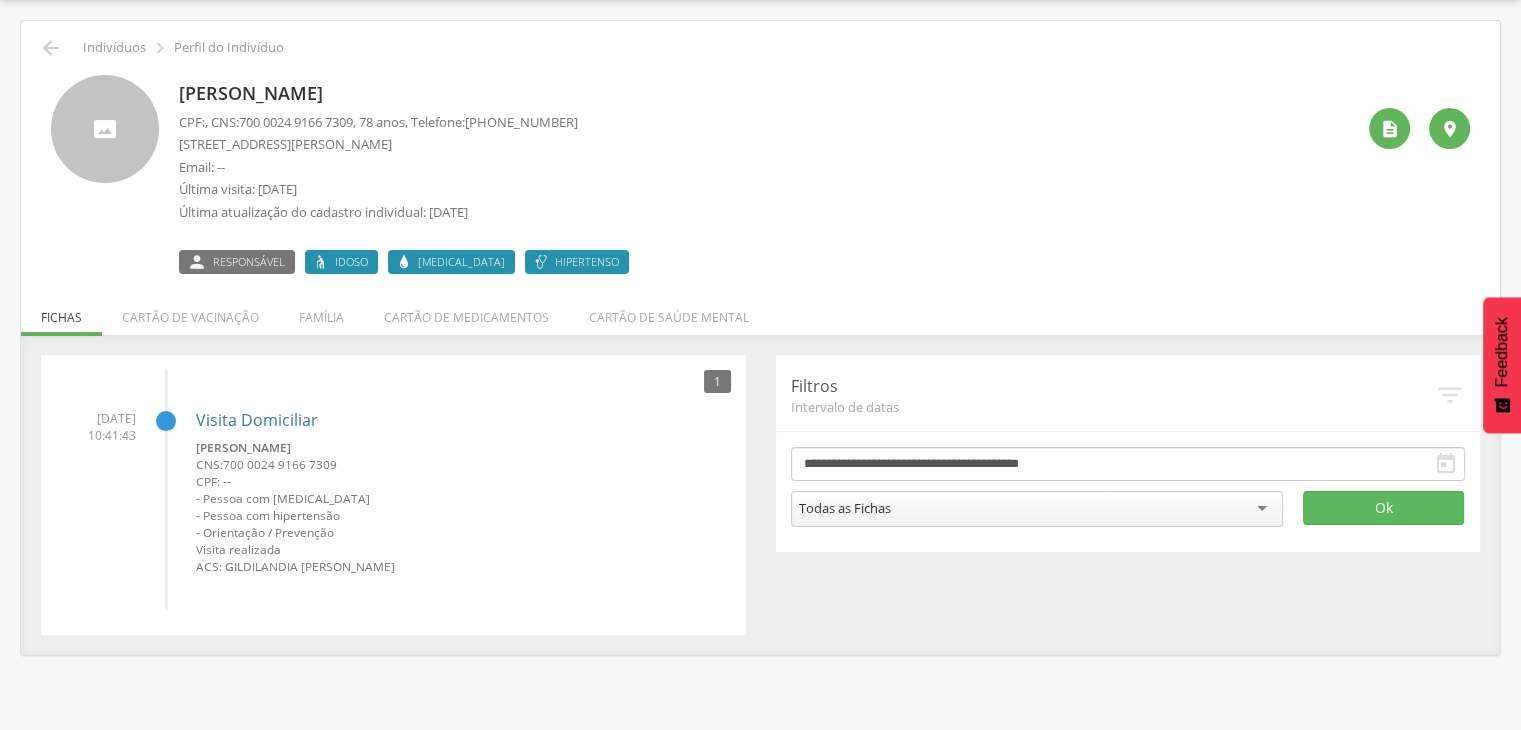 drag, startPoint x: 182, startPoint y: 91, endPoint x: 386, endPoint y: 93, distance: 204.0098 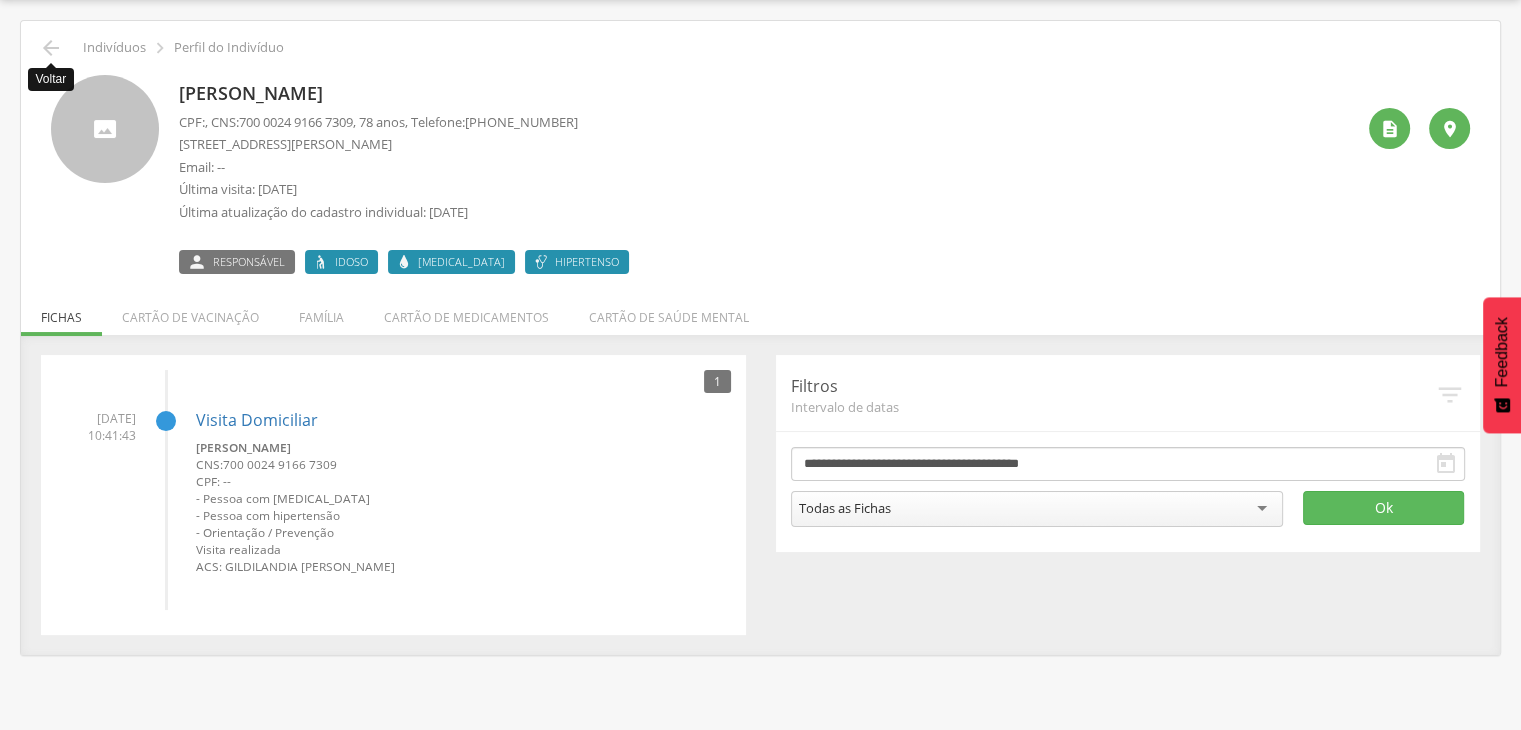 click on "" at bounding box center (51, 48) 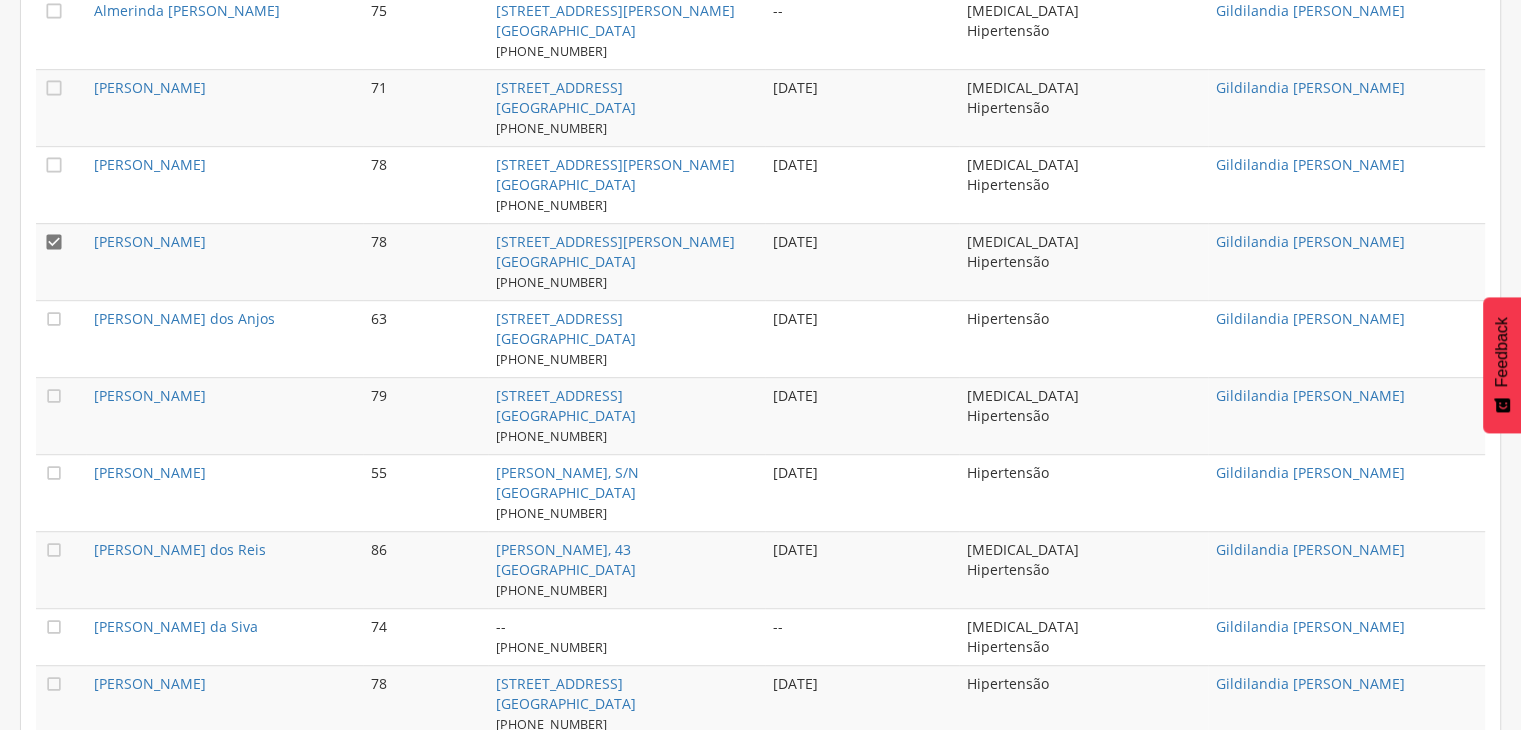 scroll, scrollTop: 1260, scrollLeft: 0, axis: vertical 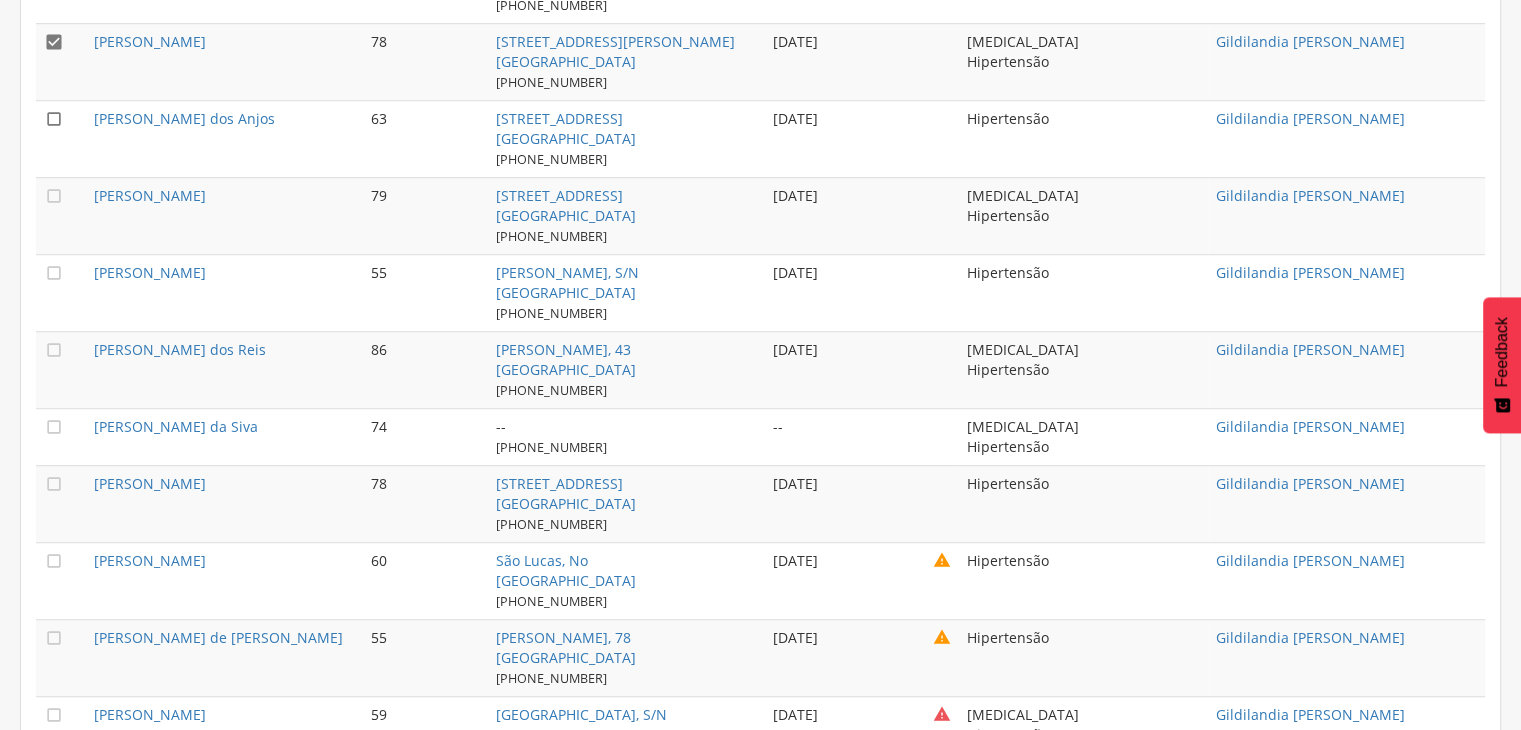 click on "" at bounding box center (61, 138) 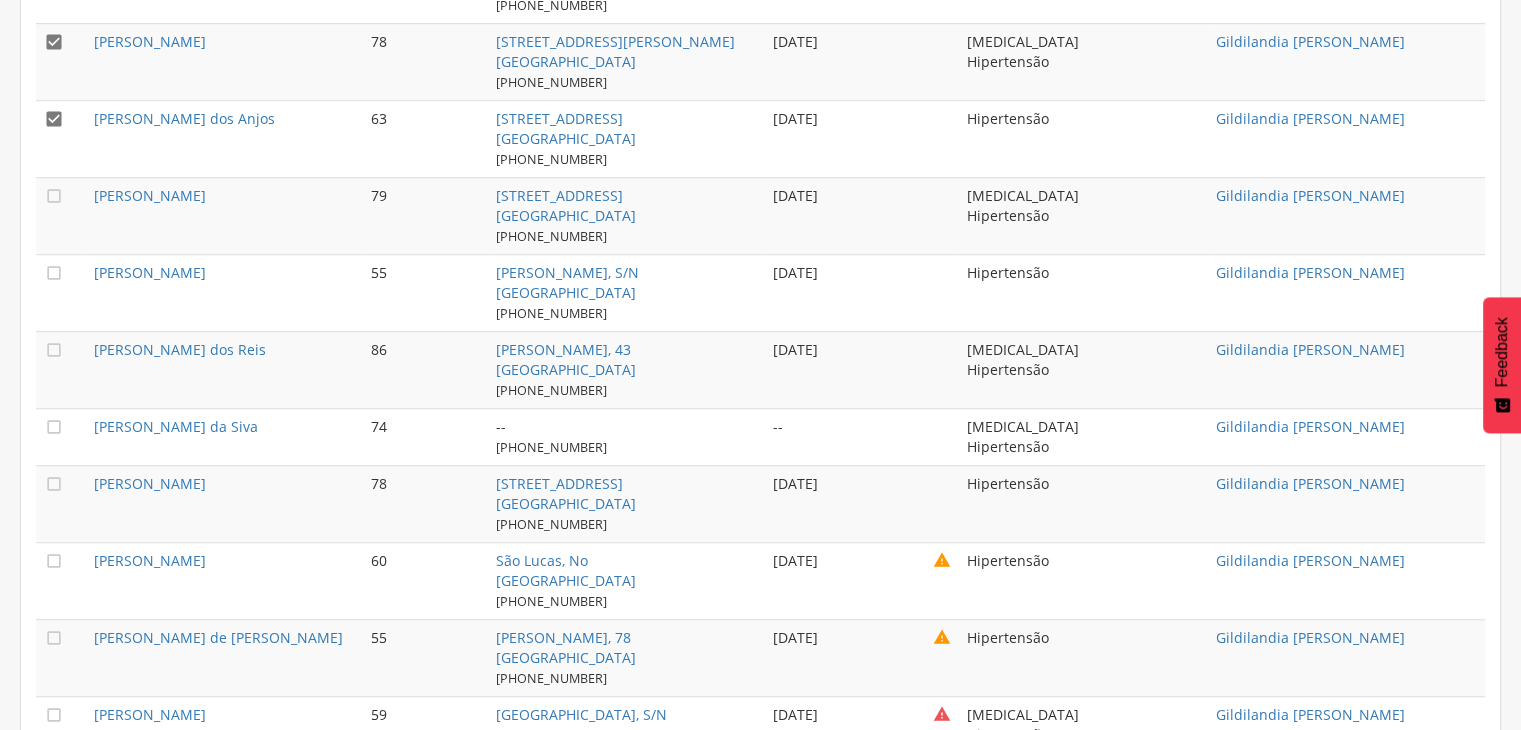 click on "" at bounding box center [54, 42] 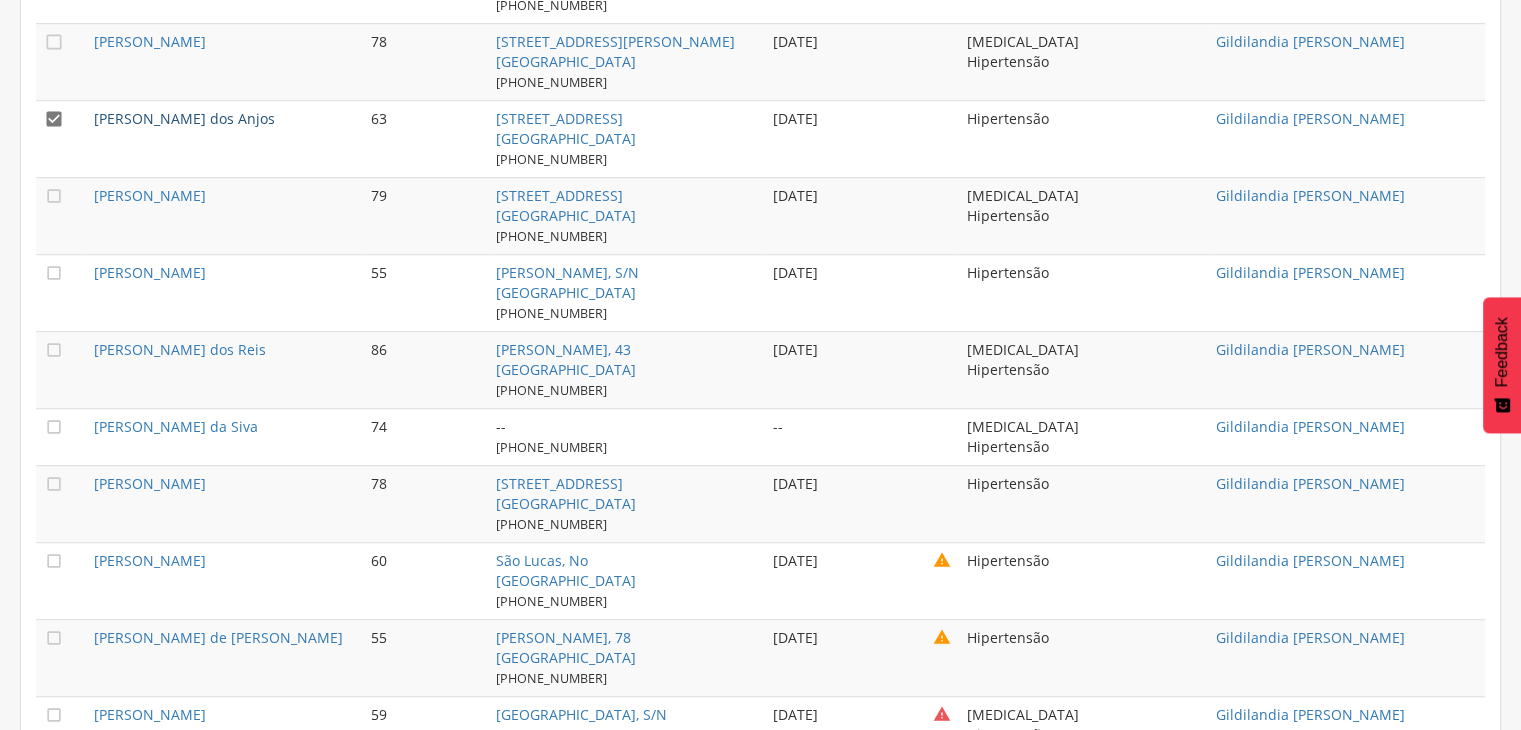 click on "[PERSON_NAME] dos Anjos" at bounding box center [184, 118] 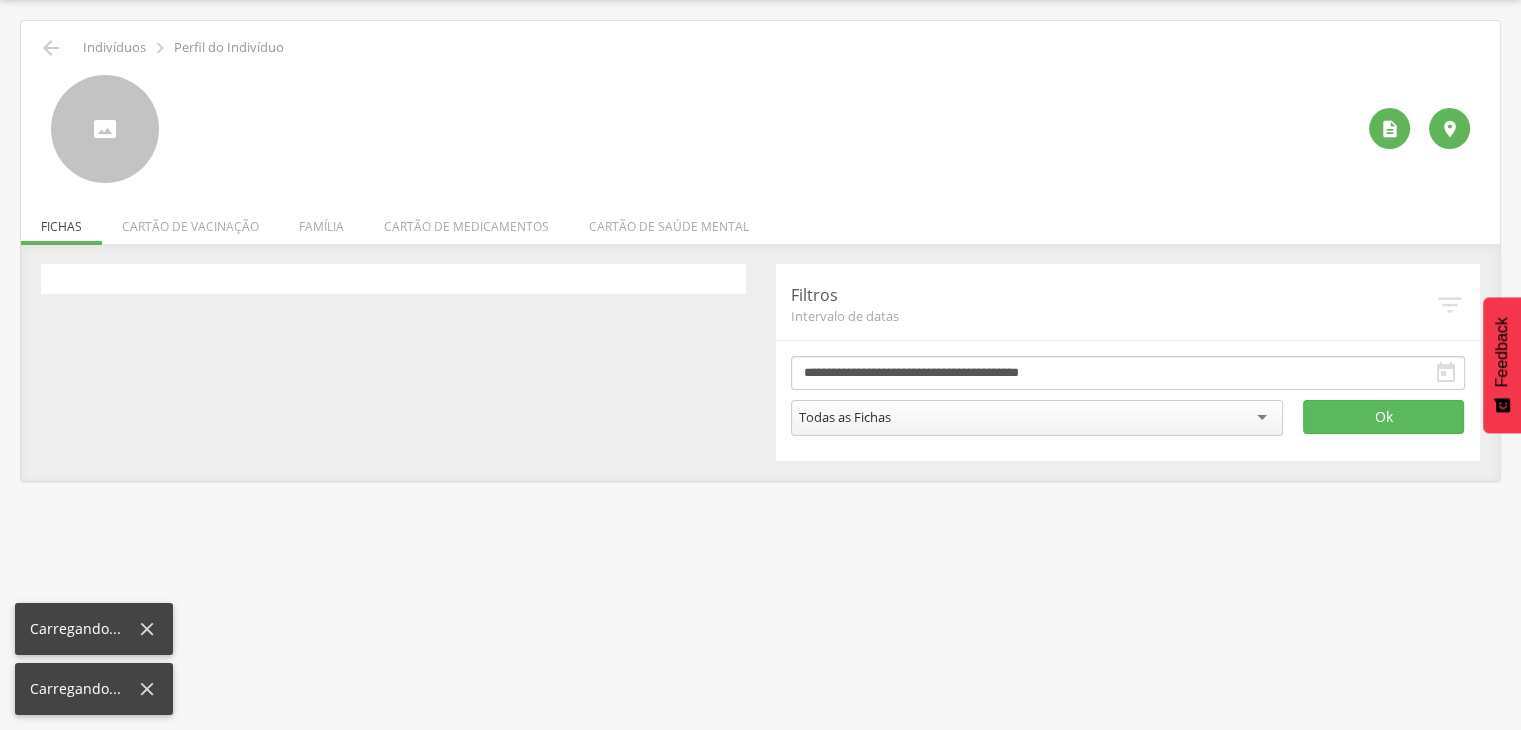 scroll, scrollTop: 60, scrollLeft: 0, axis: vertical 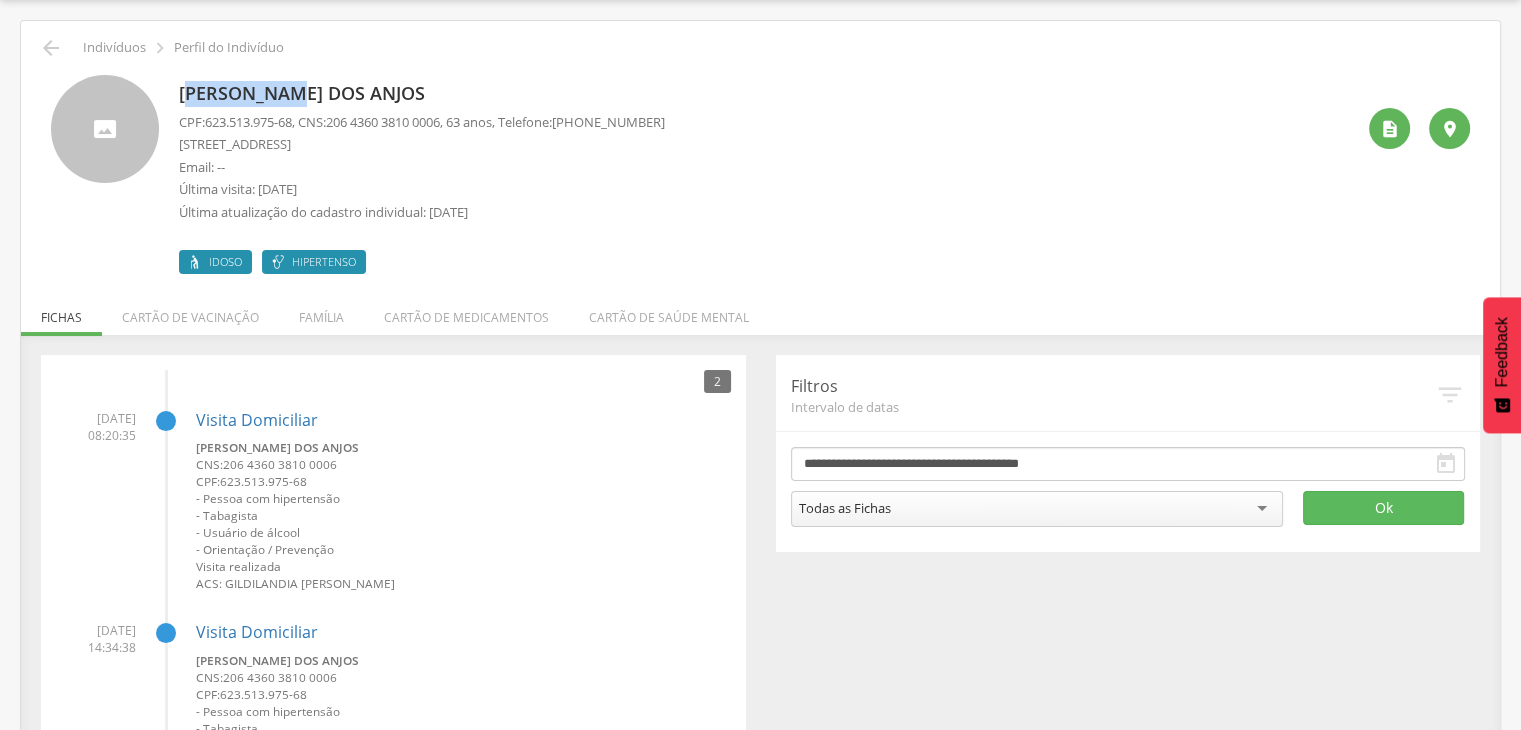 drag, startPoint x: 184, startPoint y: 94, endPoint x: 309, endPoint y: 85, distance: 125.32358 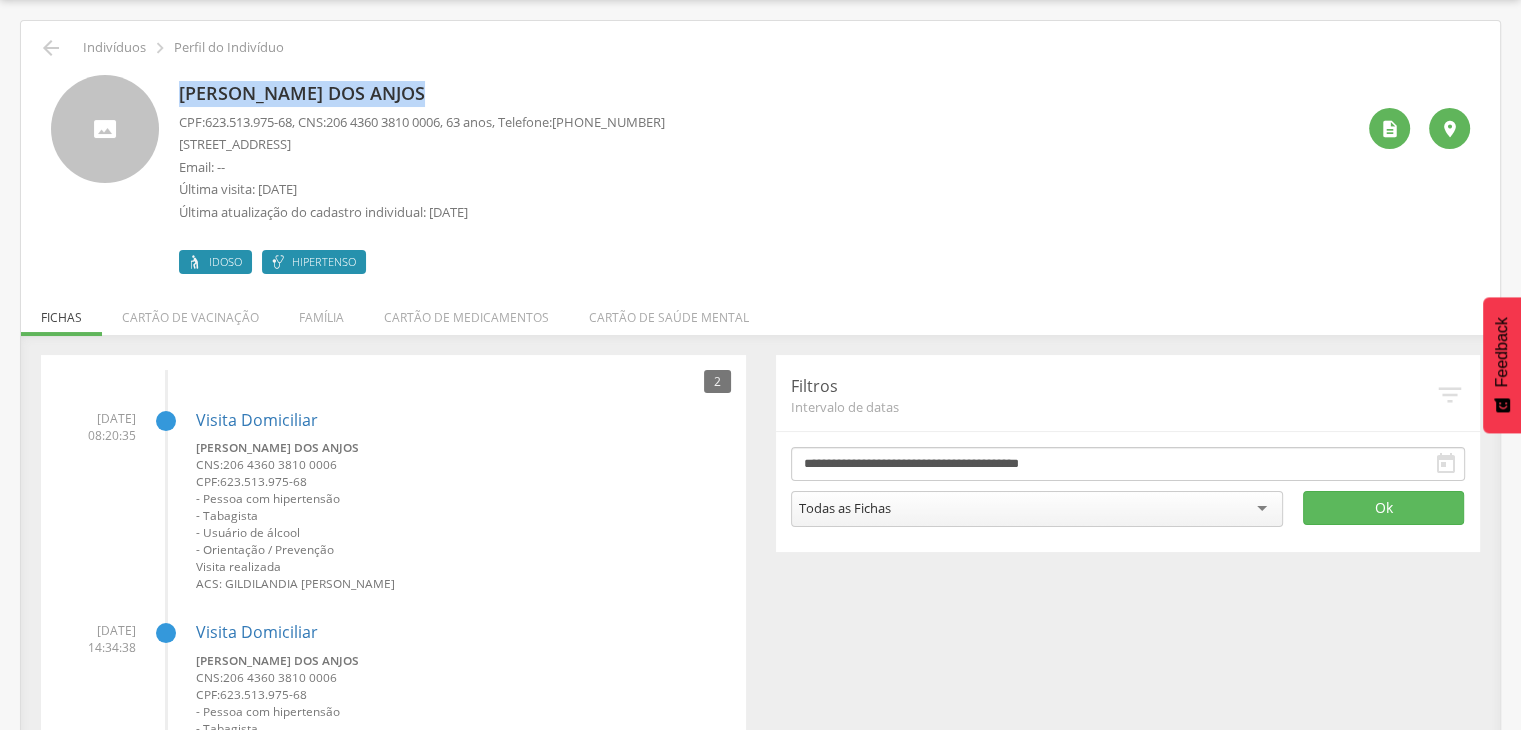 drag, startPoint x: 176, startPoint y: 93, endPoint x: 429, endPoint y: 86, distance: 253.09682 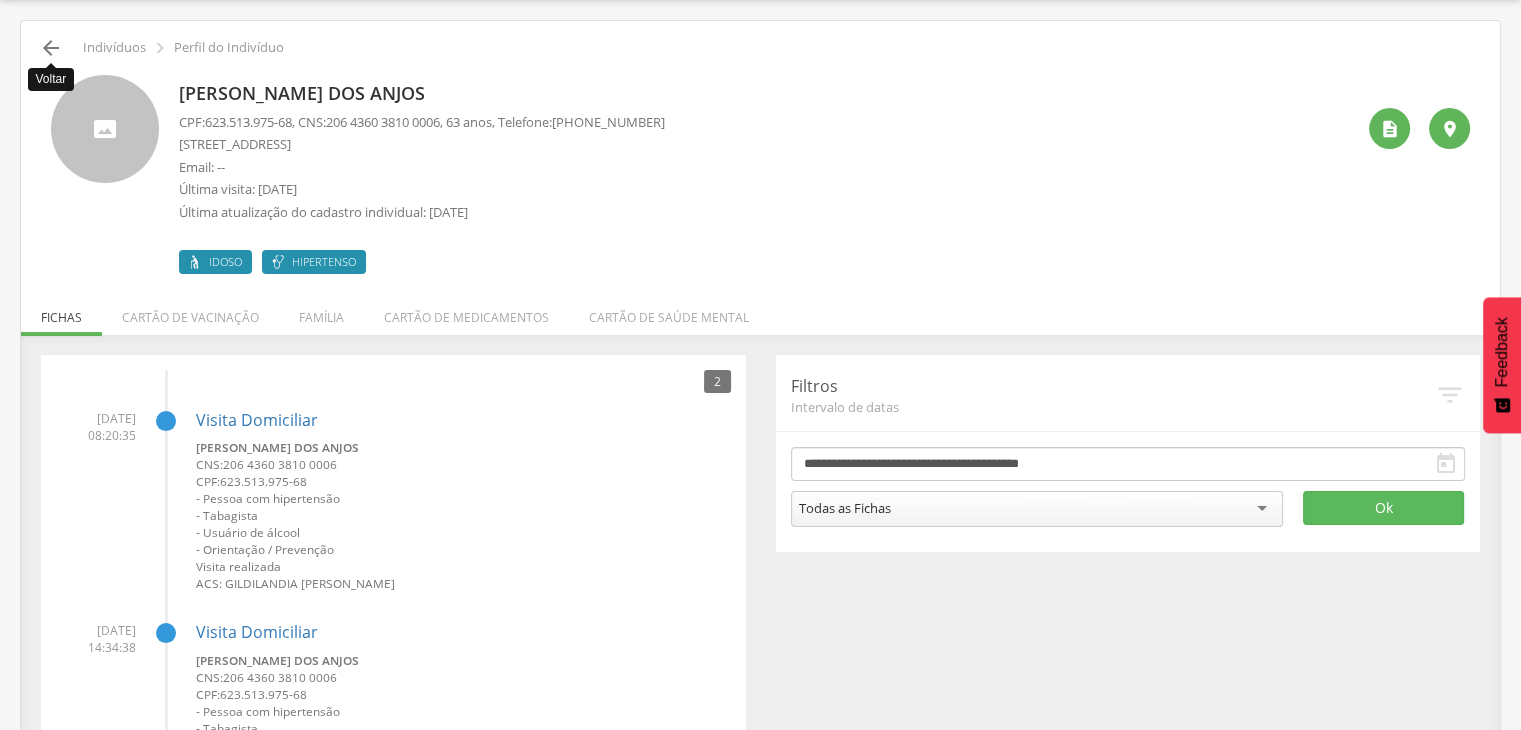 click on "" at bounding box center [51, 48] 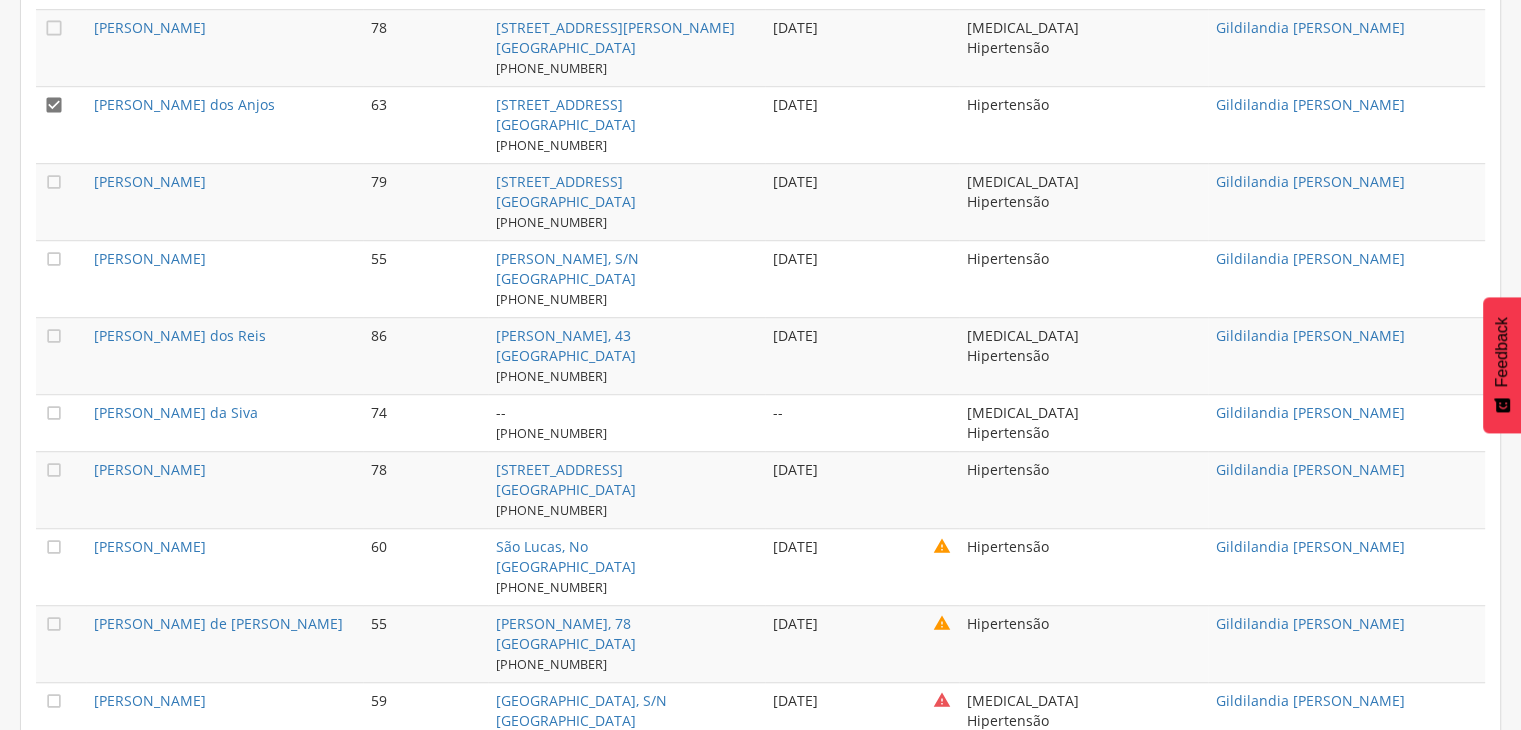 scroll, scrollTop: 1316, scrollLeft: 0, axis: vertical 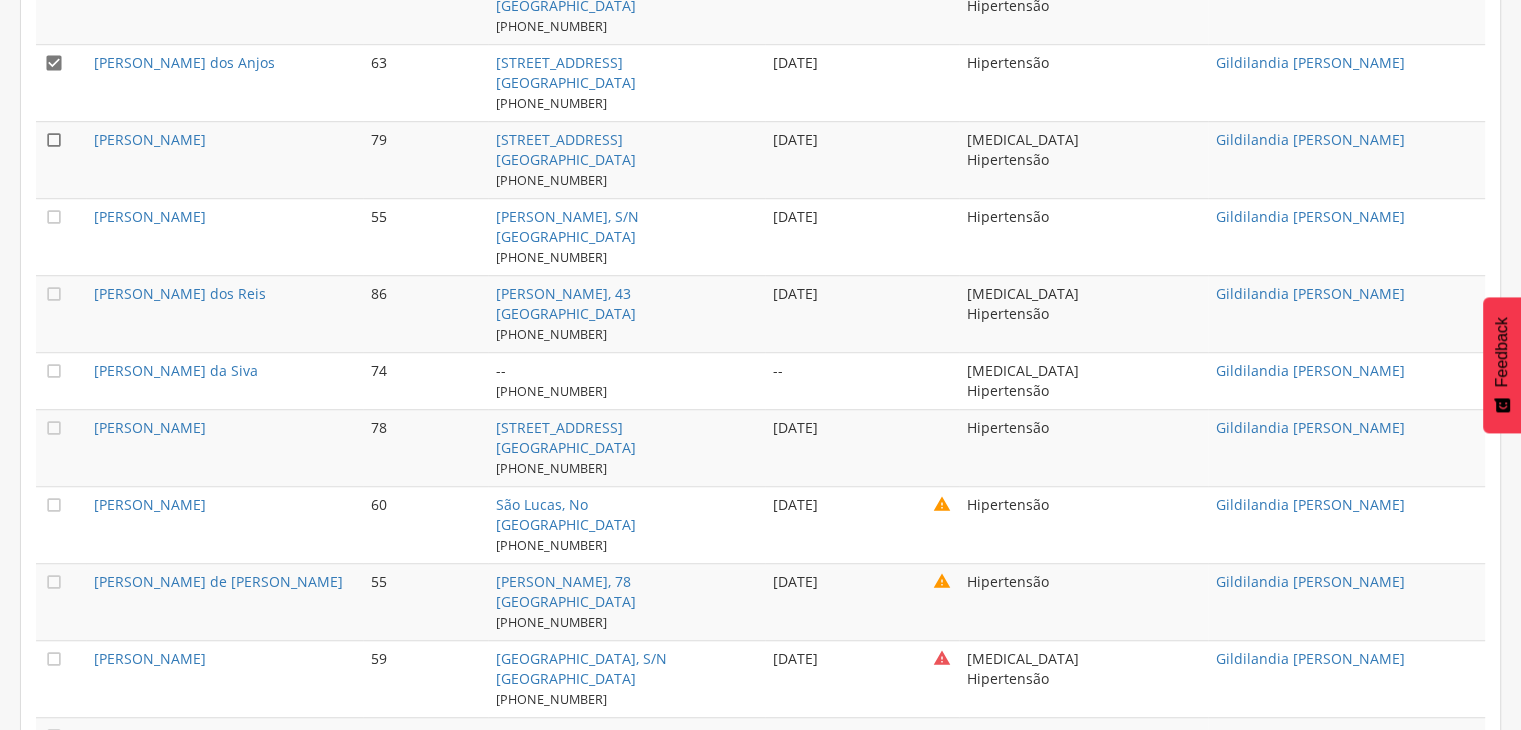 click on "" at bounding box center [54, 140] 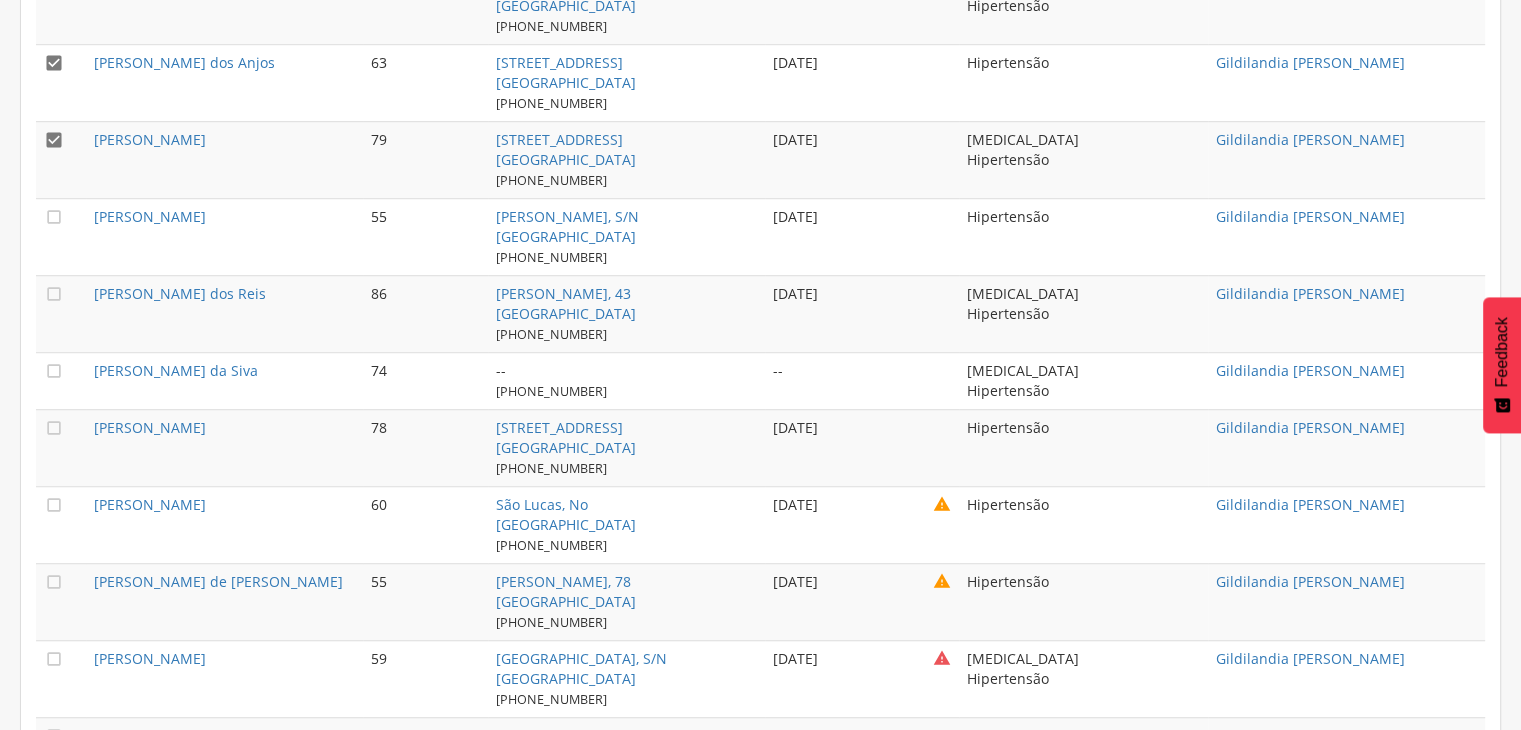 click on "" at bounding box center [54, 63] 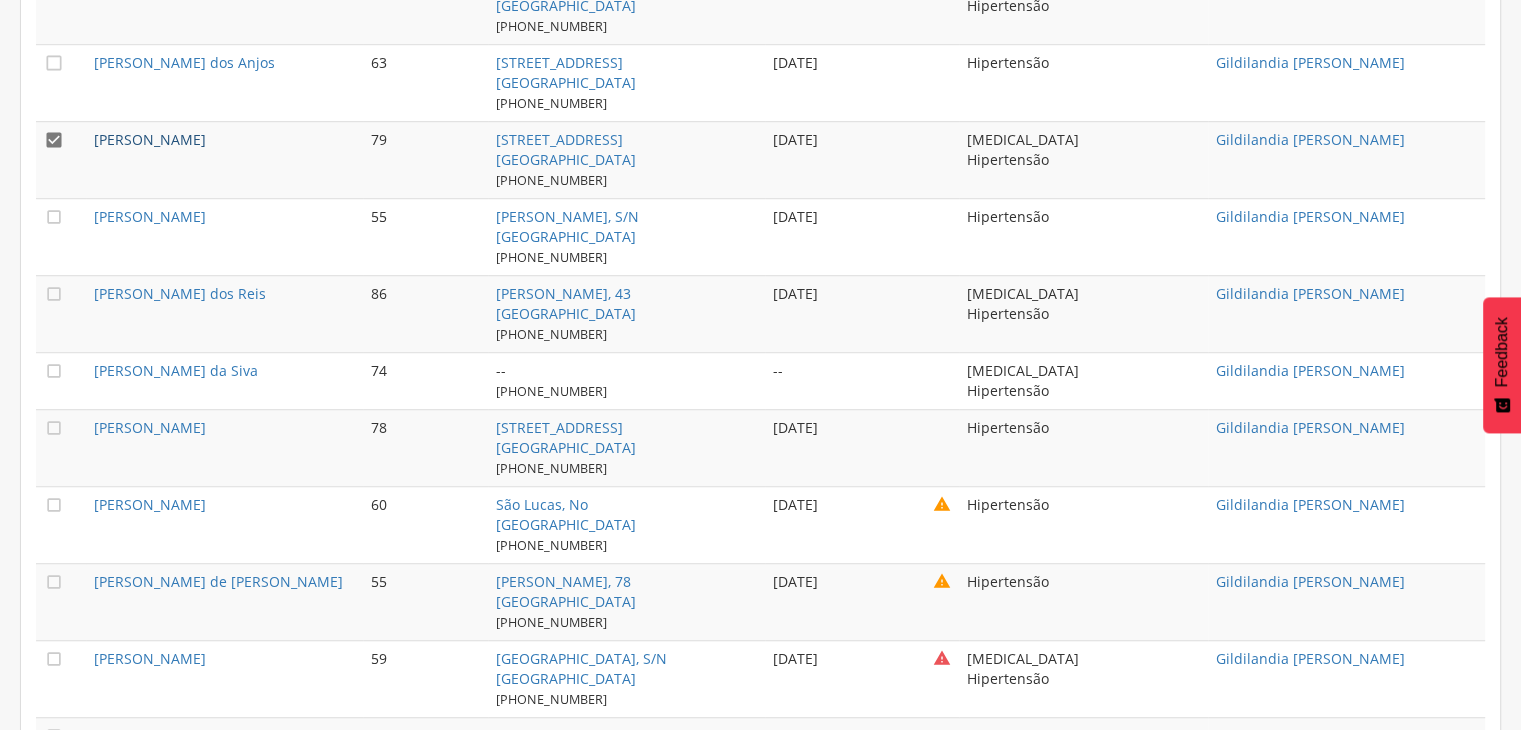 click on "[PERSON_NAME]" at bounding box center (150, 139) 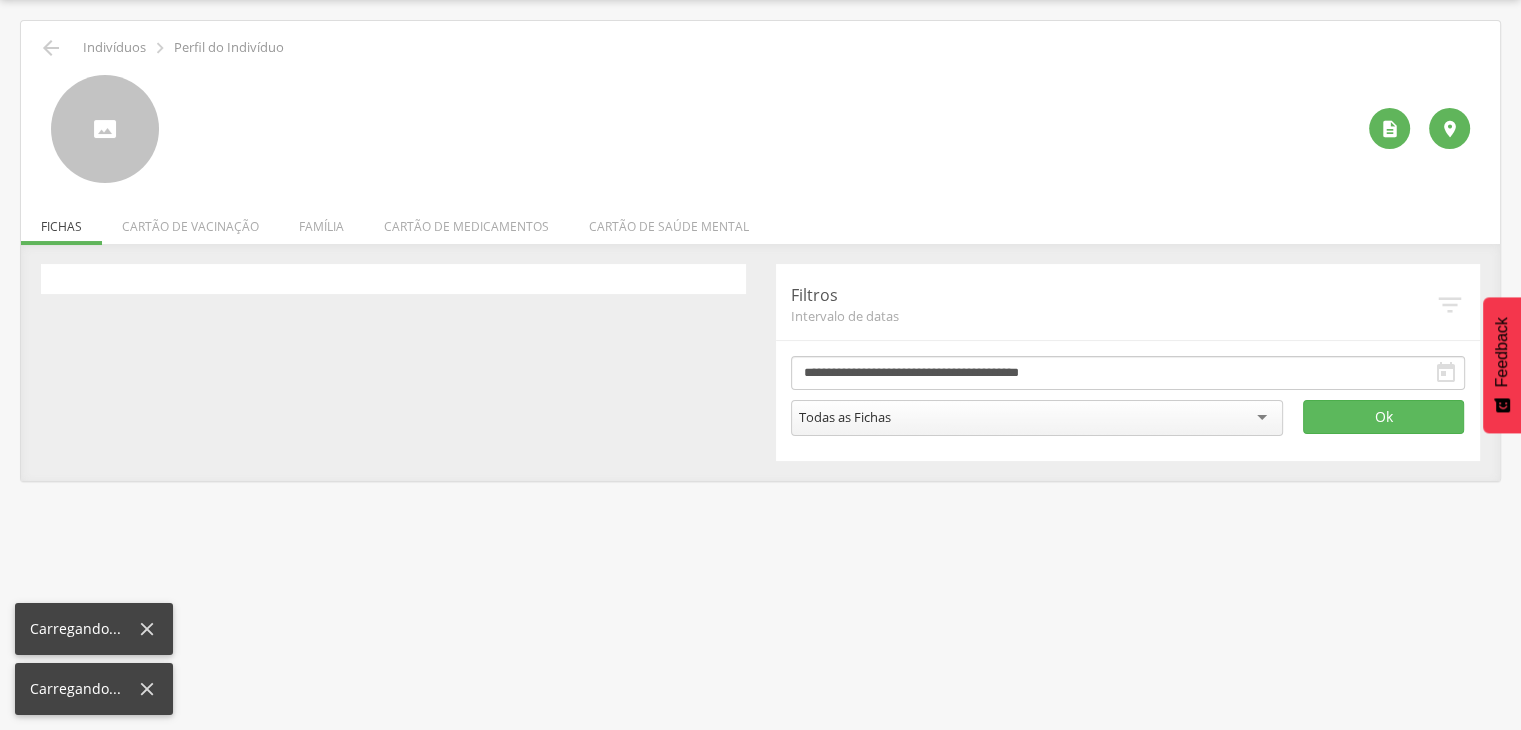 scroll, scrollTop: 60, scrollLeft: 0, axis: vertical 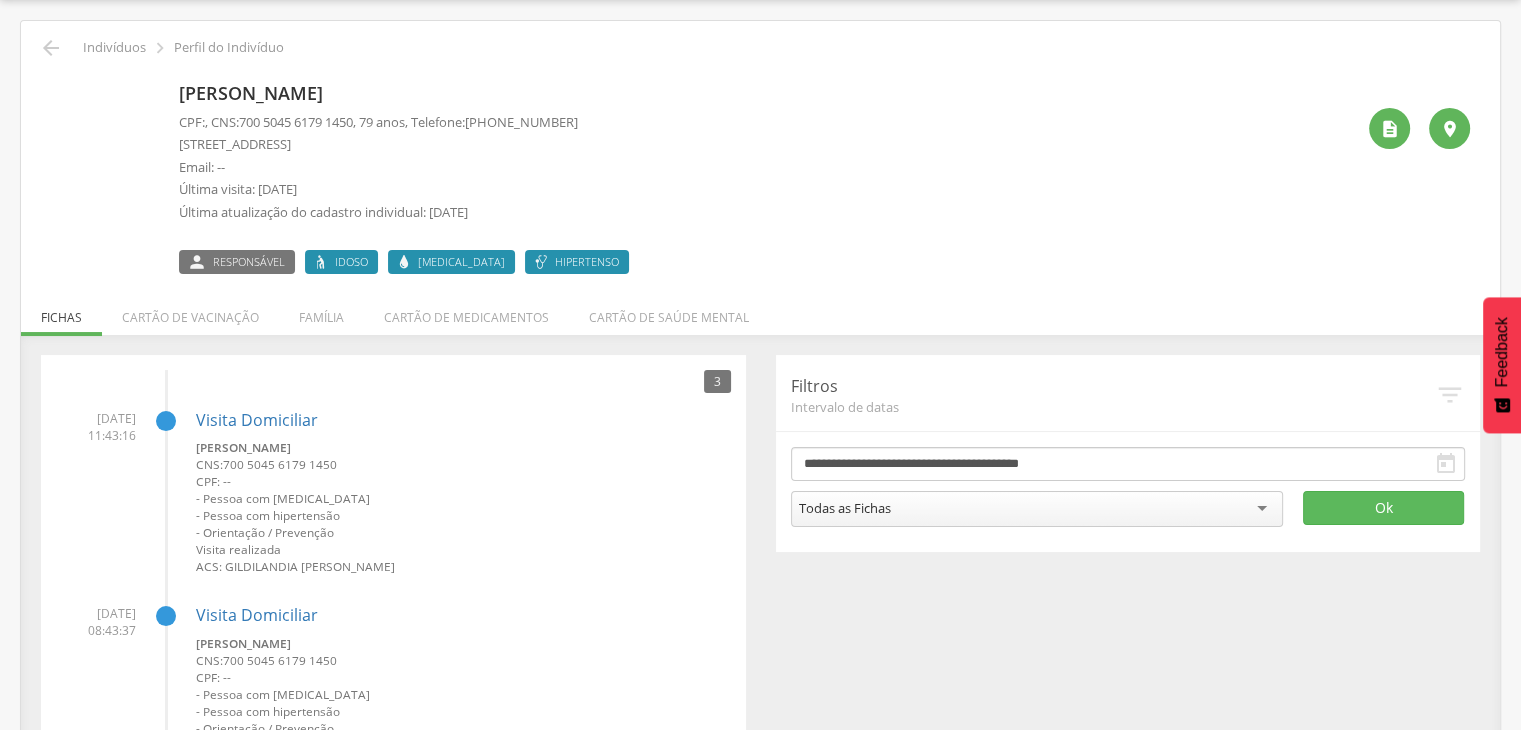 drag, startPoint x: 174, startPoint y: 84, endPoint x: 435, endPoint y: 90, distance: 261.06897 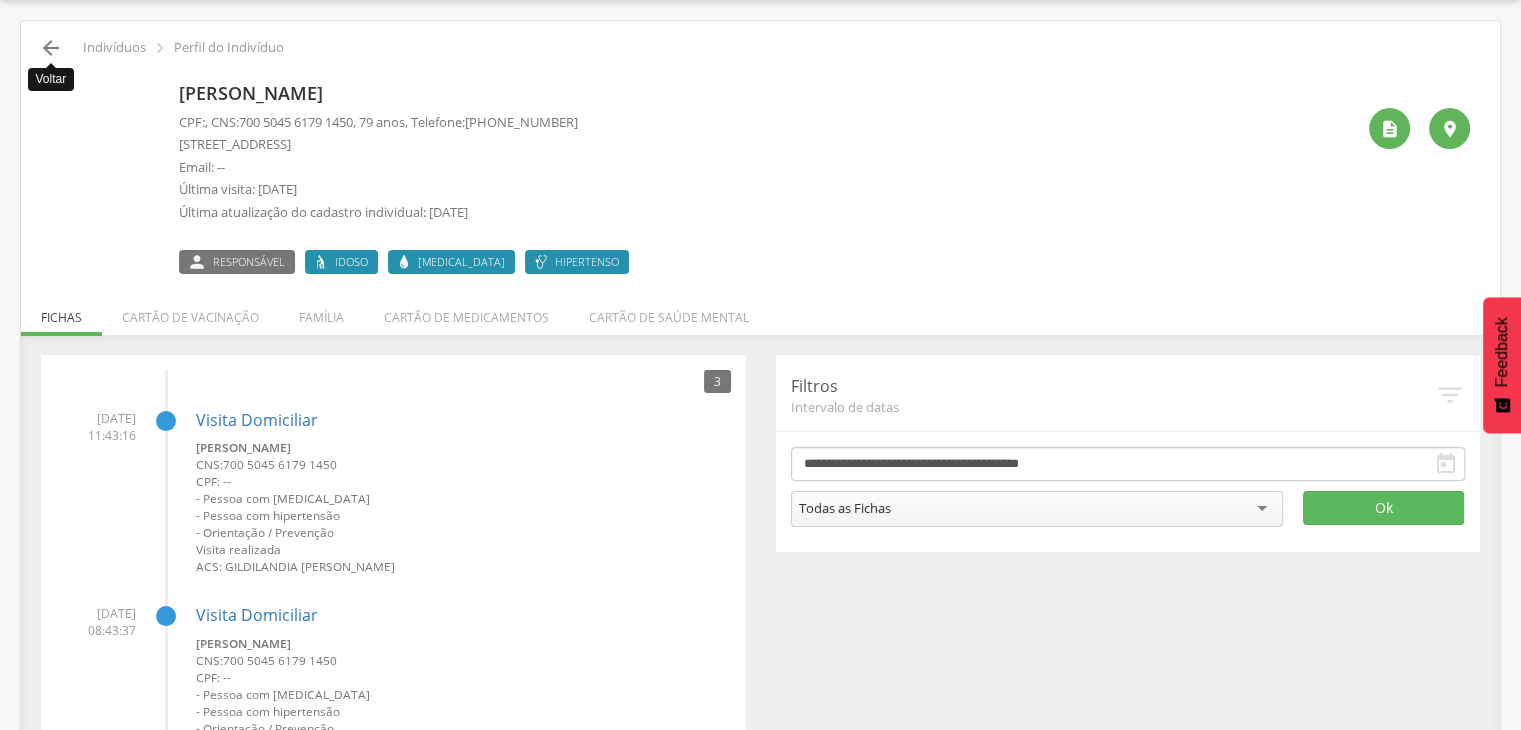 click on "" at bounding box center (51, 48) 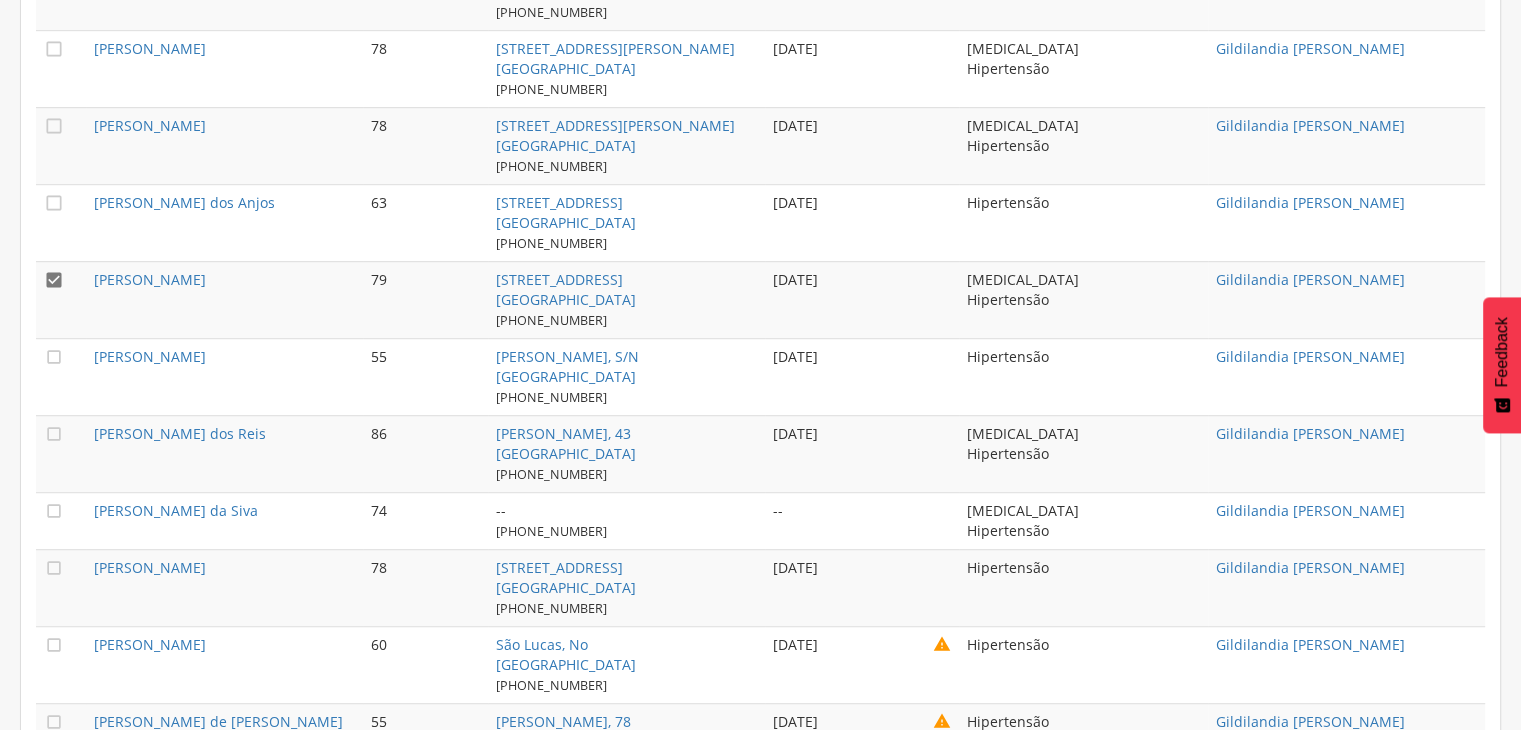 scroll, scrollTop: 1260, scrollLeft: 0, axis: vertical 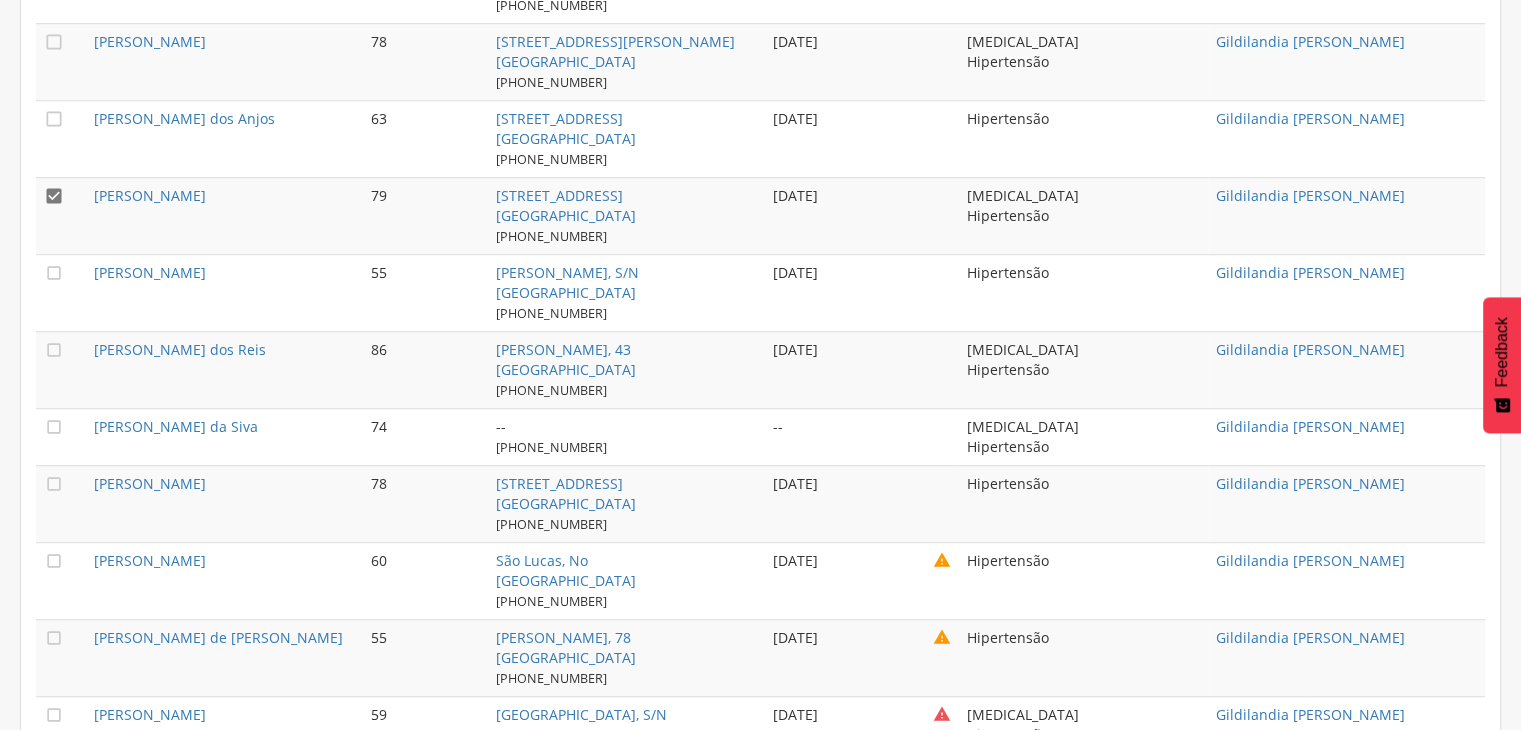 click on "Relatório de Doenças Crônicas não Transmissíveis - DCNT
48 resultados encontrados

5 visitas com mais de 30 dias

1 hipertenso que é cardíaco
Busca ativa  1


Nome
Idade
Endereço
Última visita
Condição de saúde
ACS
 [PERSON_NAME] 49 [STREET_ADDRESS] [PHONE_NUMBER] [DATE] Hipertensão Gildilandia [PERSON_NAME]  [PHONE_NUMBER]" at bounding box center [760, 1239] 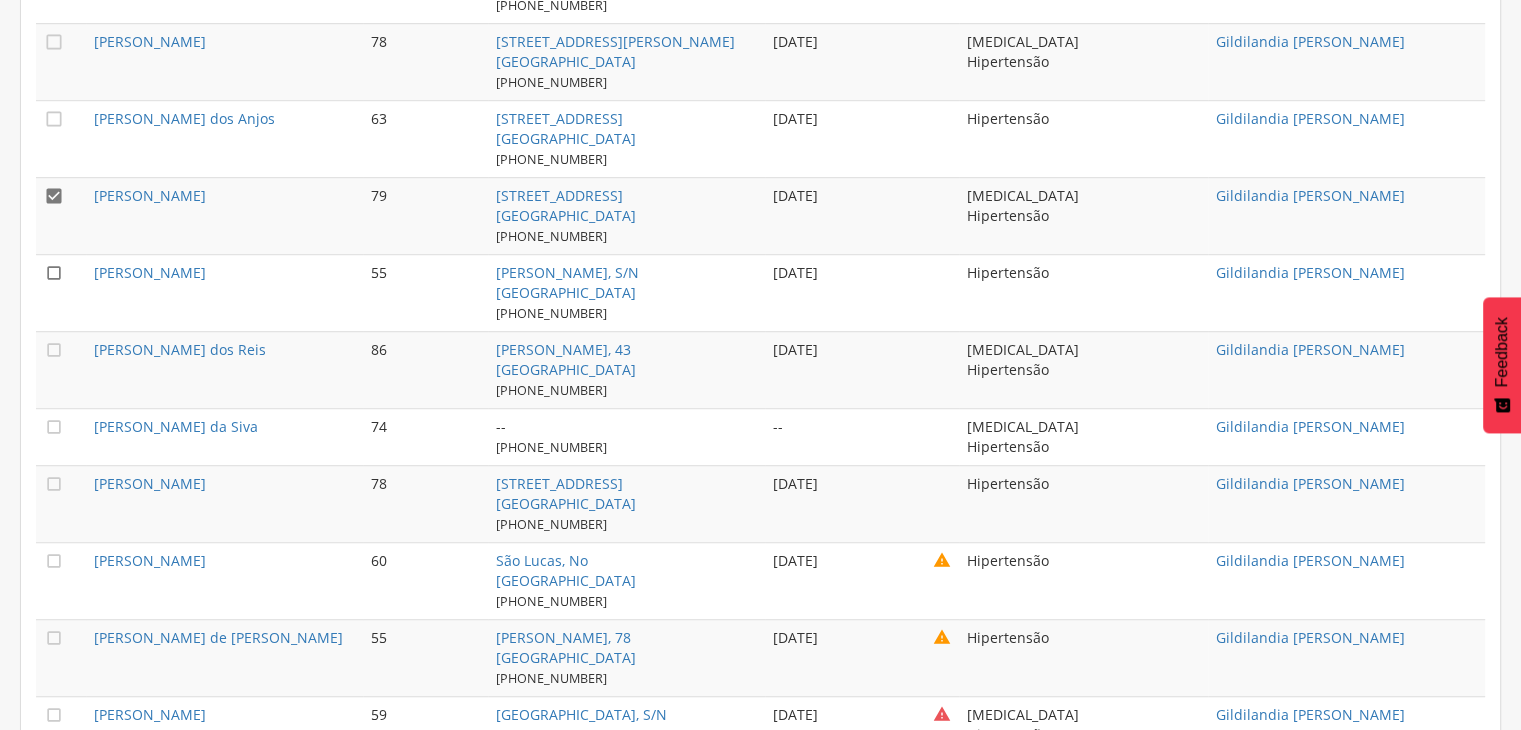 click on "" at bounding box center (54, 273) 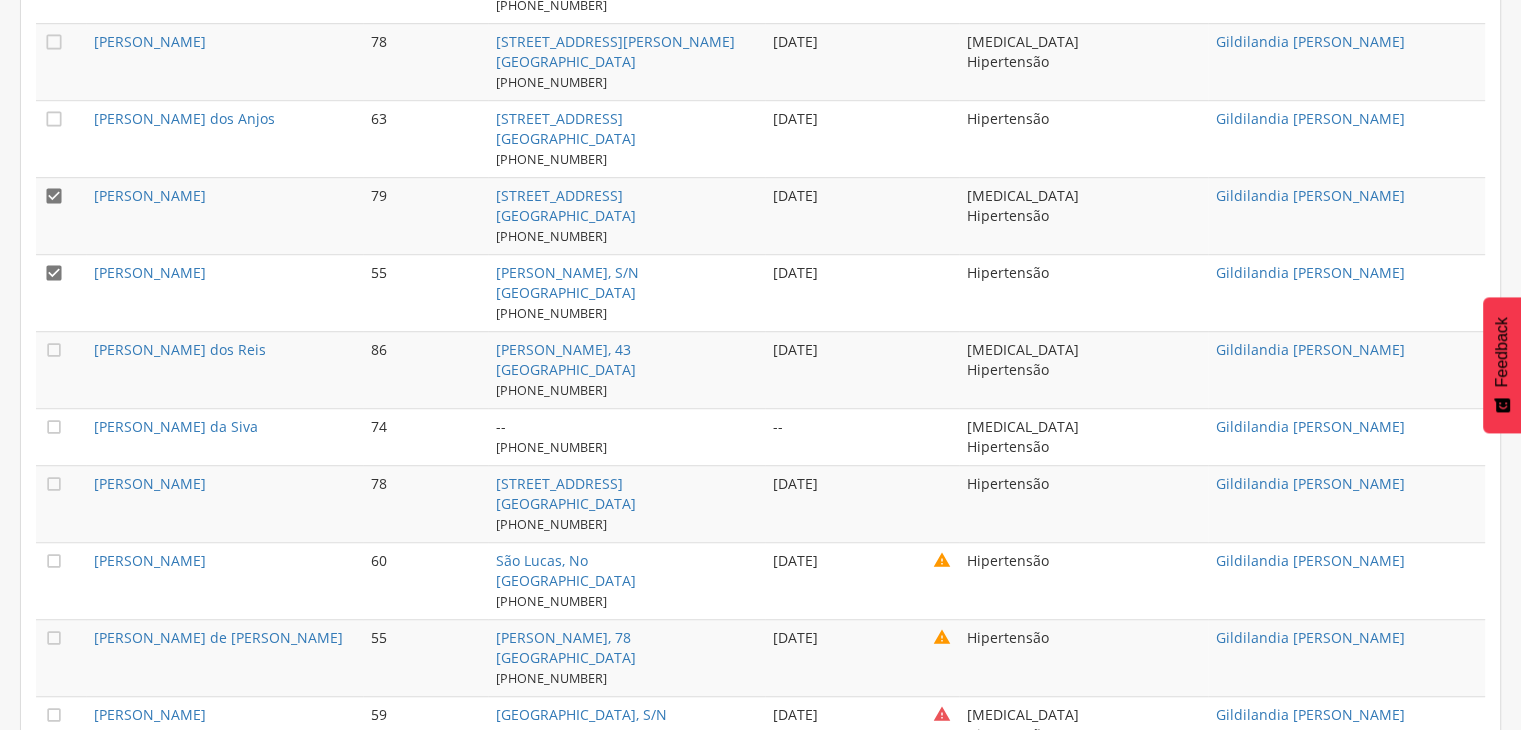 click on "" at bounding box center [54, 196] 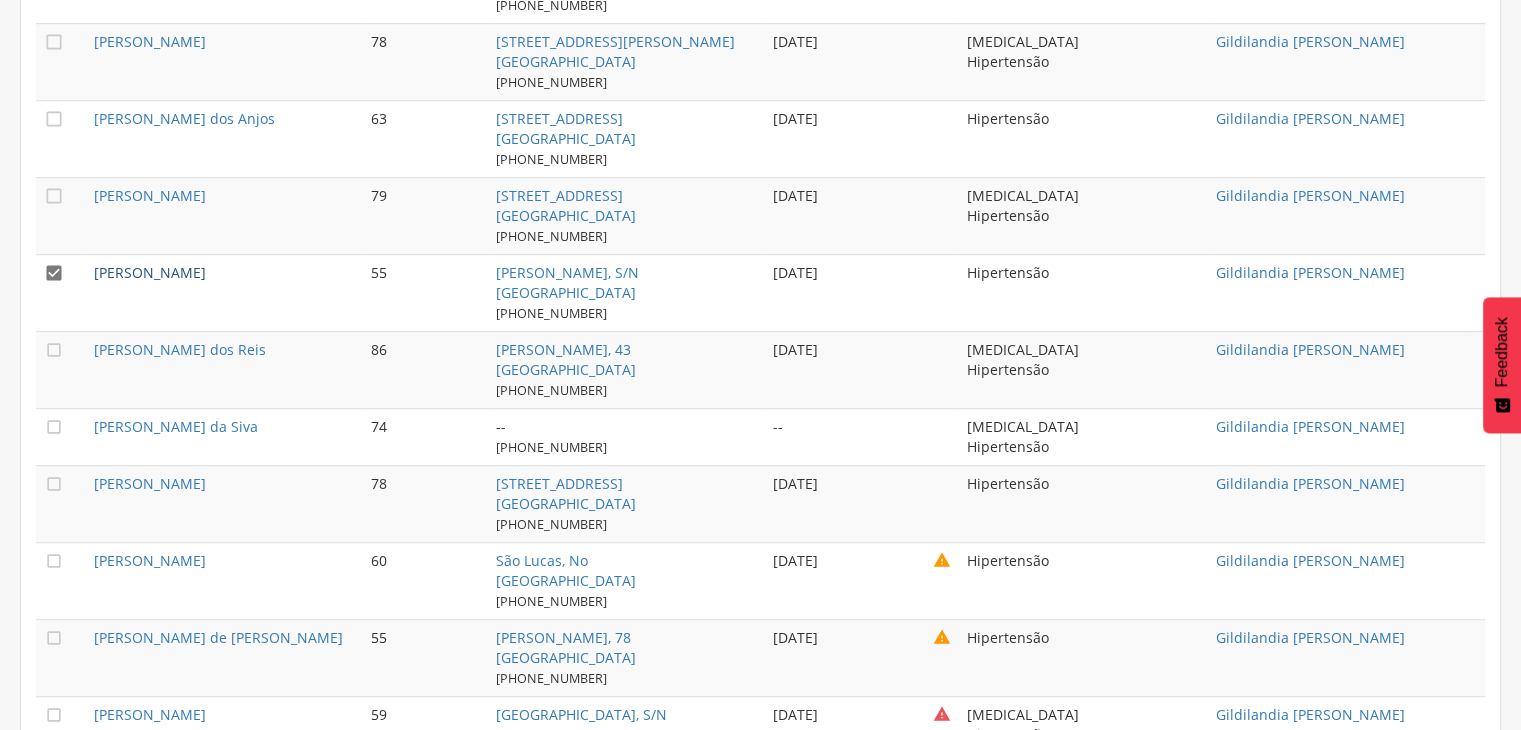 click on "[PERSON_NAME]" at bounding box center [150, 272] 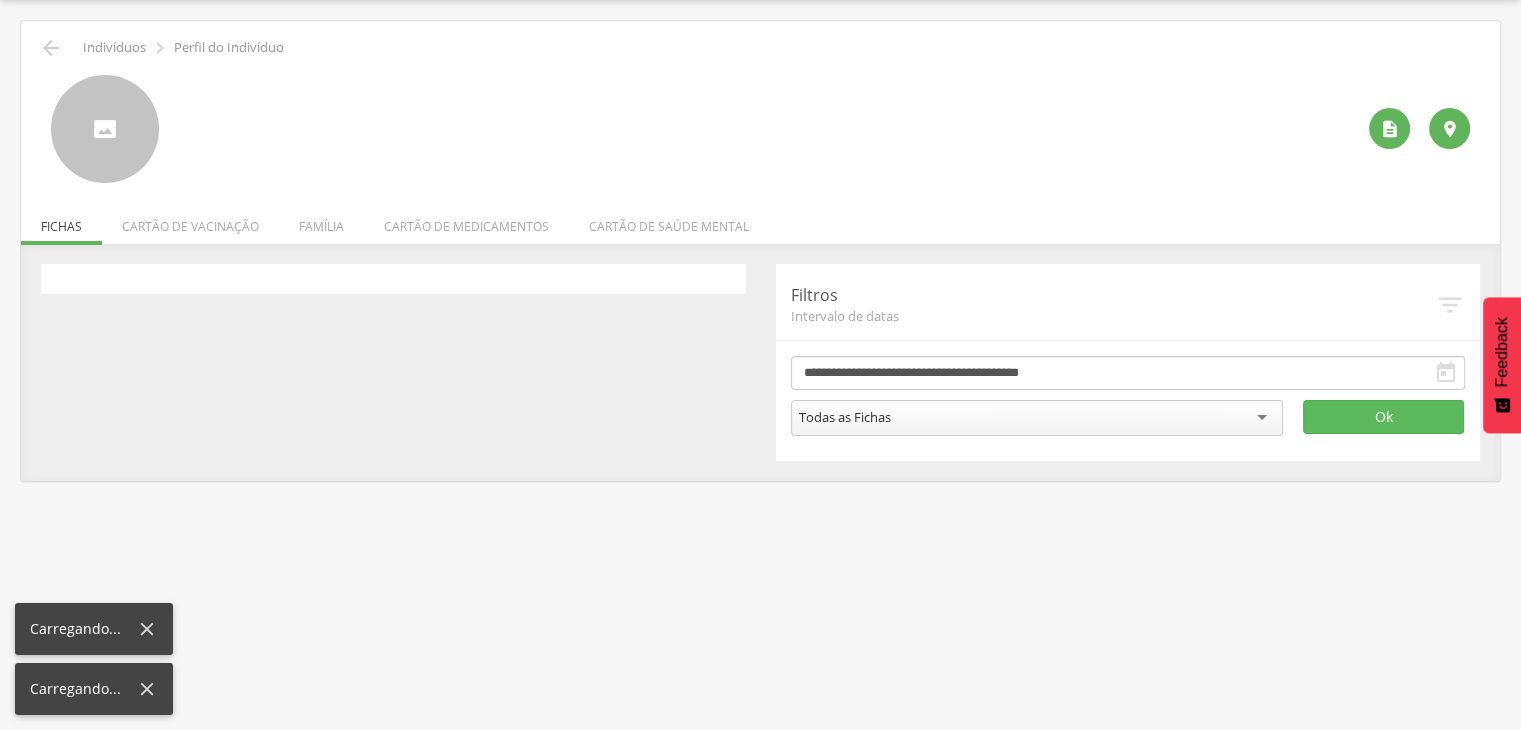scroll, scrollTop: 60, scrollLeft: 0, axis: vertical 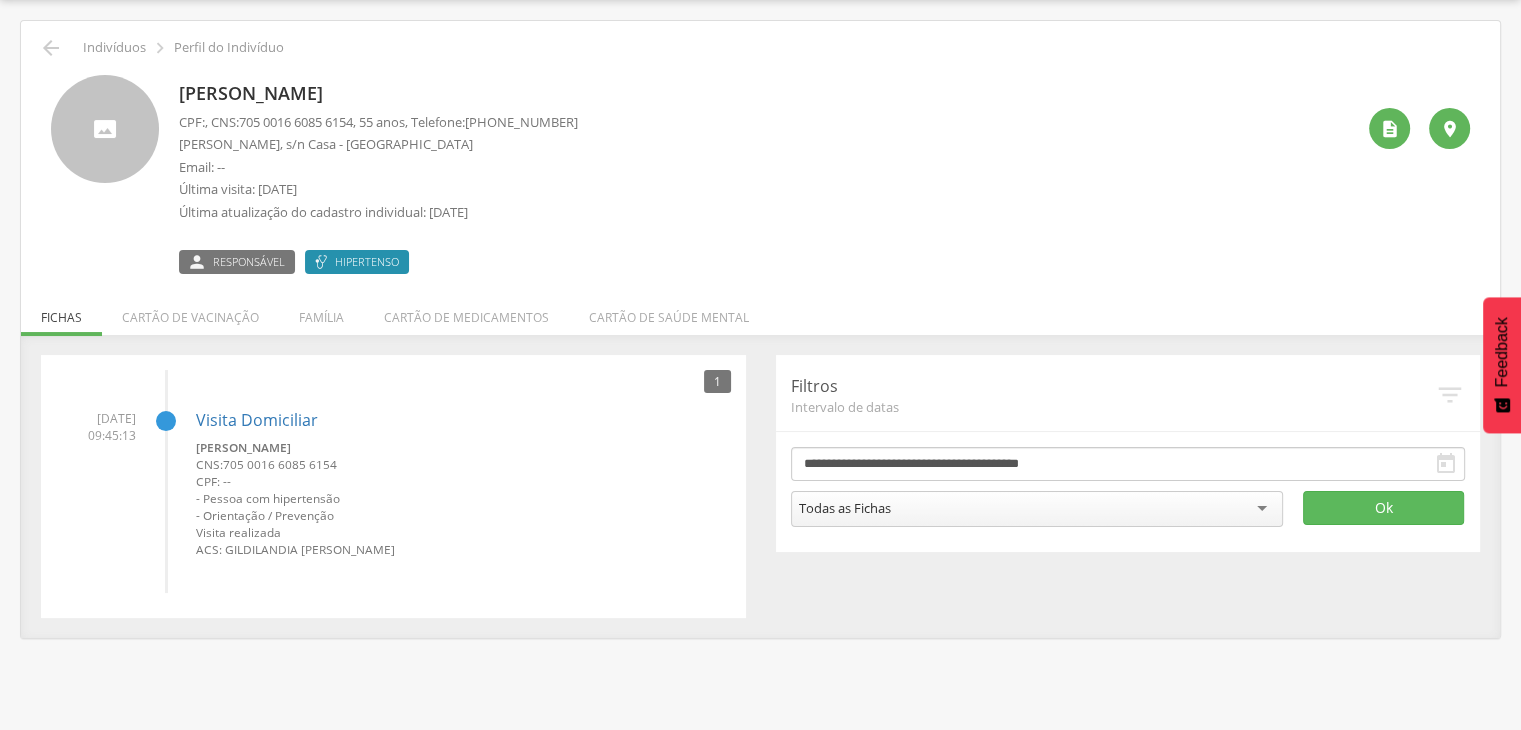 drag, startPoint x: 183, startPoint y: 95, endPoint x: 461, endPoint y: 99, distance: 278.02878 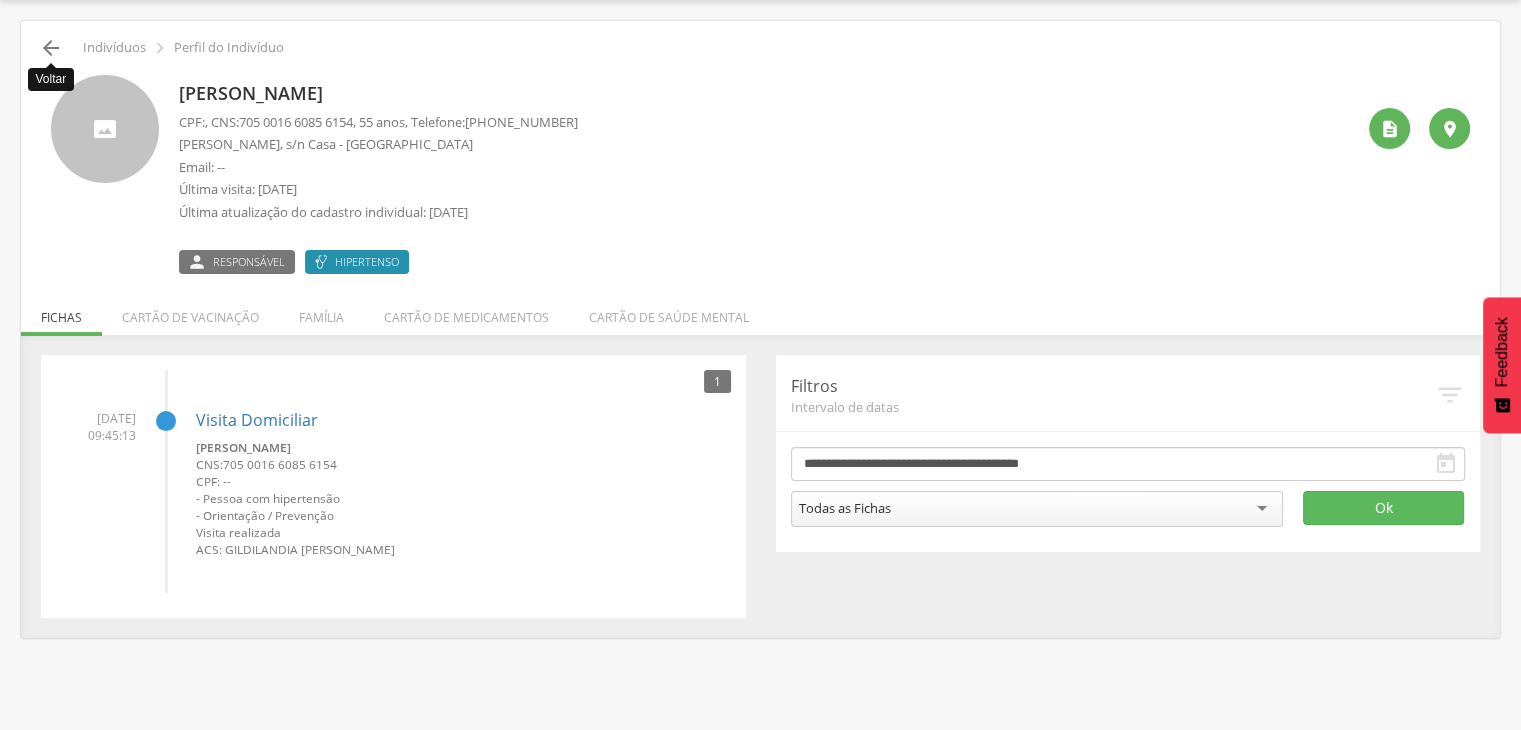 click on "" at bounding box center (51, 48) 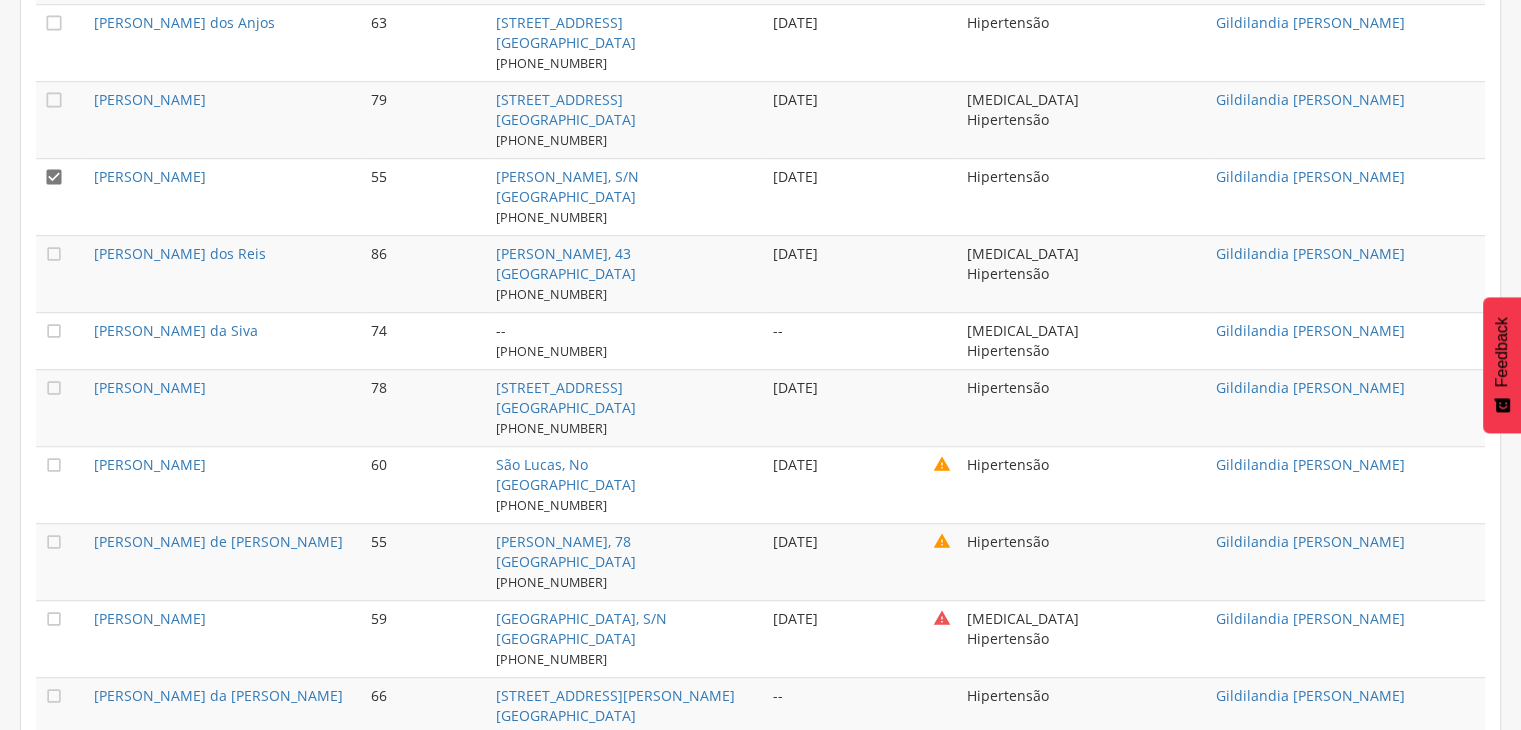 scroll, scrollTop: 1360, scrollLeft: 0, axis: vertical 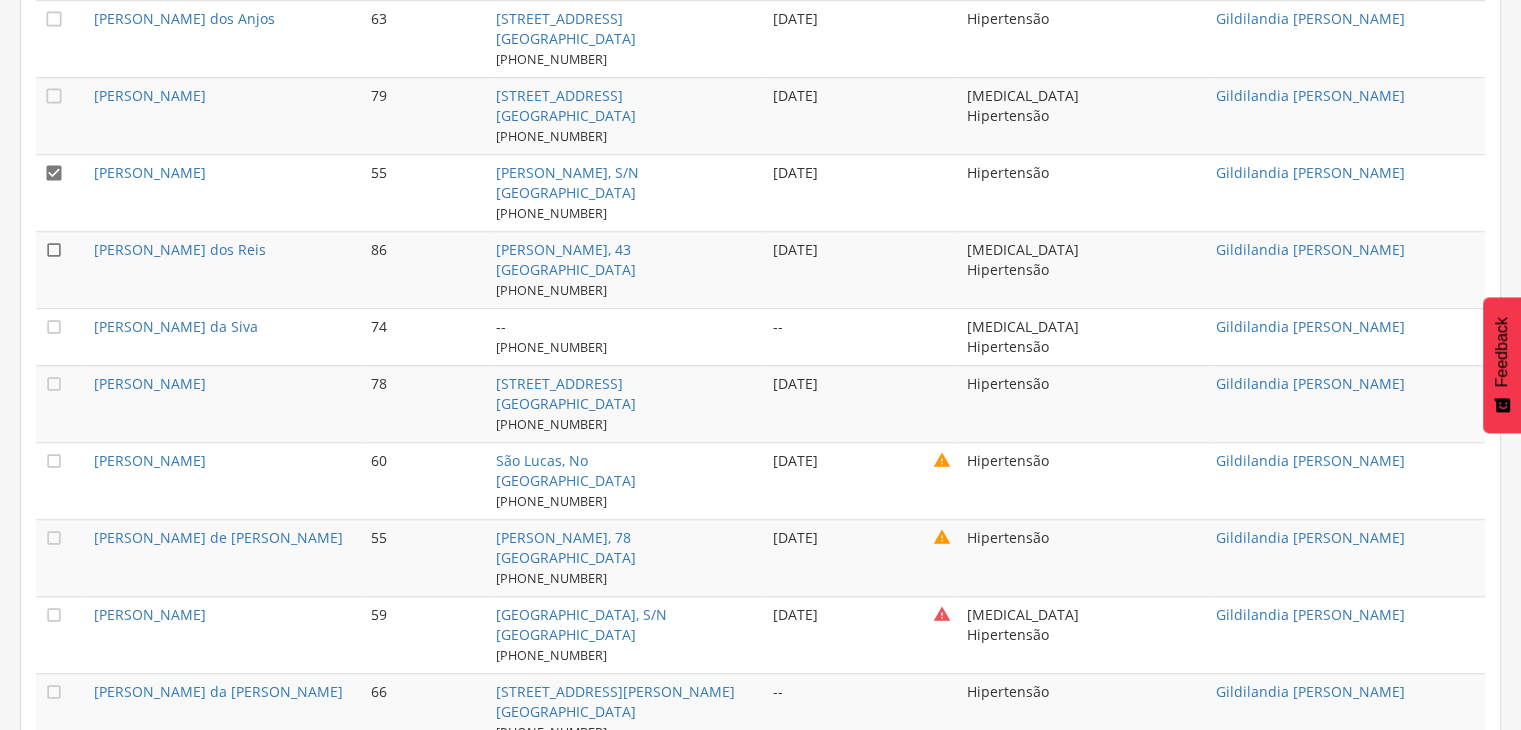 click on "" at bounding box center [54, 250] 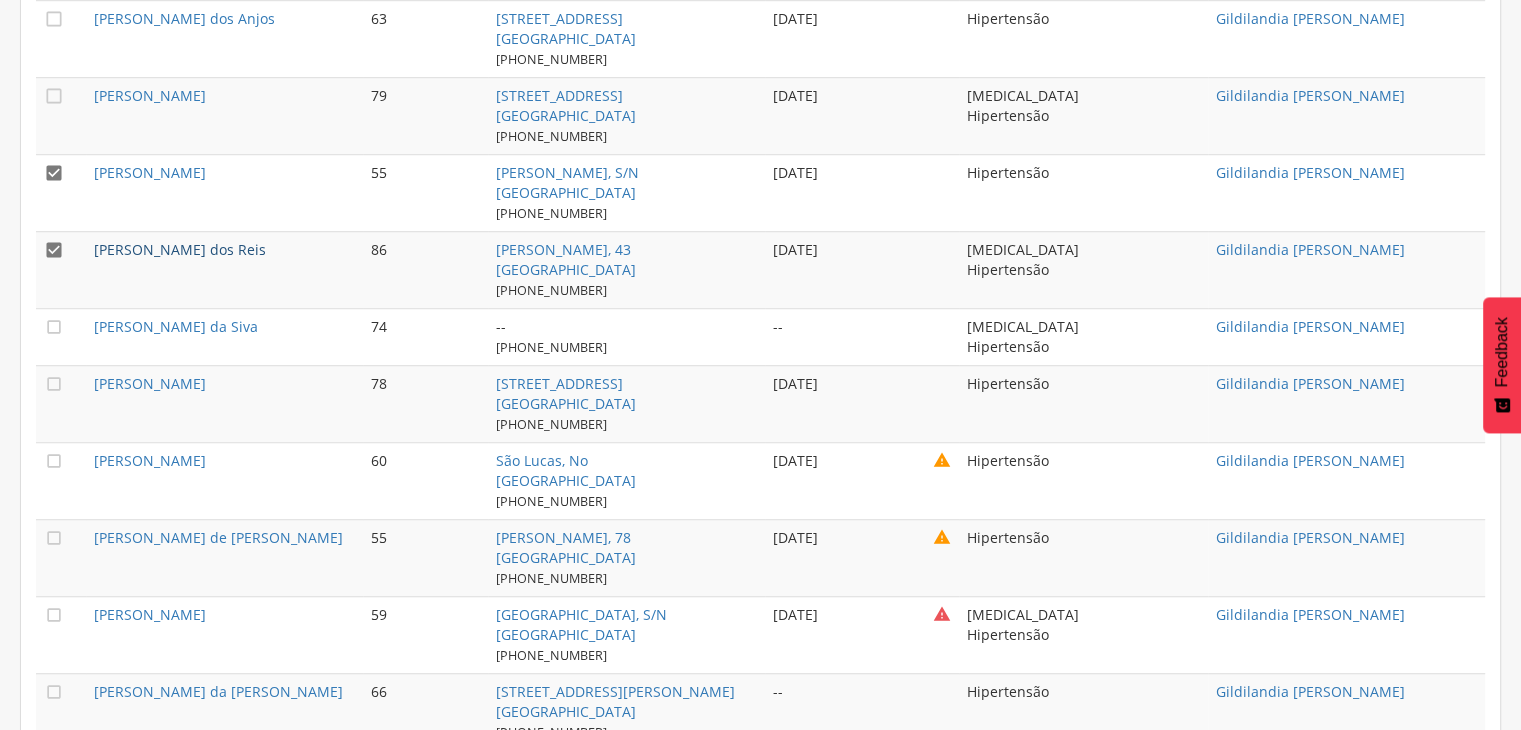 click on "[PERSON_NAME] dos Reis" at bounding box center [180, 249] 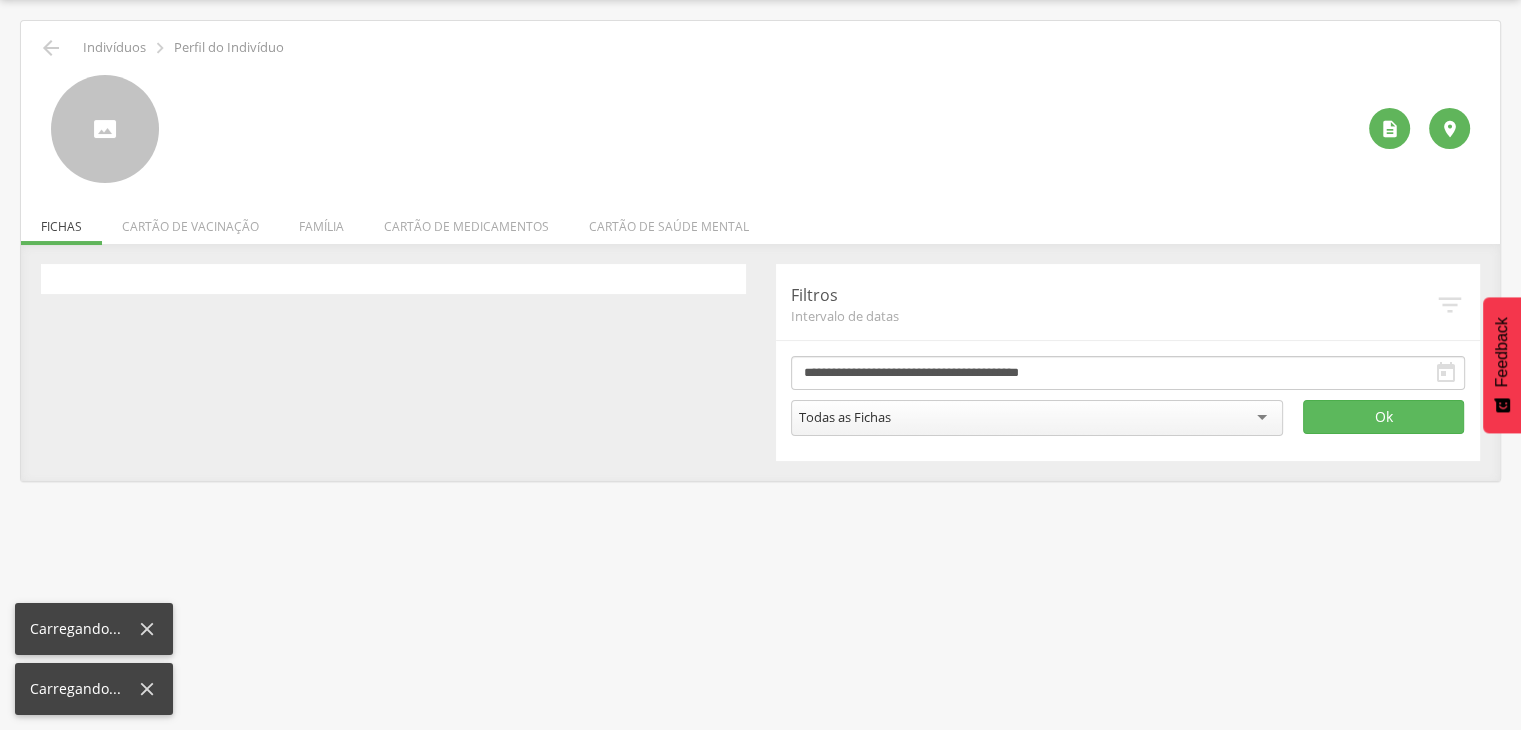 scroll, scrollTop: 60, scrollLeft: 0, axis: vertical 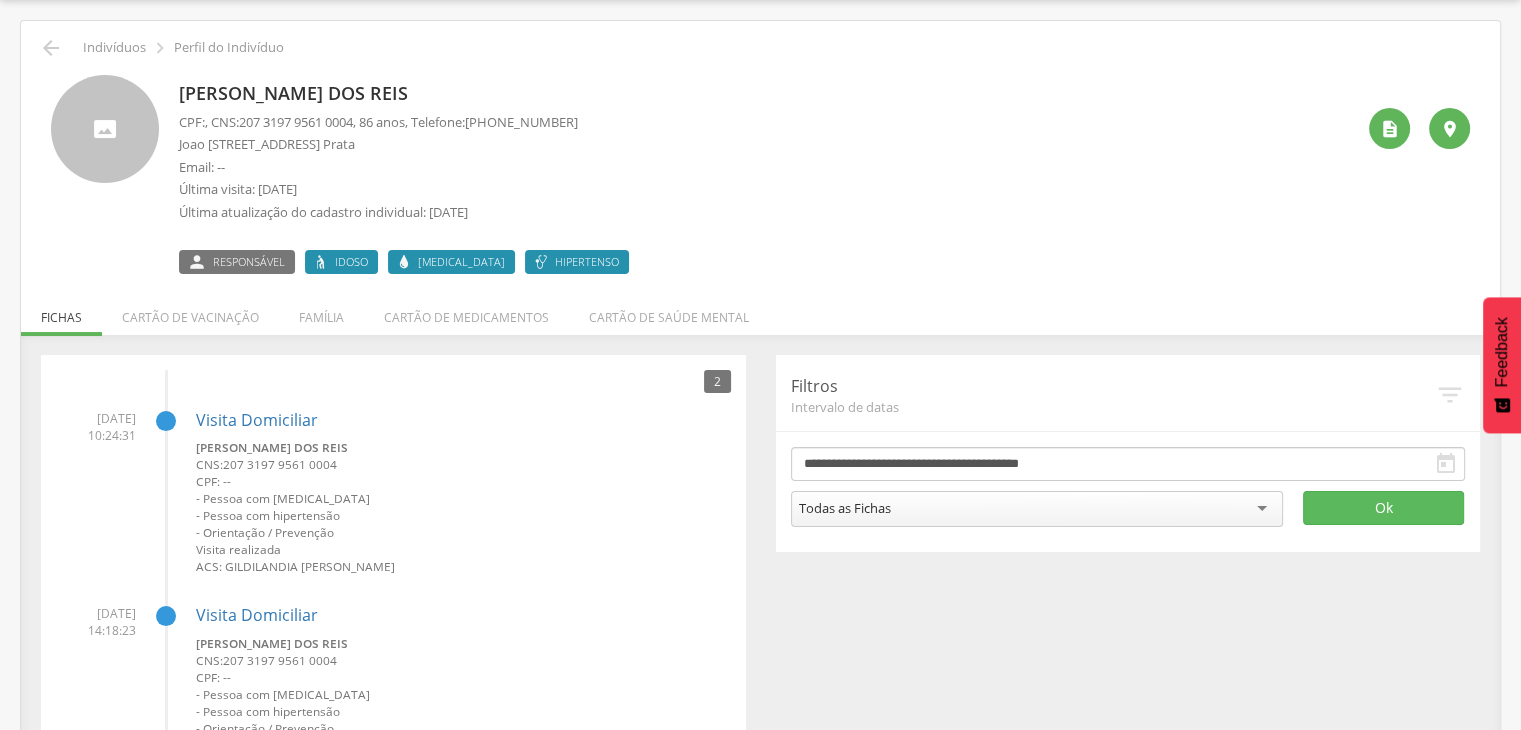 drag, startPoint x: 177, startPoint y: 96, endPoint x: 477, endPoint y: 106, distance: 300.16663 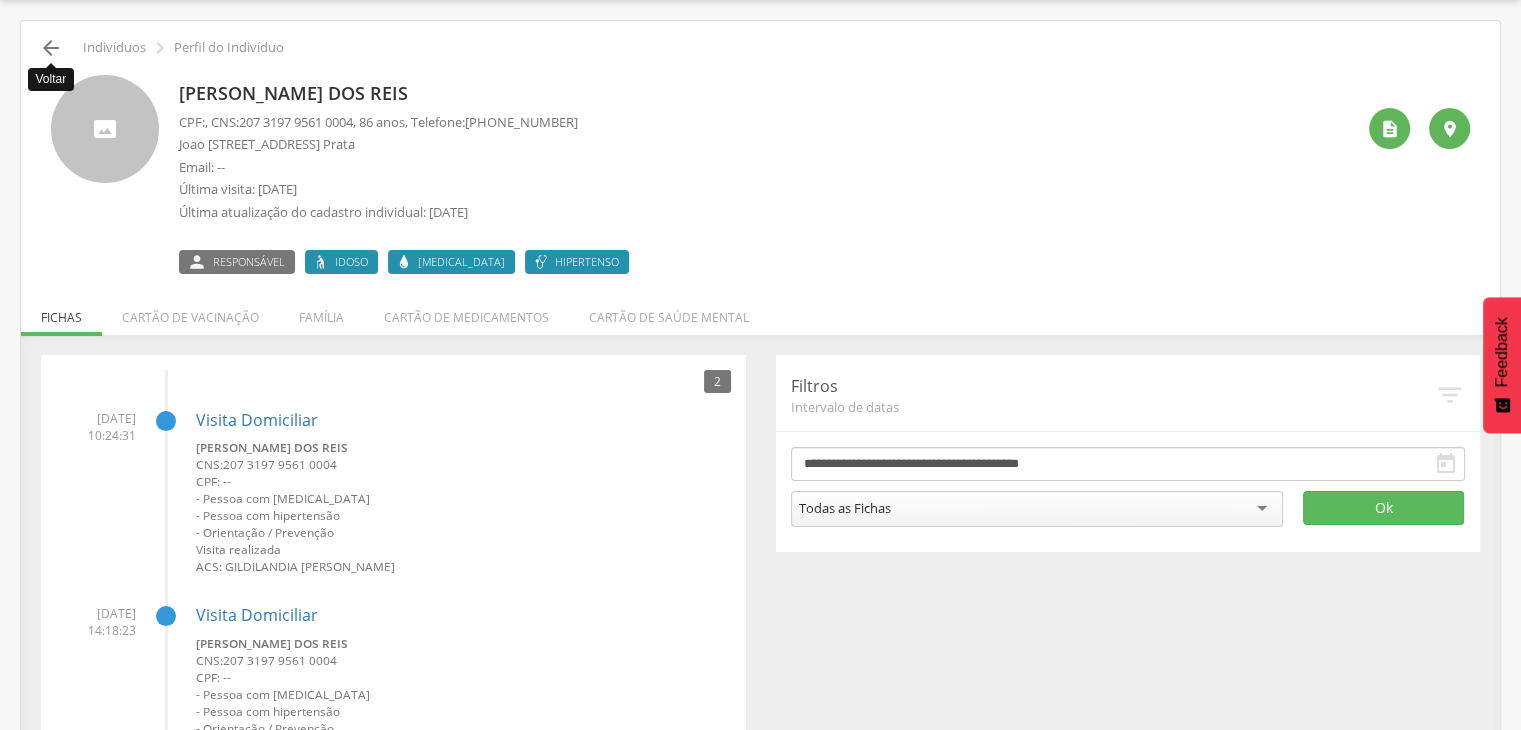 click on "" at bounding box center (51, 48) 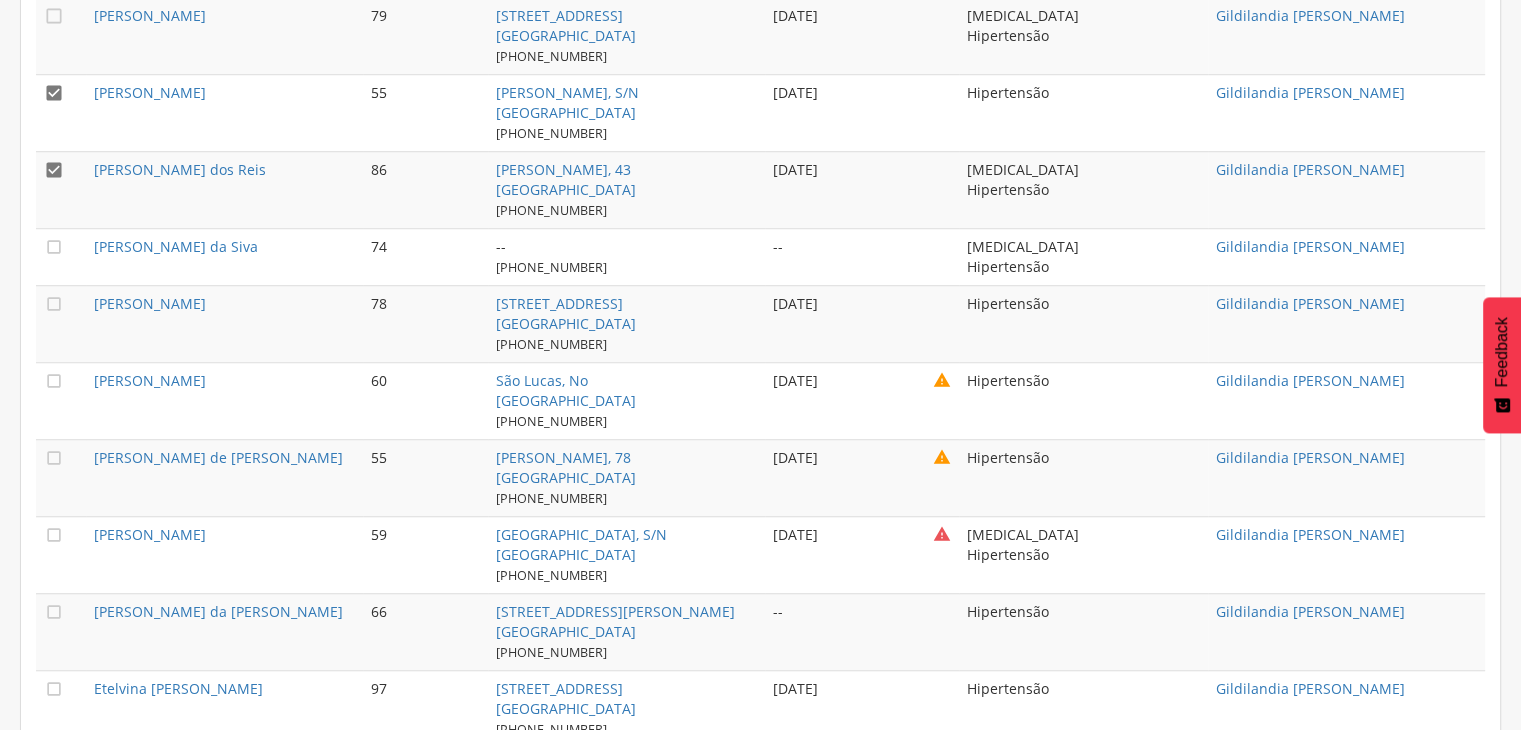 scroll, scrollTop: 1460, scrollLeft: 0, axis: vertical 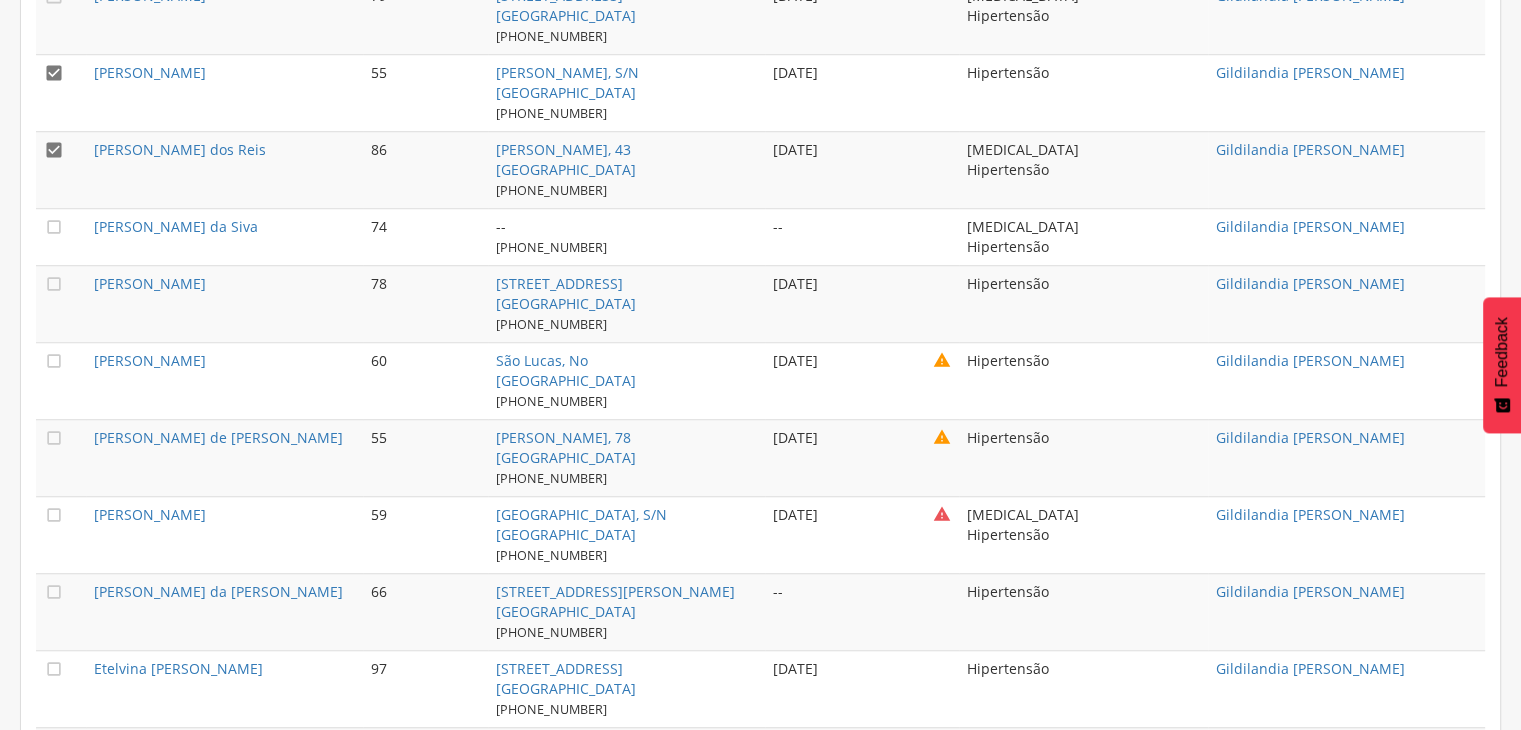 click on "" at bounding box center [61, 92] 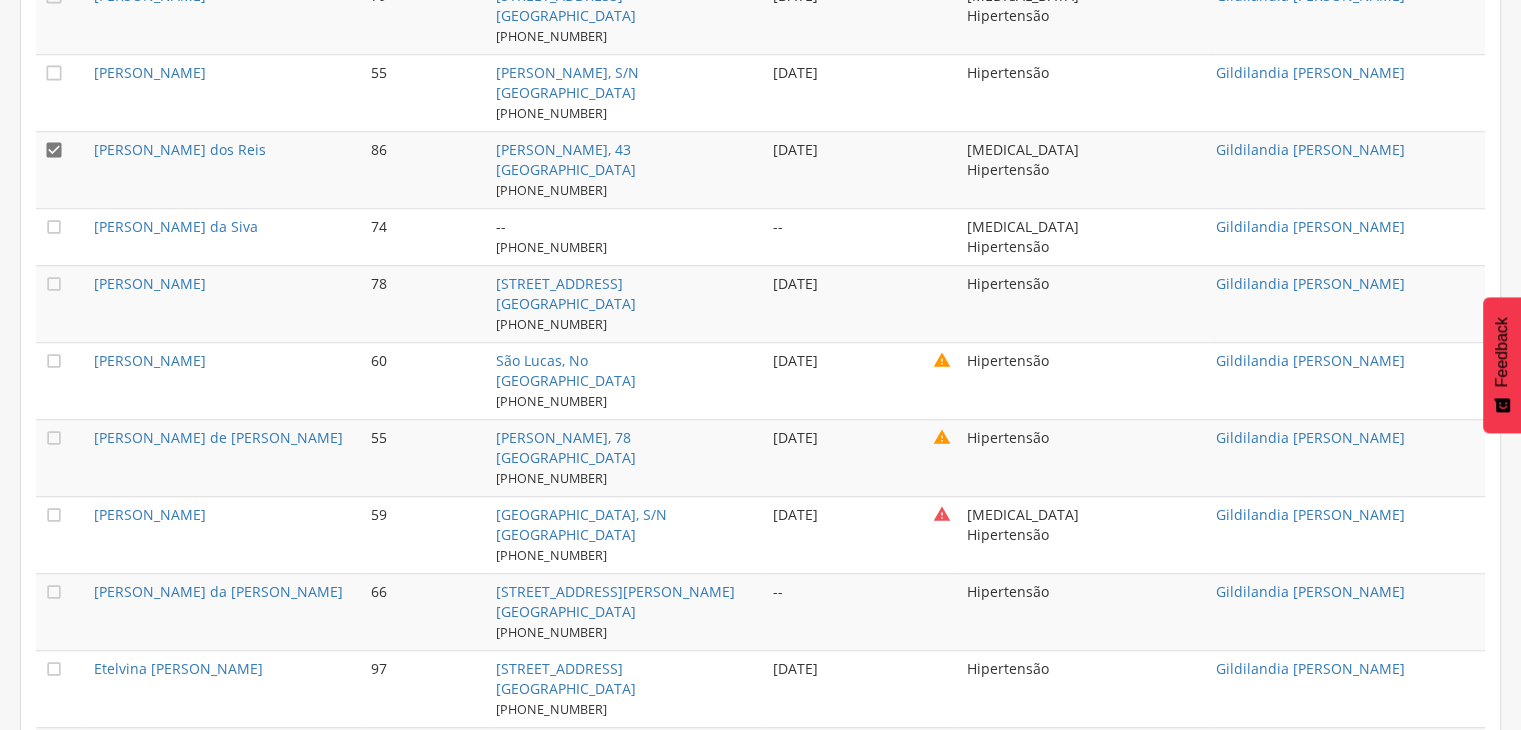 click on "" at bounding box center (54, 150) 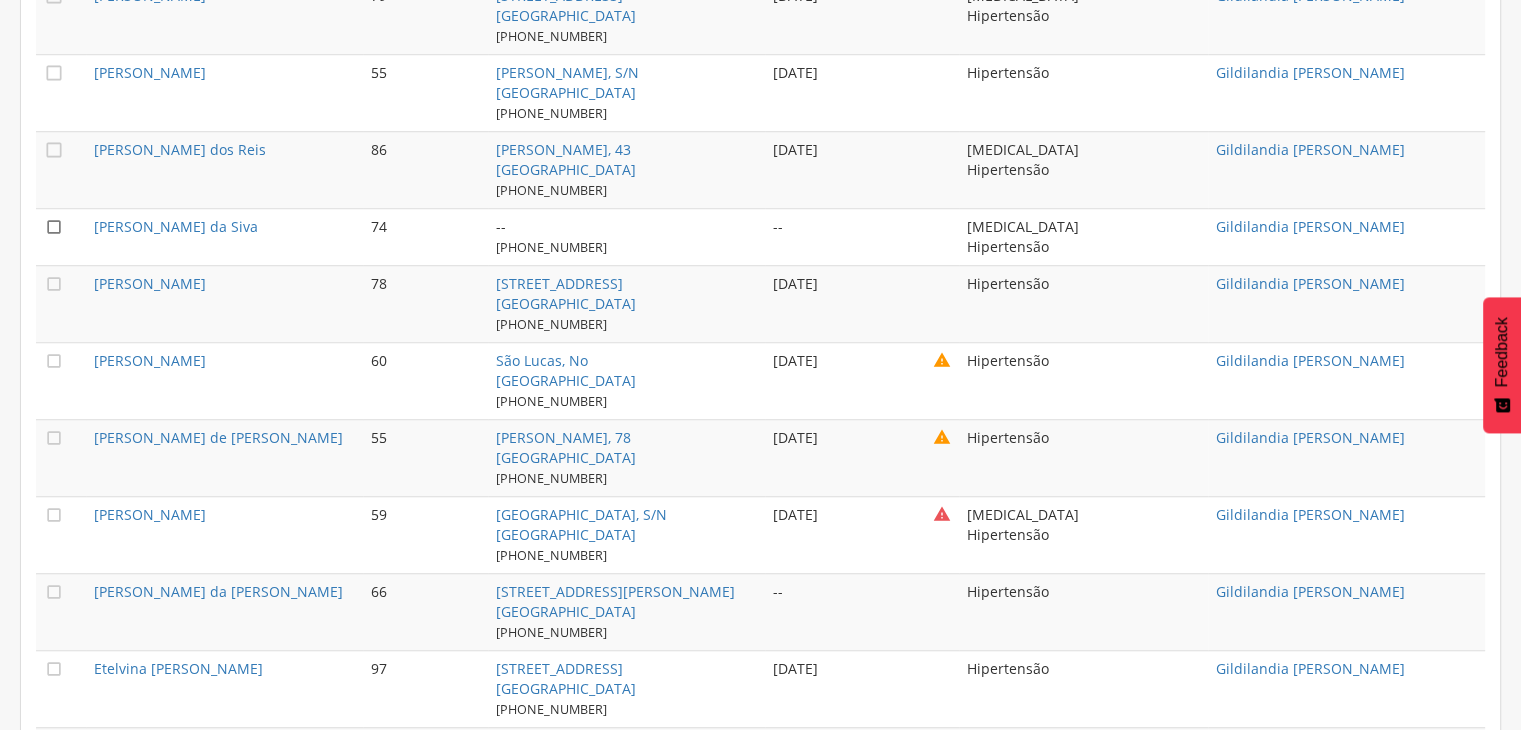 click on "" at bounding box center (54, 227) 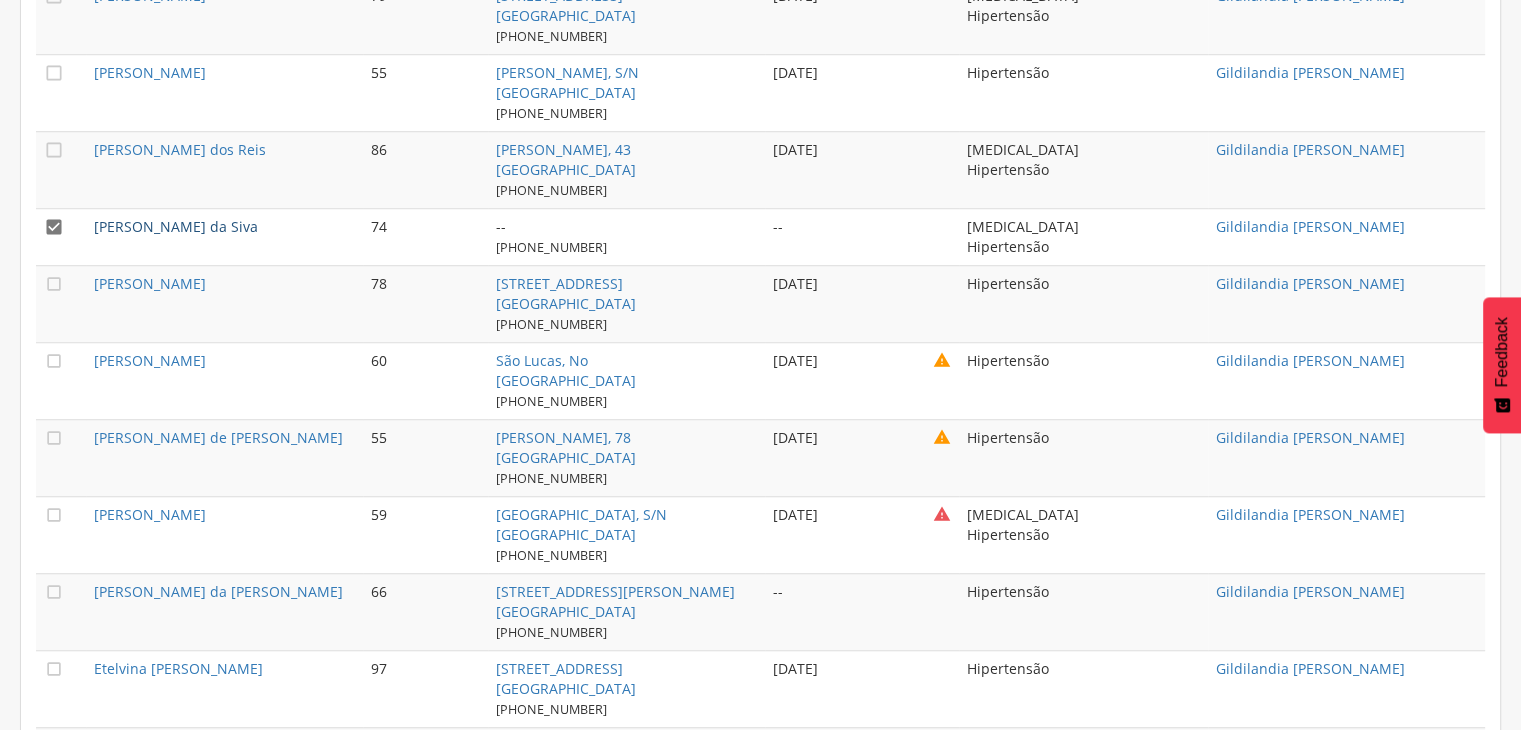 click on "[PERSON_NAME] da Siva" at bounding box center [176, 226] 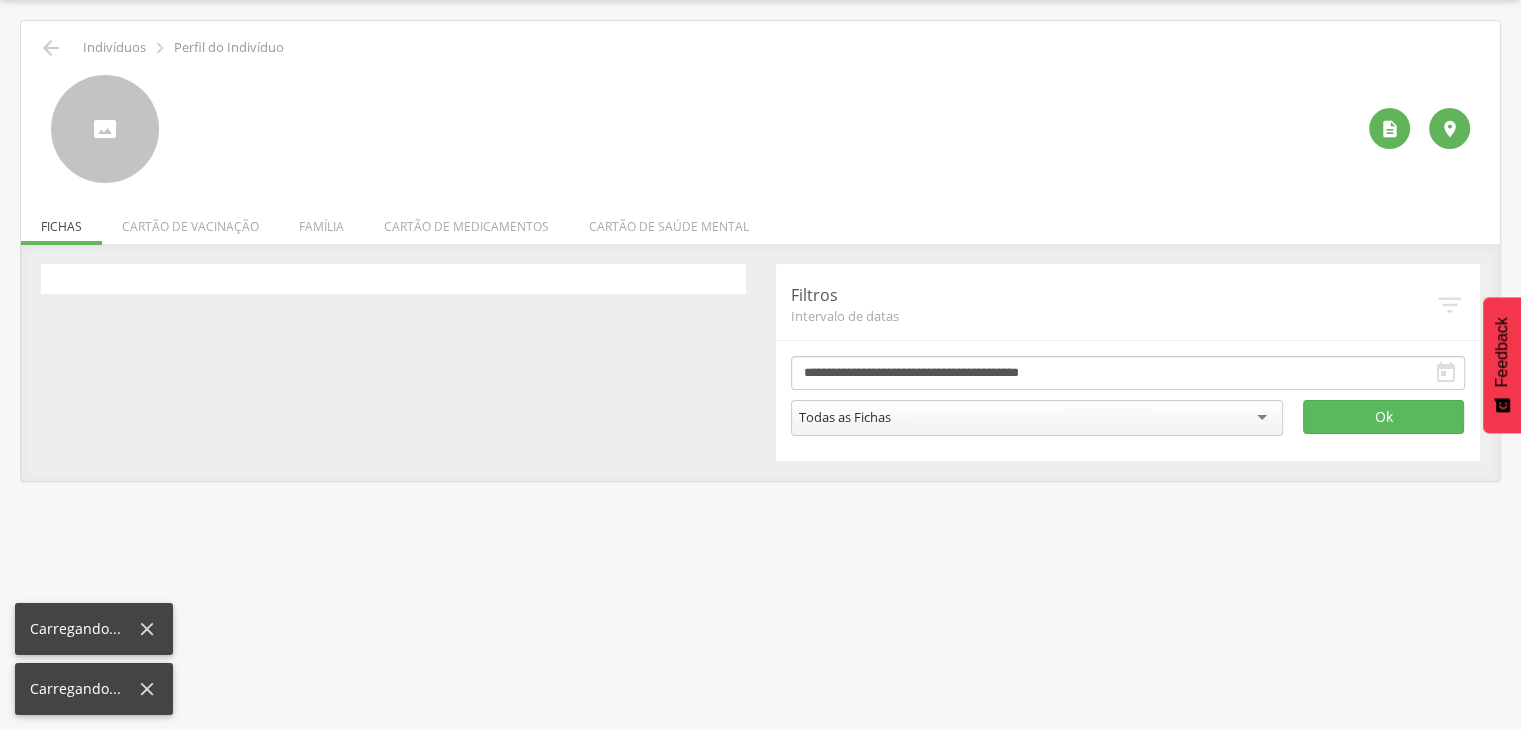 scroll, scrollTop: 60, scrollLeft: 0, axis: vertical 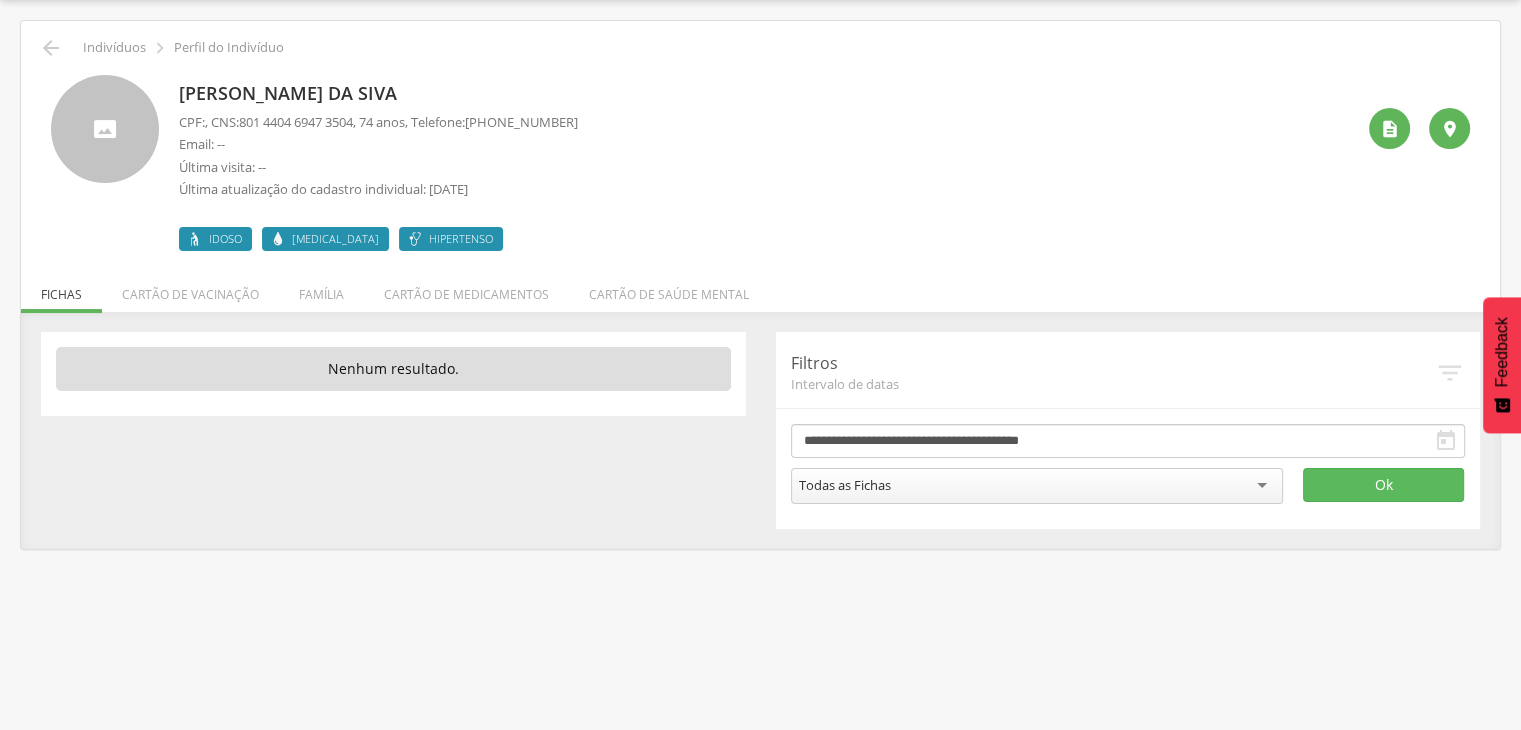 drag, startPoint x: 180, startPoint y: 91, endPoint x: 409, endPoint y: 101, distance: 229.21823 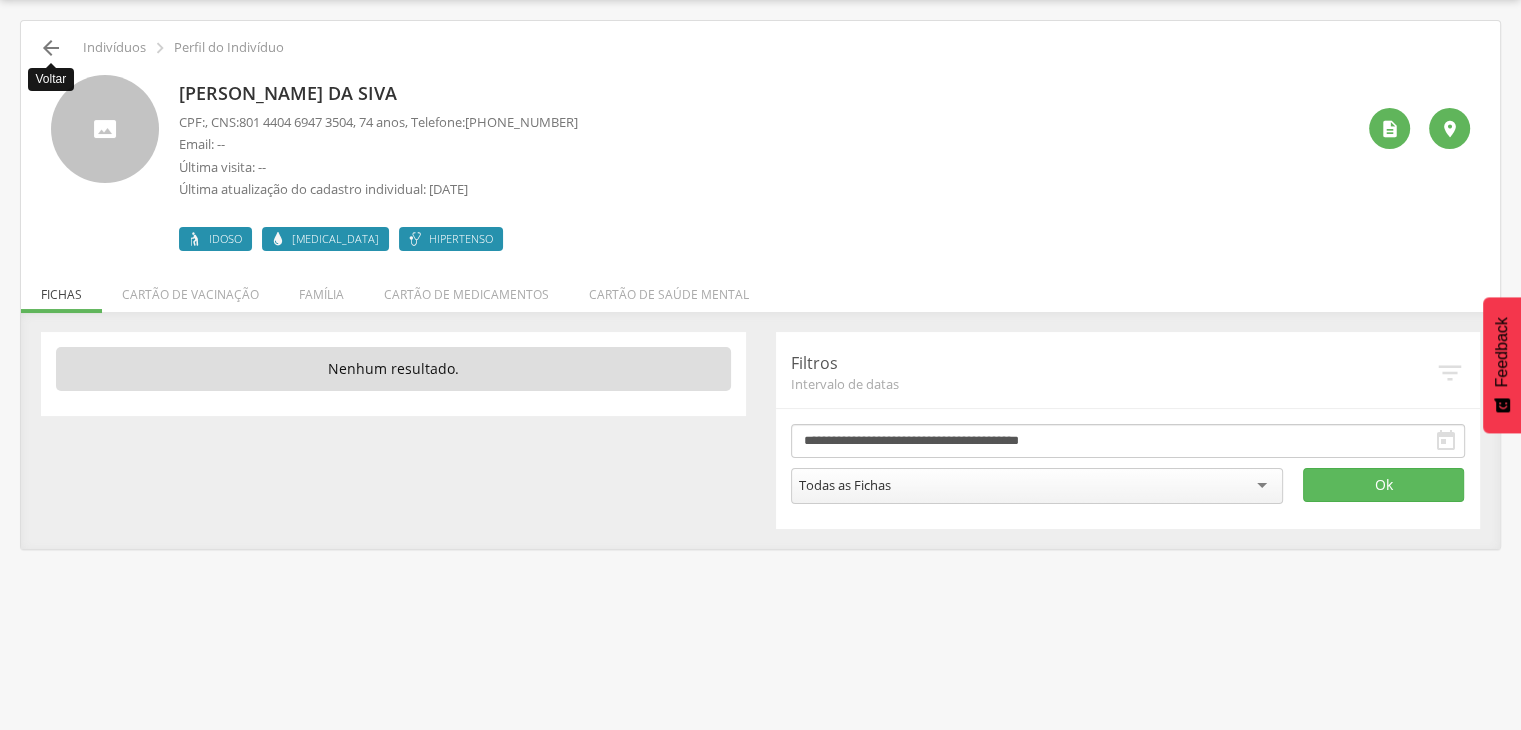 click on "" at bounding box center [51, 48] 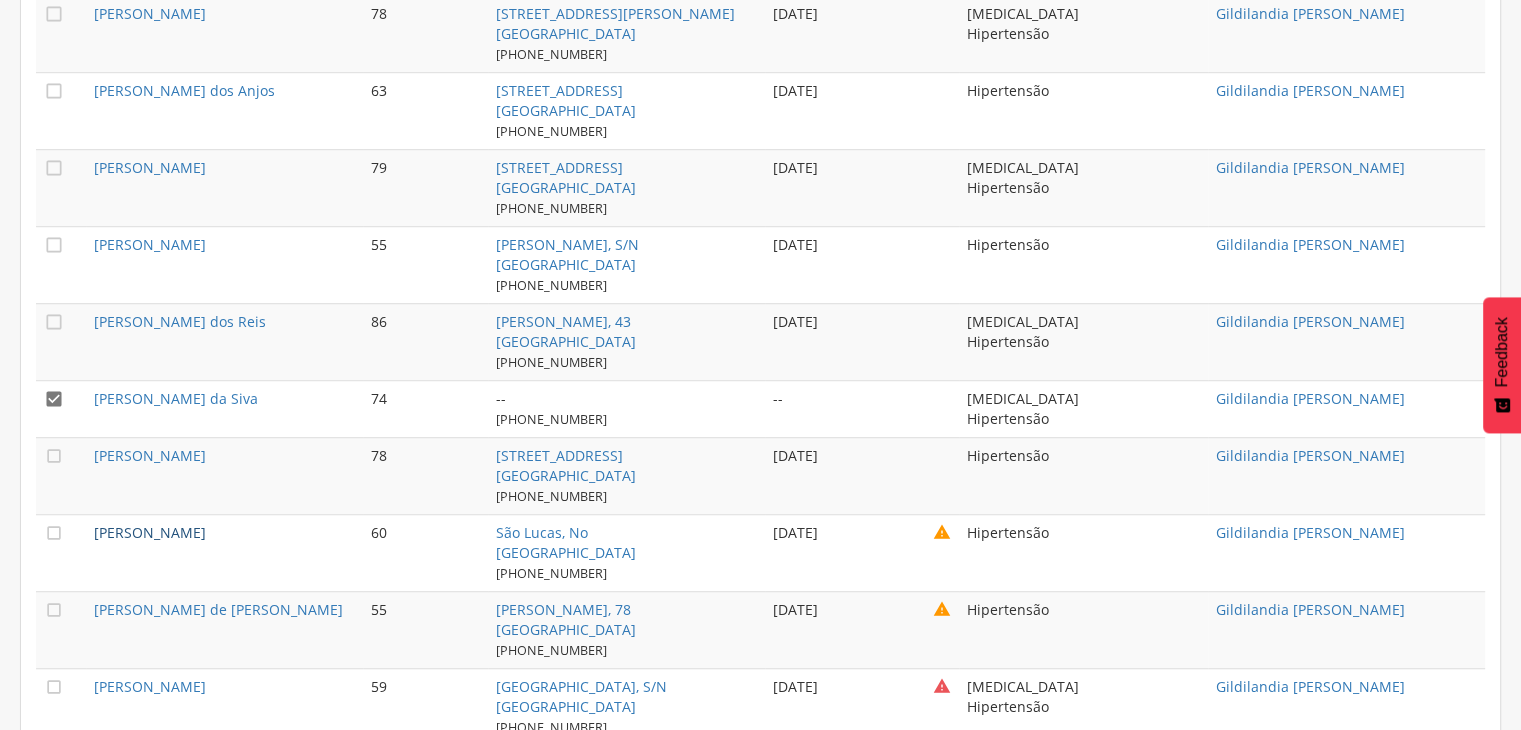 scroll, scrollTop: 1460, scrollLeft: 0, axis: vertical 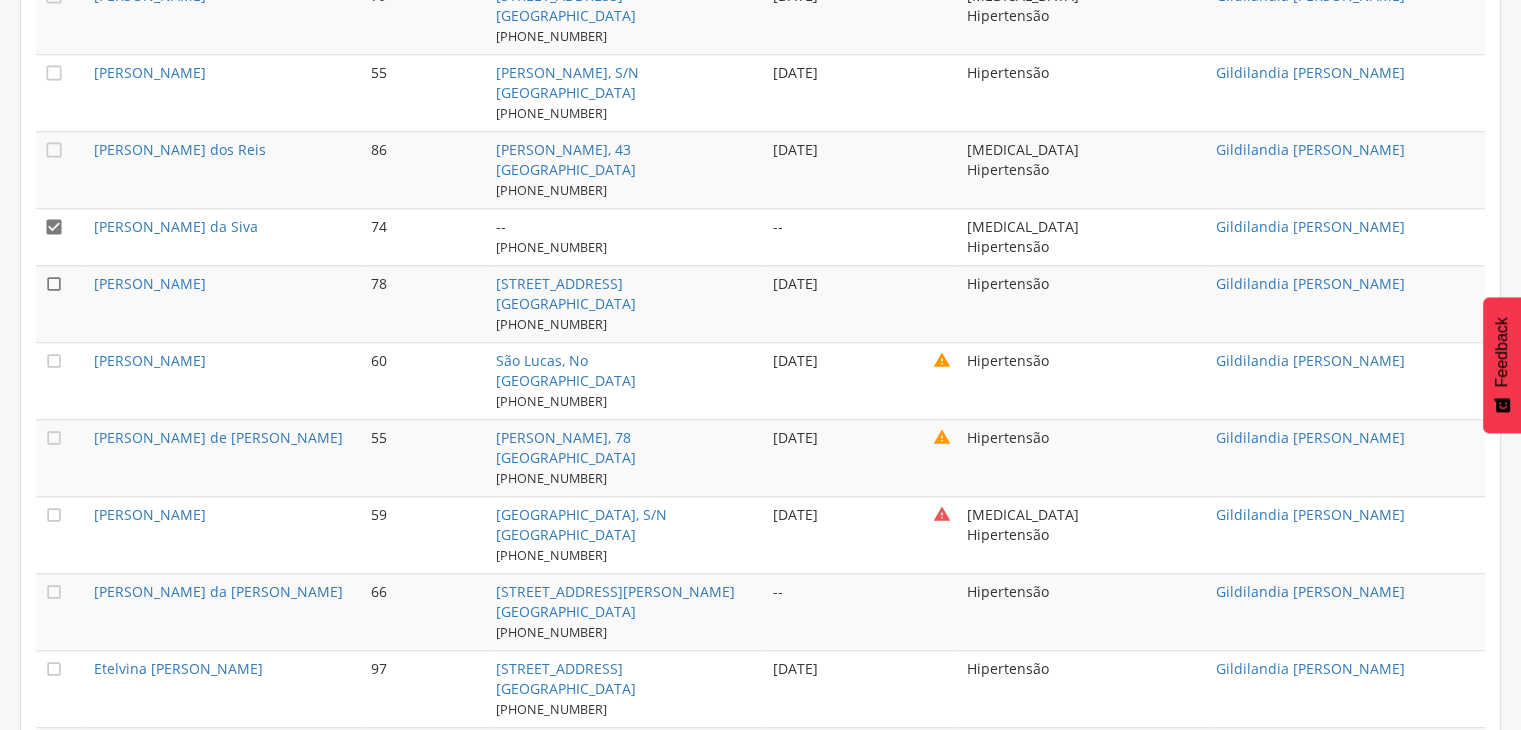 click on "" at bounding box center [54, 284] 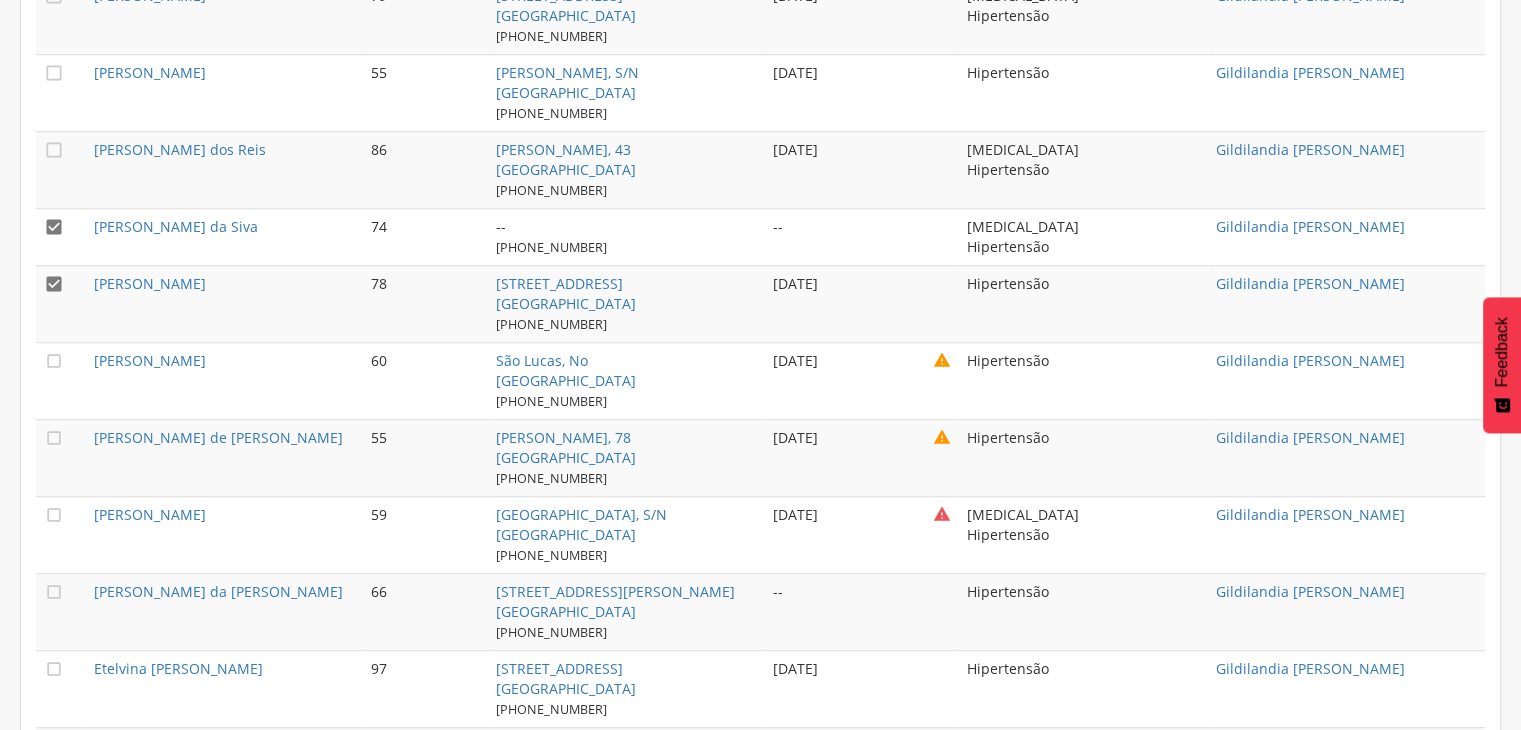 click on "" at bounding box center [61, 236] 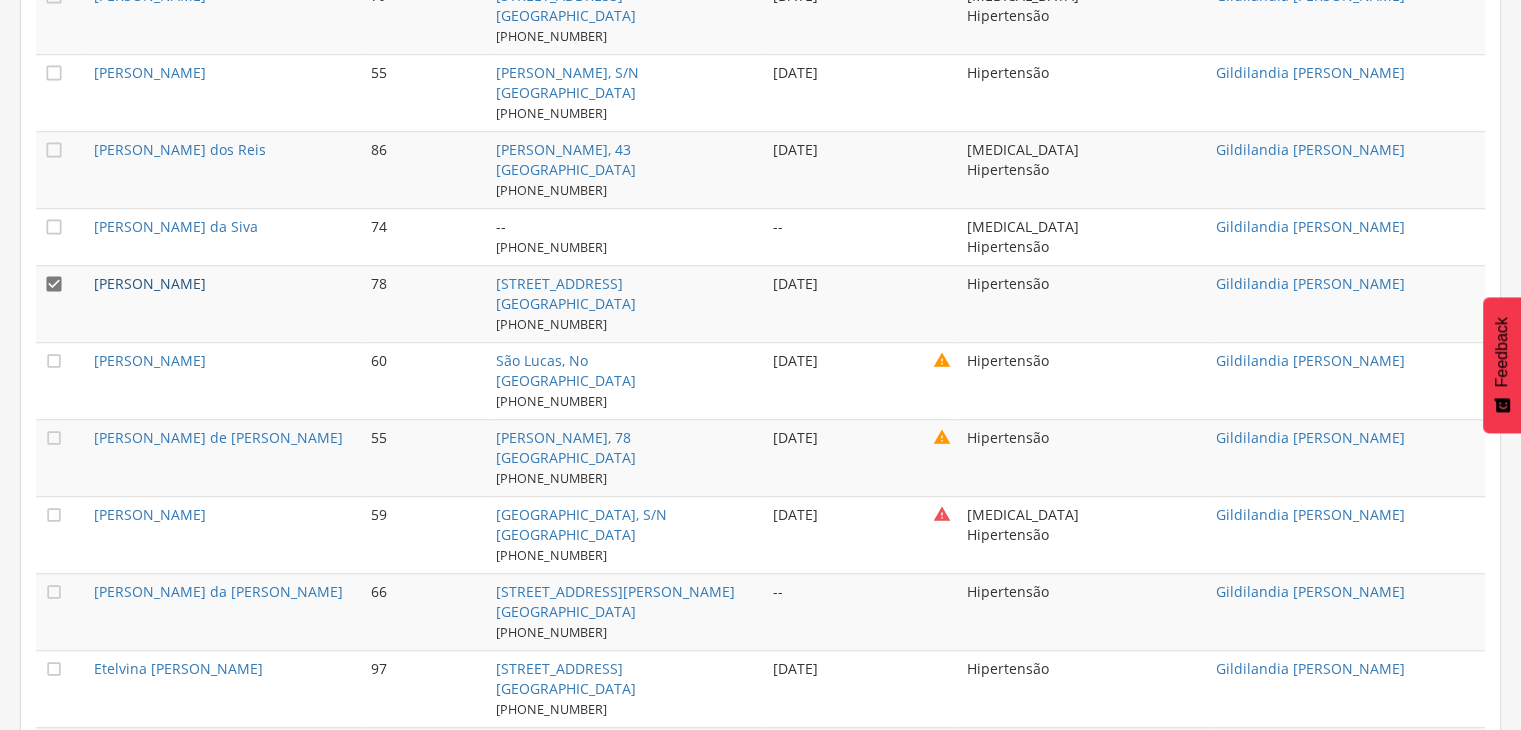 click on "[PERSON_NAME]" at bounding box center (150, 283) 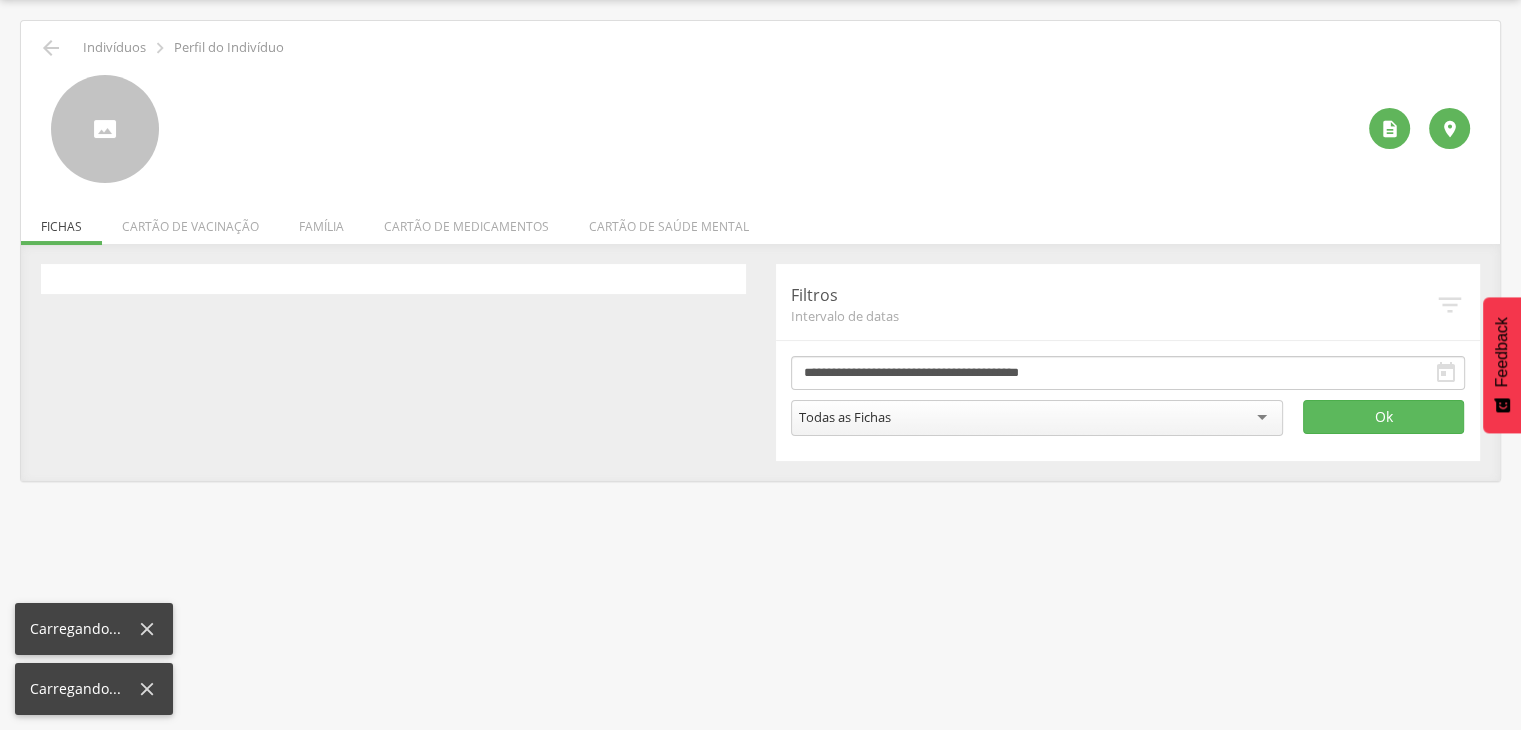 scroll, scrollTop: 60, scrollLeft: 0, axis: vertical 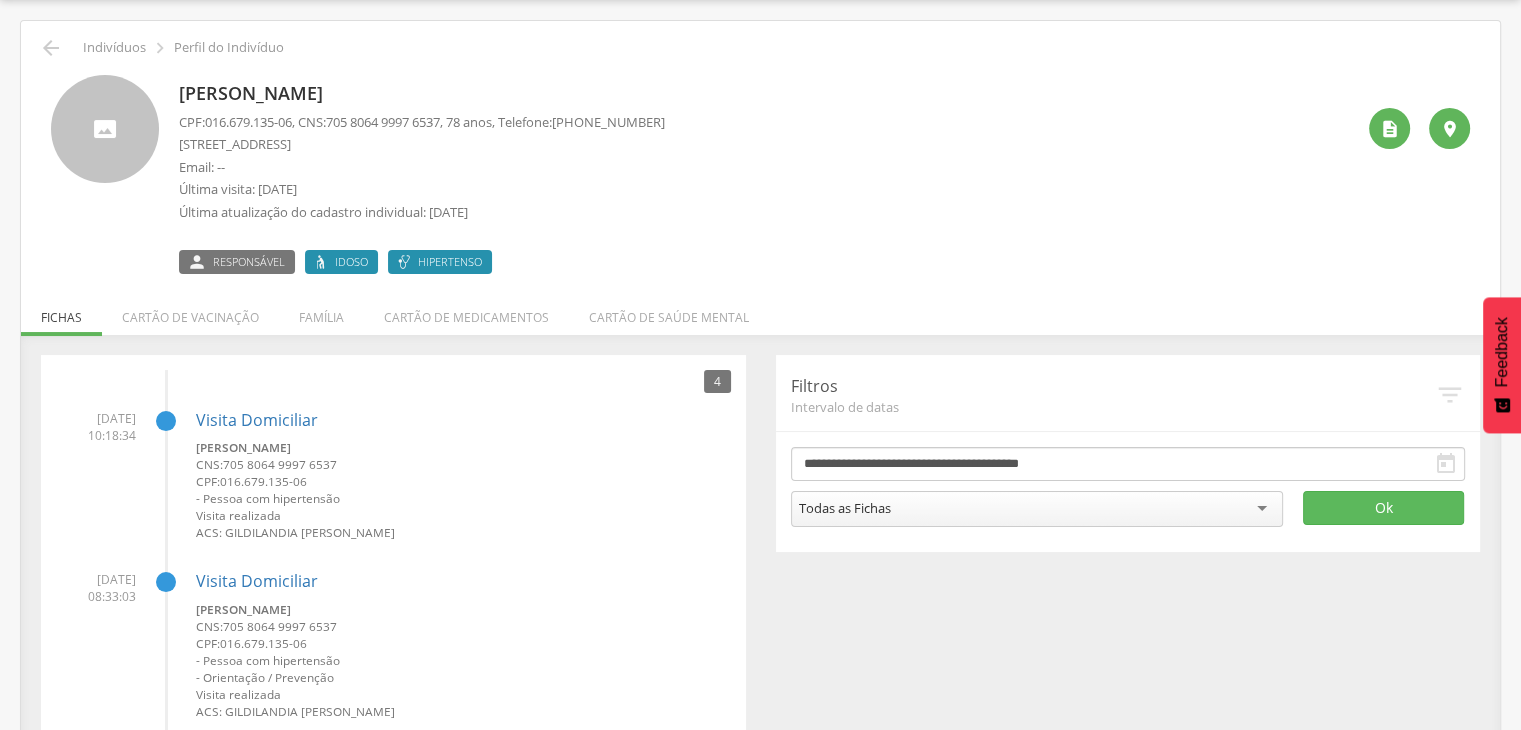drag, startPoint x: 169, startPoint y: 89, endPoint x: 476, endPoint y: 95, distance: 307.05862 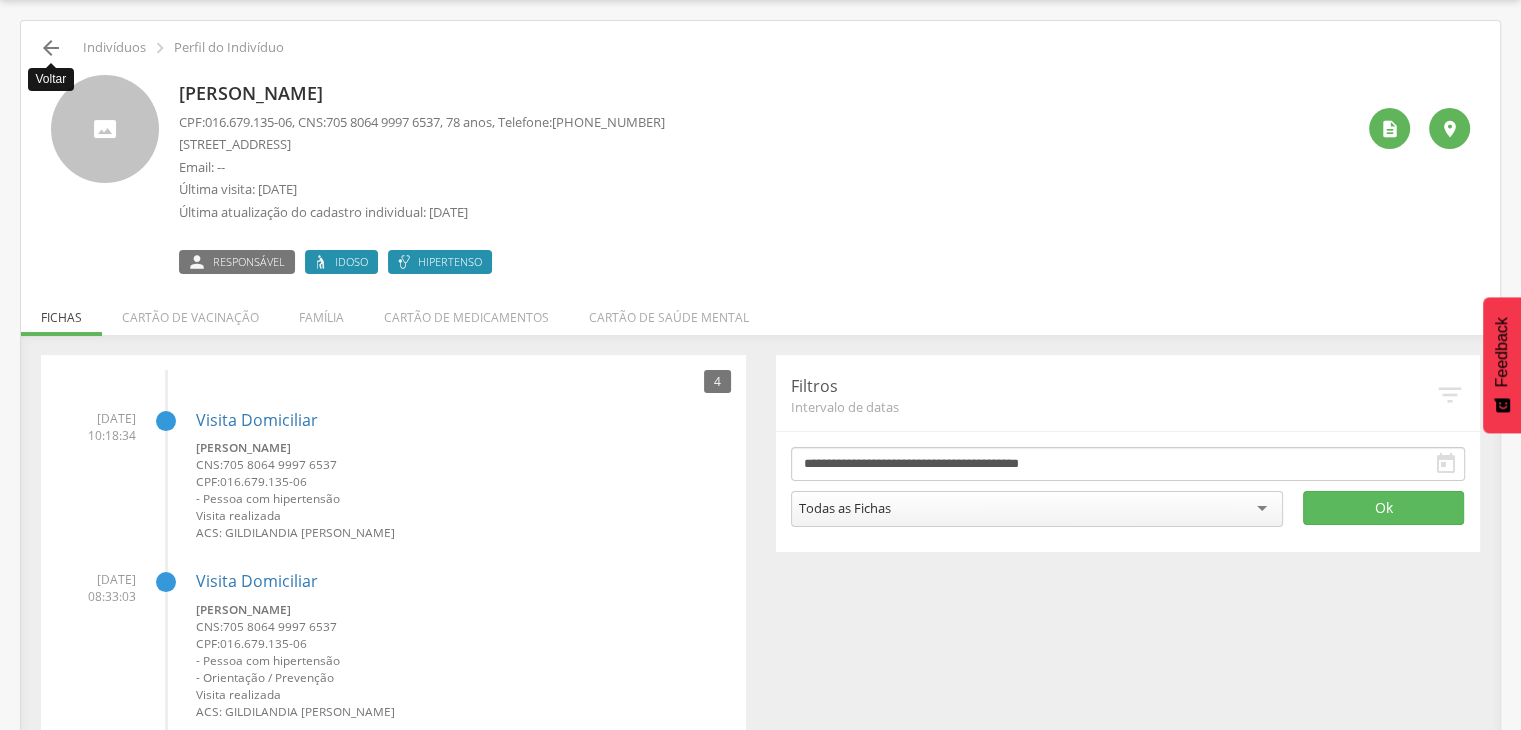 click on "" at bounding box center (51, 48) 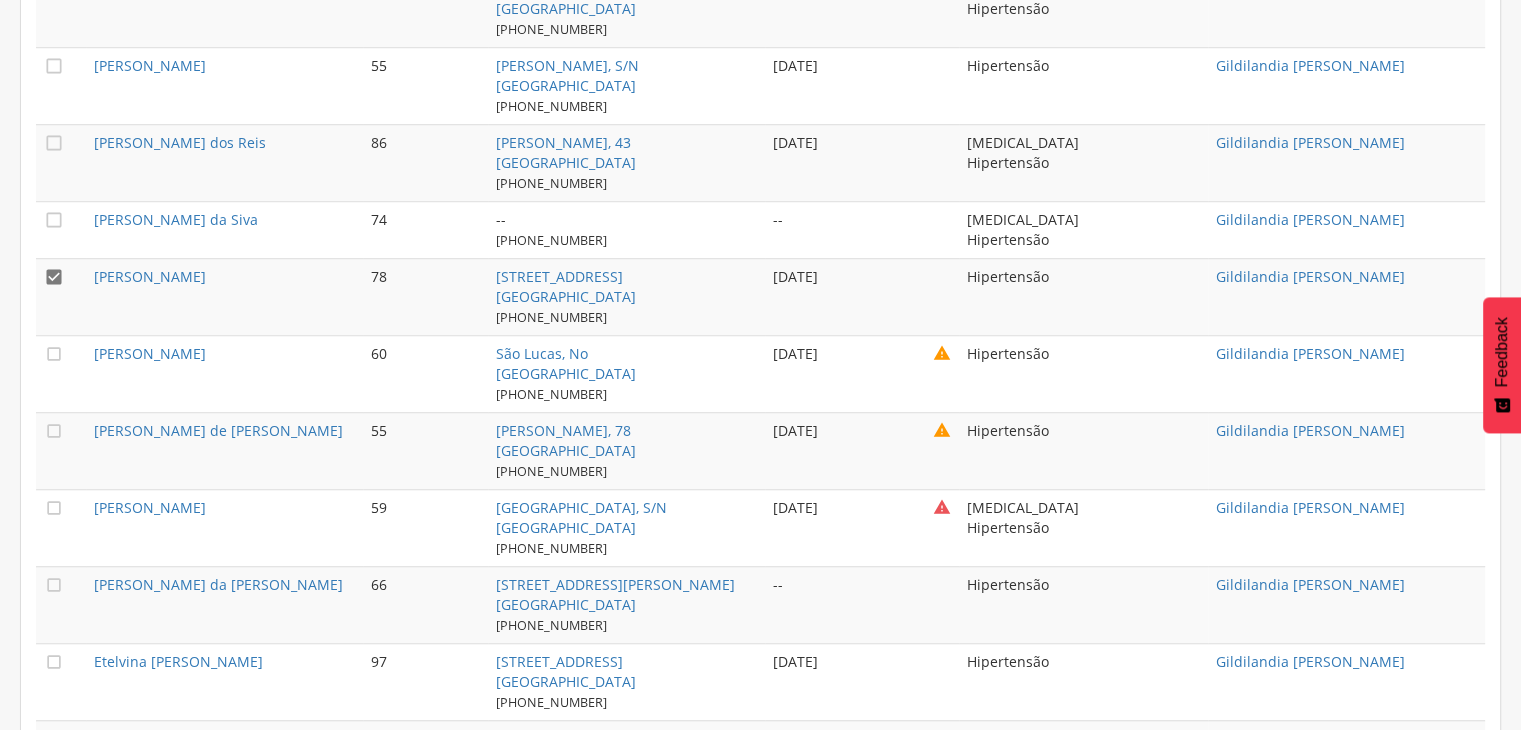 scroll, scrollTop: 1588, scrollLeft: 0, axis: vertical 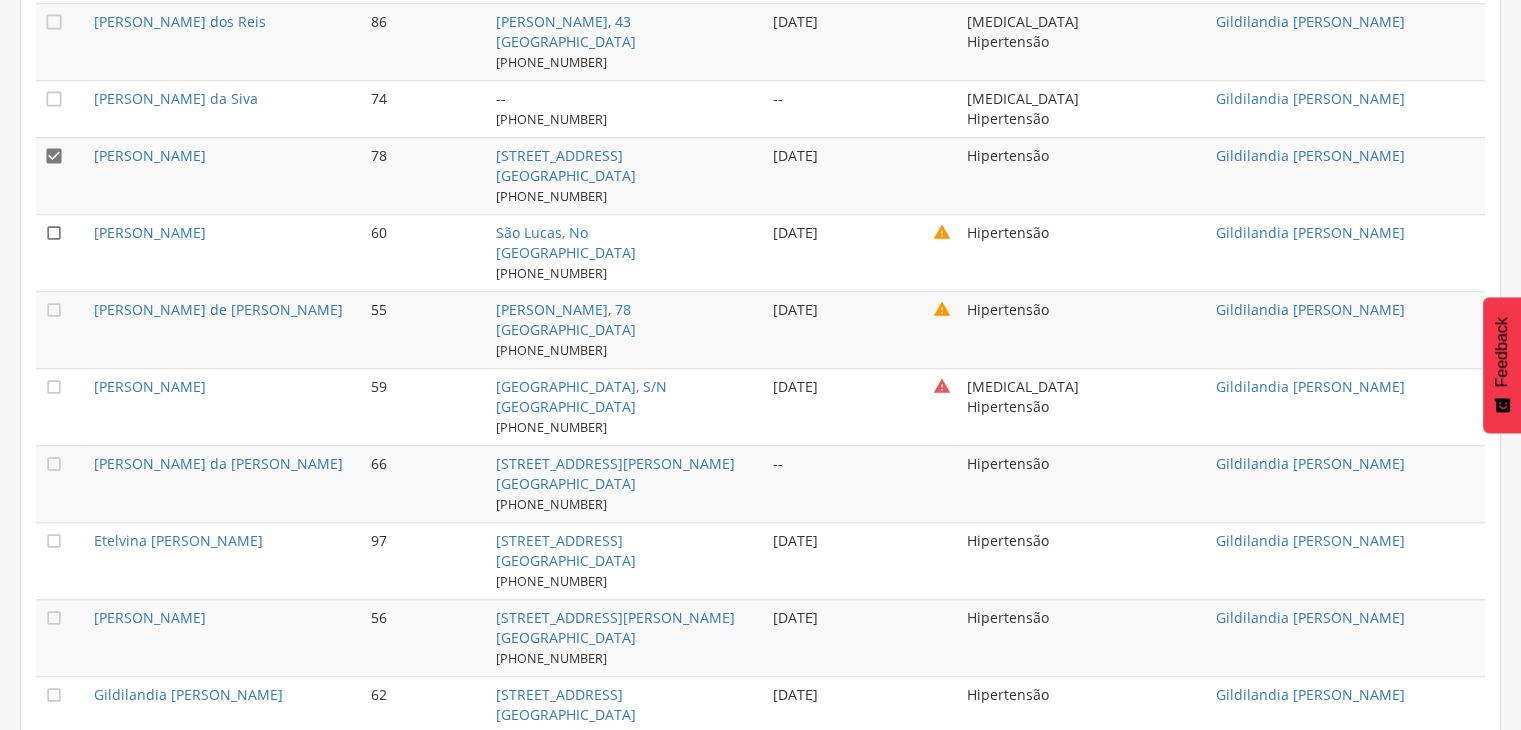 click on "" at bounding box center [54, 233] 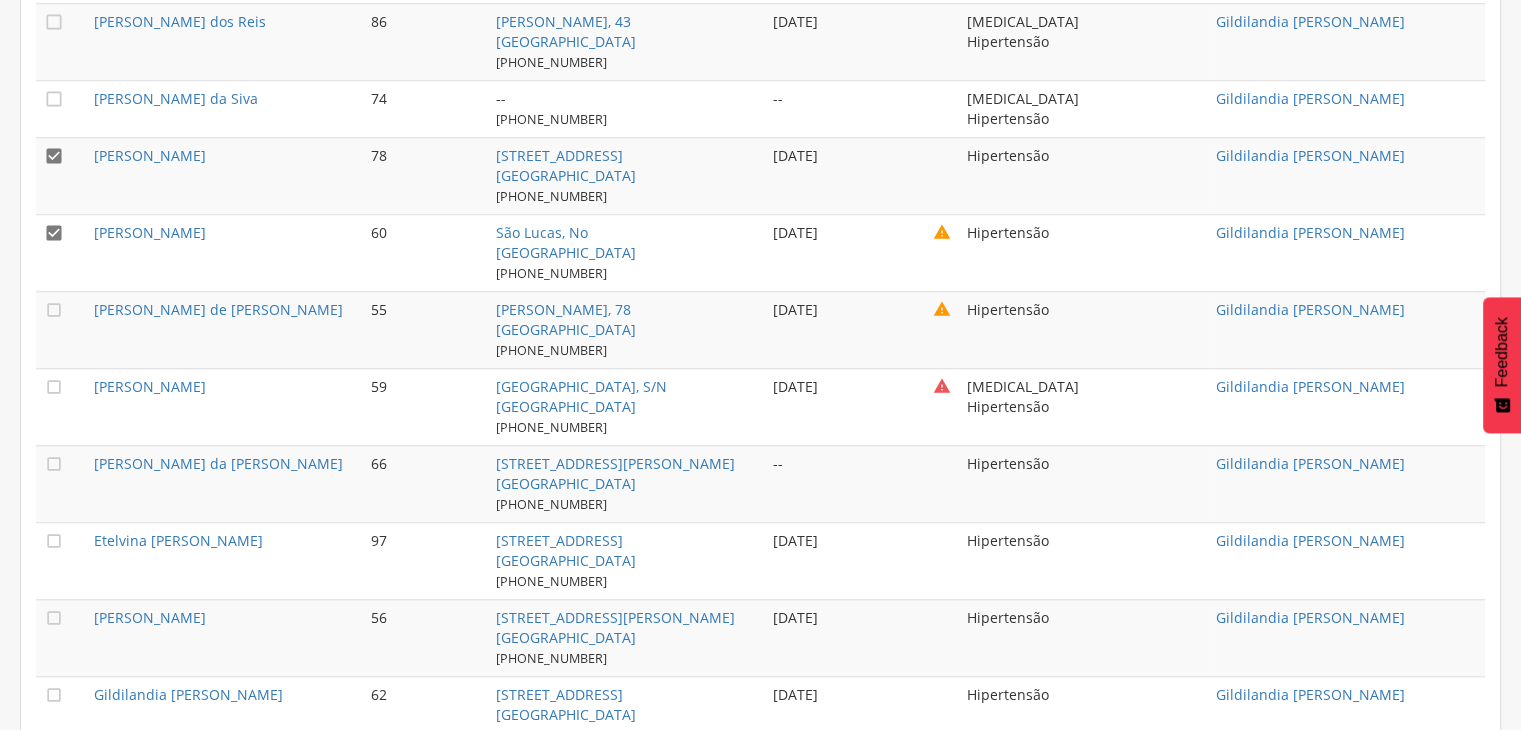 click on "" at bounding box center [54, 156] 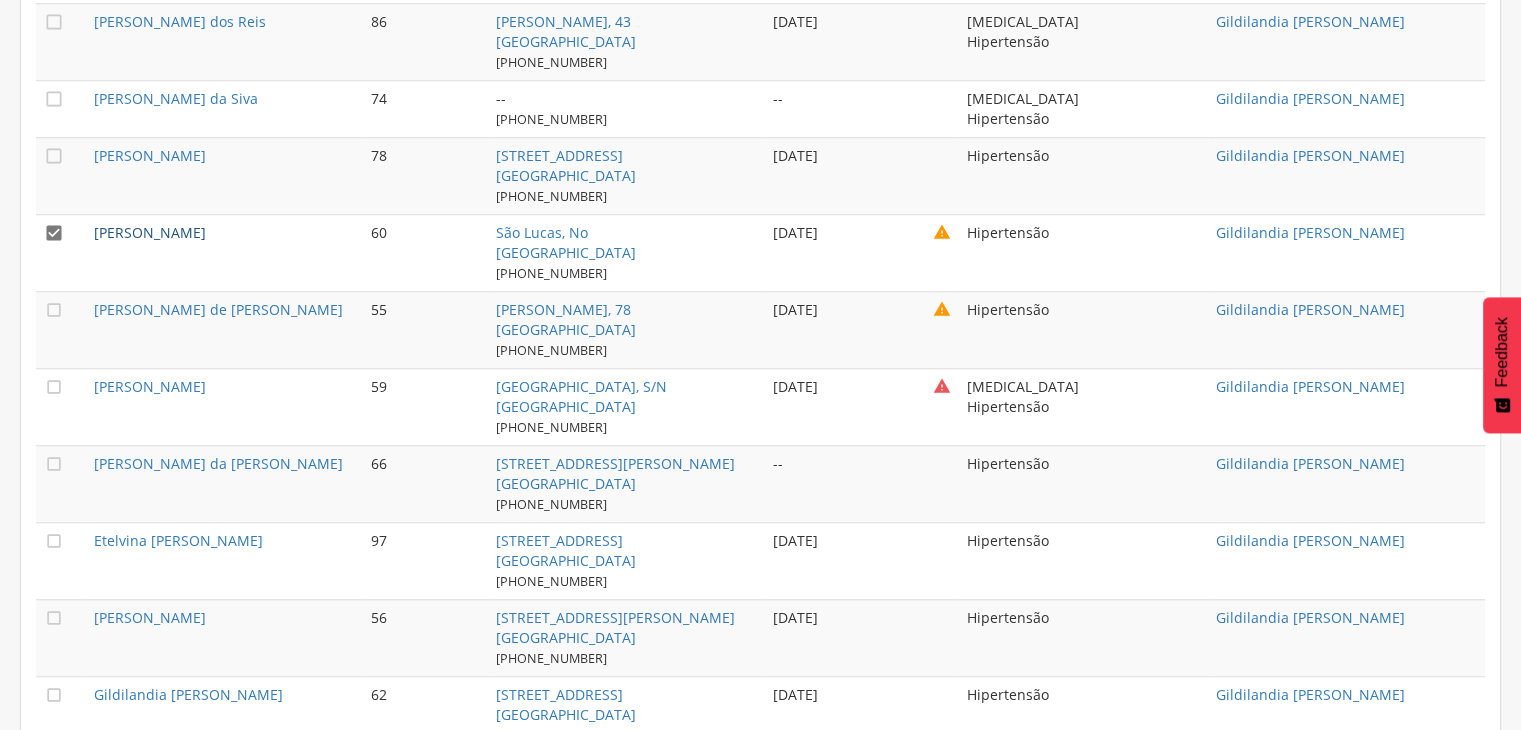 click on "[PERSON_NAME]" at bounding box center [150, 232] 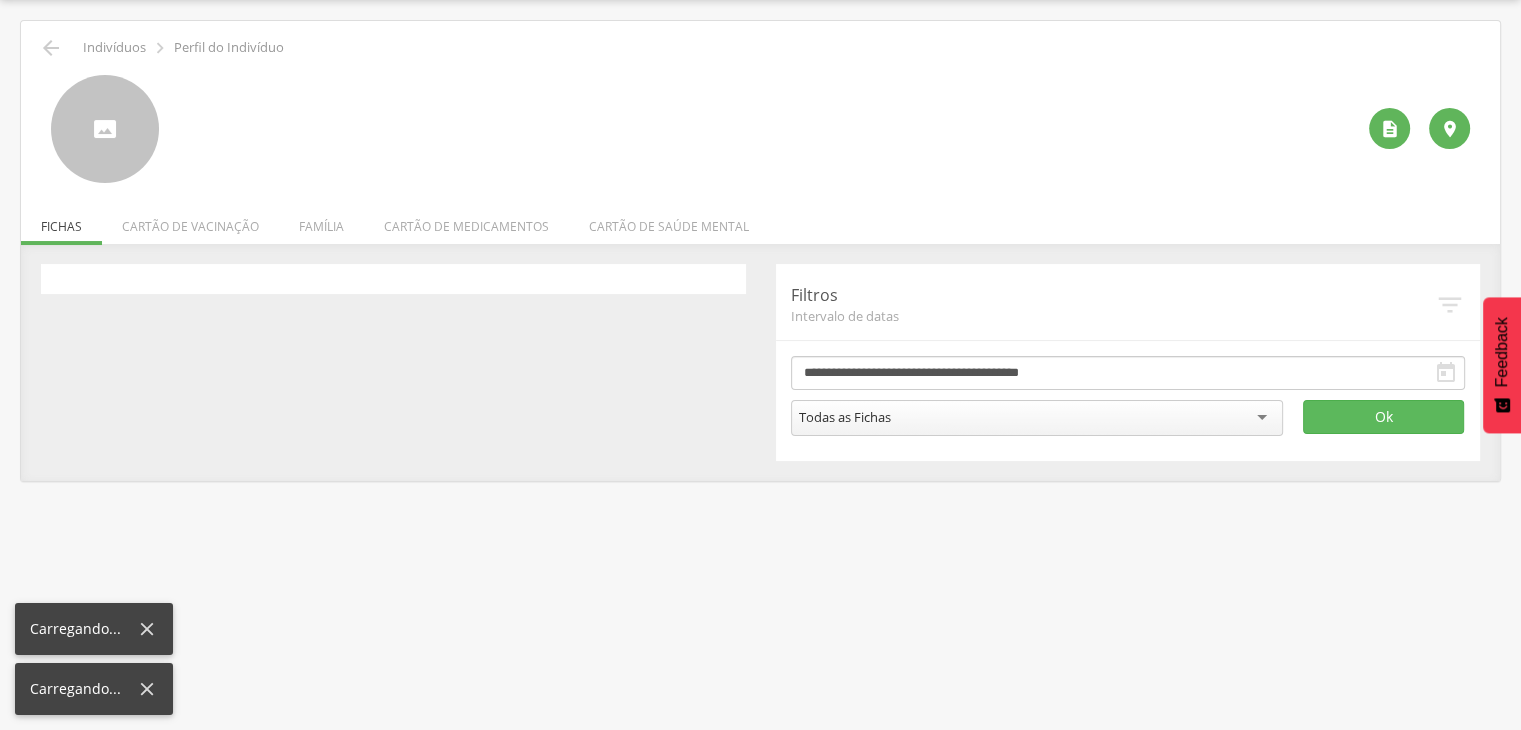 scroll, scrollTop: 60, scrollLeft: 0, axis: vertical 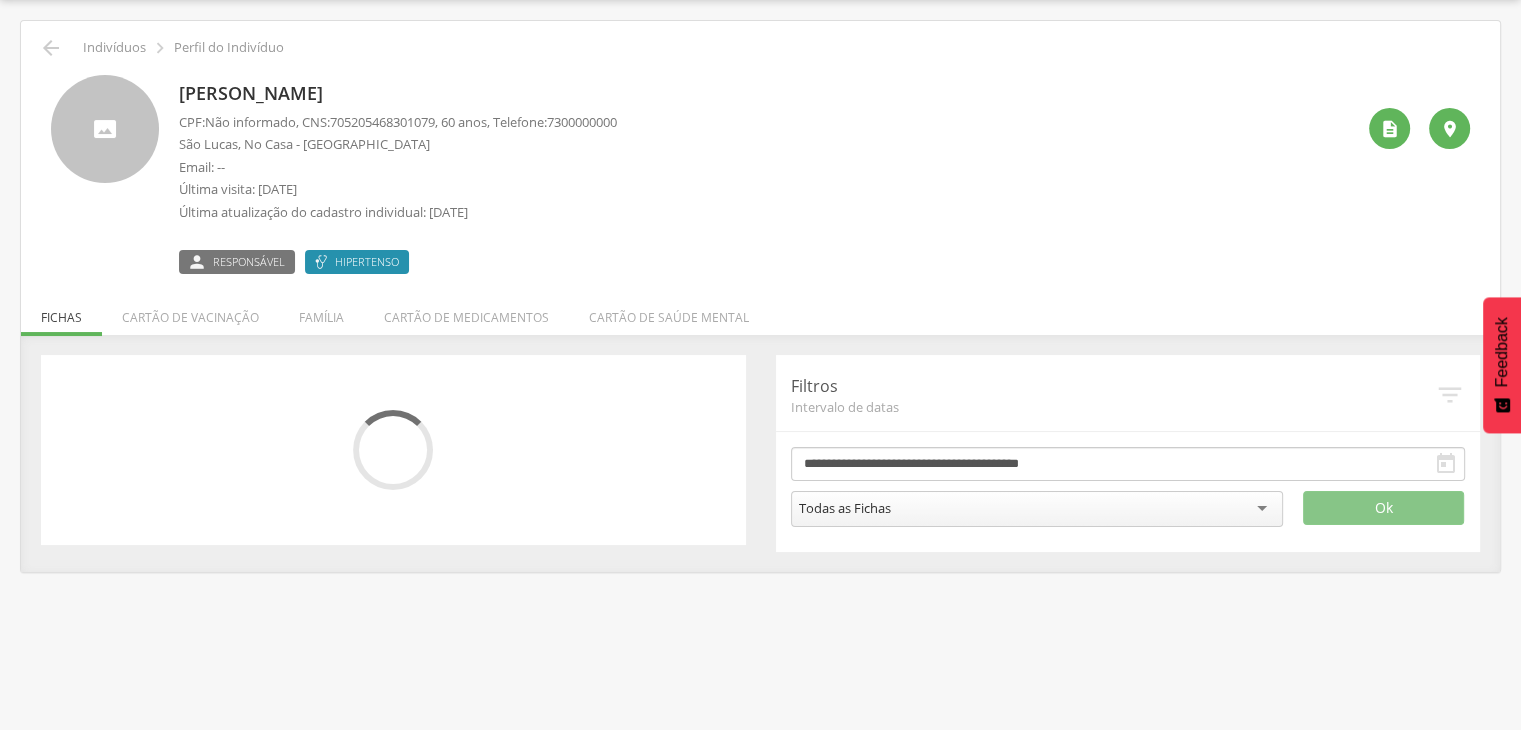click on "[PERSON_NAME]" at bounding box center (398, 94) 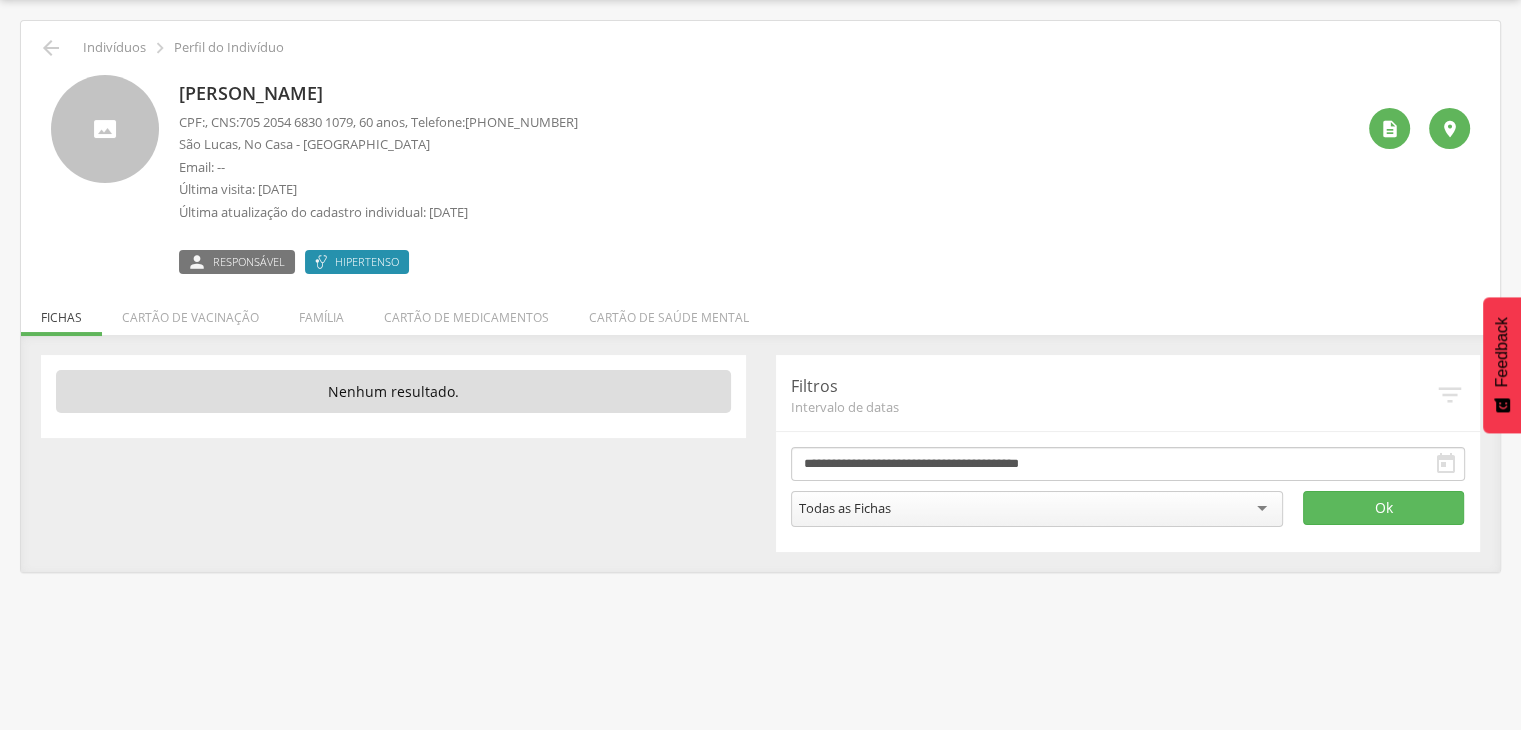 click on "[PERSON_NAME]" at bounding box center [378, 94] 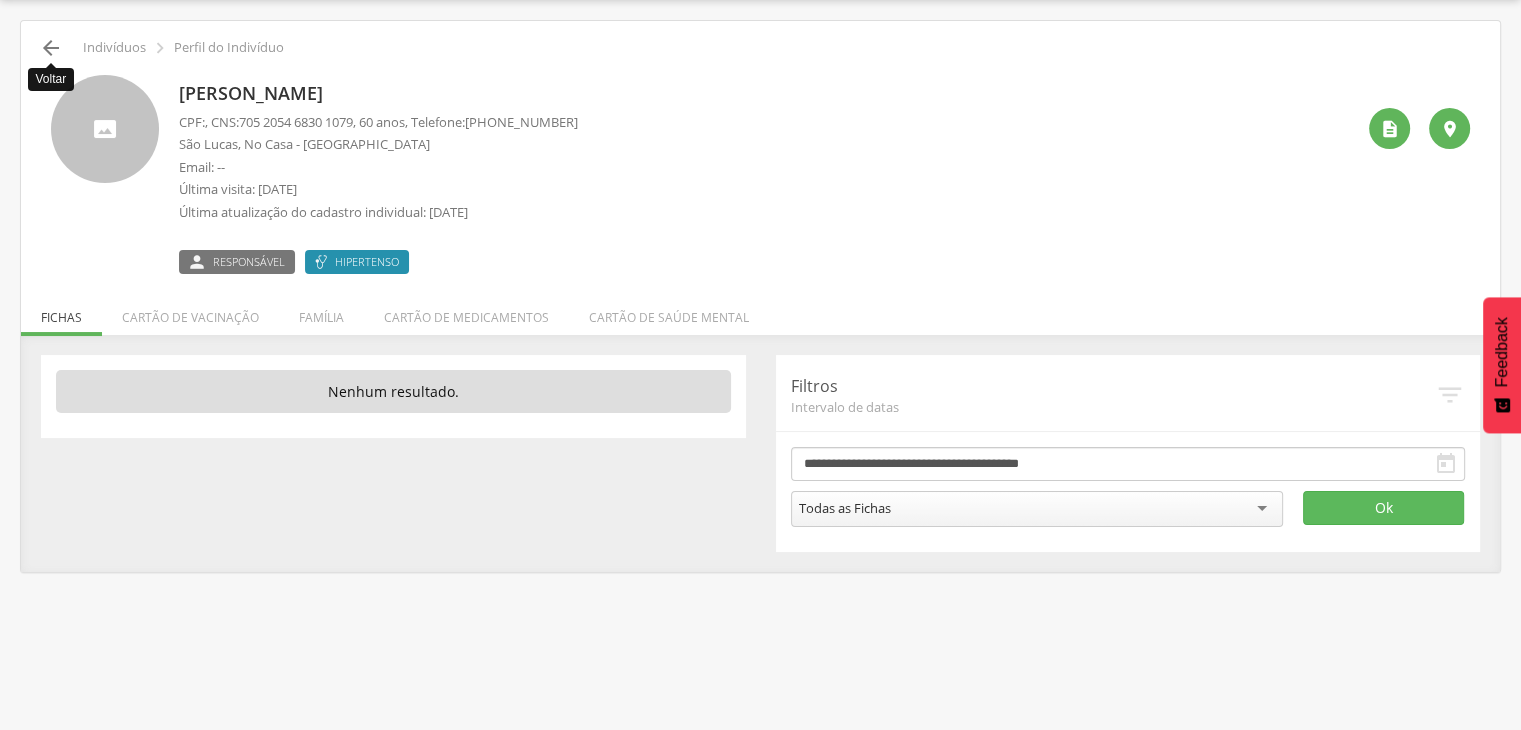 click on "" at bounding box center [51, 48] 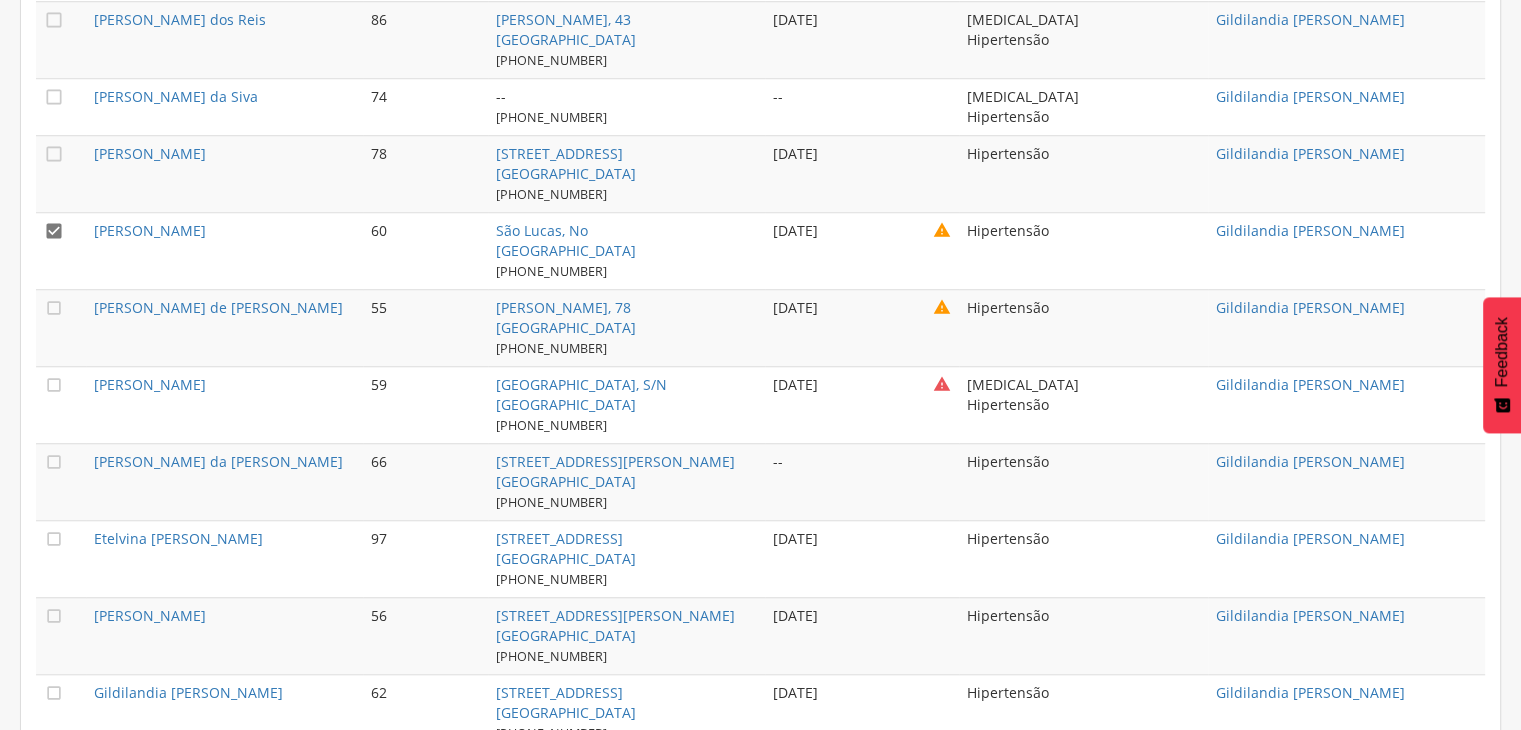 scroll, scrollTop: 1660, scrollLeft: 0, axis: vertical 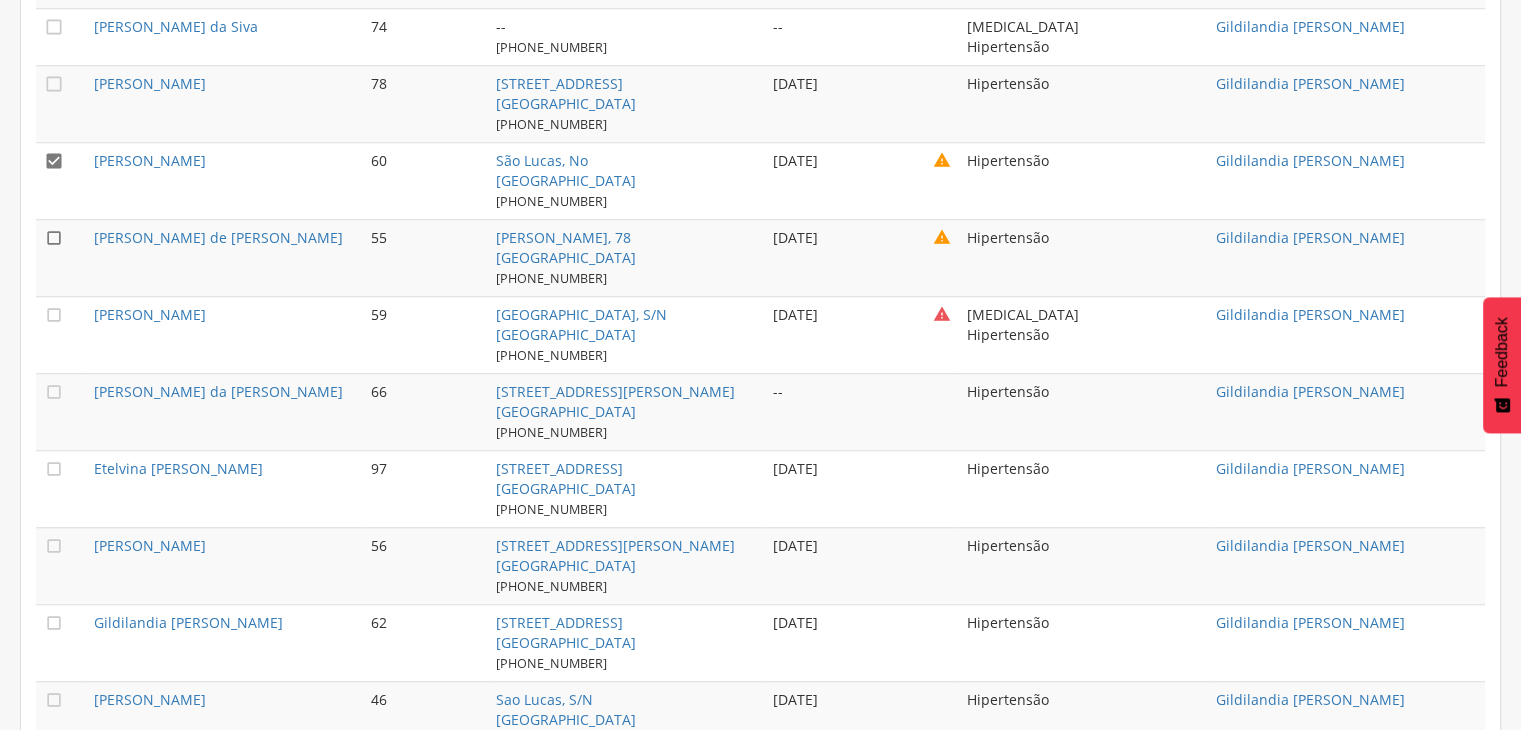 click on "" at bounding box center [54, 238] 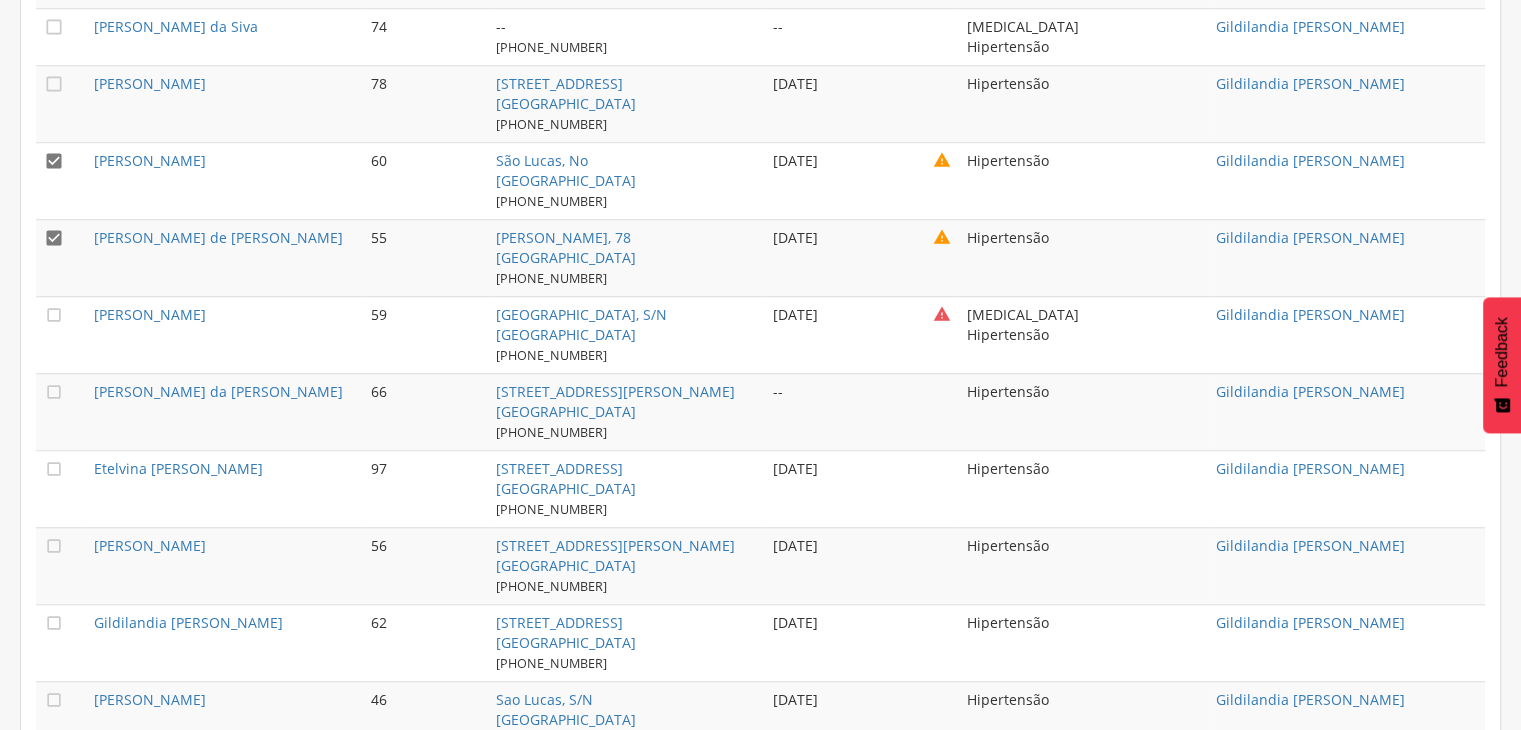 click on "" at bounding box center [54, 161] 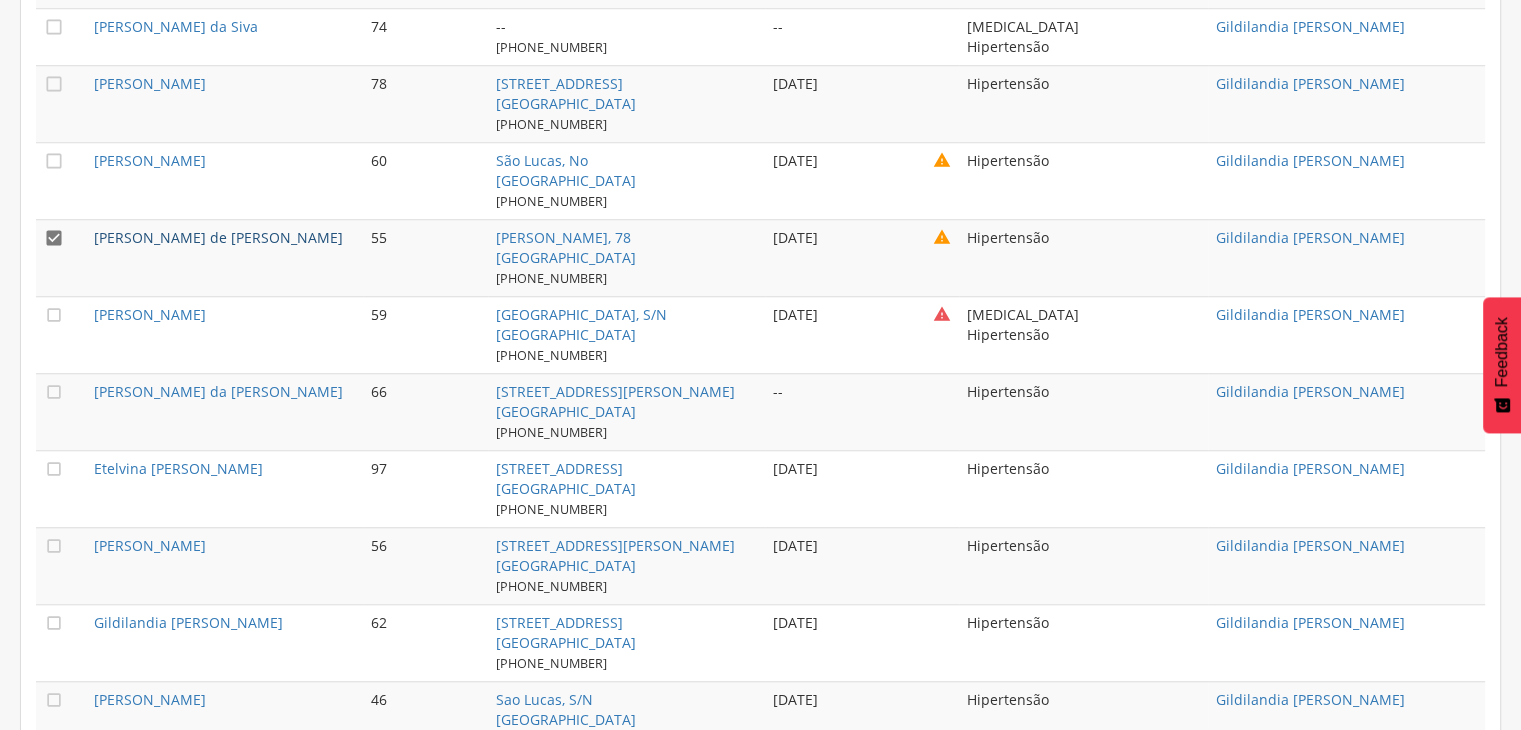 click on "[PERSON_NAME] de [PERSON_NAME]" at bounding box center [218, 237] 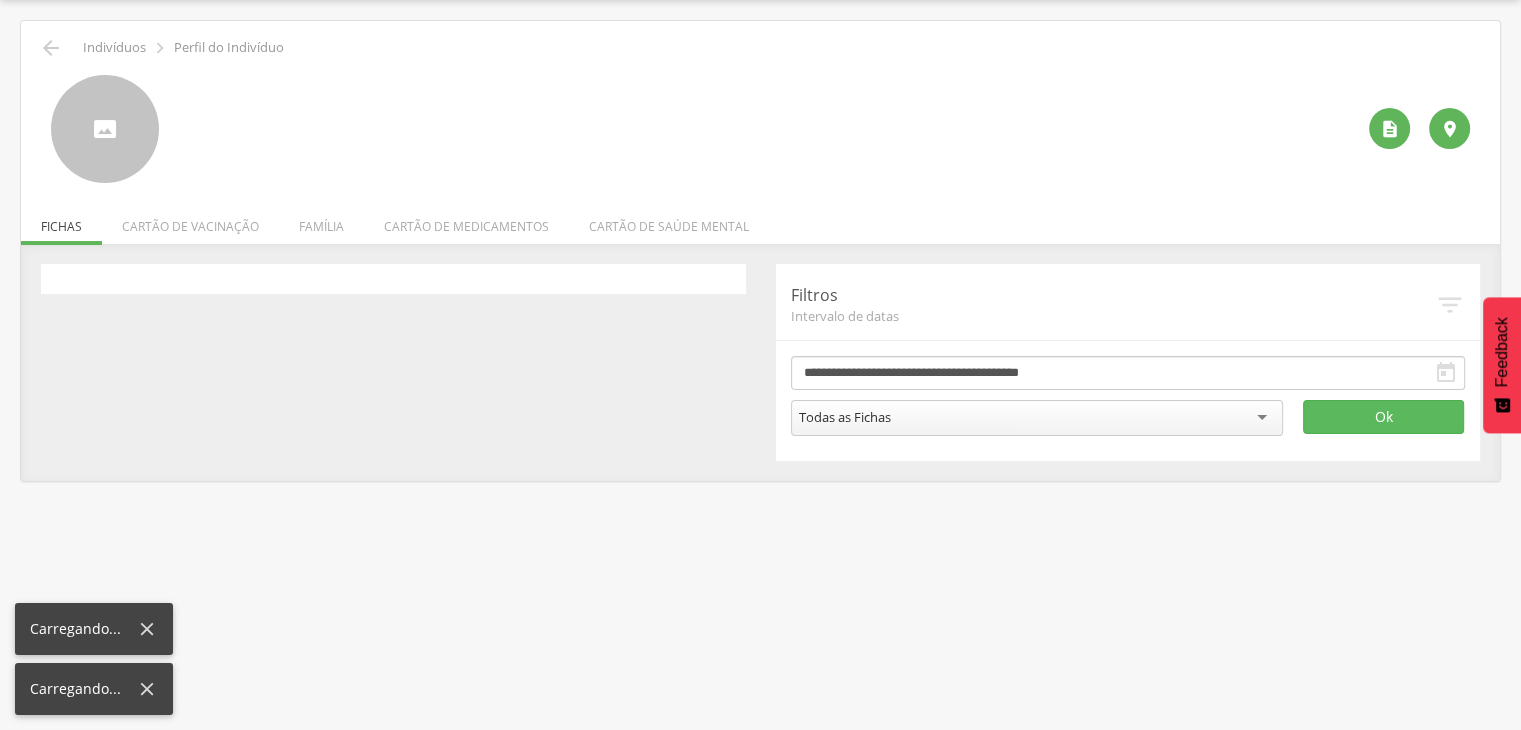 scroll, scrollTop: 60, scrollLeft: 0, axis: vertical 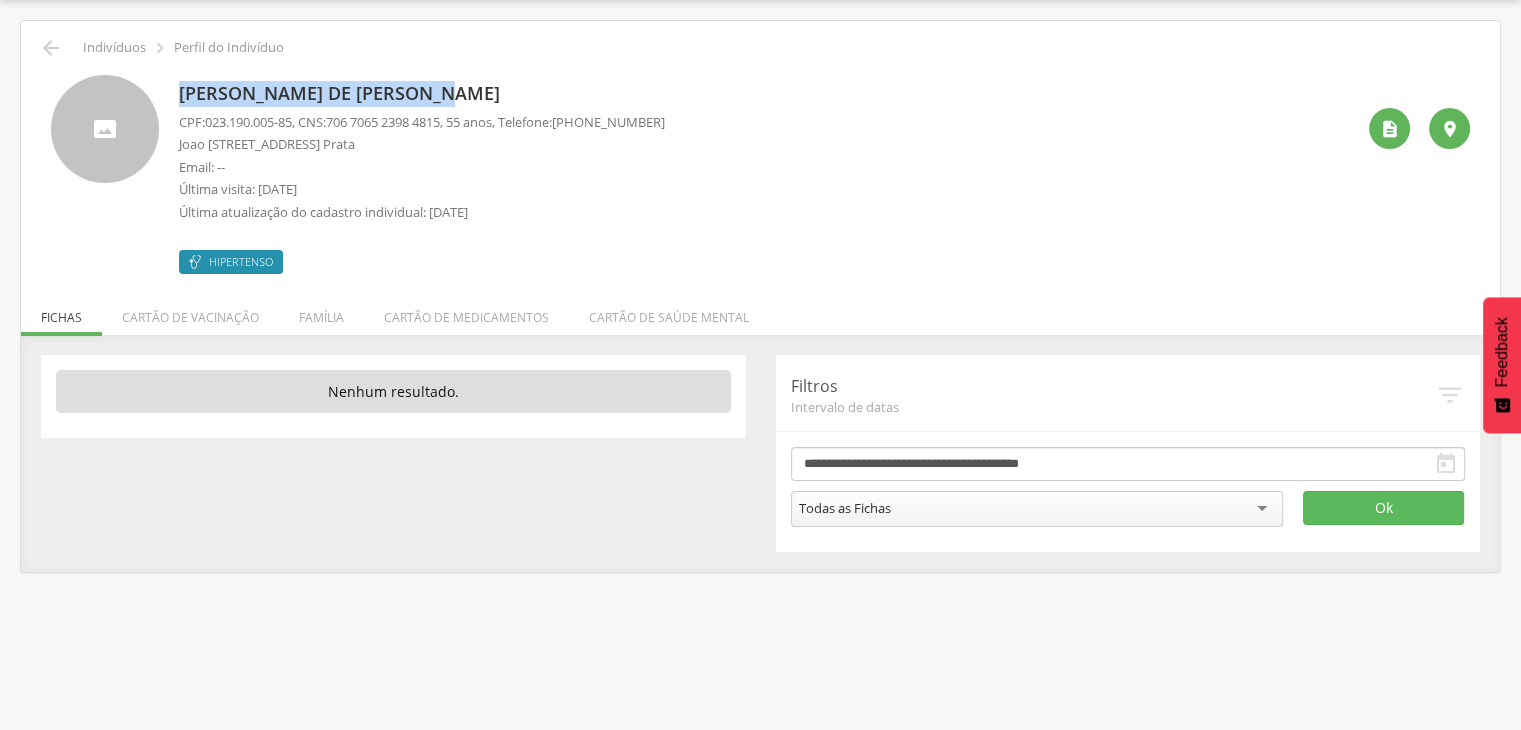 drag, startPoint x: 176, startPoint y: 96, endPoint x: 448, endPoint y: 106, distance: 272.18375 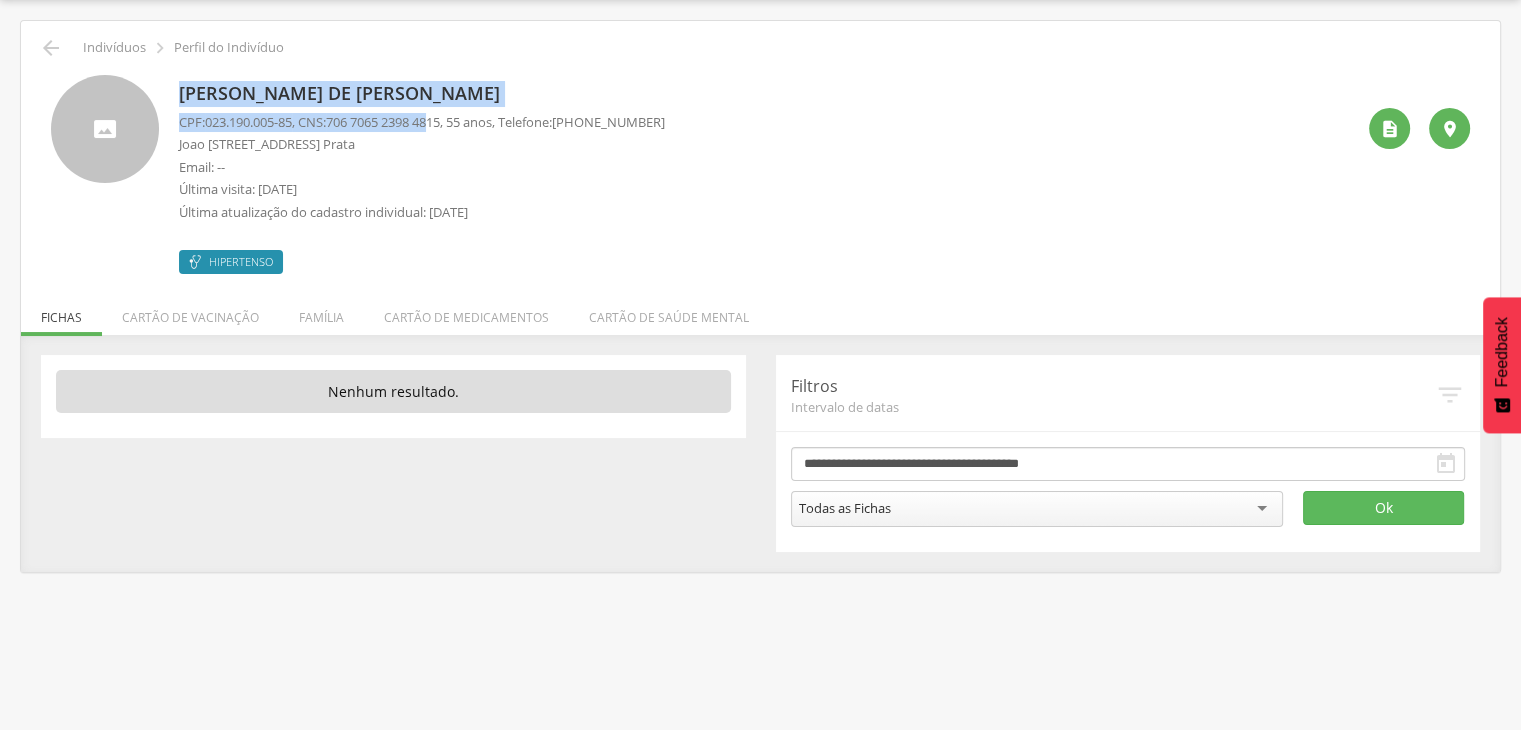 click on "706 7065 2398 4815" at bounding box center [383, 122] 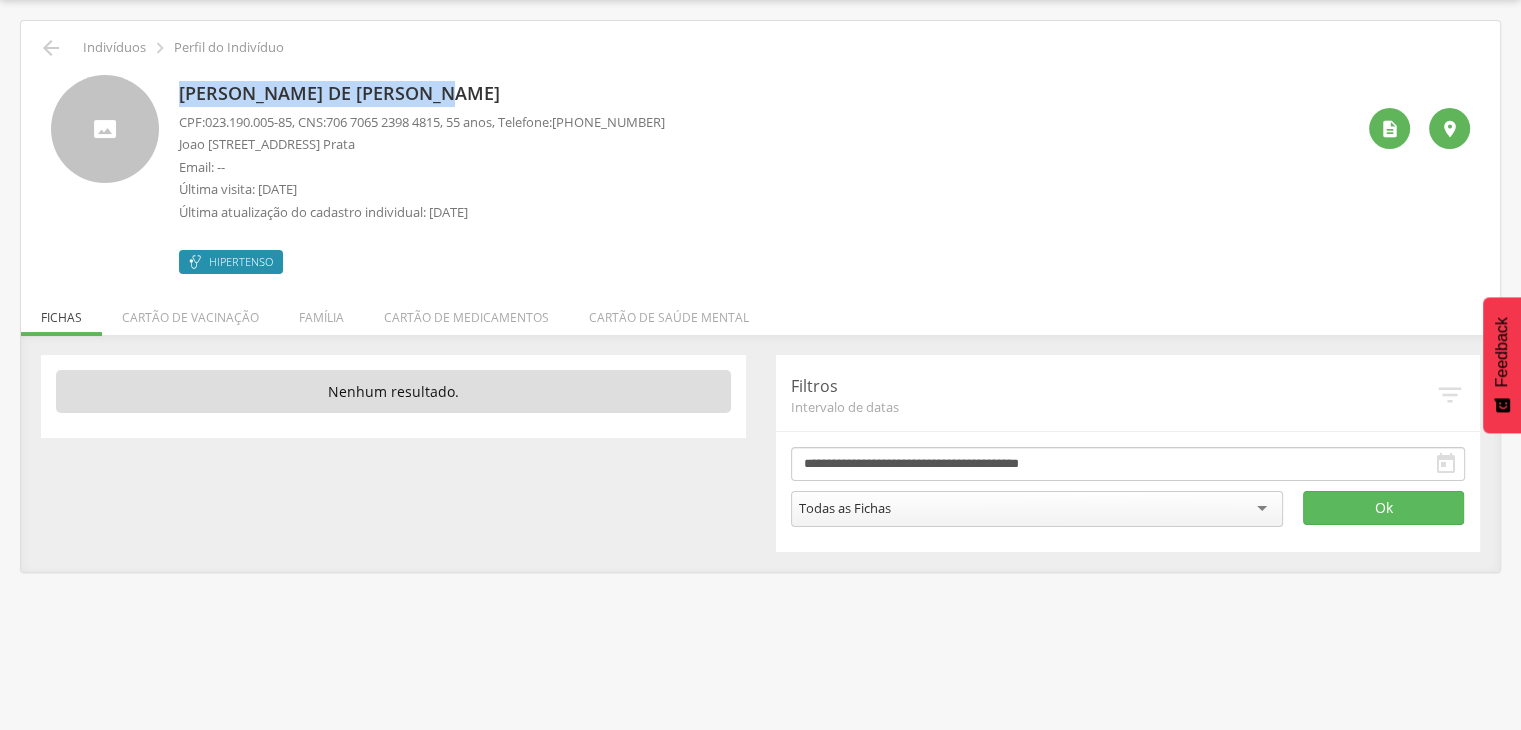 drag, startPoint x: 163, startPoint y: 85, endPoint x: 433, endPoint y: 101, distance: 270.47366 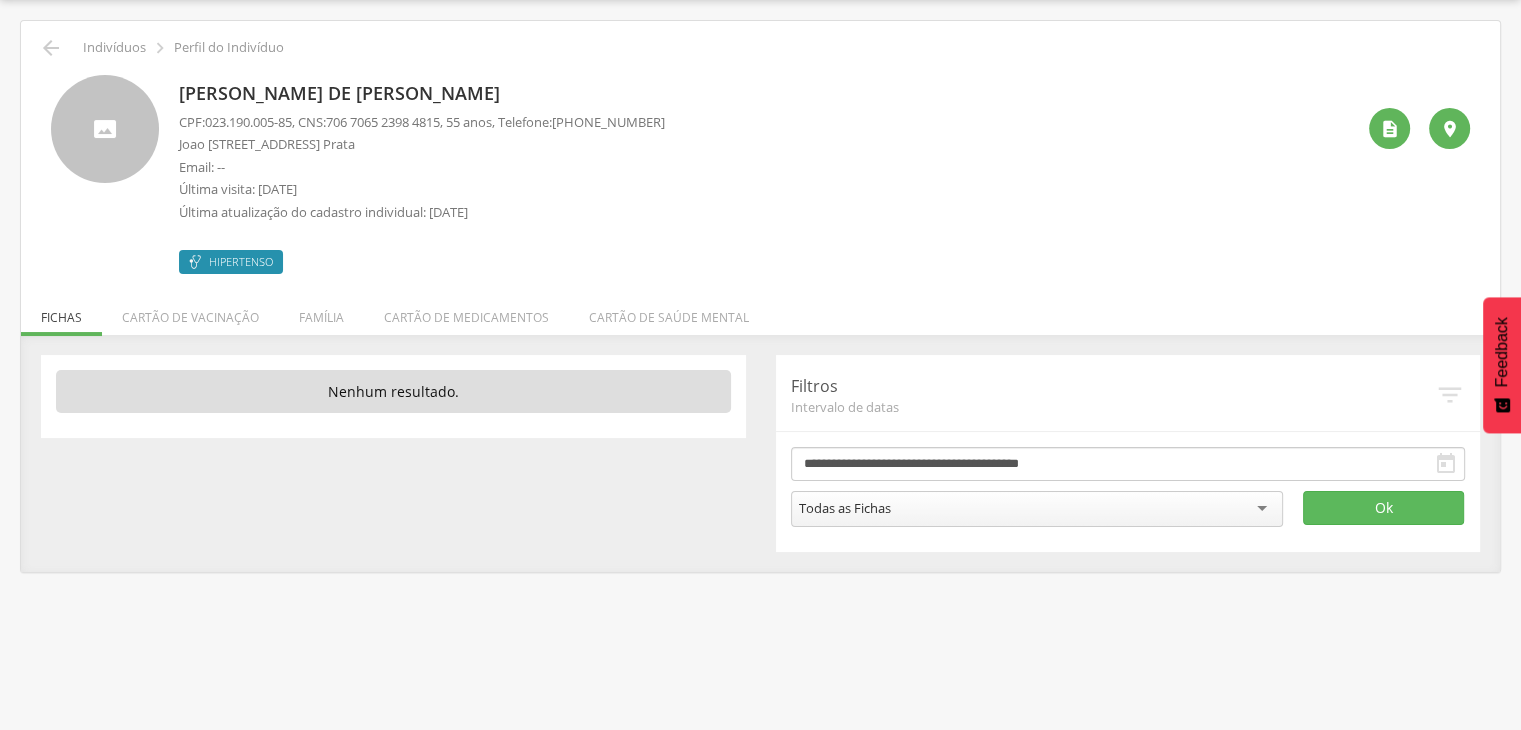 click on "
Indivíduos

Perfil do Indivíduo" at bounding box center [760, 48] 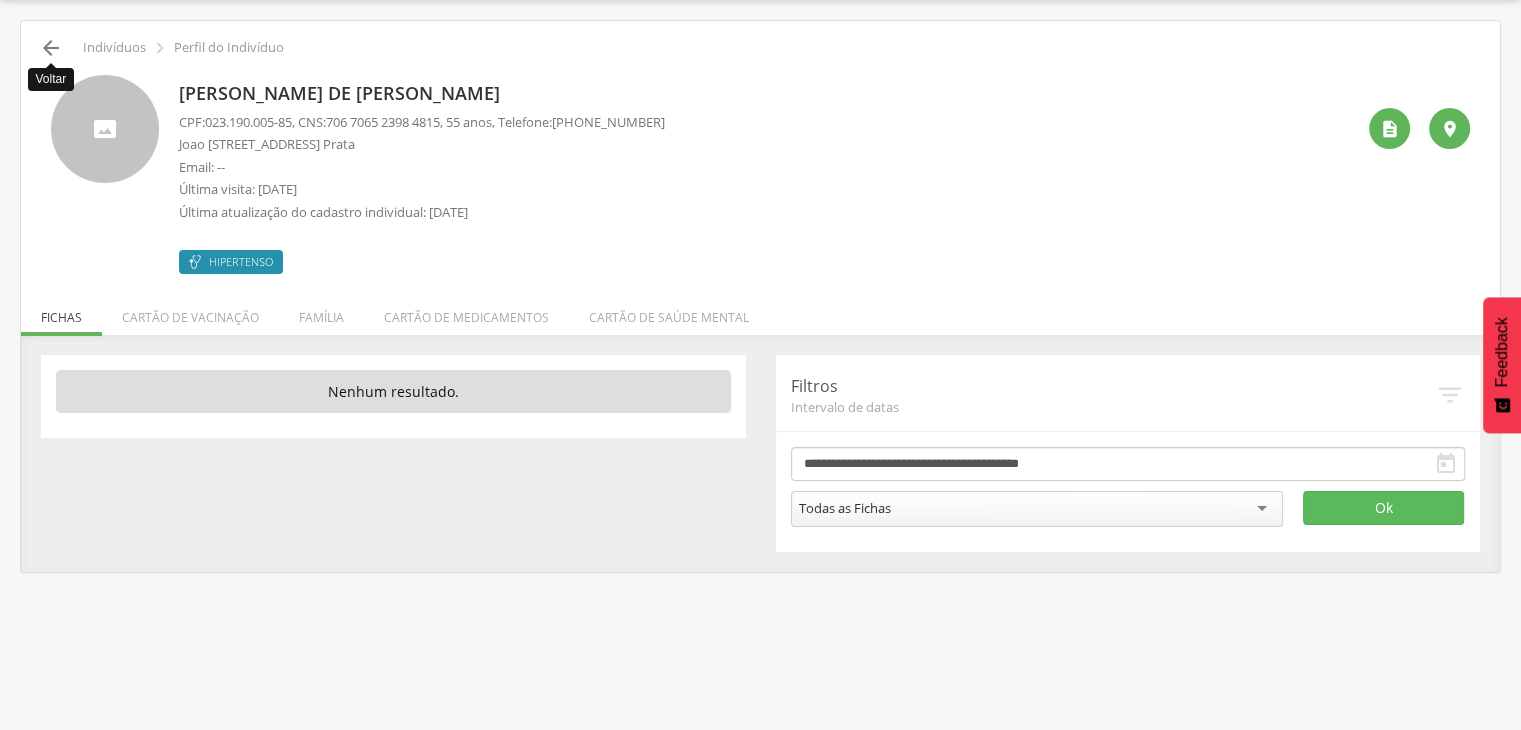 click on "" at bounding box center (51, 48) 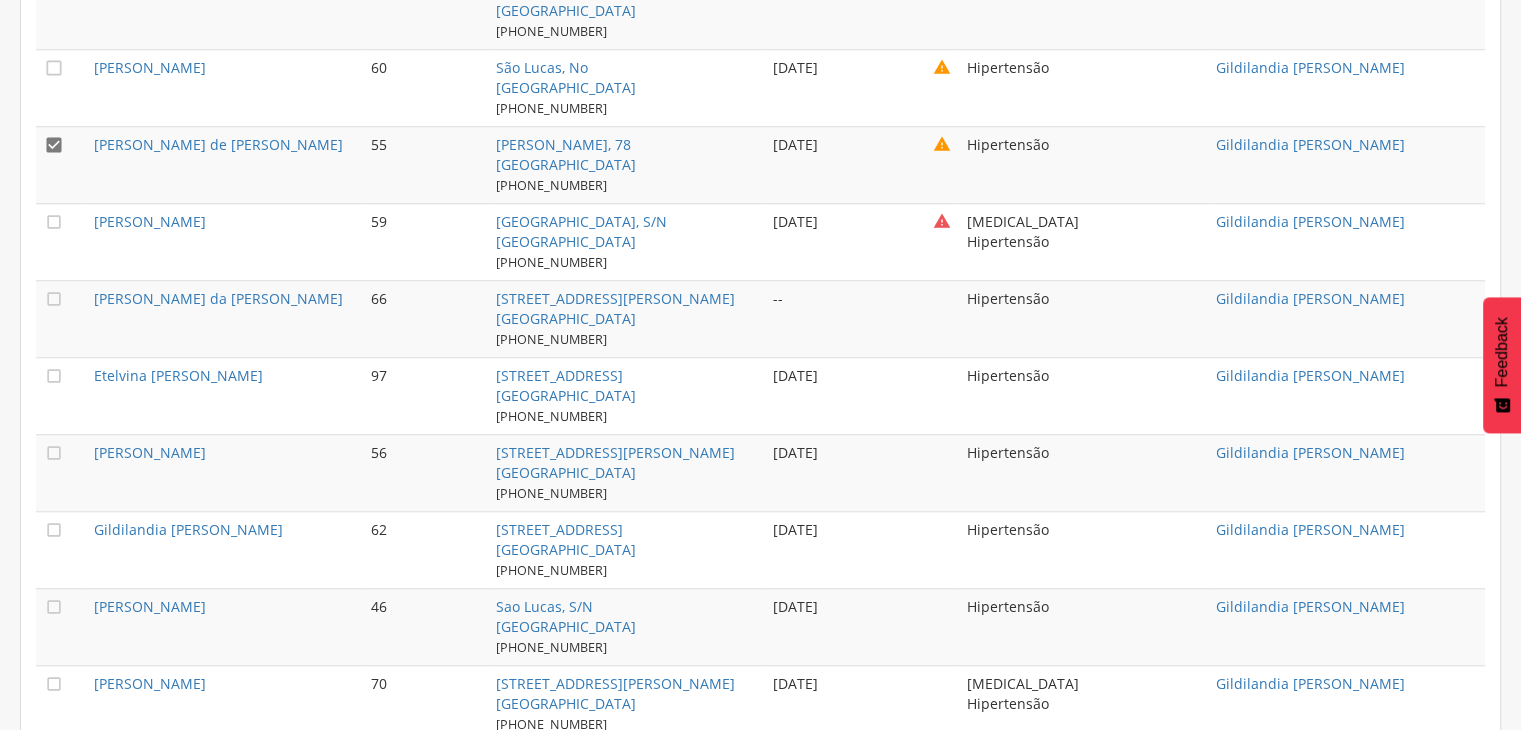 scroll, scrollTop: 1760, scrollLeft: 0, axis: vertical 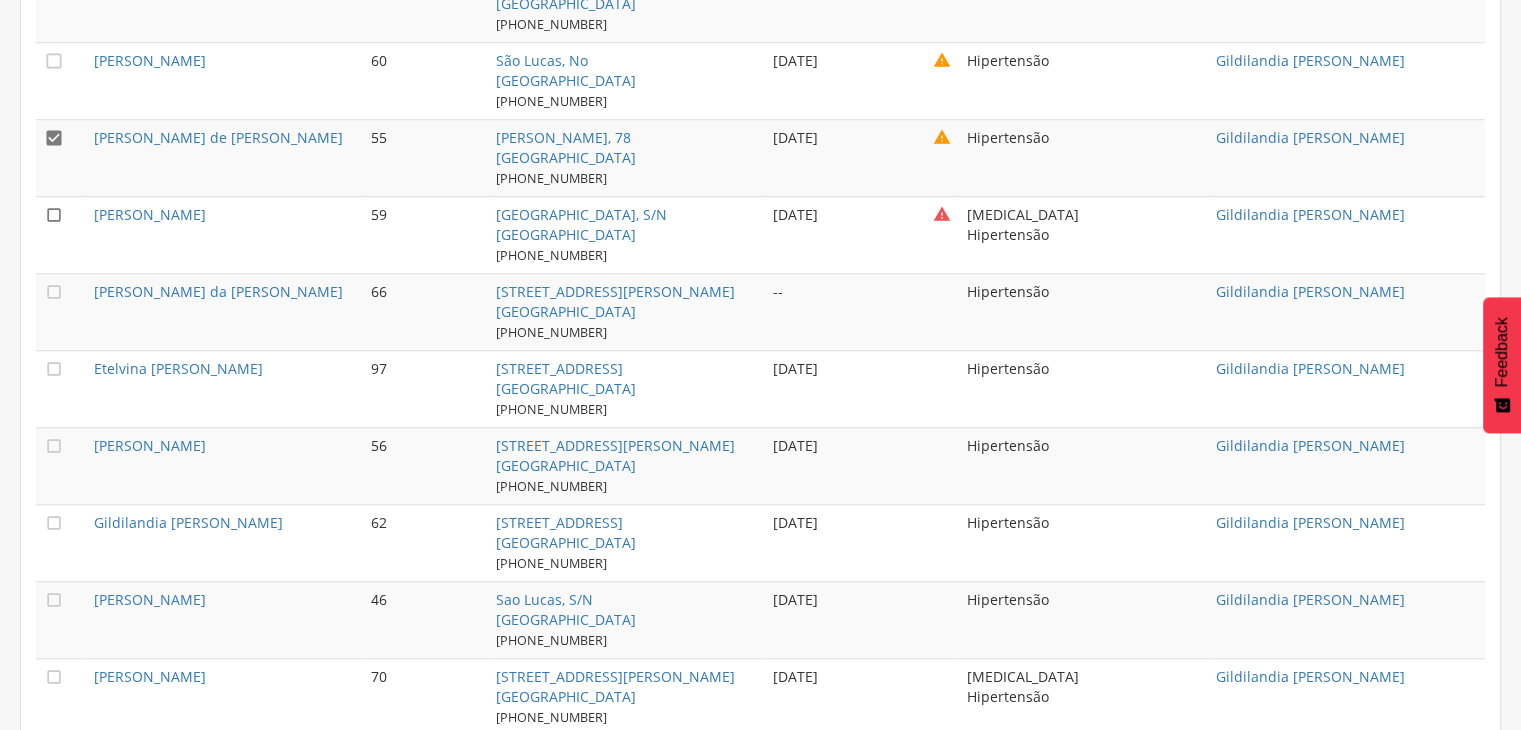 click on "" at bounding box center [54, 215] 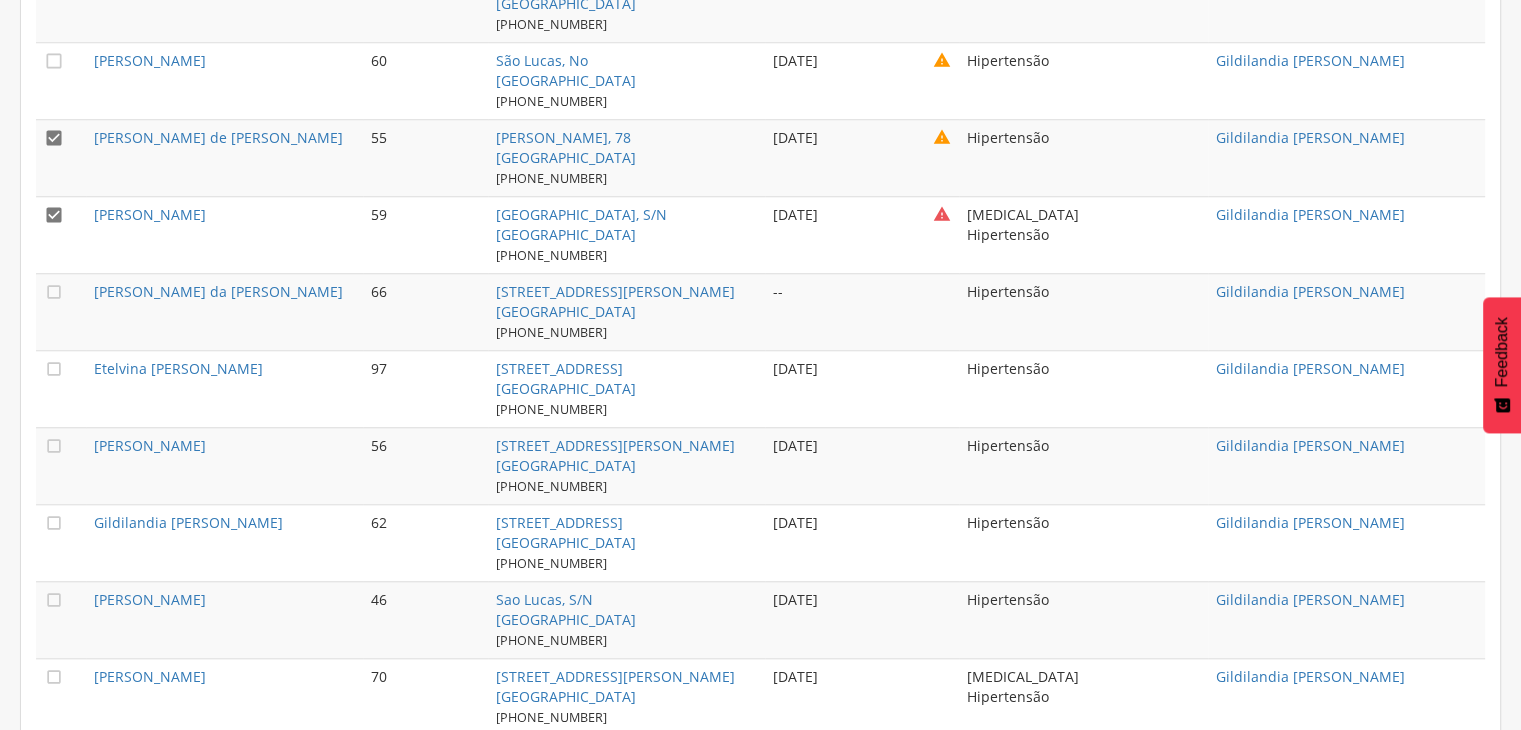 click on "" at bounding box center (54, 138) 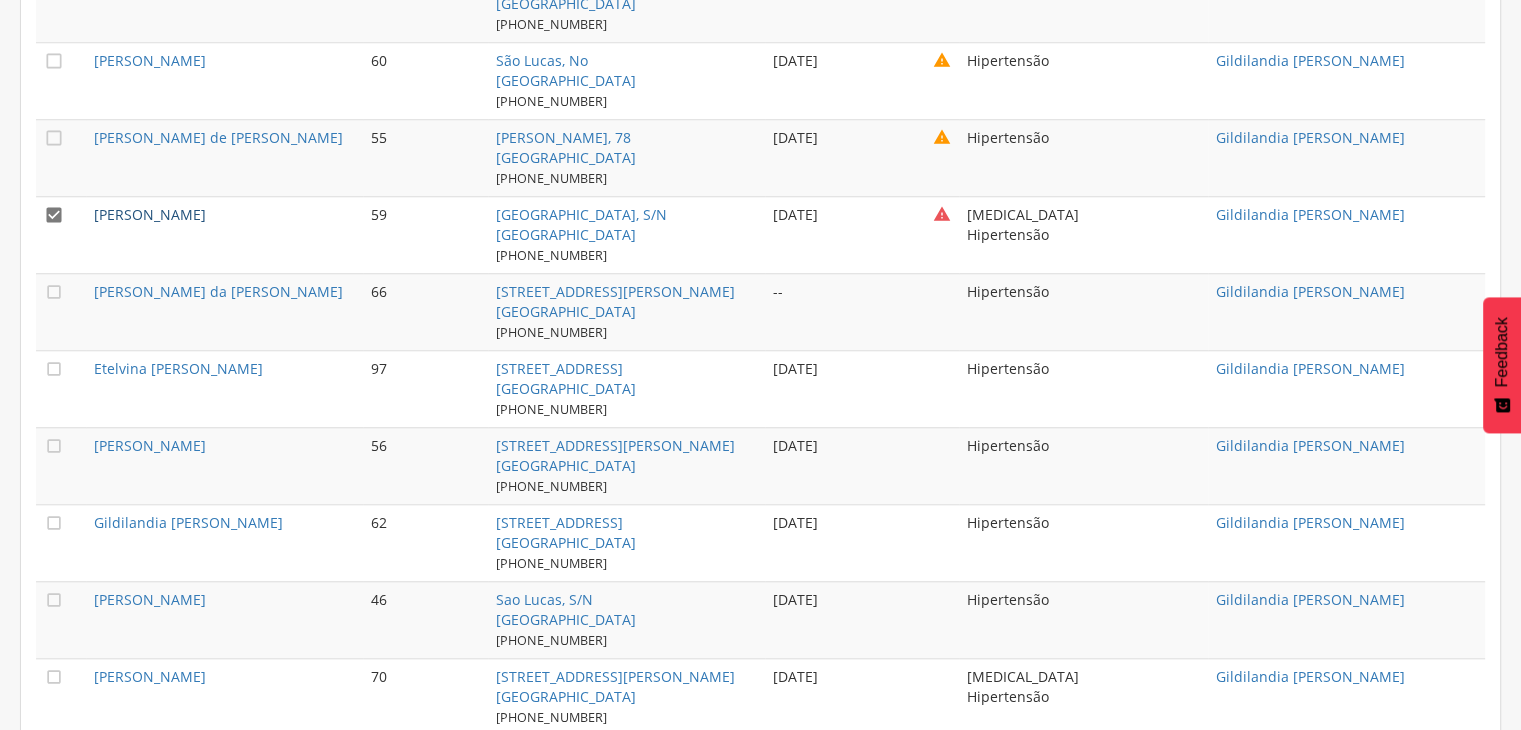 click on "[PERSON_NAME]" at bounding box center [150, 214] 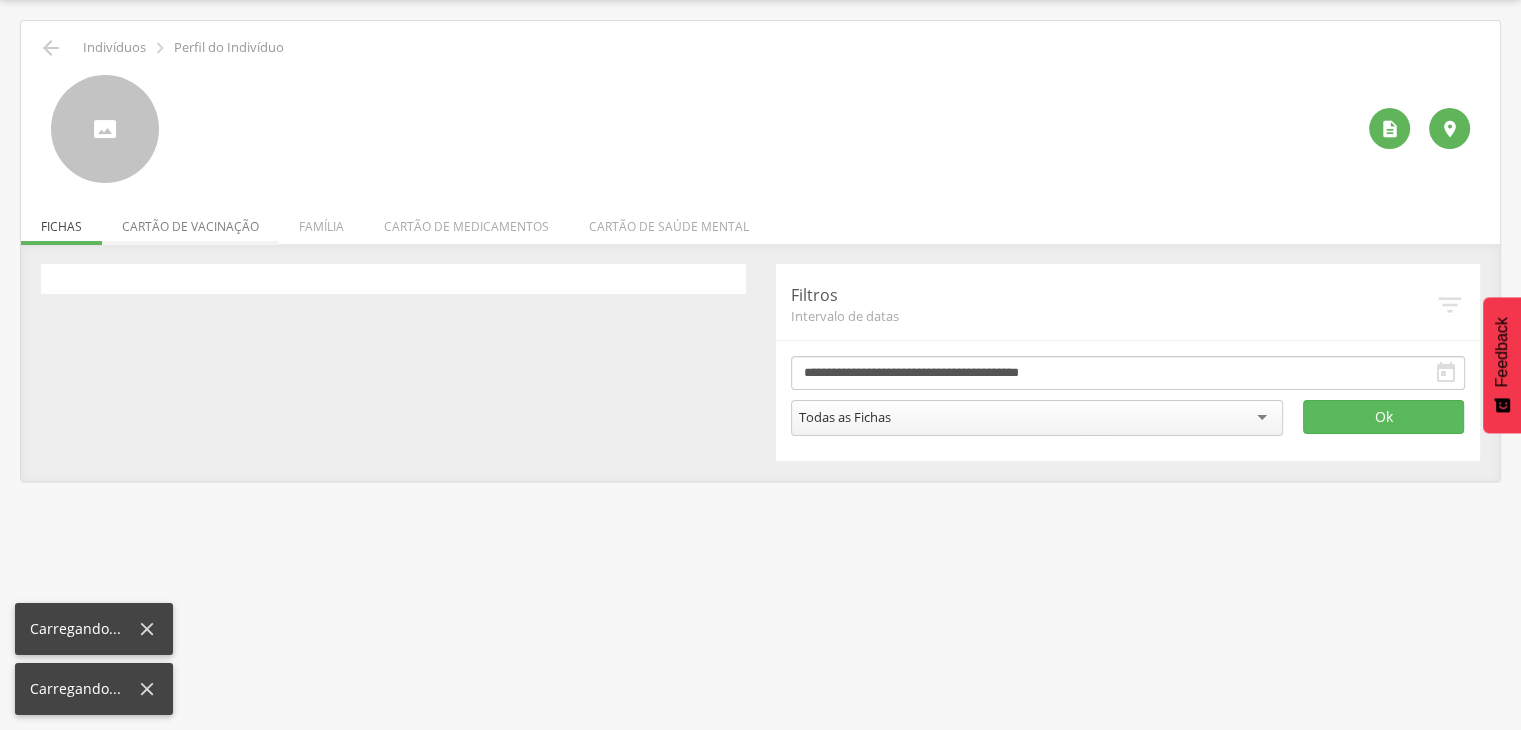 scroll, scrollTop: 60, scrollLeft: 0, axis: vertical 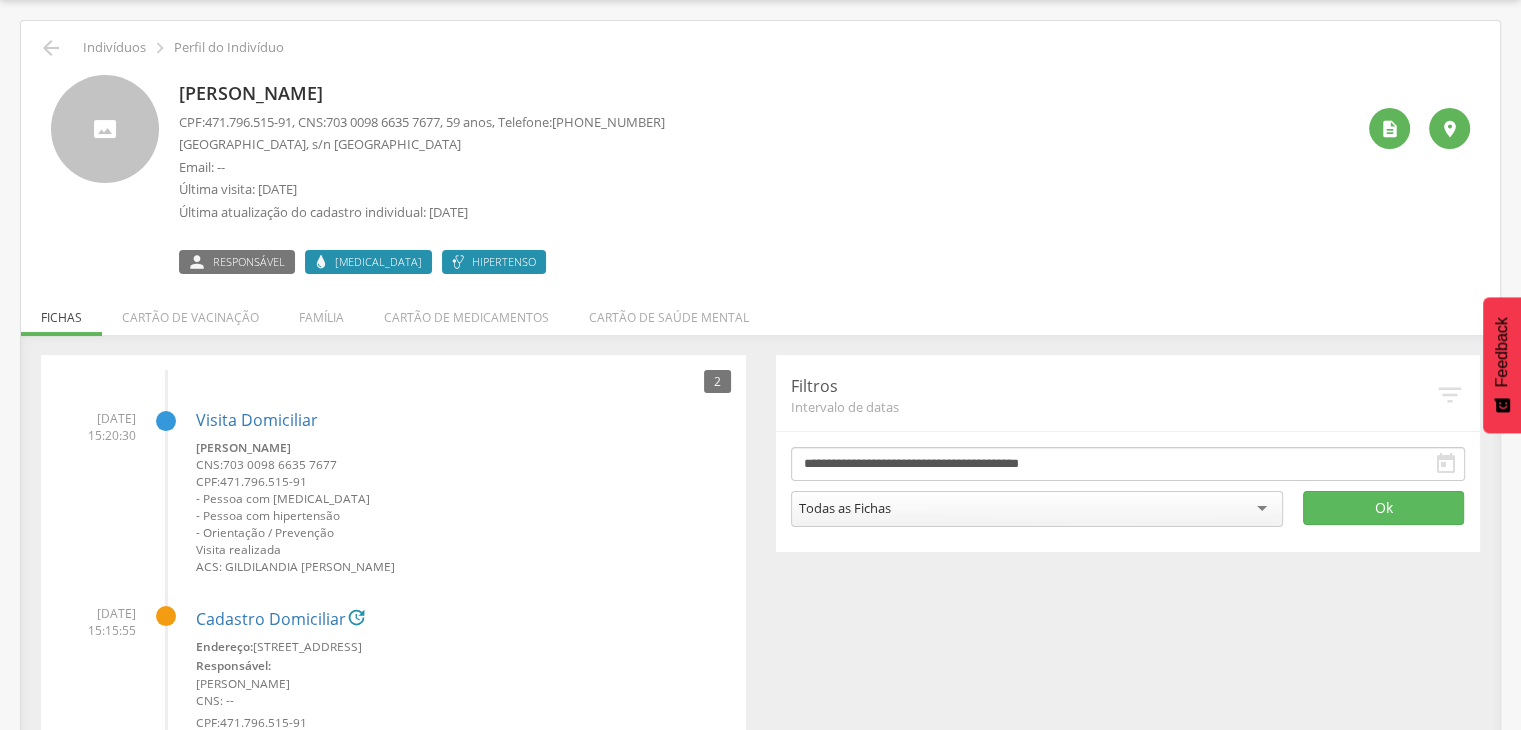drag, startPoint x: 172, startPoint y: 82, endPoint x: 503, endPoint y: 79, distance: 331.01358 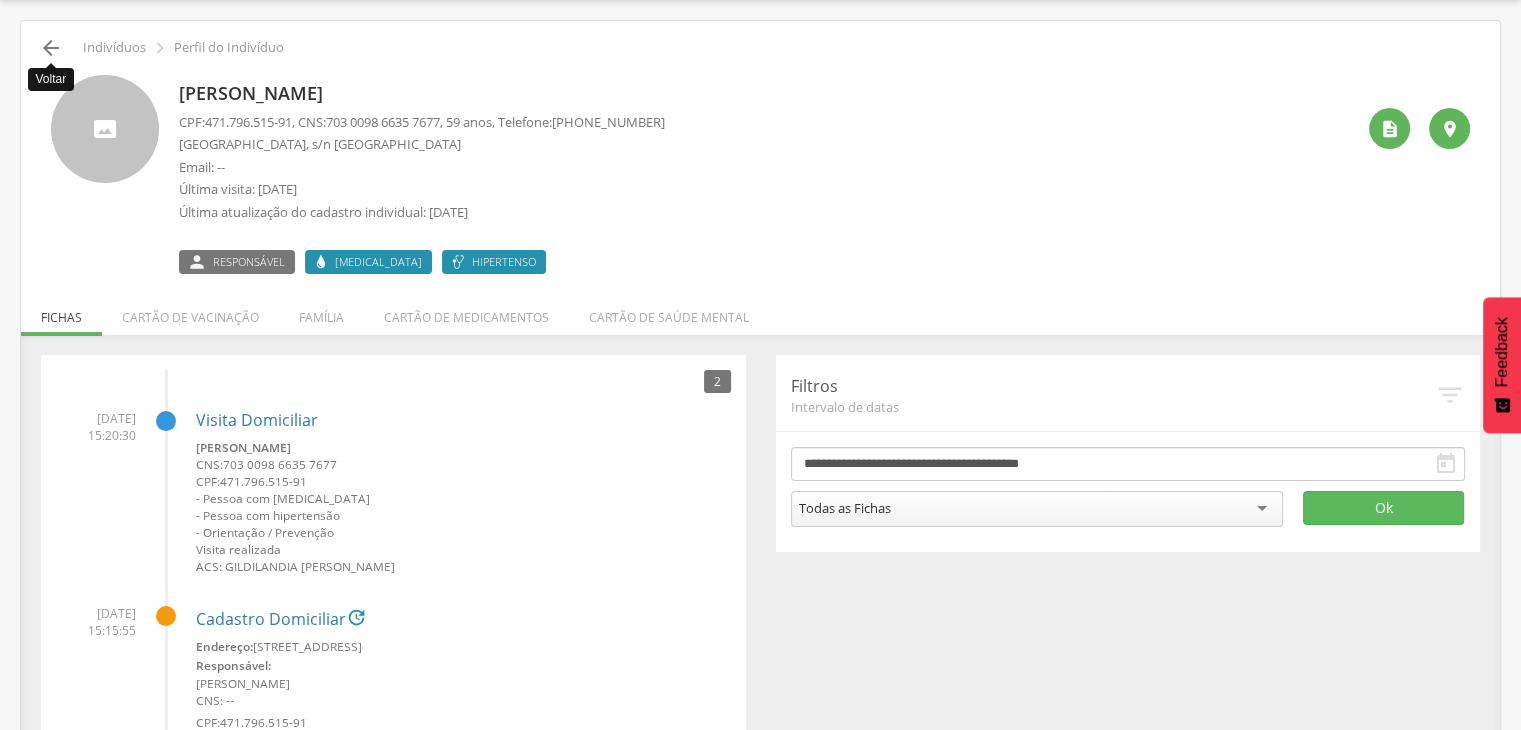 click on "" at bounding box center (51, 48) 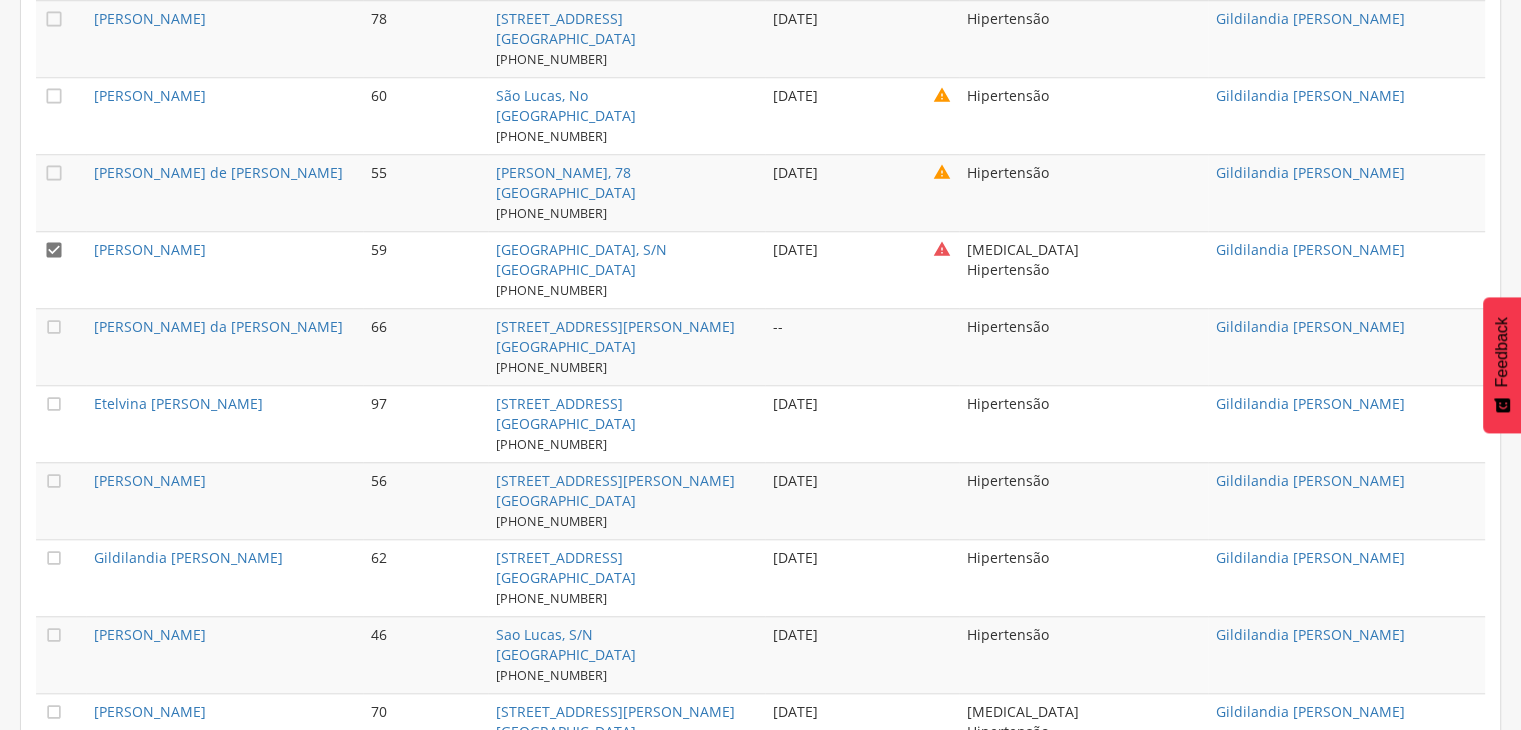 scroll, scrollTop: 1760, scrollLeft: 0, axis: vertical 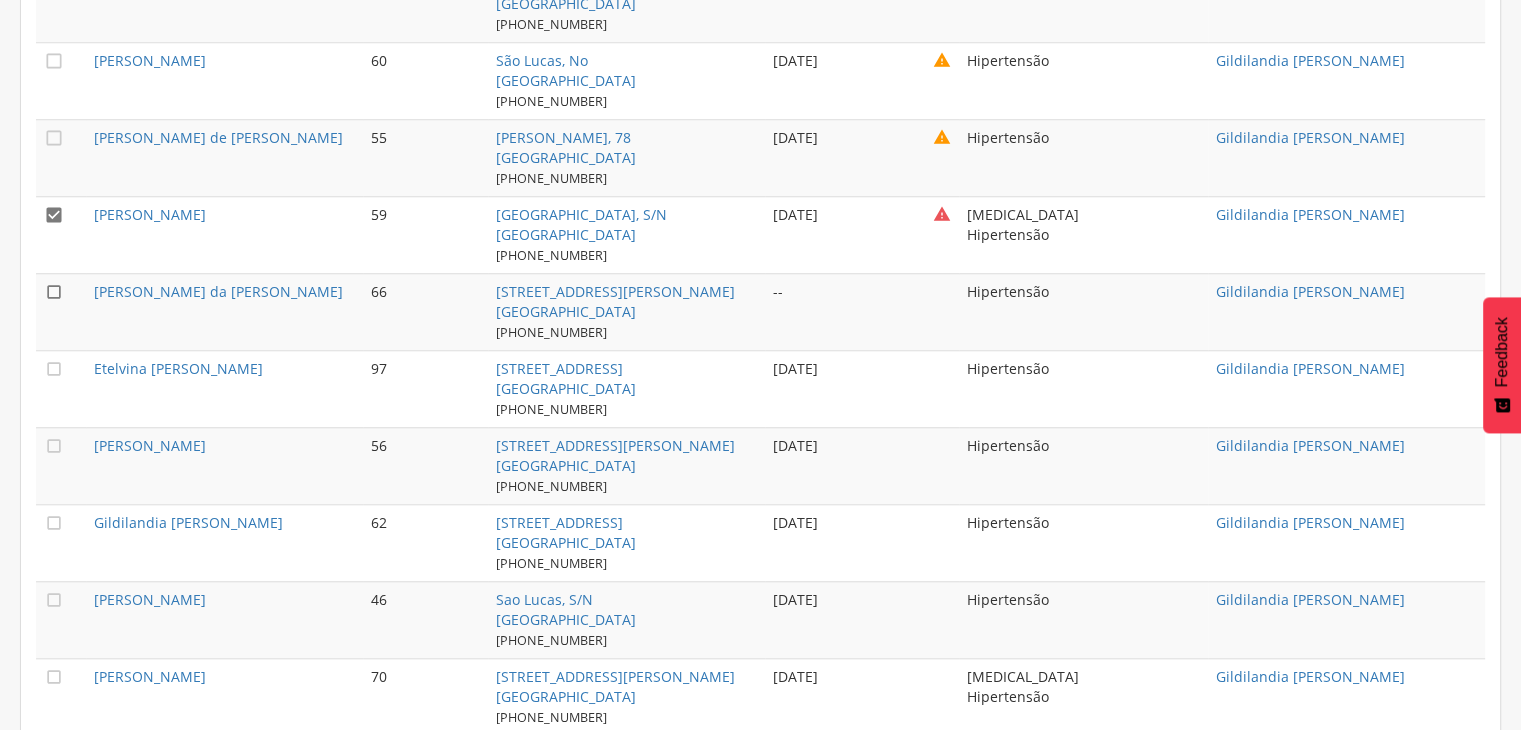 click on "" at bounding box center [54, 292] 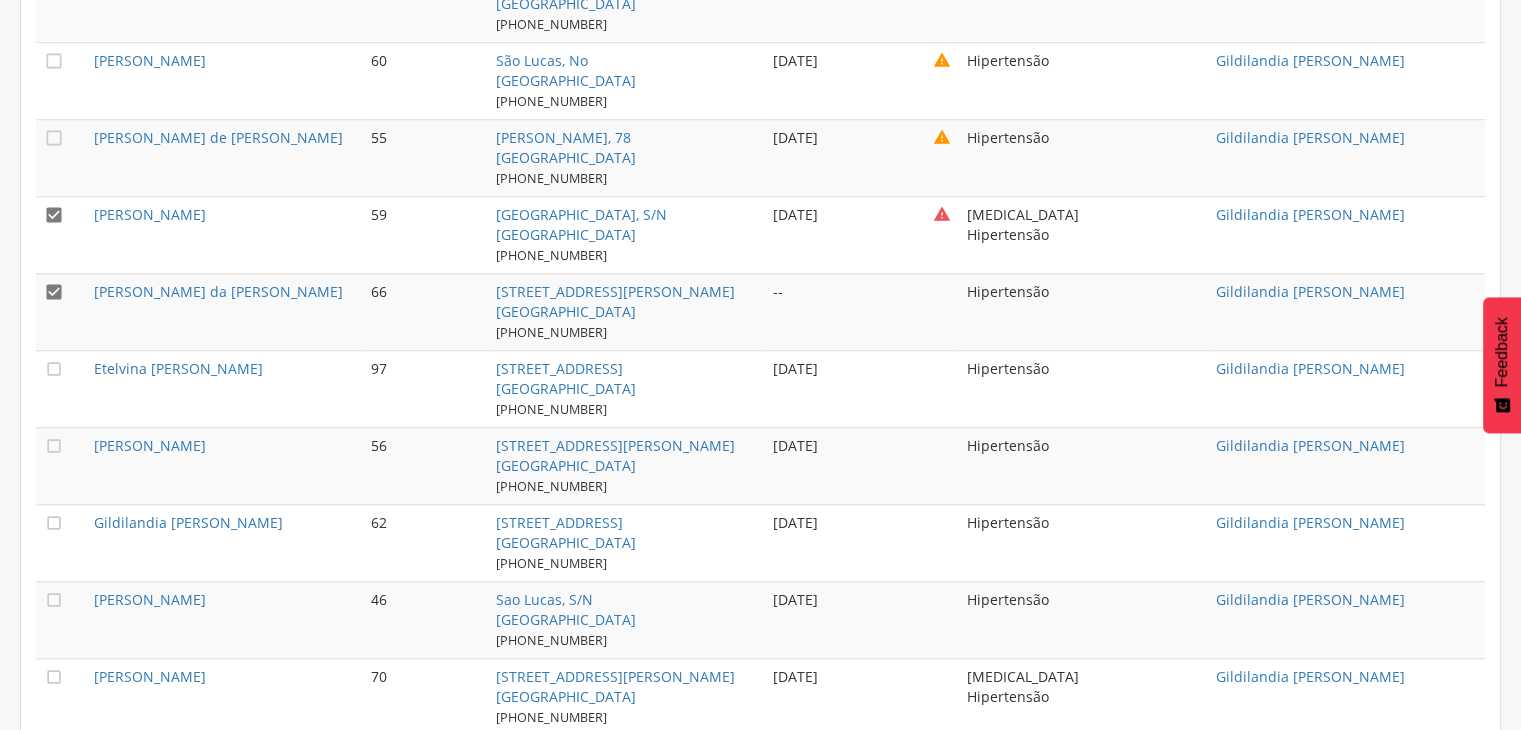 click on "" at bounding box center (54, 215) 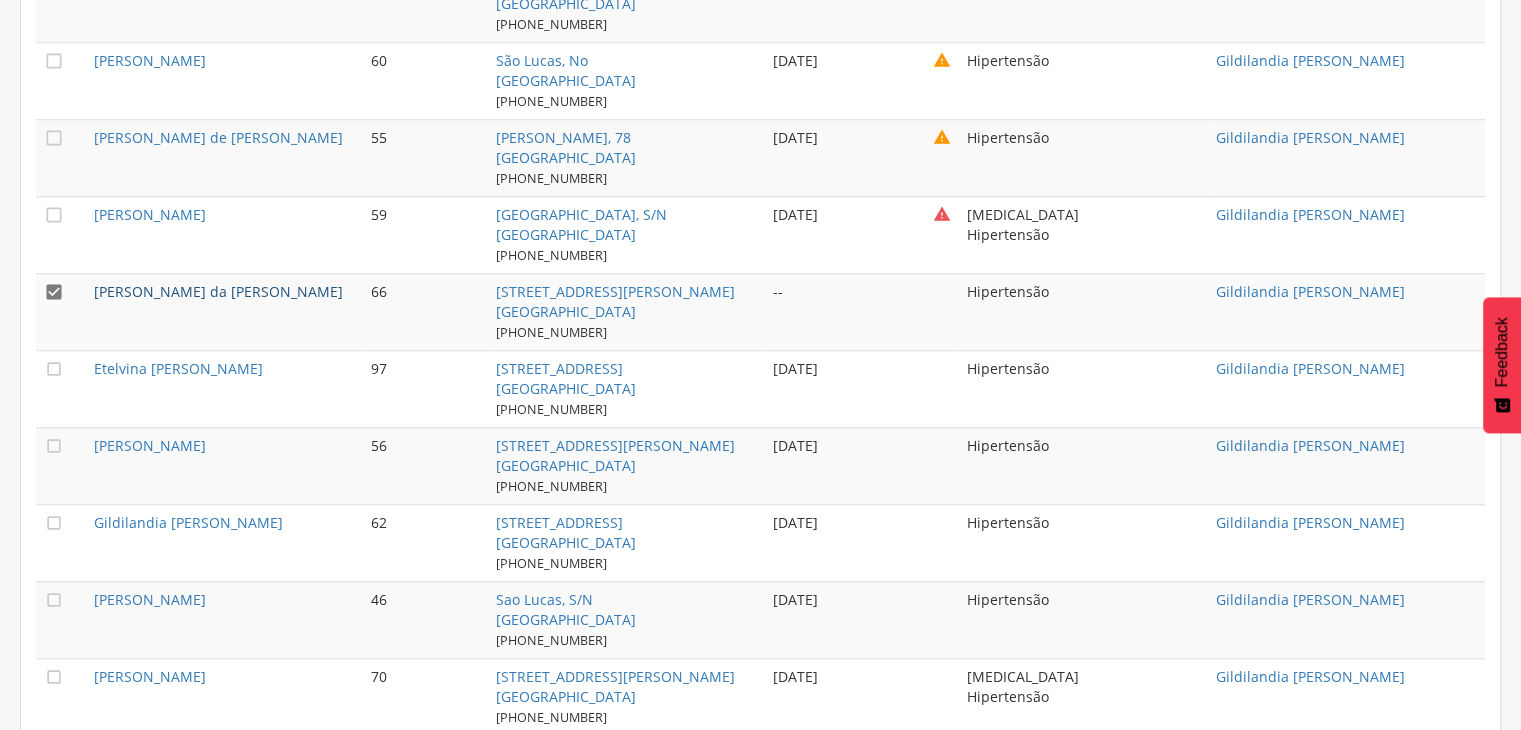 click on "[PERSON_NAME] da [PERSON_NAME]" at bounding box center (218, 291) 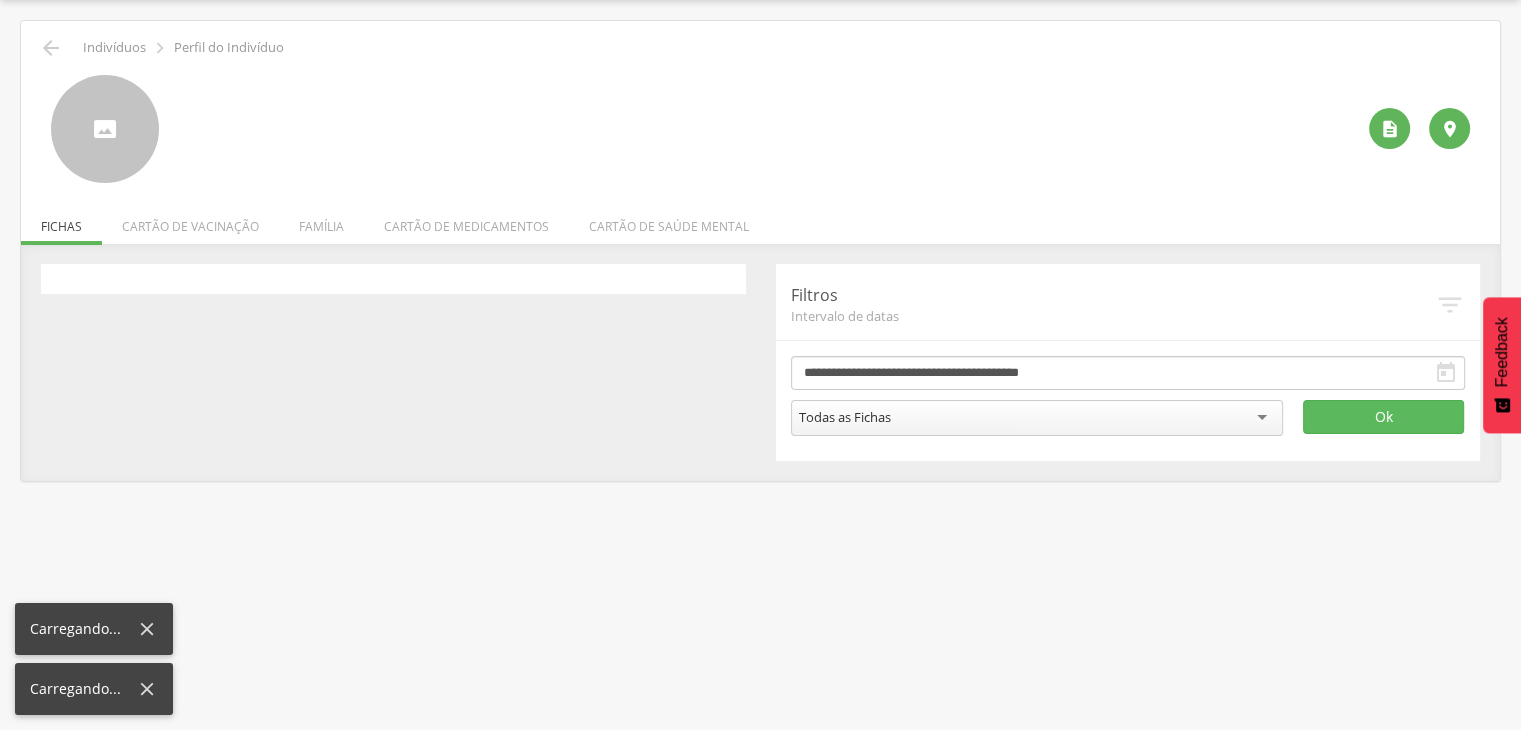 scroll, scrollTop: 60, scrollLeft: 0, axis: vertical 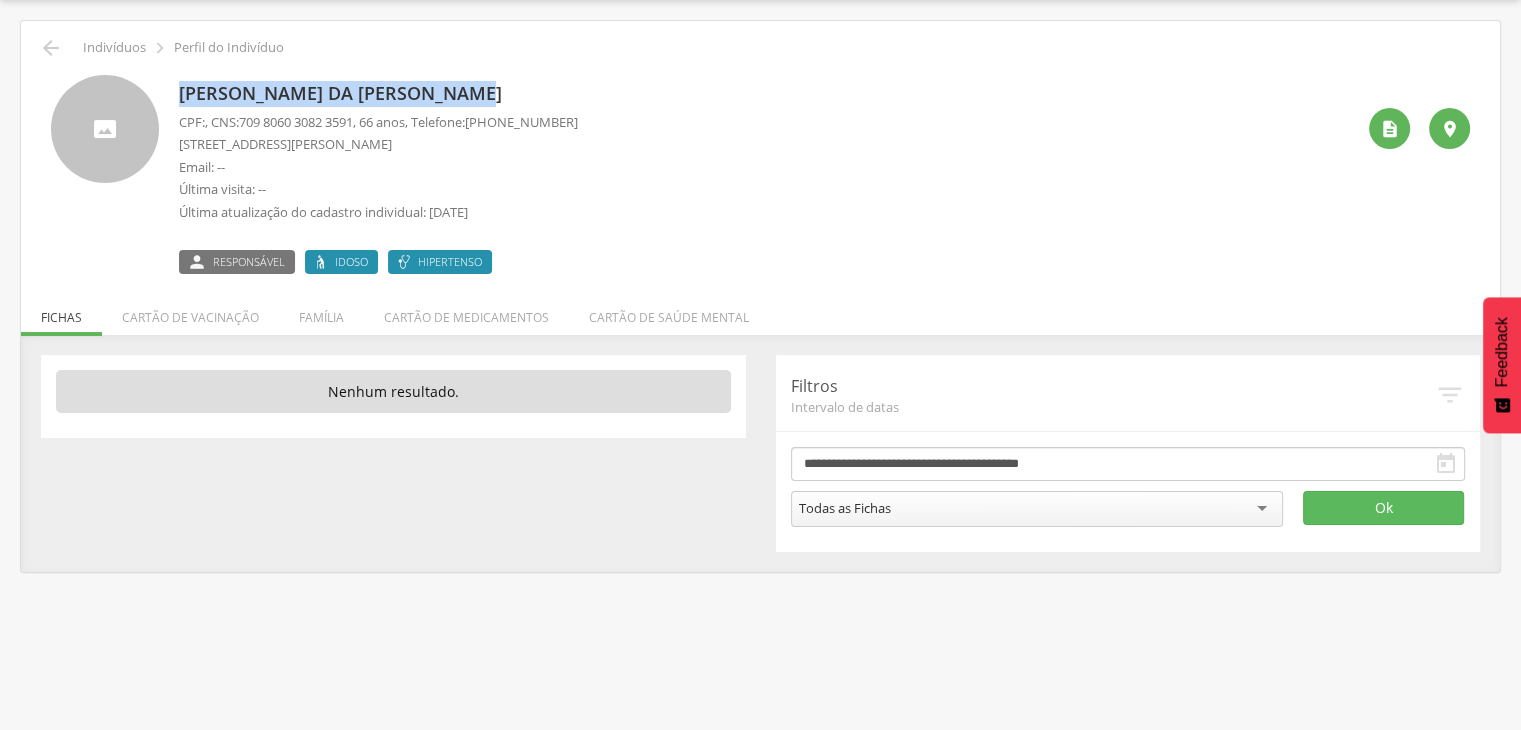 drag, startPoint x: 173, startPoint y: 88, endPoint x: 473, endPoint y: 80, distance: 300.10666 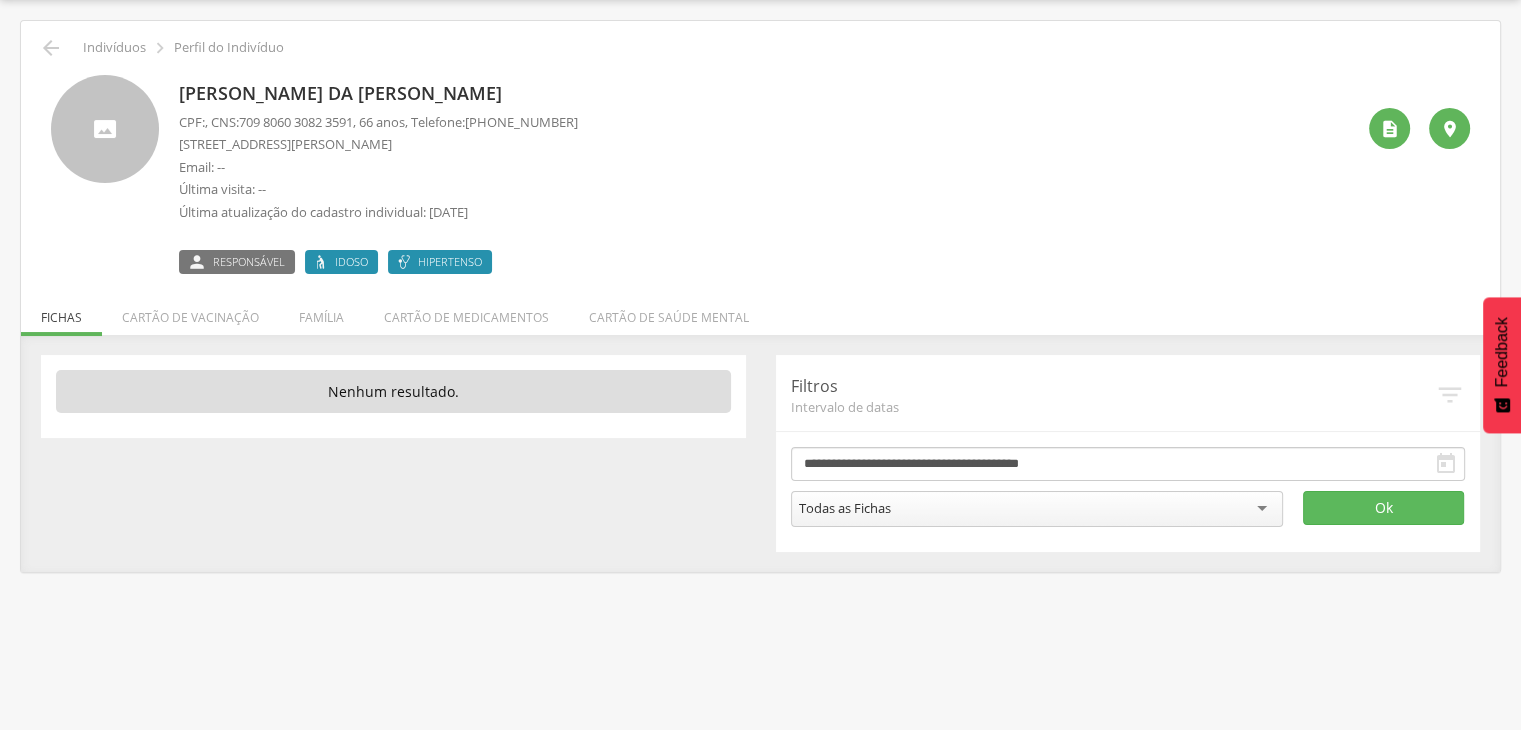 click on " Voltar
Indivíduos

Perfil do Indivíduo" at bounding box center [760, 48] 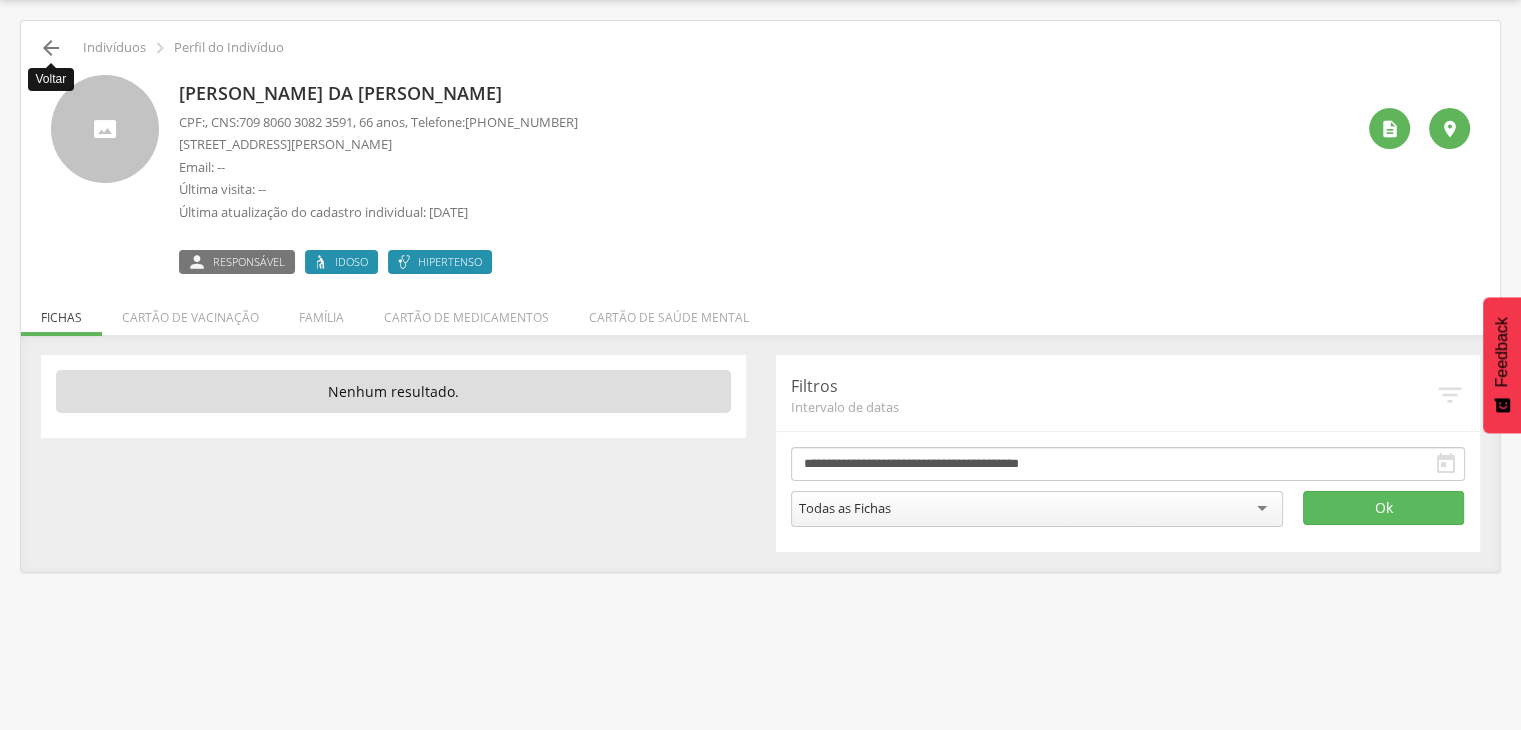 click on "" at bounding box center (51, 48) 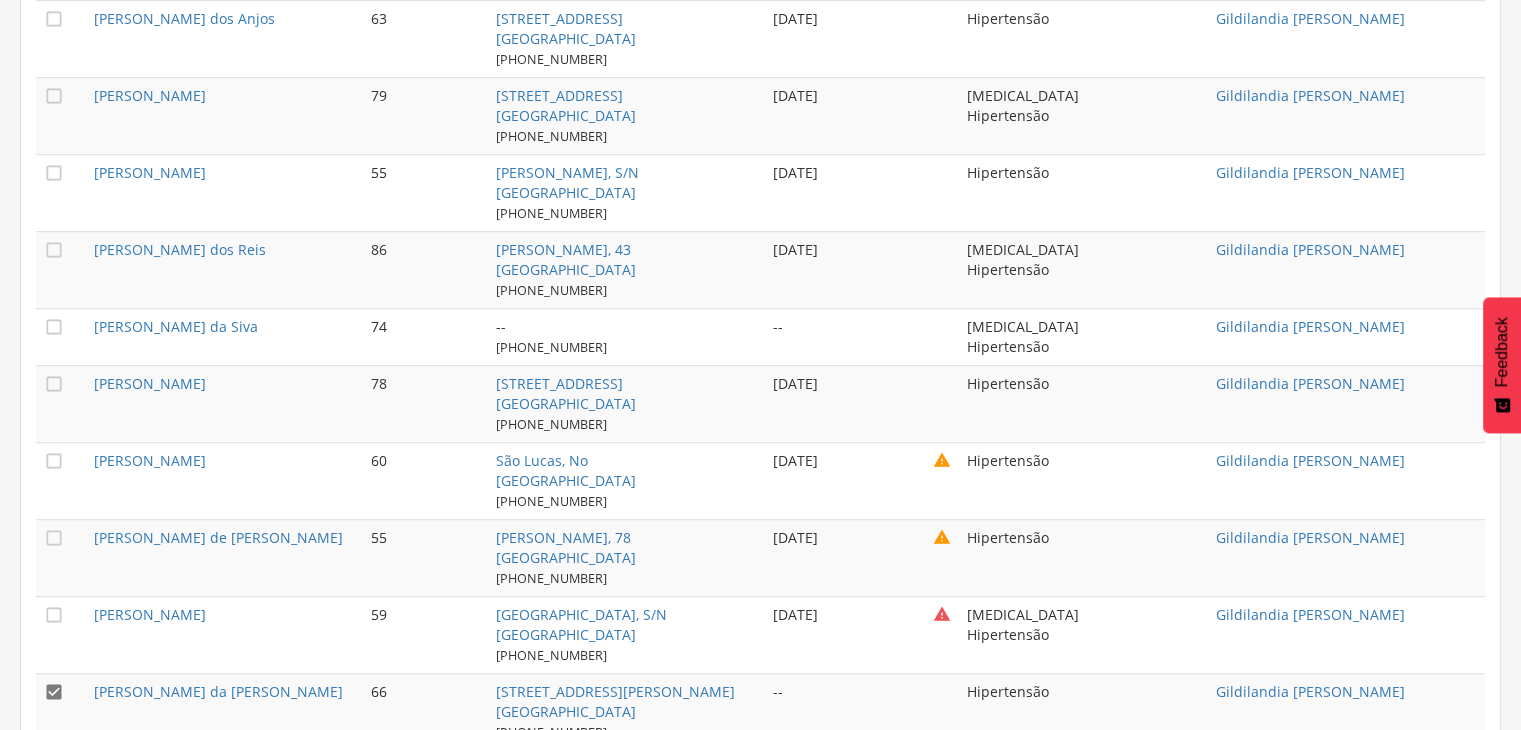 scroll, scrollTop: 1660, scrollLeft: 0, axis: vertical 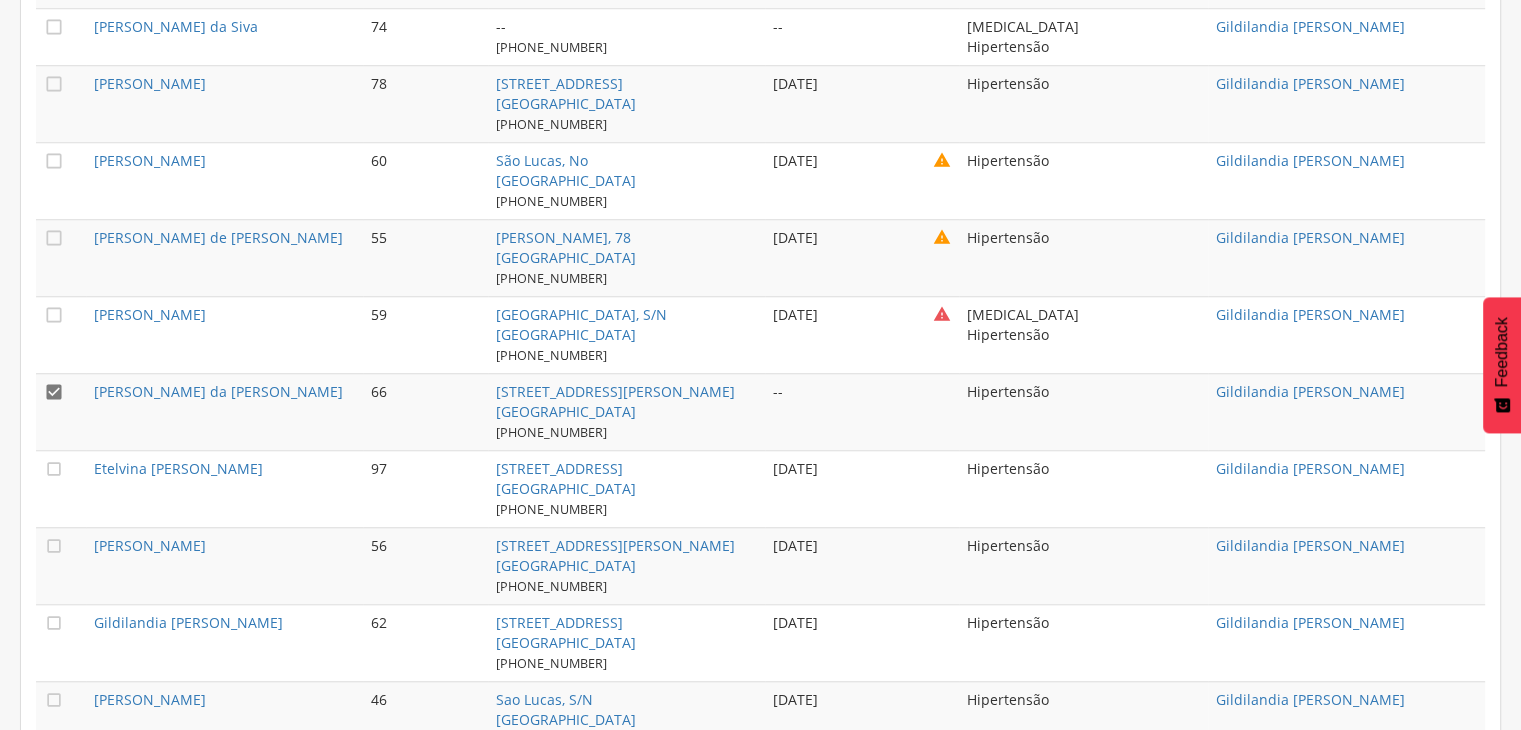 click on "" at bounding box center (61, 488) 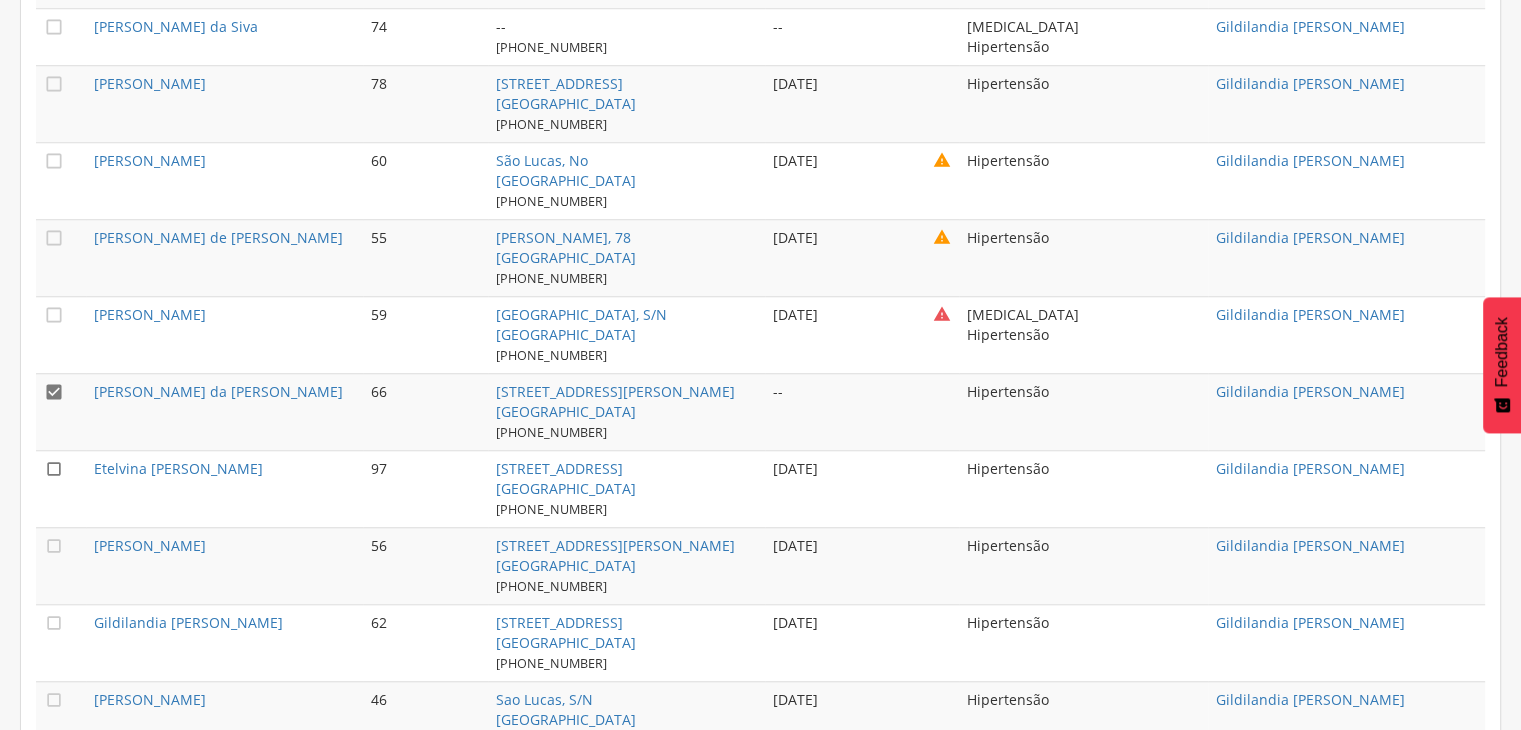 click on "" at bounding box center [54, 469] 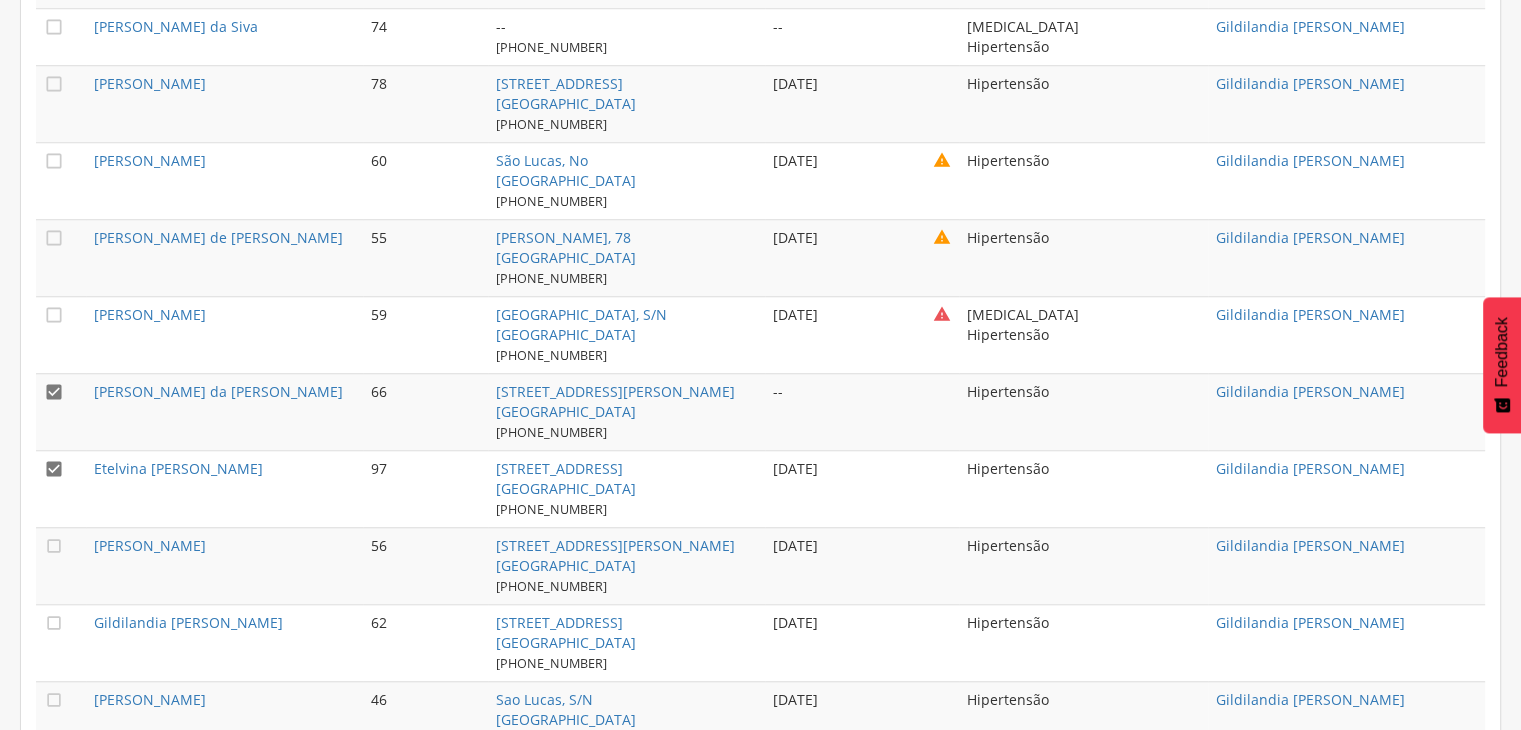 click on "" at bounding box center (54, 392) 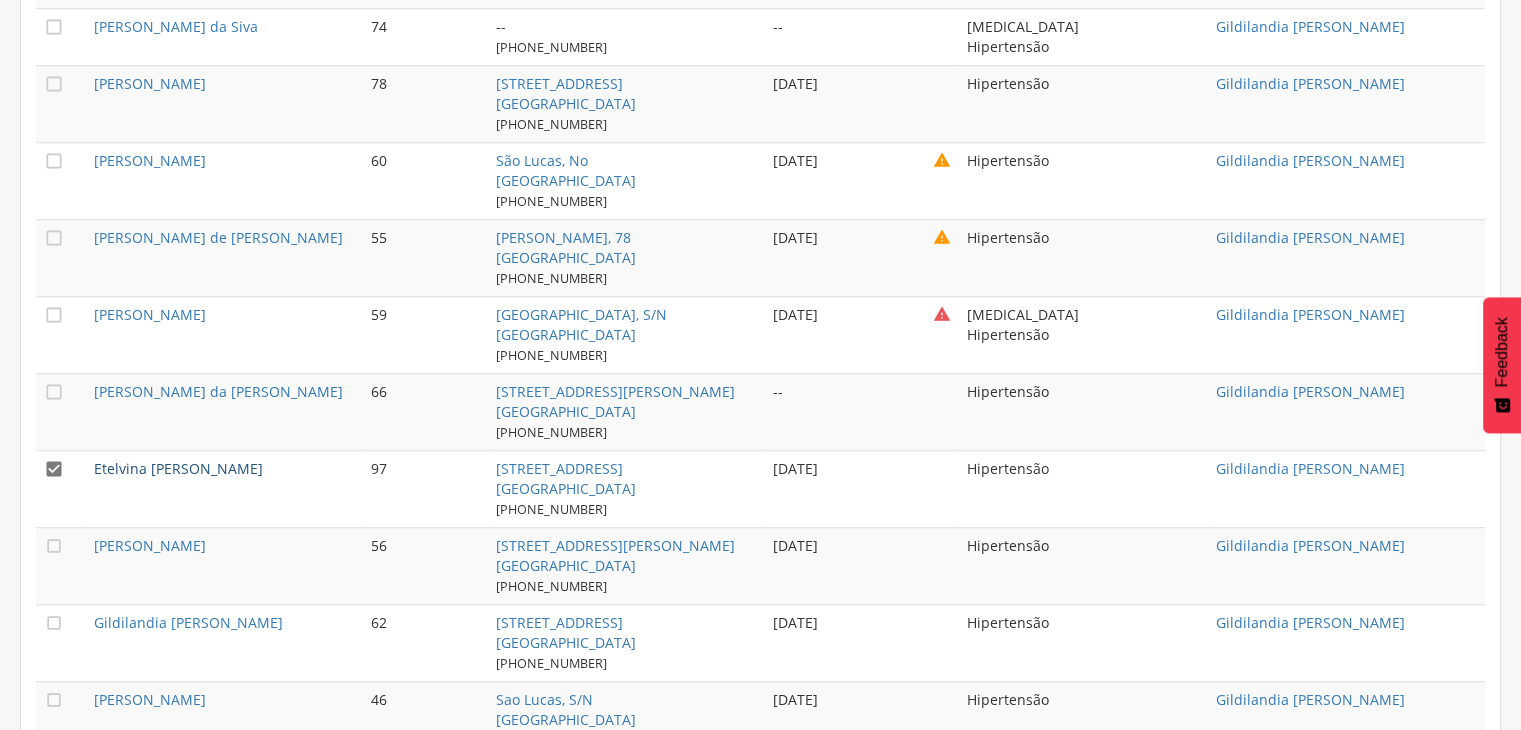 click on "Etelvina [PERSON_NAME]" at bounding box center (178, 468) 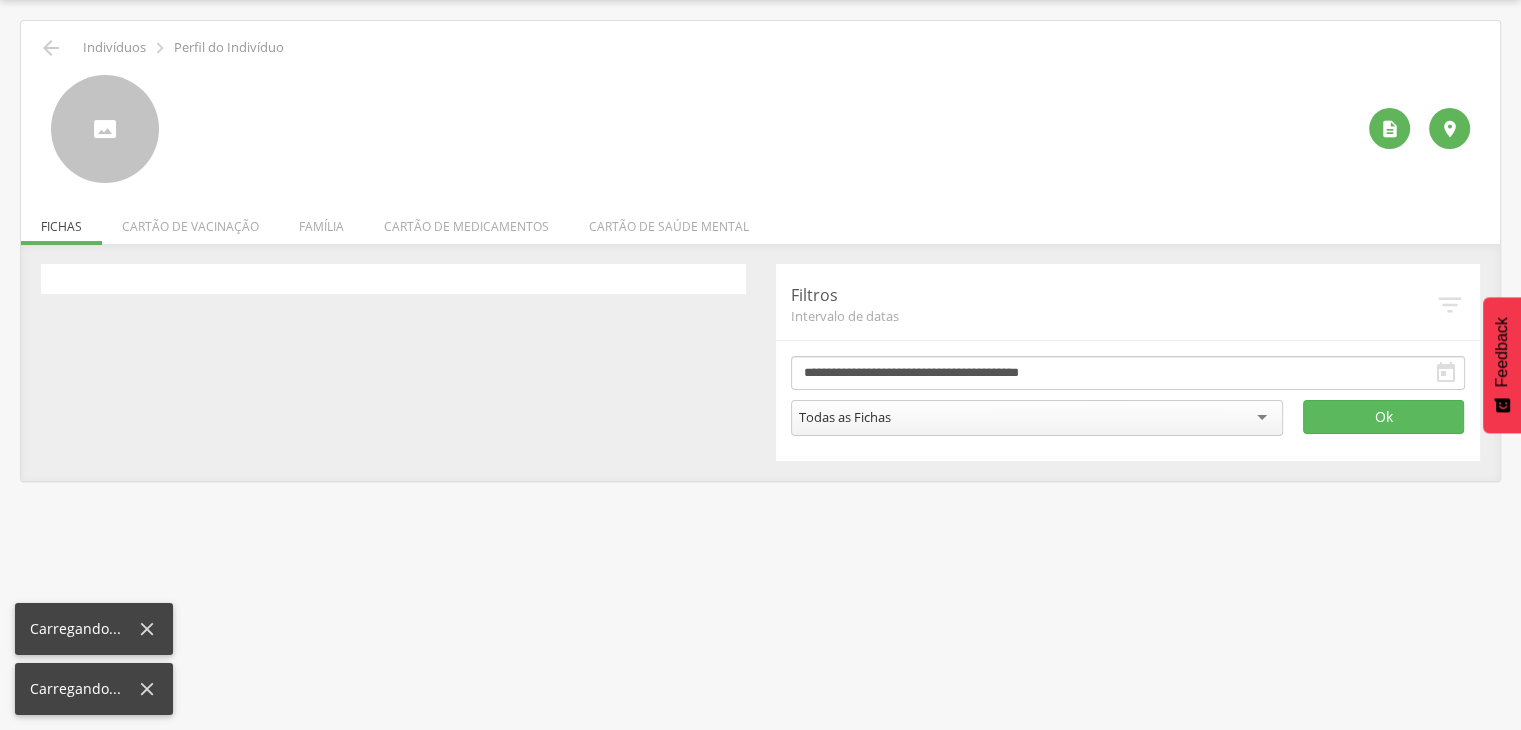scroll, scrollTop: 60, scrollLeft: 0, axis: vertical 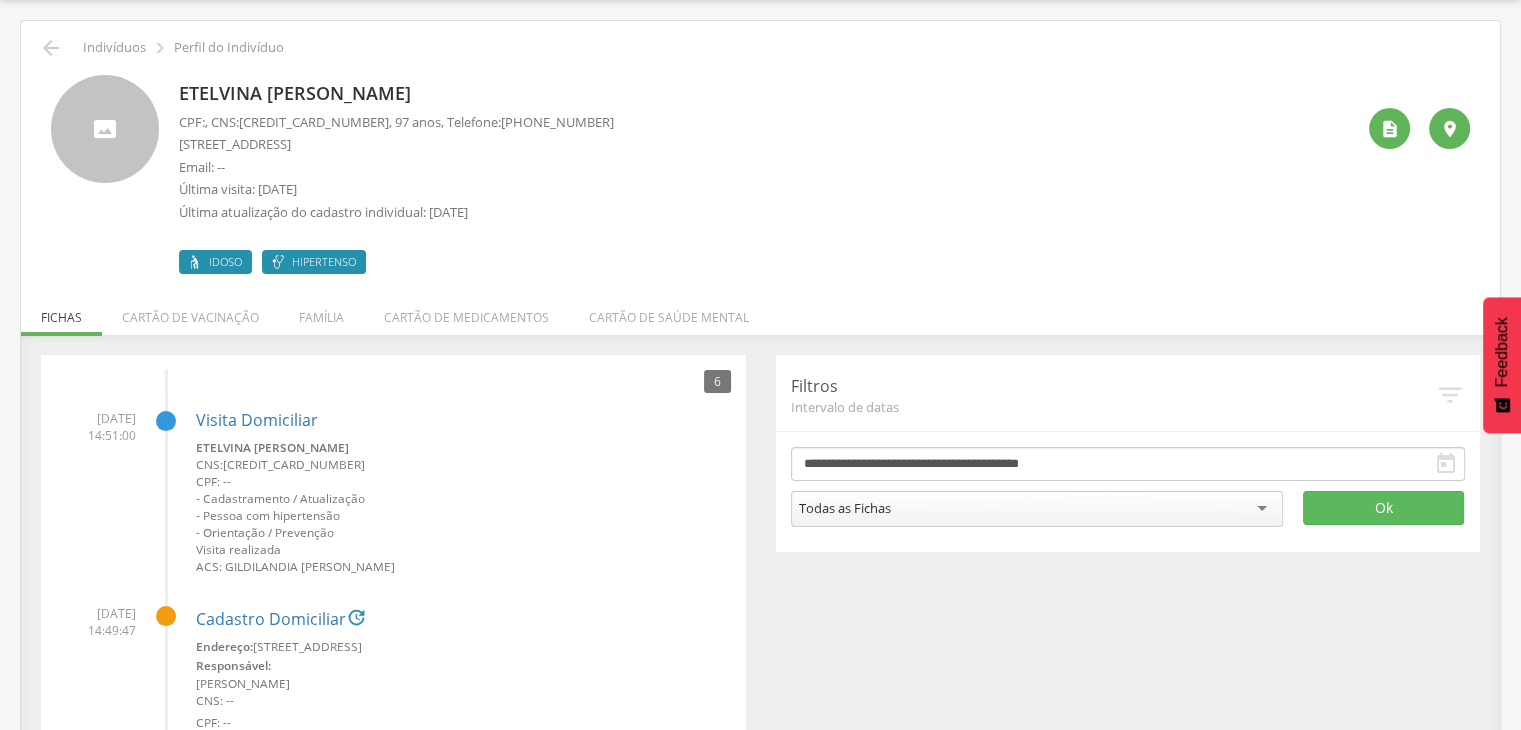 drag, startPoint x: 180, startPoint y: 97, endPoint x: 434, endPoint y: 95, distance: 254.00787 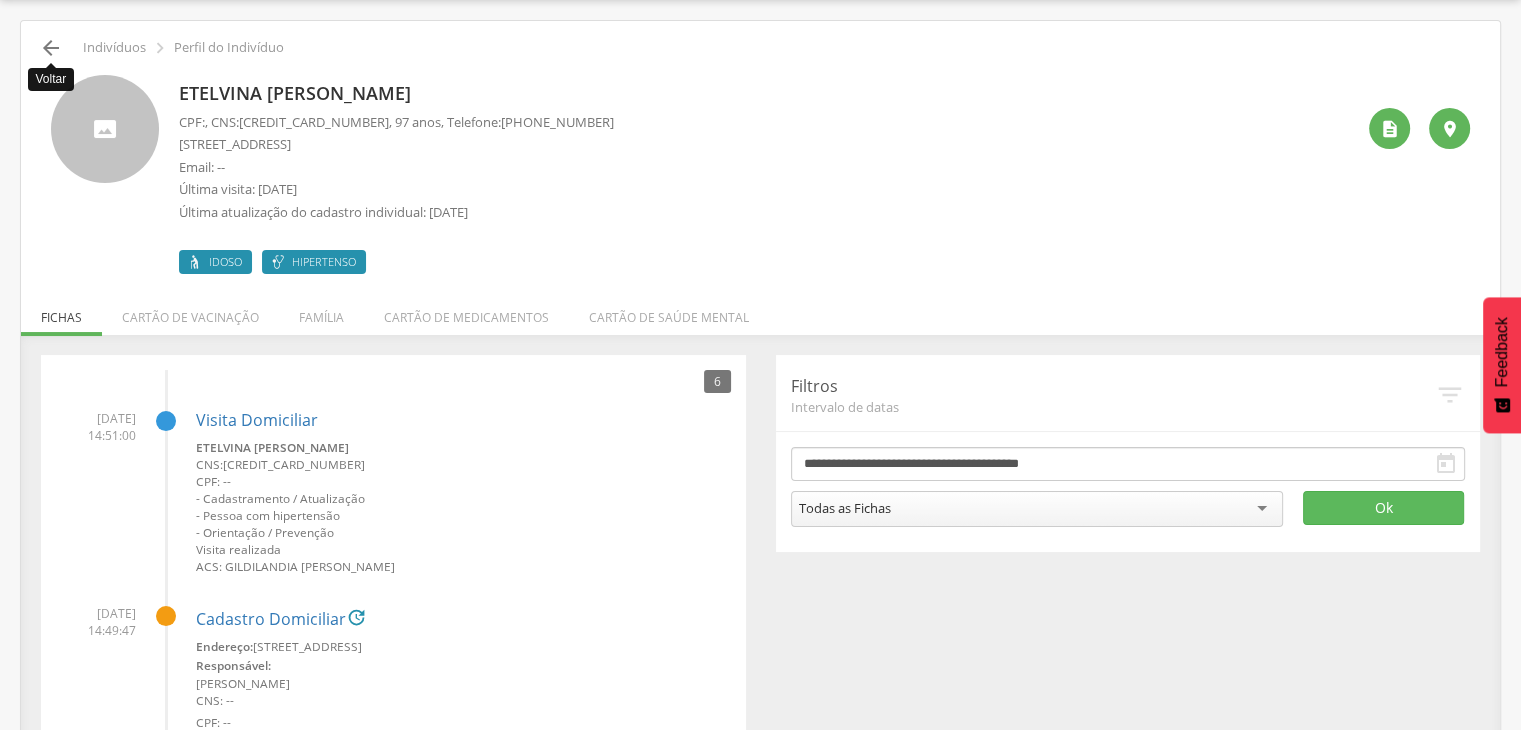 click on "" at bounding box center (51, 48) 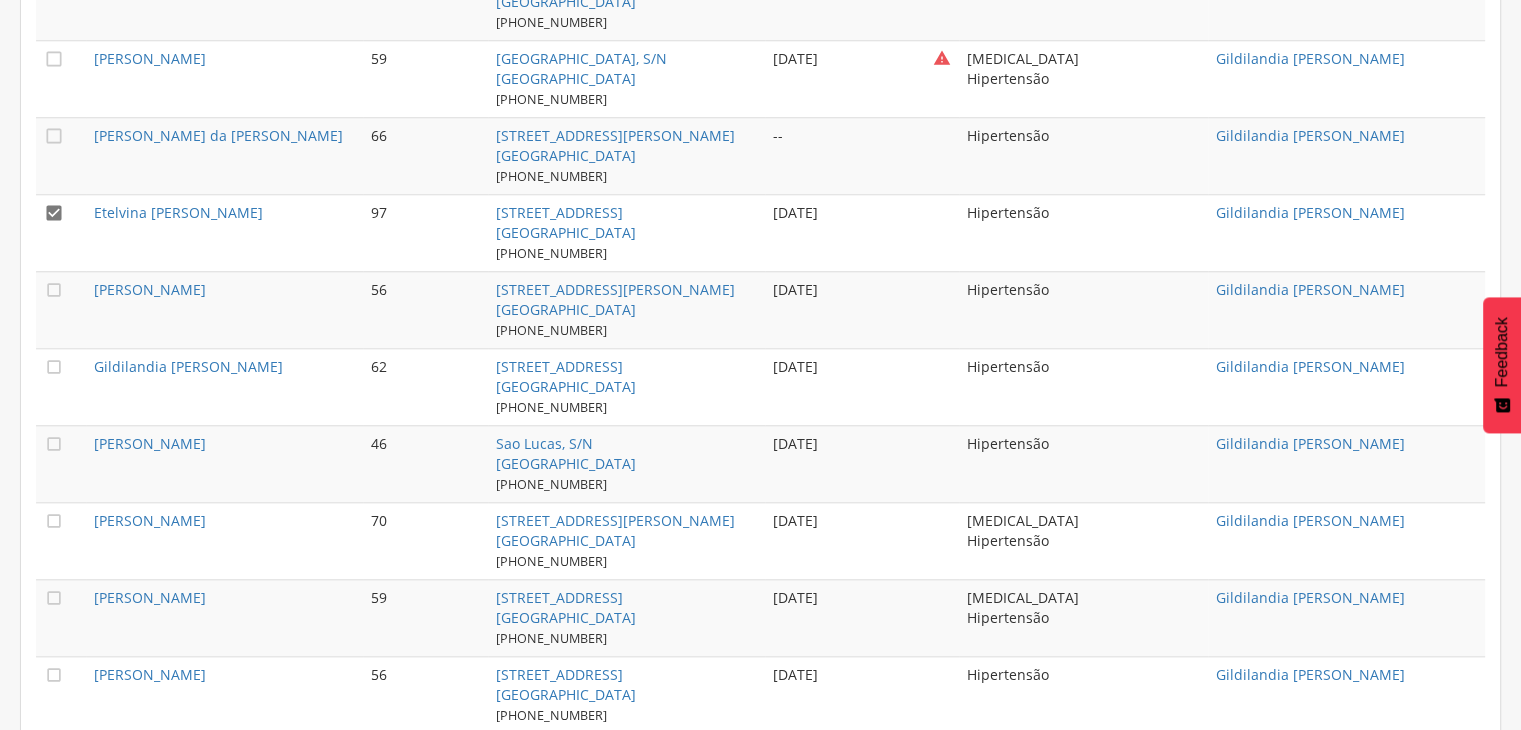 scroll, scrollTop: 1936, scrollLeft: 0, axis: vertical 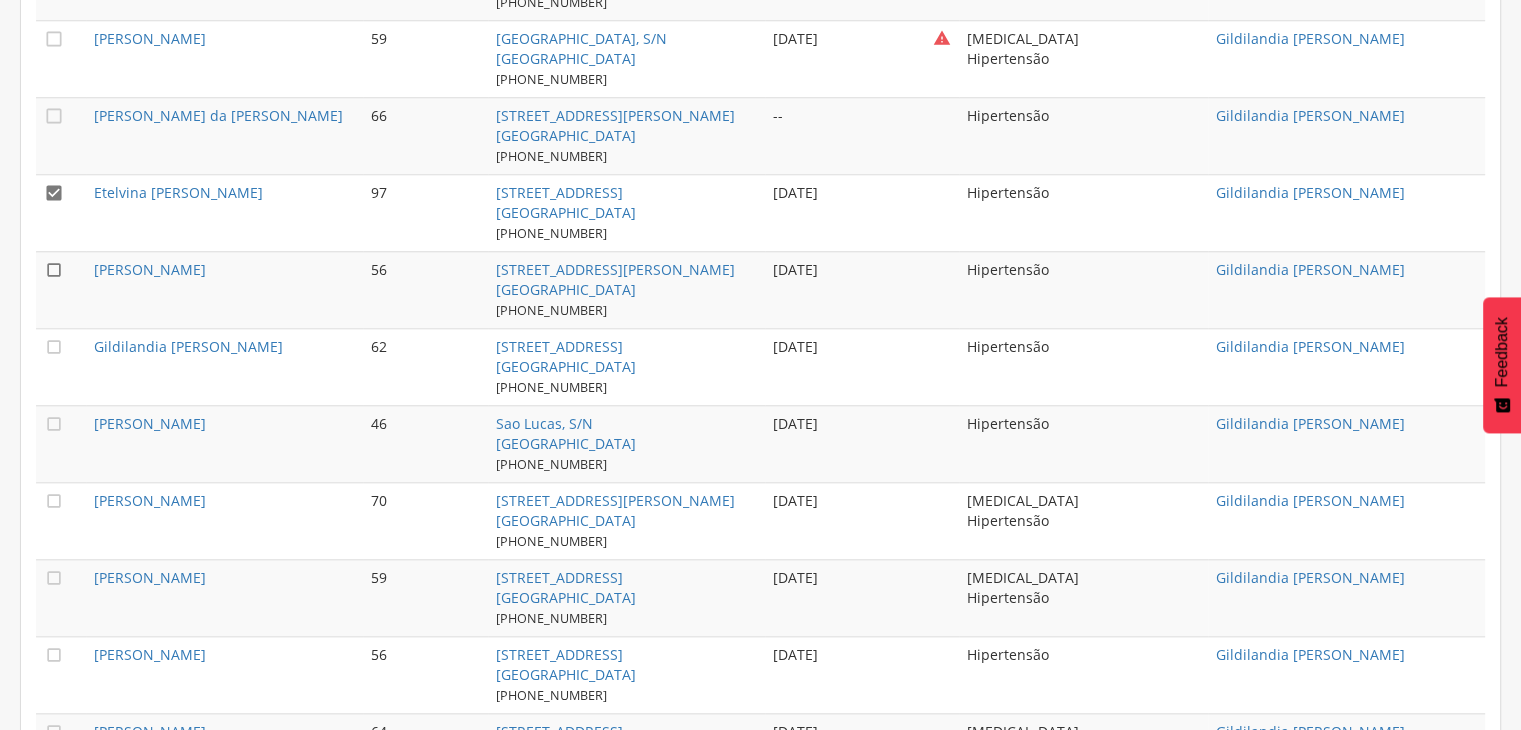 click on "" at bounding box center (54, 270) 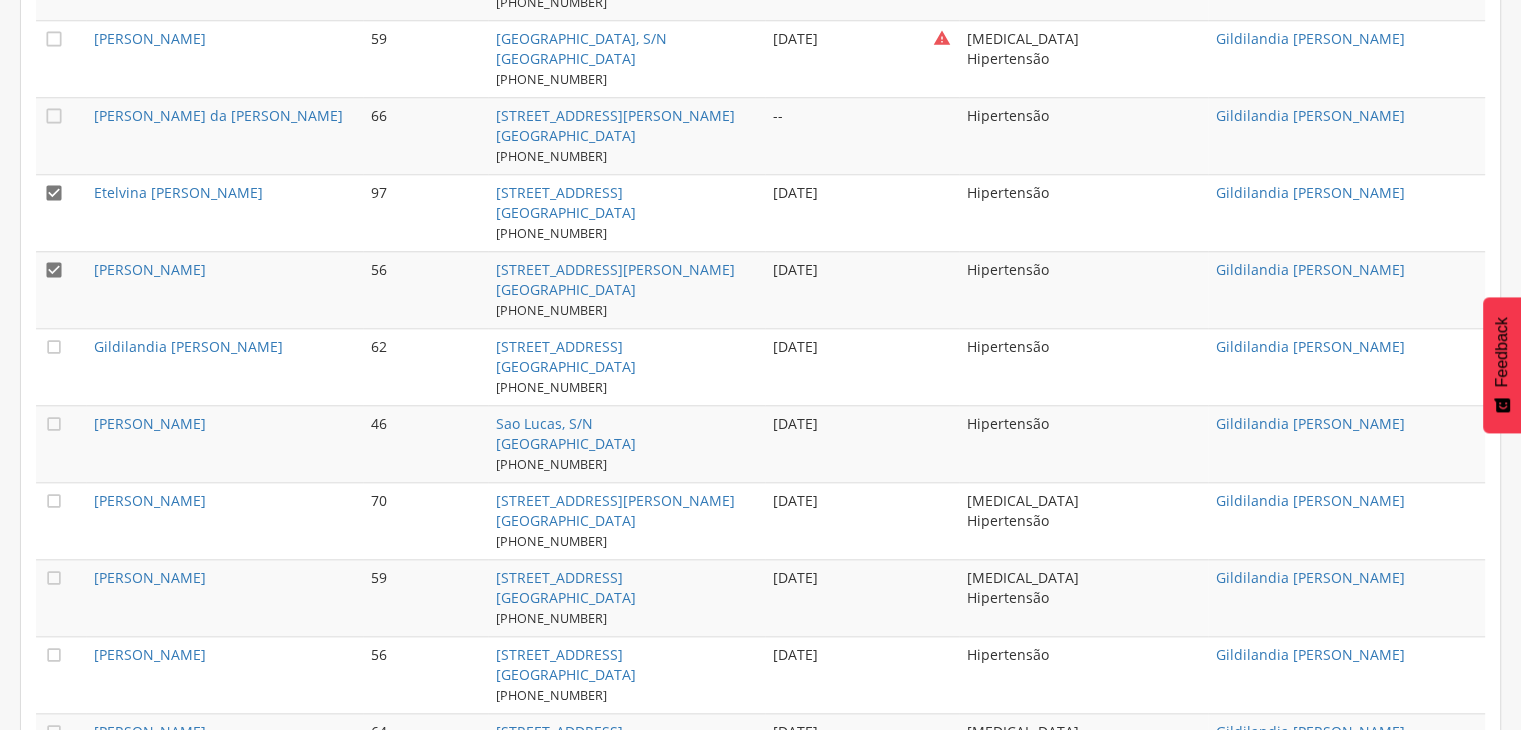 click on "" at bounding box center [54, 193] 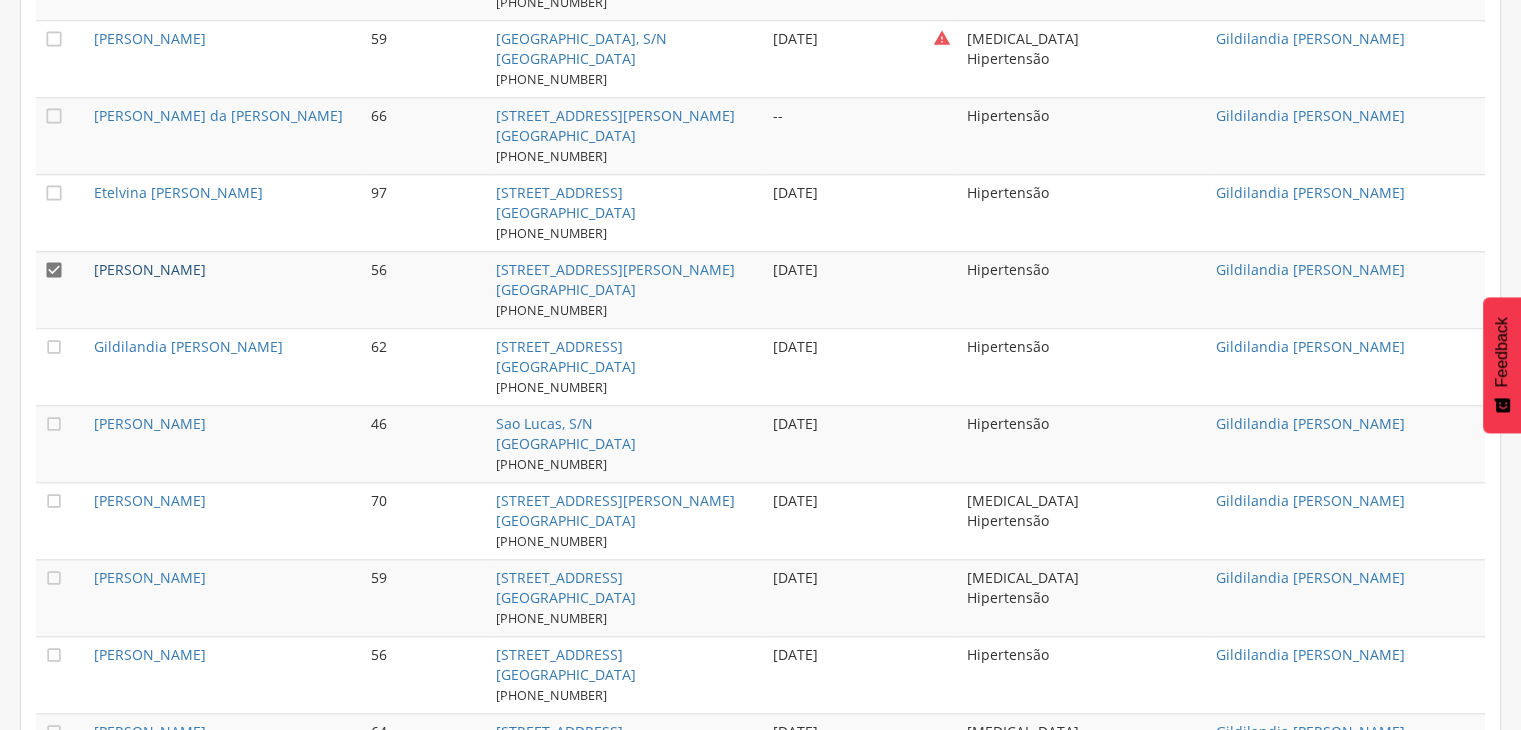 click on "[PERSON_NAME]" at bounding box center (150, 269) 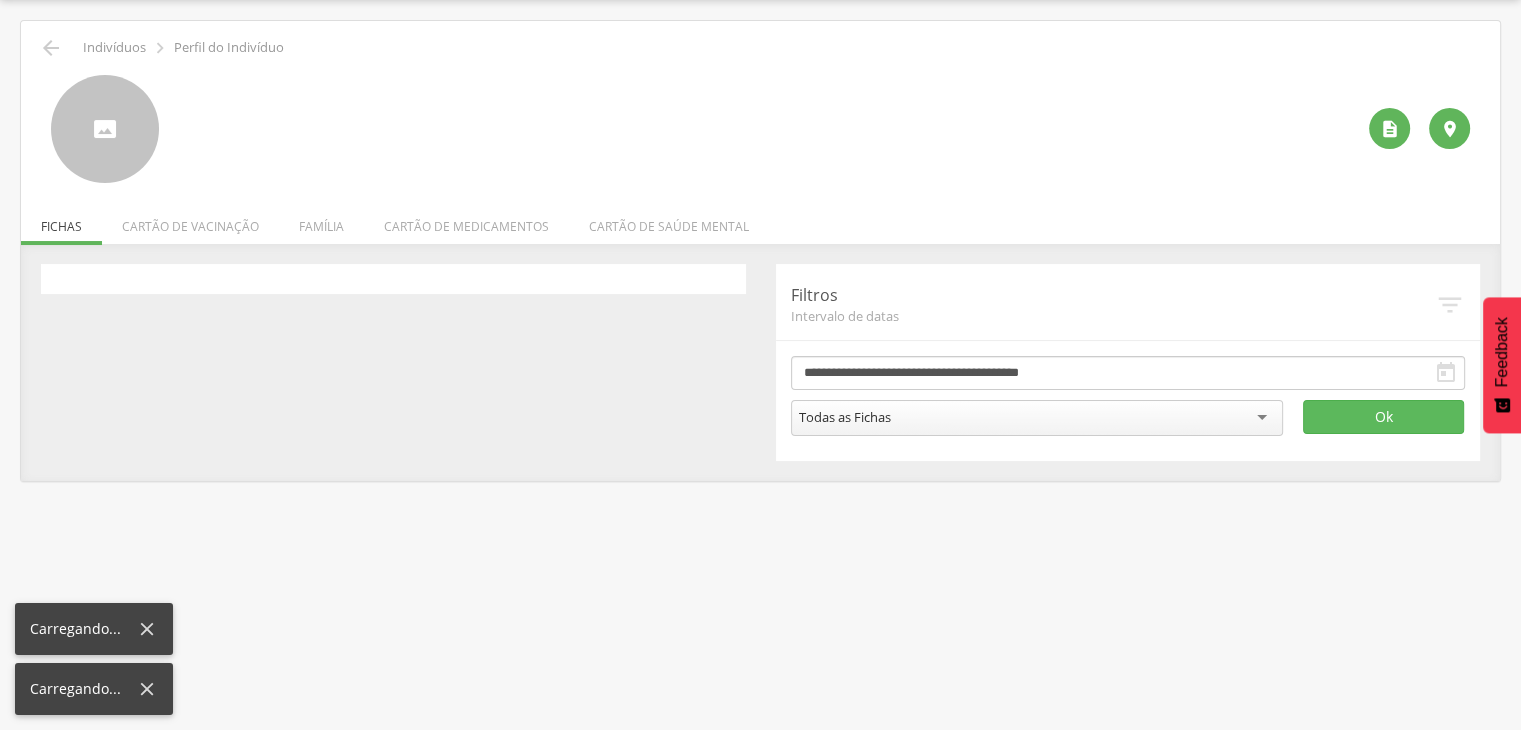 scroll, scrollTop: 60, scrollLeft: 0, axis: vertical 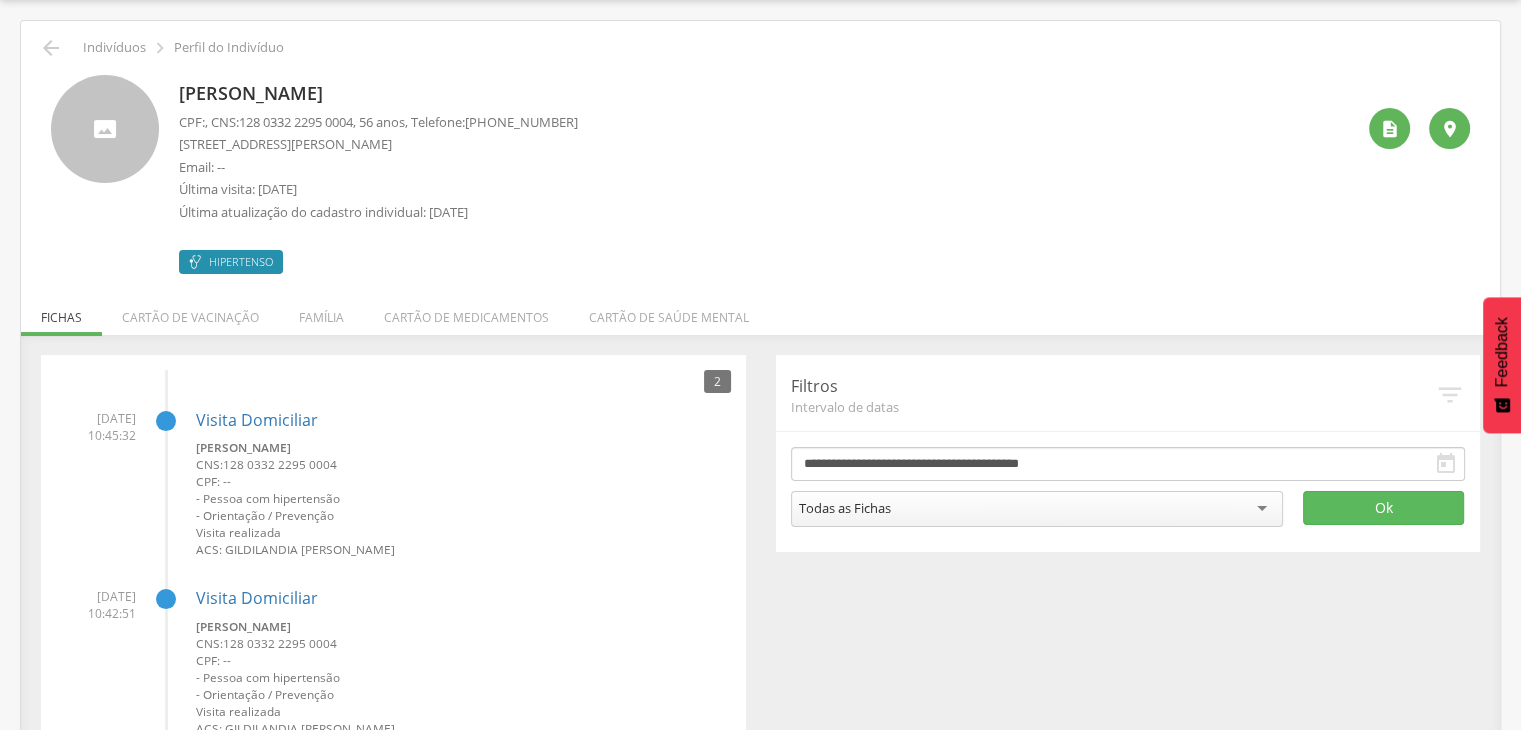 drag, startPoint x: 180, startPoint y: 96, endPoint x: 464, endPoint y: 101, distance: 284.044 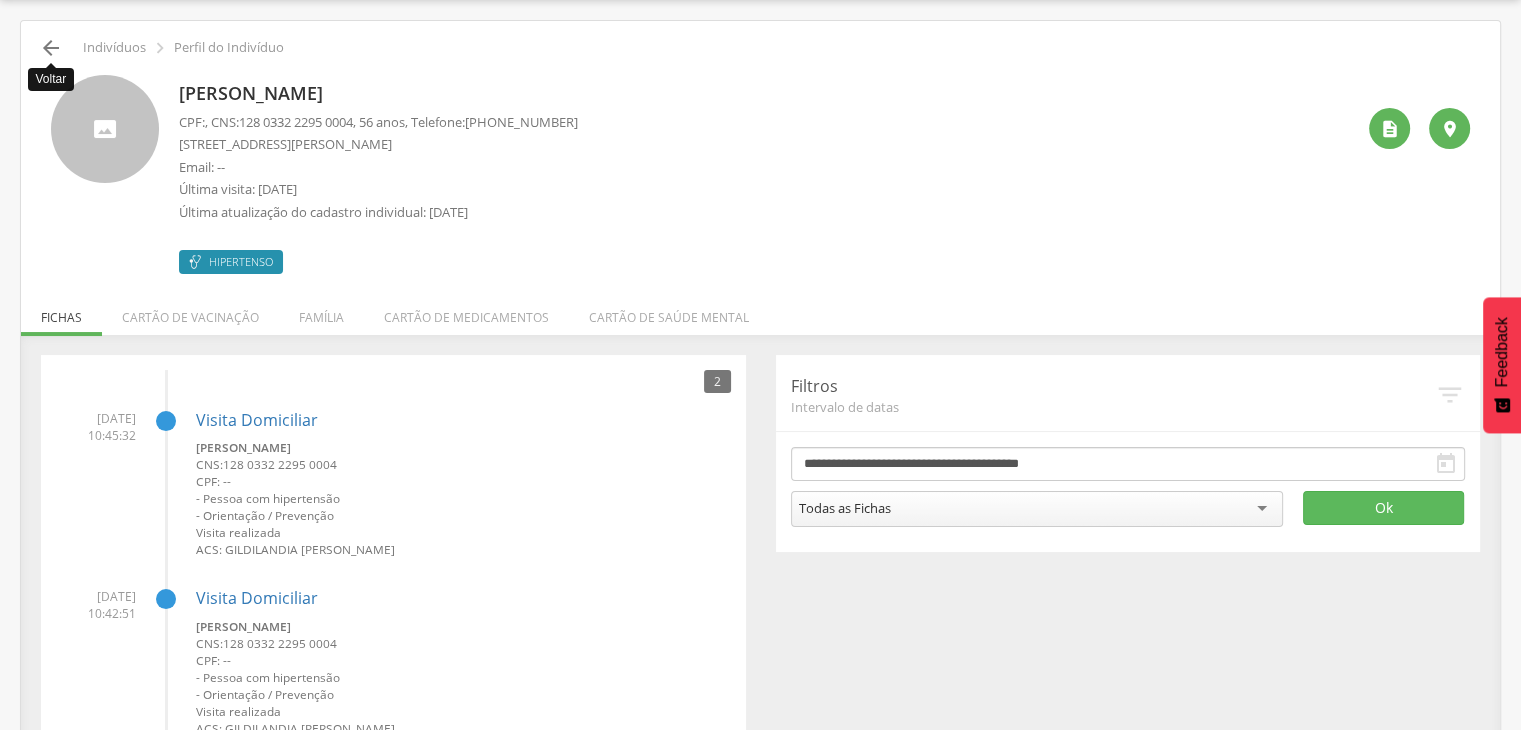 click on " Voltar
Indivíduos

Perfil do Indivíduo
[PERSON_NAME]
CPF:  , CNS:  [PHONE_NUMBER] , 56 anos, Telefone:  [PHONE_NUMBER] [STREET_ADDRESS][PERSON_NAME] Prata Email: -- Última visita: [DATE] Última atualização do cadastro individual: [DATE]
Hipertenso


Fichas
Cartão de vacinação
Família
Cartão de medicamentos
Cartão de saúde mental
5
Nenhum outro membro da família cadastrado.
[PERSON_NAME] CNS:  700 0024 9166 7309 , 78 anos  [PERSON_NAME] CNS:  708 5053 8893 1272 , 6 anos [PERSON_NAME] CNS:  161 9636 2330 0004 , 53 anos [PERSON_NAME] CNS:  , 9 anos CNS:  , 25 anos" at bounding box center (760, 419) 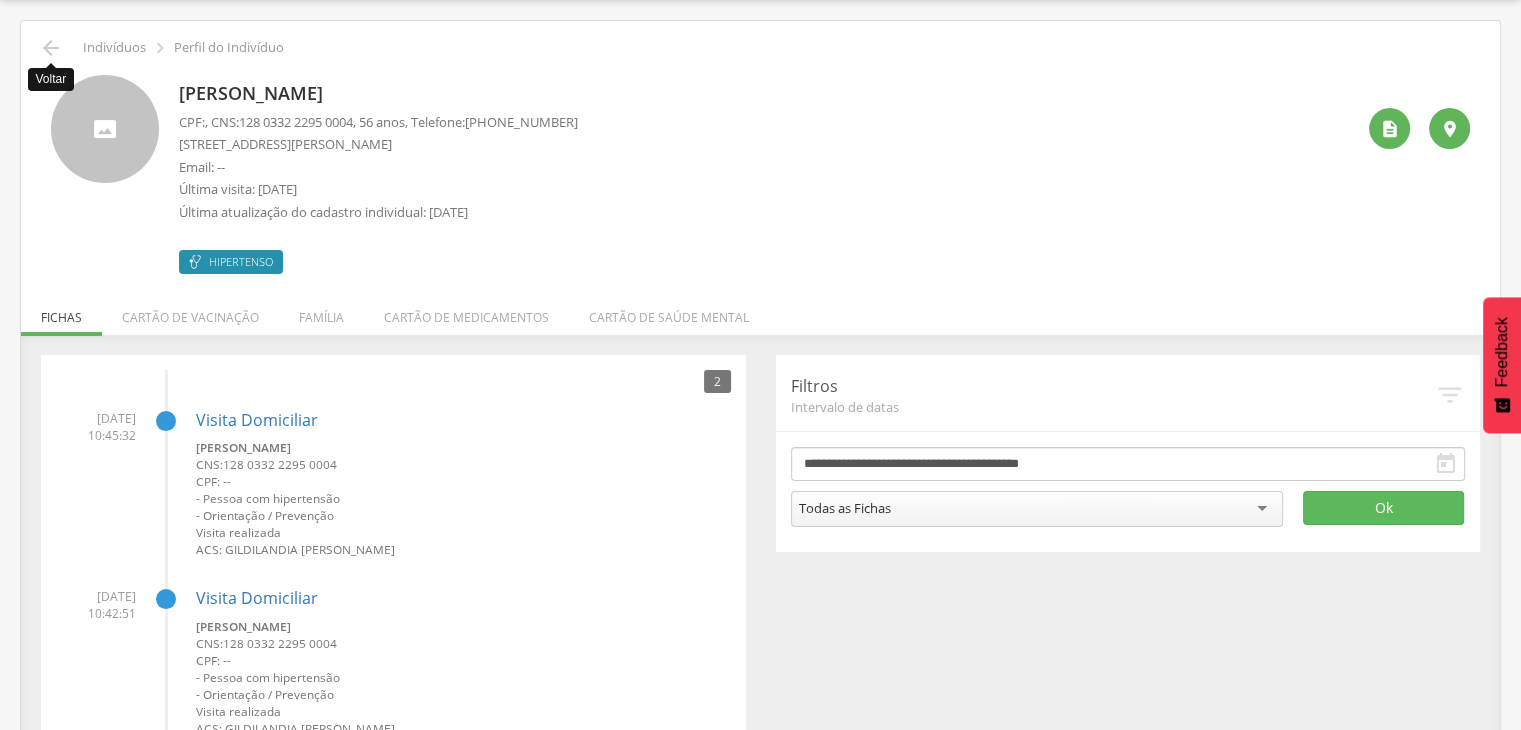 click on "" at bounding box center (51, 48) 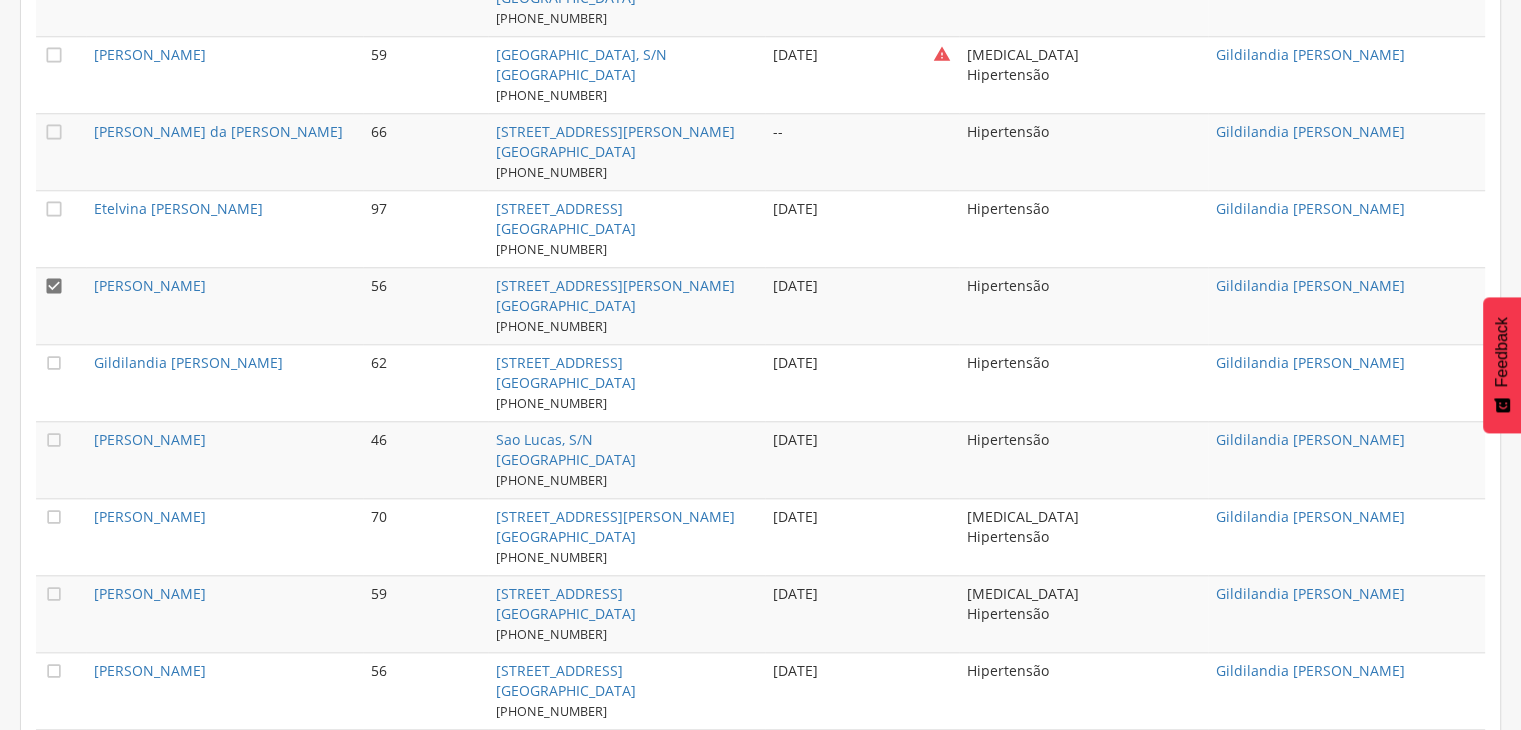 scroll, scrollTop: 1948, scrollLeft: 0, axis: vertical 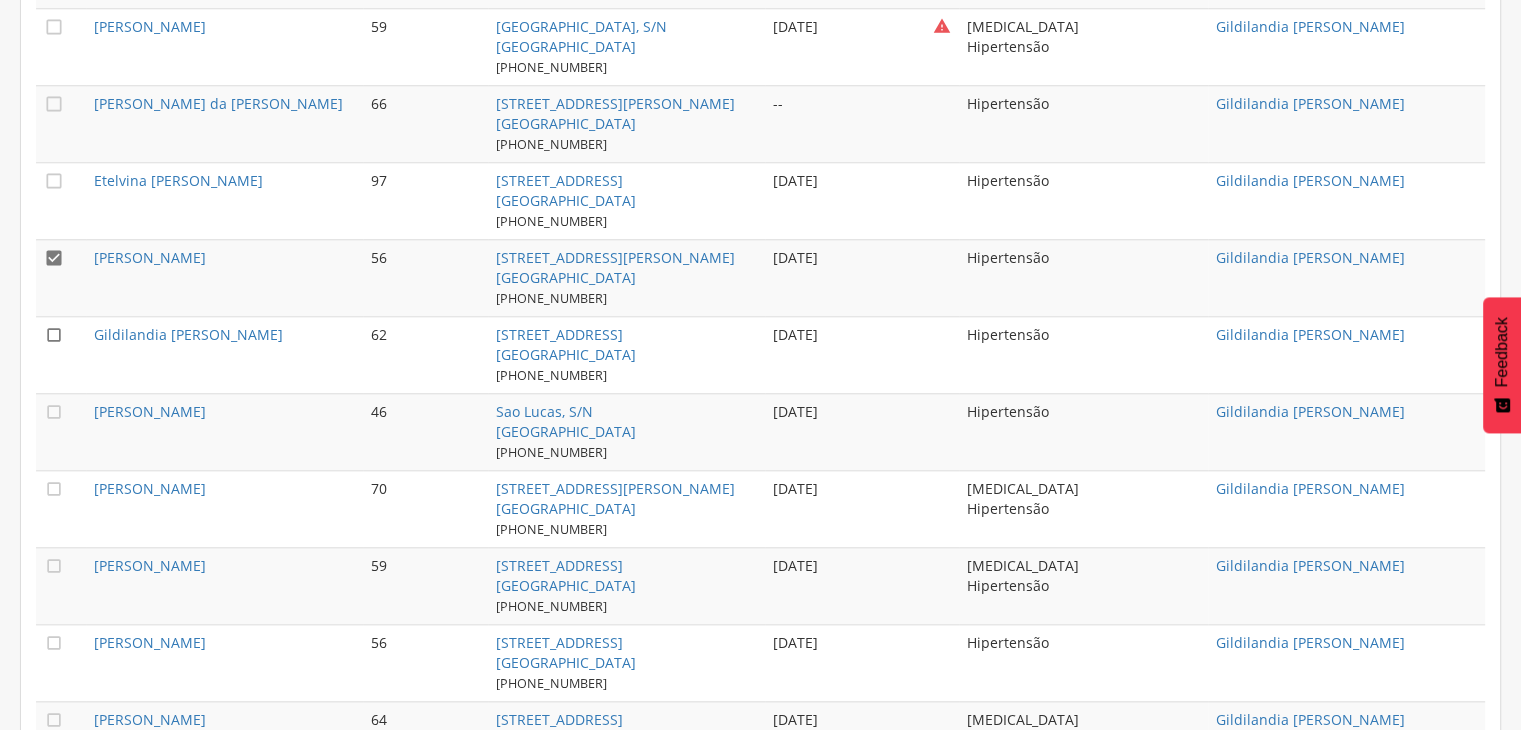 click on "" at bounding box center (54, 335) 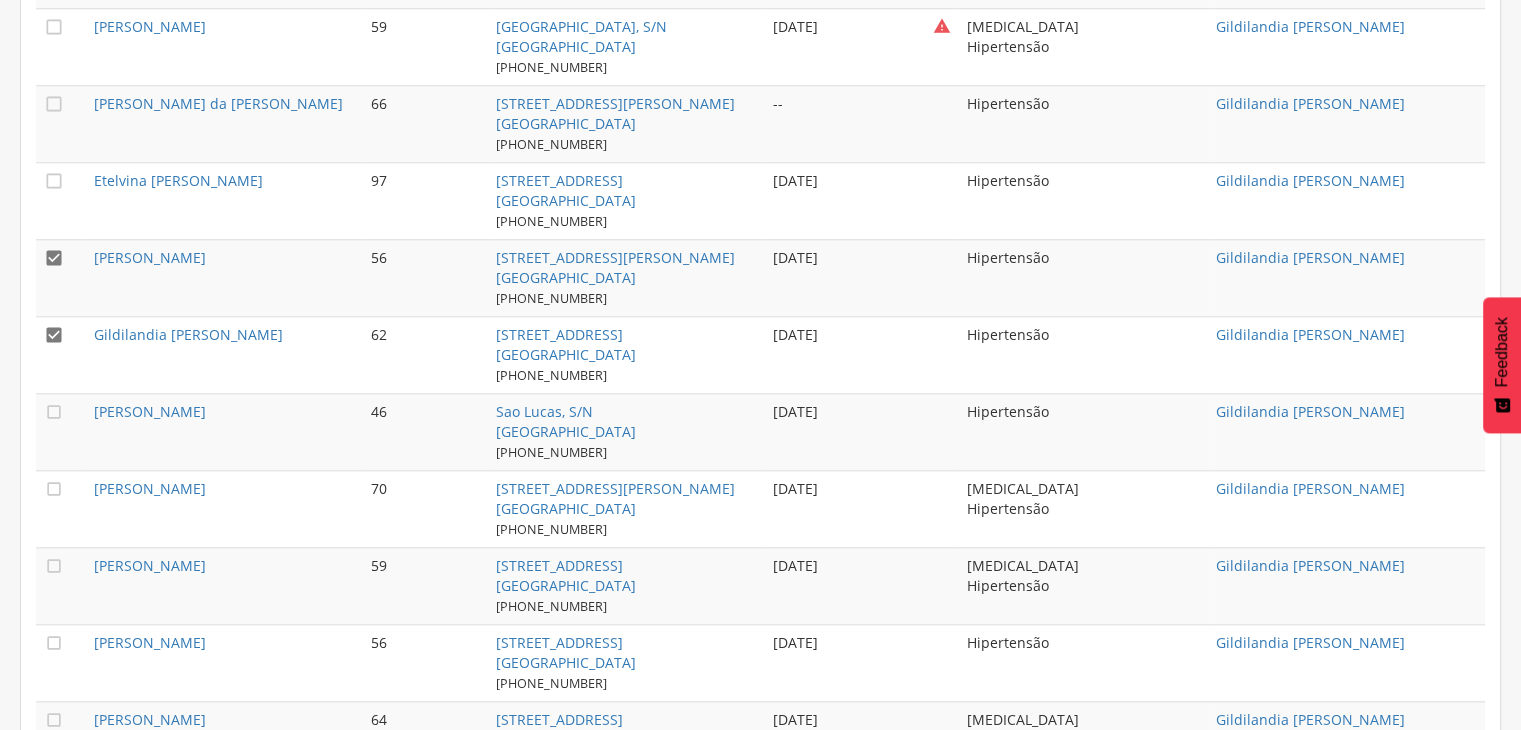 click on "" at bounding box center (54, 258) 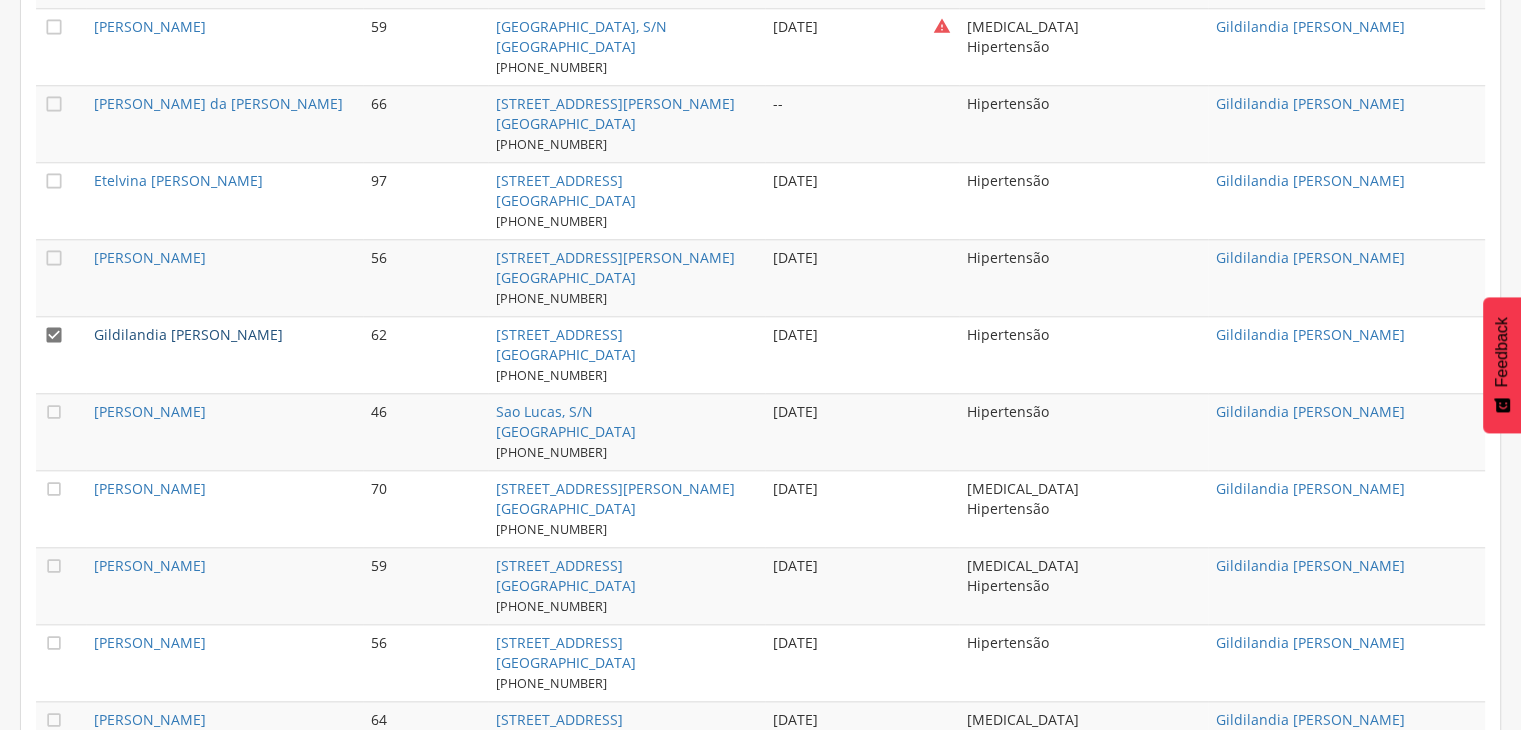 click on "Gildilandia [PERSON_NAME]" at bounding box center (188, 334) 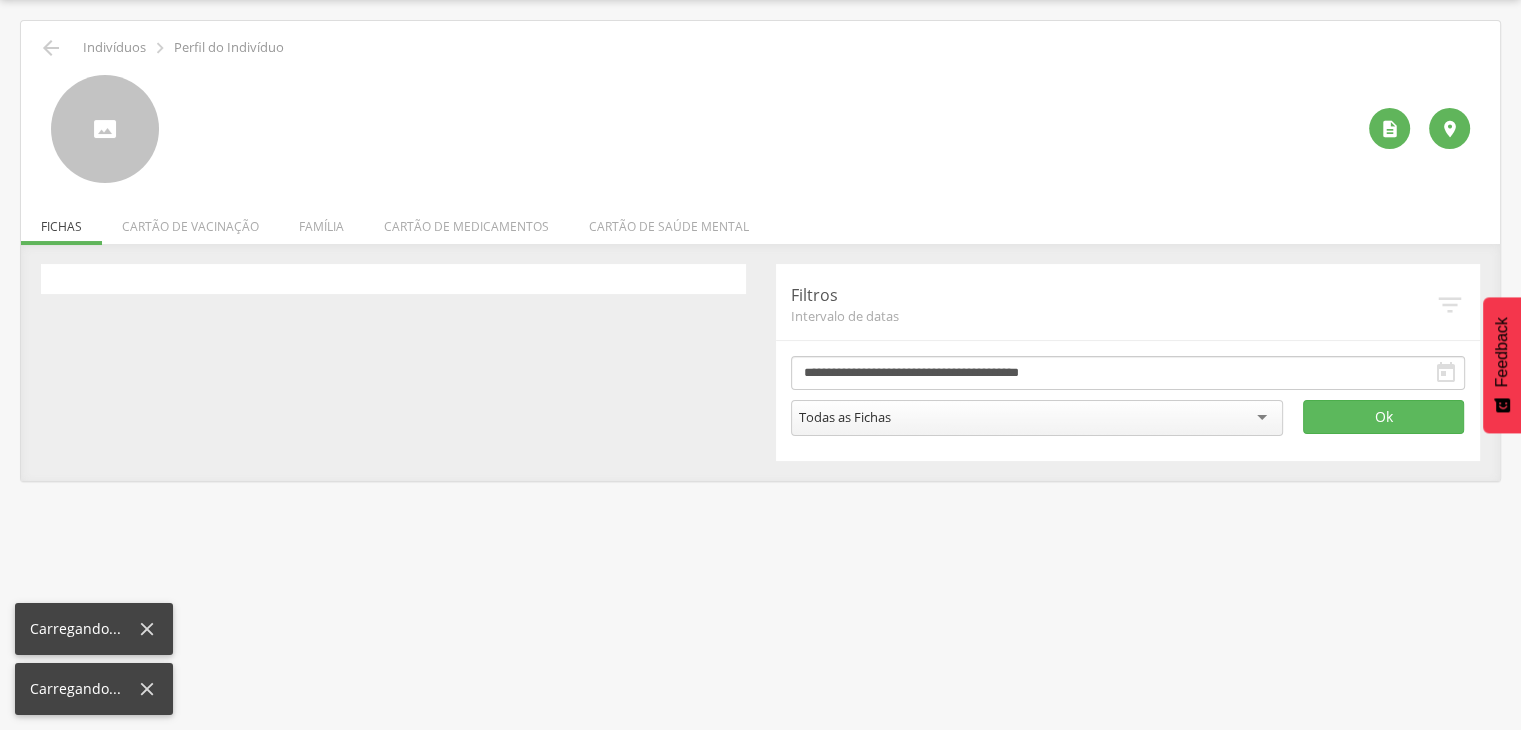 scroll, scrollTop: 60, scrollLeft: 0, axis: vertical 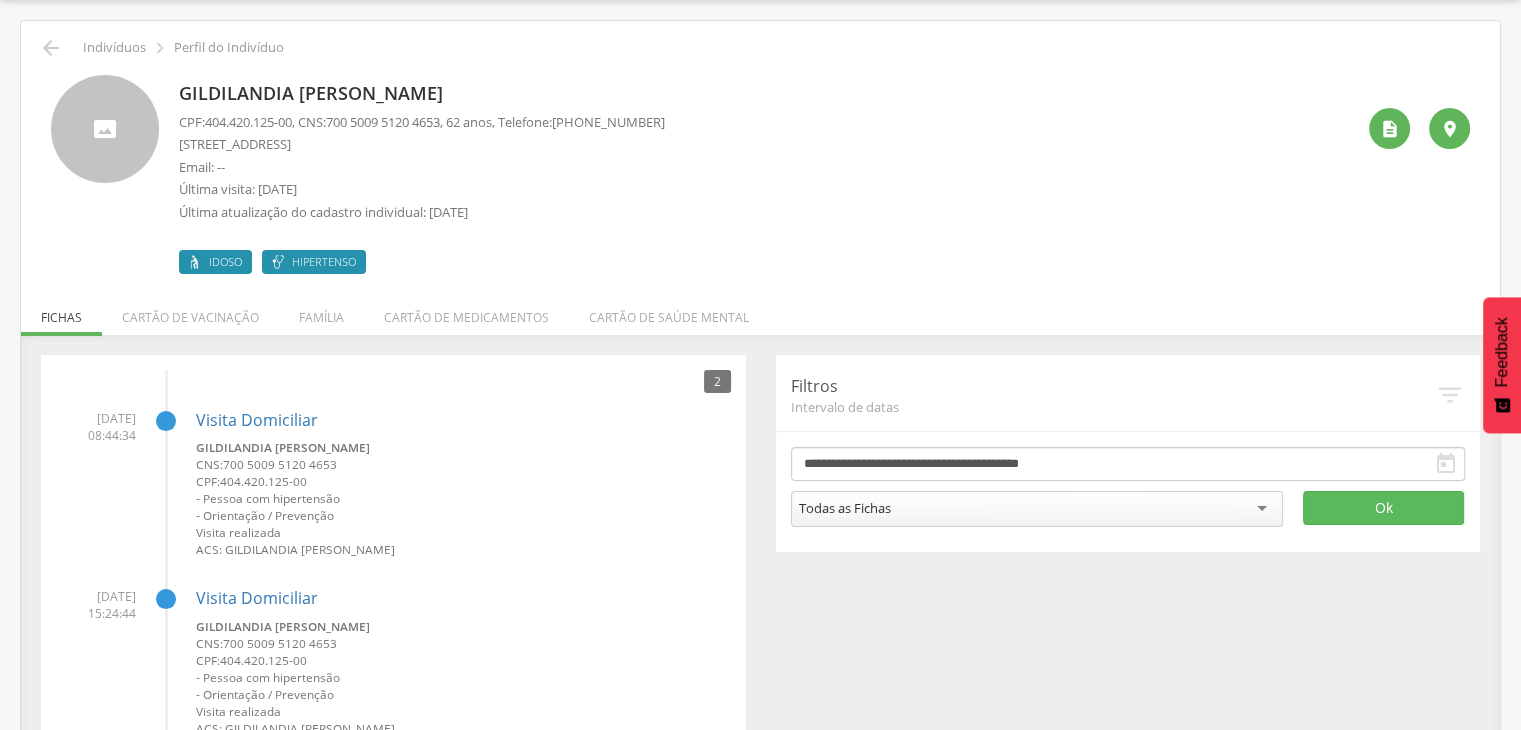 drag, startPoint x: 183, startPoint y: 88, endPoint x: 517, endPoint y: 75, distance: 334.2529 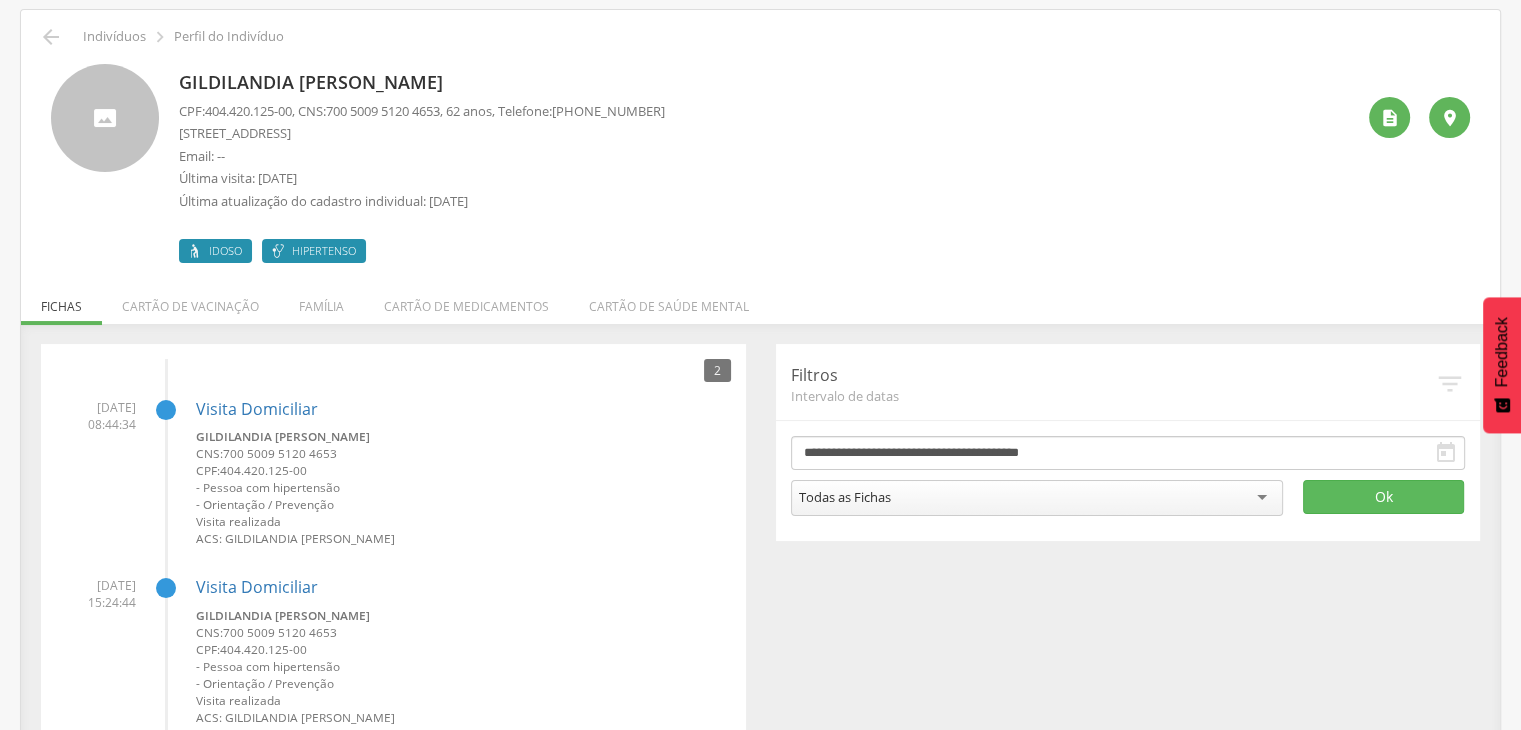 scroll, scrollTop: 0, scrollLeft: 0, axis: both 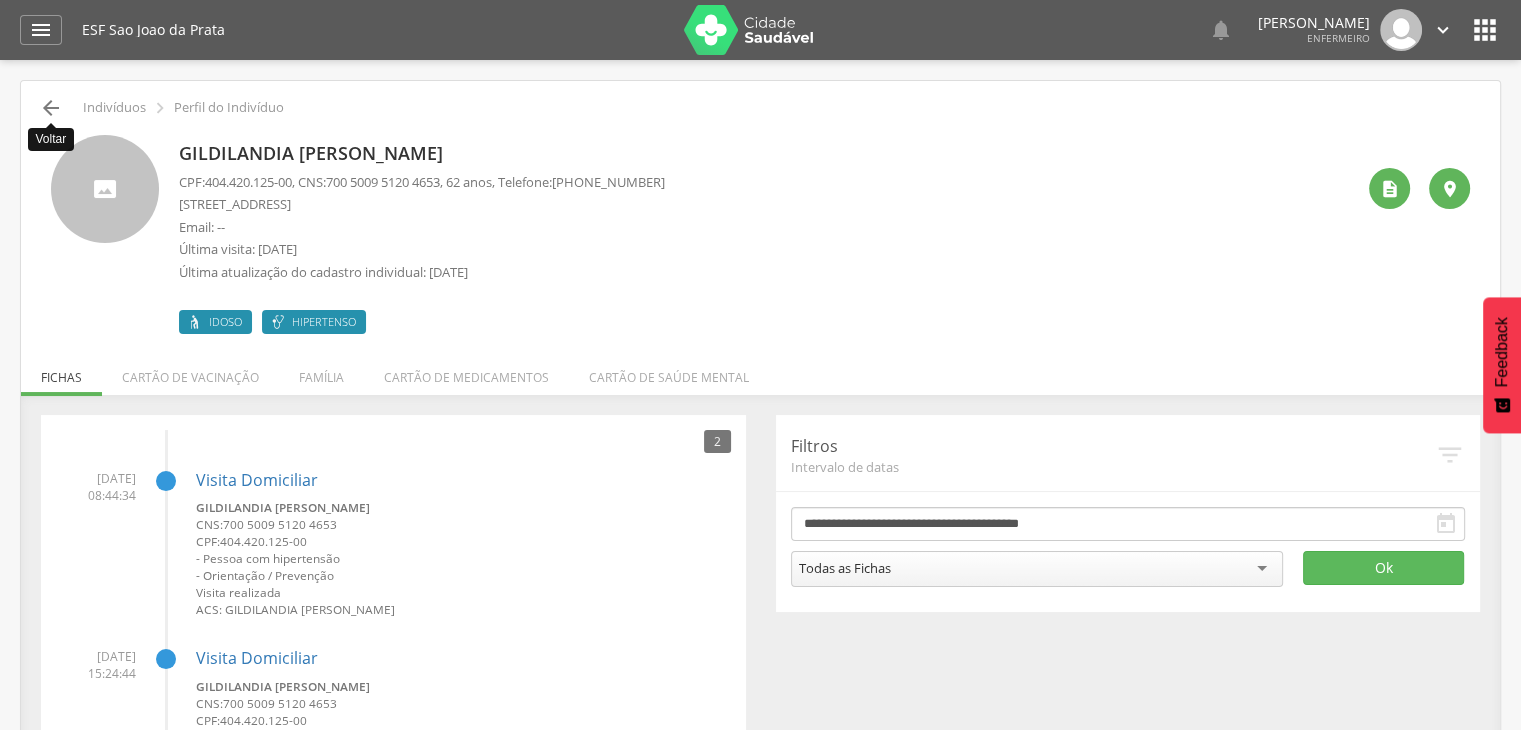 click on "" at bounding box center (51, 108) 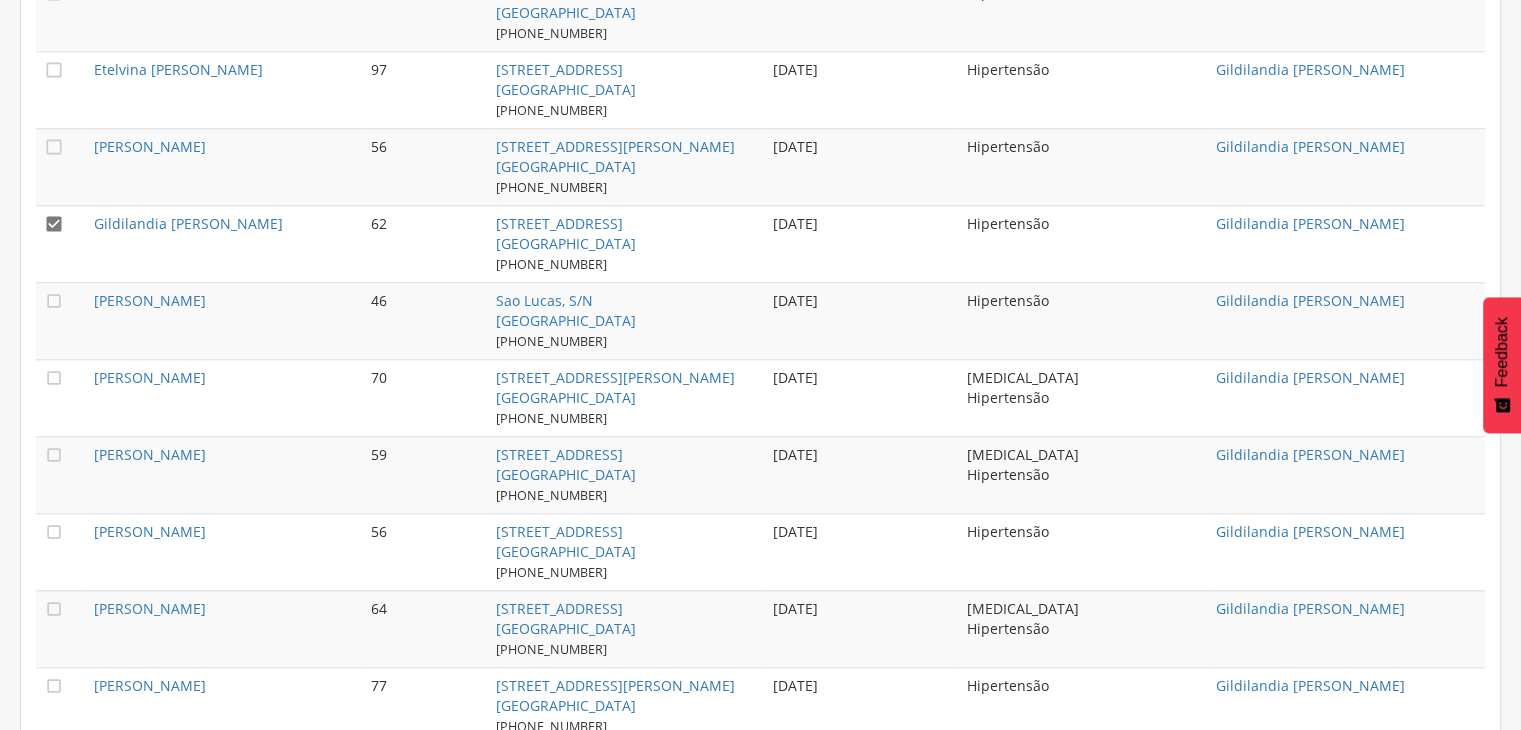 scroll, scrollTop: 2060, scrollLeft: 0, axis: vertical 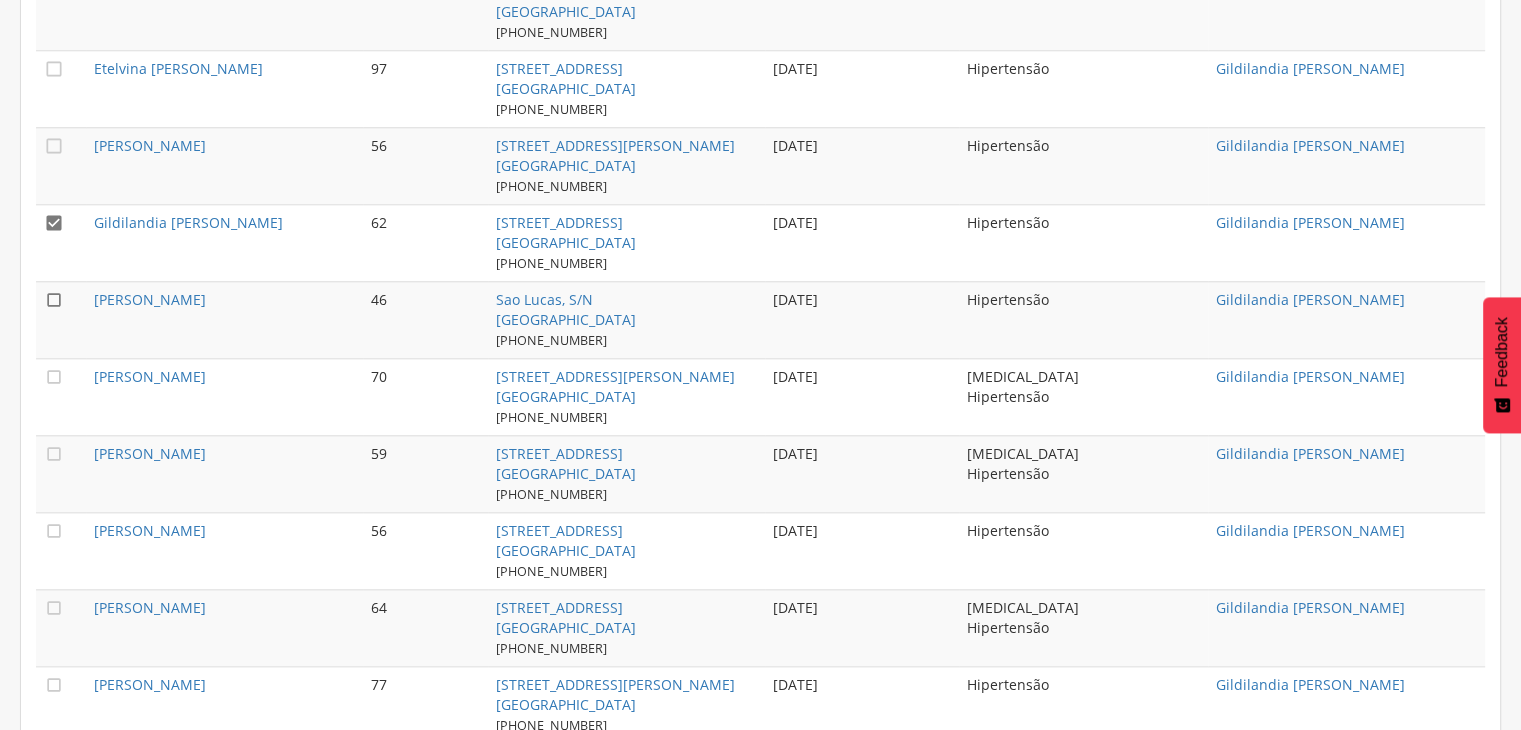 click on "" at bounding box center [54, 300] 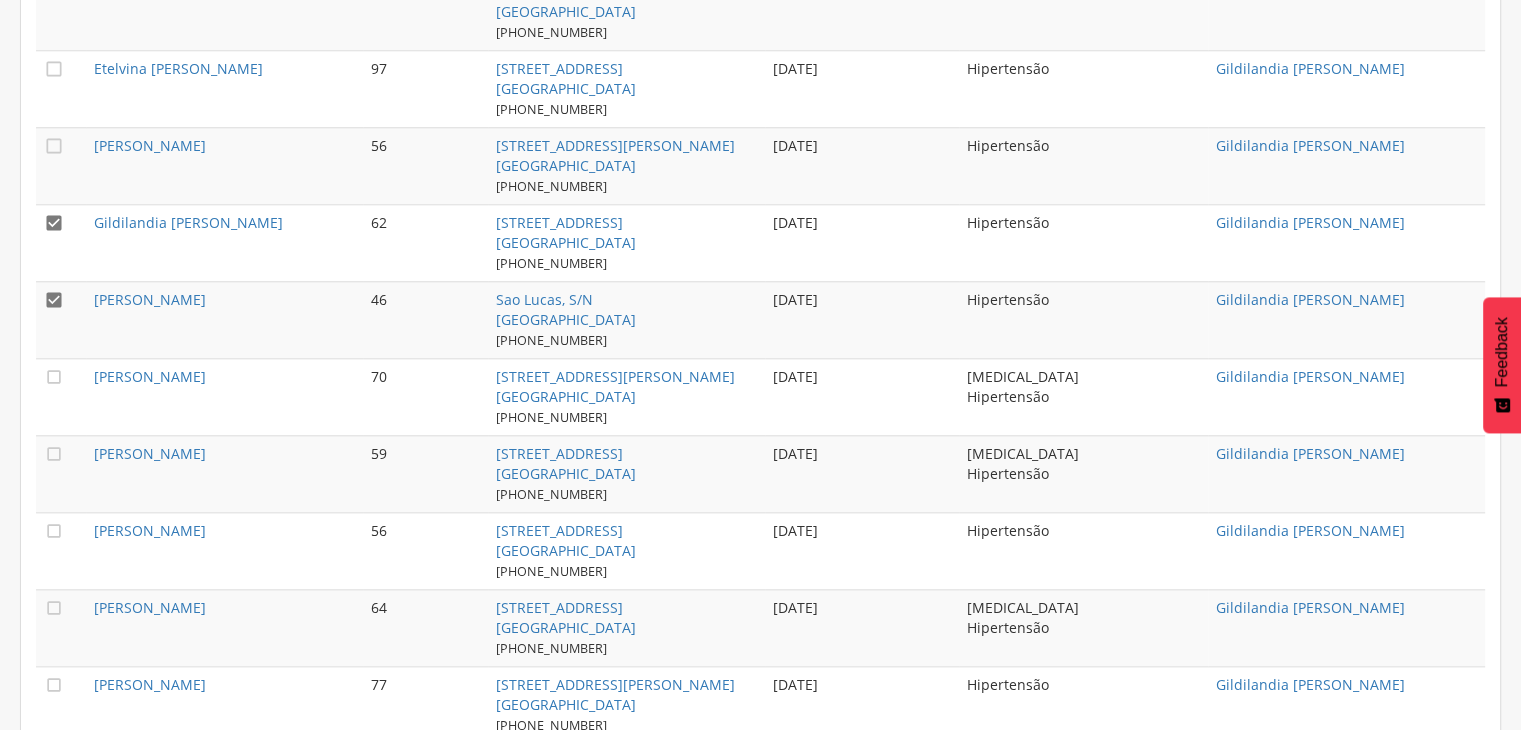 click on "" at bounding box center (54, 223) 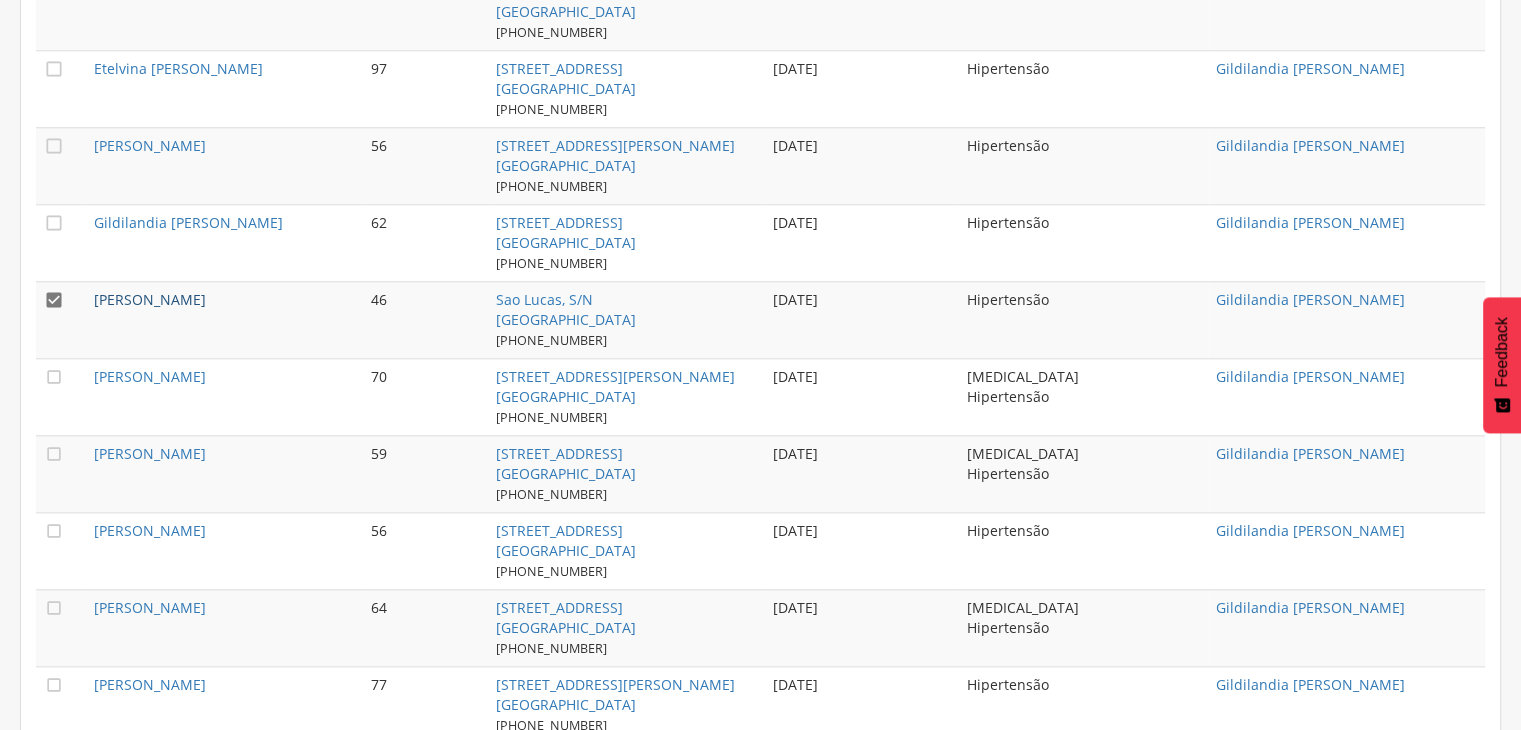 click on "[PERSON_NAME]" at bounding box center (150, 299) 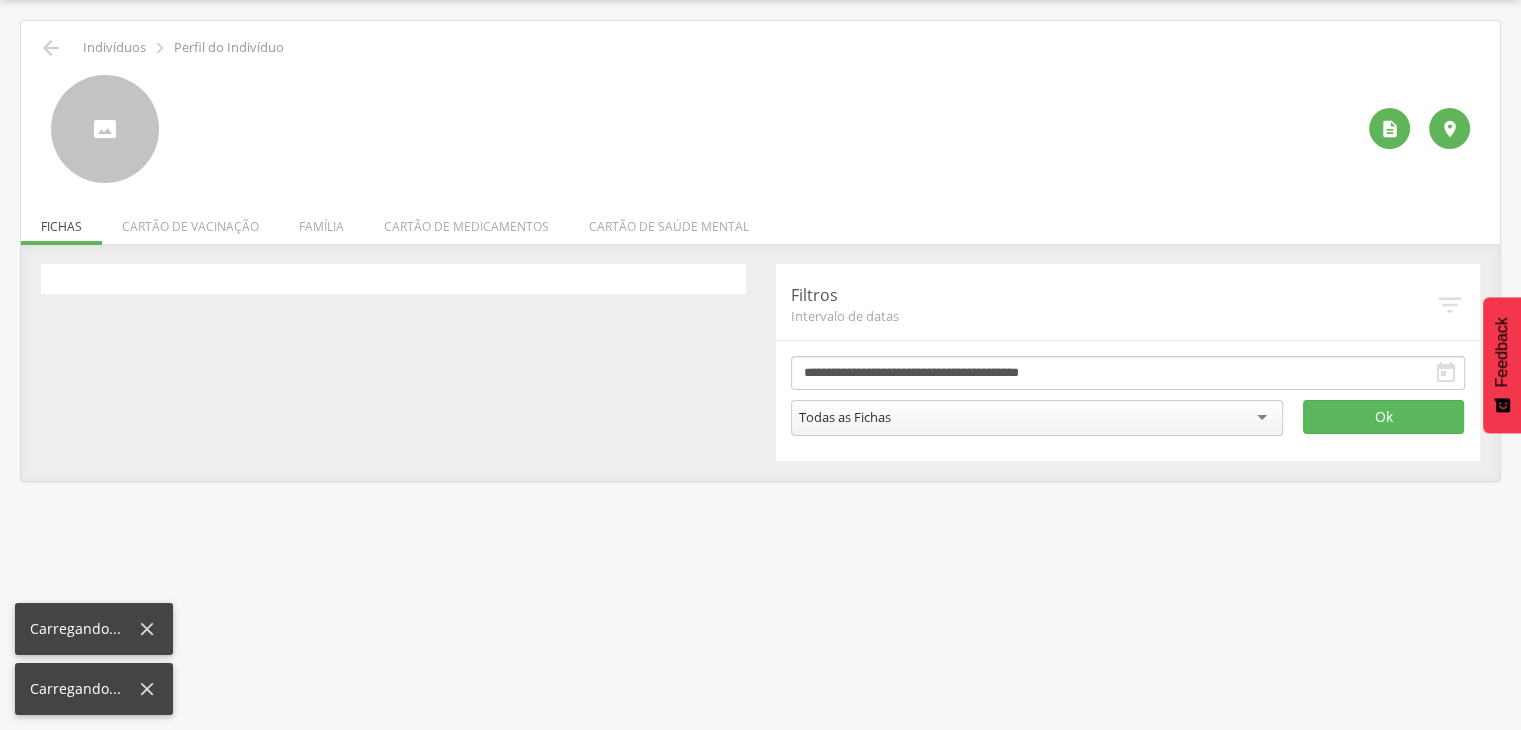 scroll, scrollTop: 60, scrollLeft: 0, axis: vertical 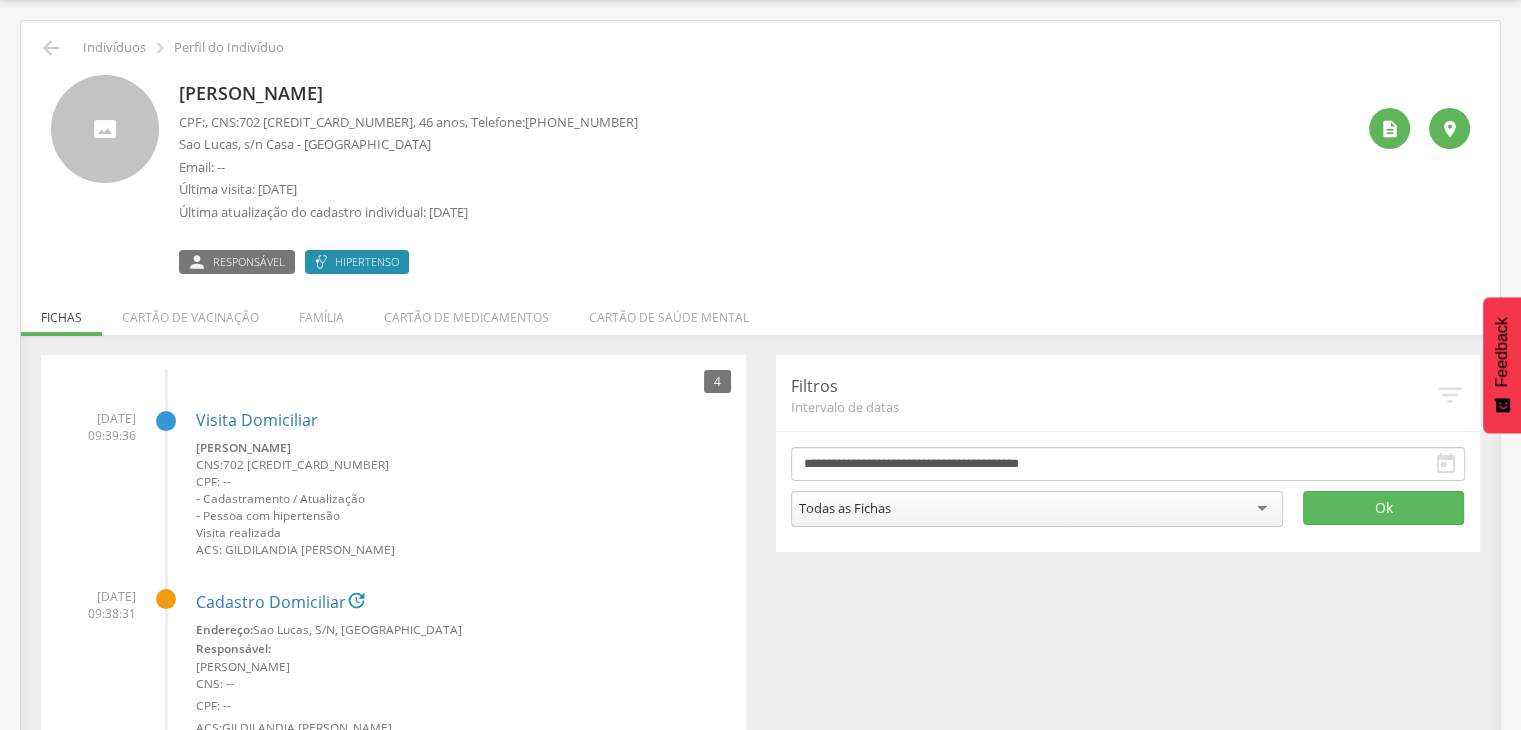 drag, startPoint x: 182, startPoint y: 93, endPoint x: 463, endPoint y: 95, distance: 281.0071 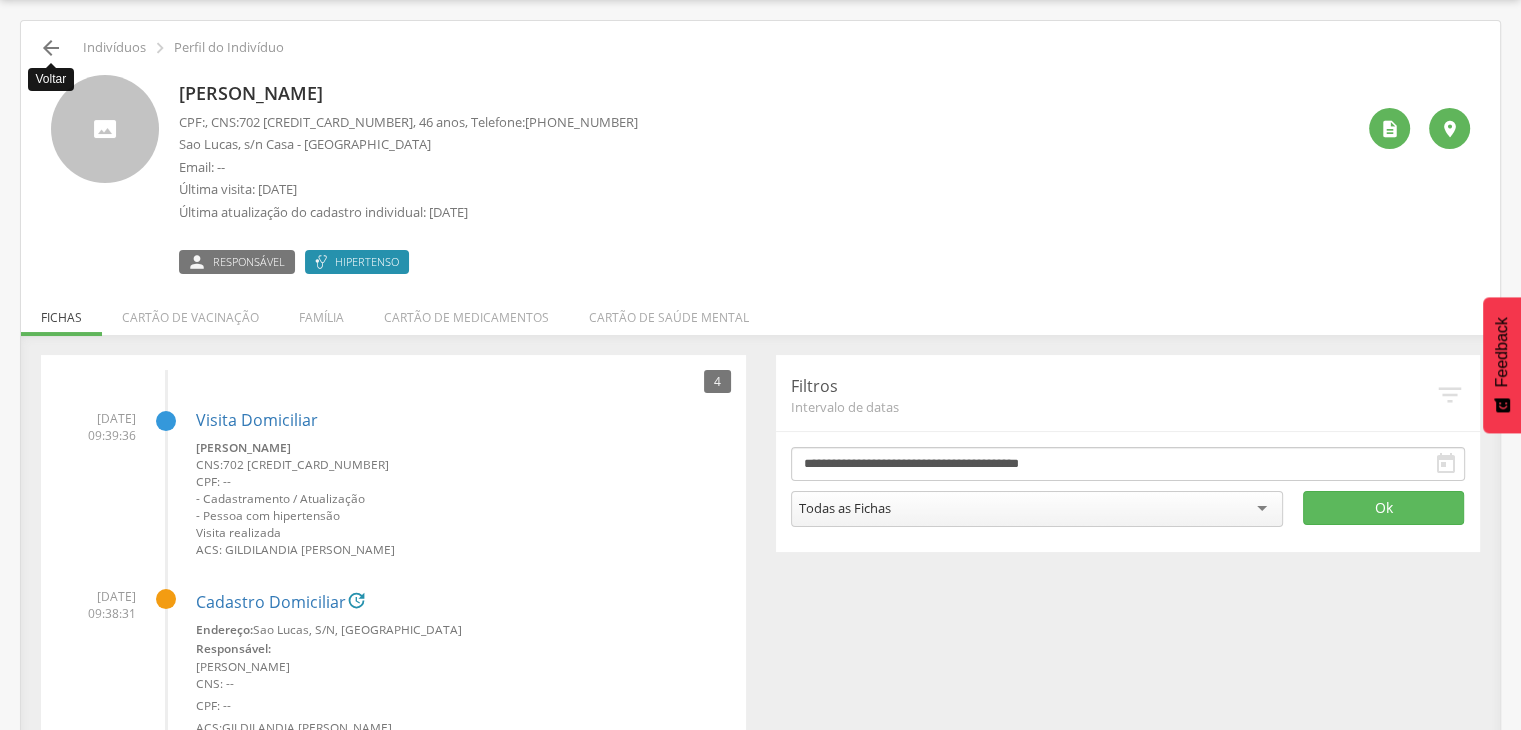 click on "" at bounding box center (51, 48) 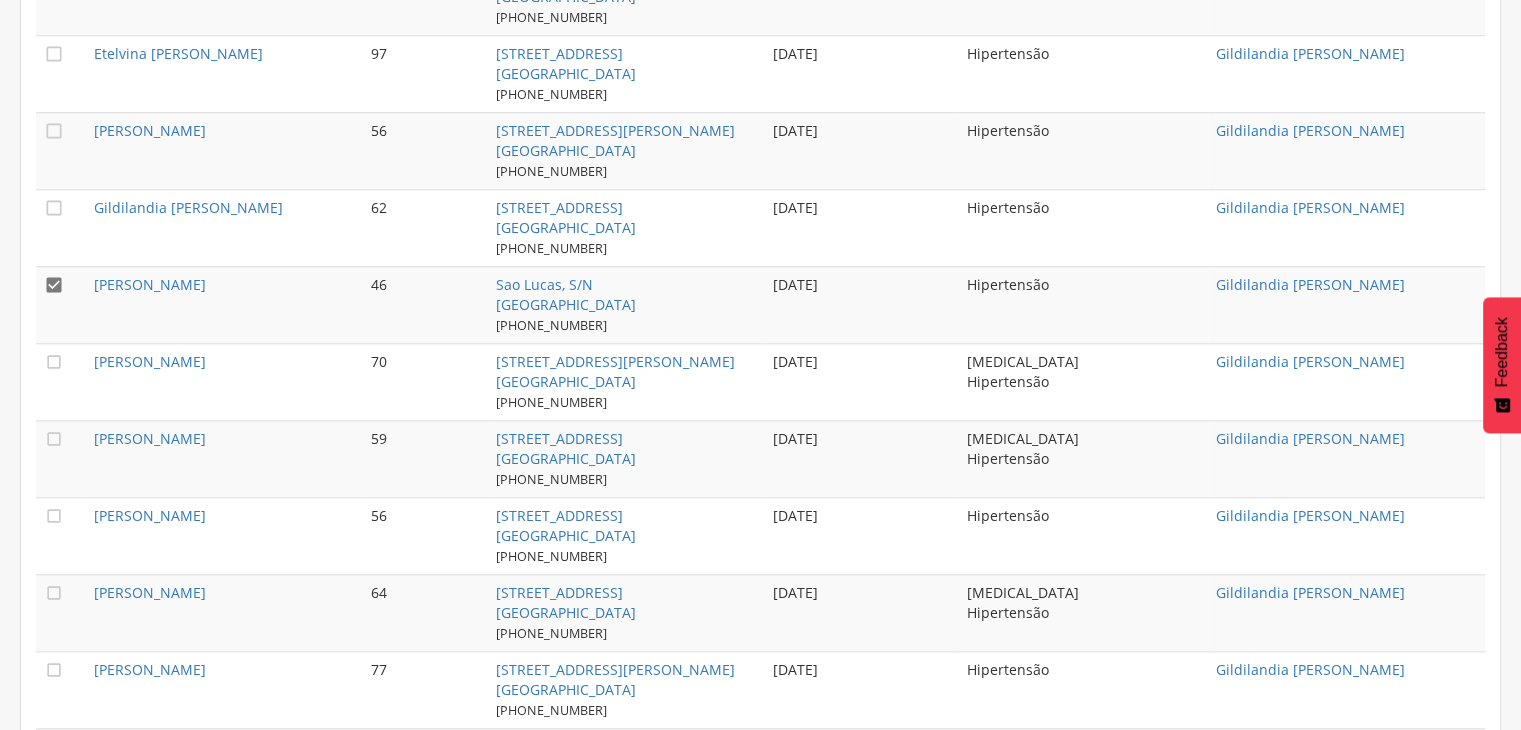scroll, scrollTop: 2079, scrollLeft: 0, axis: vertical 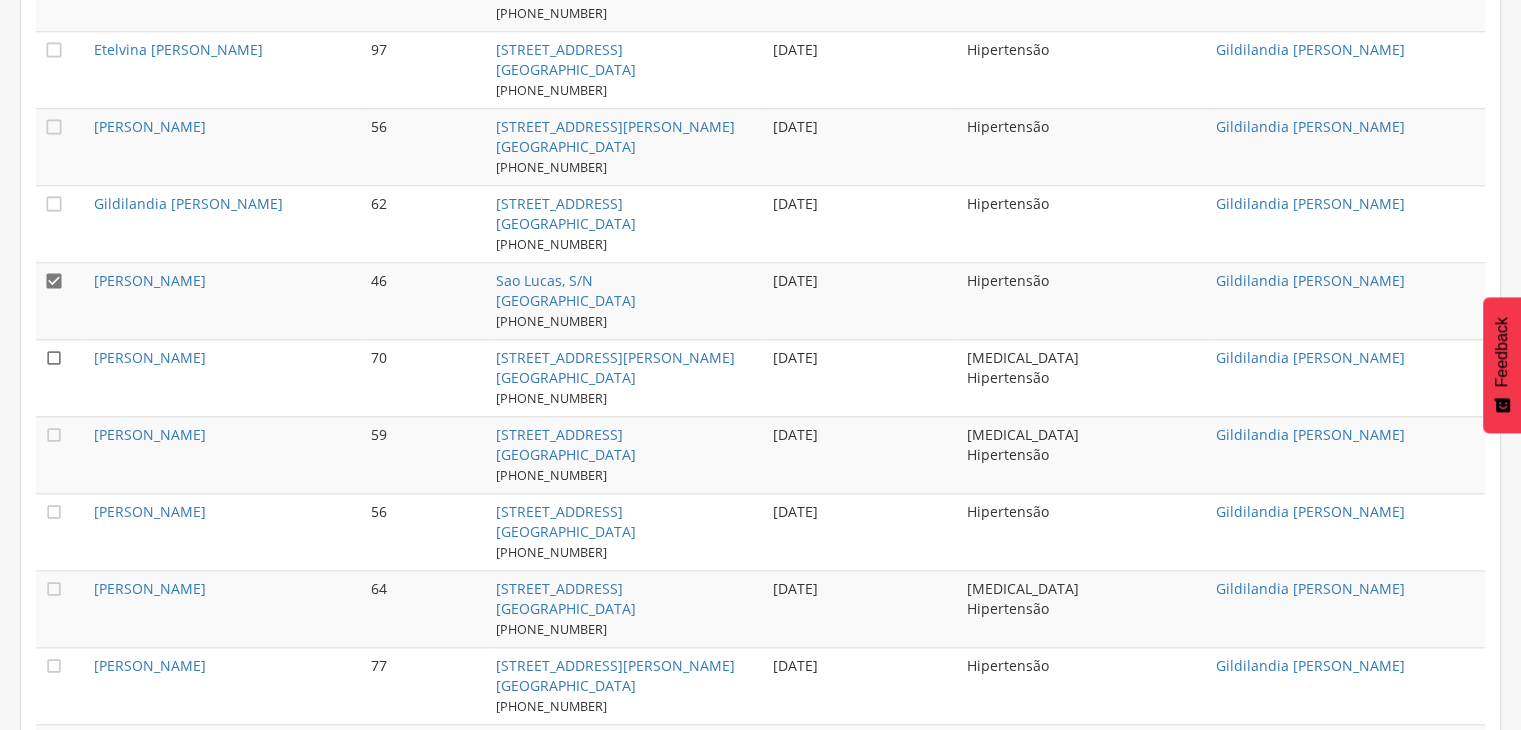 click on "" at bounding box center [54, 358] 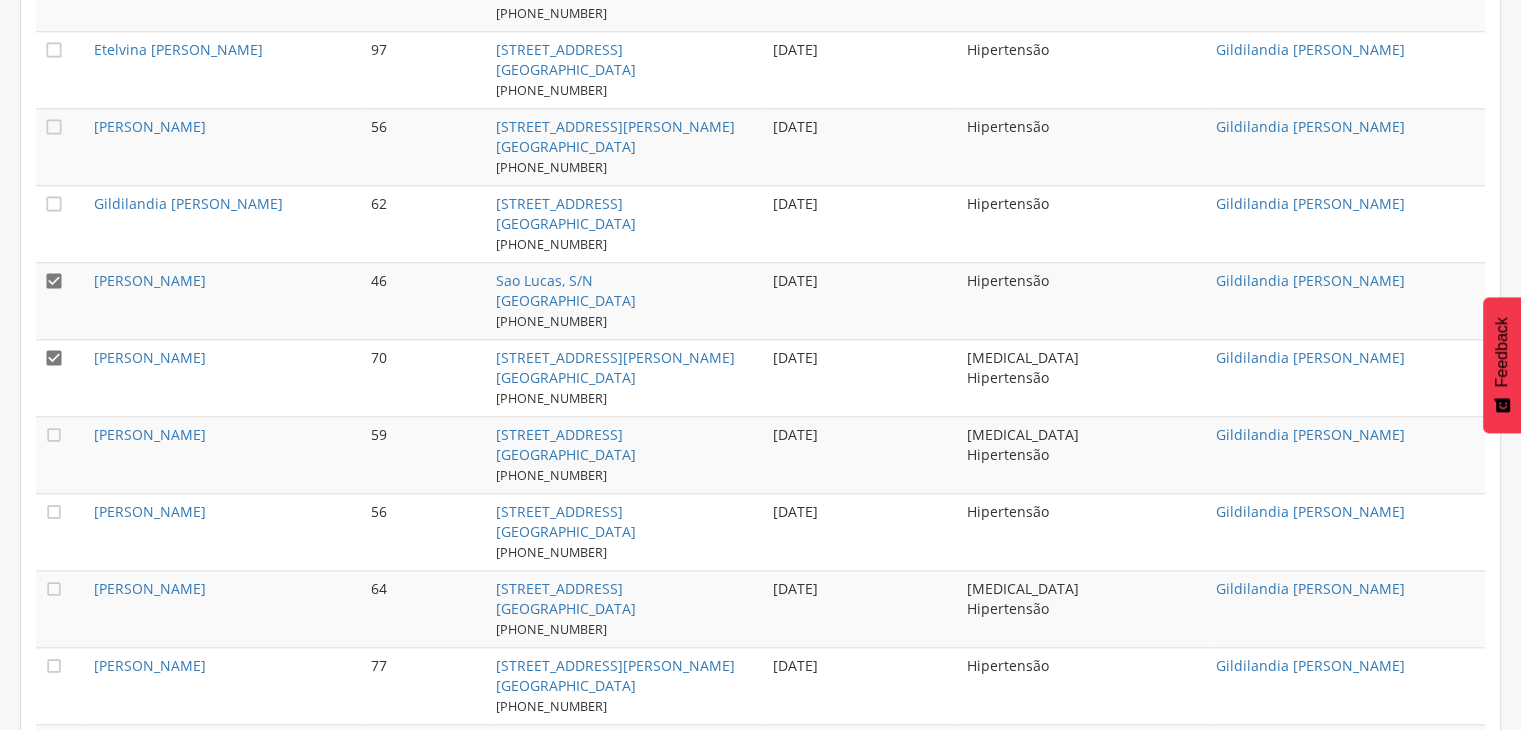 click on "" at bounding box center [61, 300] 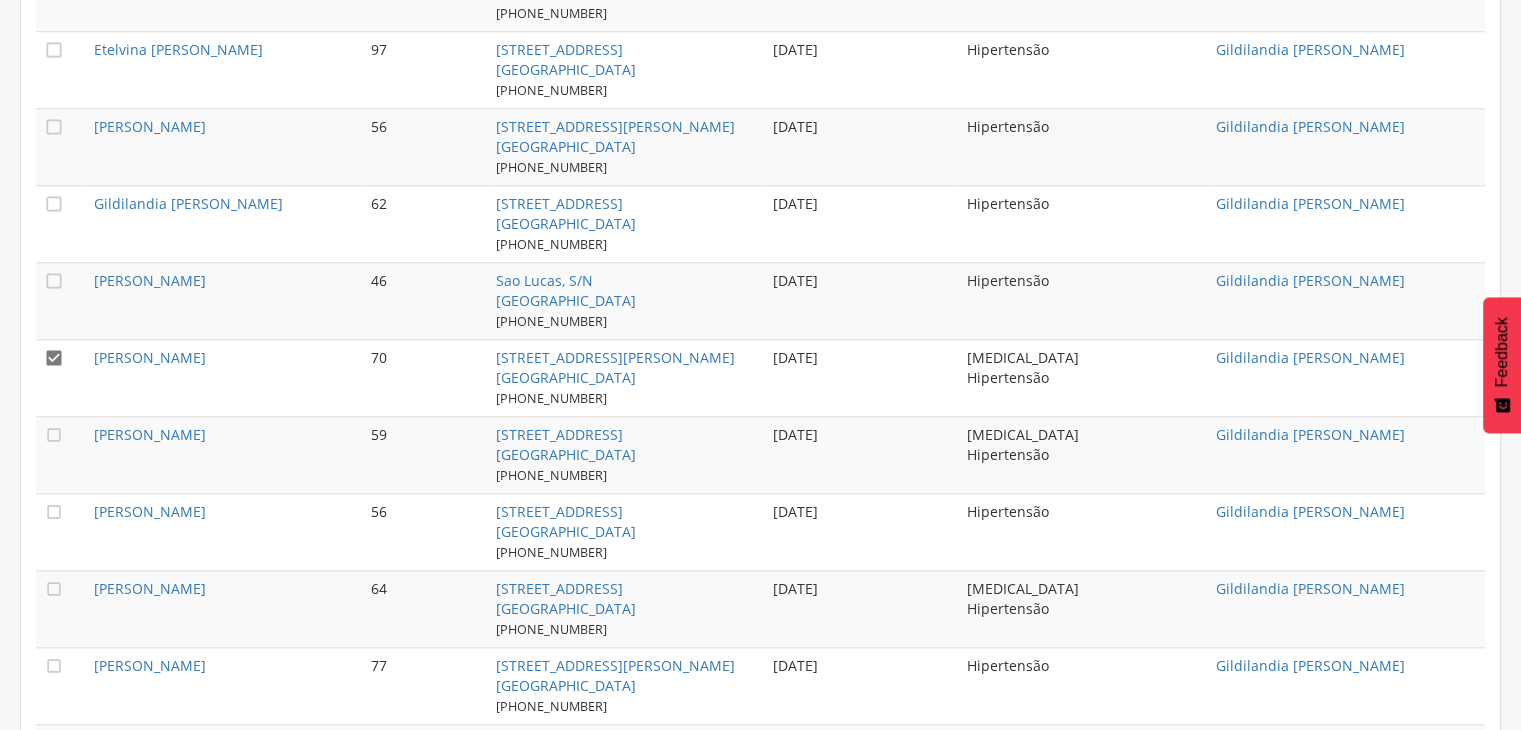 click on "[PERSON_NAME]" at bounding box center (224, 377) 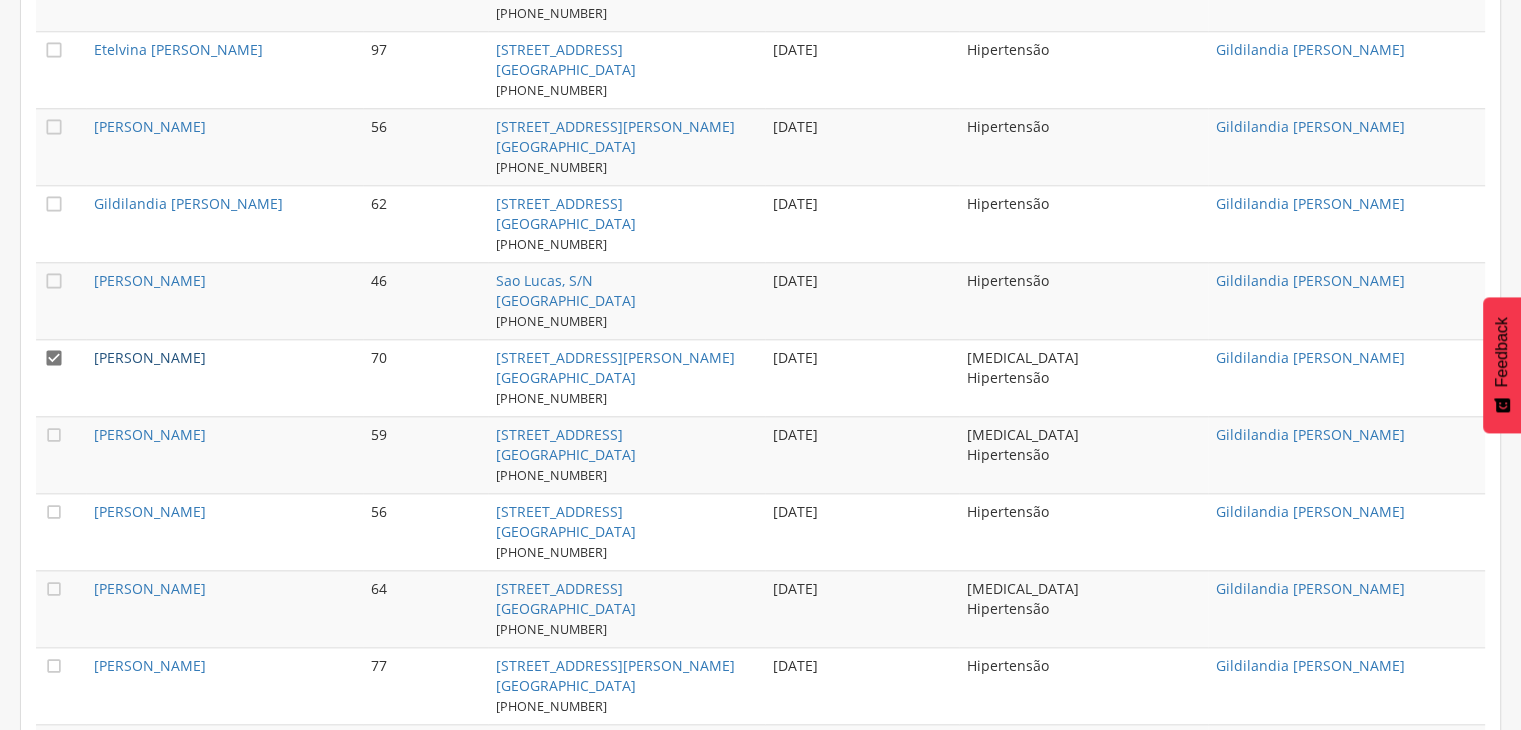 click on "[PERSON_NAME]" at bounding box center [150, 357] 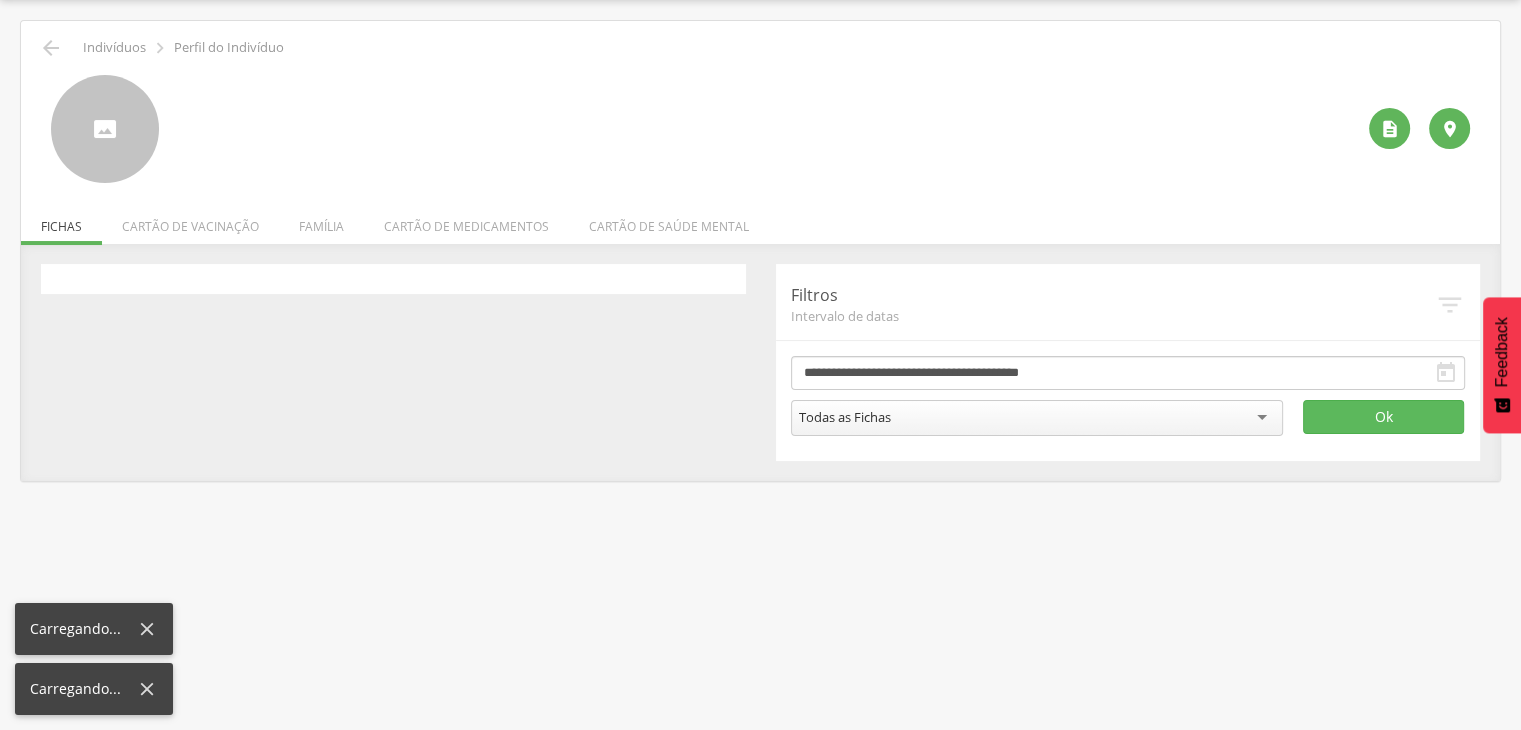 scroll, scrollTop: 60, scrollLeft: 0, axis: vertical 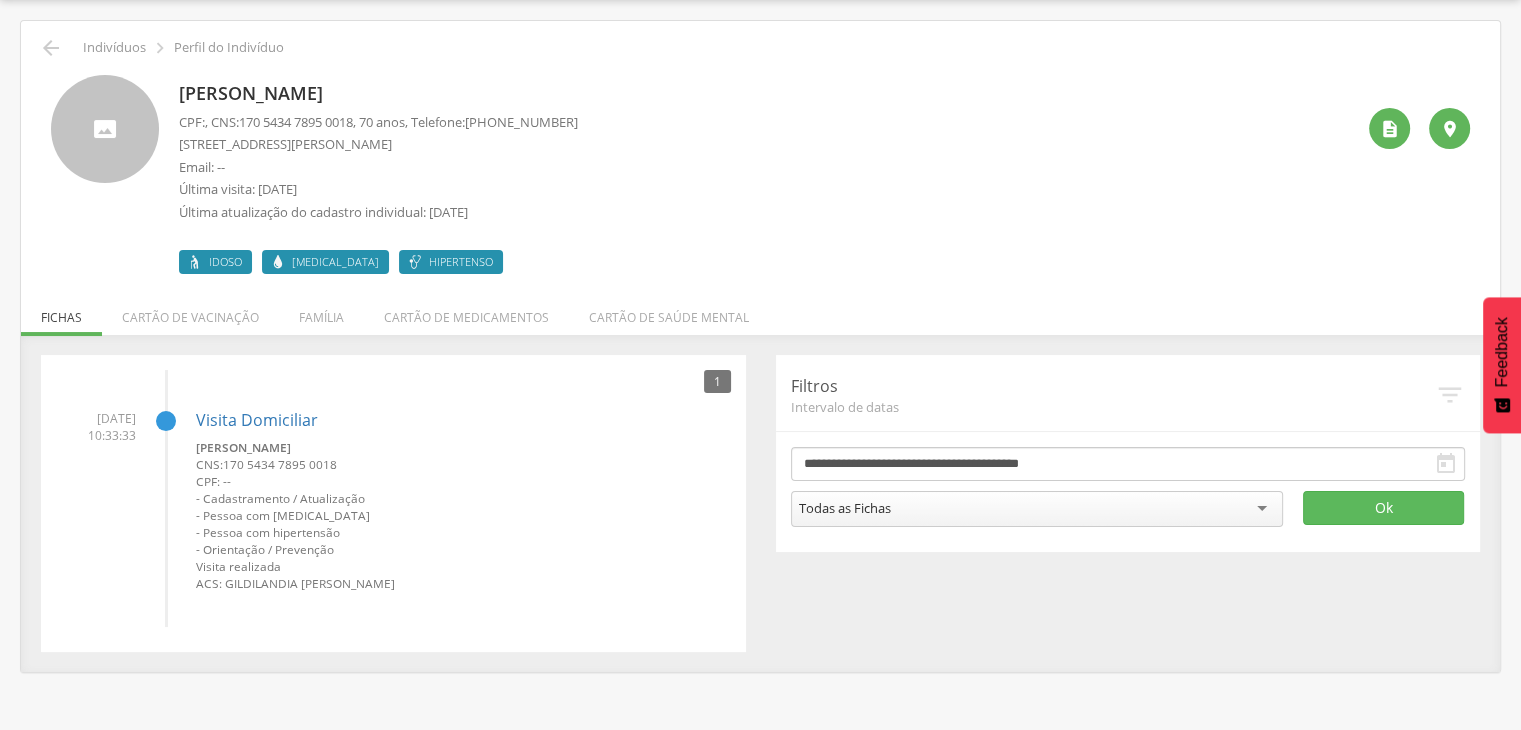 drag, startPoint x: 180, startPoint y: 100, endPoint x: 416, endPoint y: 92, distance: 236.13556 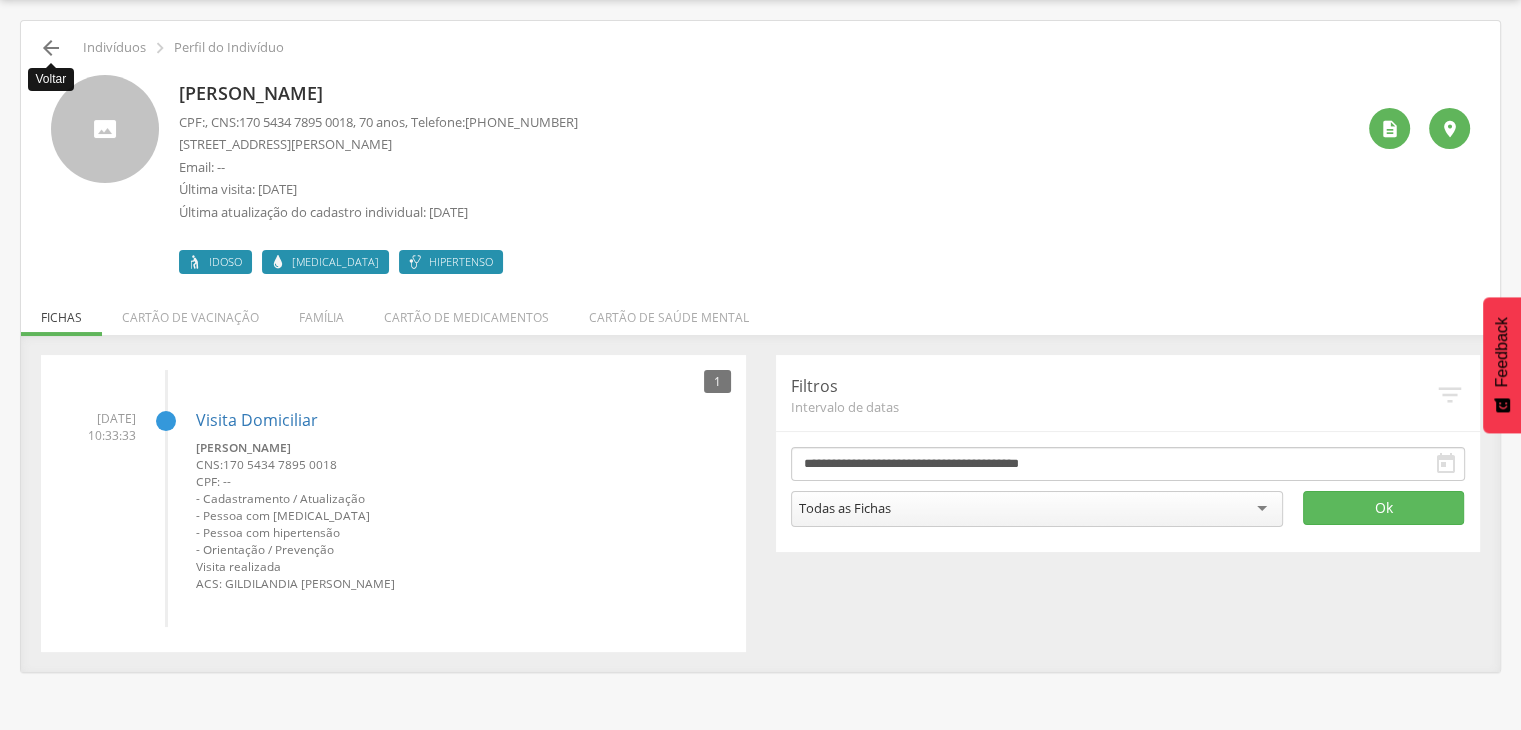 click on "" at bounding box center (51, 48) 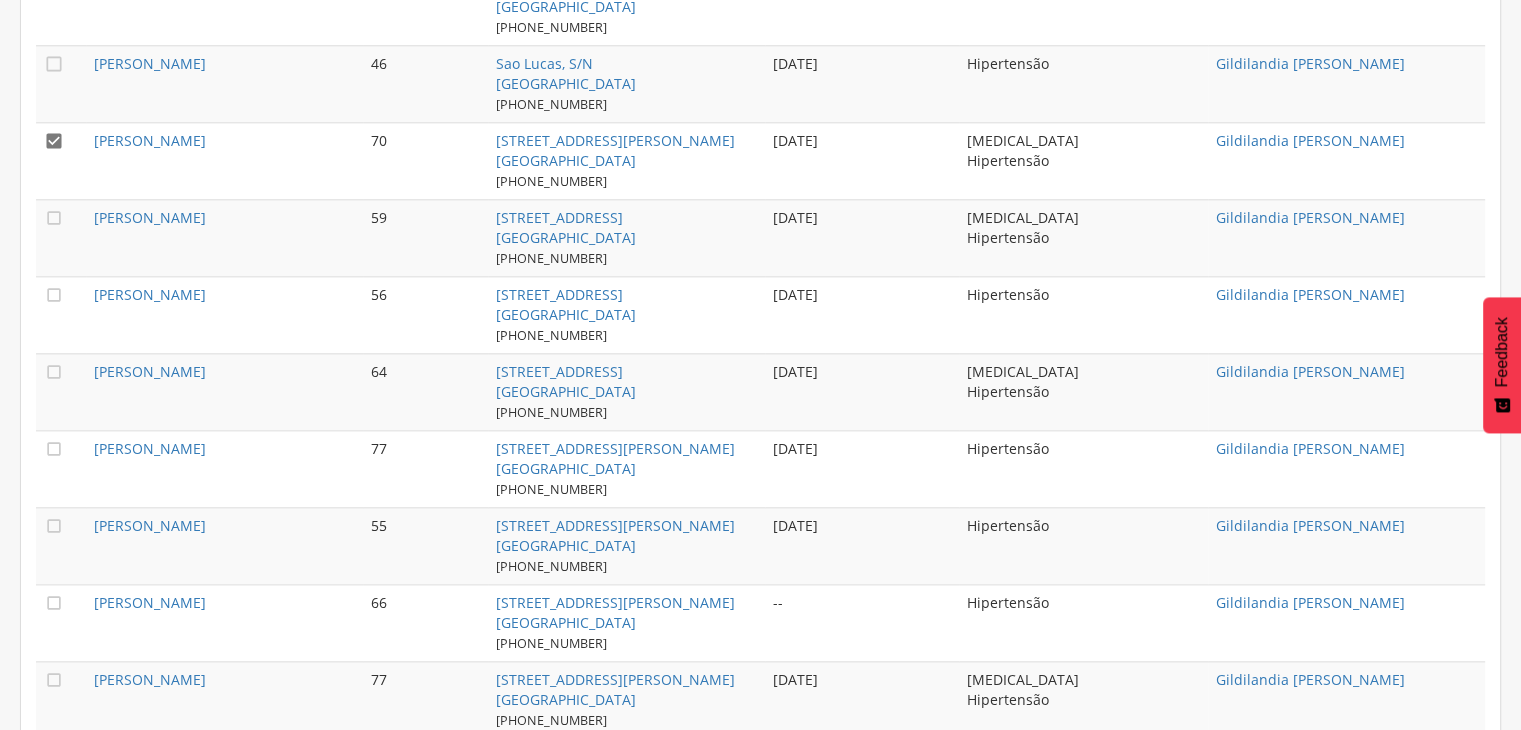 scroll, scrollTop: 2360, scrollLeft: 0, axis: vertical 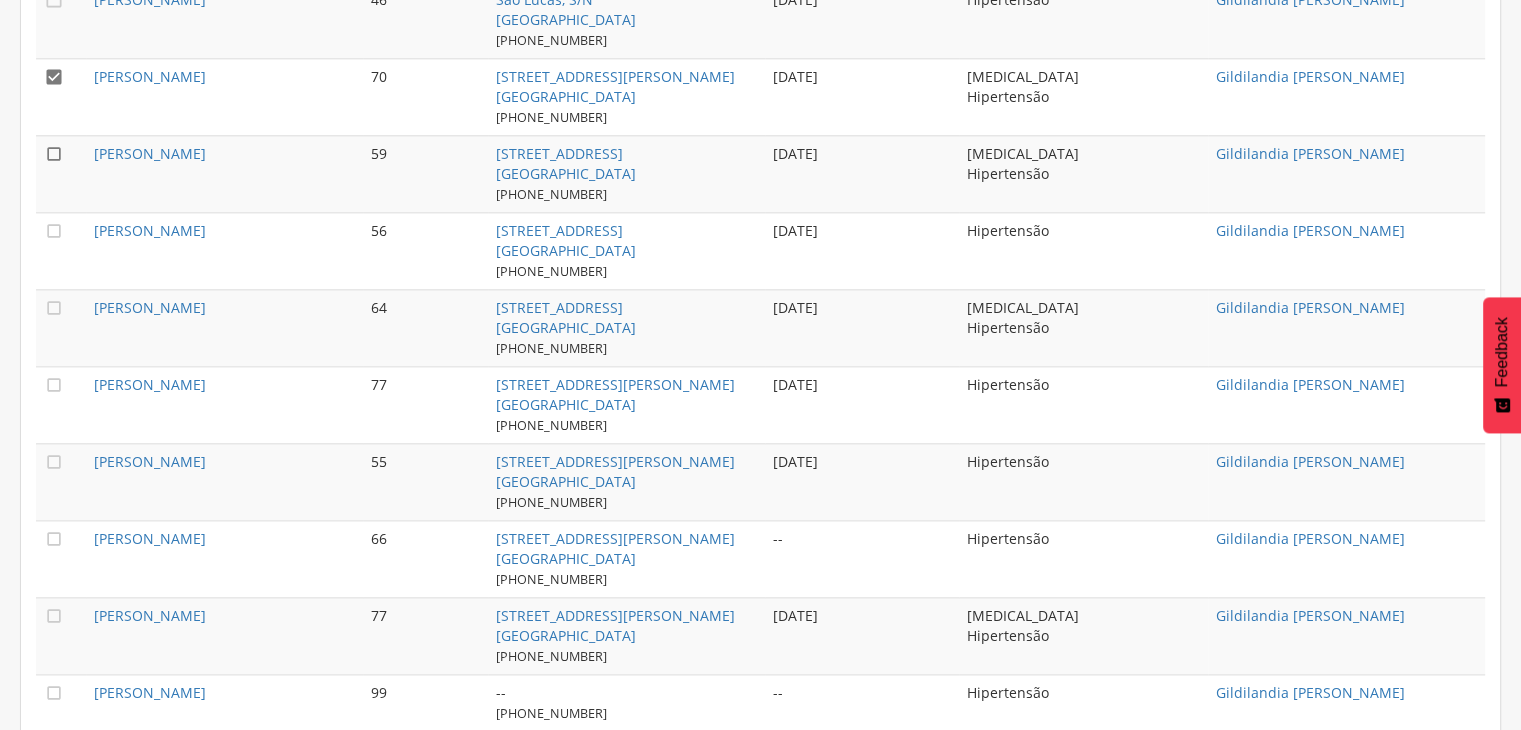 click on "" at bounding box center [54, 154] 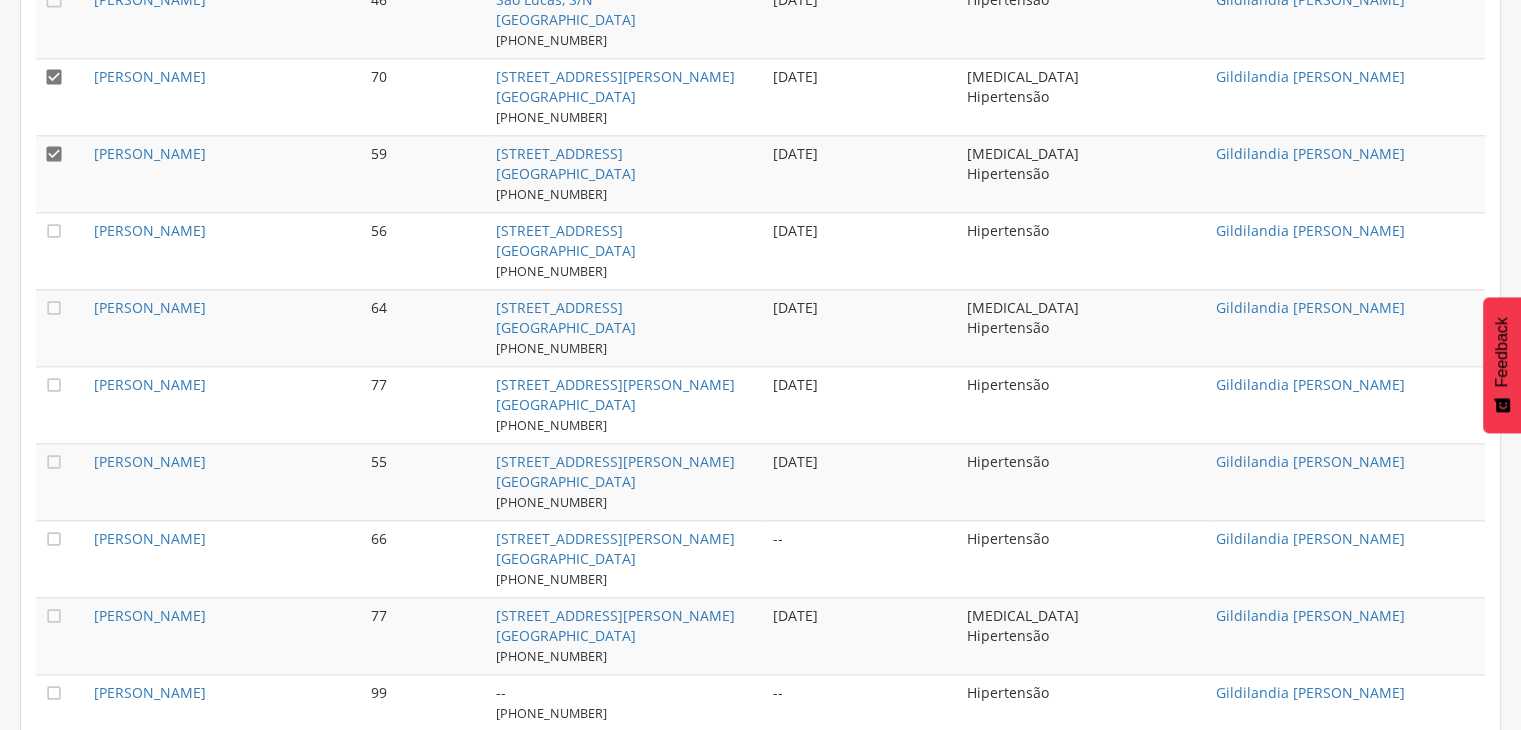 click on "" at bounding box center [54, 77] 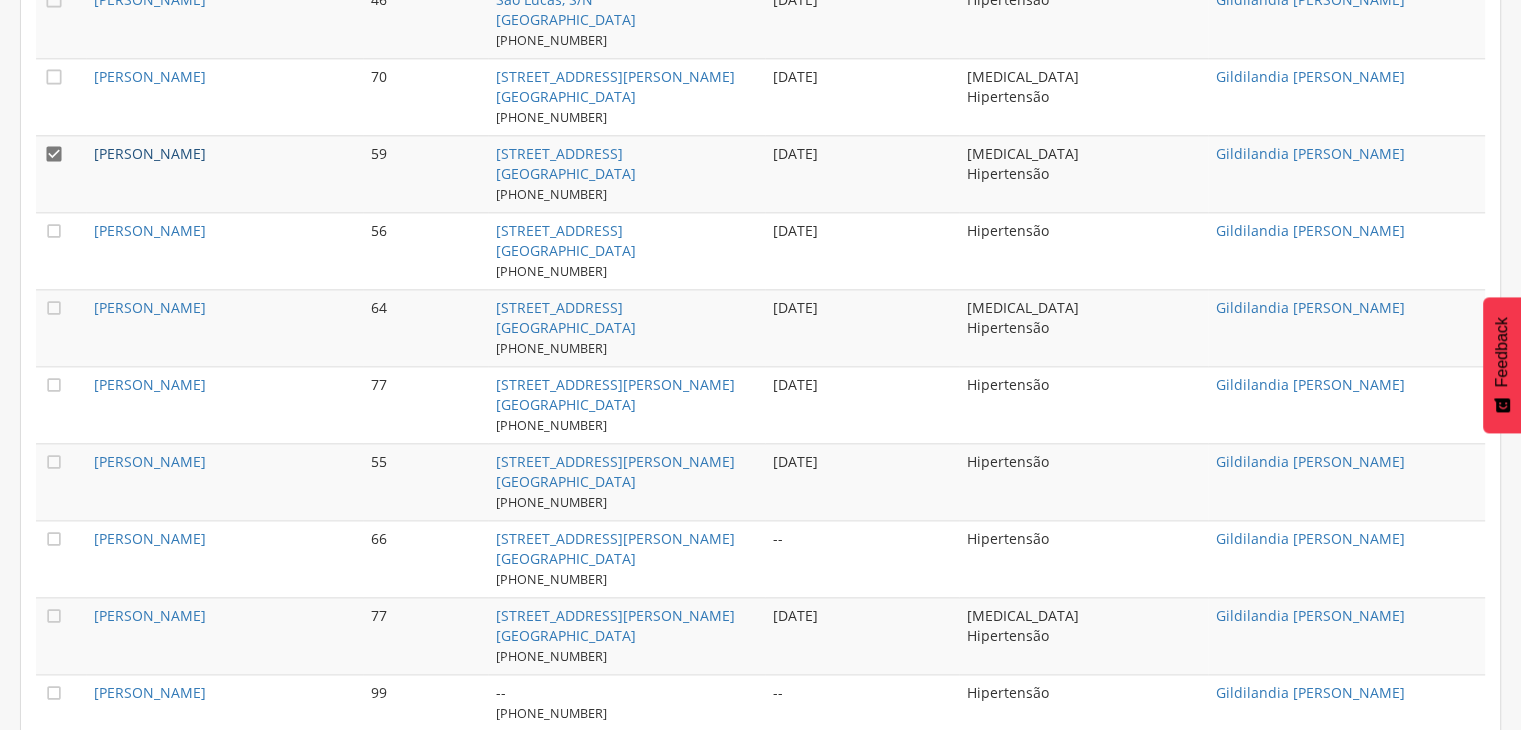 click on "[PERSON_NAME]" at bounding box center (150, 153) 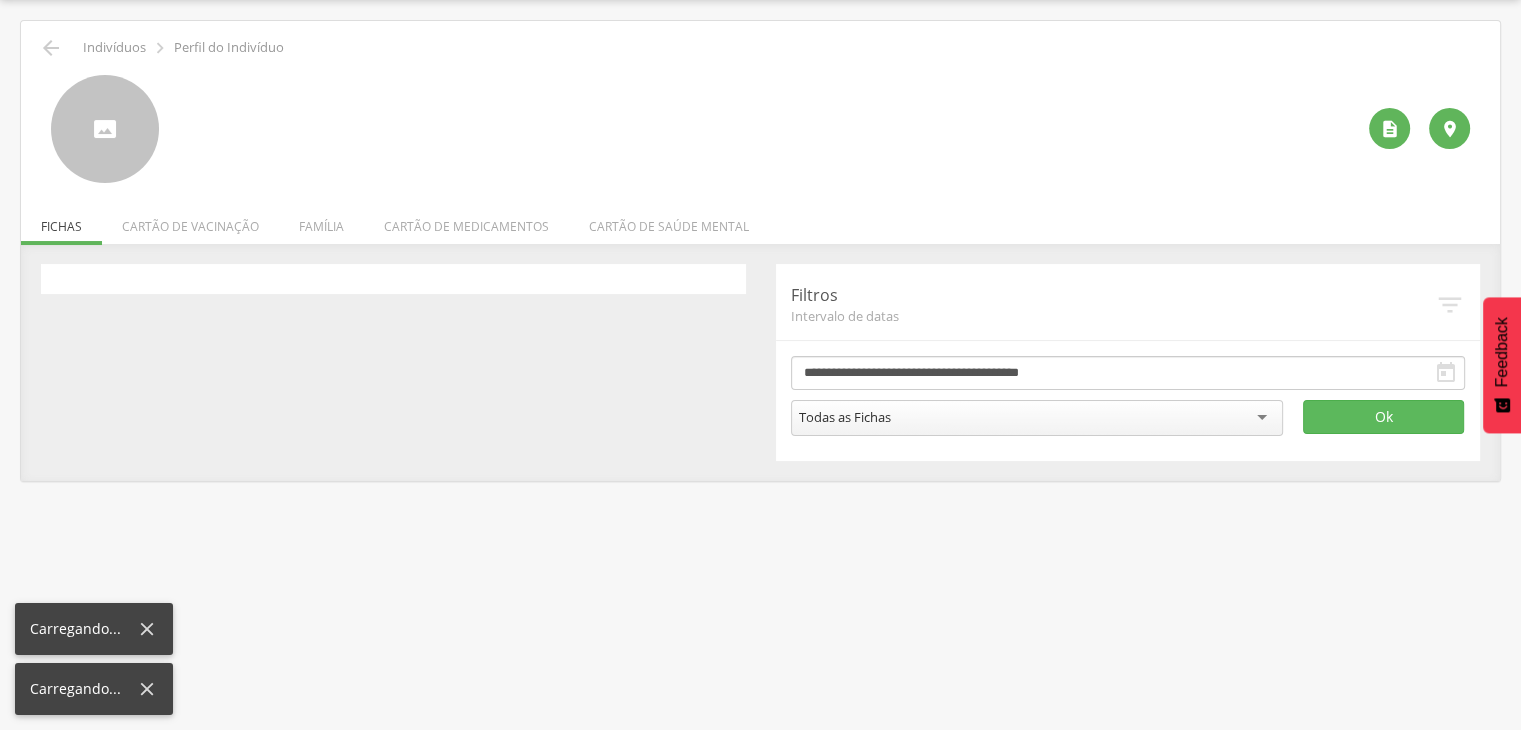 scroll, scrollTop: 60, scrollLeft: 0, axis: vertical 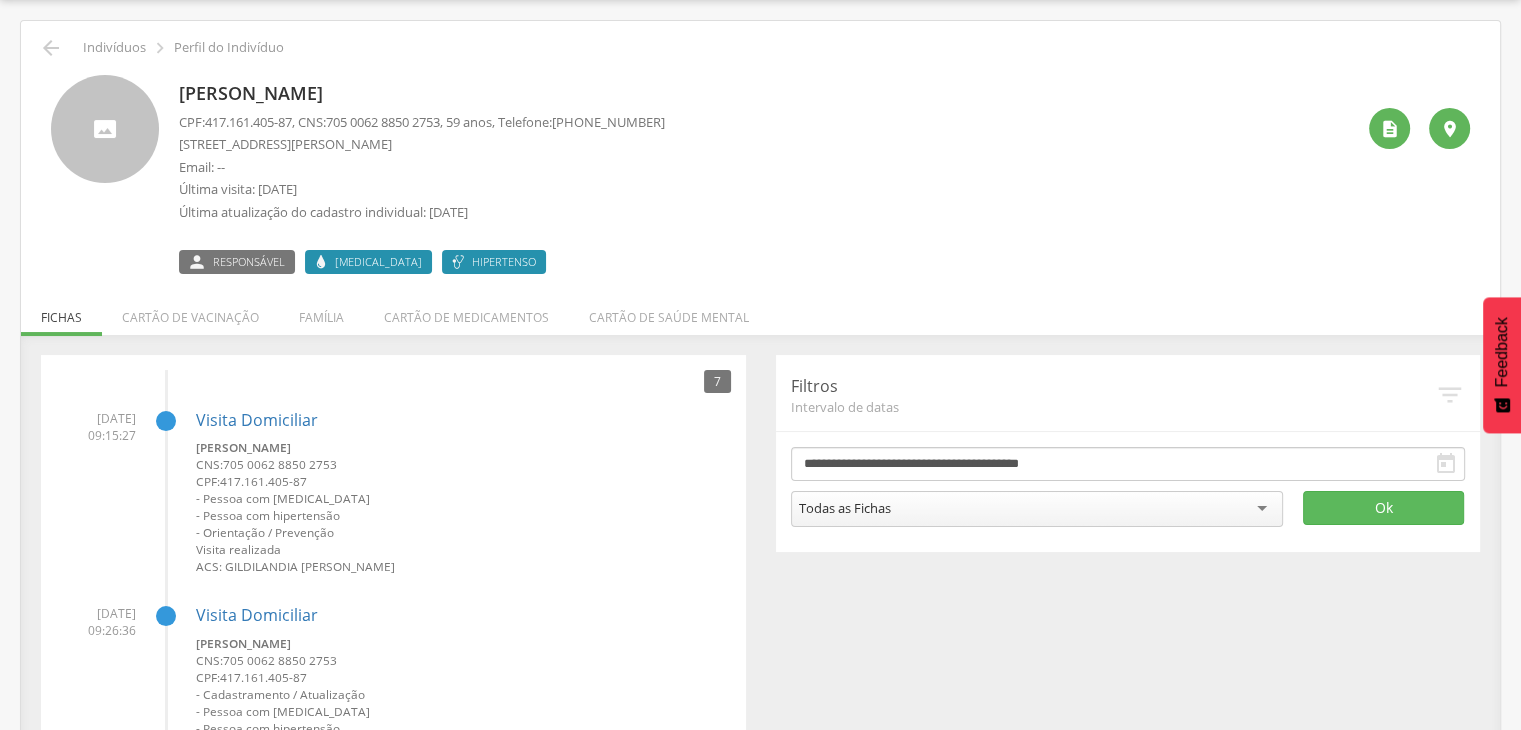 drag, startPoint x: 169, startPoint y: 89, endPoint x: 494, endPoint y: 100, distance: 325.1861 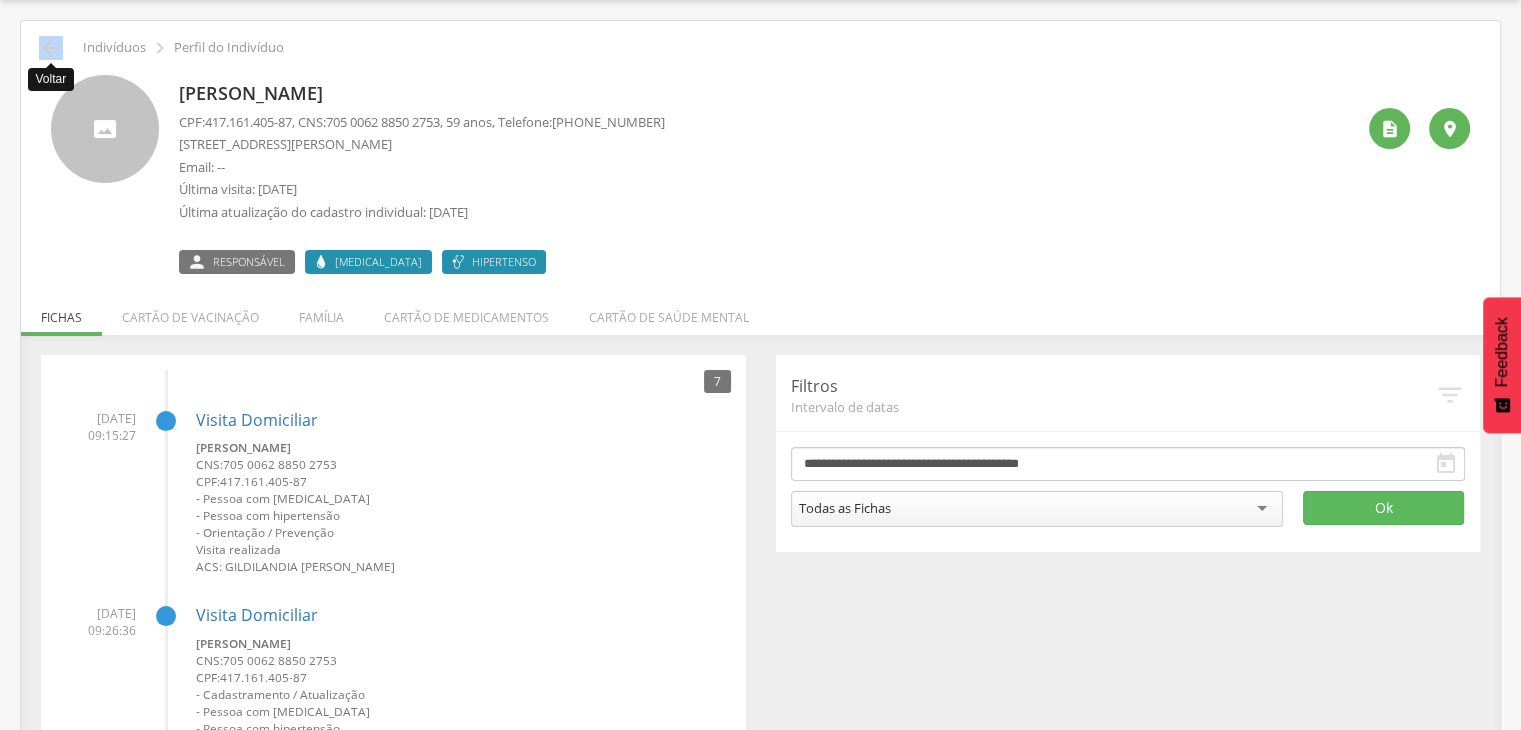 drag, startPoint x: 48, startPoint y: 49, endPoint x: 70, endPoint y: 55, distance: 22.803509 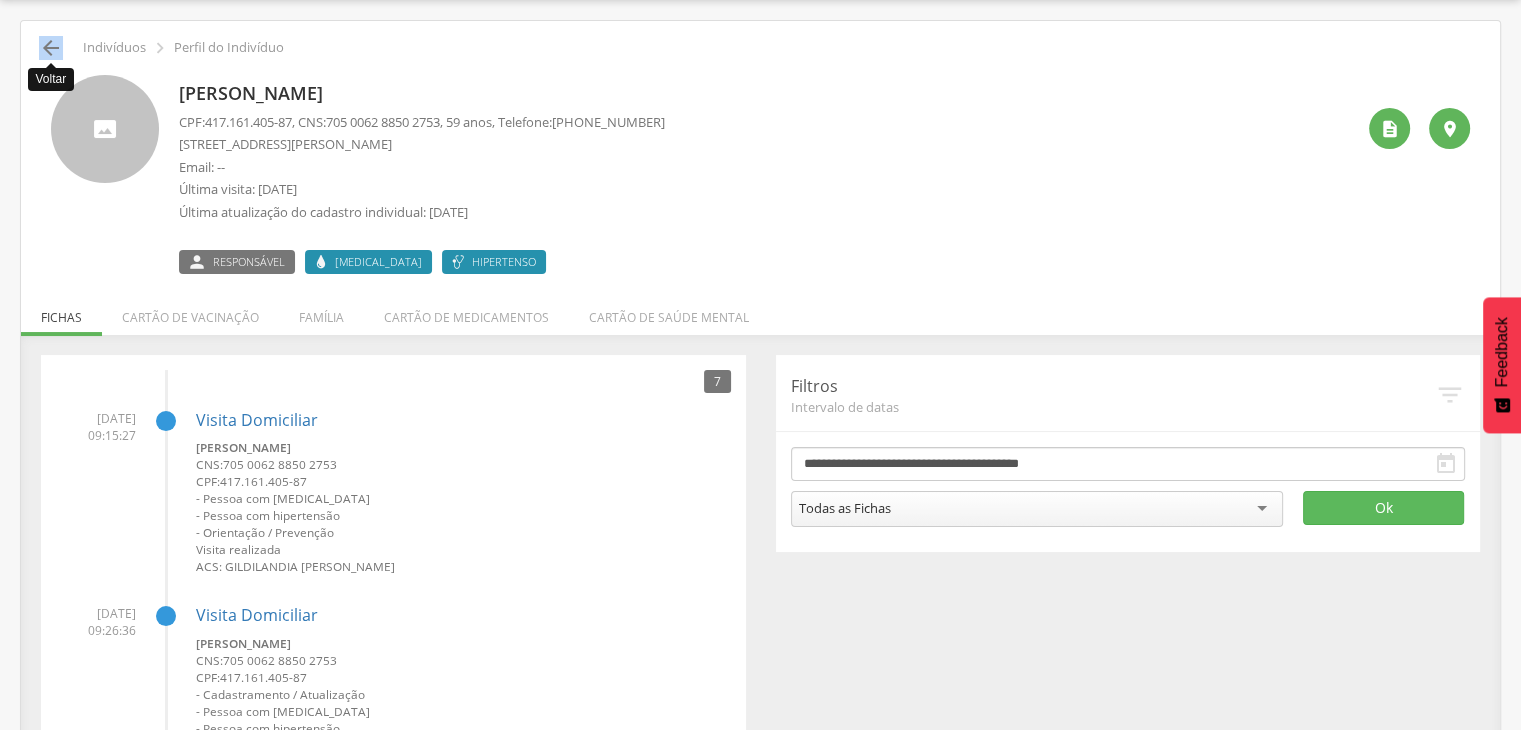 click on "" at bounding box center [51, 48] 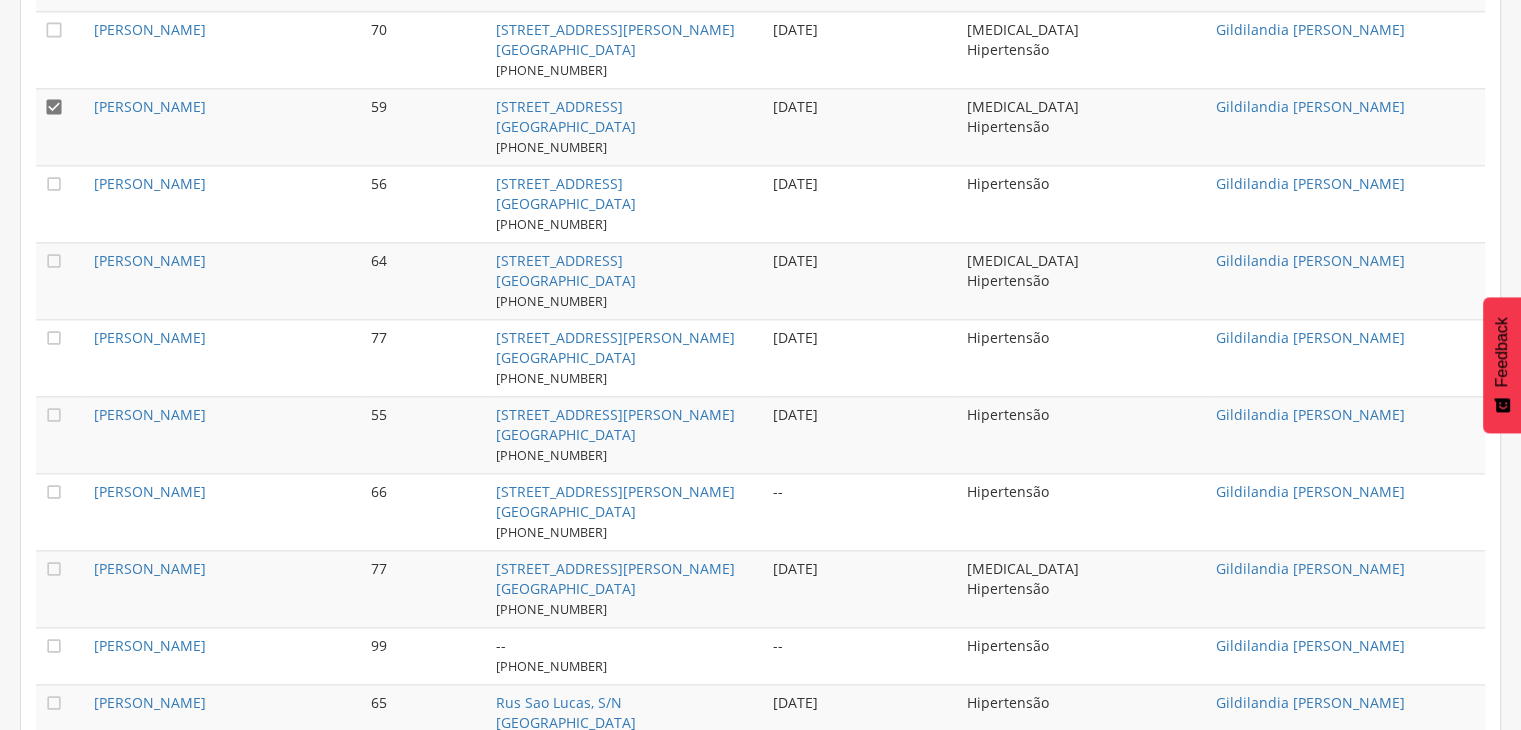 scroll, scrollTop: 2414, scrollLeft: 0, axis: vertical 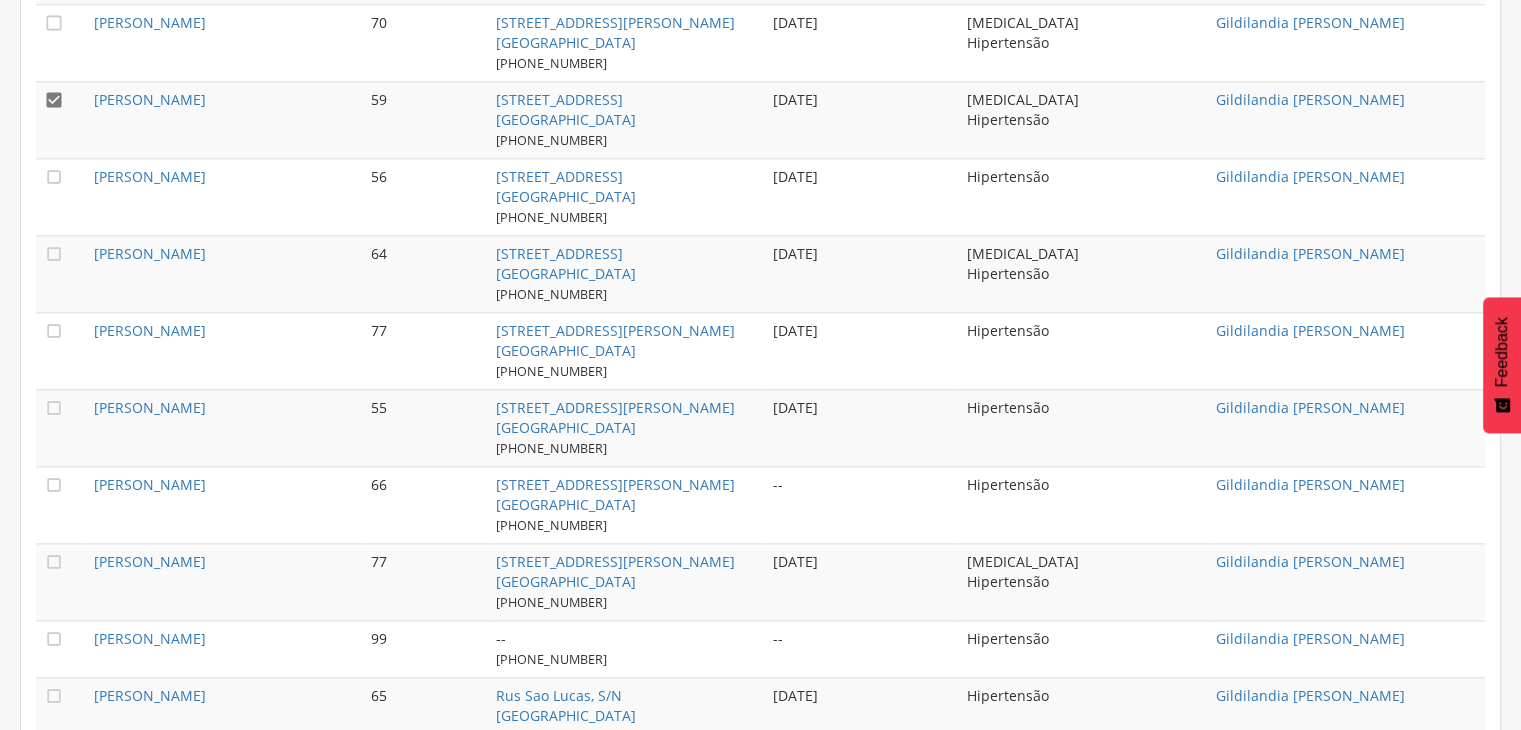 click on "" at bounding box center [61, 196] 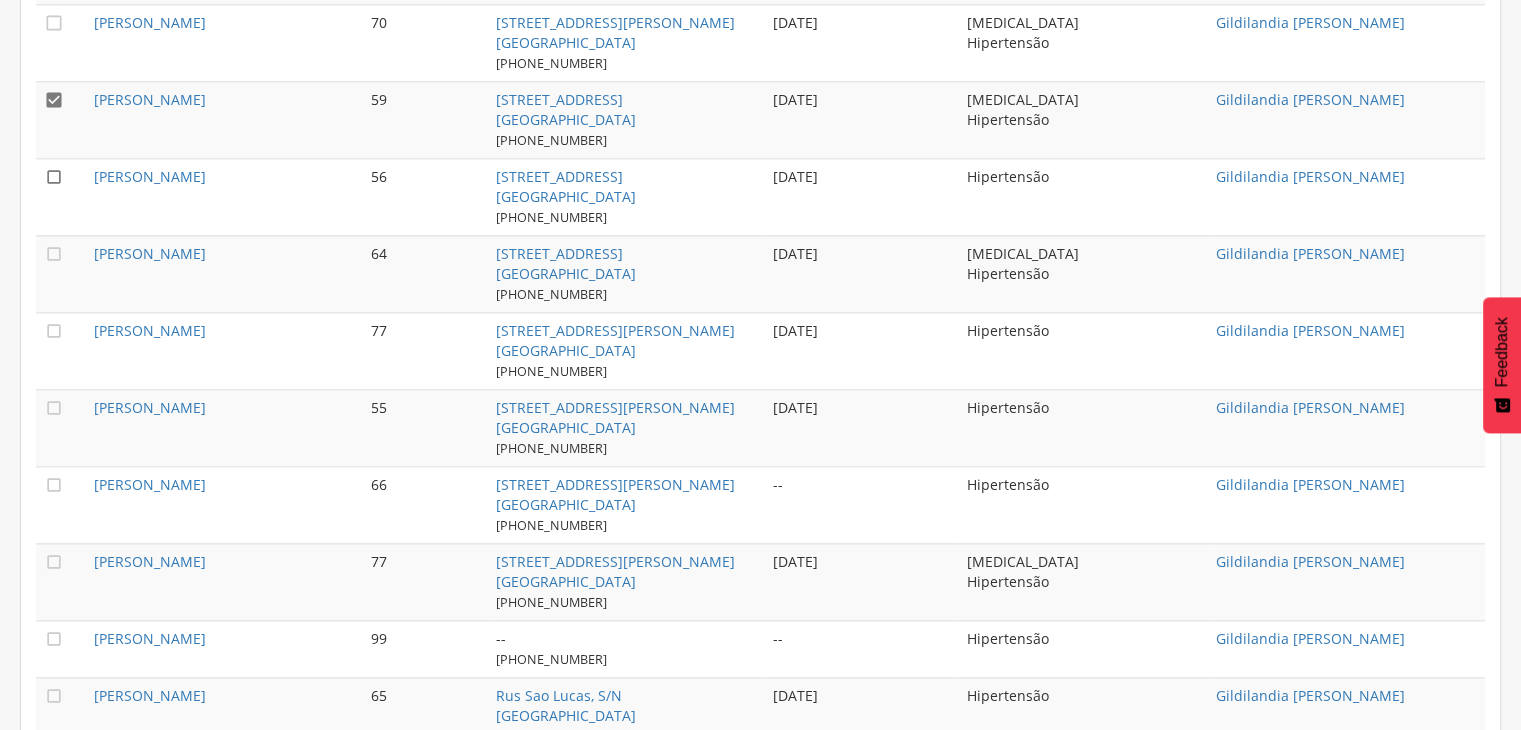 click on "" at bounding box center [54, 177] 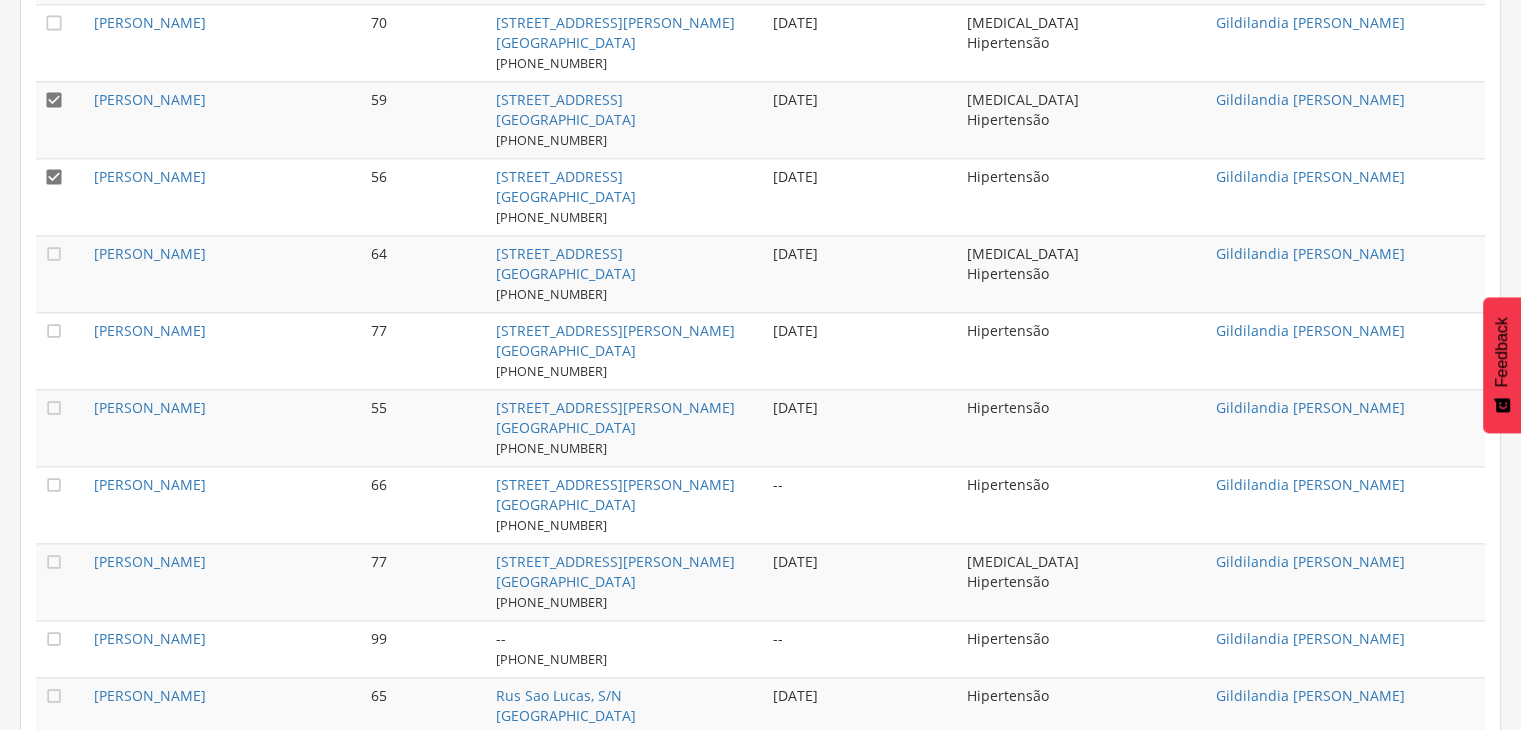 click on "" at bounding box center (61, 119) 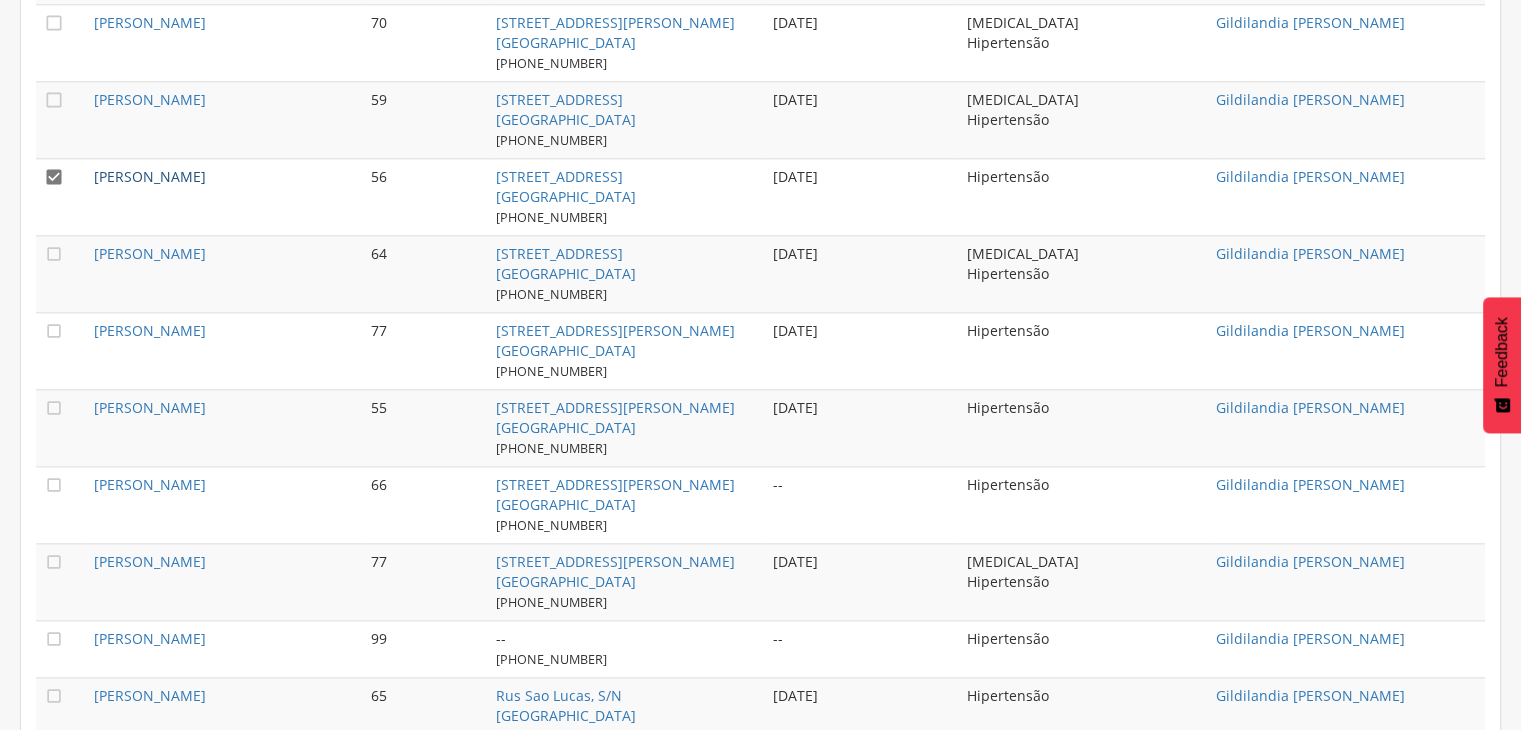 click on "[PERSON_NAME]" at bounding box center [150, 176] 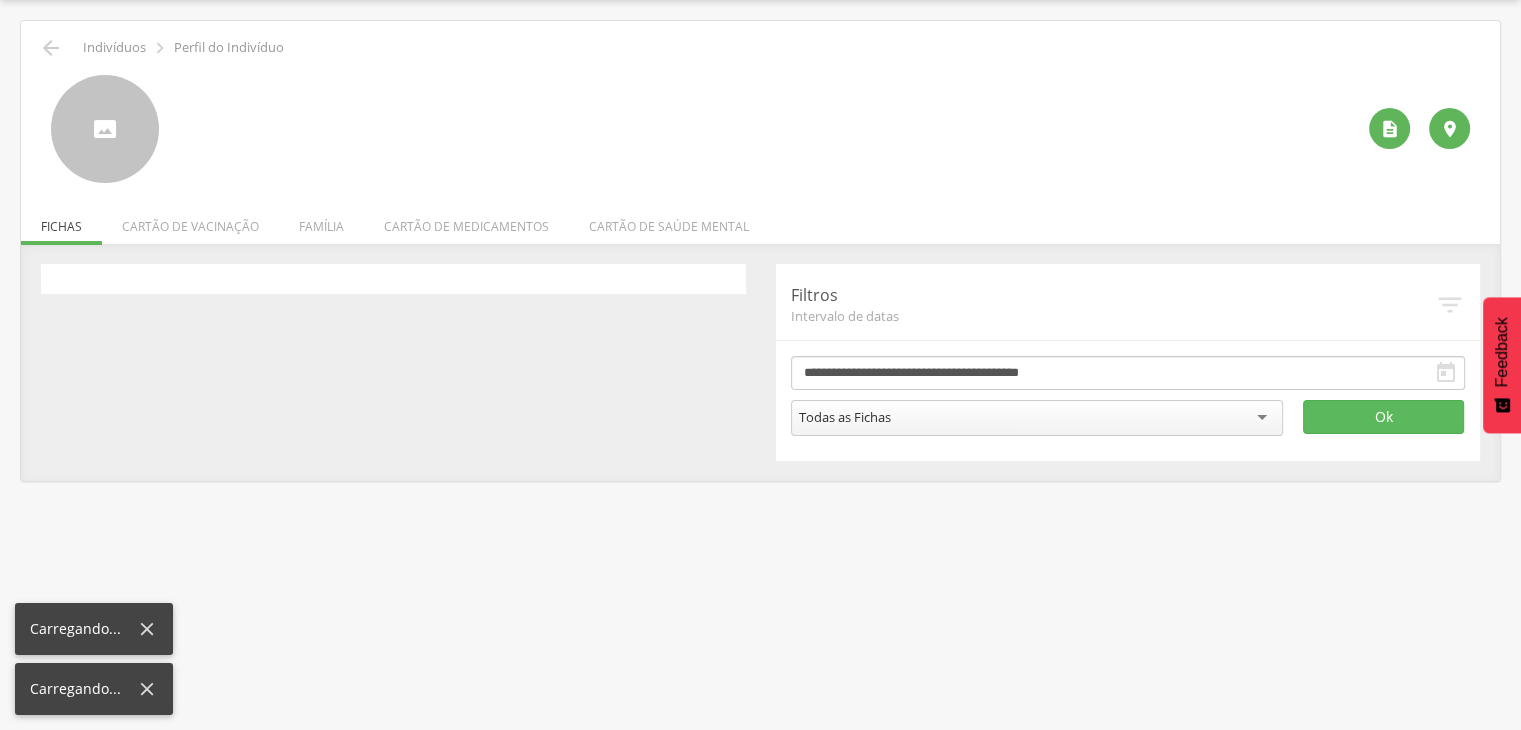 scroll, scrollTop: 60, scrollLeft: 0, axis: vertical 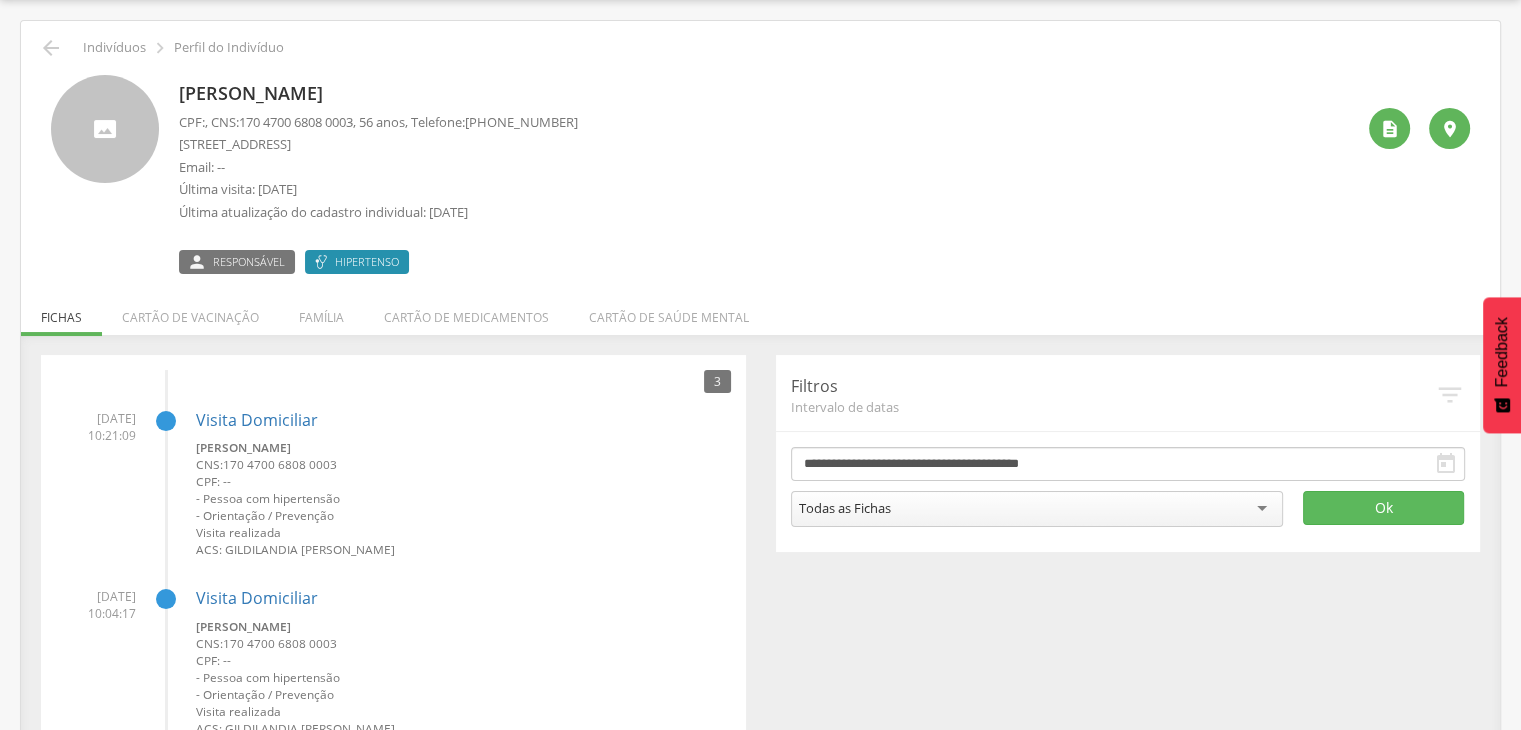 drag, startPoint x: 176, startPoint y: 91, endPoint x: 378, endPoint y: 104, distance: 202.41788 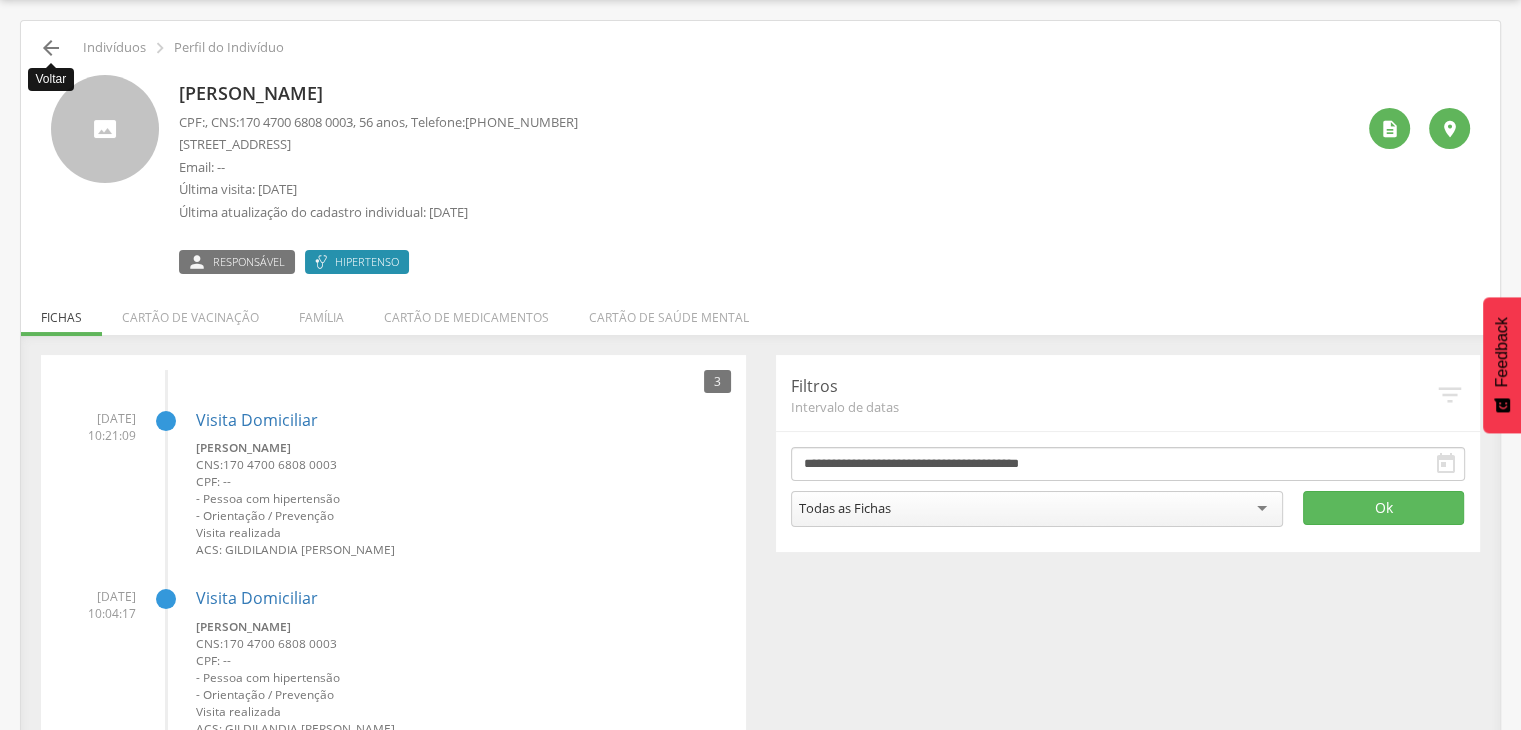 click on "" at bounding box center (51, 48) 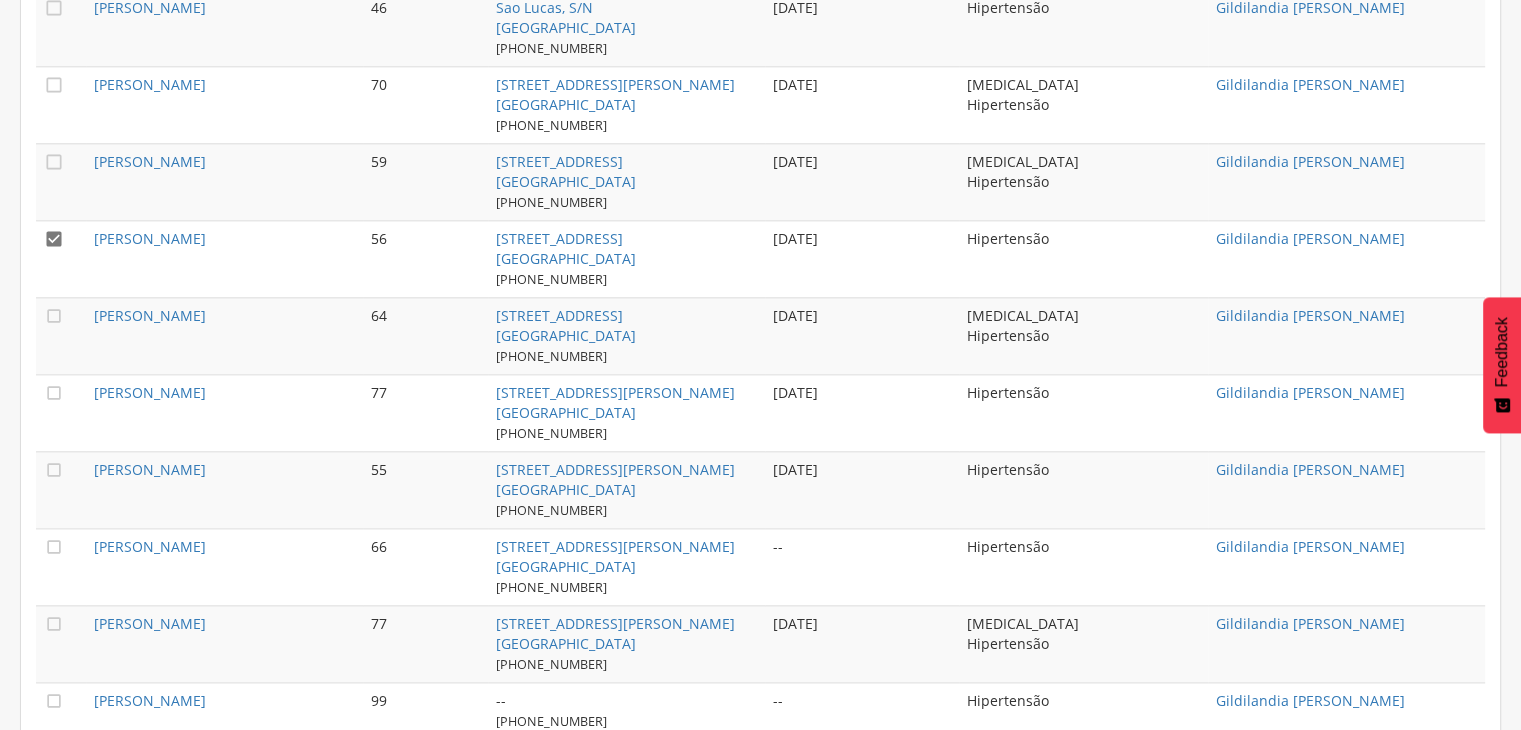 scroll, scrollTop: 2360, scrollLeft: 0, axis: vertical 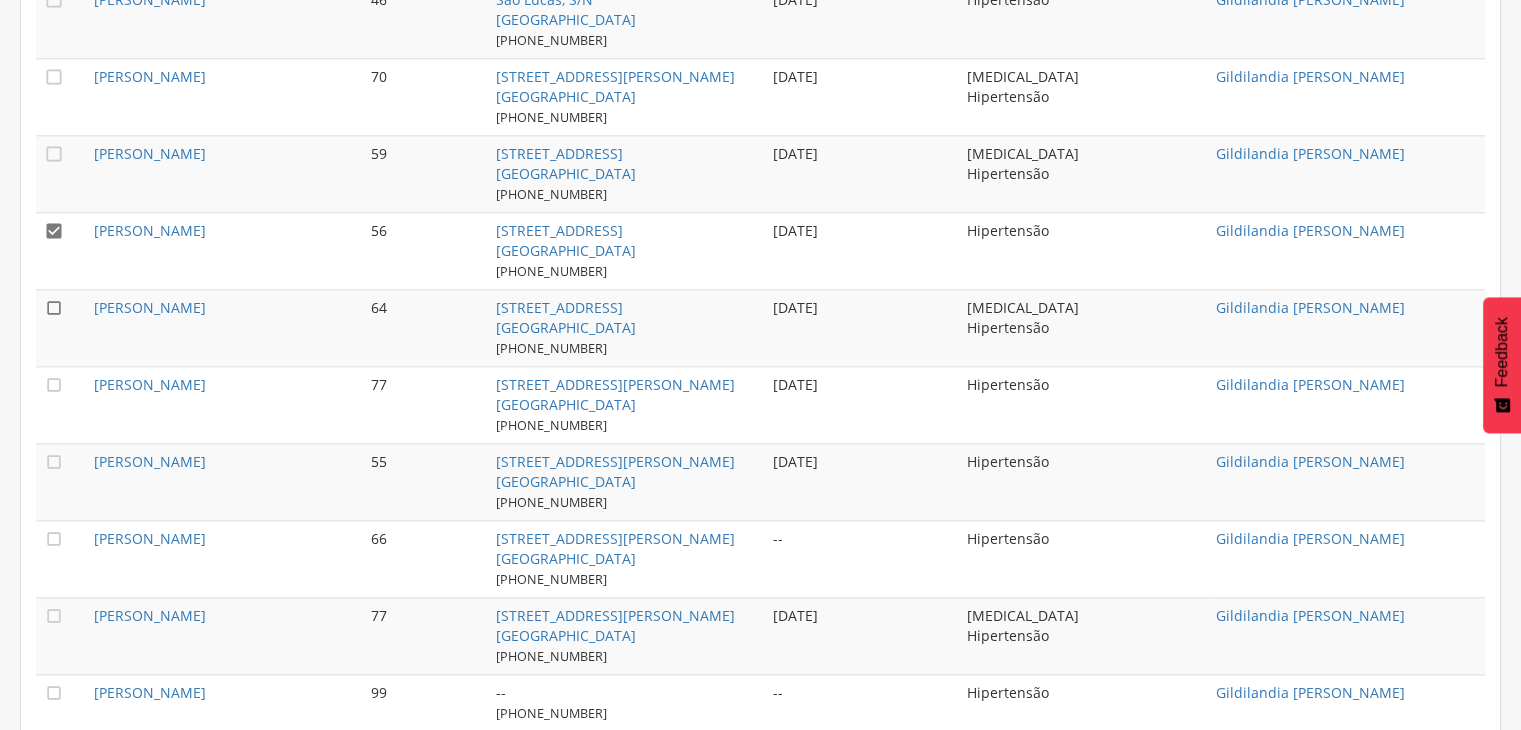 click on "" at bounding box center (54, 308) 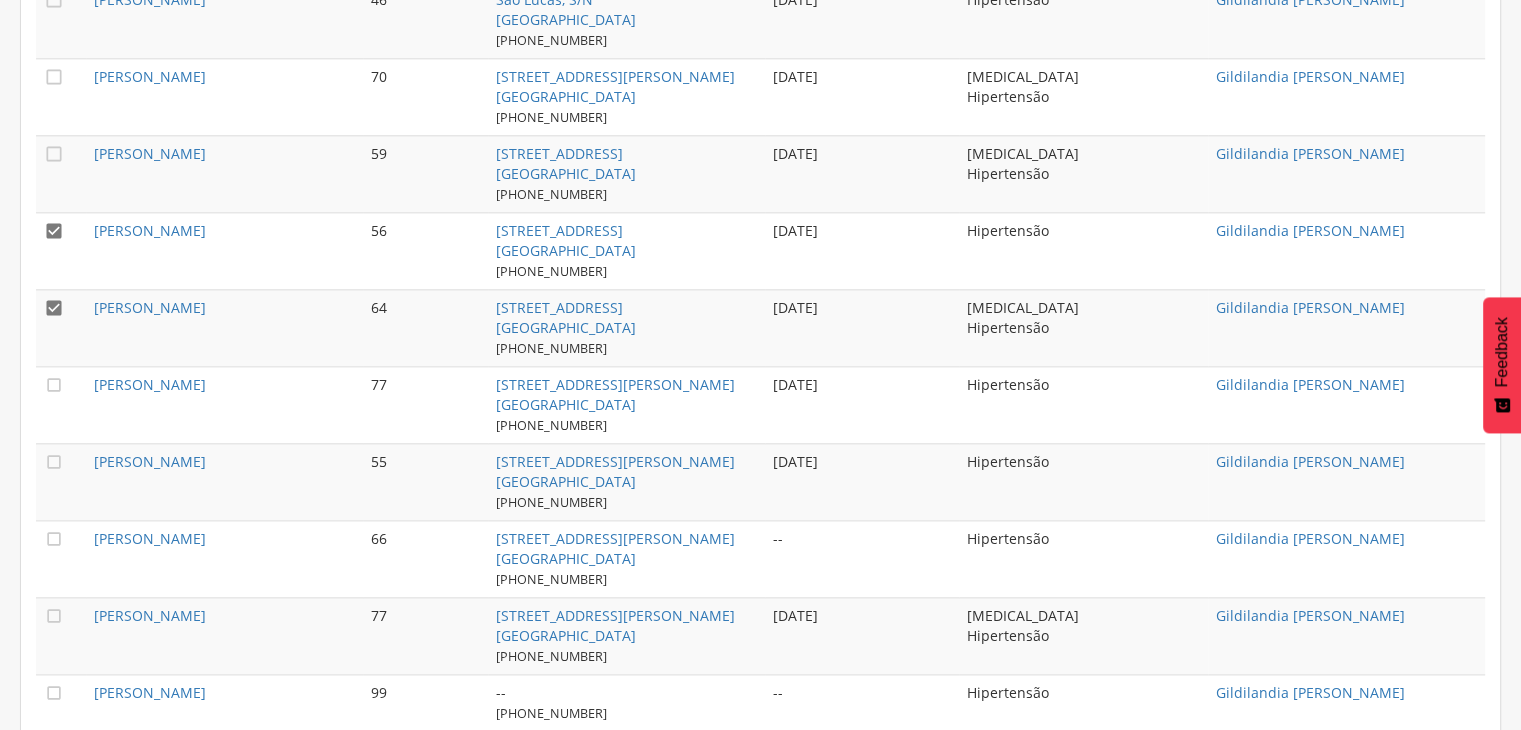 click on "" at bounding box center [54, 231] 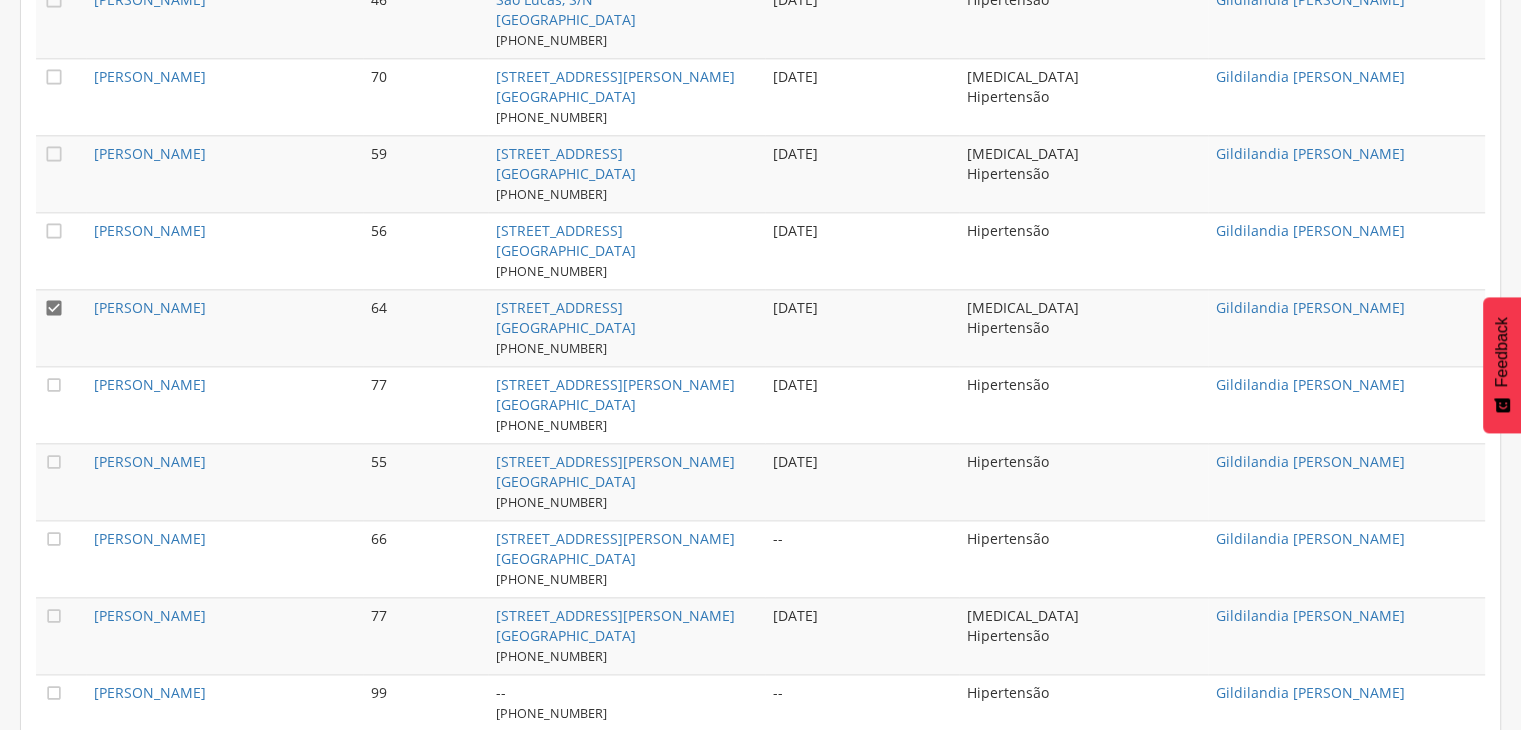 click on "[PERSON_NAME]" at bounding box center (224, 327) 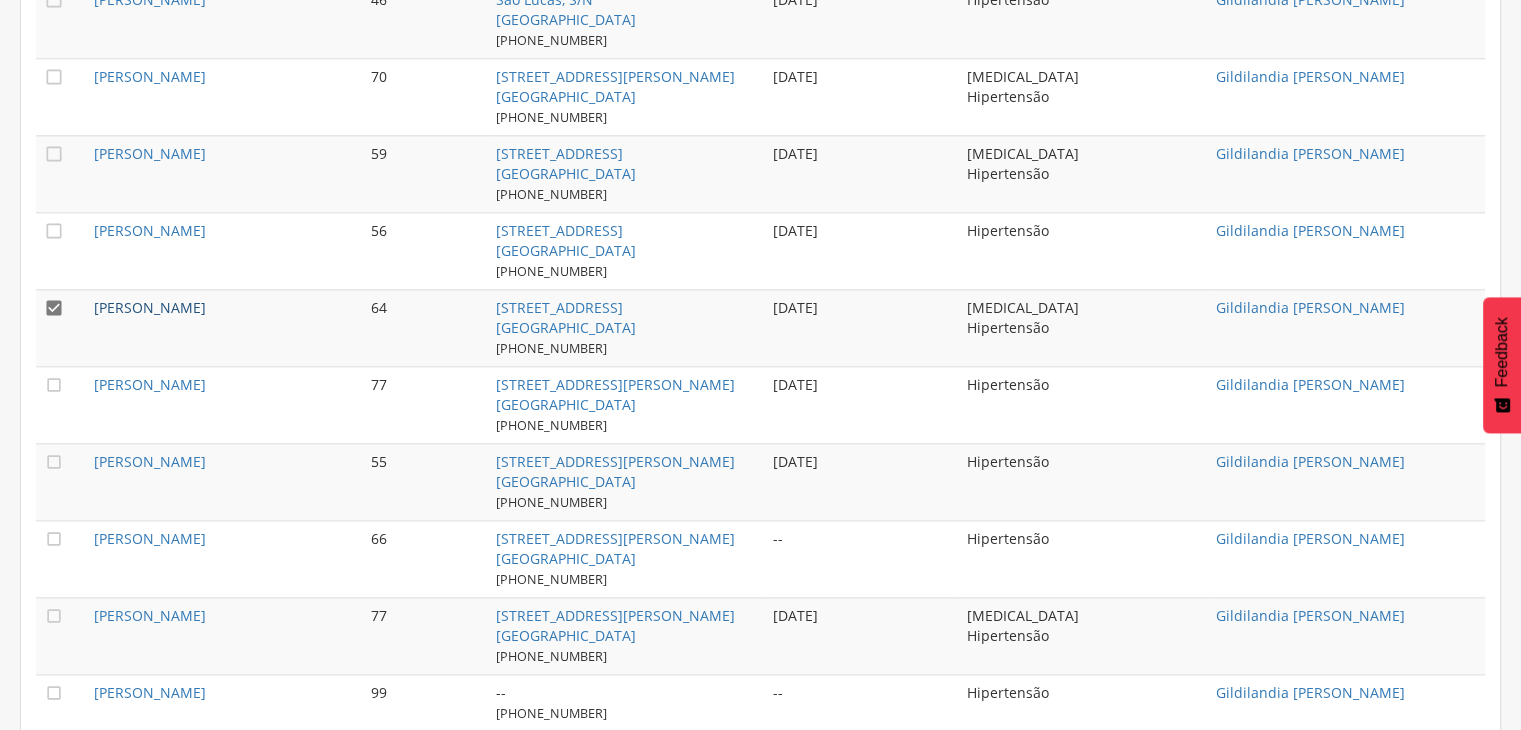click on "[PERSON_NAME]" at bounding box center (150, 307) 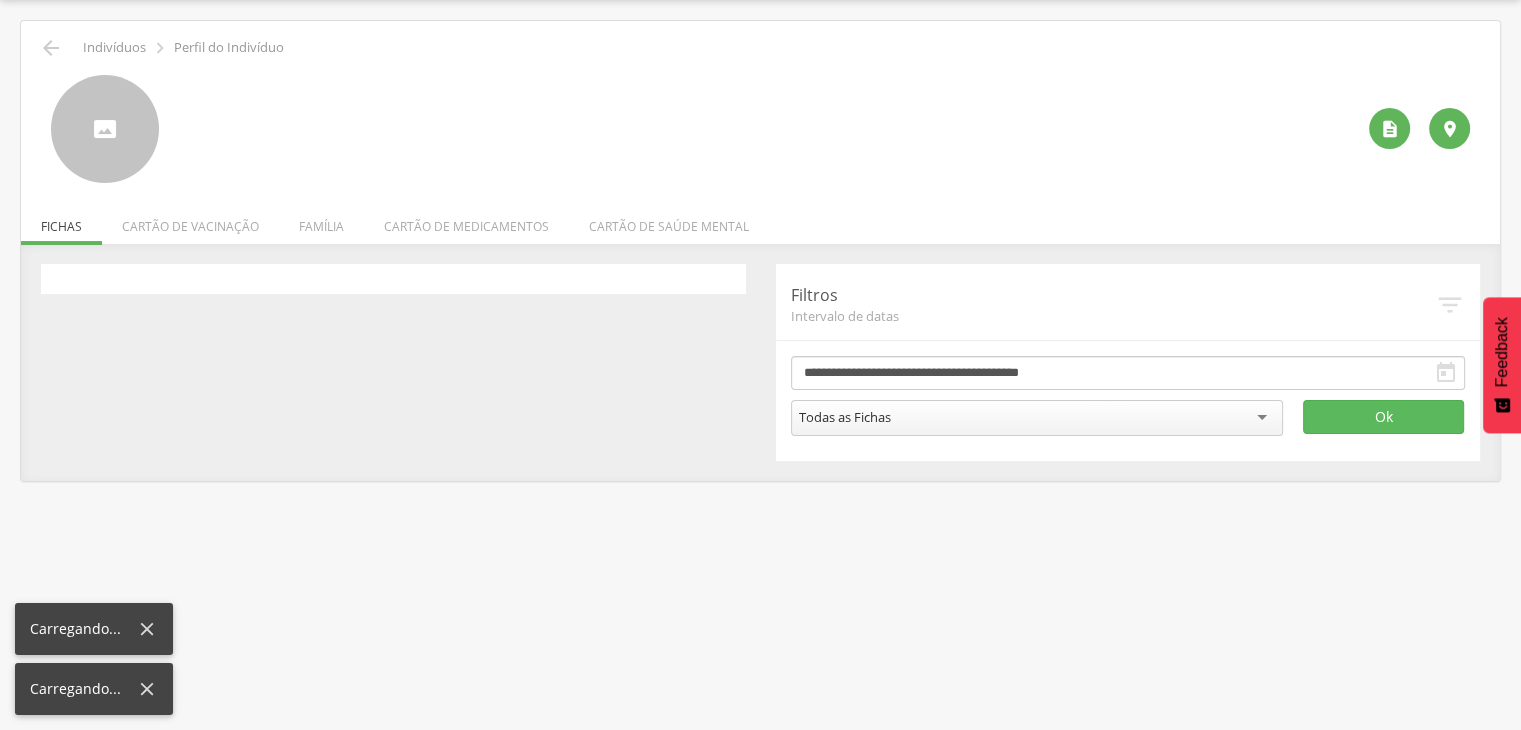 scroll, scrollTop: 60, scrollLeft: 0, axis: vertical 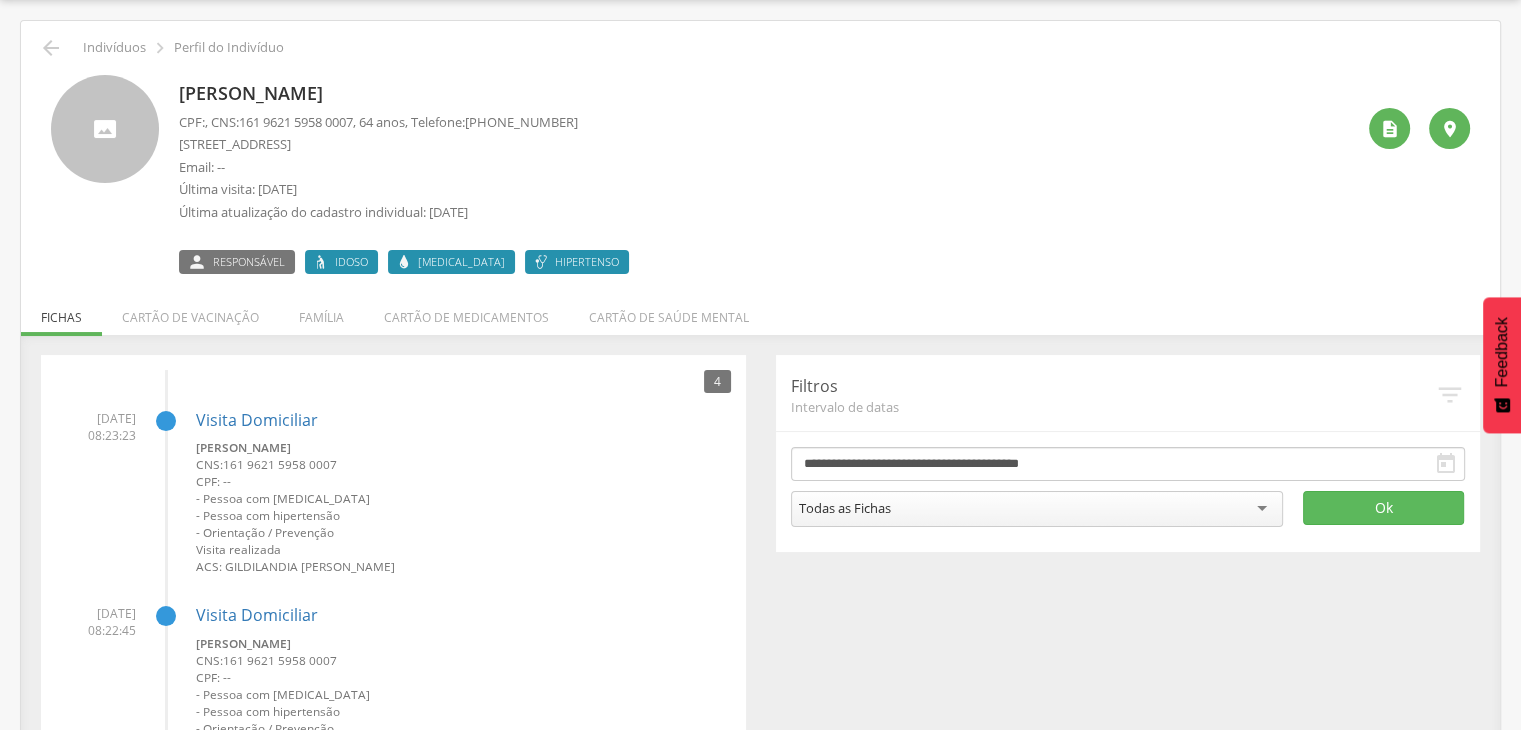 drag, startPoint x: 179, startPoint y: 102, endPoint x: 391, endPoint y: 67, distance: 214.86972 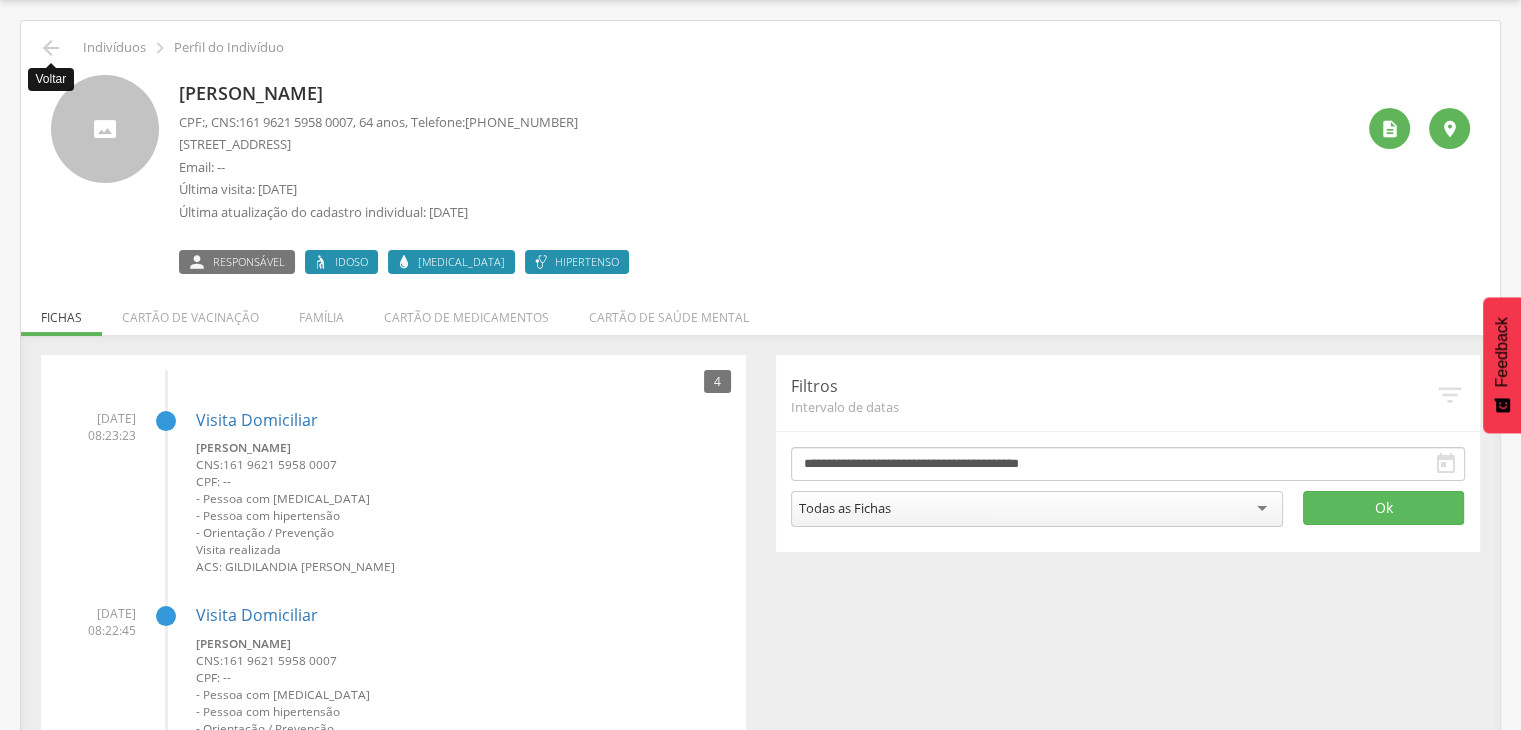 click on "" at bounding box center [51, 48] 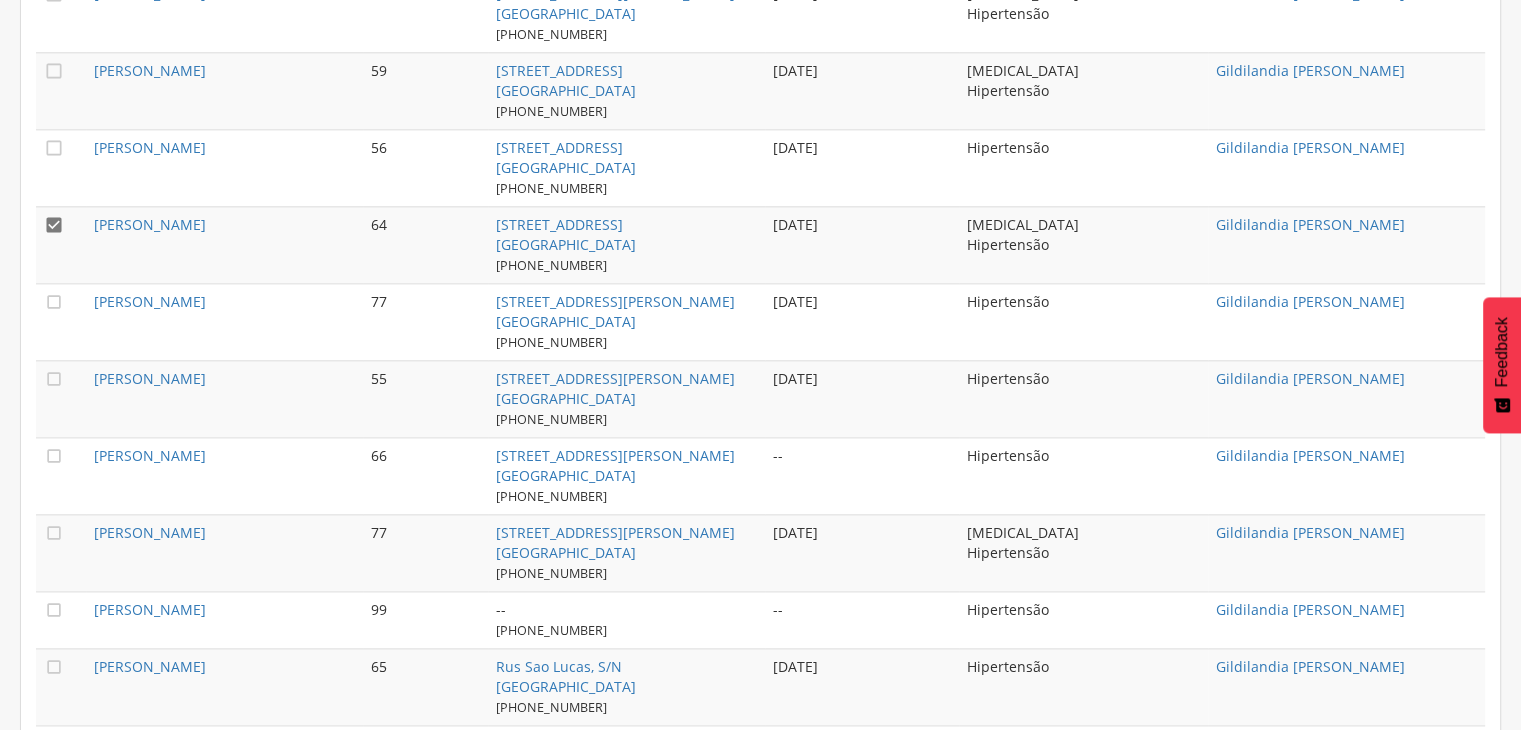 scroll, scrollTop: 2472, scrollLeft: 0, axis: vertical 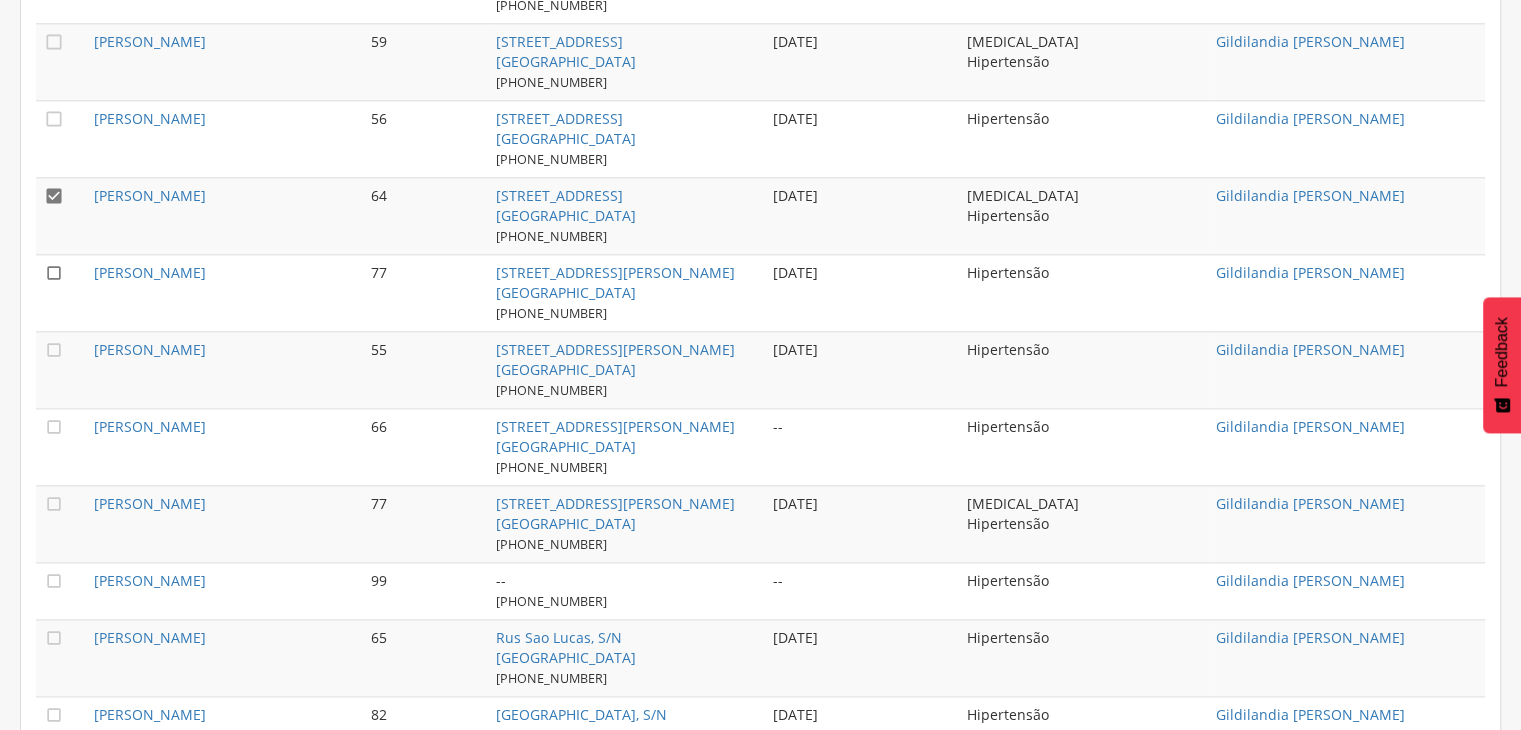 click on "" at bounding box center (54, 273) 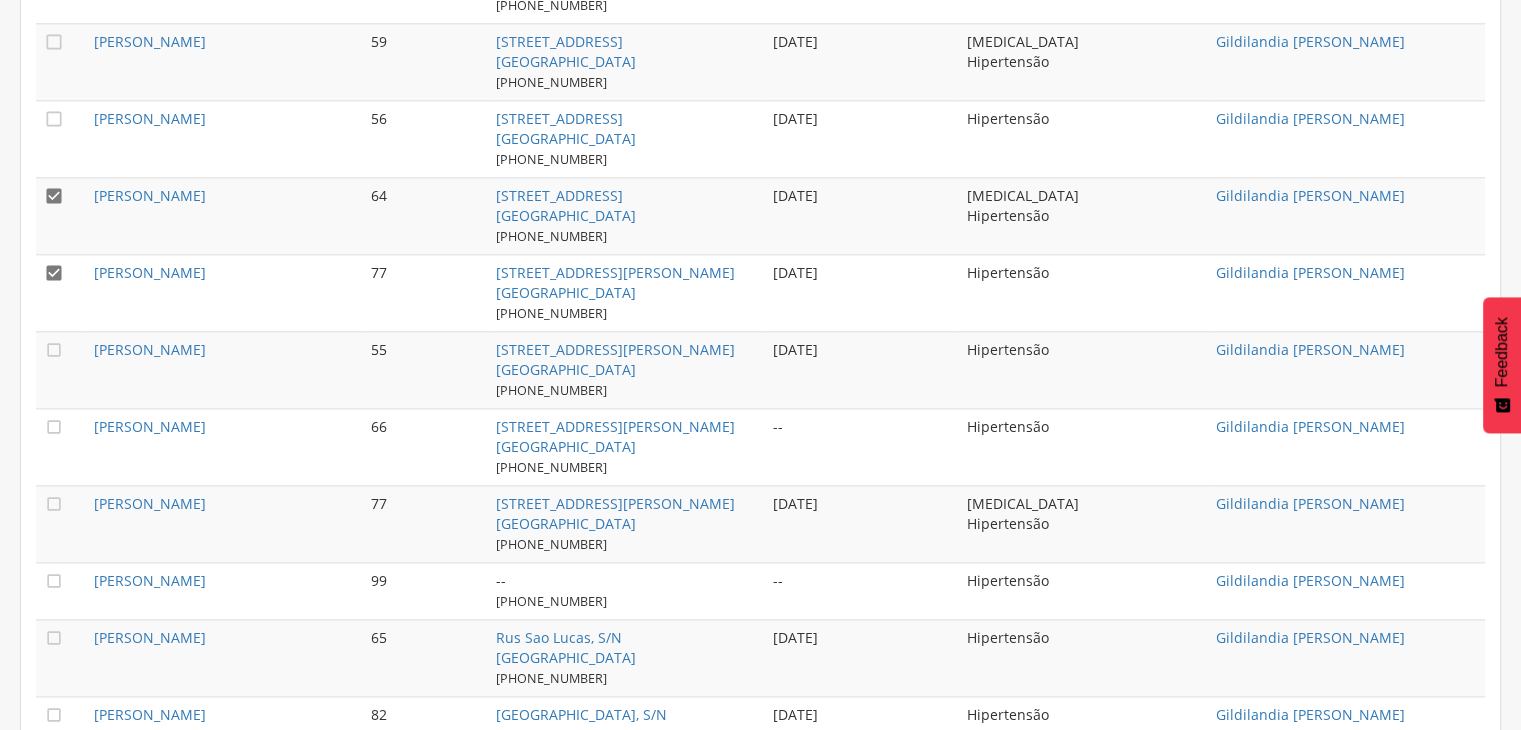 click on "" at bounding box center [61, 215] 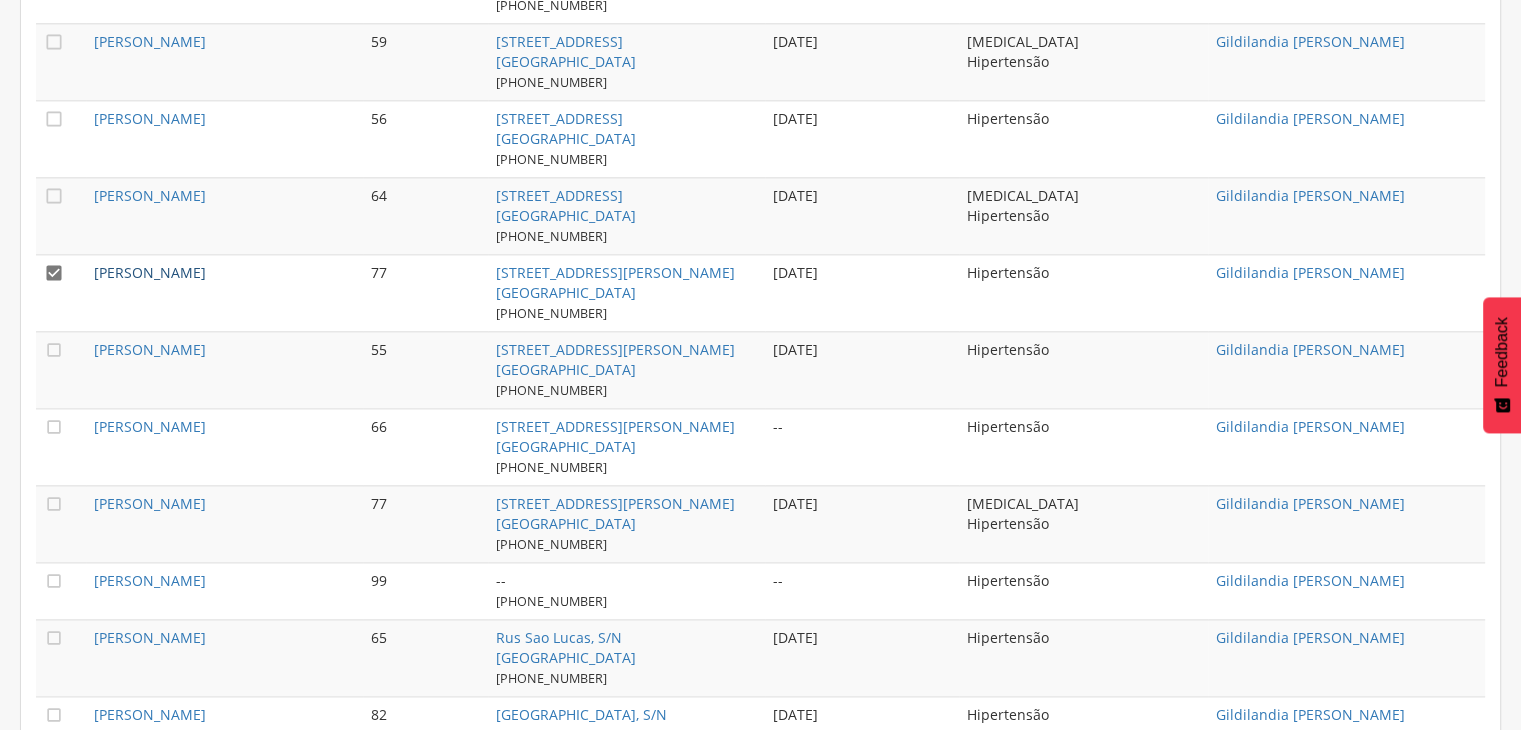 click on "[PERSON_NAME]" at bounding box center (150, 272) 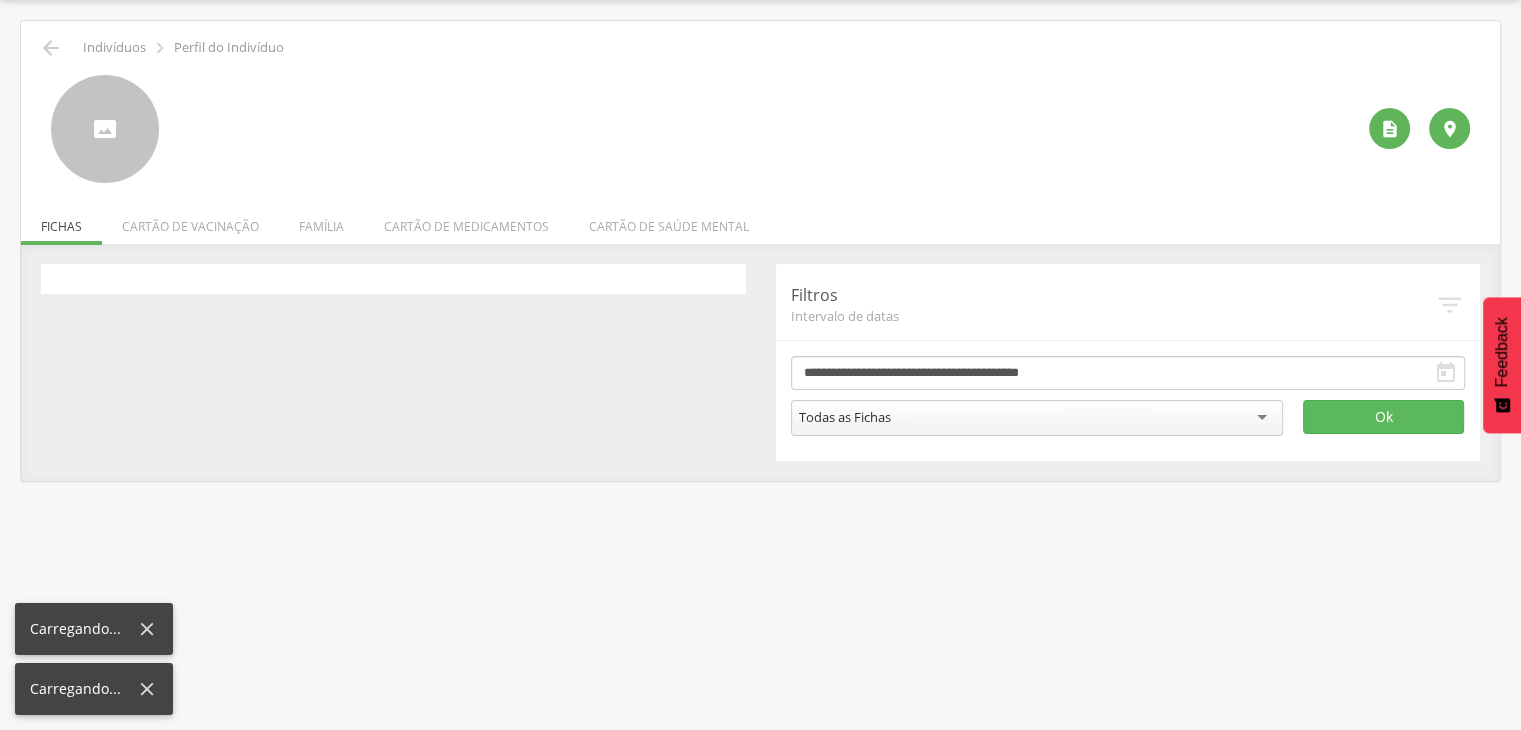 scroll, scrollTop: 60, scrollLeft: 0, axis: vertical 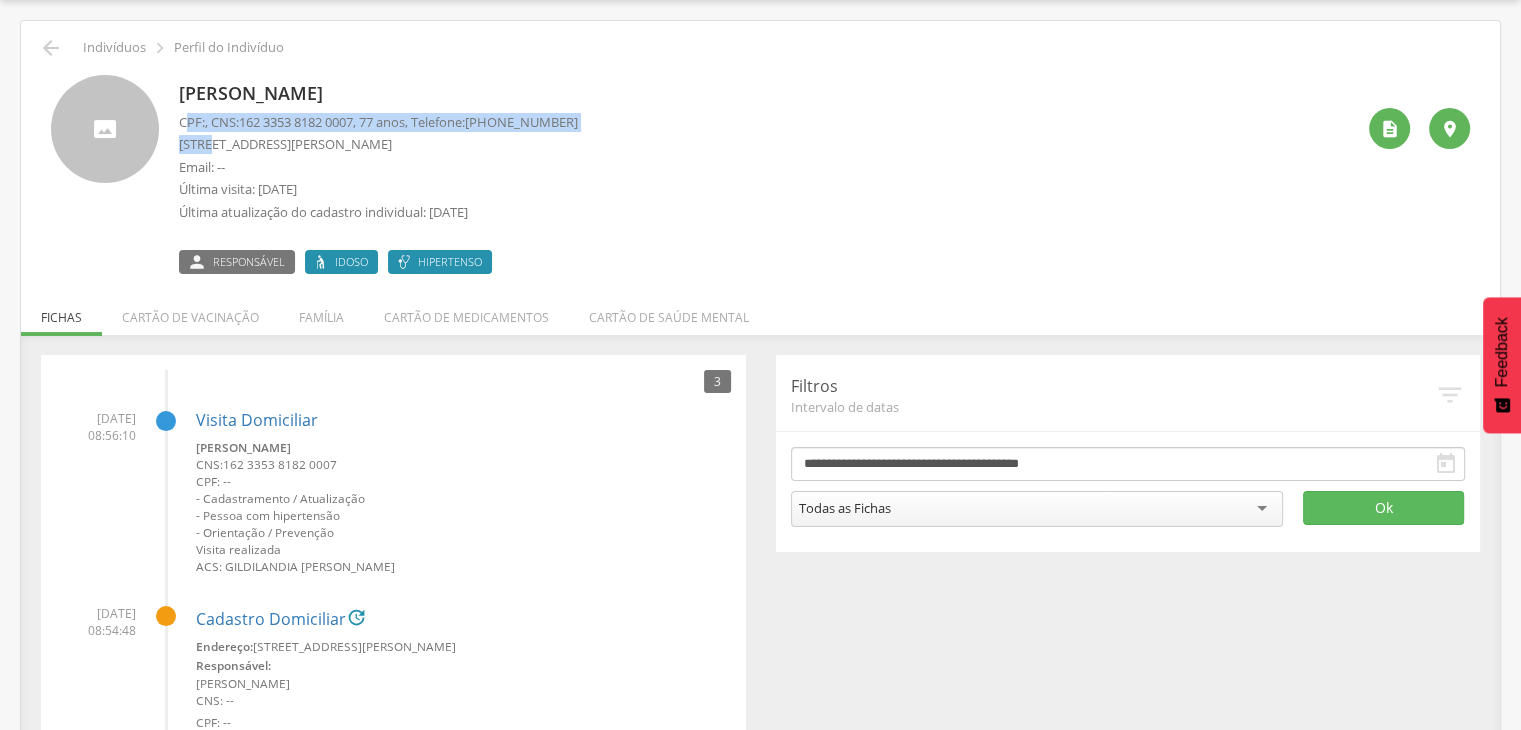 drag, startPoint x: 189, startPoint y: 107, endPoint x: 208, endPoint y: 141, distance: 38.948685 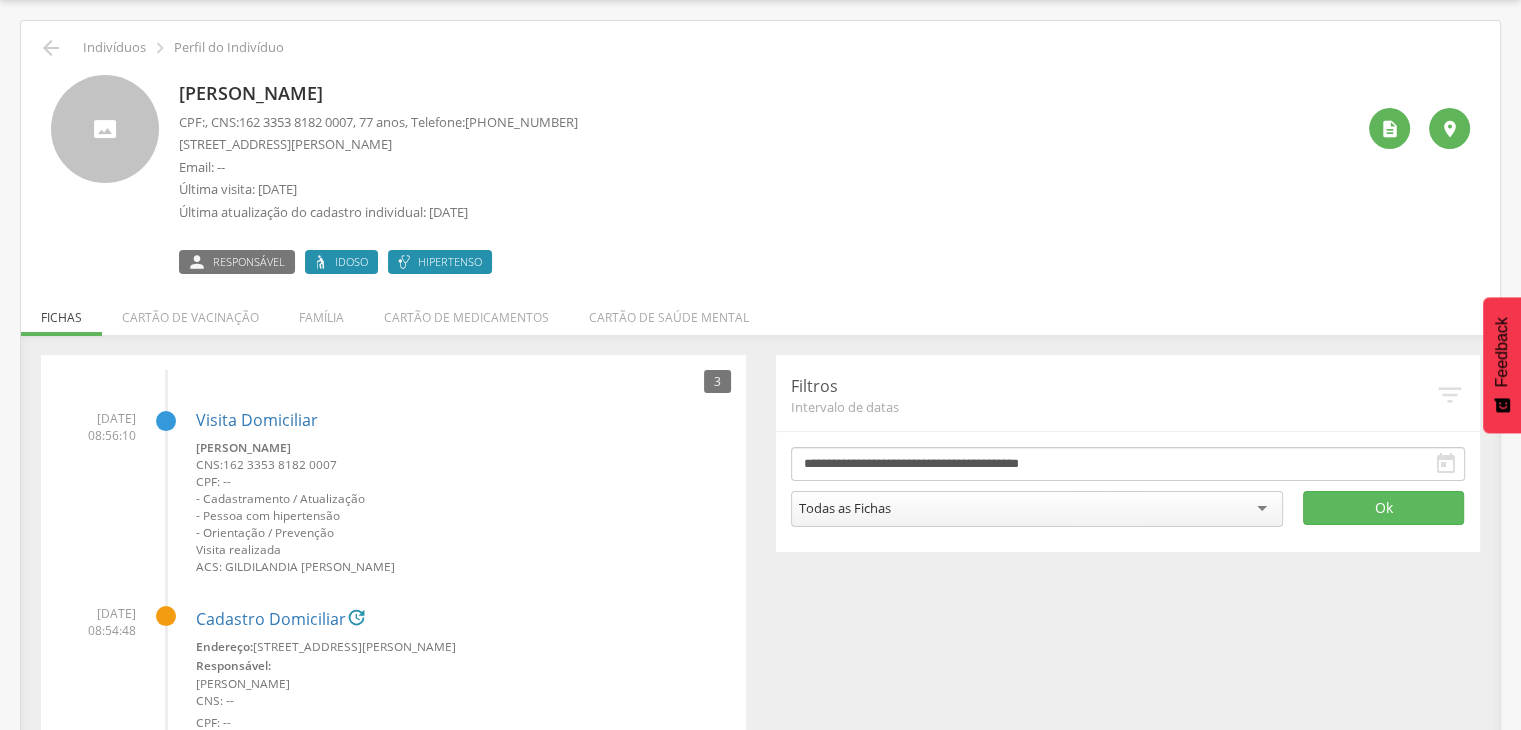 click on "
Supervisão

Distritos

Ubs
Coordenador:   - [GEOGRAPHIC_DATA] / BA
Intervalo de Tempo

Selecione um intervalo de tempo
Filtrar
***
0
Fichas  individuais
Detalhes
***
0
Fichas  domiciliares
Detalhes
***
0
Visitas
Detalhes
***
0
Fichas de  responsáveis  familiares
0
0 0" at bounding box center [760, 365] 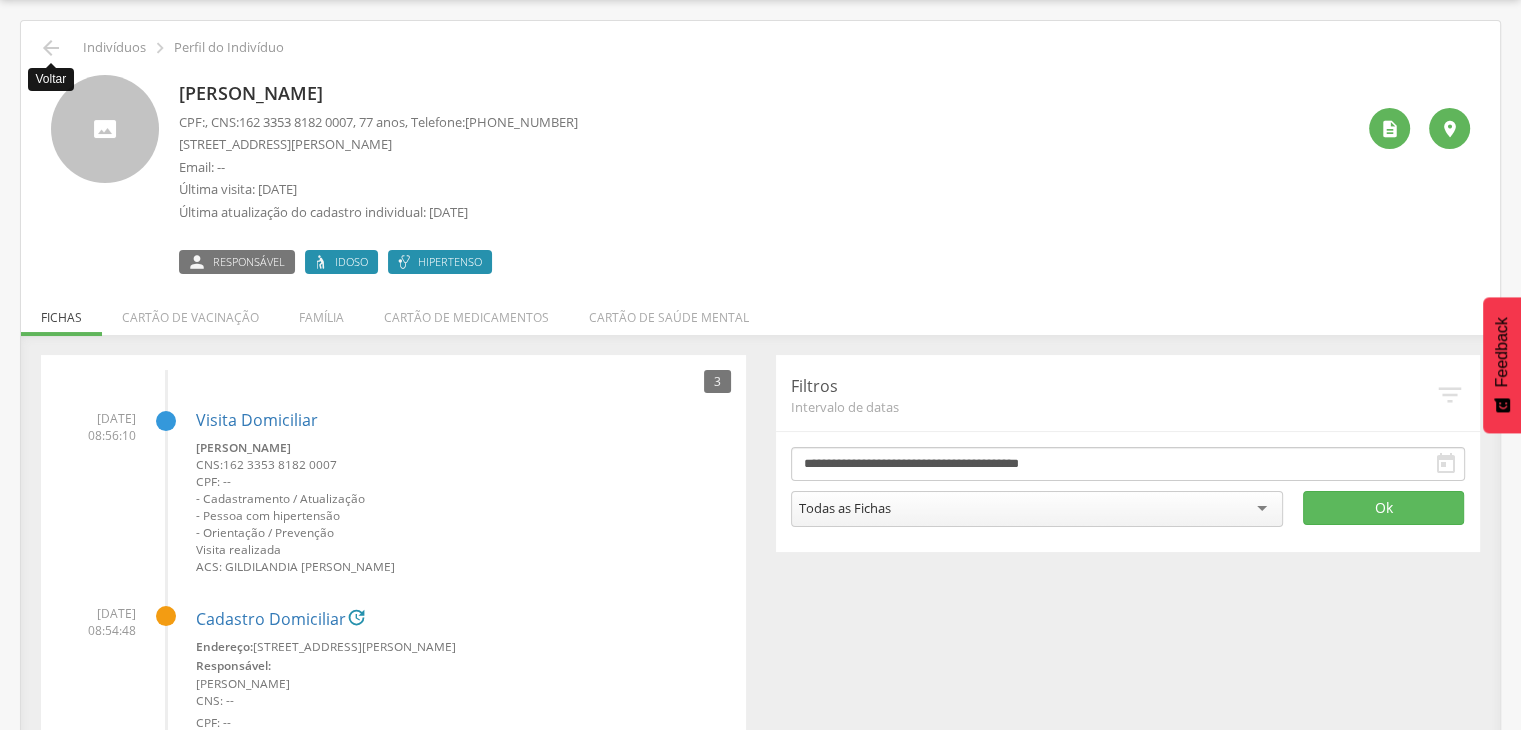 click on "" at bounding box center (51, 48) 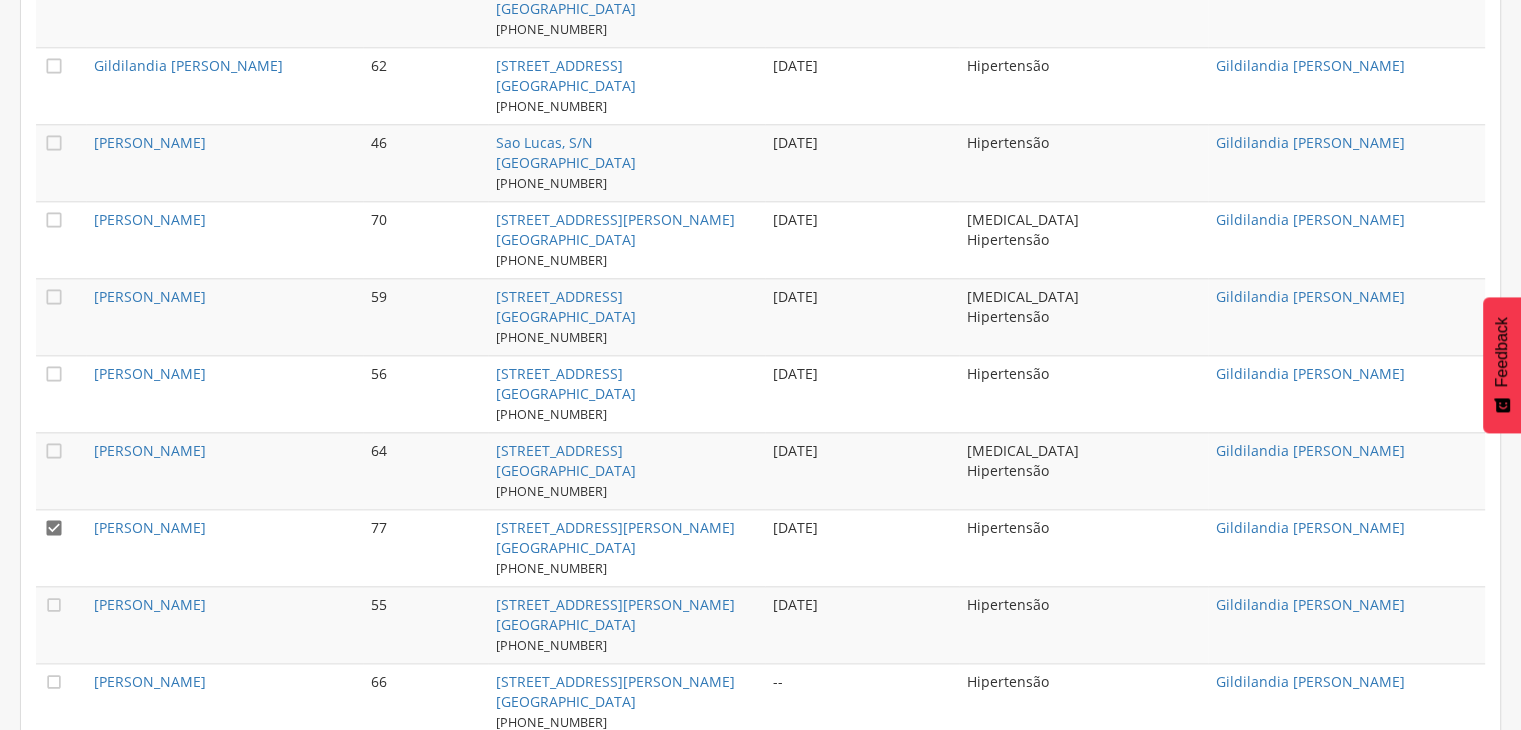 scroll, scrollTop: 2417, scrollLeft: 0, axis: vertical 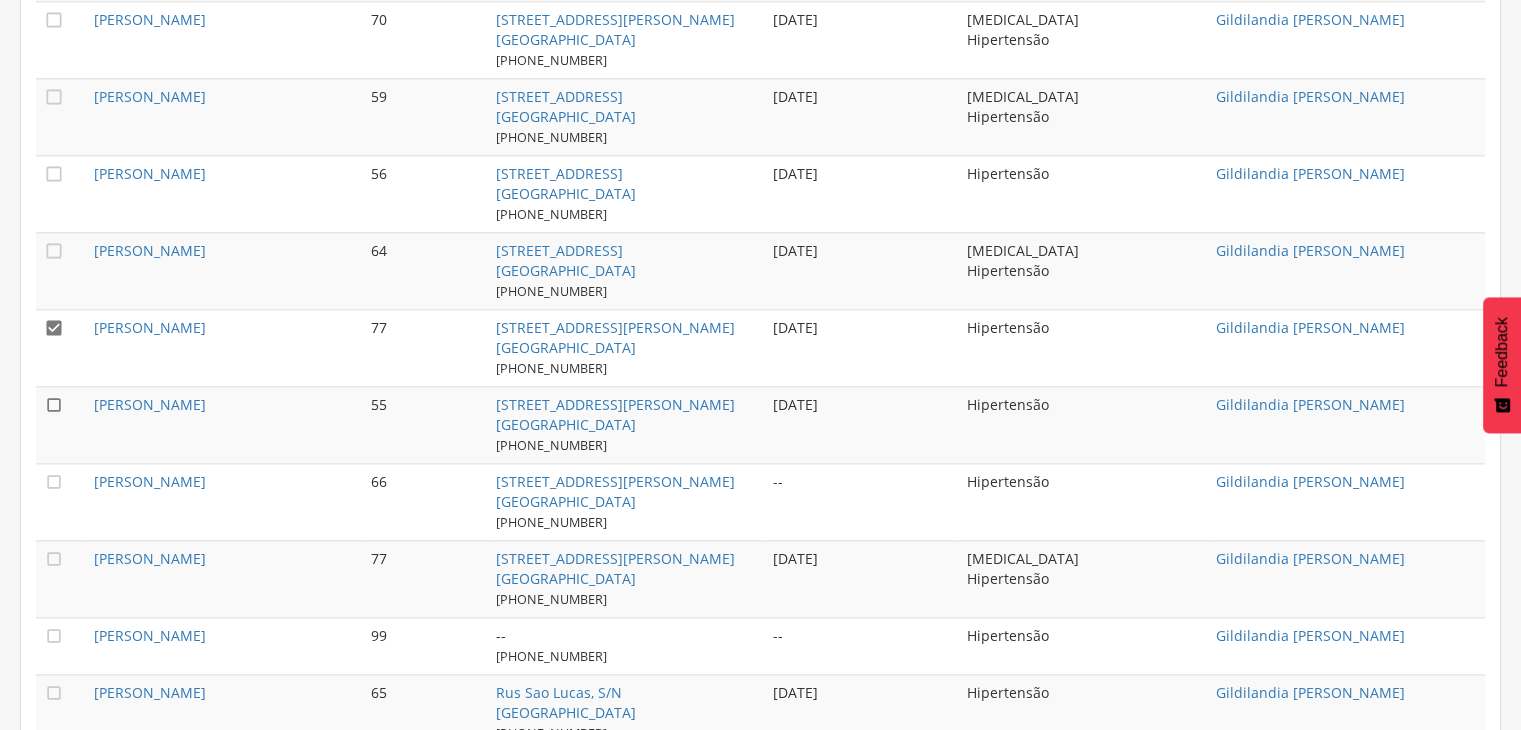click on "" at bounding box center (54, 405) 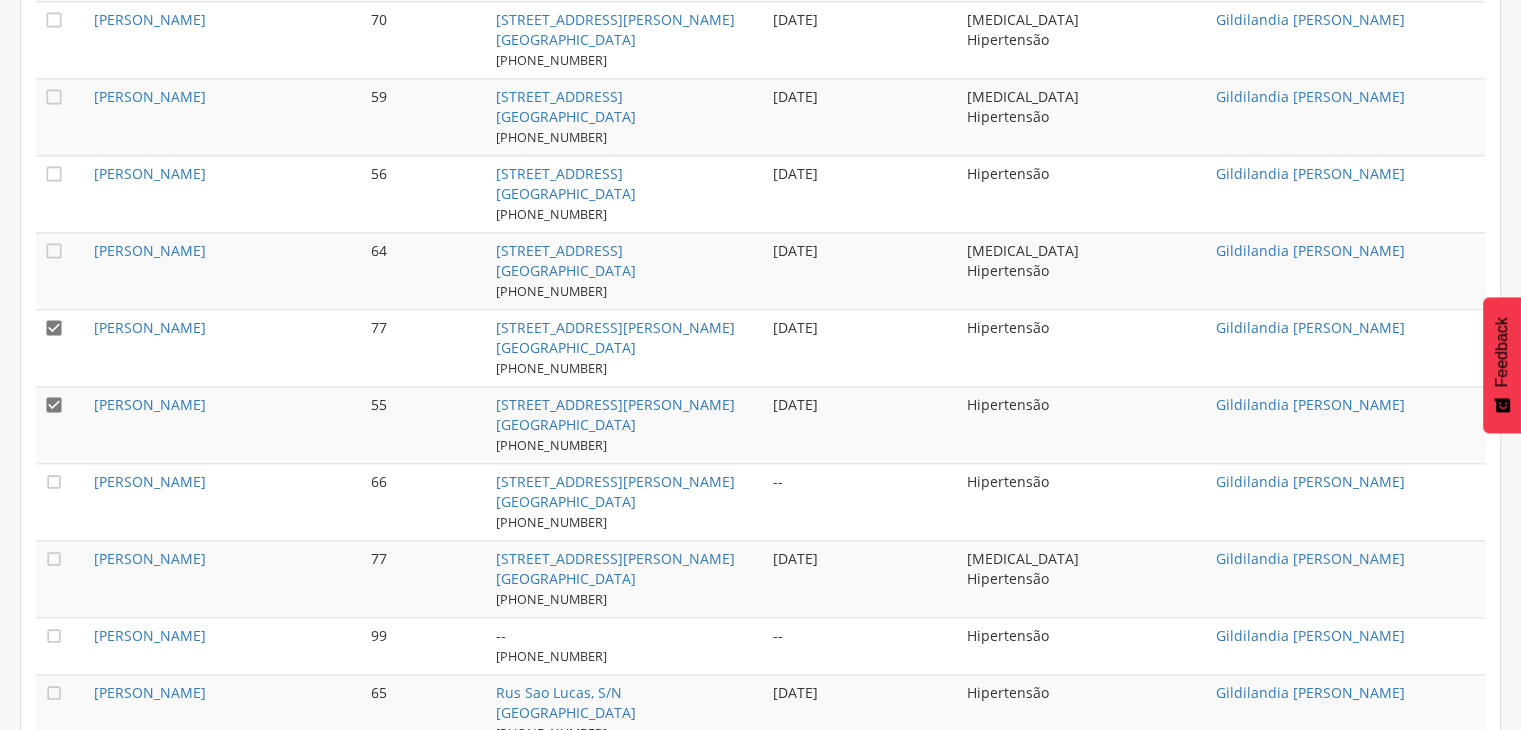 click on "" at bounding box center [61, 347] 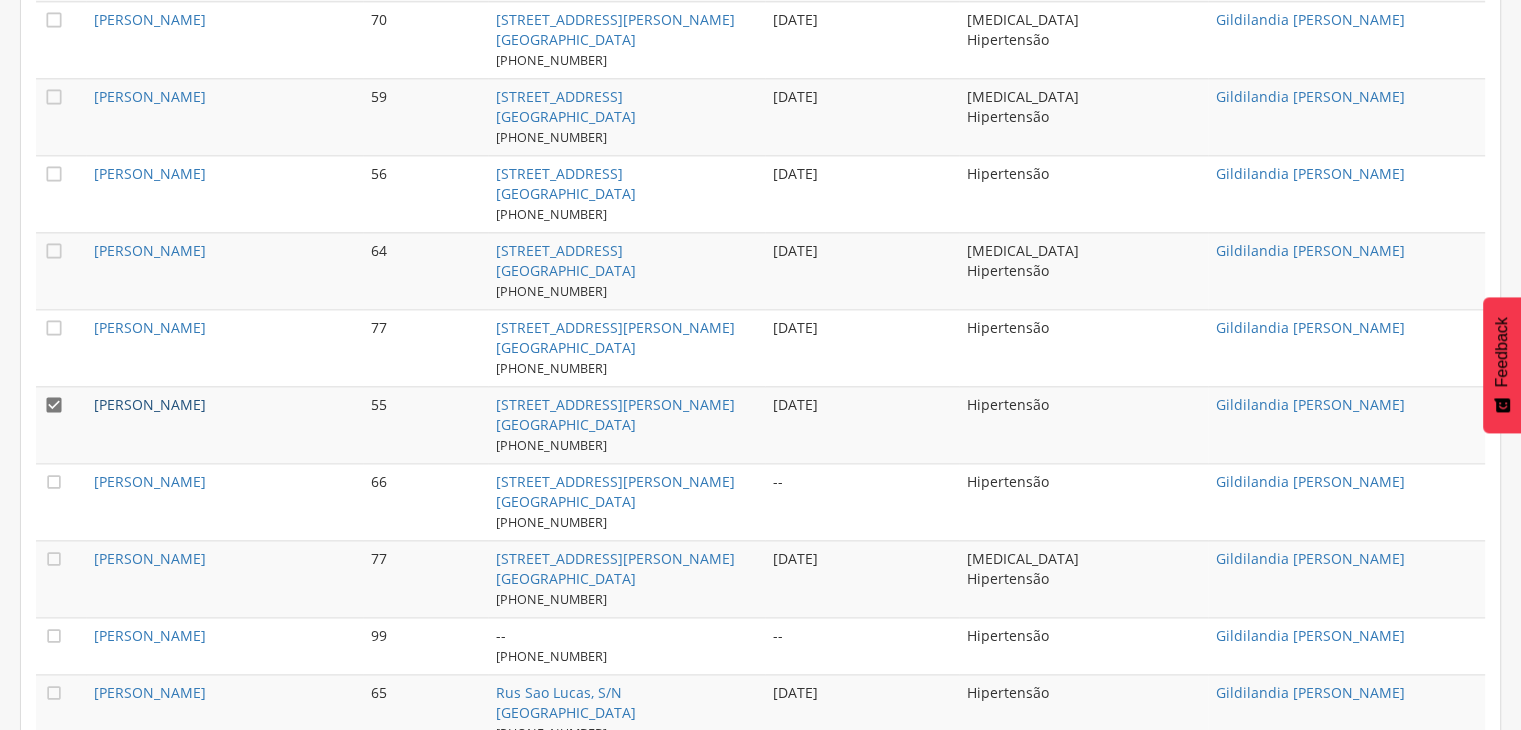 click on "[PERSON_NAME]" at bounding box center [150, 404] 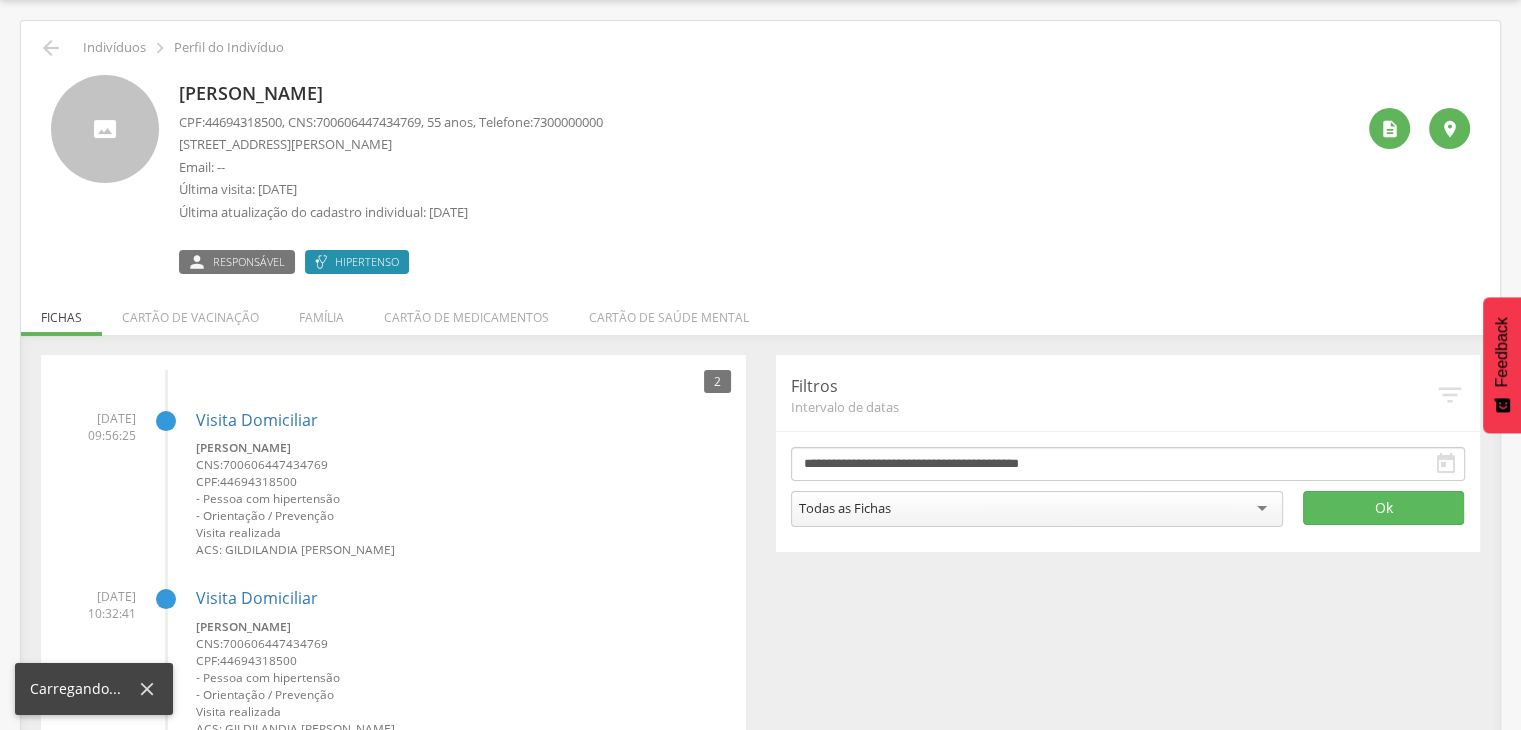 drag, startPoint x: 180, startPoint y: 89, endPoint x: 416, endPoint y: 100, distance: 236.25621 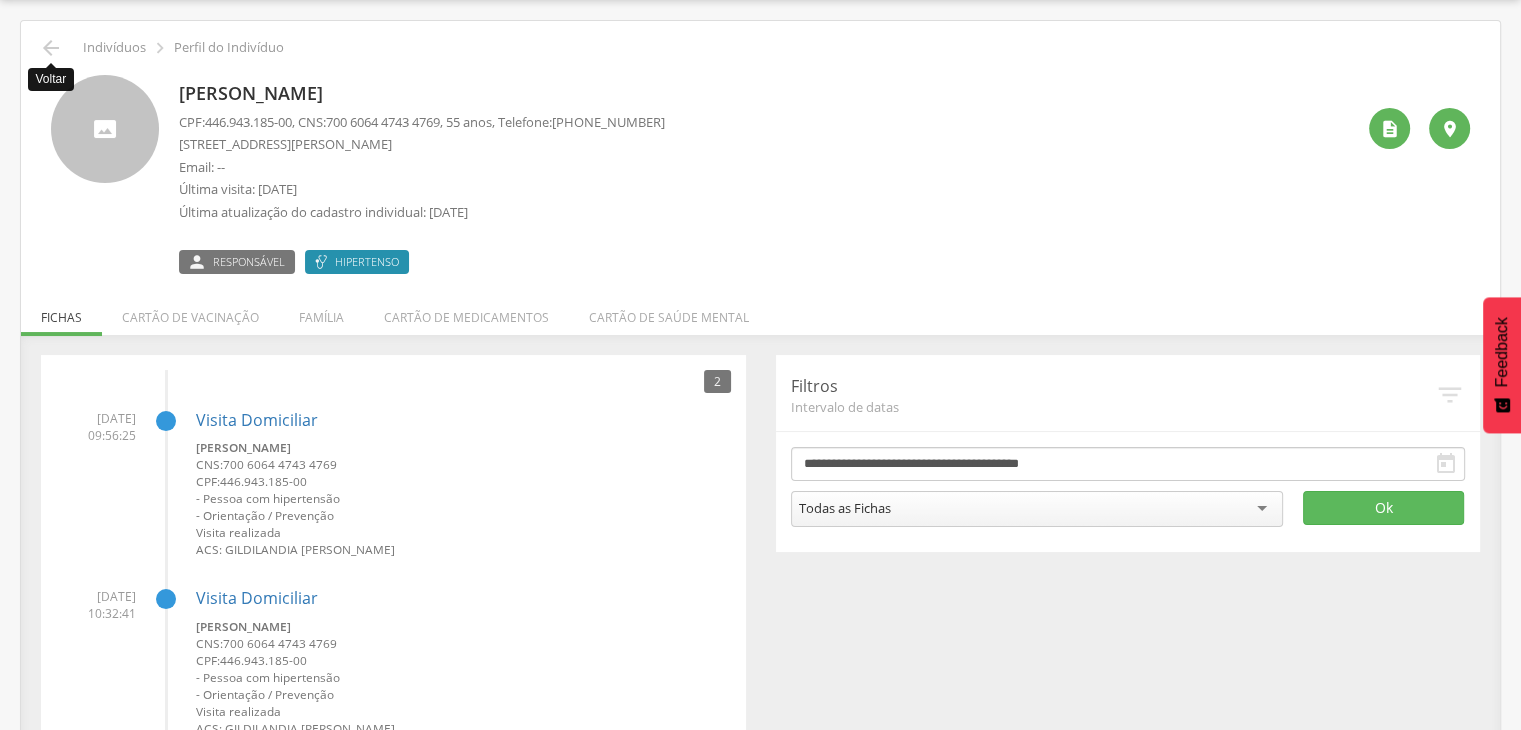 click on "" at bounding box center (51, 48) 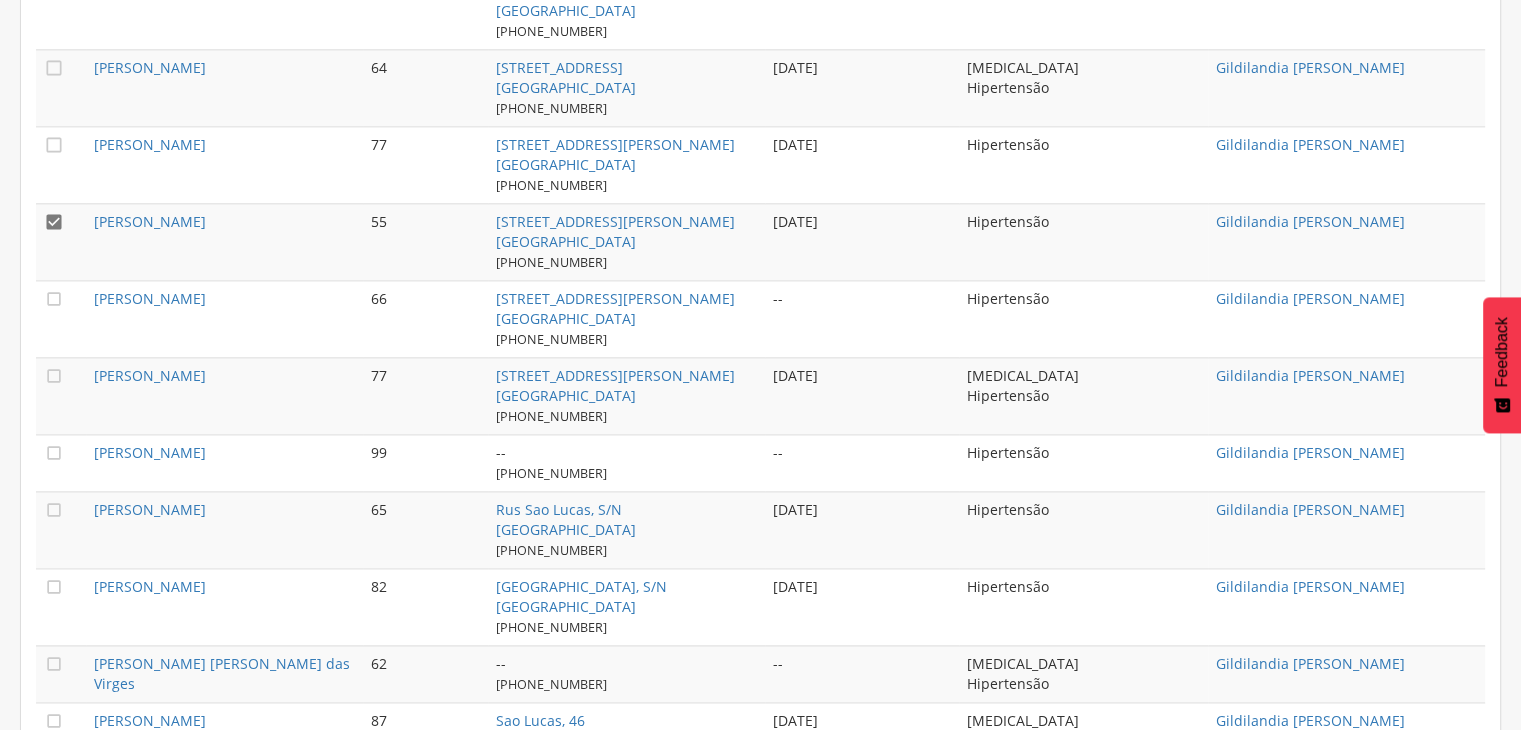scroll, scrollTop: 2648, scrollLeft: 0, axis: vertical 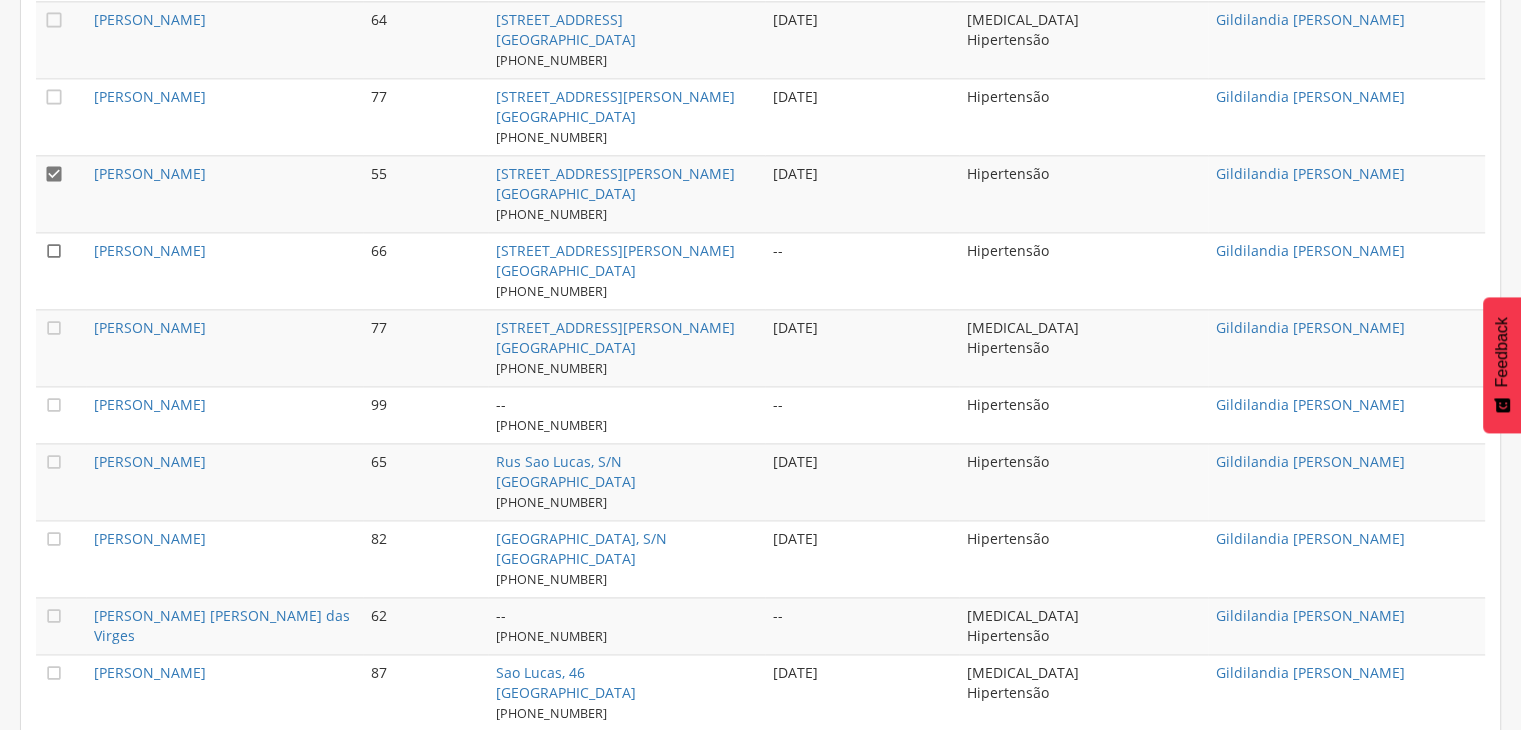 click on "" at bounding box center [54, 251] 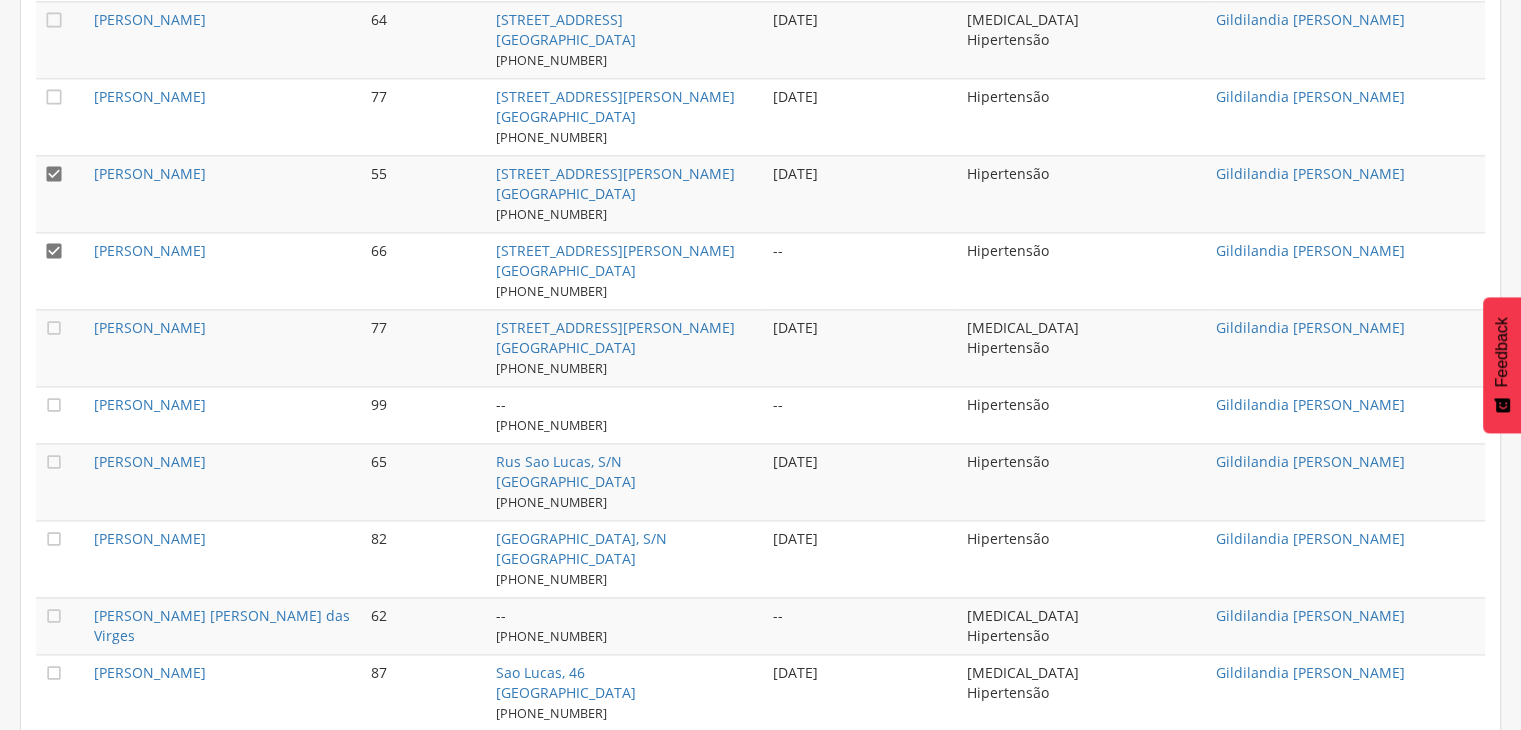 click on "" at bounding box center [54, 174] 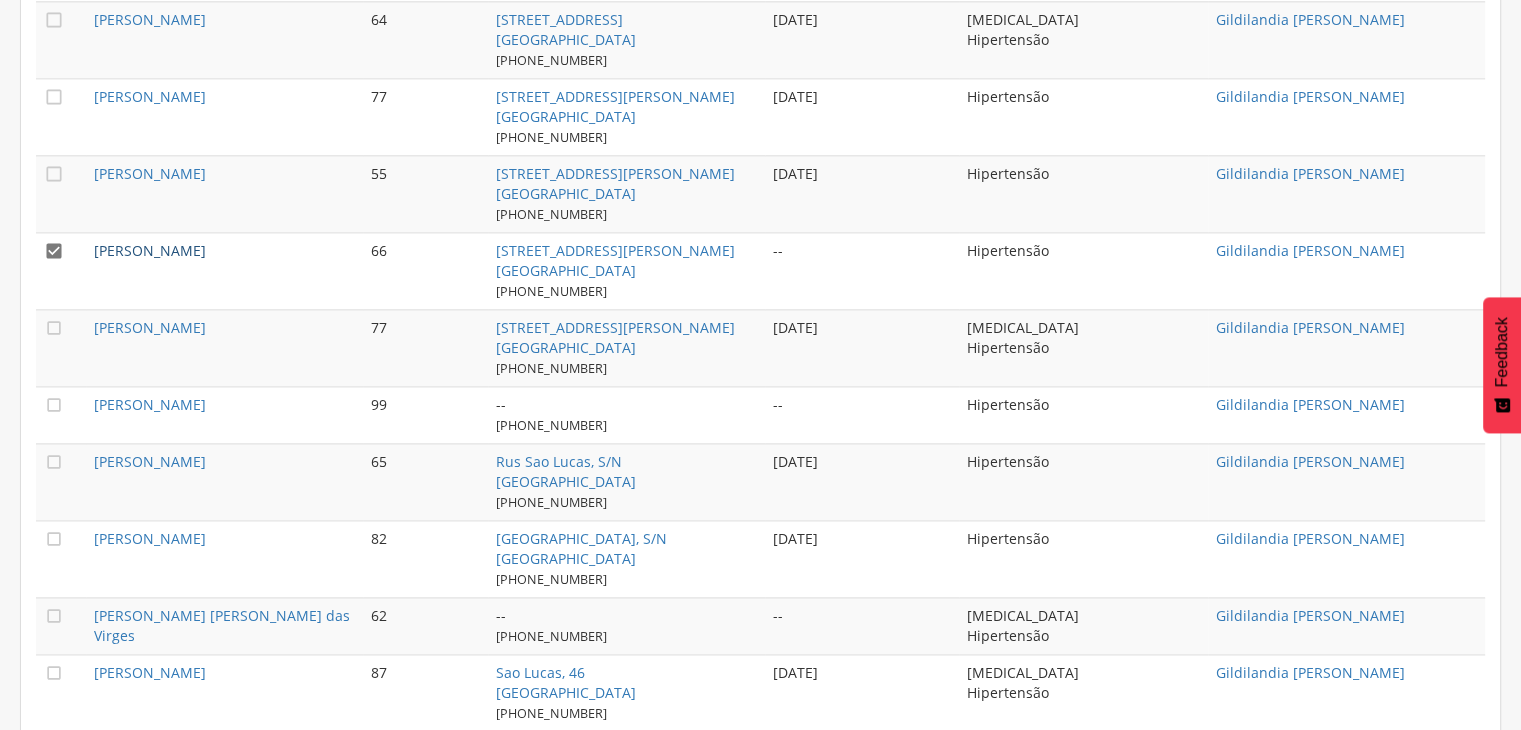 click on "[PERSON_NAME]" at bounding box center (150, 250) 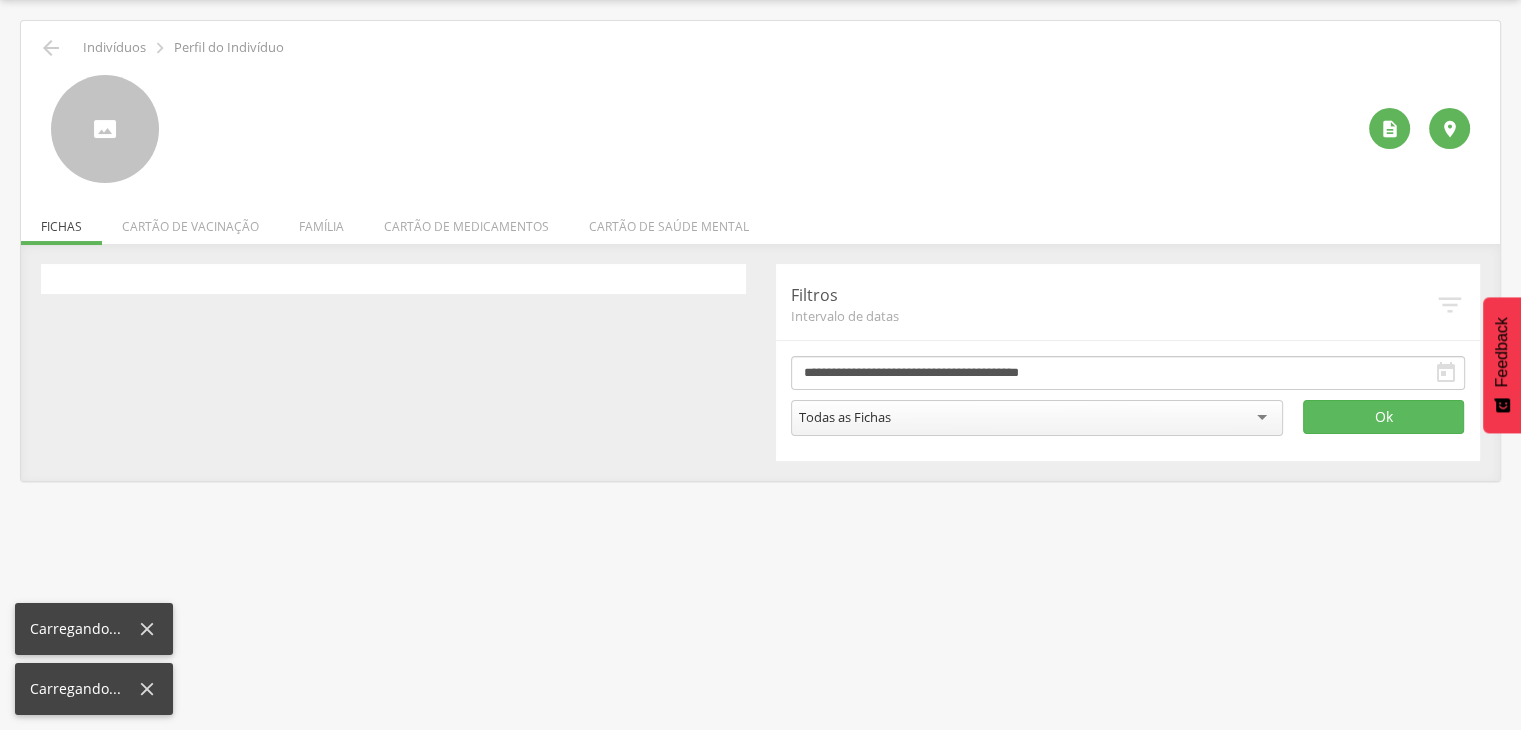 scroll, scrollTop: 60, scrollLeft: 0, axis: vertical 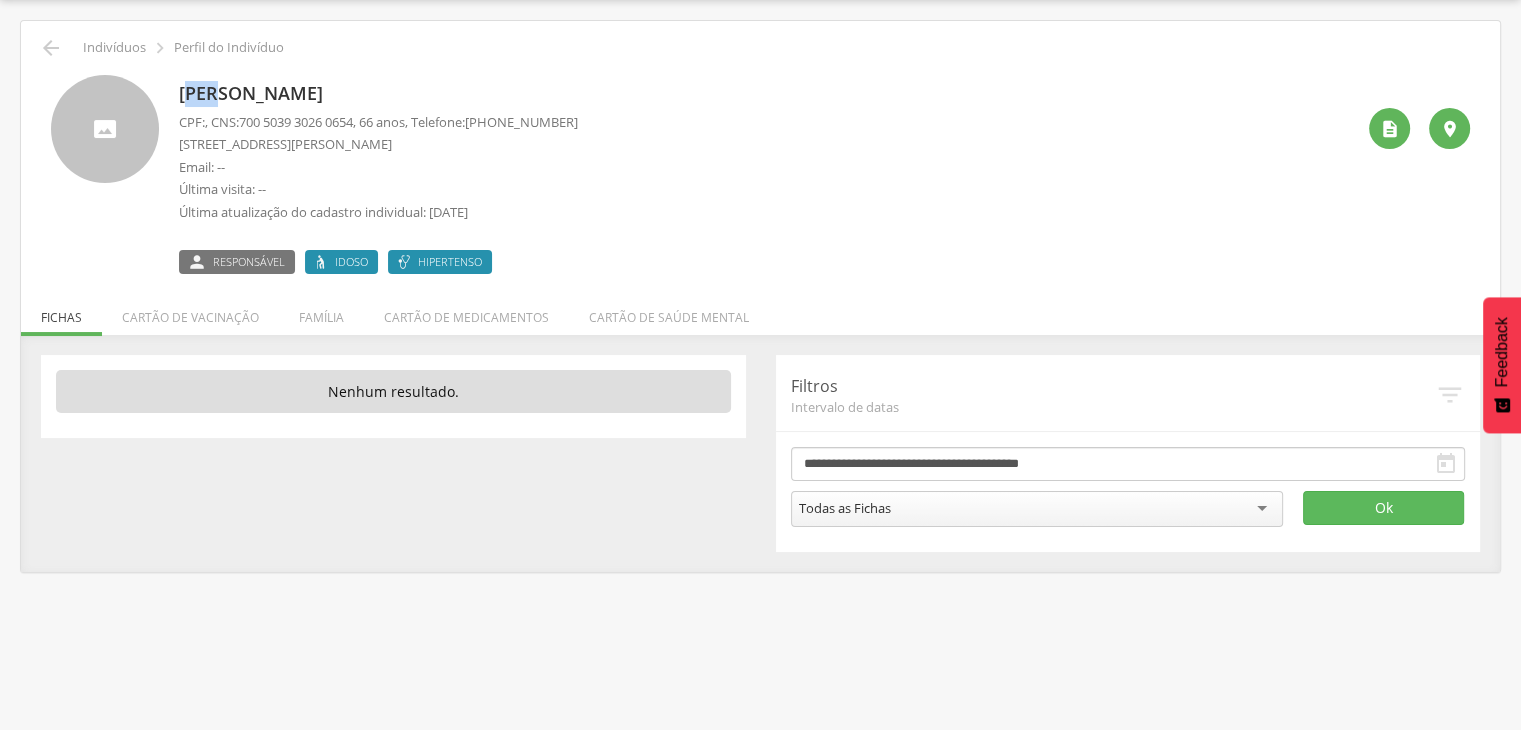 drag, startPoint x: 186, startPoint y: 96, endPoint x: 219, endPoint y: 93, distance: 33.13608 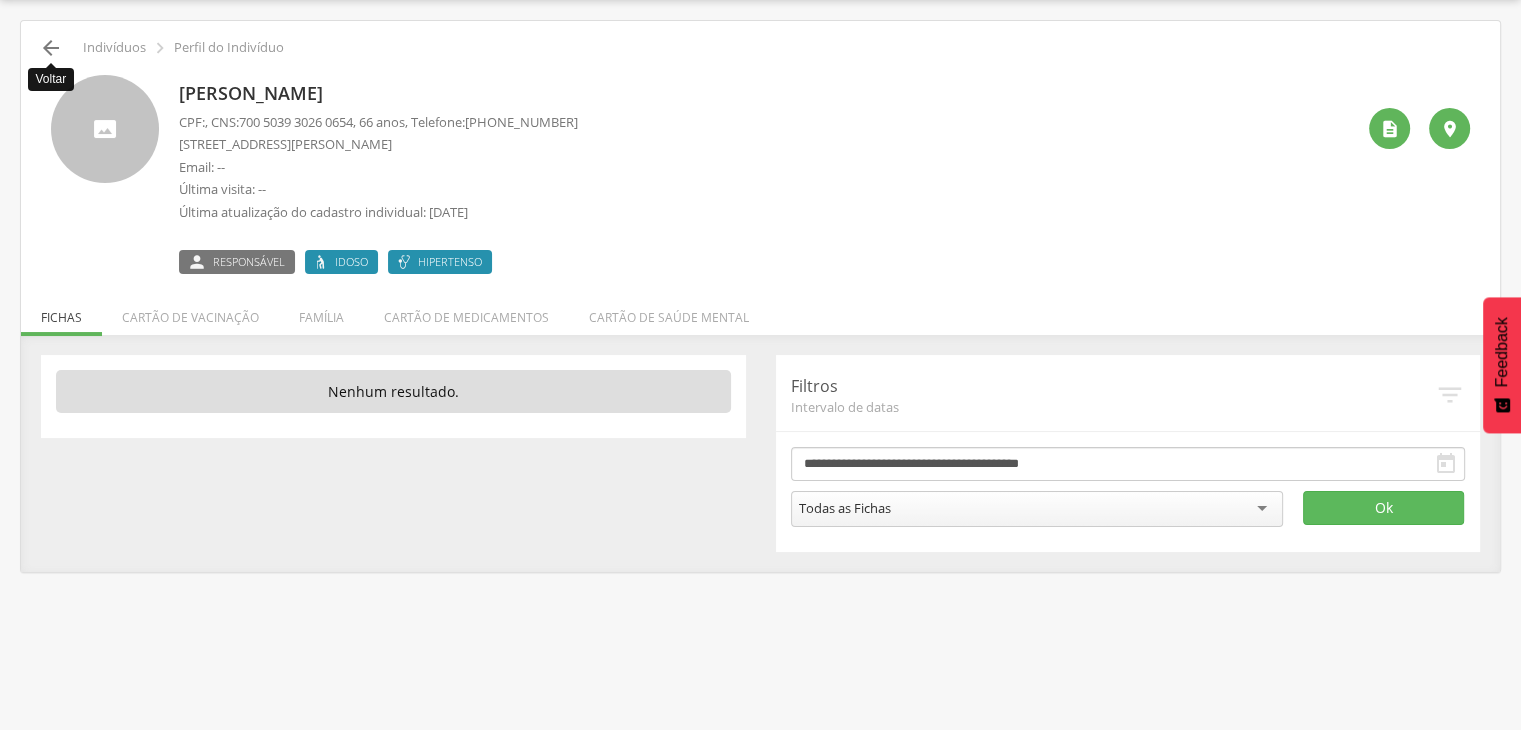 click on "" at bounding box center (51, 48) 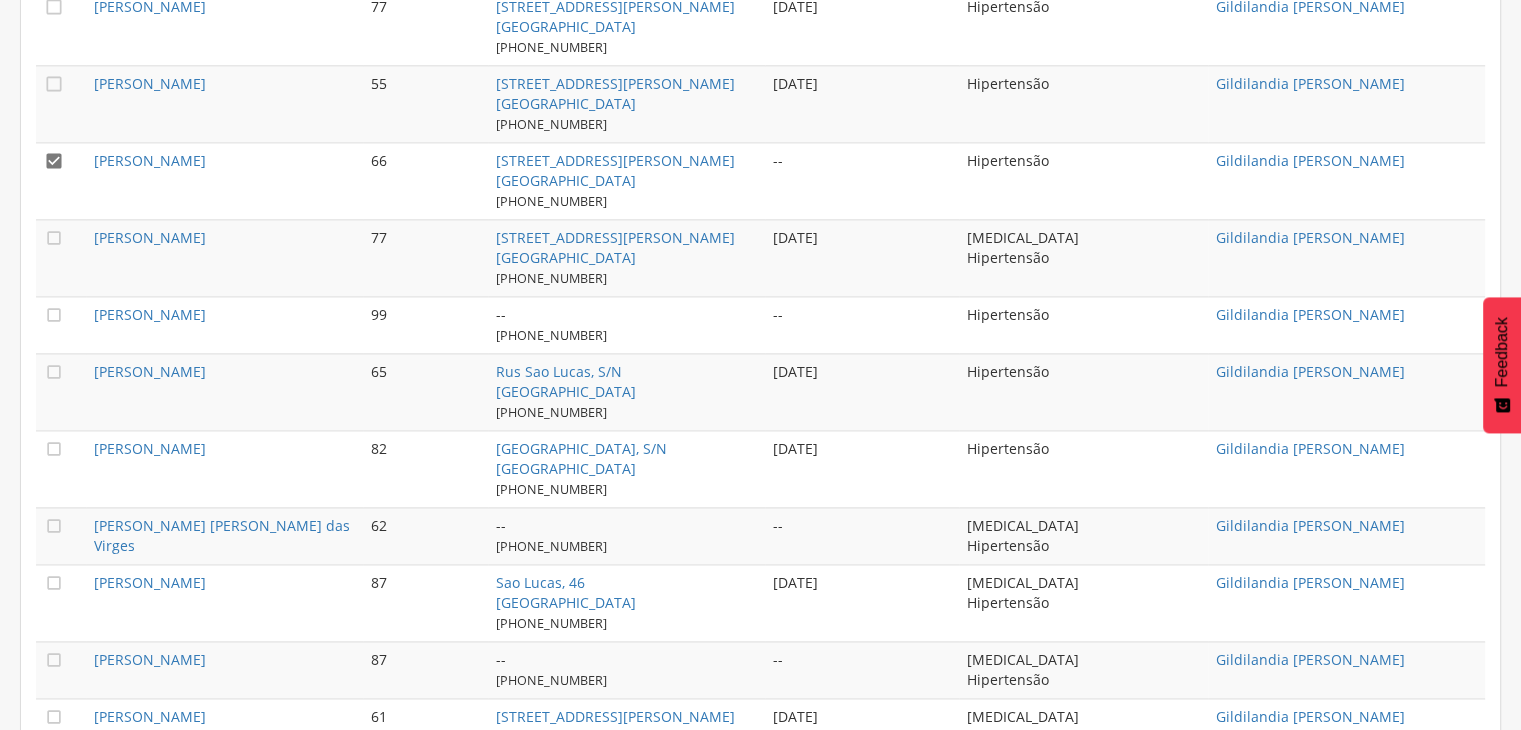 scroll, scrollTop: 2760, scrollLeft: 0, axis: vertical 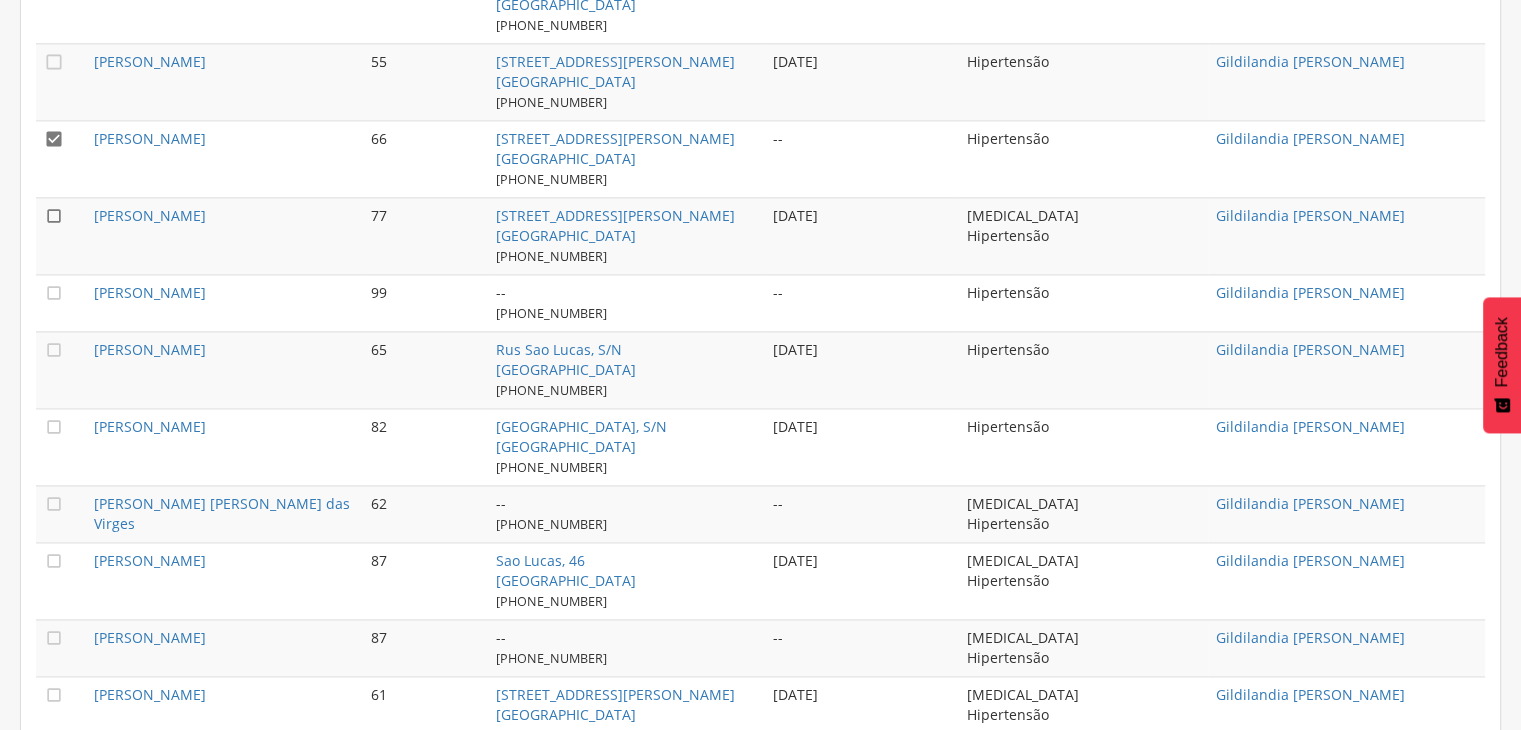 click on "" at bounding box center [54, 216] 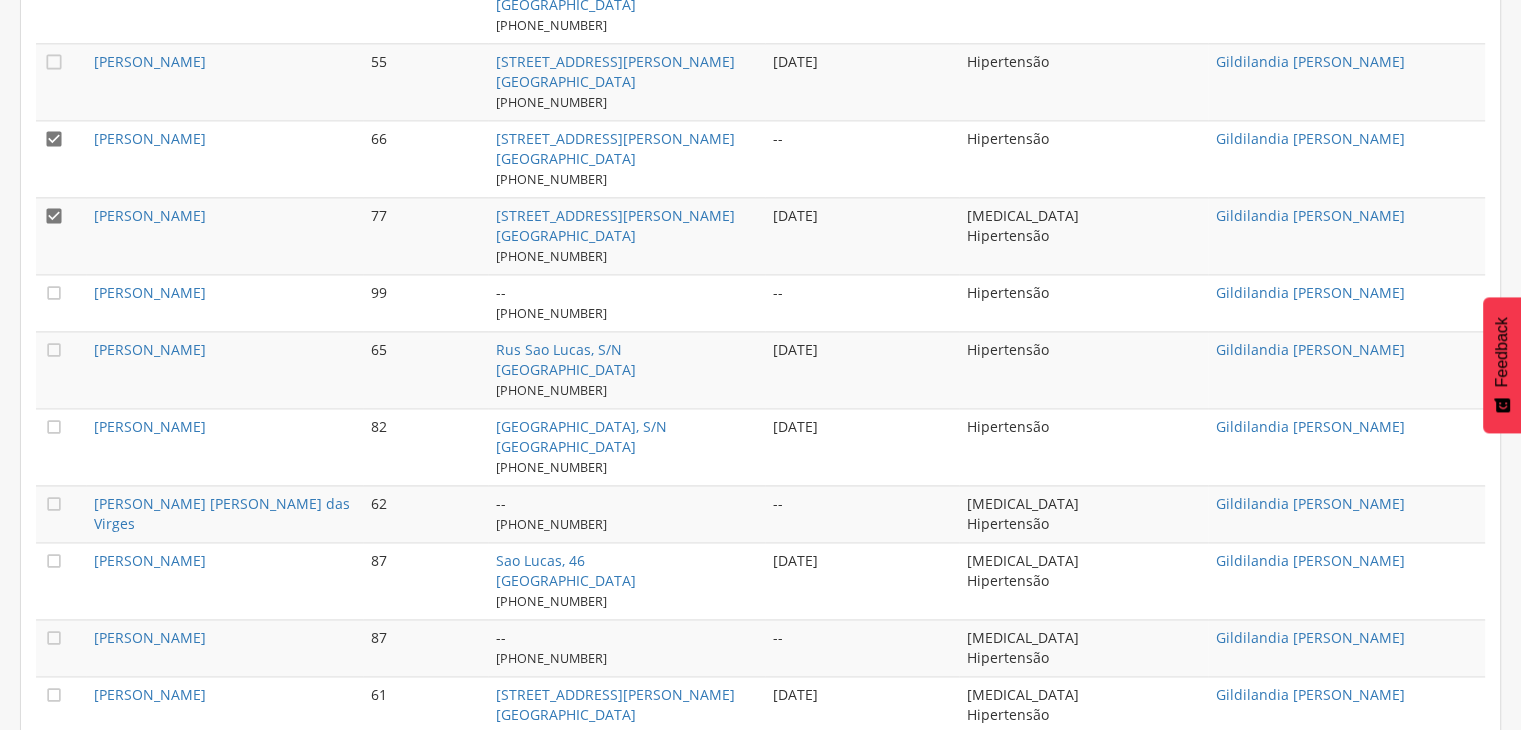 click on "" at bounding box center (61, 158) 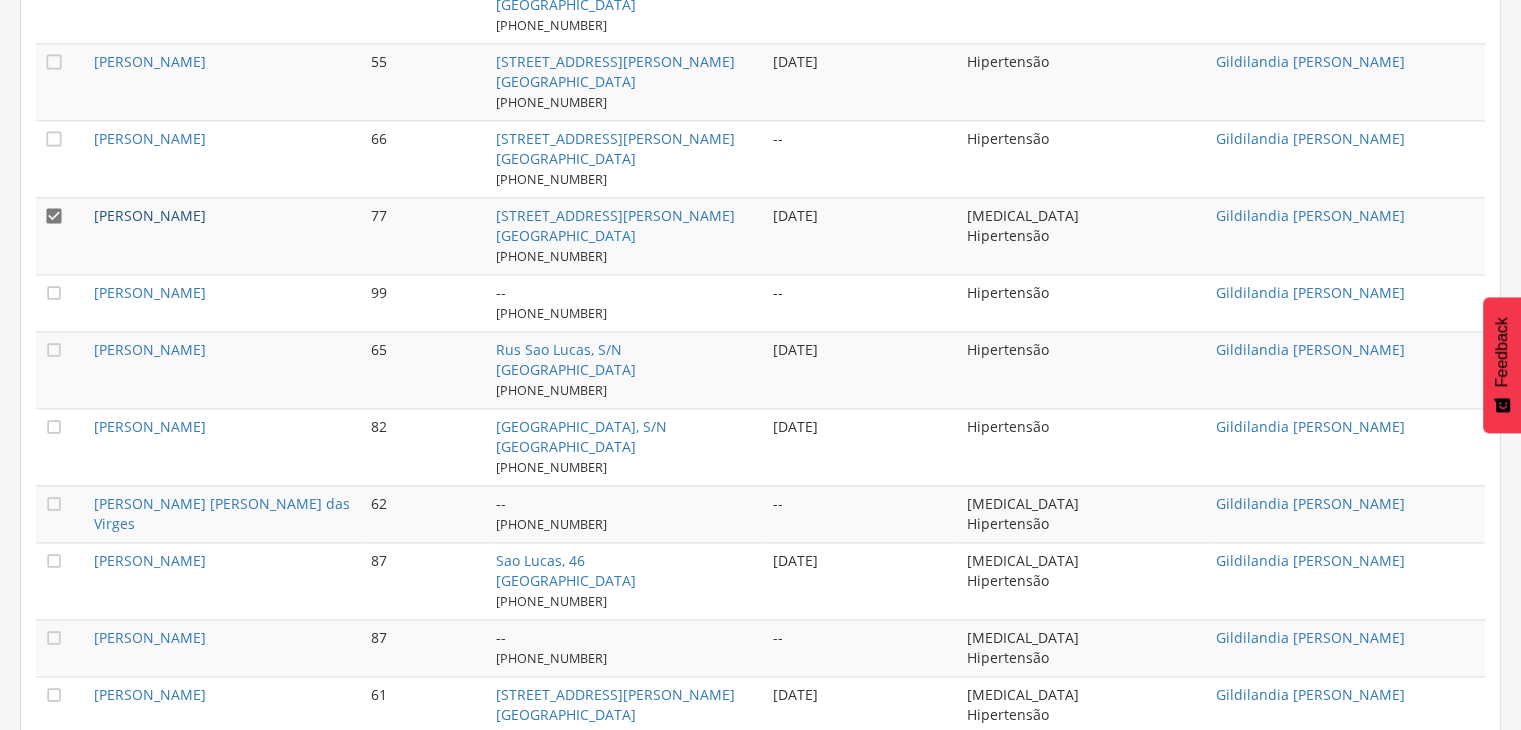 click on "[PERSON_NAME]" at bounding box center (150, 215) 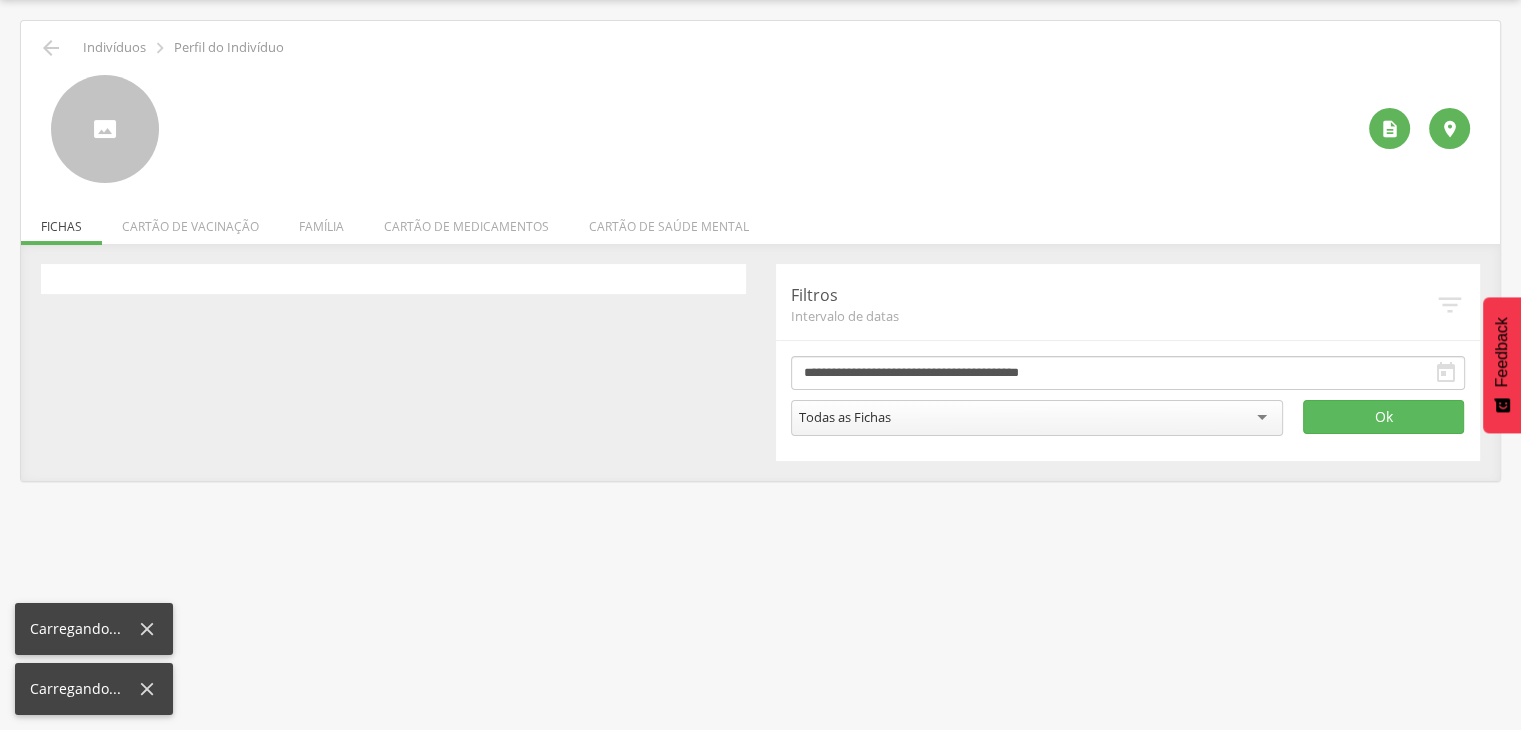 scroll, scrollTop: 60, scrollLeft: 0, axis: vertical 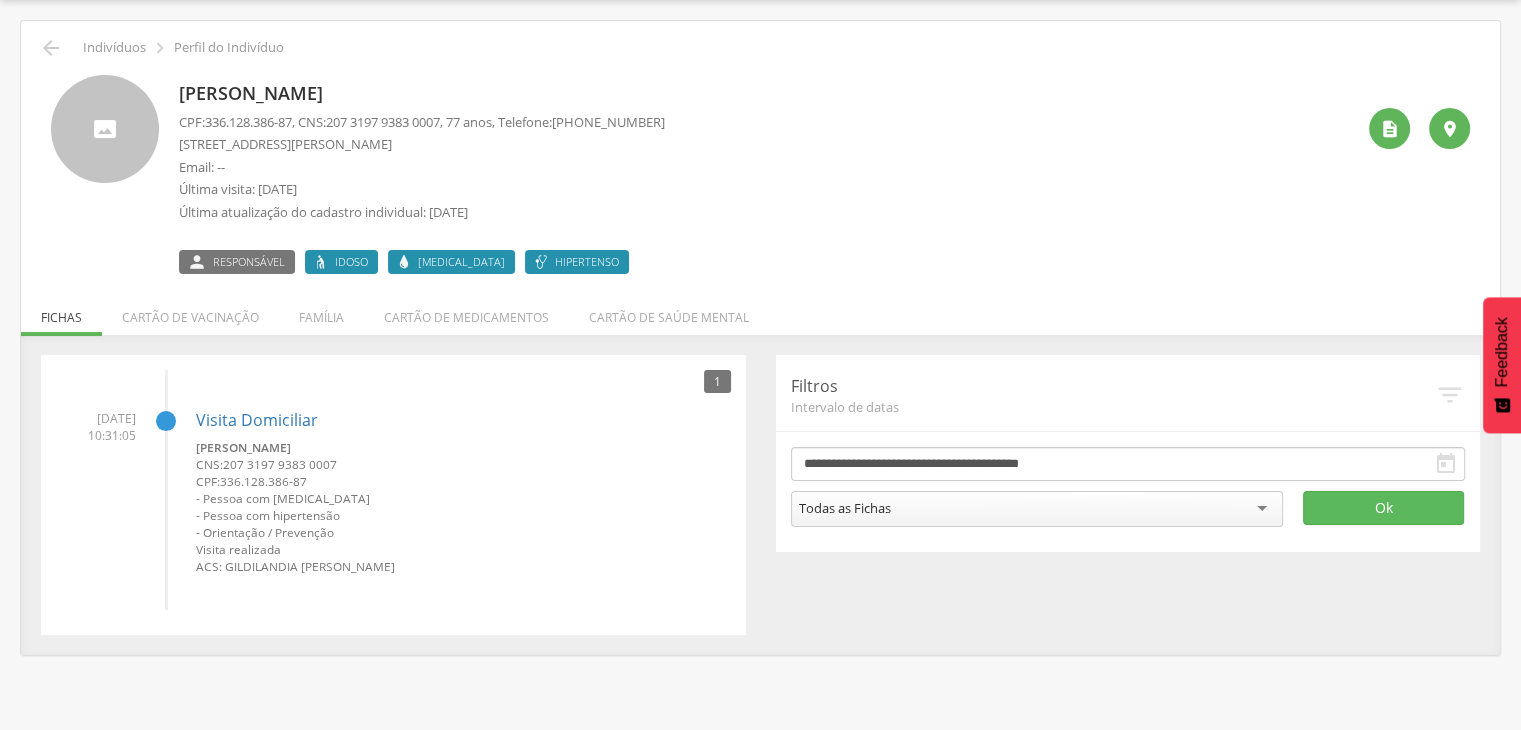 drag, startPoint x: 168, startPoint y: 89, endPoint x: 451, endPoint y: 76, distance: 283.29843 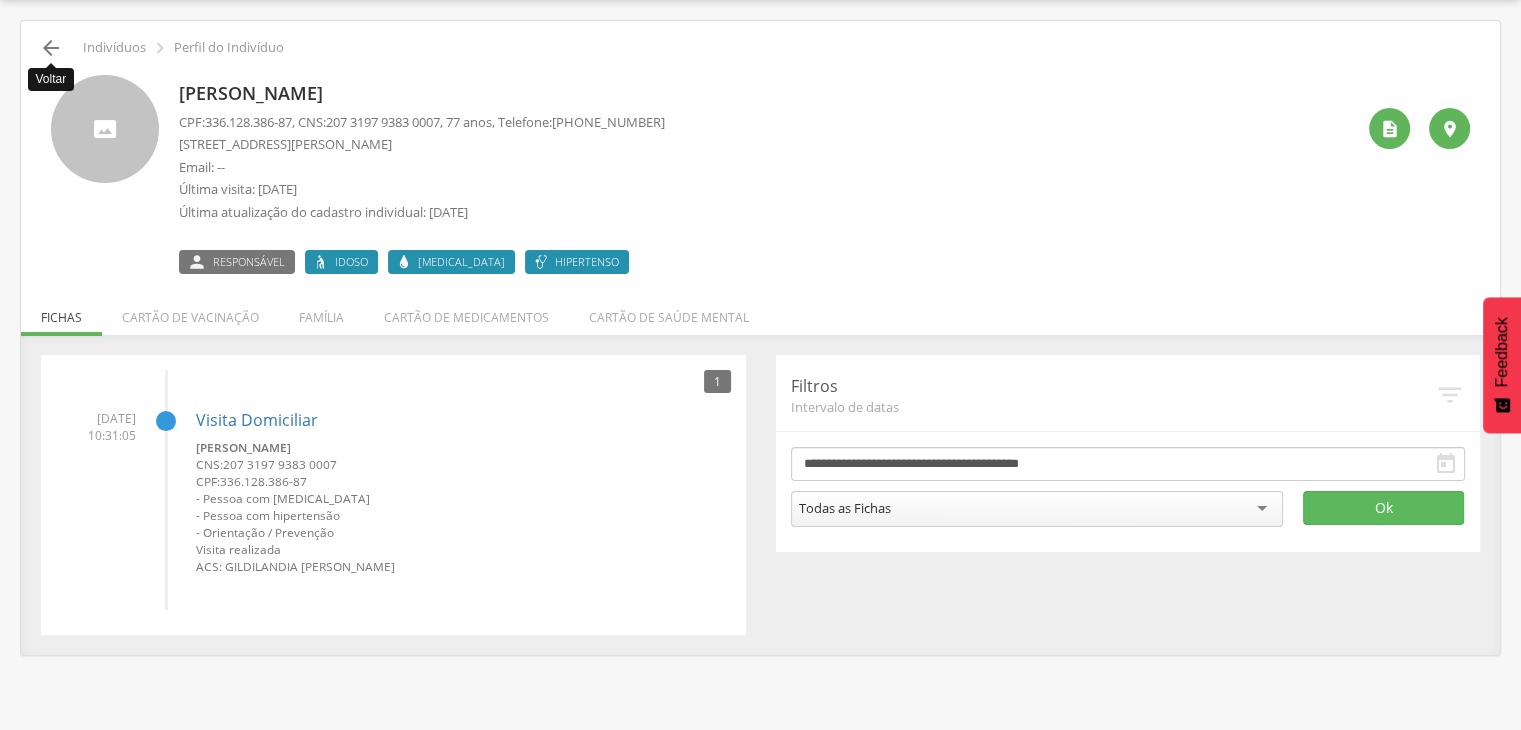 click on "" at bounding box center (51, 48) 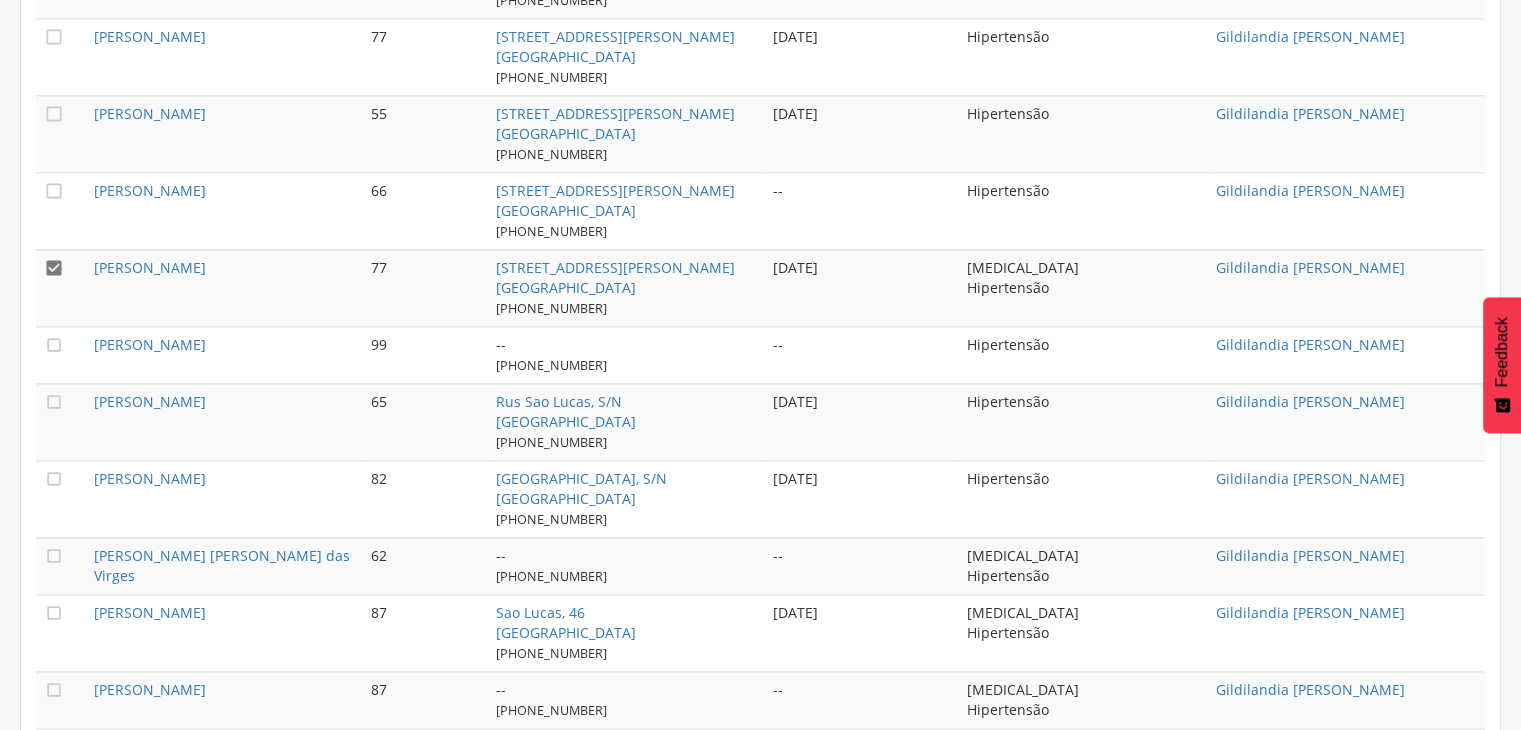 scroll, scrollTop: 2760, scrollLeft: 0, axis: vertical 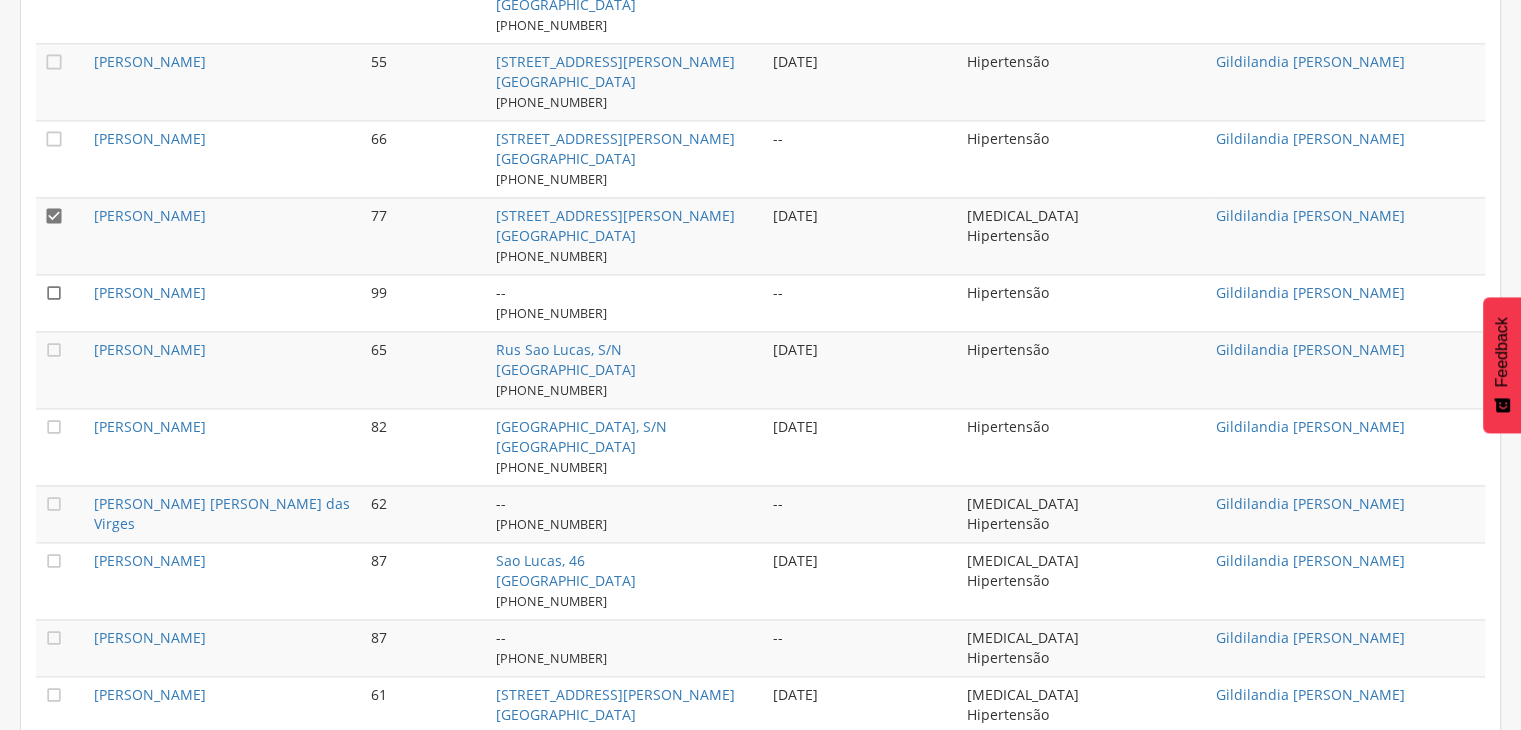click on "" at bounding box center [54, 293] 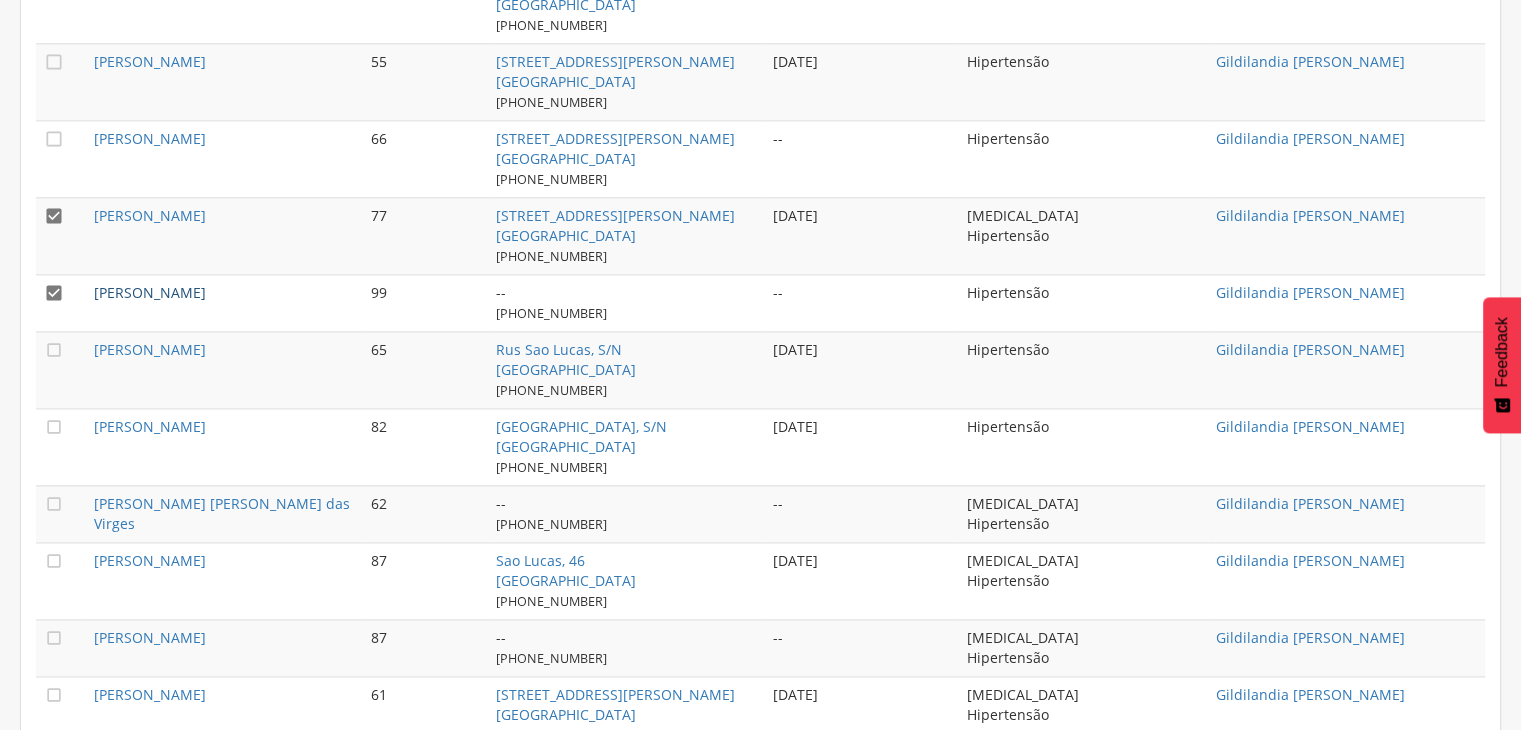 click on "[PERSON_NAME]" at bounding box center [150, 292] 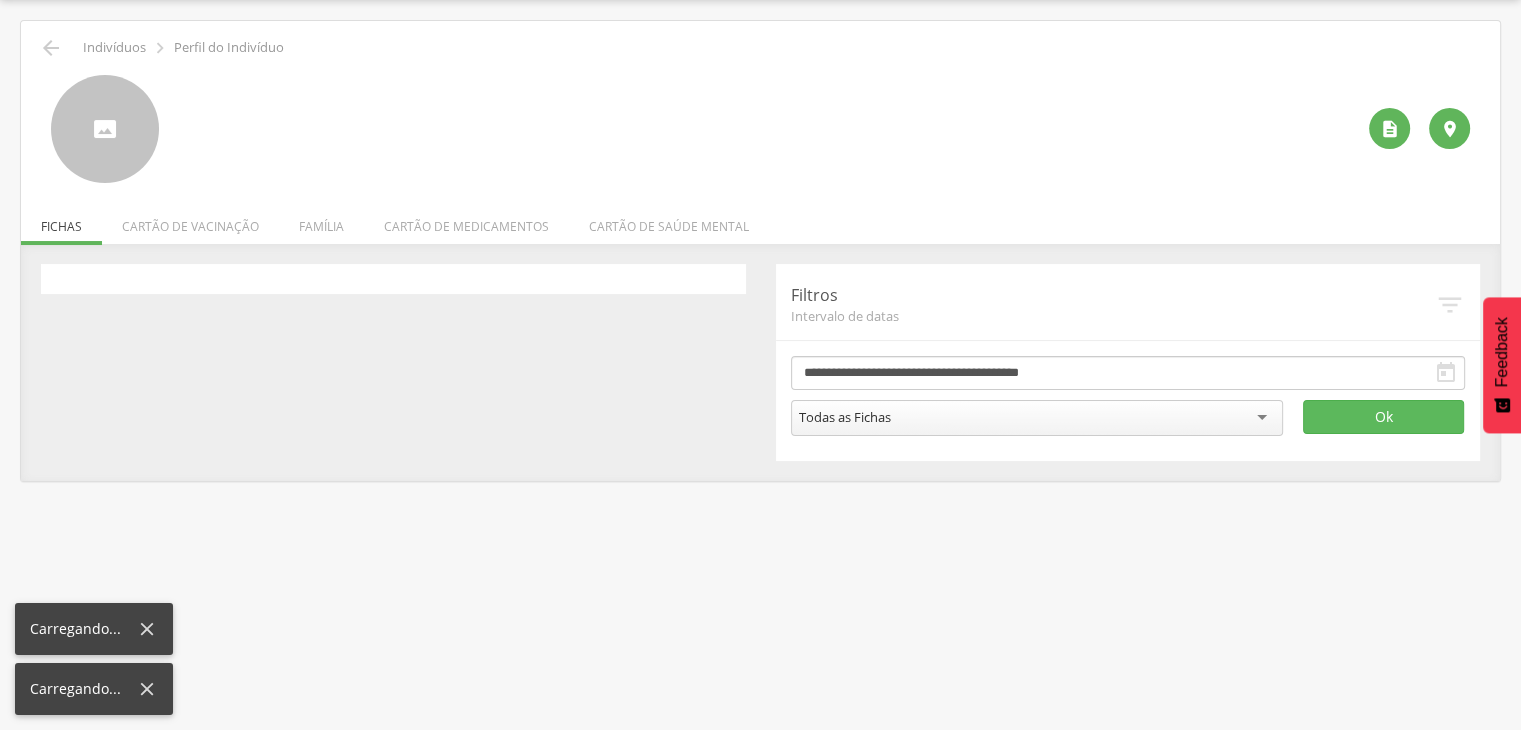 scroll, scrollTop: 60, scrollLeft: 0, axis: vertical 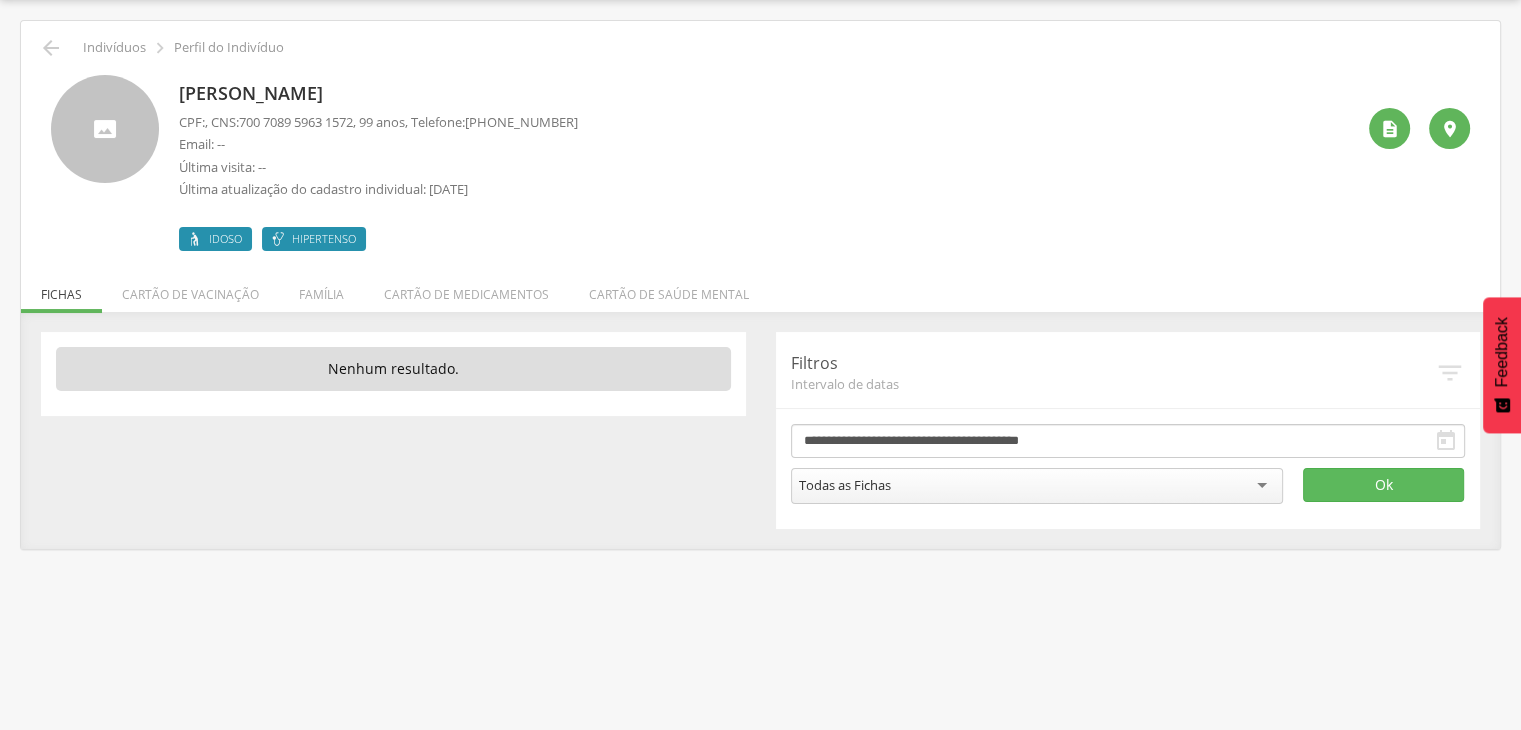 drag, startPoint x: 181, startPoint y: 100, endPoint x: 417, endPoint y: 97, distance: 236.01907 